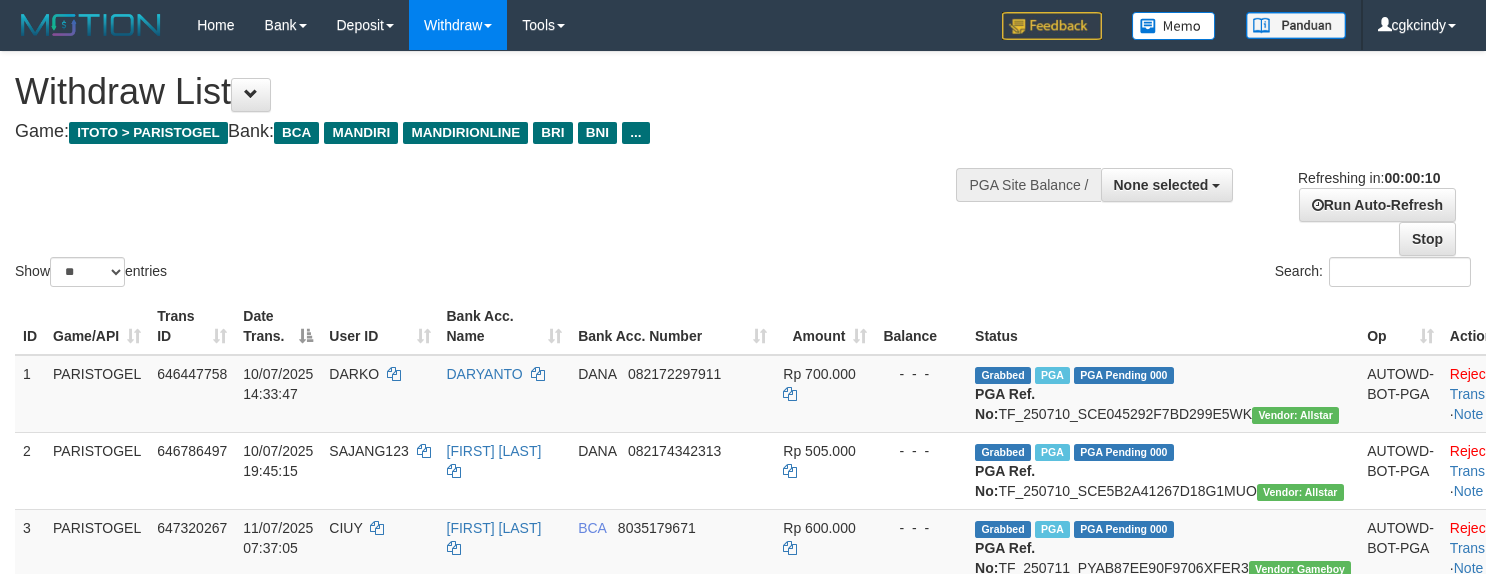 select 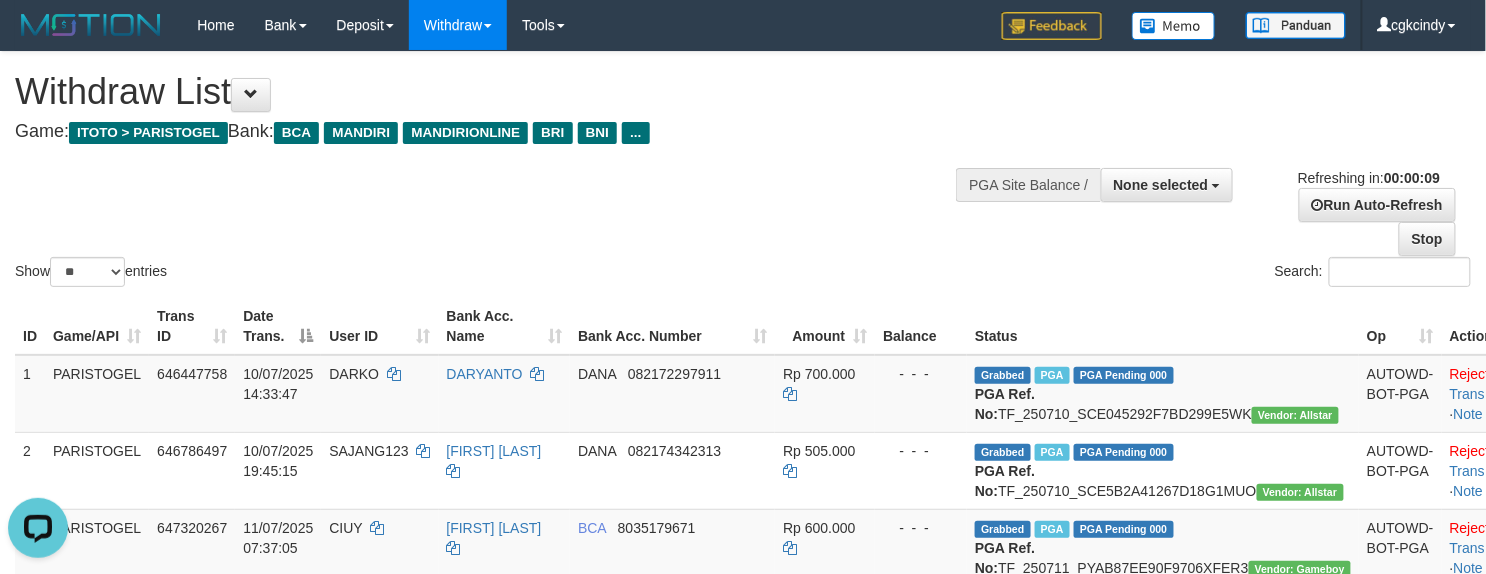 scroll, scrollTop: 0, scrollLeft: 0, axis: both 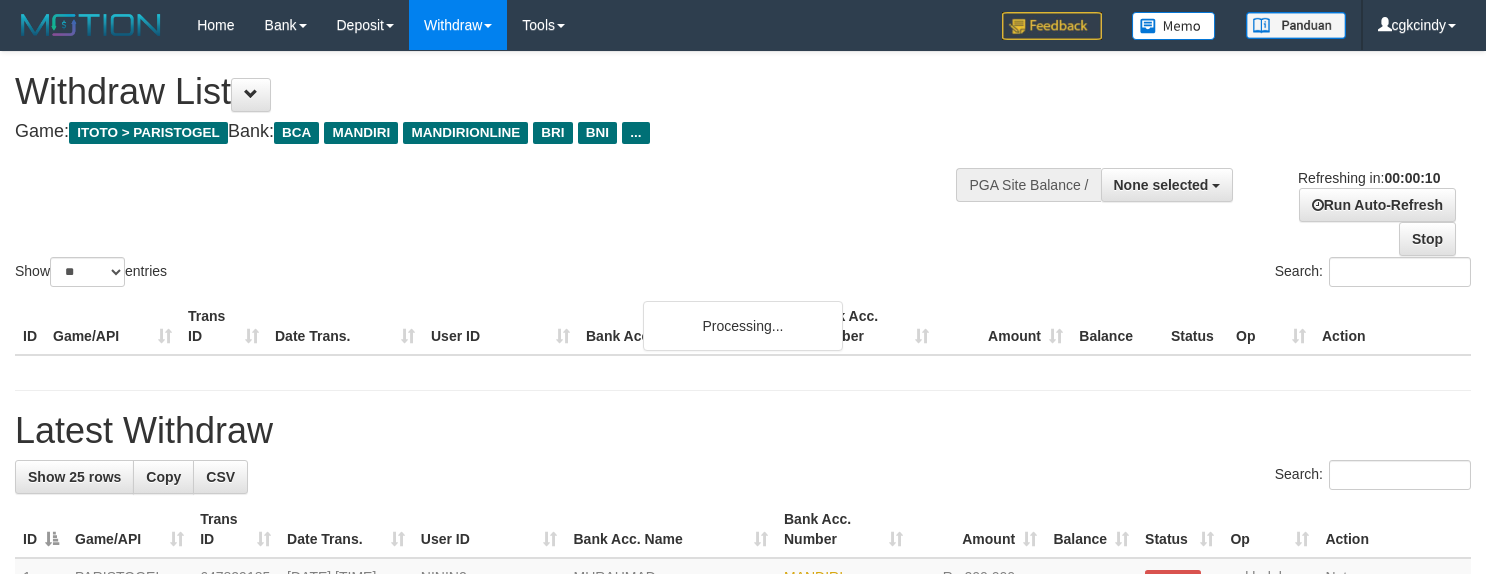 select 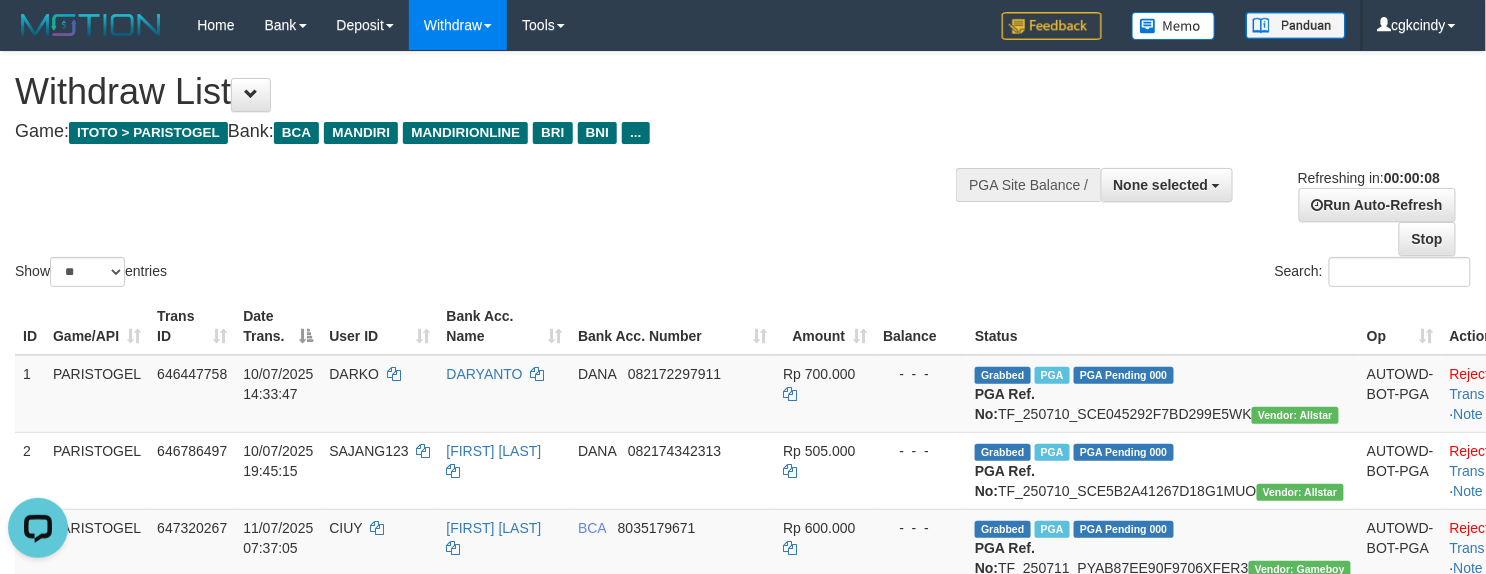 scroll, scrollTop: 0, scrollLeft: 0, axis: both 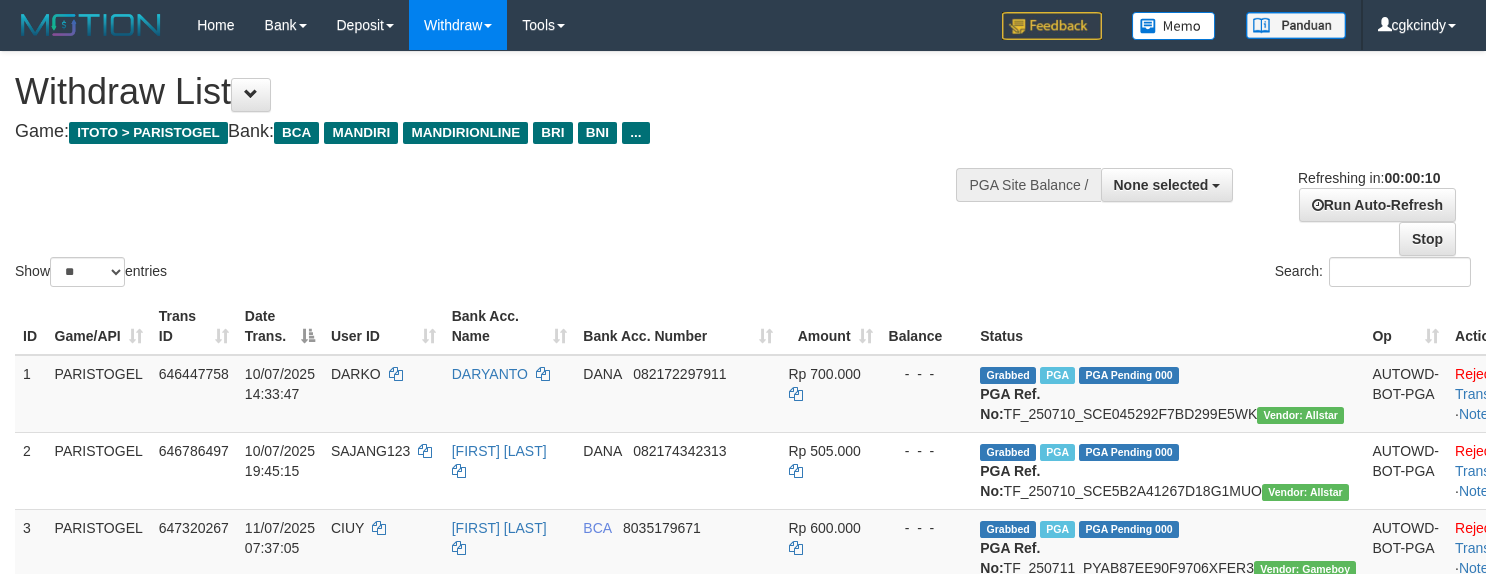 select 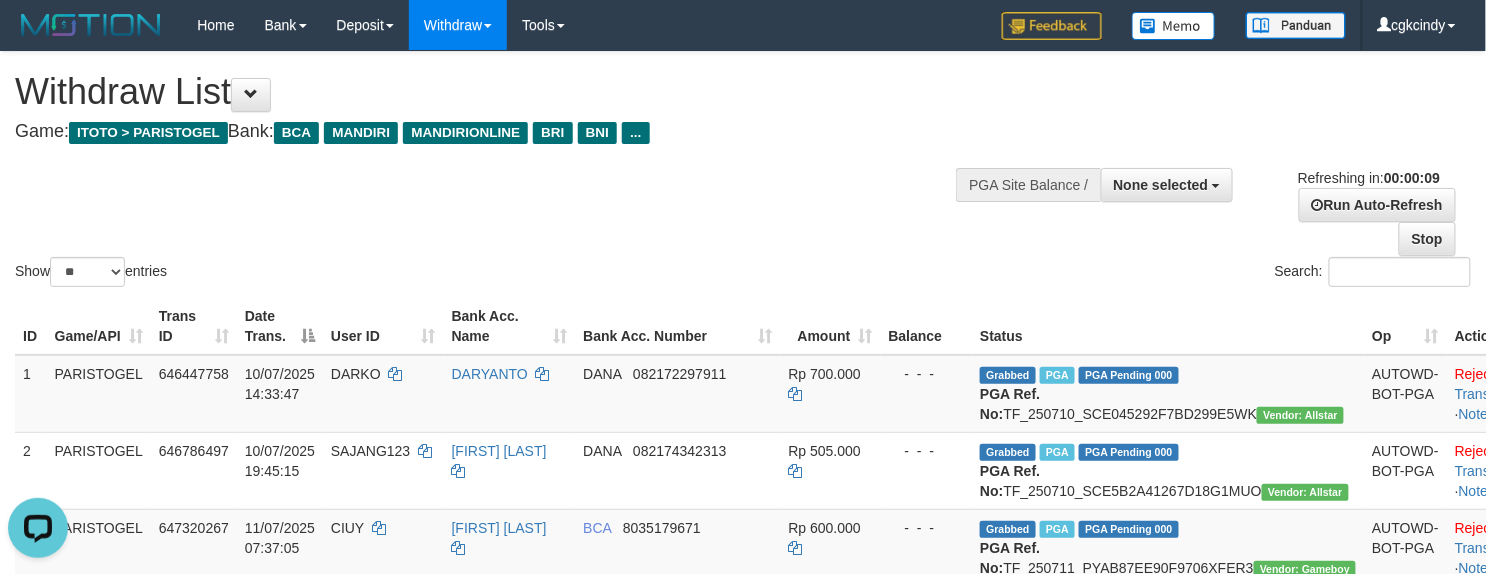scroll, scrollTop: 0, scrollLeft: 0, axis: both 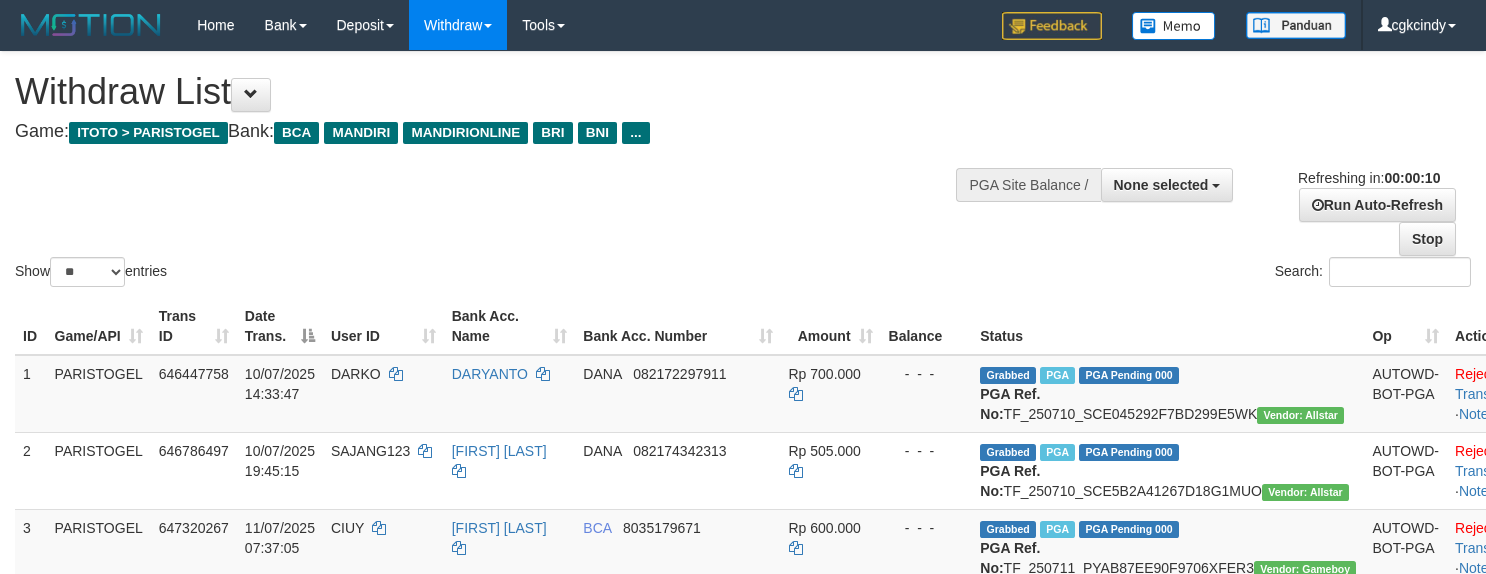 select 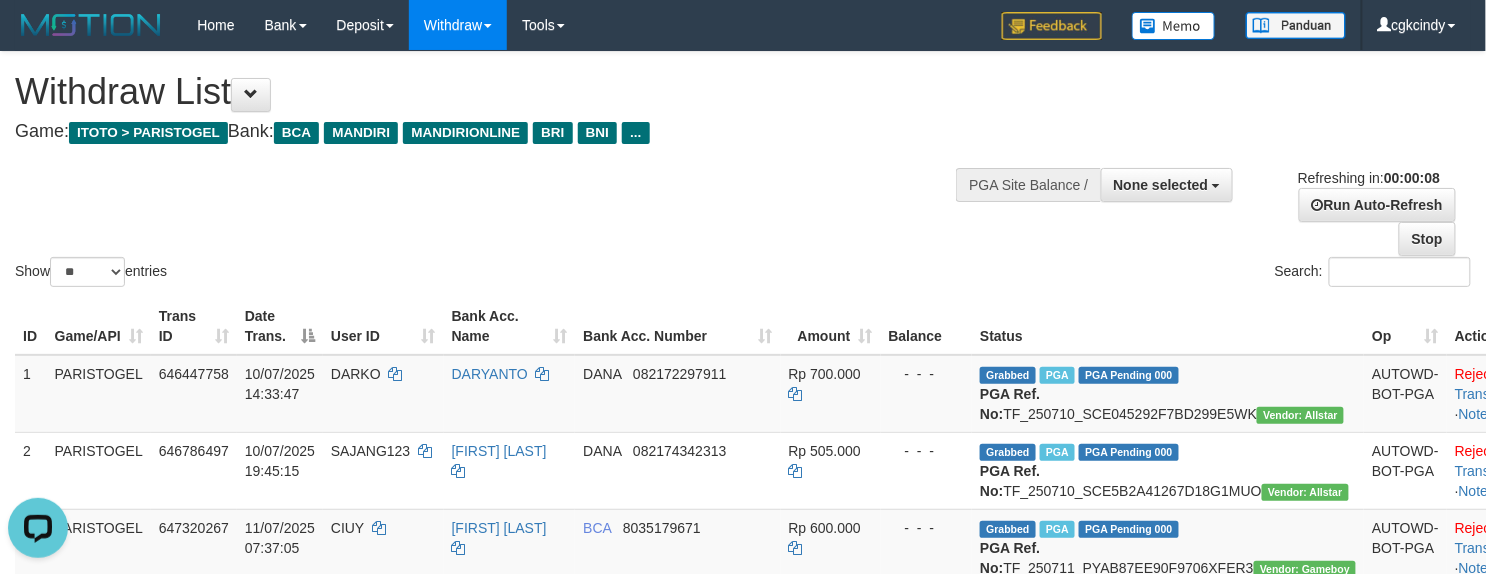 scroll, scrollTop: 0, scrollLeft: 0, axis: both 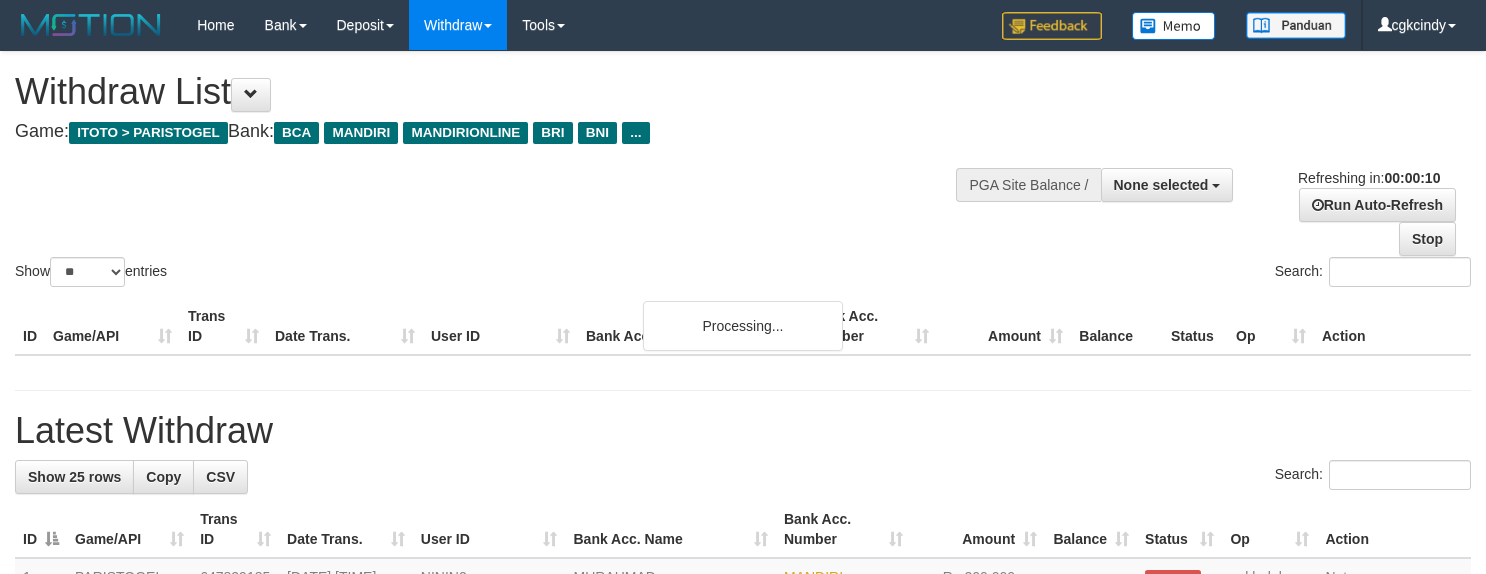 select 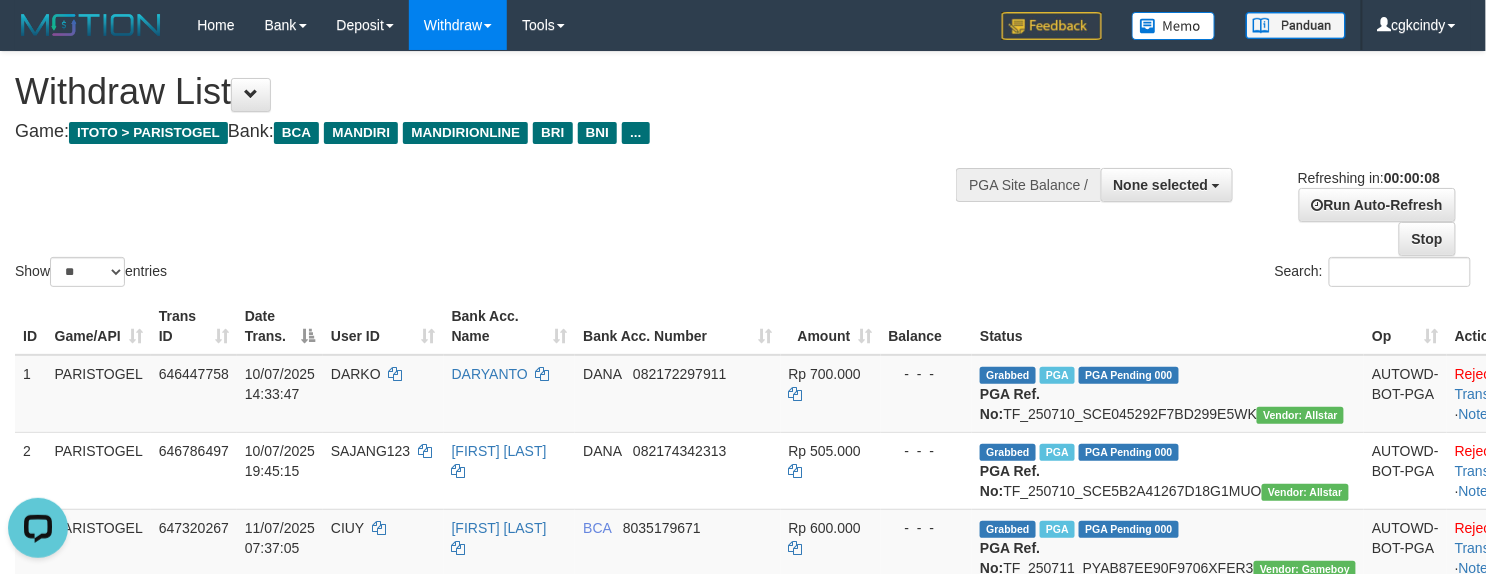 scroll, scrollTop: 0, scrollLeft: 0, axis: both 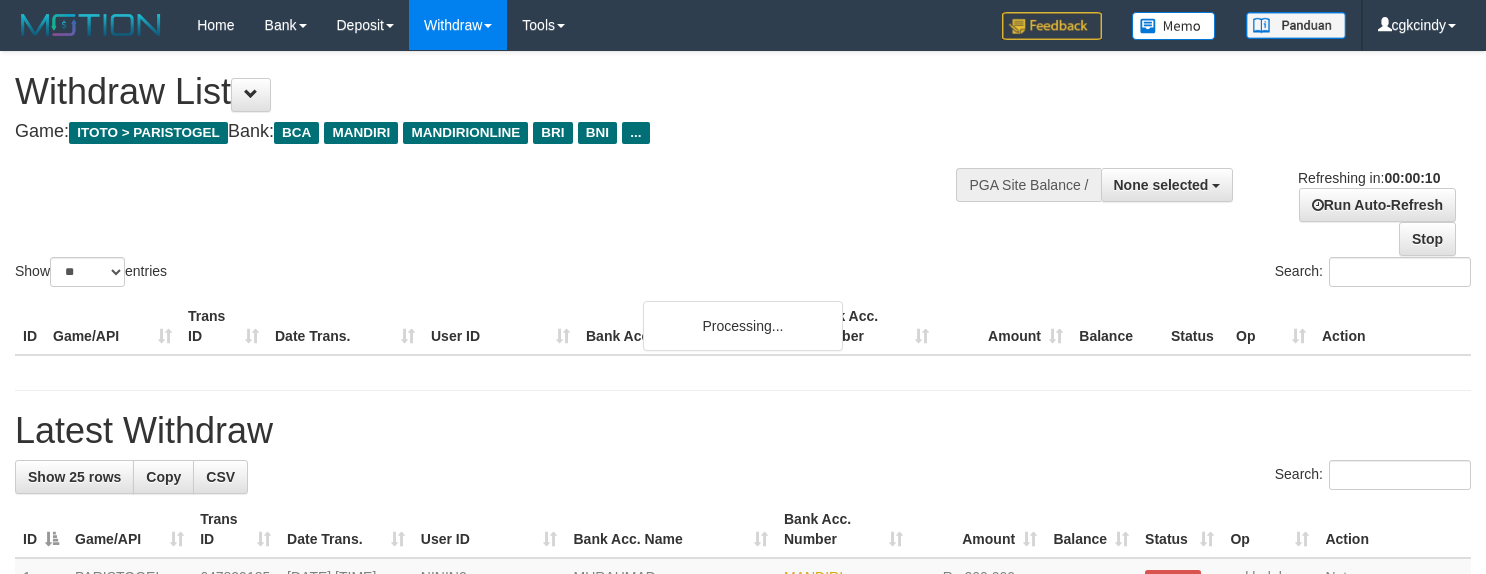select 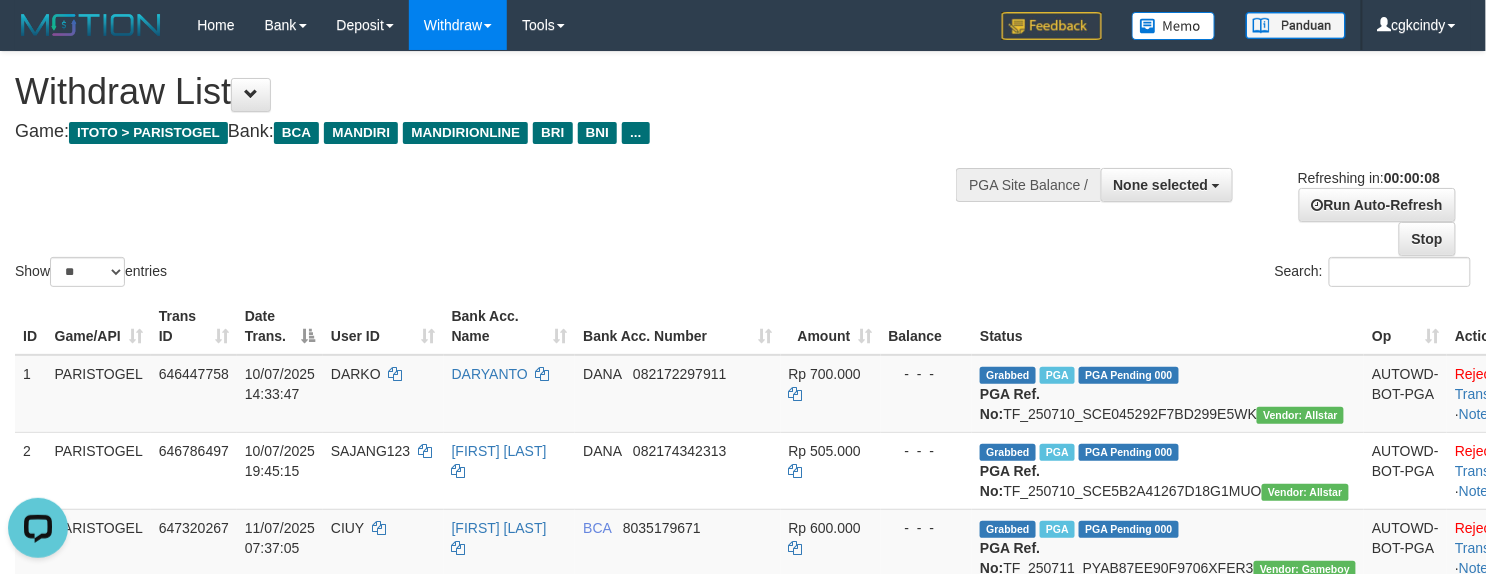 scroll, scrollTop: 0, scrollLeft: 0, axis: both 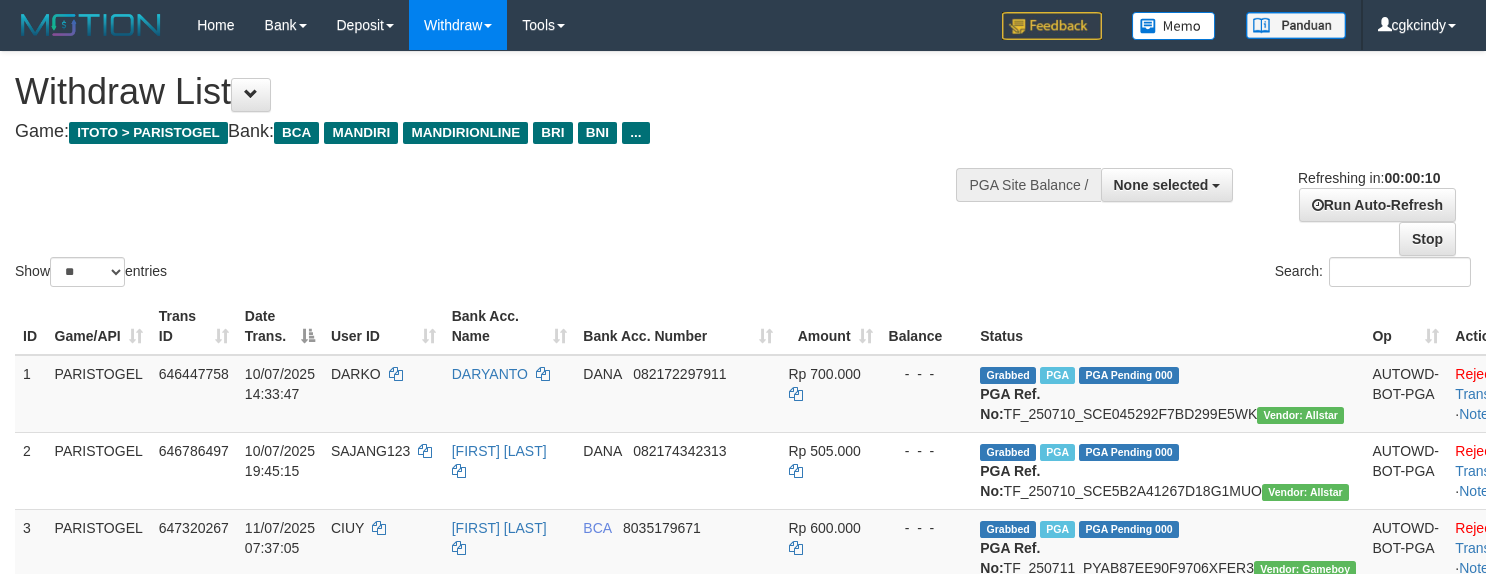 select 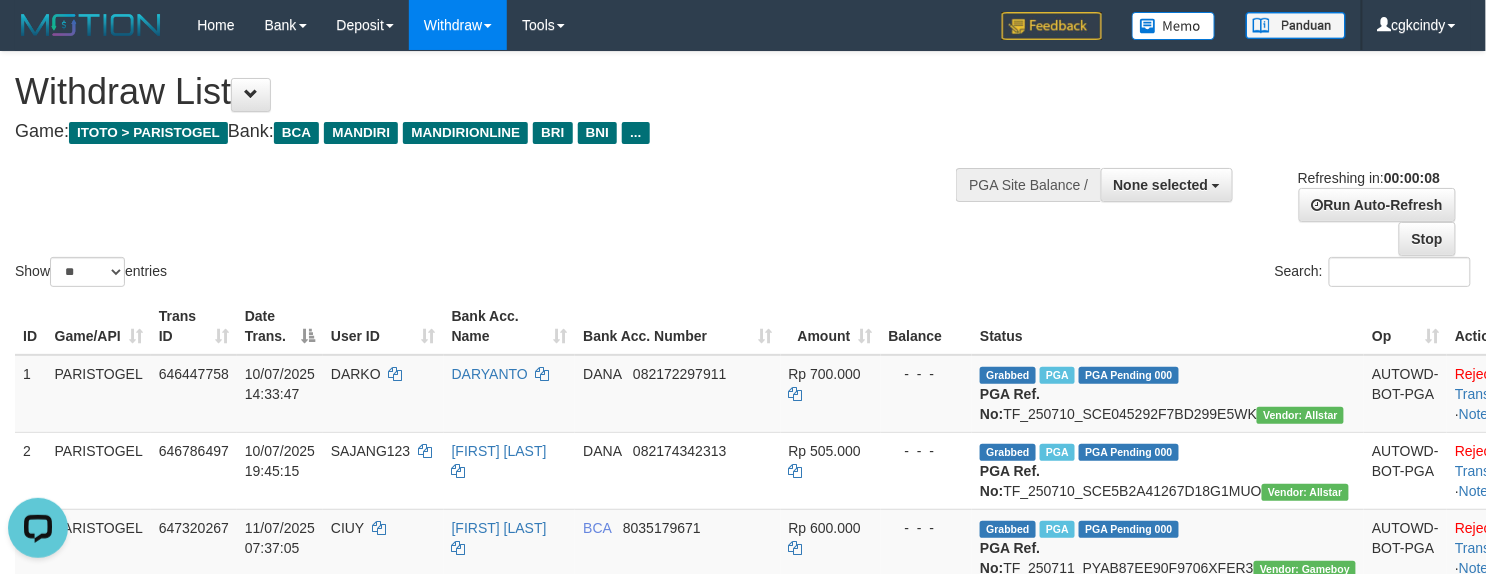 scroll, scrollTop: 0, scrollLeft: 0, axis: both 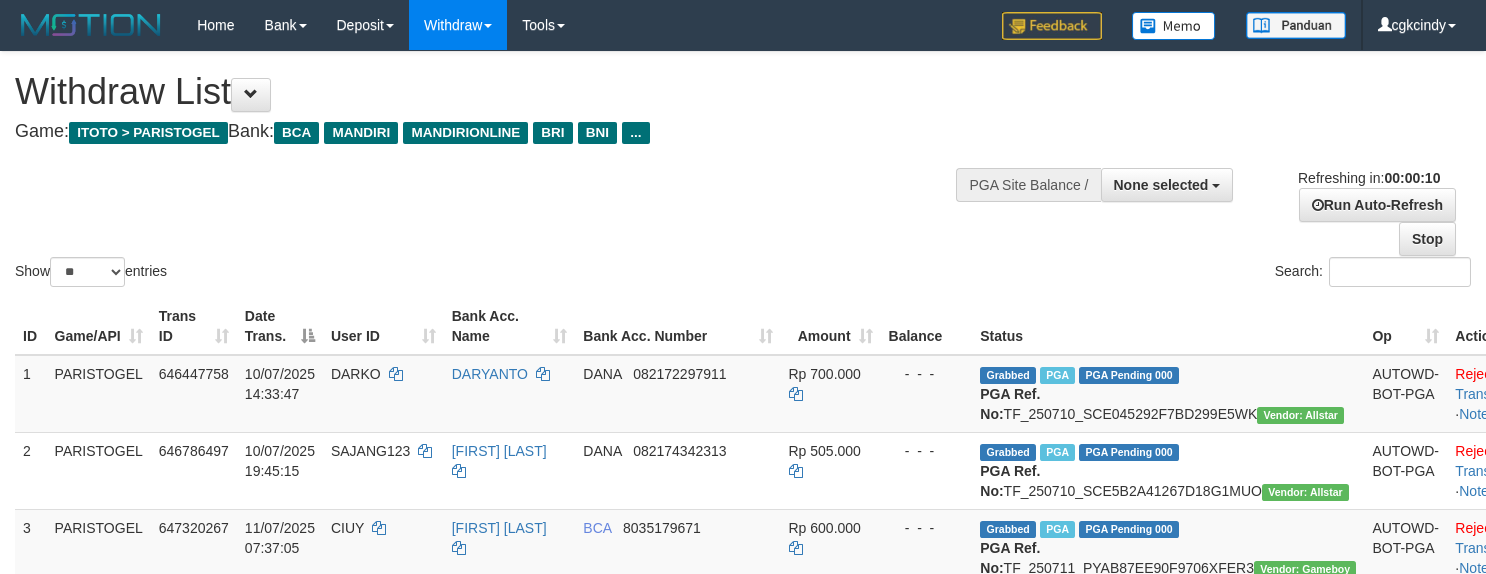 select 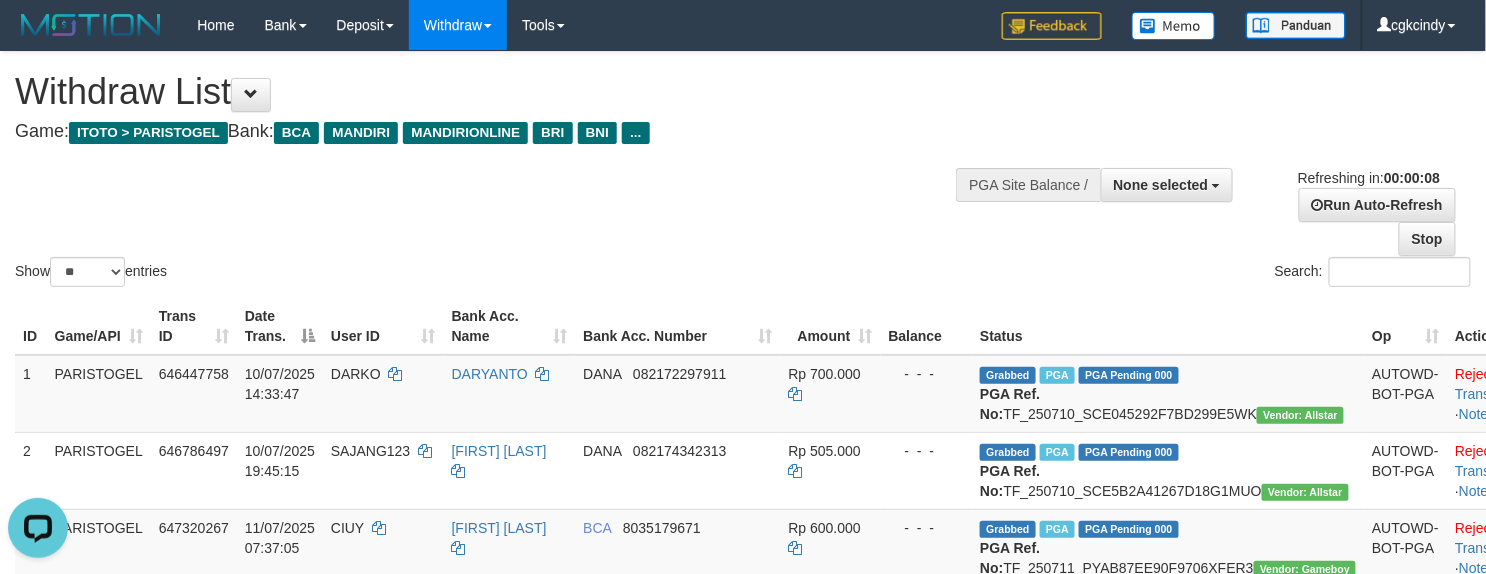 scroll, scrollTop: 0, scrollLeft: 0, axis: both 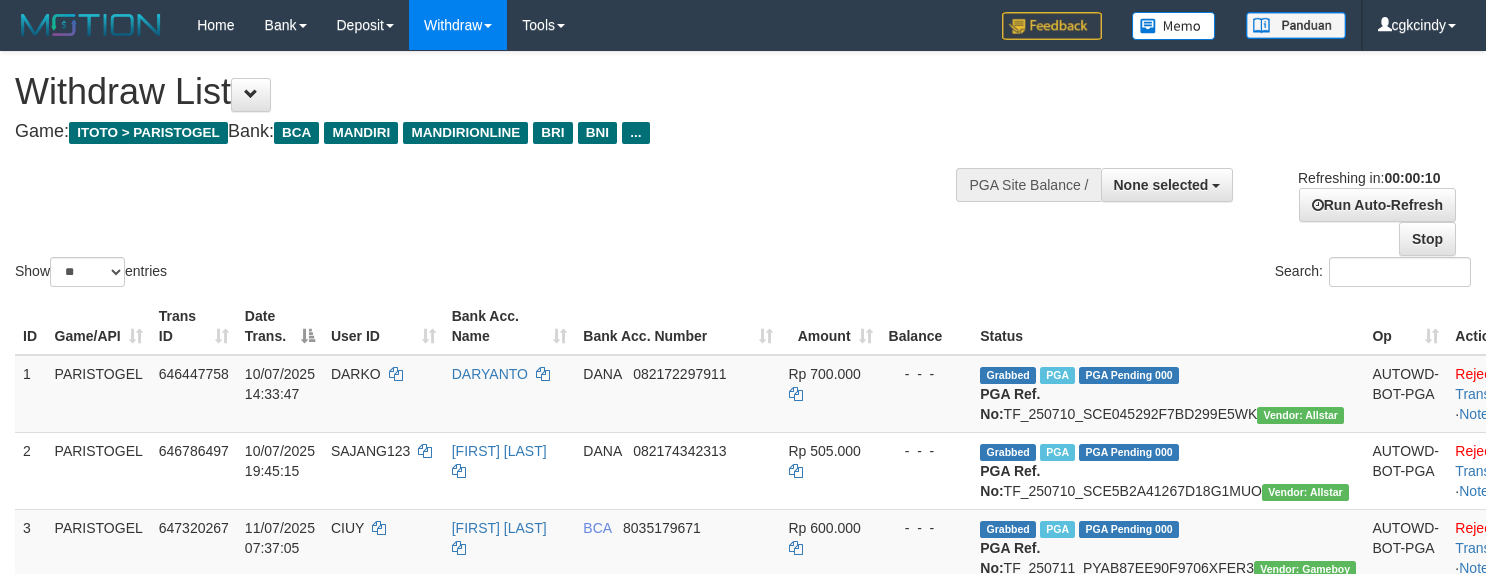 select 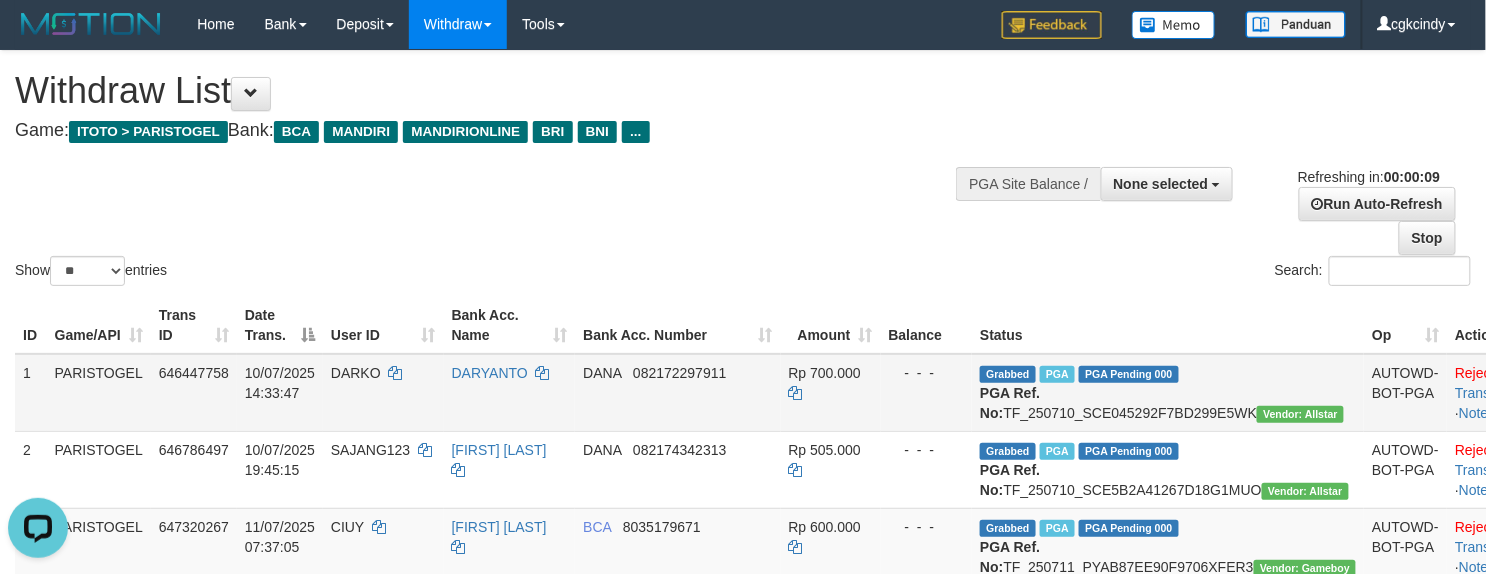 scroll, scrollTop: 0, scrollLeft: 0, axis: both 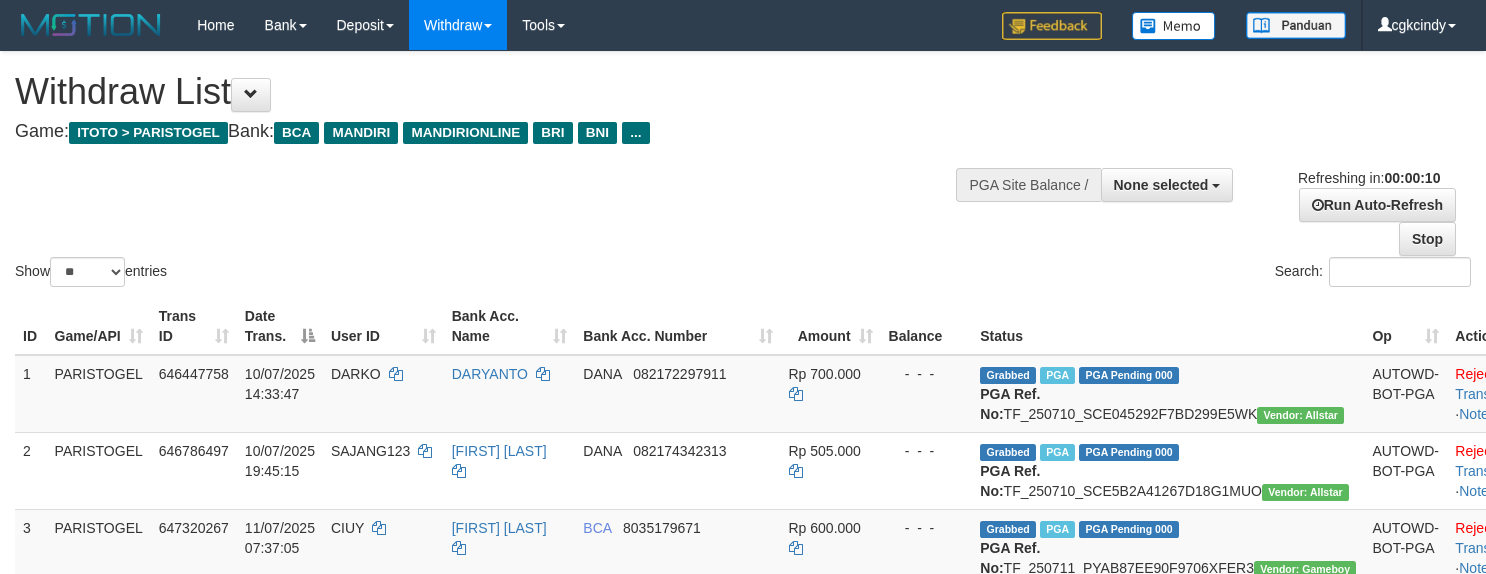 select 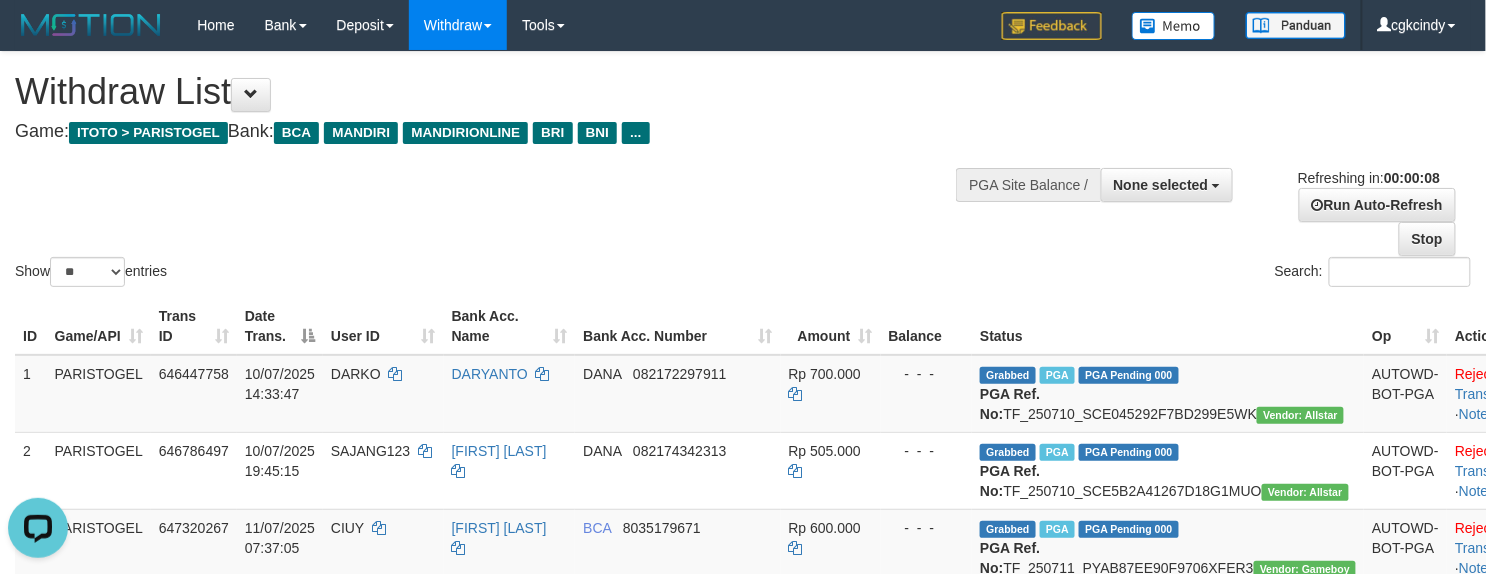 scroll, scrollTop: 0, scrollLeft: 0, axis: both 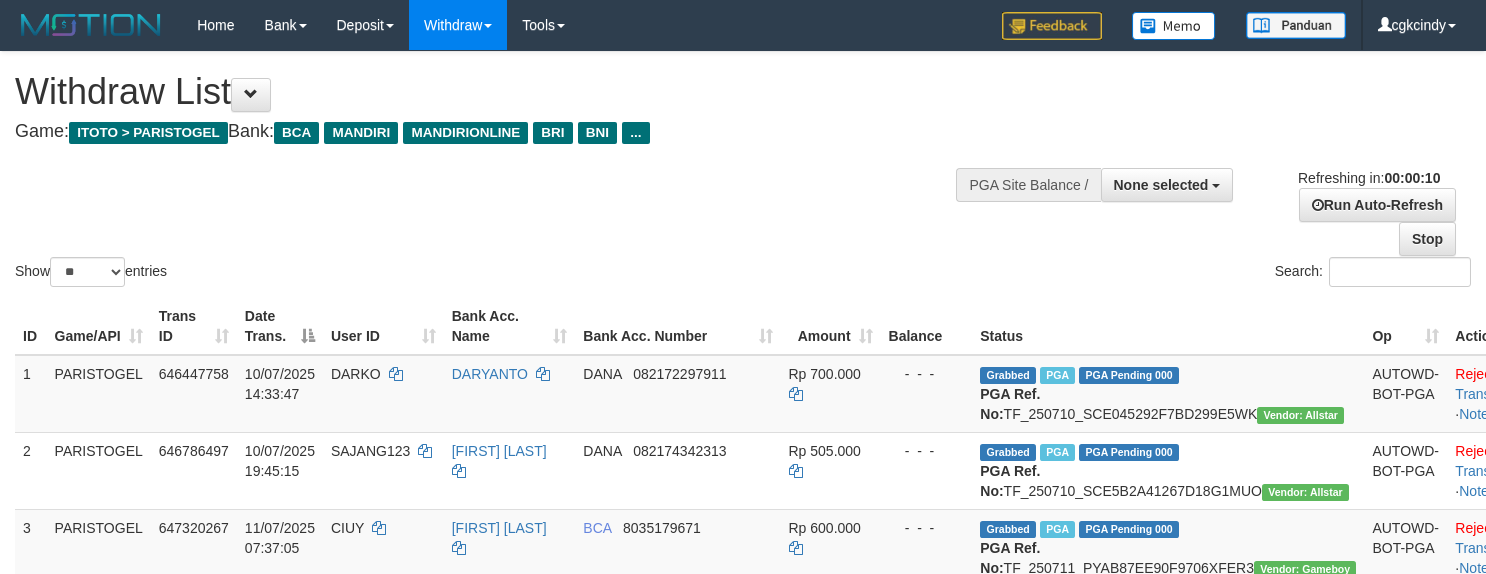 select 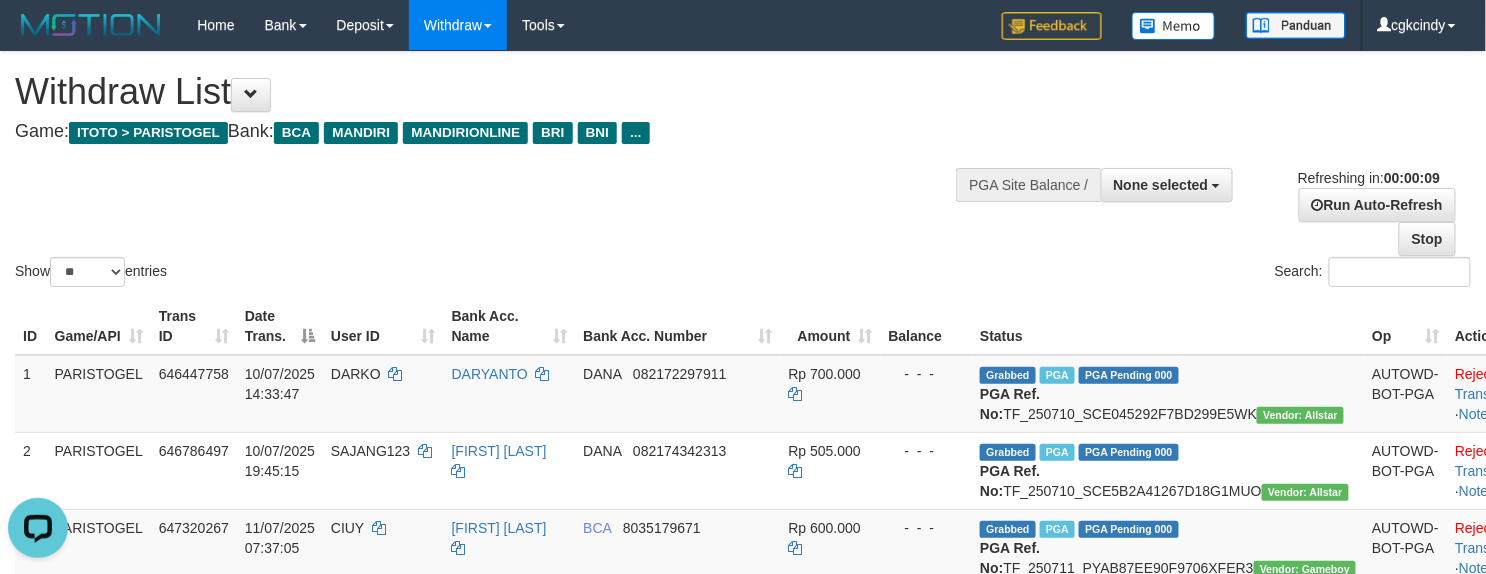 scroll, scrollTop: 0, scrollLeft: 0, axis: both 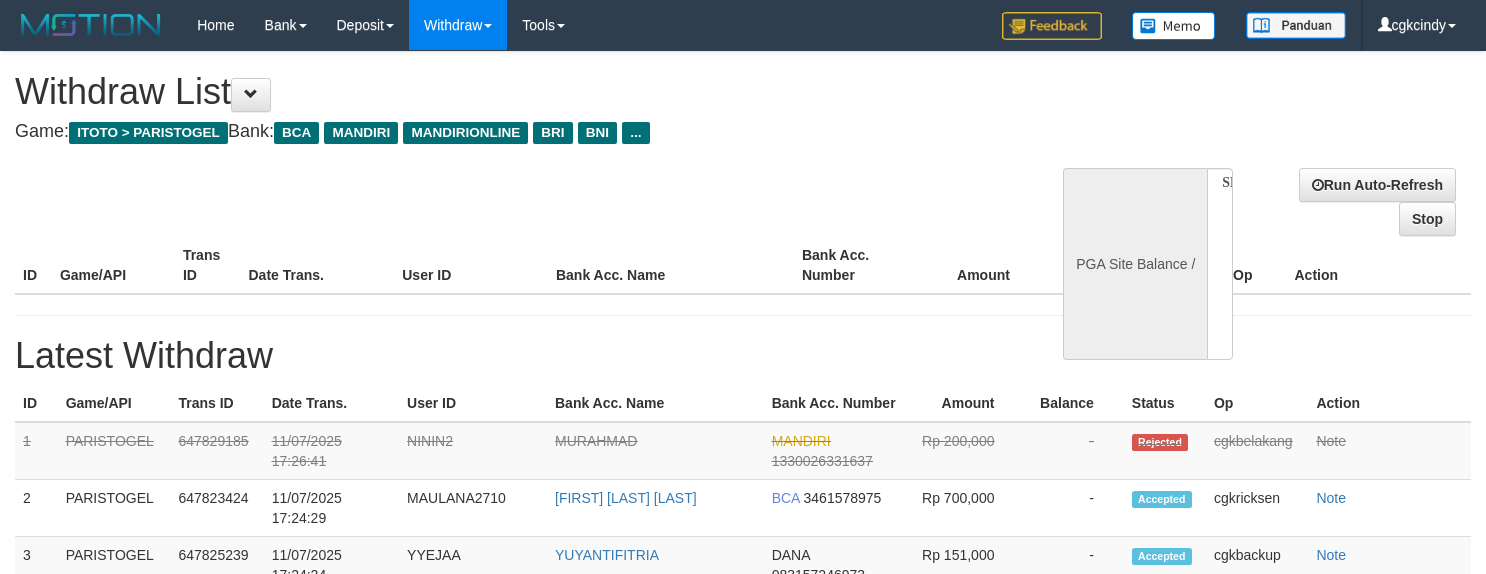 select 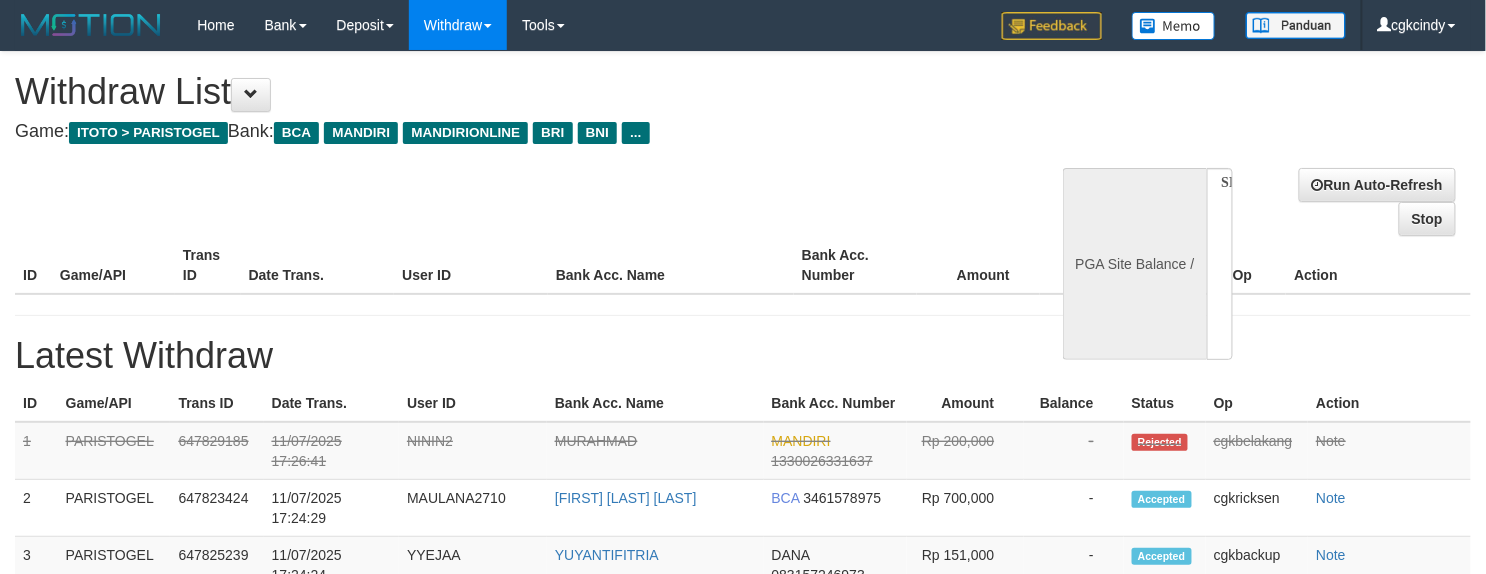 select on "**" 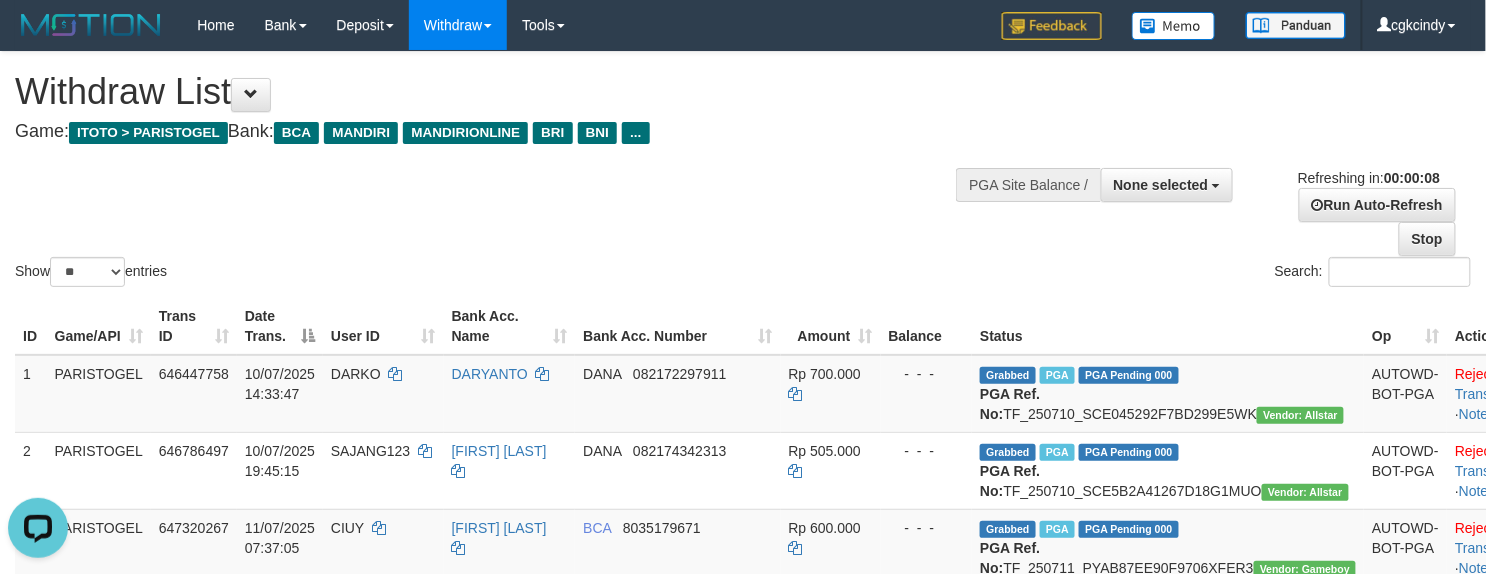 scroll, scrollTop: 0, scrollLeft: 0, axis: both 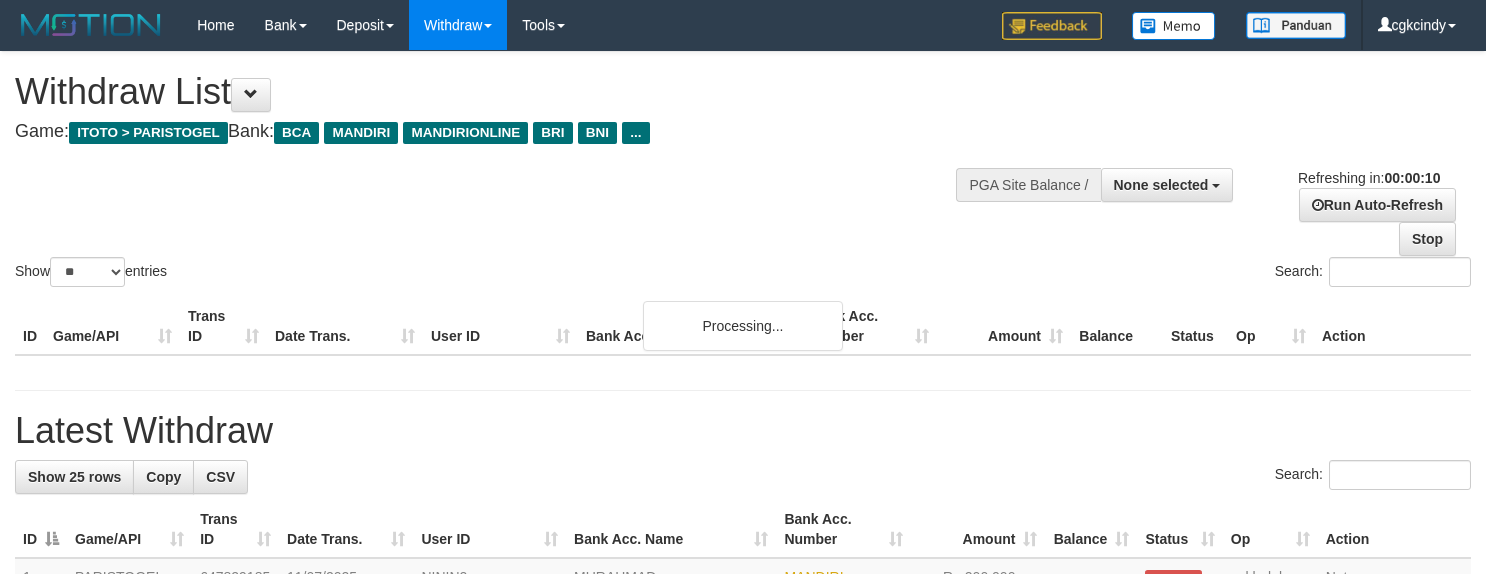 select 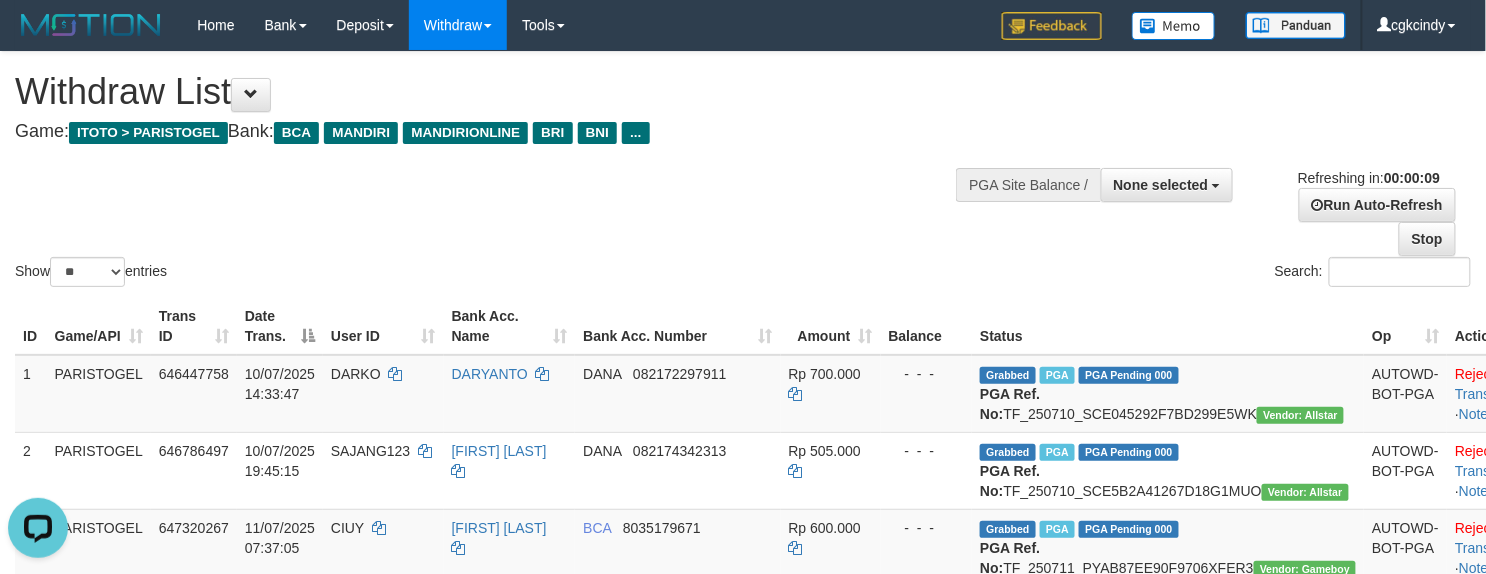 scroll, scrollTop: 0, scrollLeft: 0, axis: both 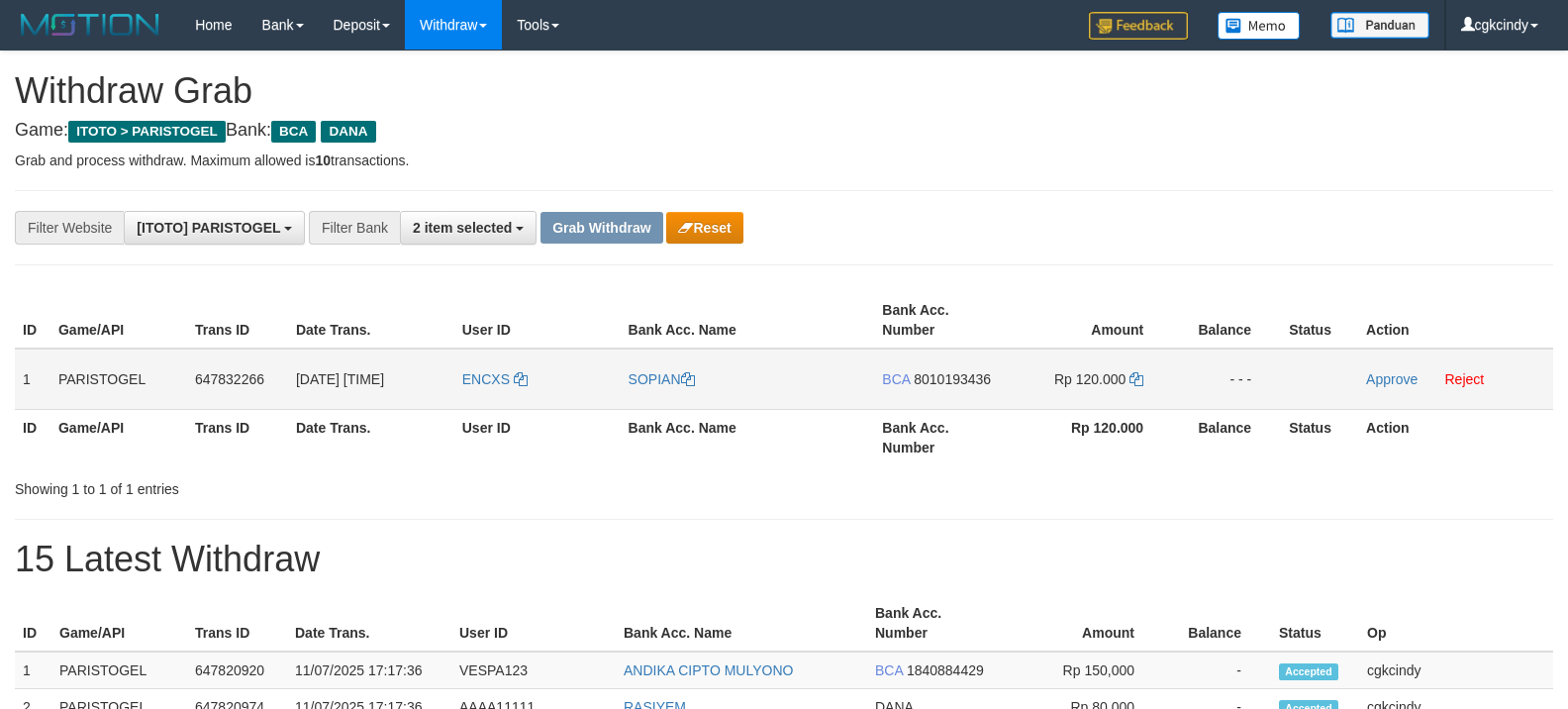 click on "ENCXS" at bounding box center (538, 379) 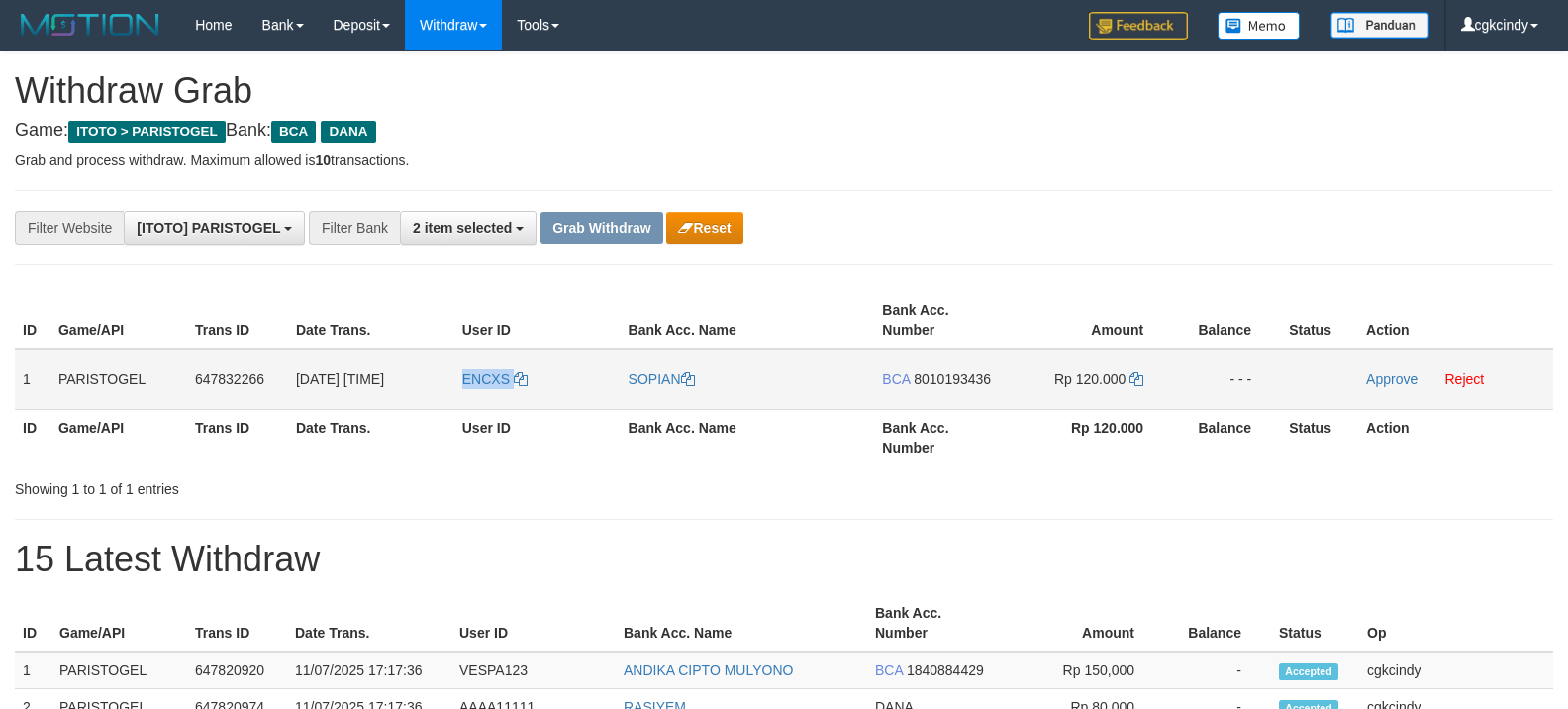 copy on "ENCXS" 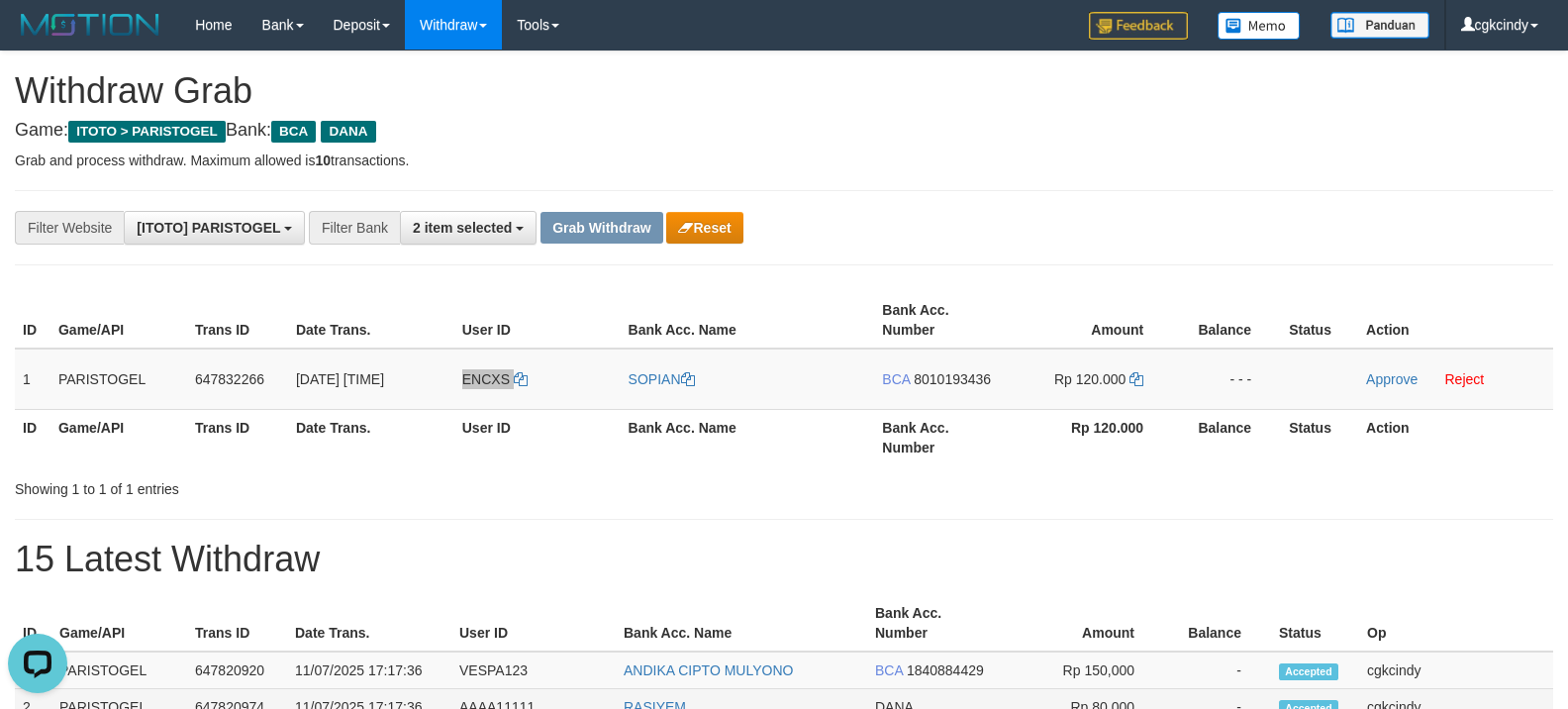 scroll, scrollTop: 0, scrollLeft: 0, axis: both 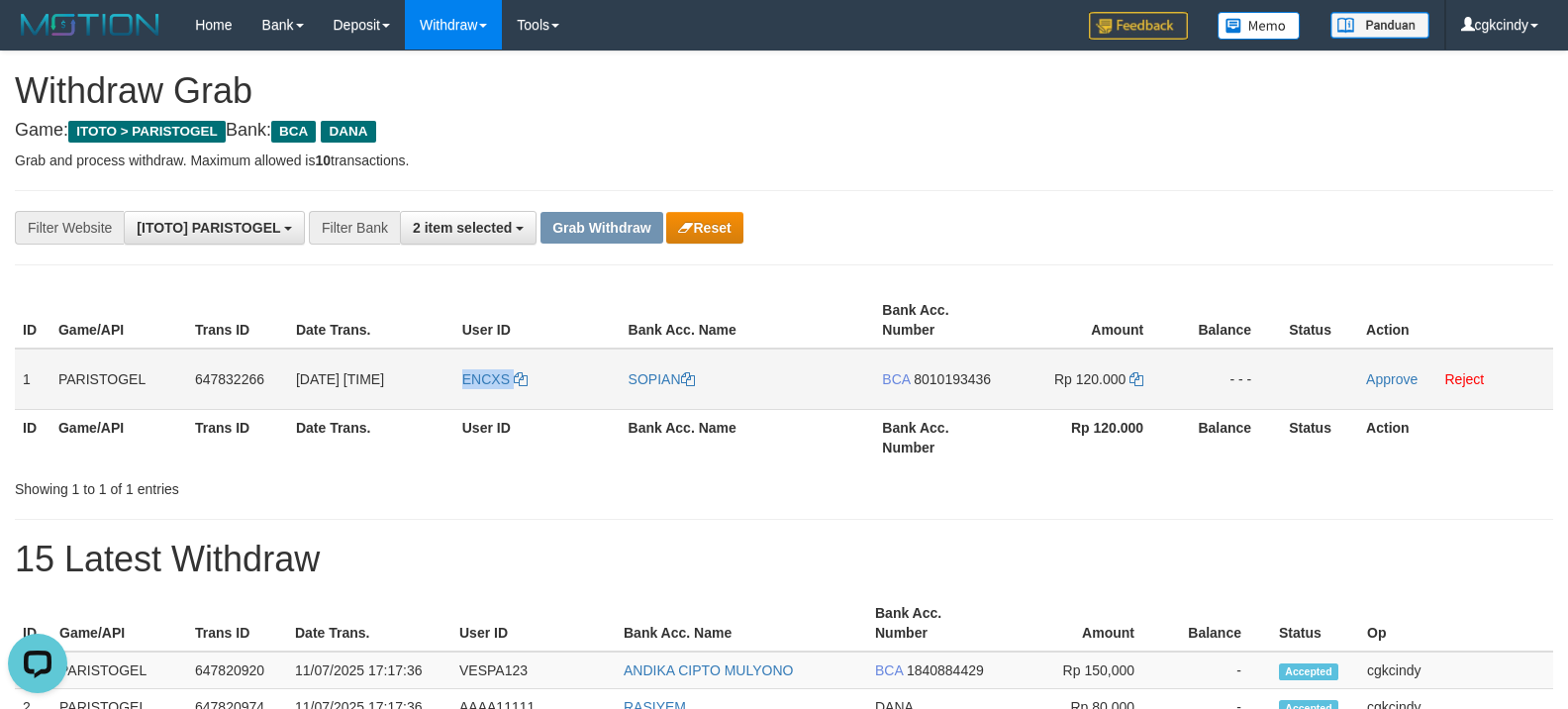 click on "ENCXS" at bounding box center (538, 379) 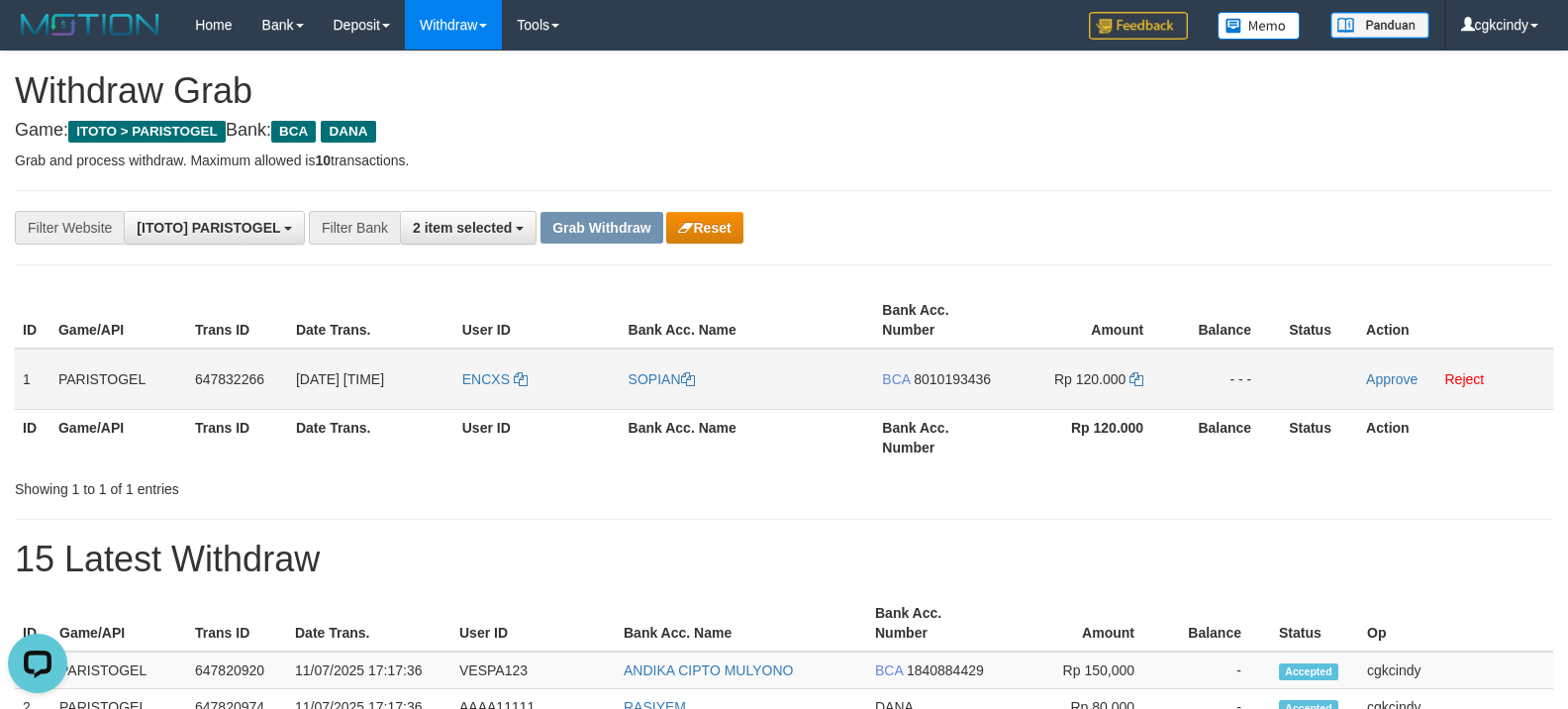 click on "SOPIAN" at bounding box center [747, 379] 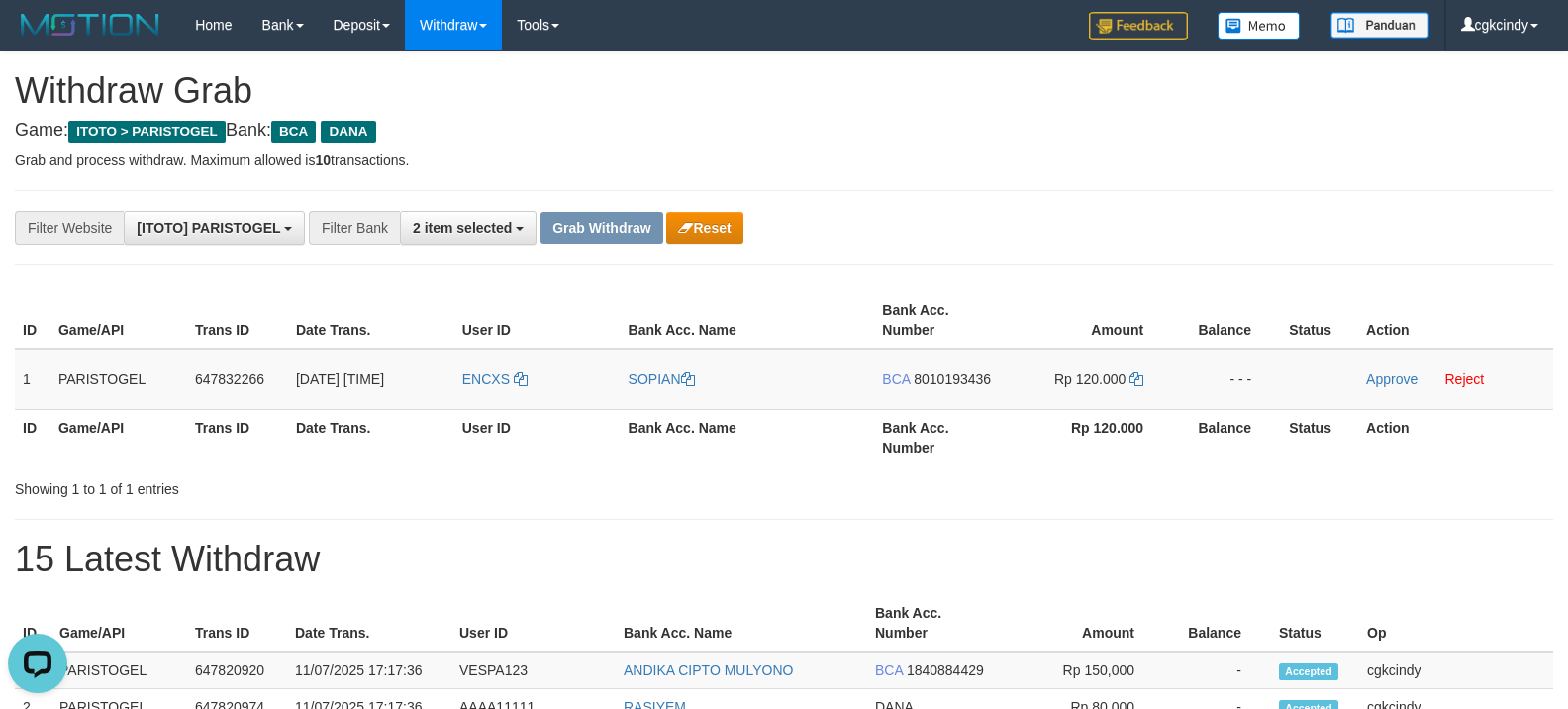 click on "Bank Acc. Number" at bounding box center (942, 437) 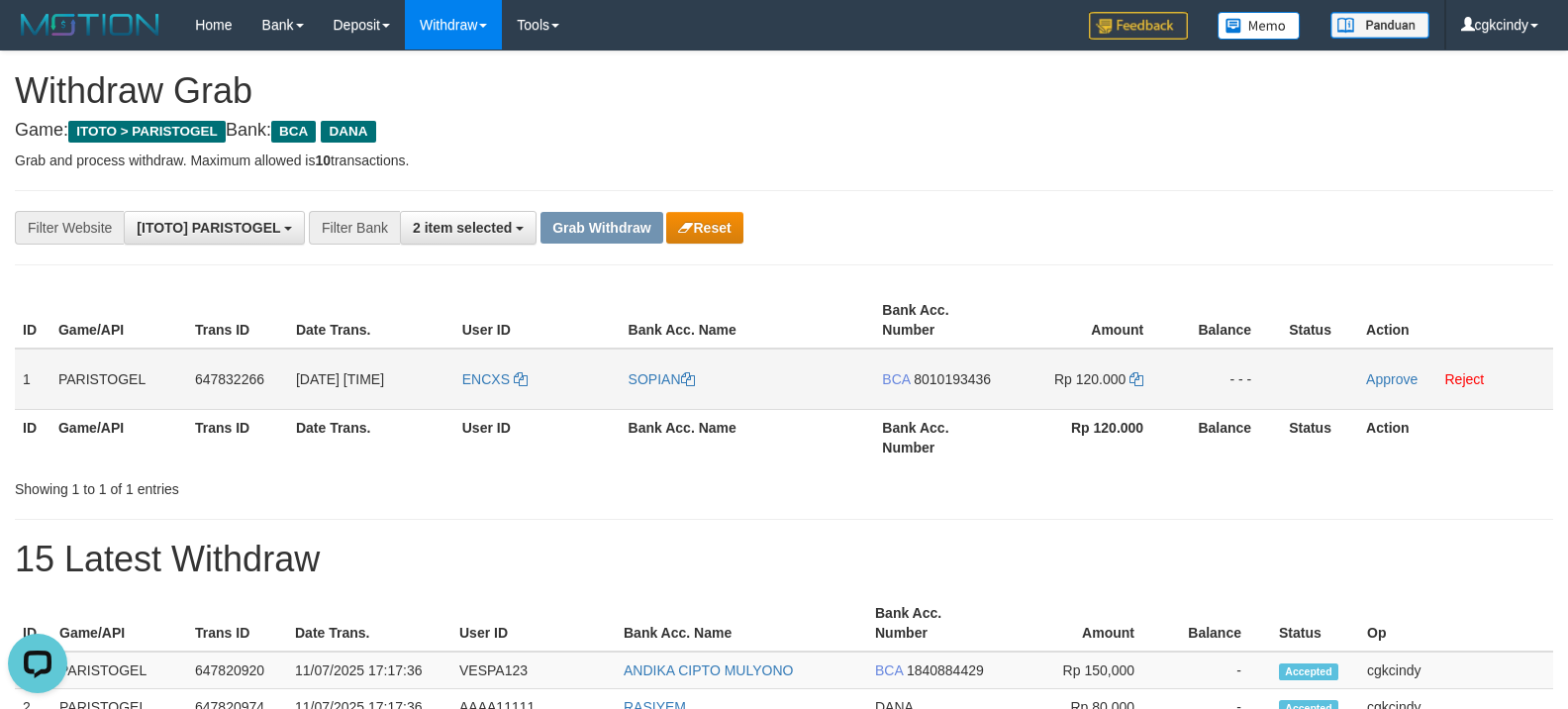 click on "BCA
8010193436" at bounding box center [942, 379] 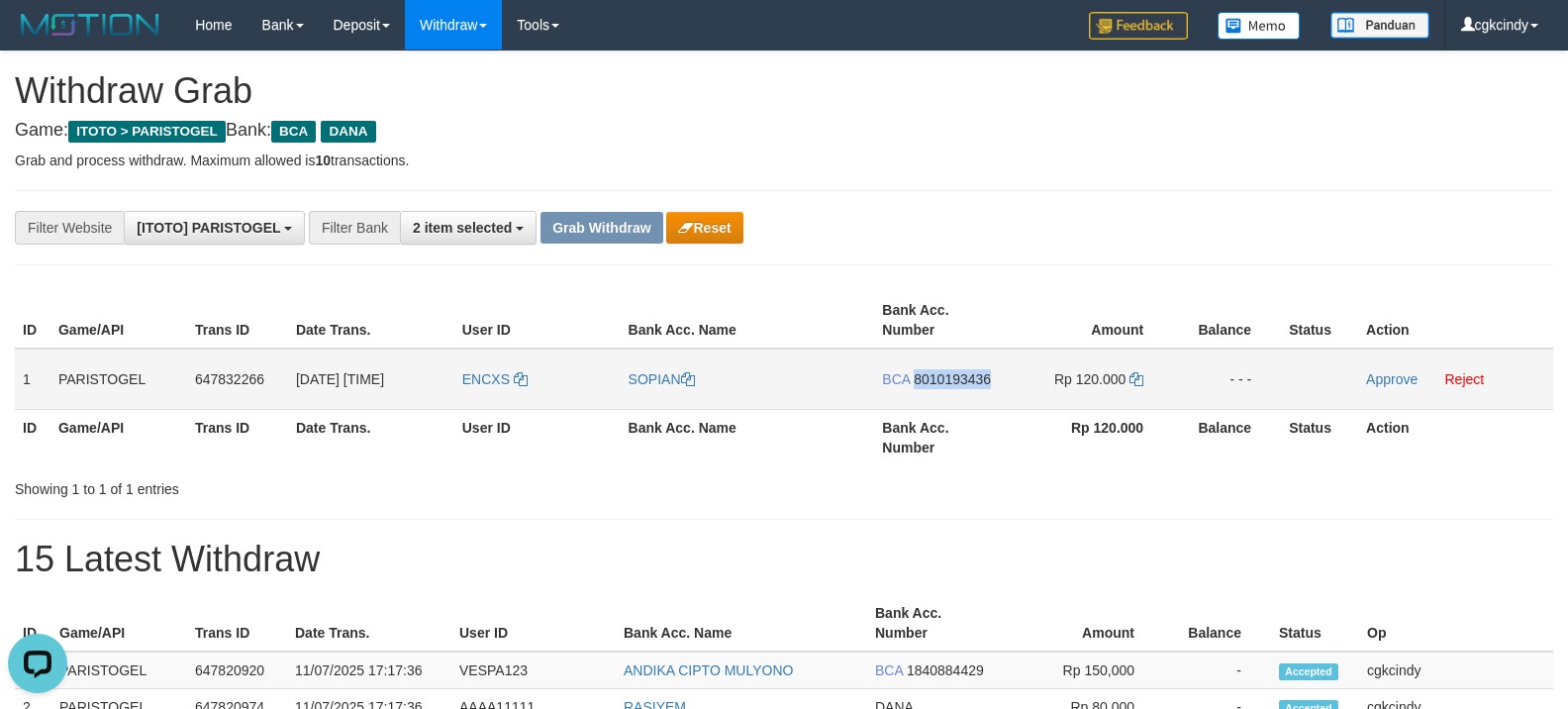 click on "BCA
8010193436" at bounding box center [942, 379] 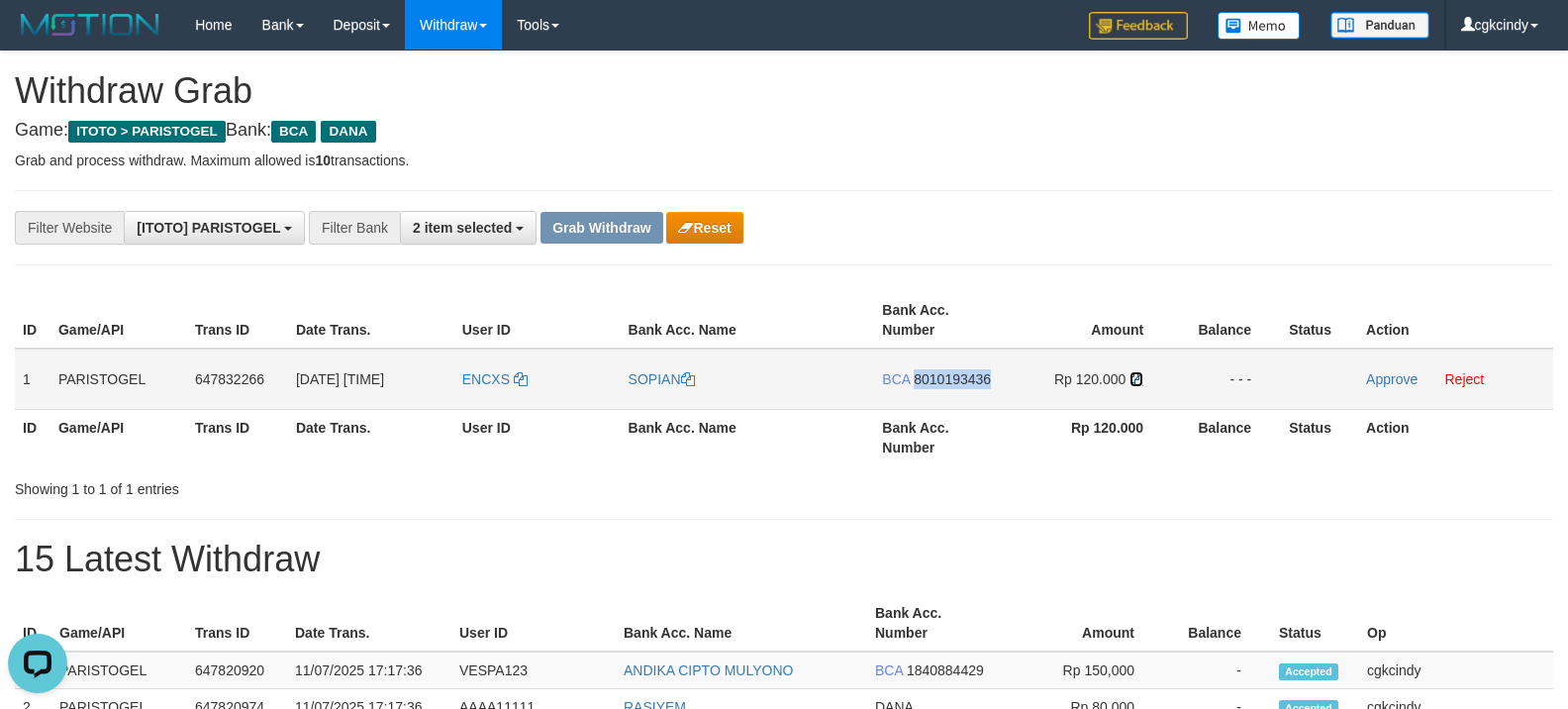 click at bounding box center [1136, 379] 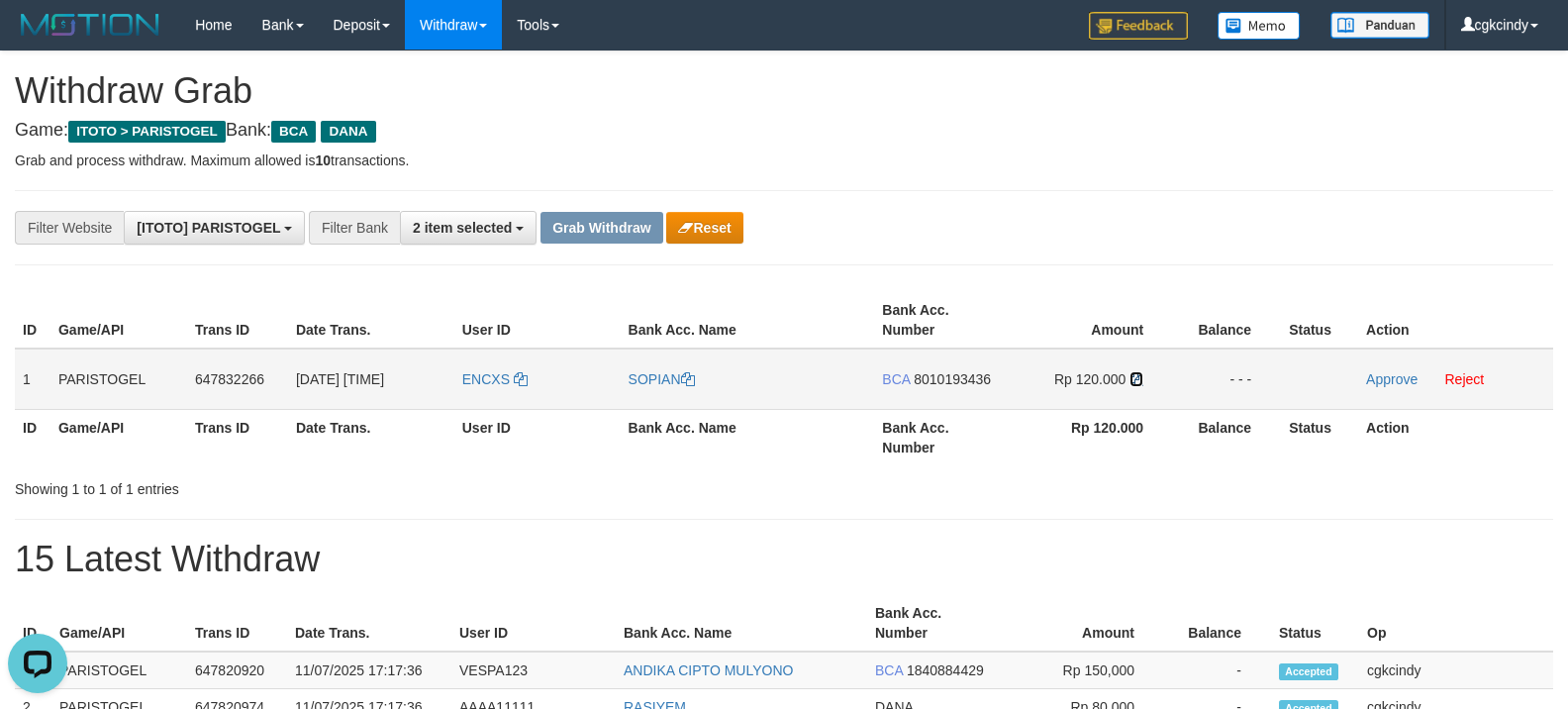 click at bounding box center [1136, 379] 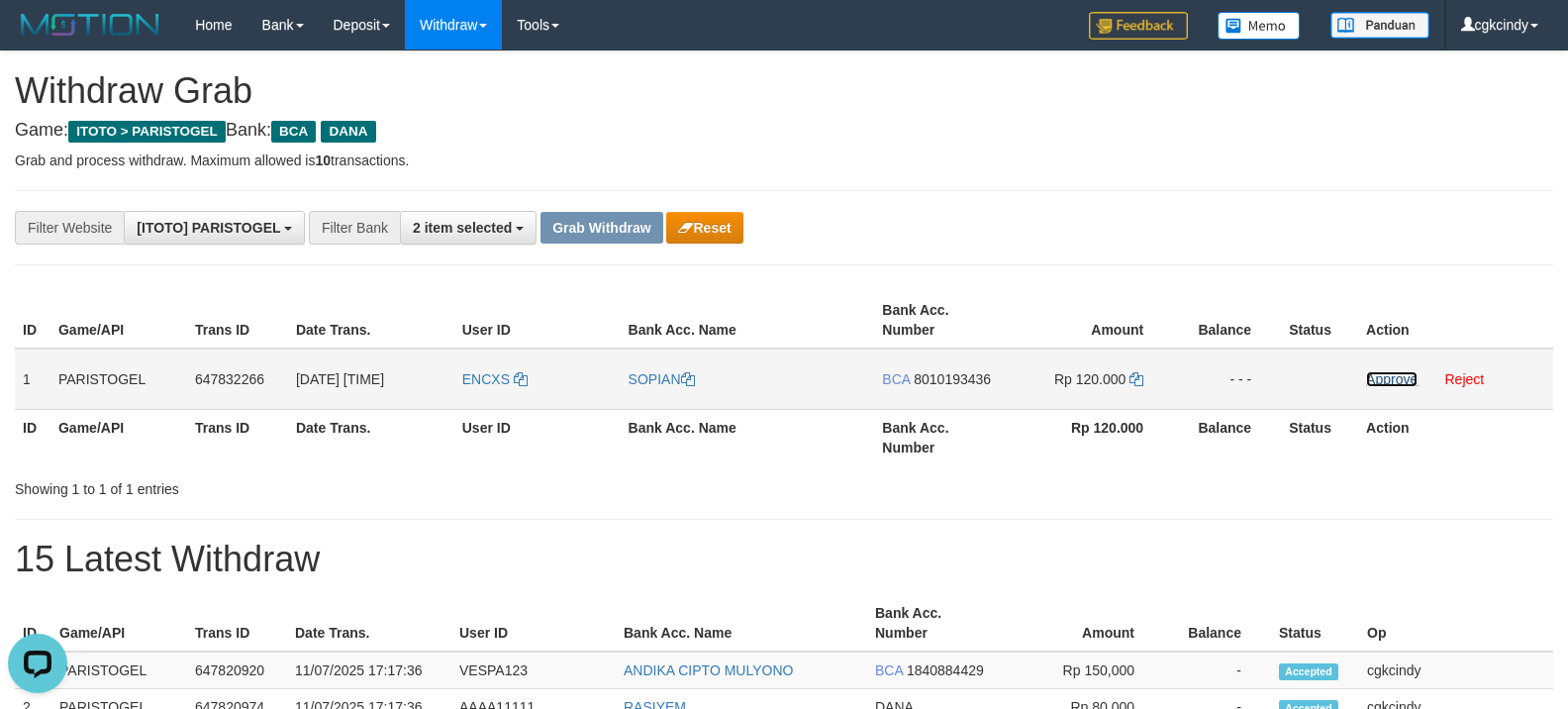 click on "Approve" at bounding box center [1392, 379] 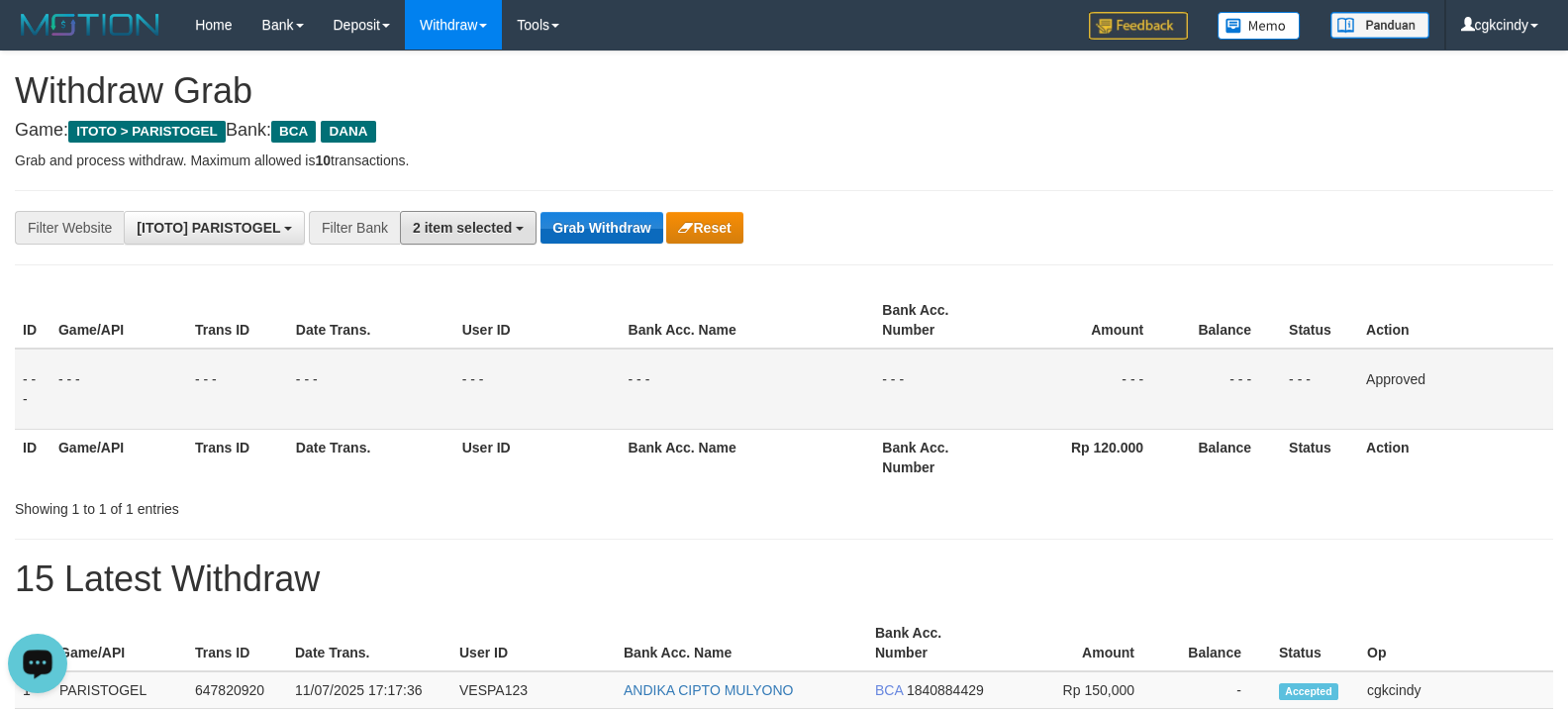 drag, startPoint x: 509, startPoint y: 243, endPoint x: 555, endPoint y: 234, distance: 46.872167 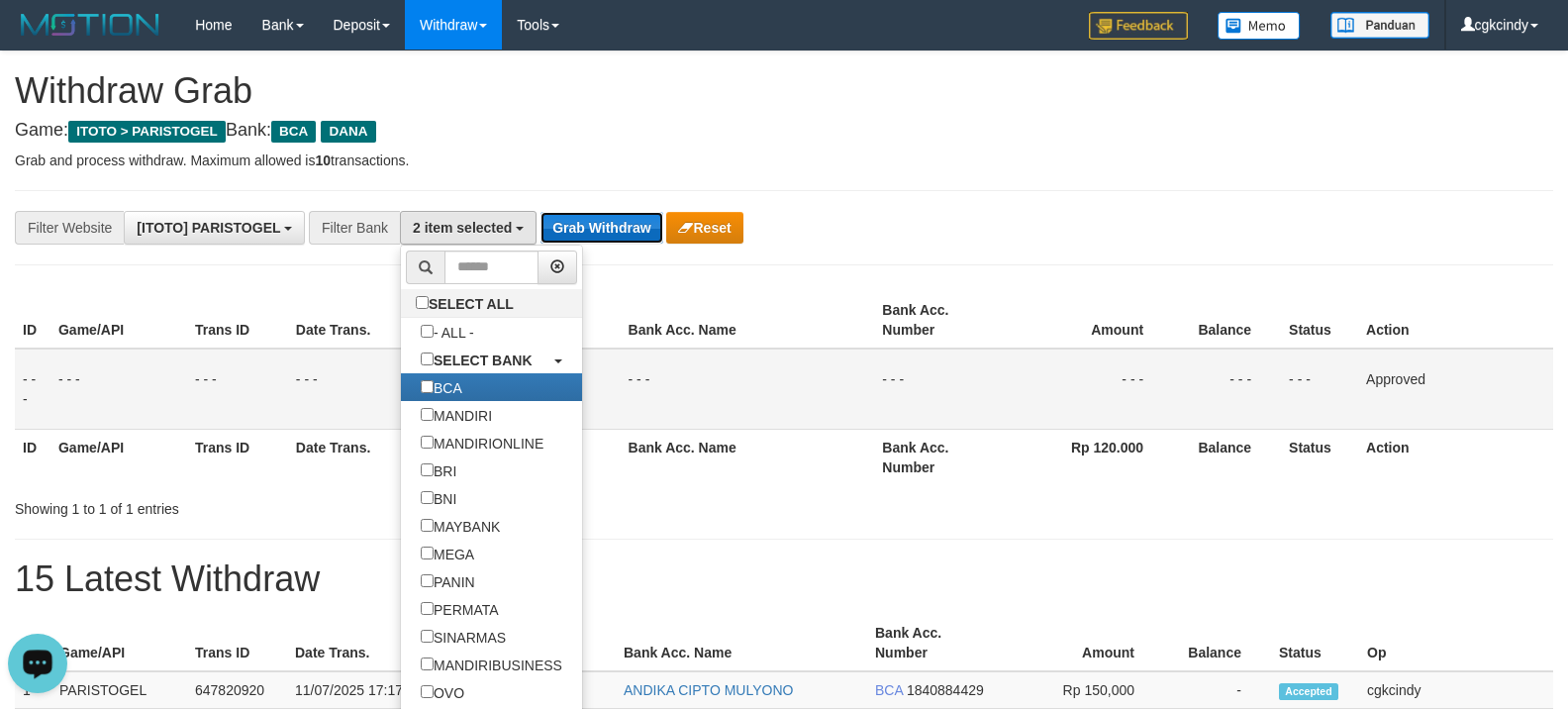click on "Grab Withdraw" at bounding box center (601, 228) 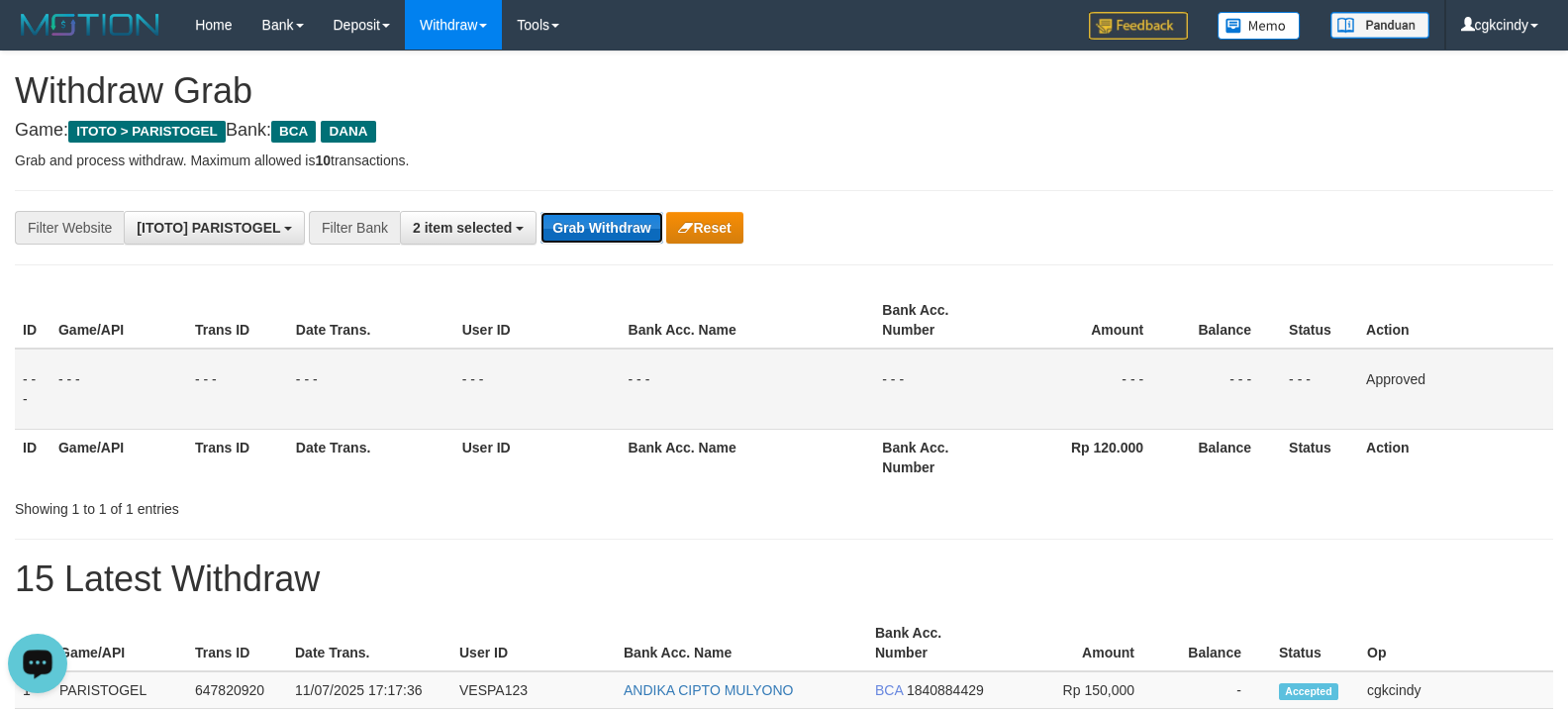 click on "Grab Withdraw" at bounding box center (601, 228) 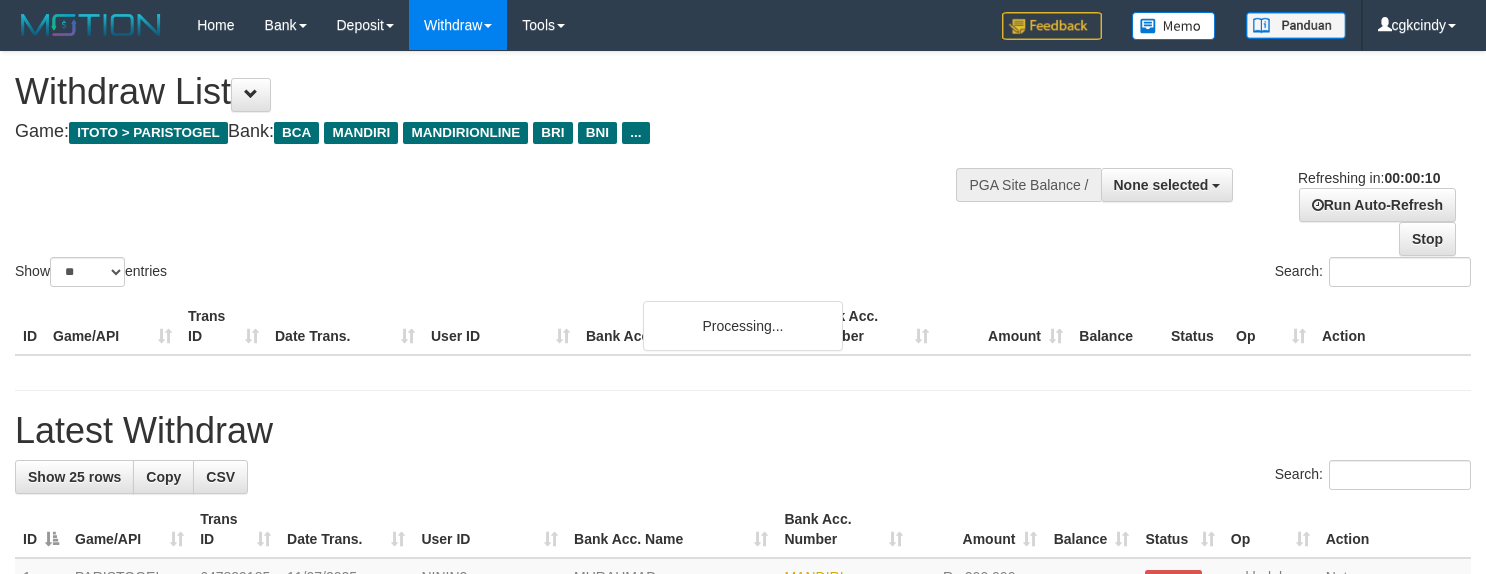 select 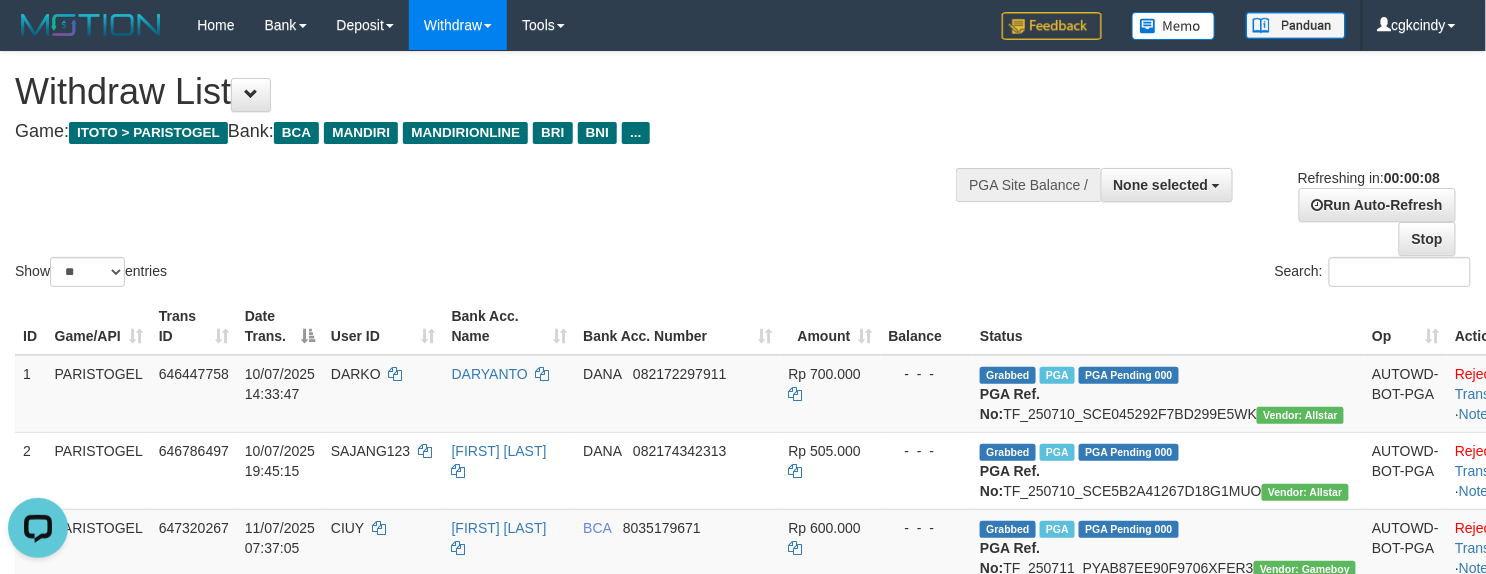 scroll, scrollTop: 0, scrollLeft: 0, axis: both 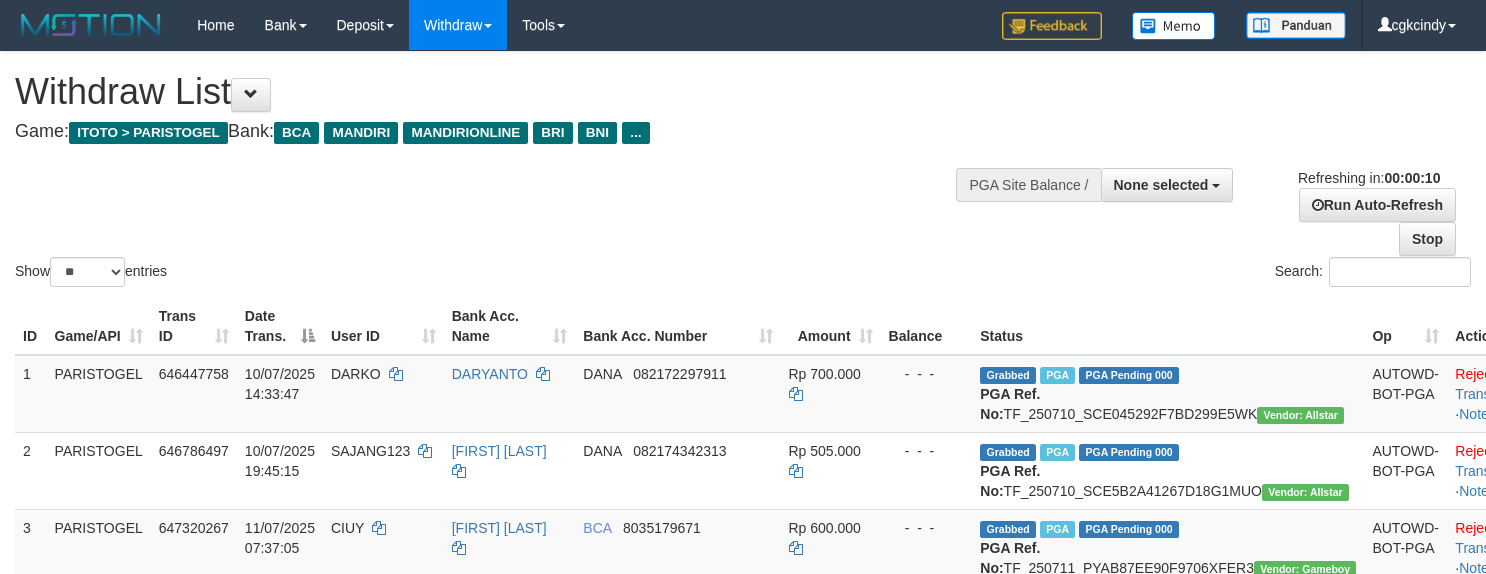 select 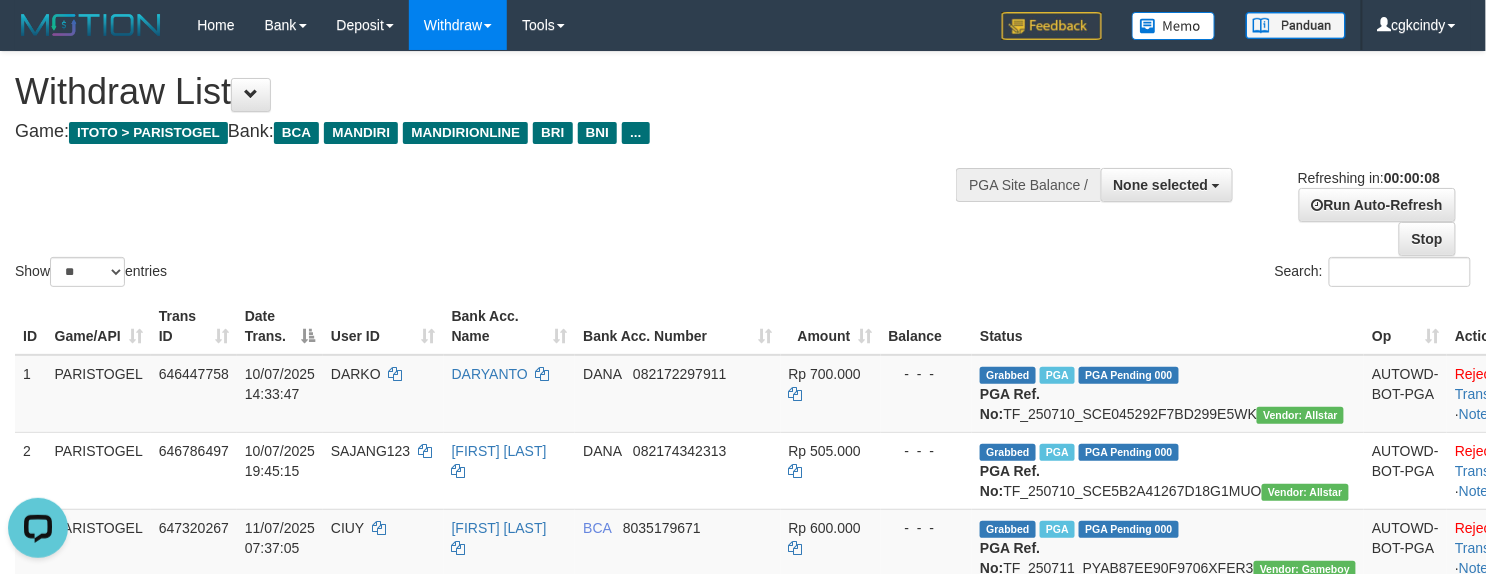 scroll, scrollTop: 0, scrollLeft: 0, axis: both 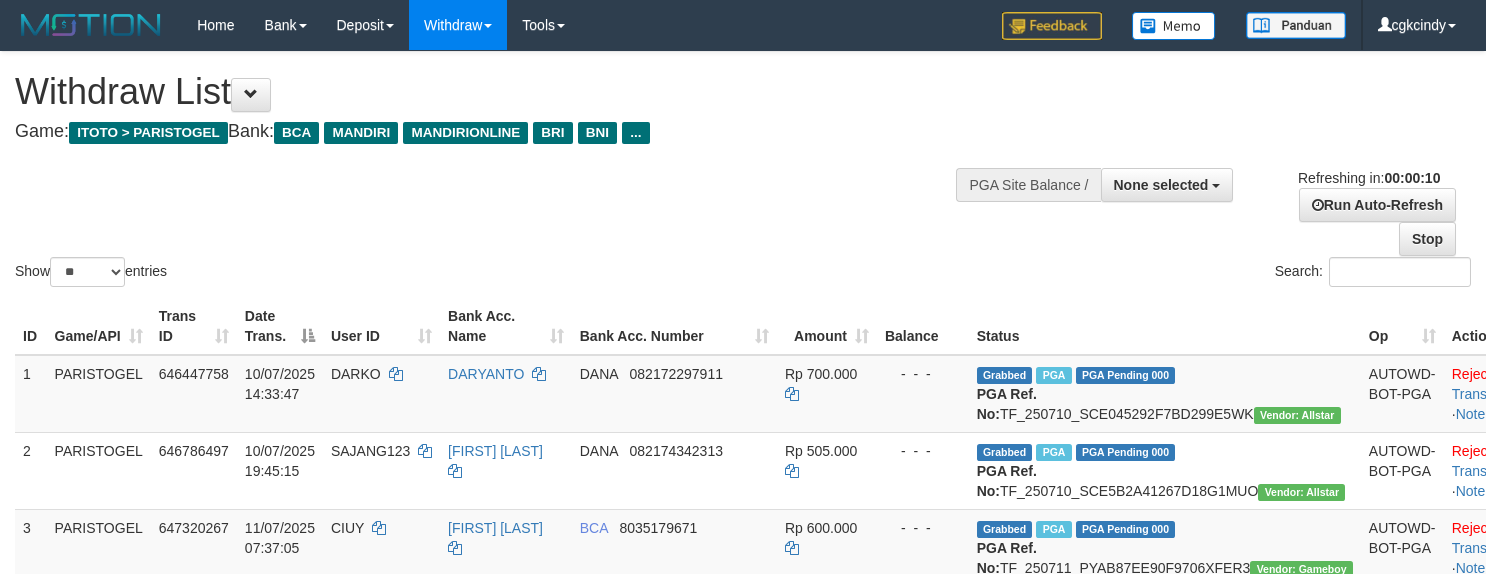select 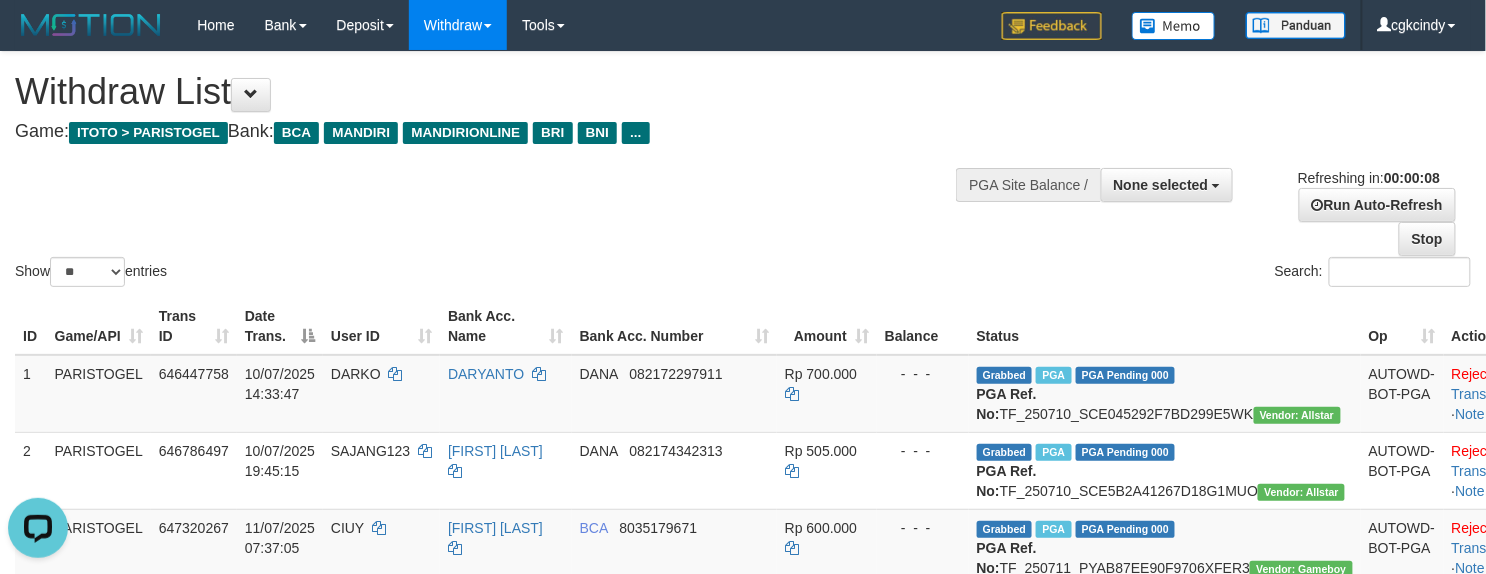 scroll, scrollTop: 0, scrollLeft: 0, axis: both 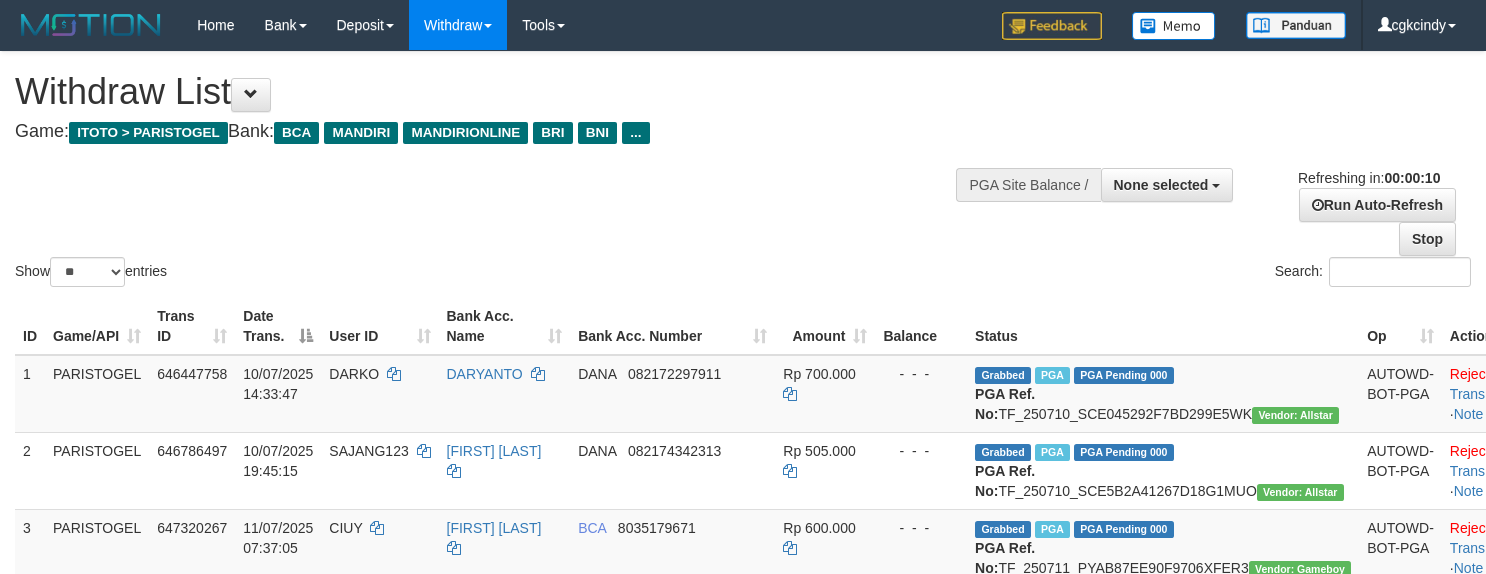select 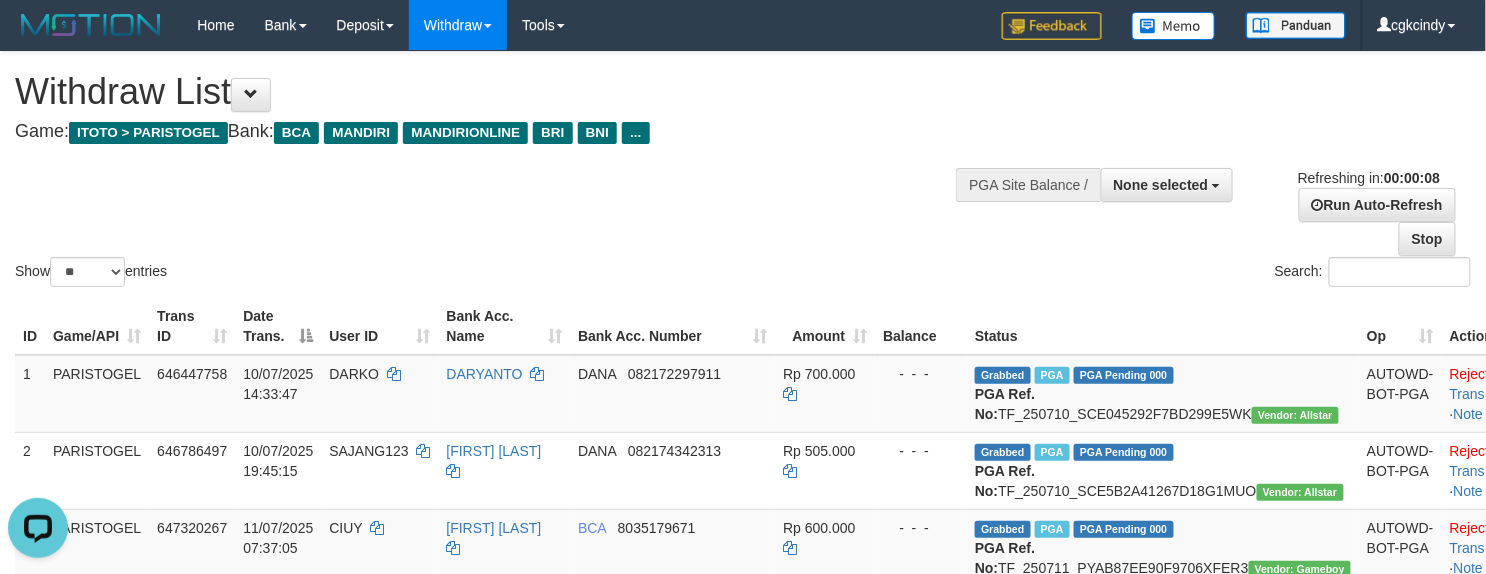 scroll, scrollTop: 0, scrollLeft: 0, axis: both 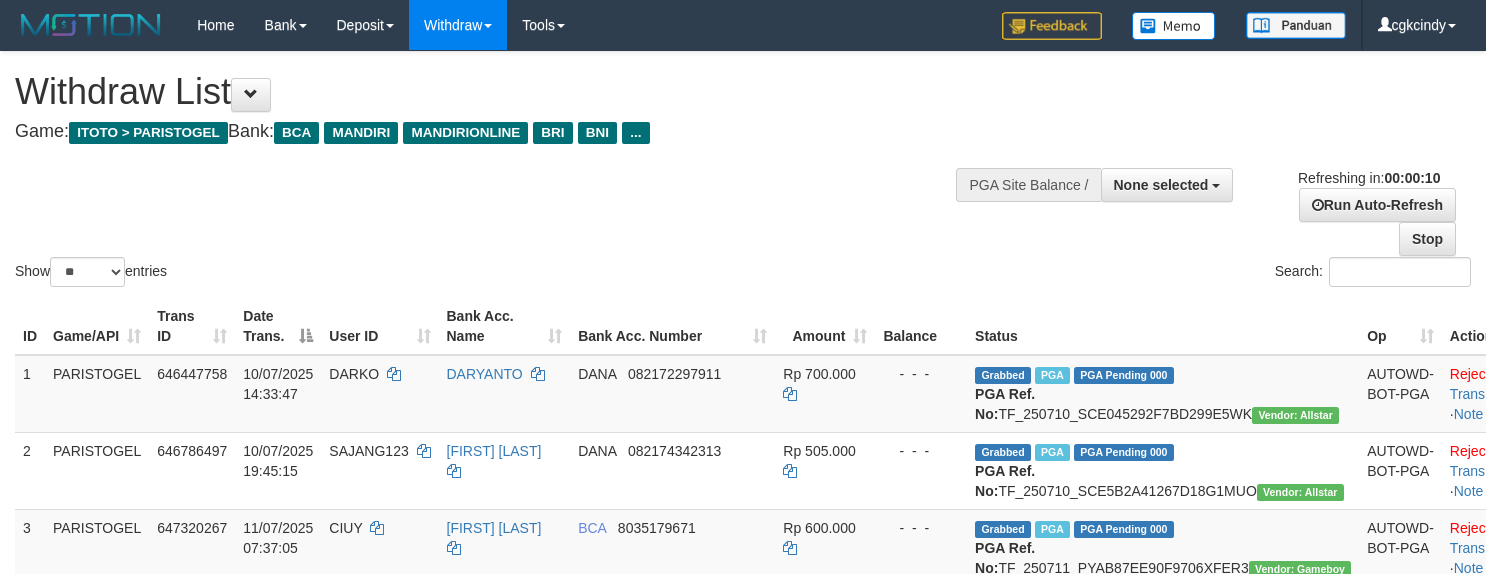 select 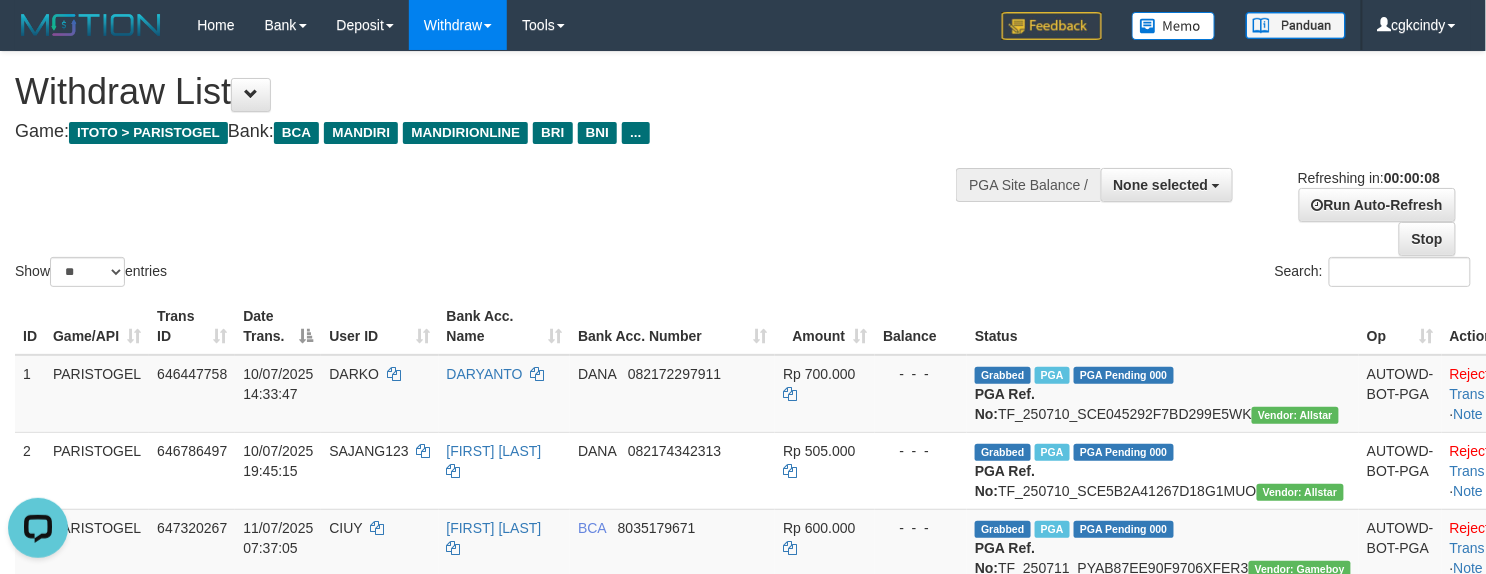 scroll, scrollTop: 0, scrollLeft: 0, axis: both 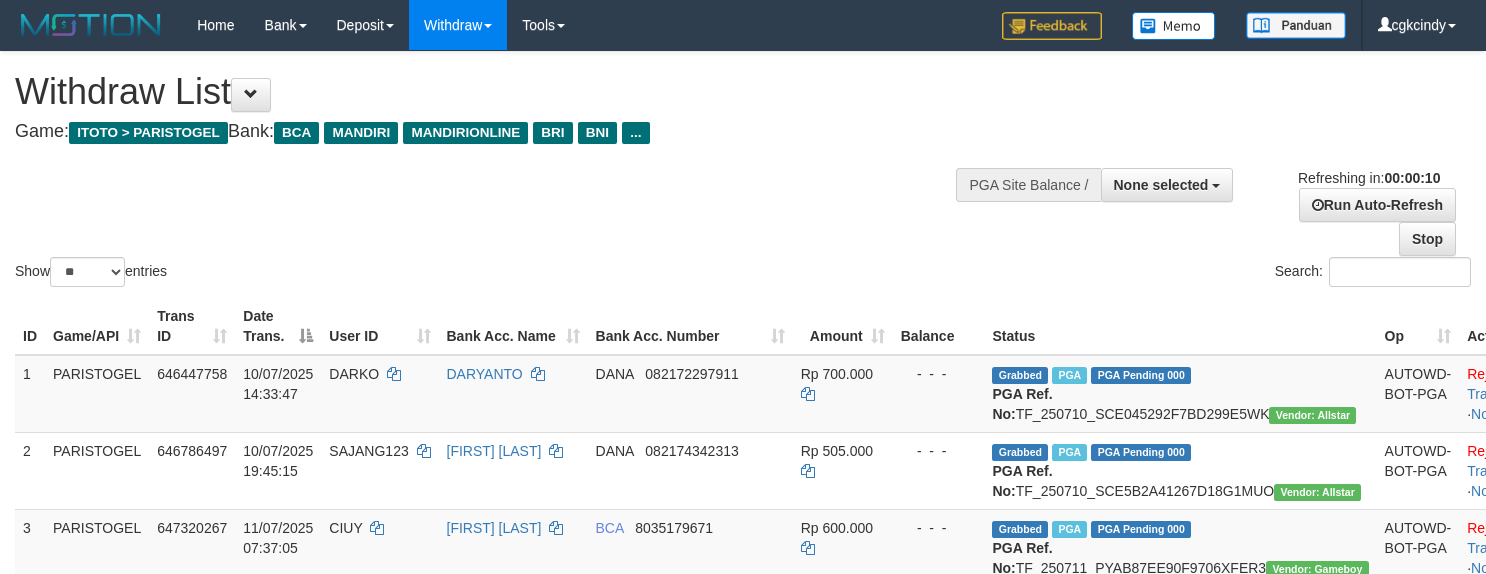select 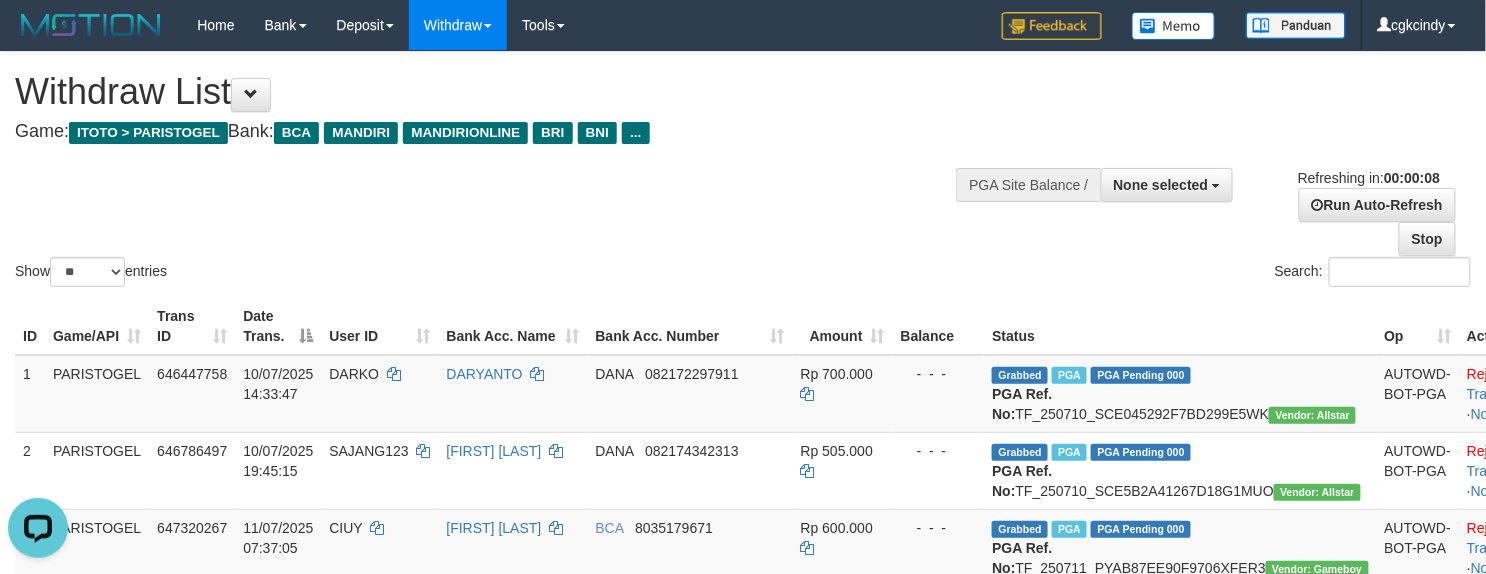 scroll, scrollTop: 0, scrollLeft: 0, axis: both 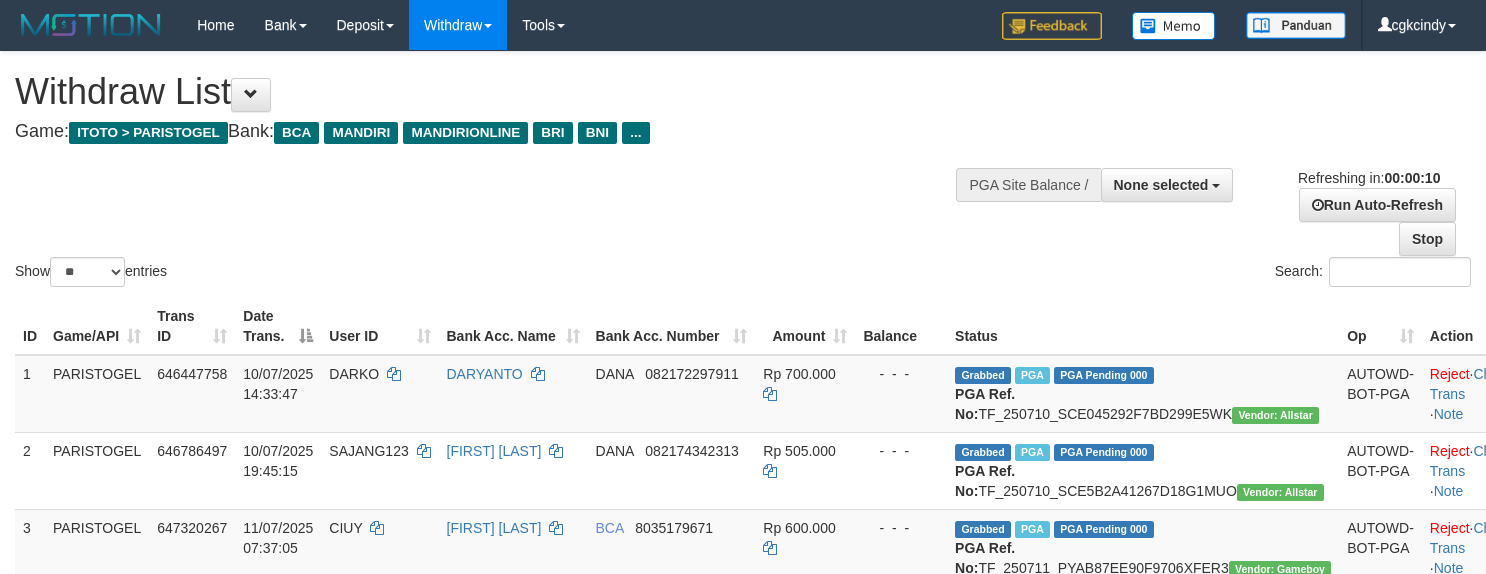 select 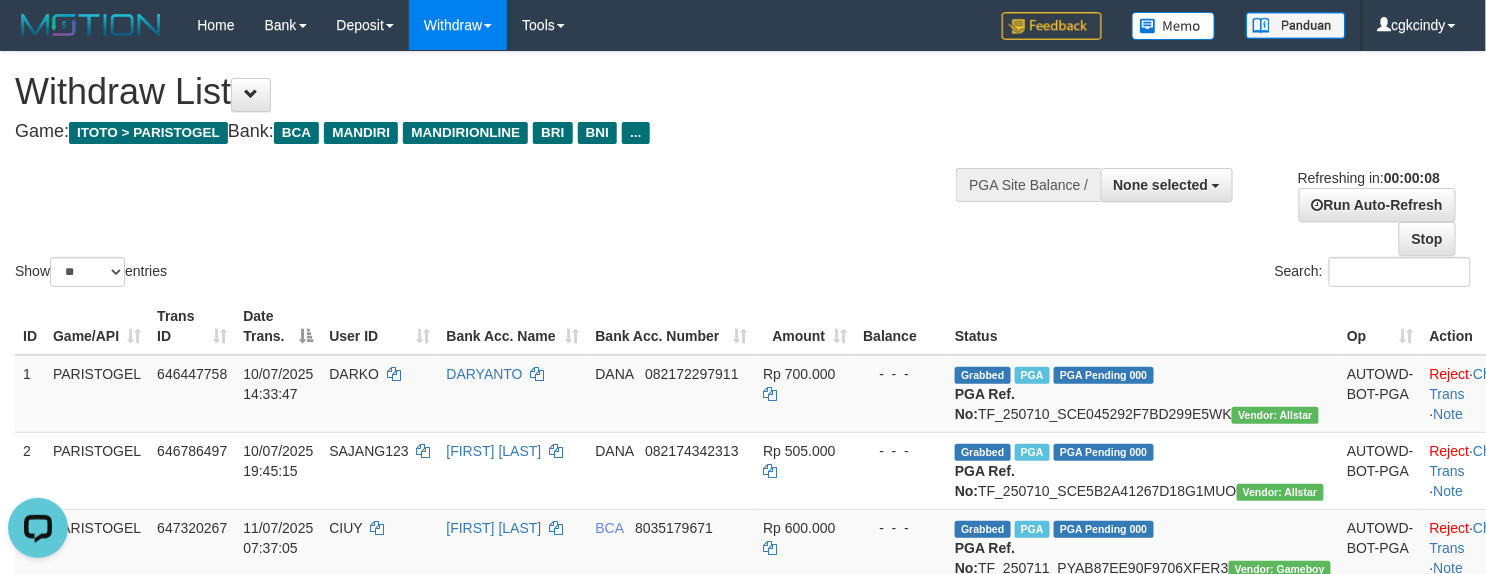 scroll, scrollTop: 0, scrollLeft: 0, axis: both 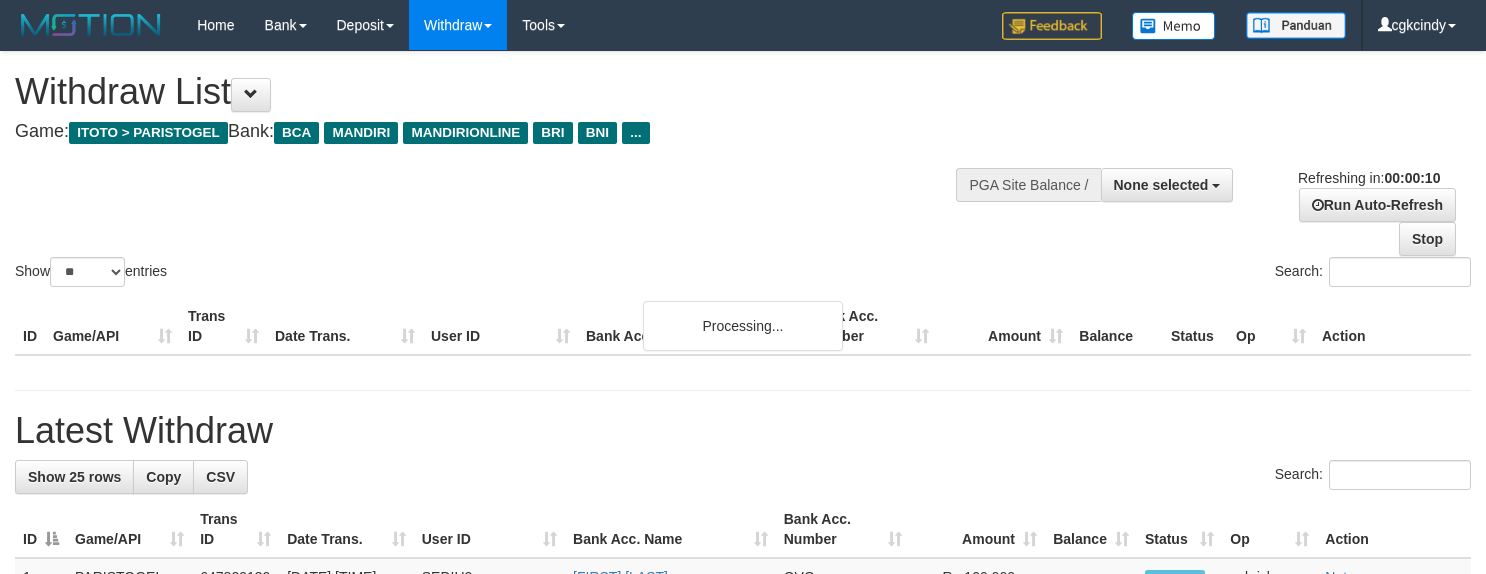 select 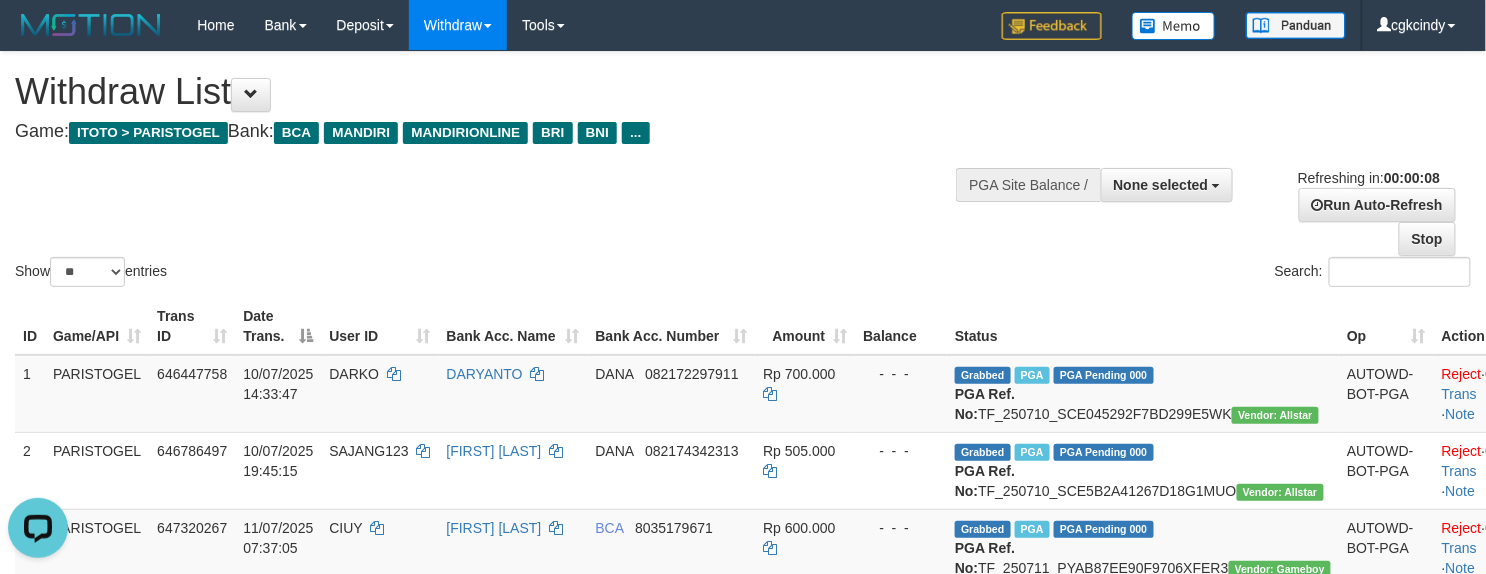 scroll, scrollTop: 0, scrollLeft: 0, axis: both 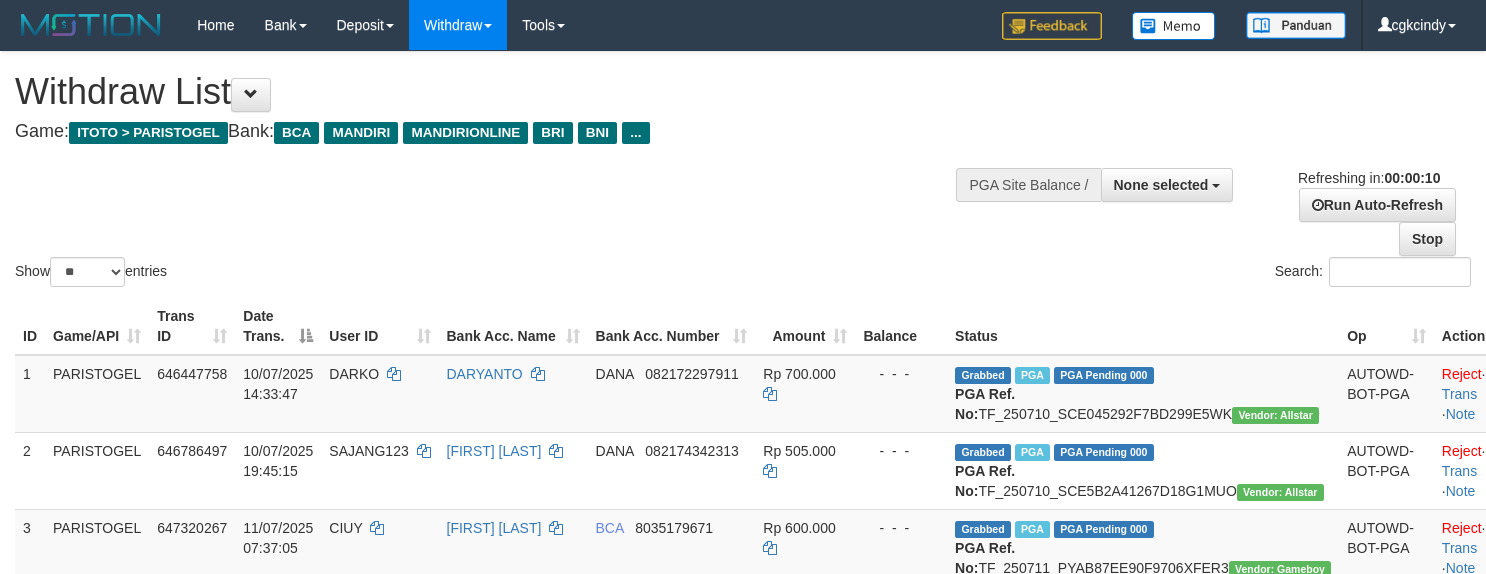 select 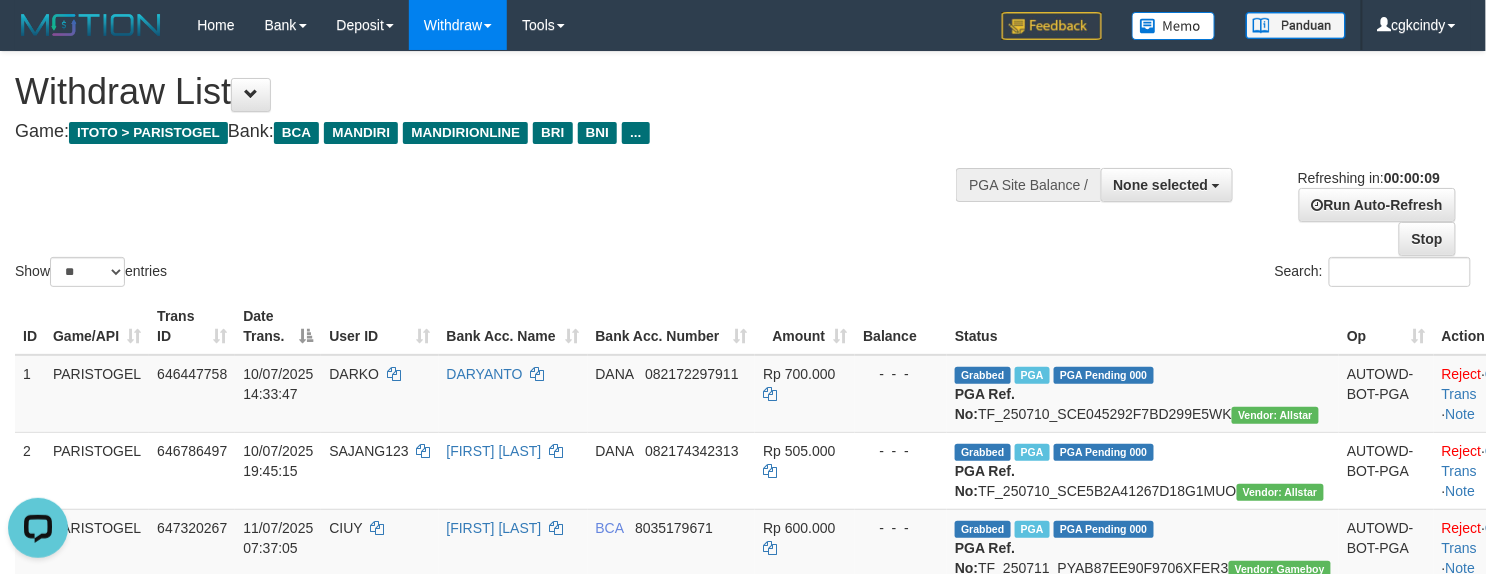 scroll, scrollTop: 0, scrollLeft: 0, axis: both 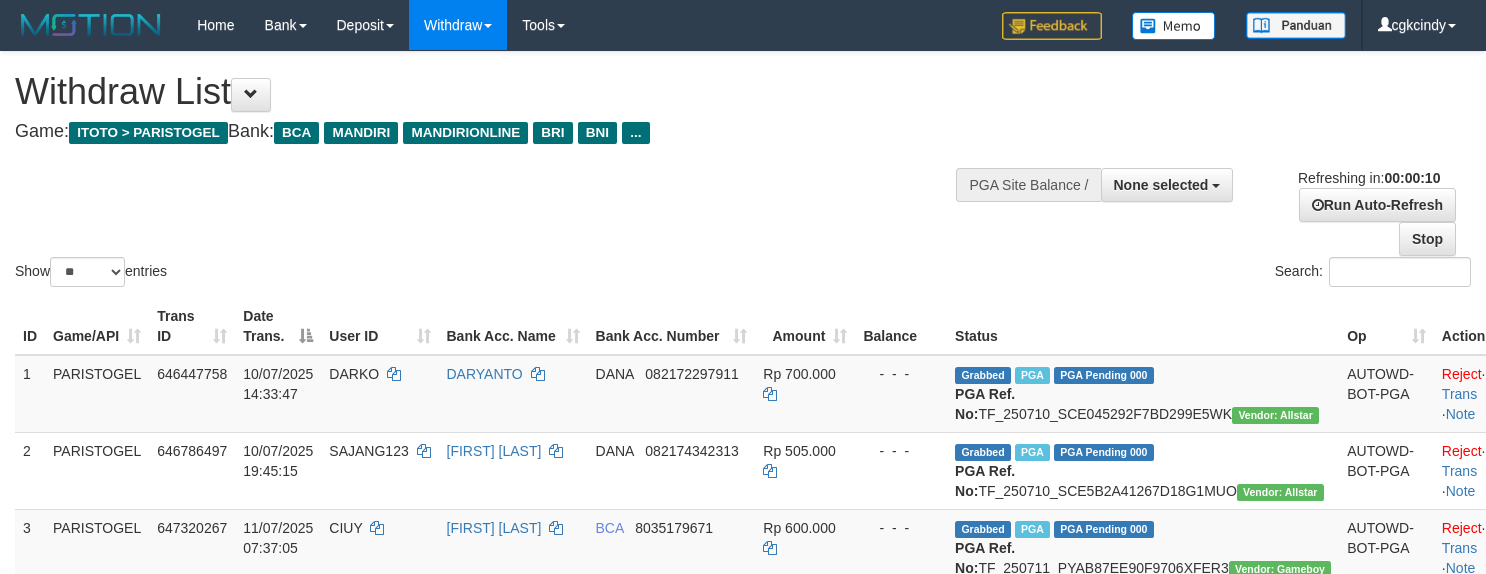 select 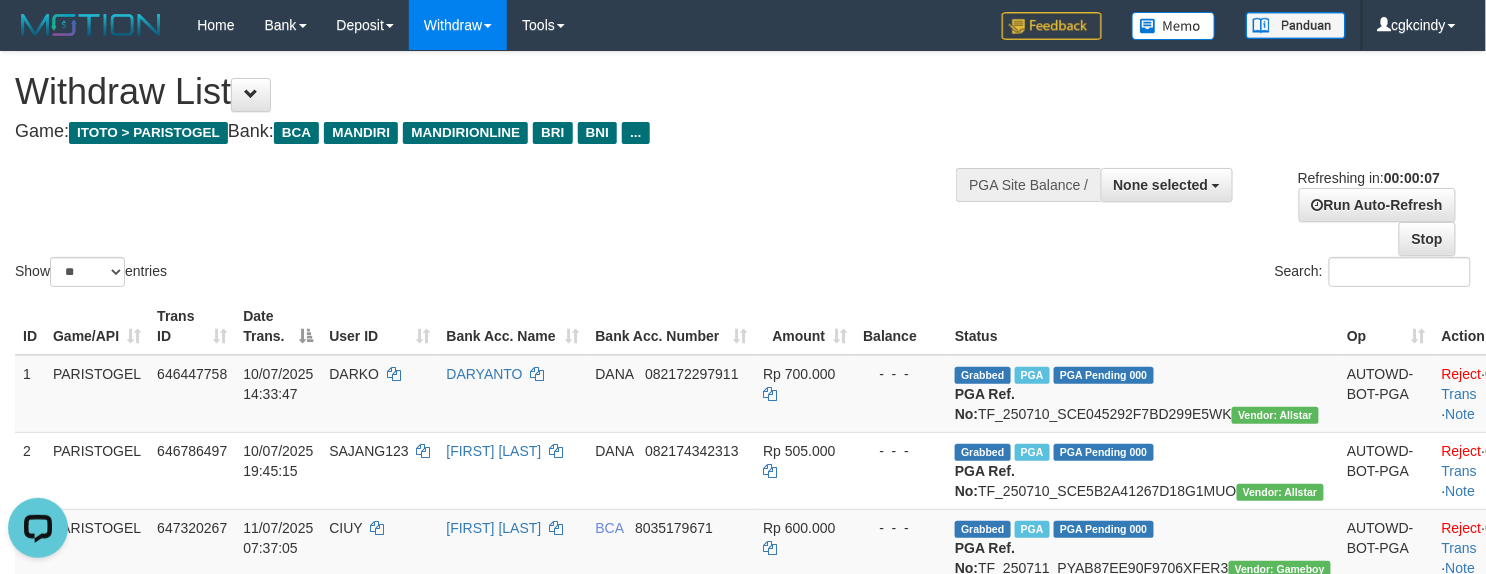 scroll, scrollTop: 0, scrollLeft: 0, axis: both 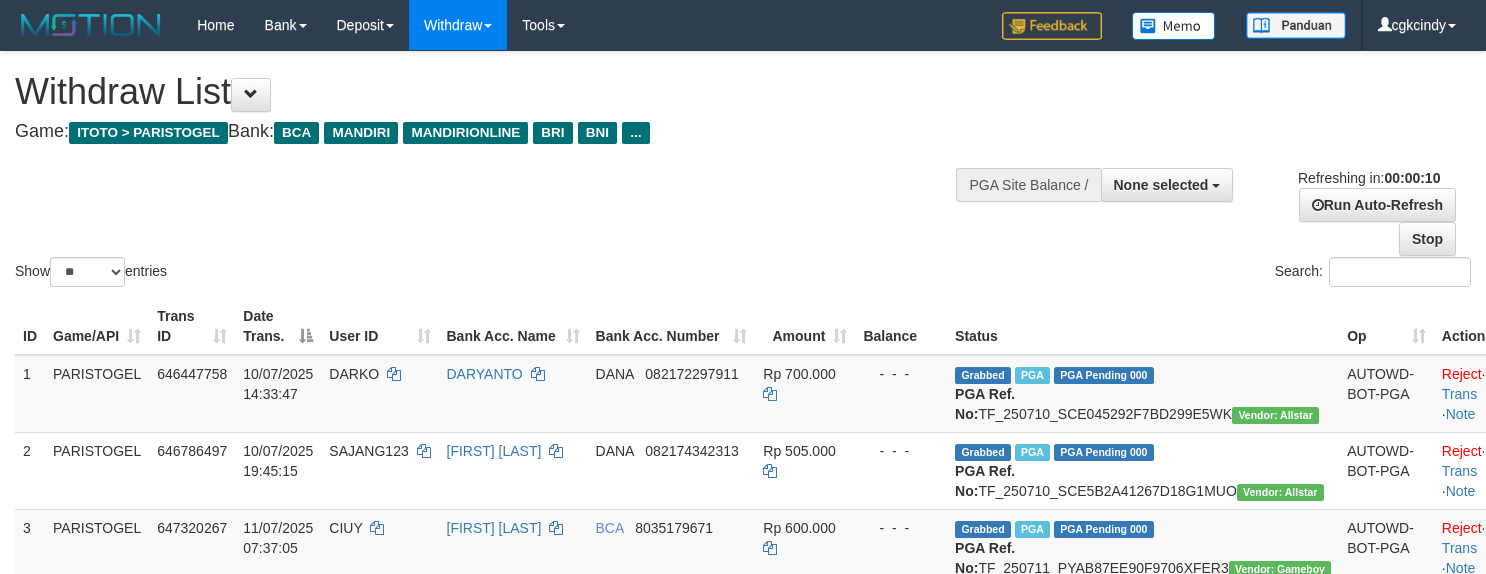 select 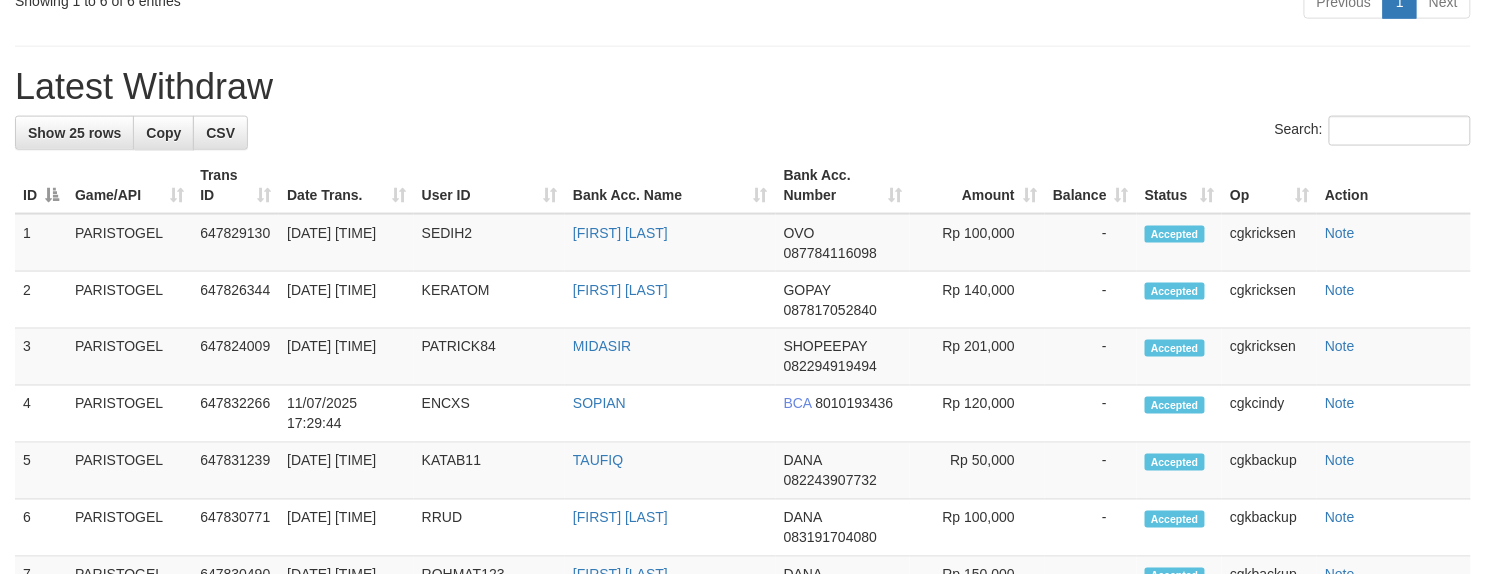 scroll, scrollTop: 534, scrollLeft: 0, axis: vertical 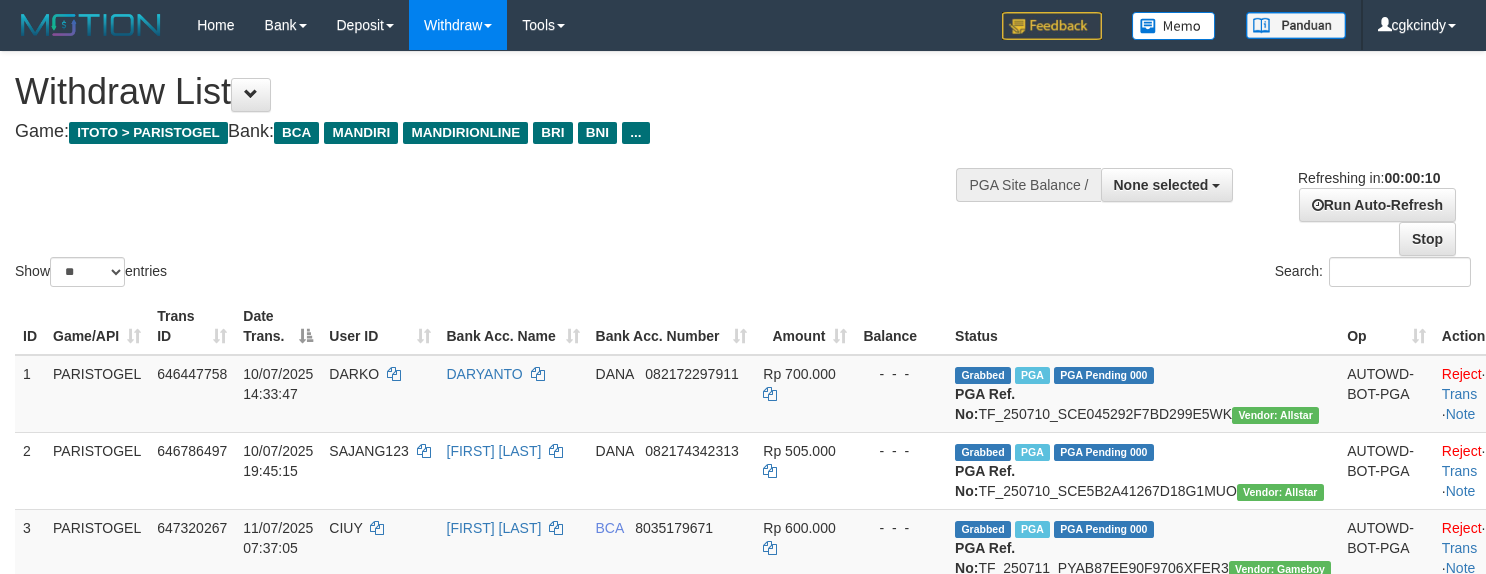 select 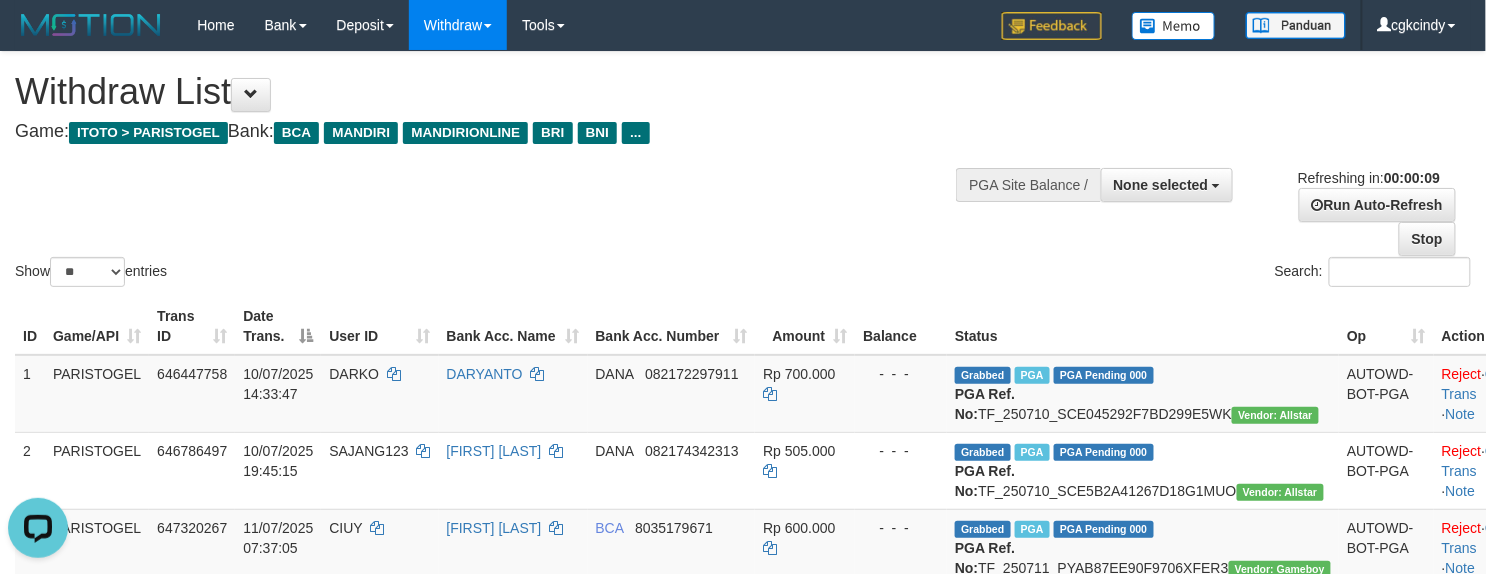 scroll, scrollTop: 0, scrollLeft: 0, axis: both 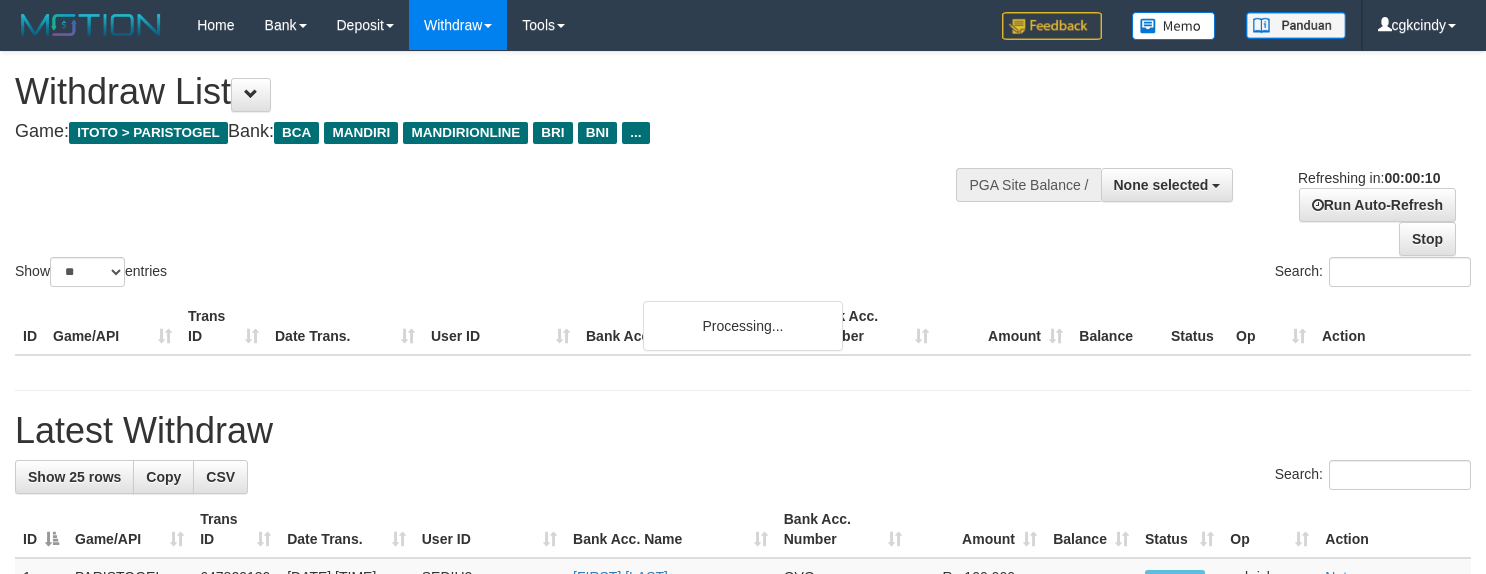 select 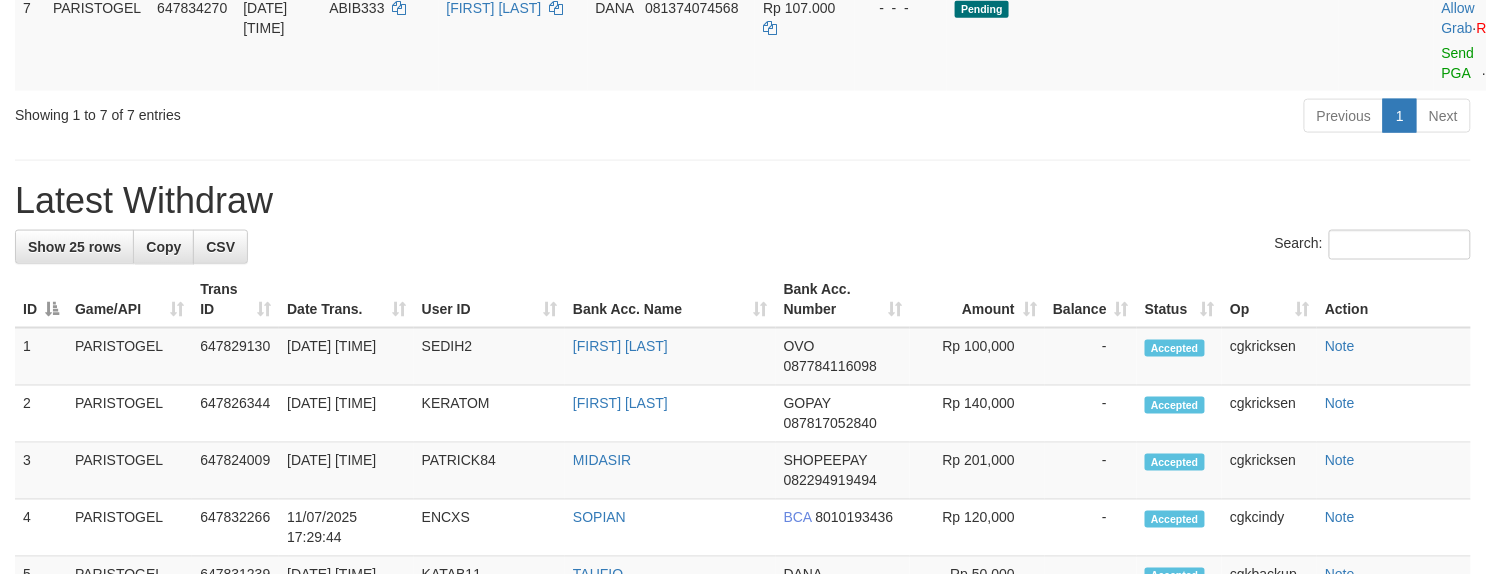 scroll, scrollTop: 641, scrollLeft: 0, axis: vertical 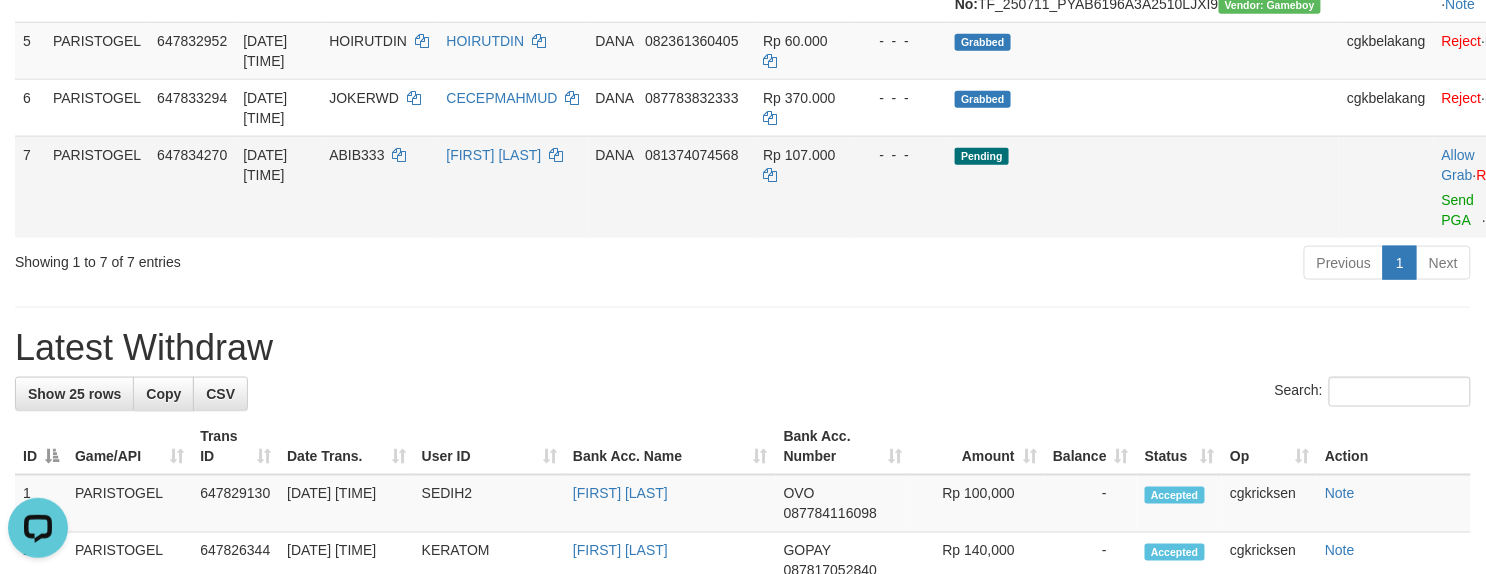 click on "Allow Grab   ·    Reject Send PGA     ·    Note" at bounding box center [1483, 187] 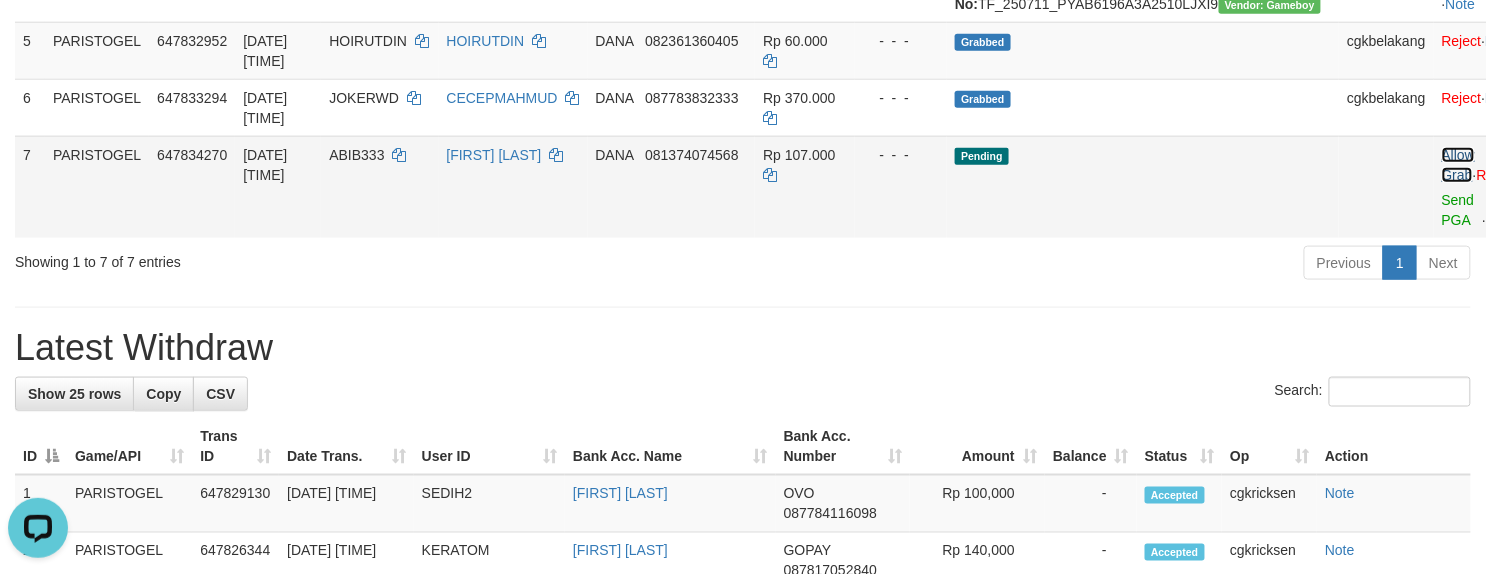 click on "Allow Grab" at bounding box center (1458, 165) 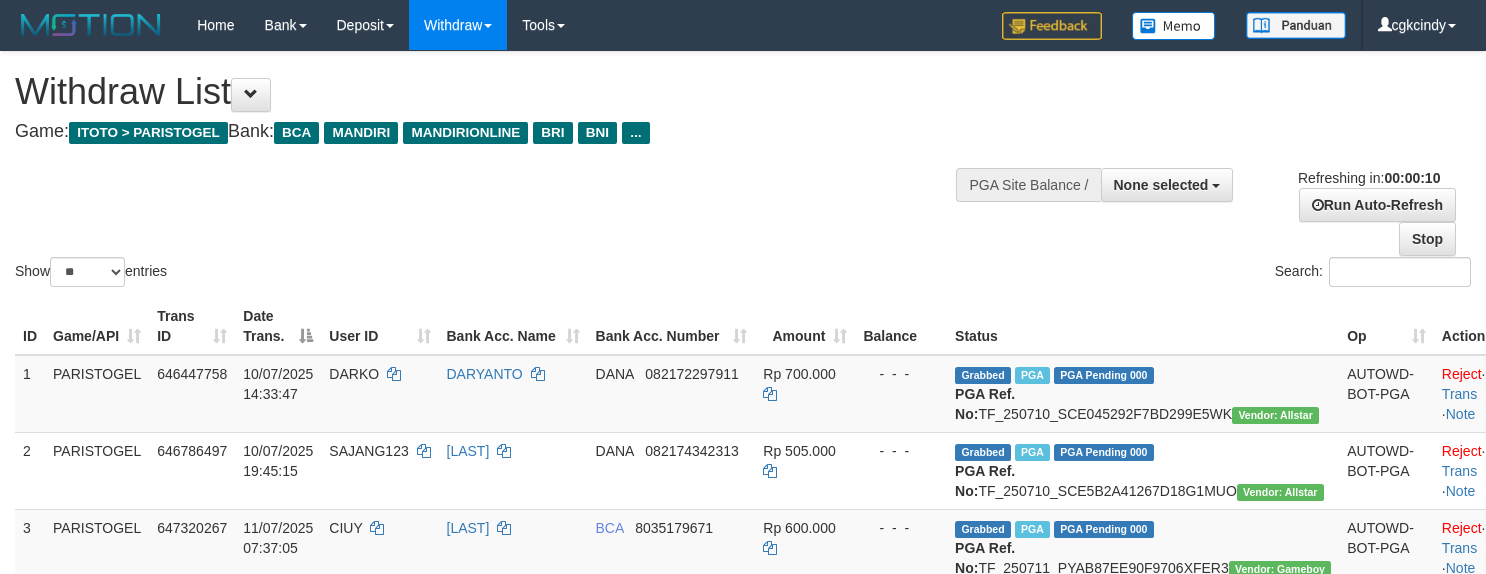 select 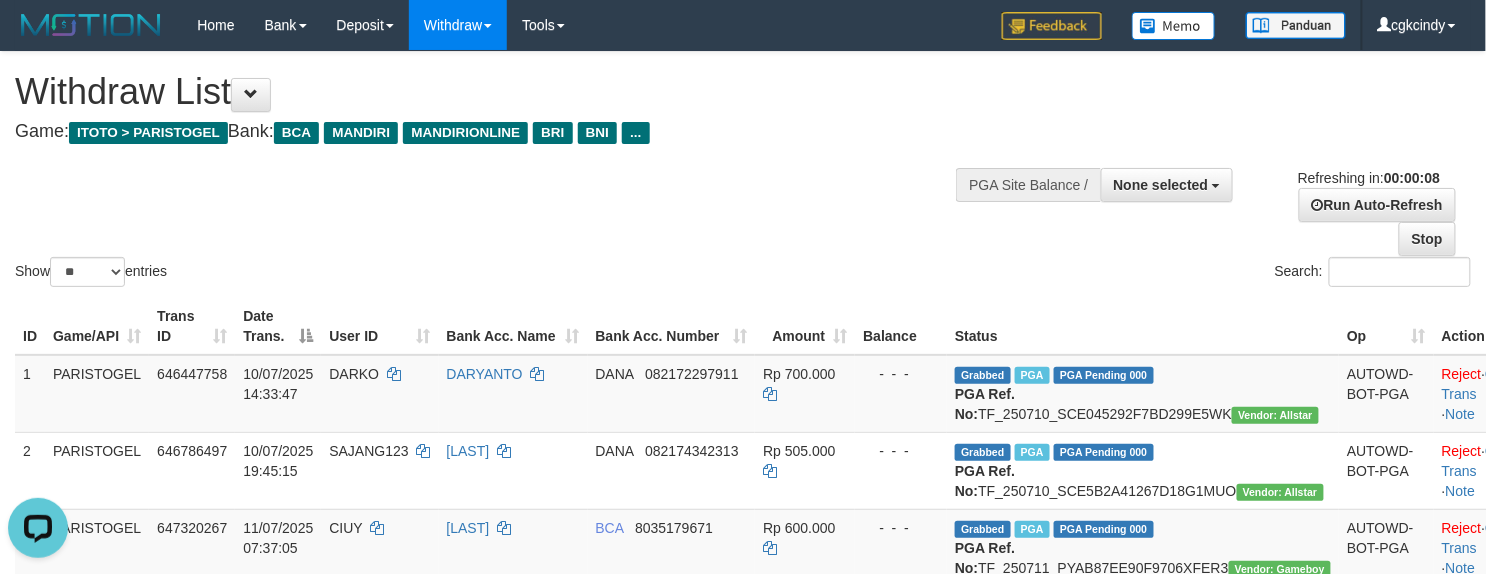 scroll, scrollTop: 0, scrollLeft: 0, axis: both 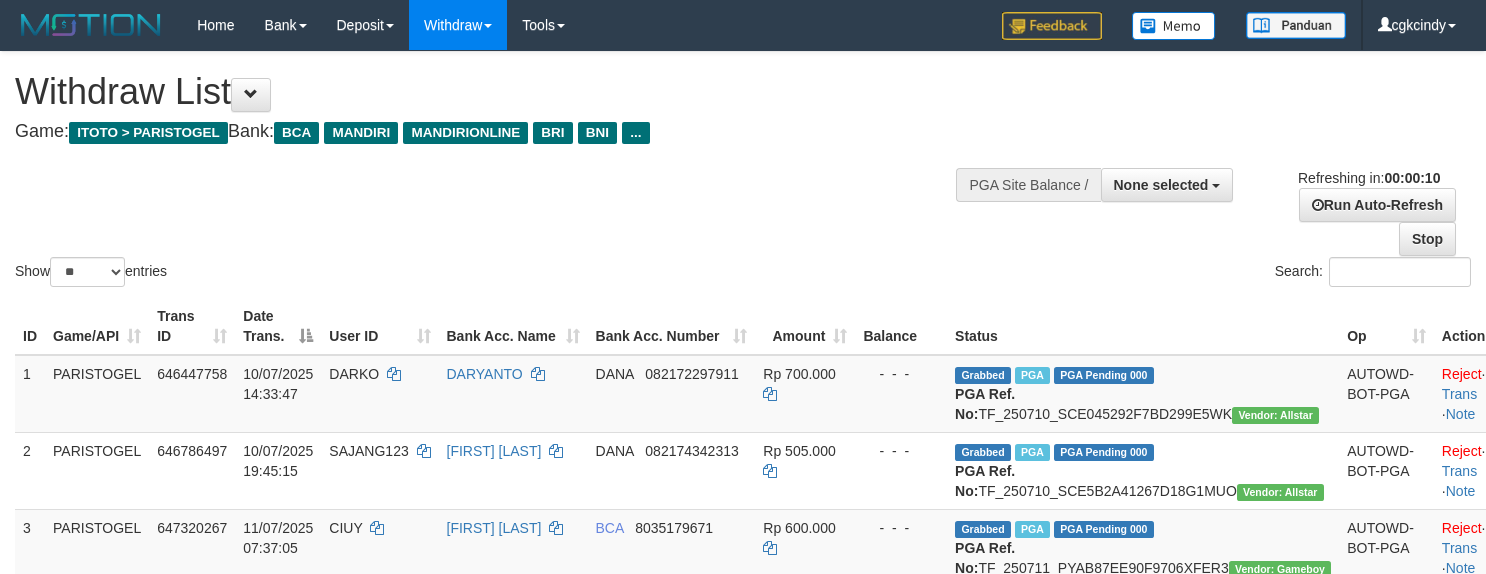 select 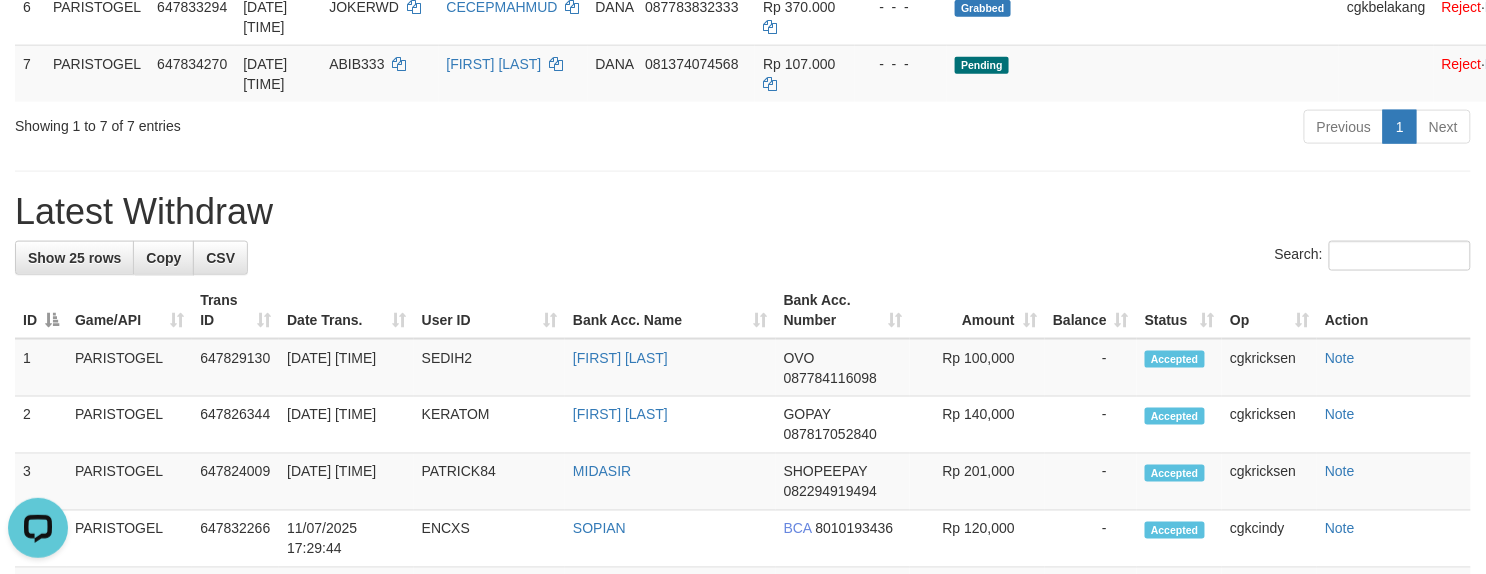 scroll, scrollTop: 0, scrollLeft: 0, axis: both 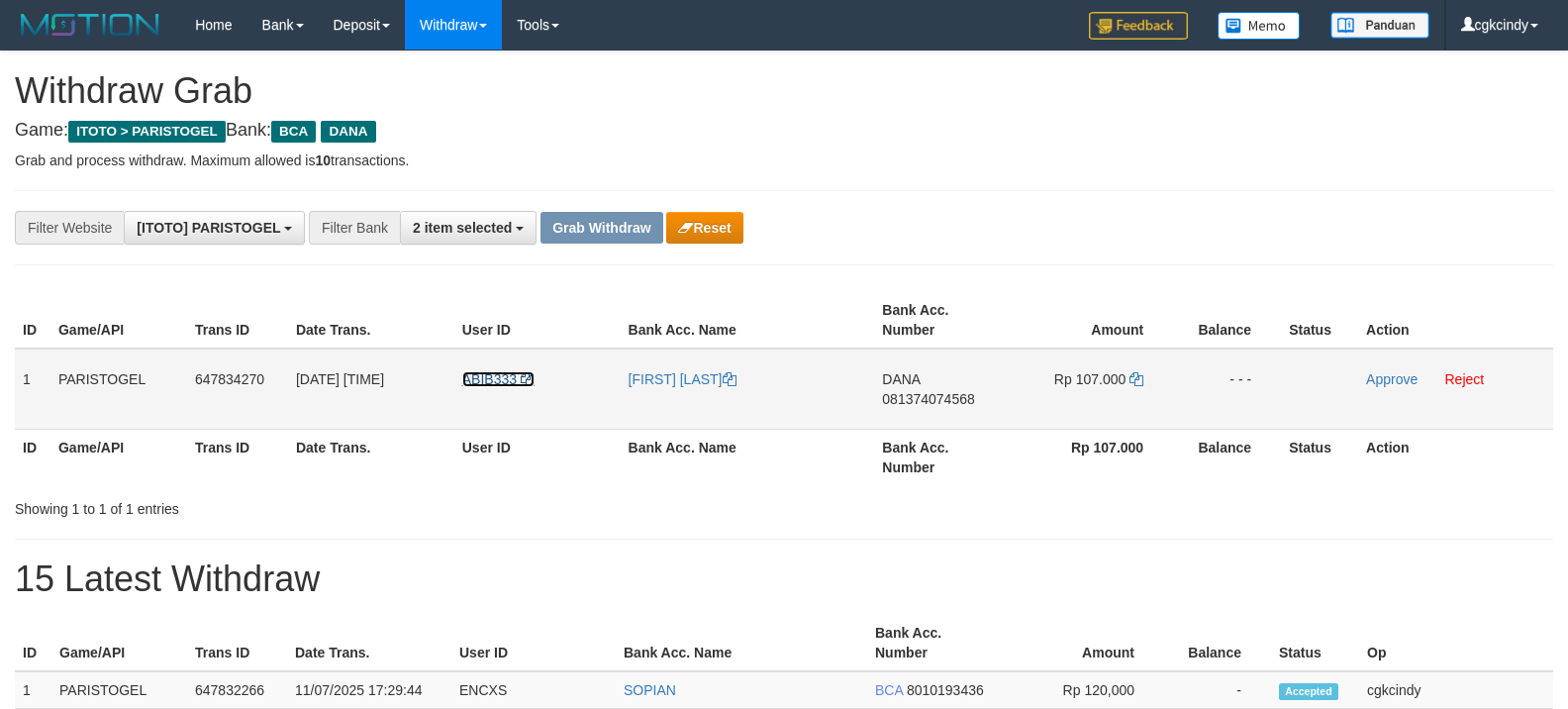 click on "ABIB333" at bounding box center (489, 379) 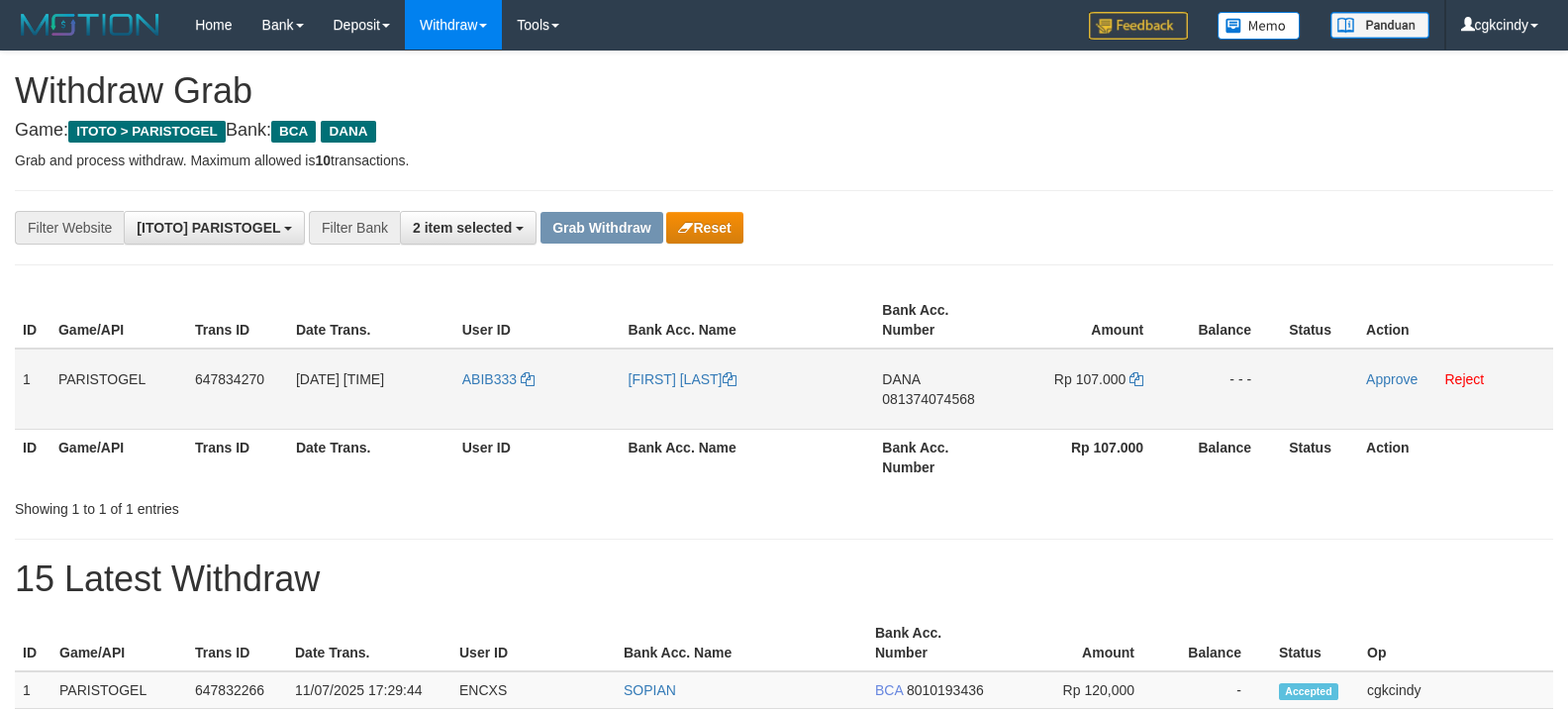click on "ABIB333" at bounding box center (538, 389) 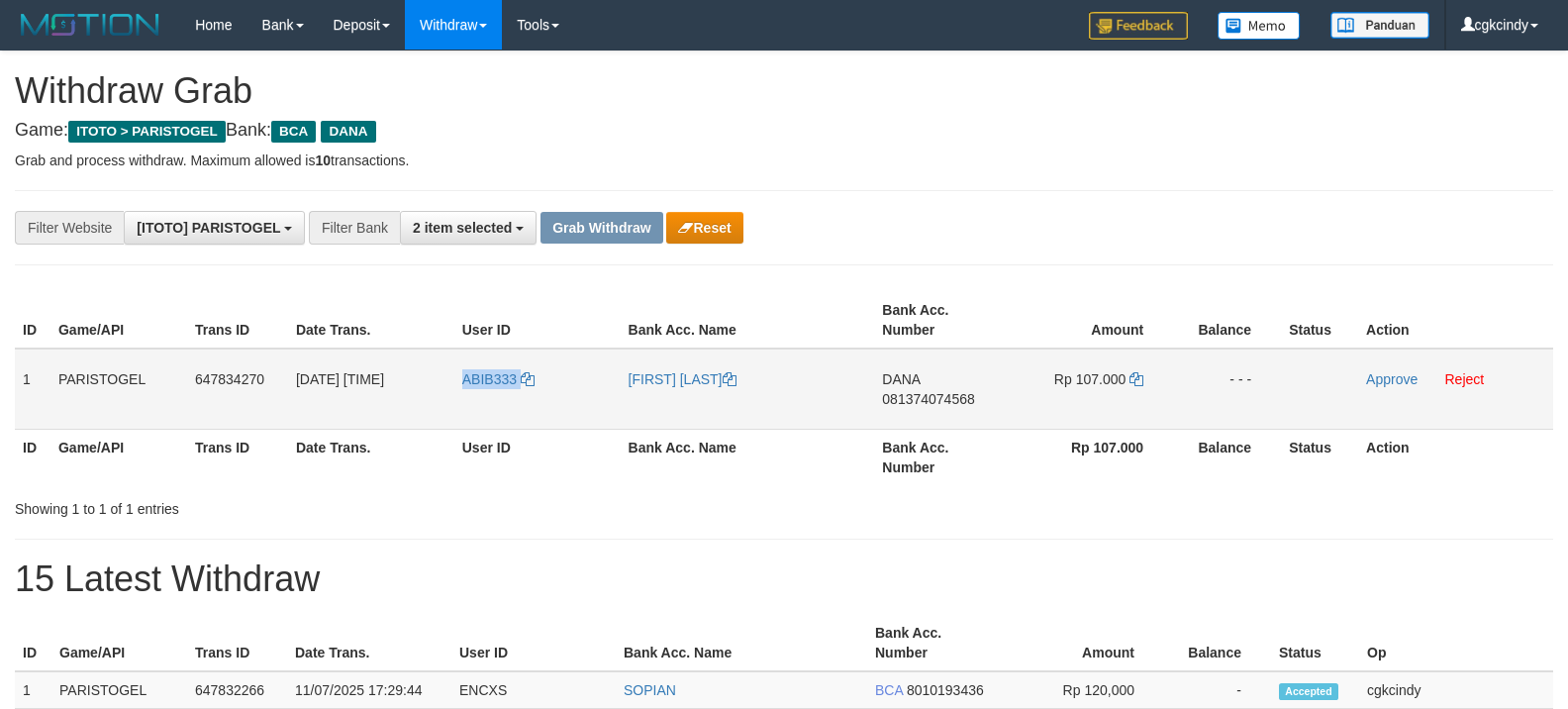 click on "ABIB333" at bounding box center [538, 389] 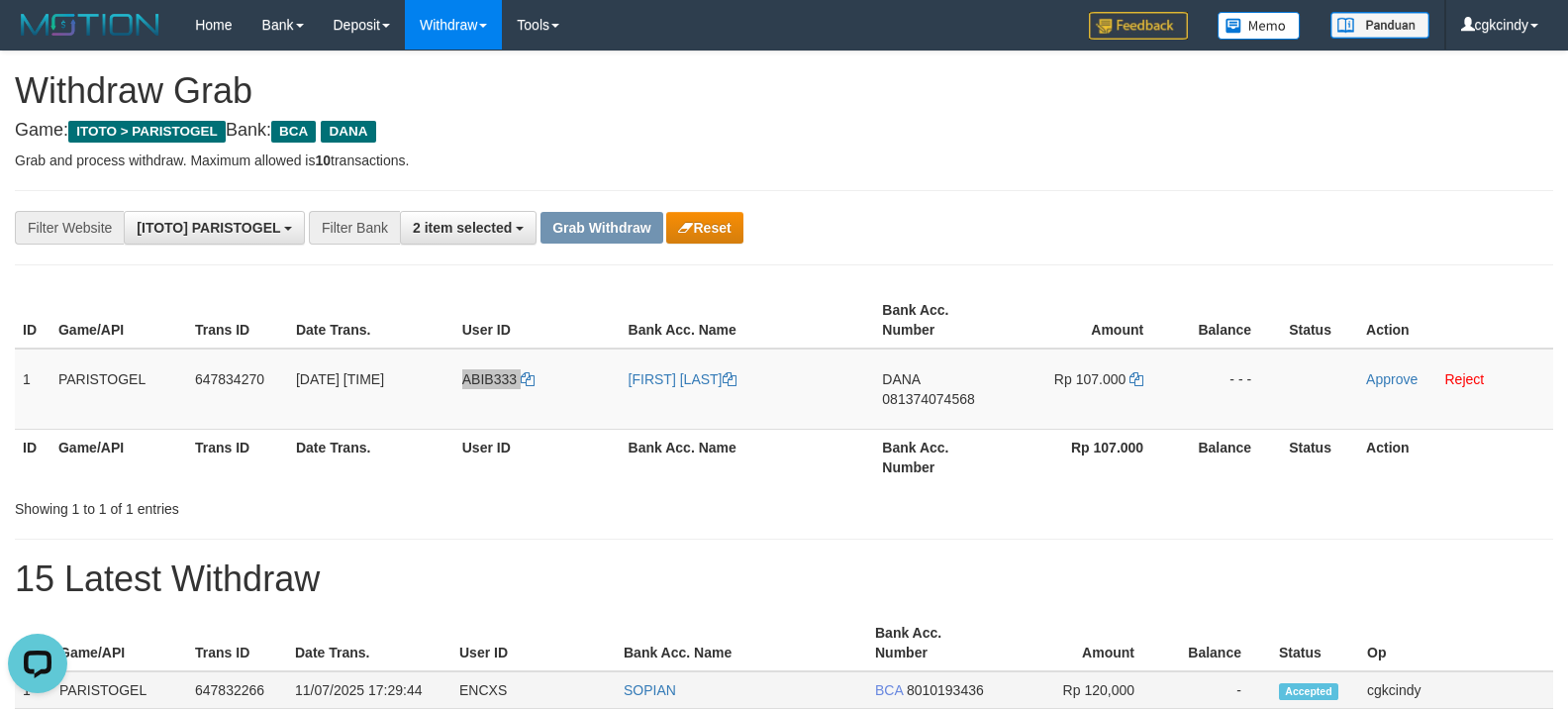 scroll, scrollTop: 0, scrollLeft: 0, axis: both 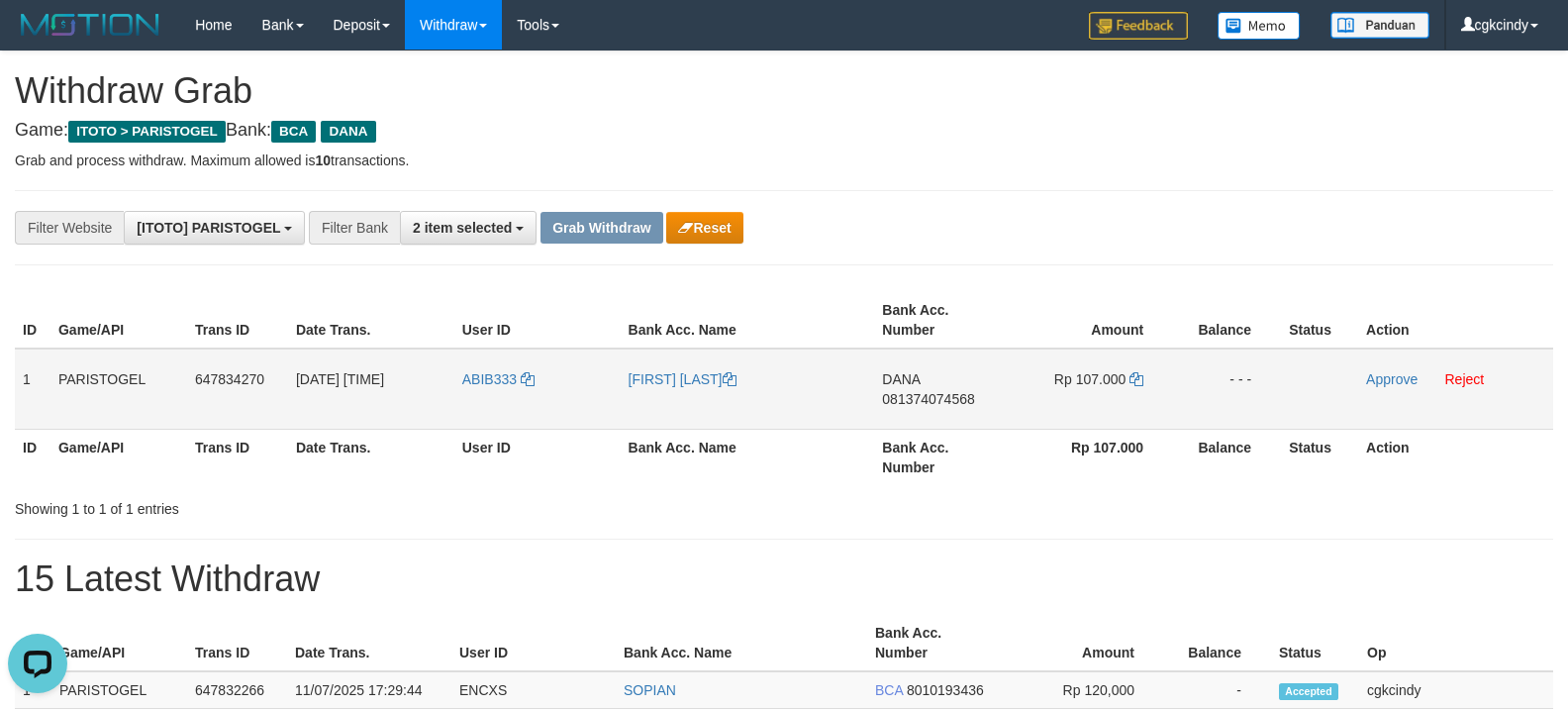 click on "[FIRST] [LAST]" at bounding box center (747, 389) 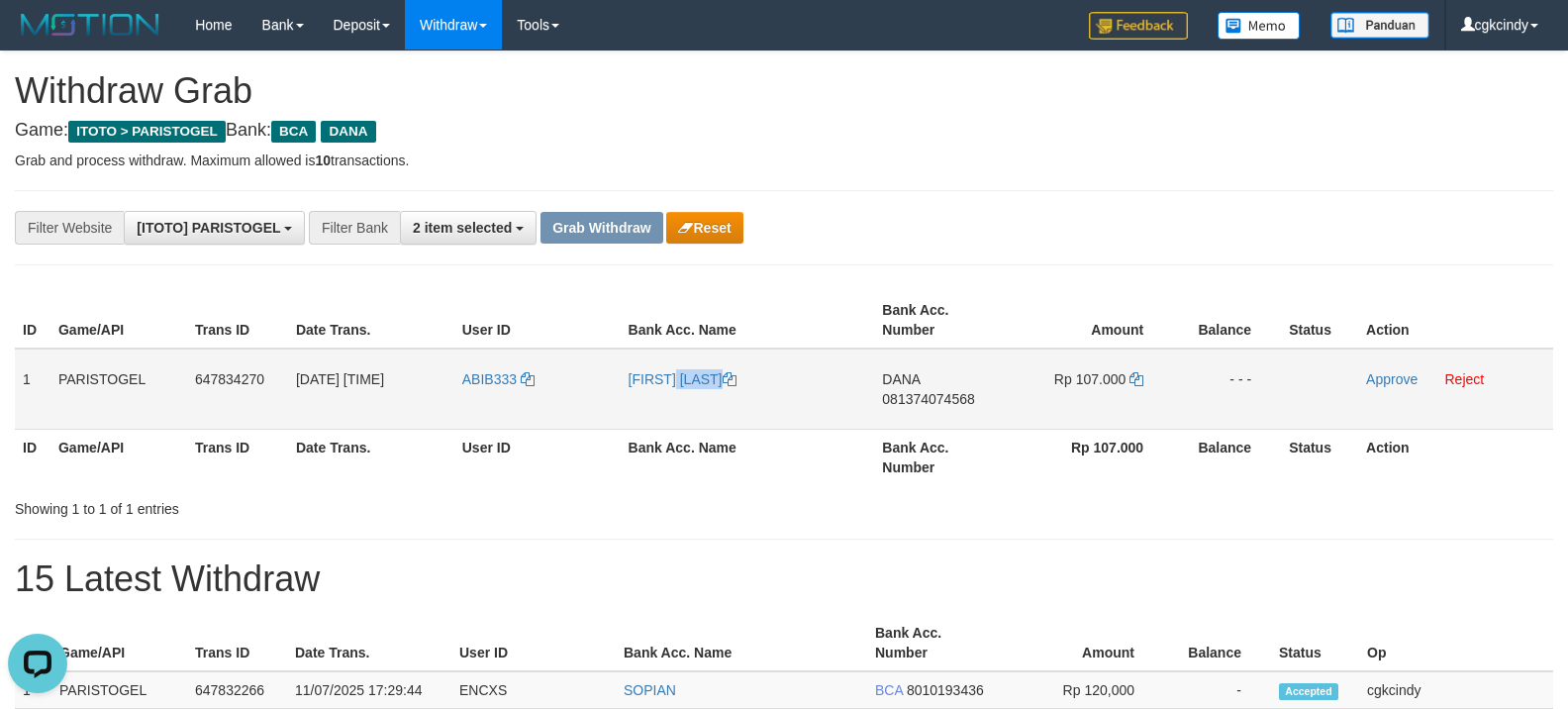 copy on "[FIRST] [LAST]" 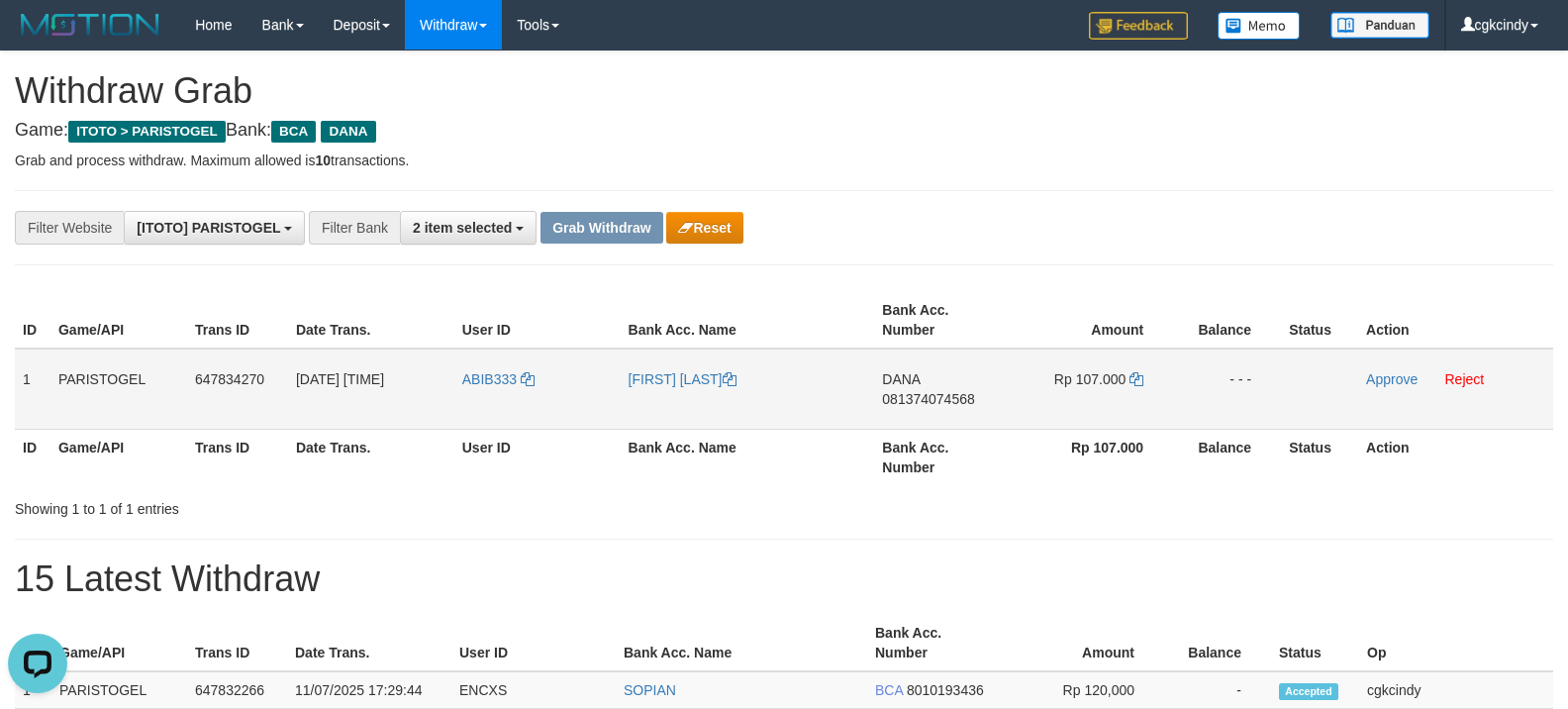 drag, startPoint x: 935, startPoint y: 432, endPoint x: 934, endPoint y: 422, distance: 10.049876 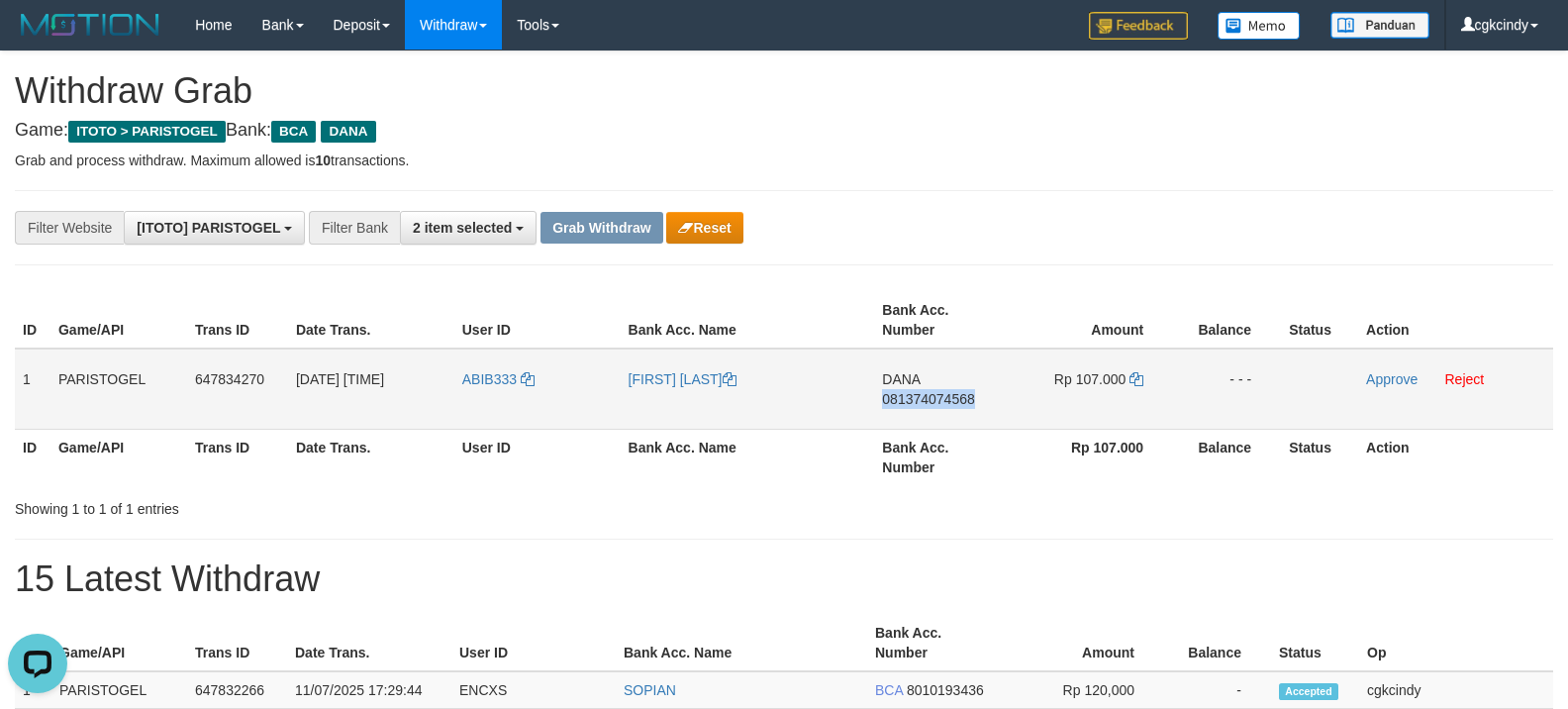 click on "DANA
081374074568" at bounding box center [942, 389] 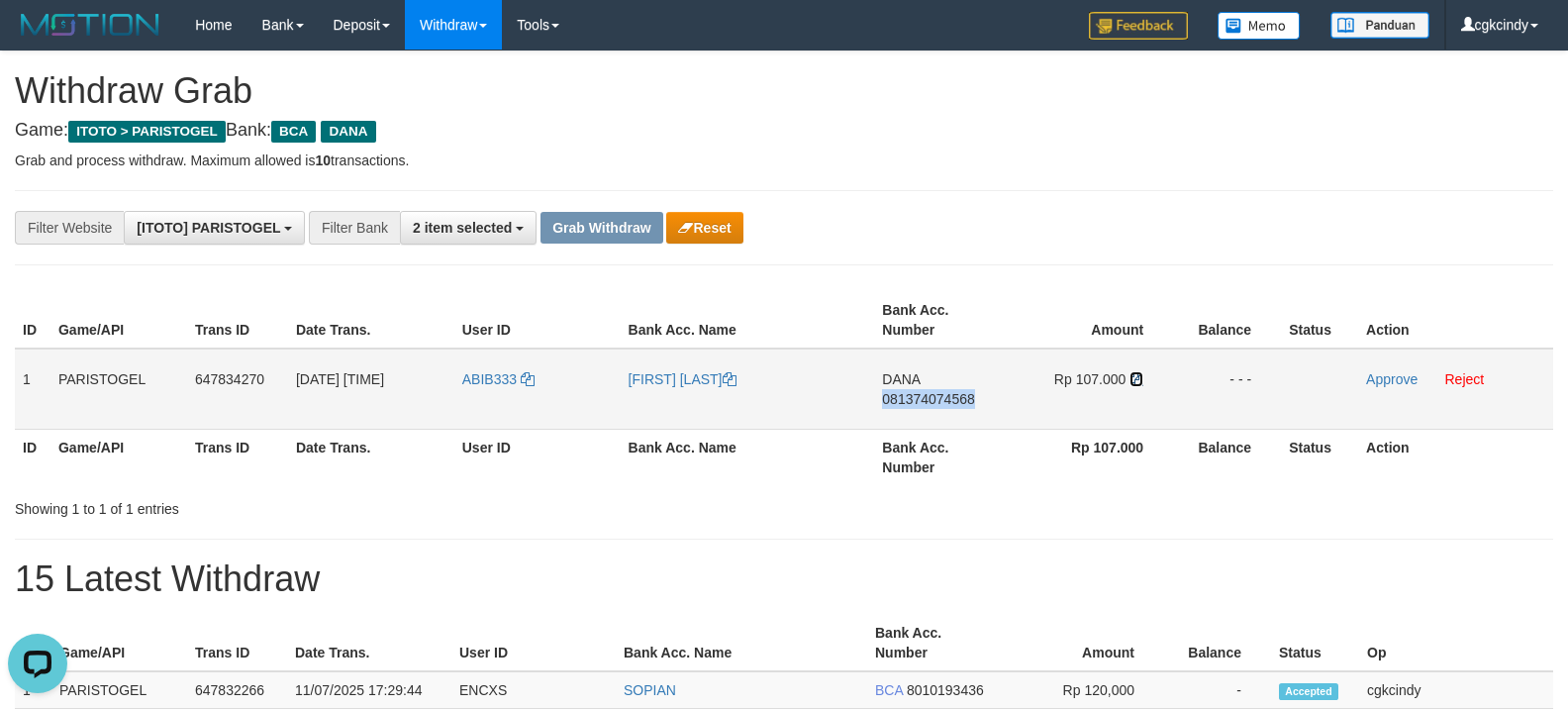 click at bounding box center (1136, 379) 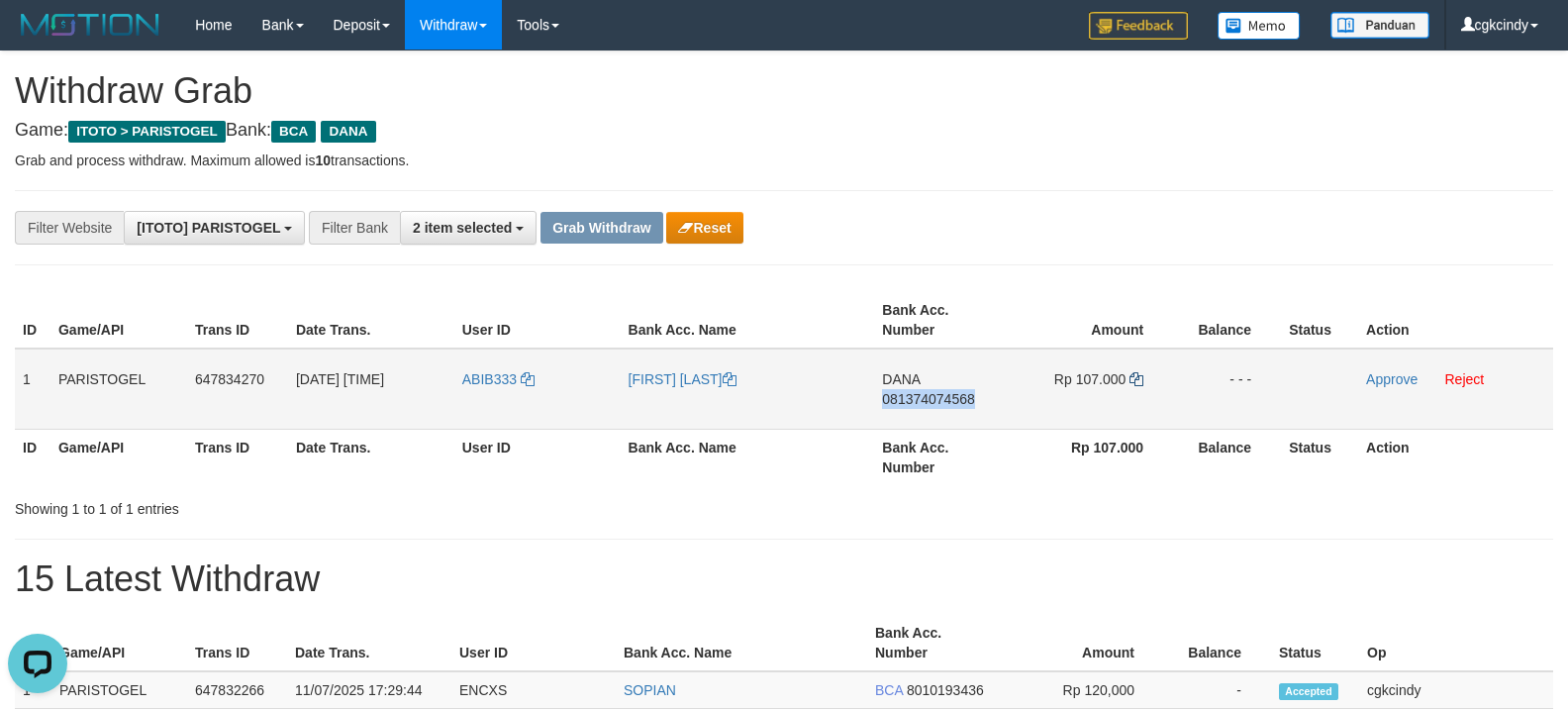 copy on "081374074568" 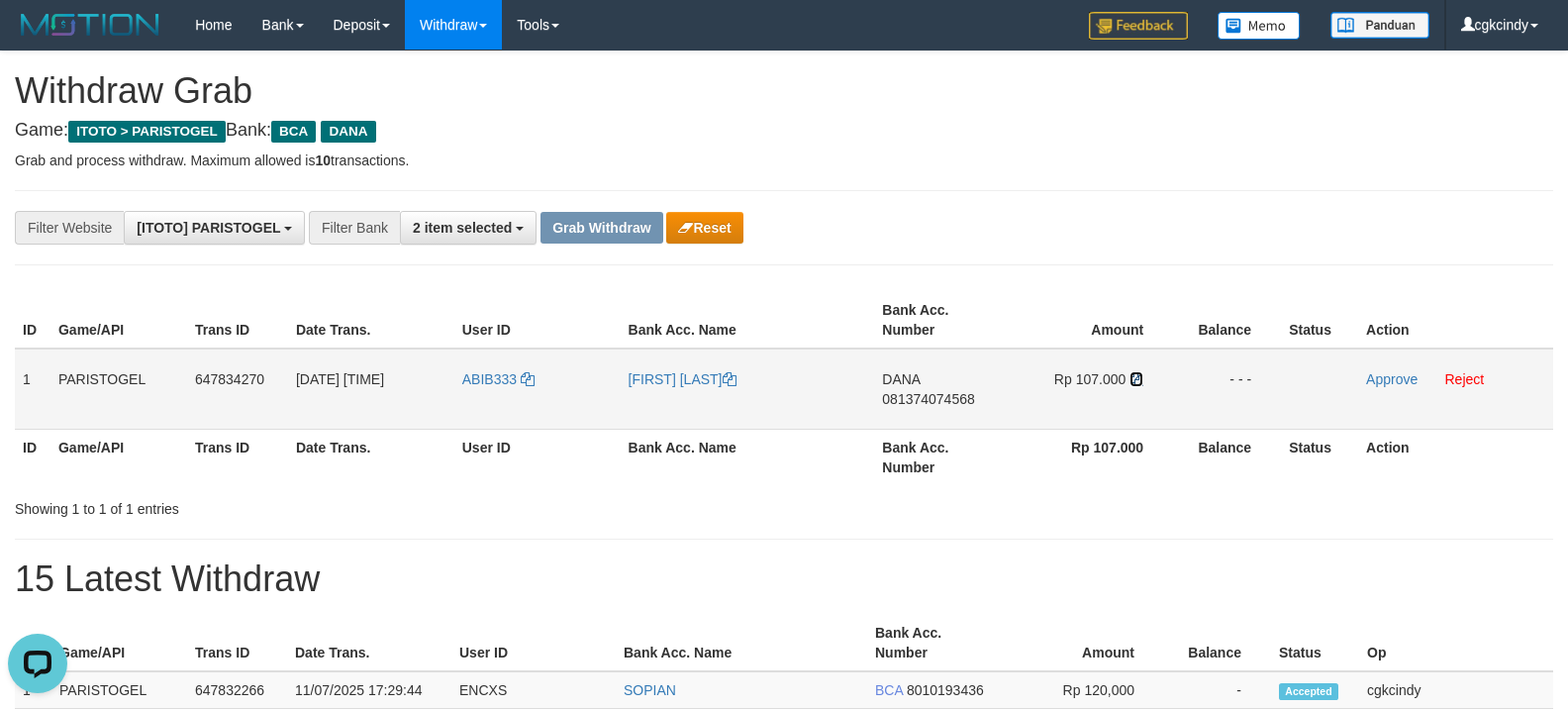 click at bounding box center (1136, 379) 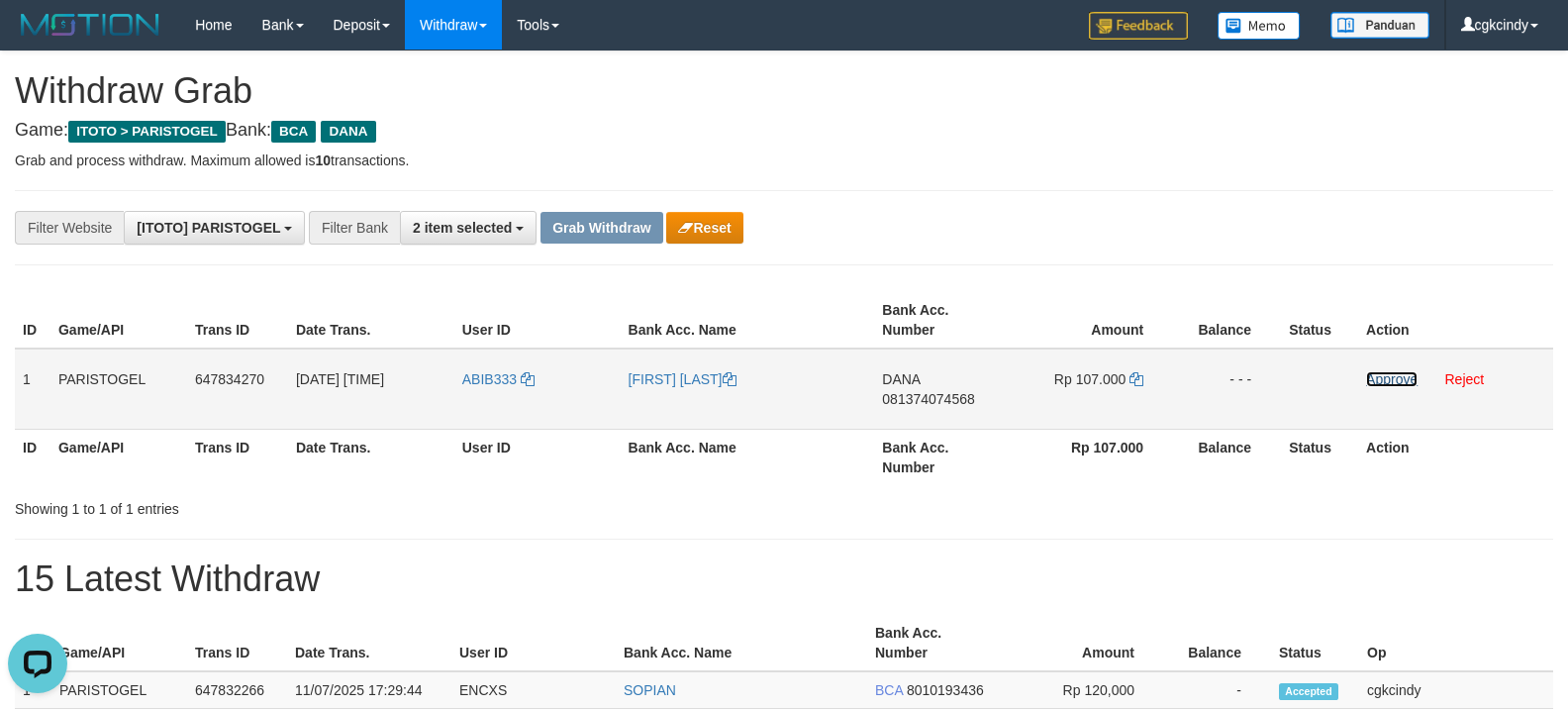 click on "Approve" at bounding box center (1392, 379) 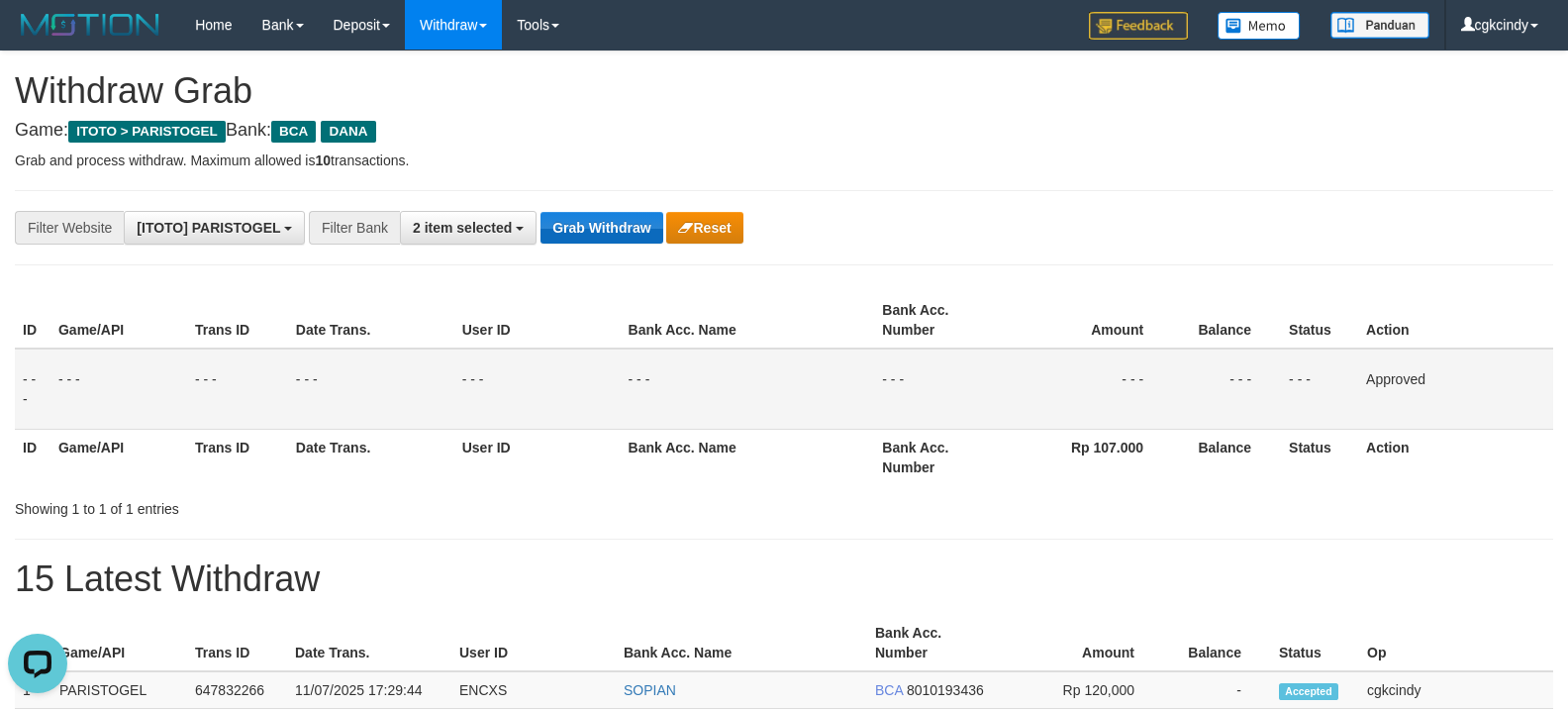 drag, startPoint x: 566, startPoint y: 261, endPoint x: 583, endPoint y: 234, distance: 31.90611 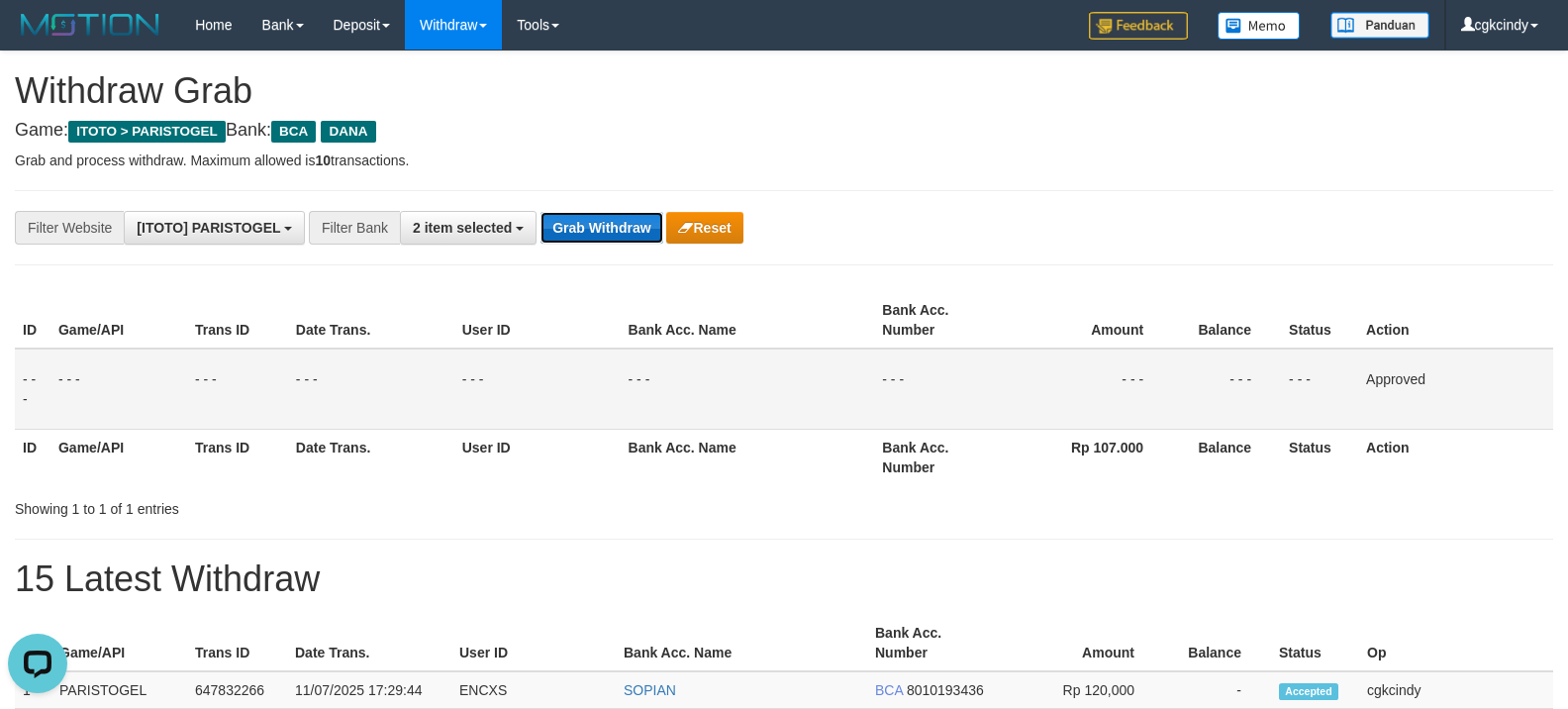 click on "Grab Withdraw" at bounding box center (601, 228) 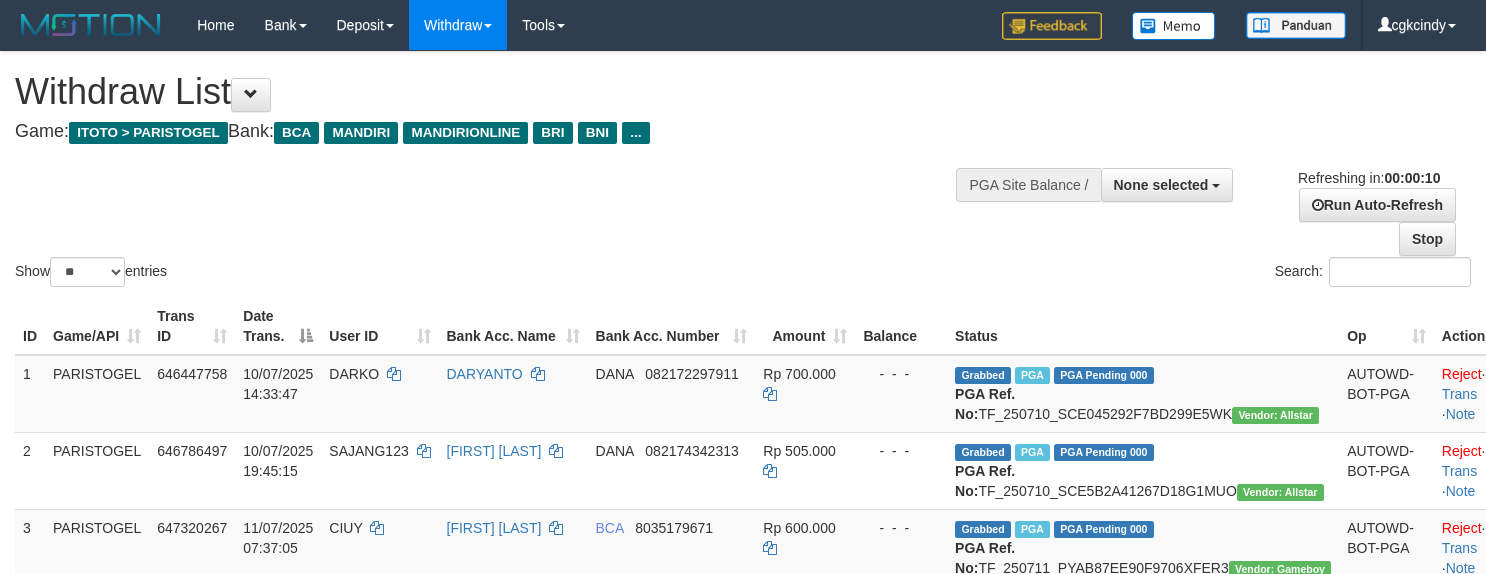 select 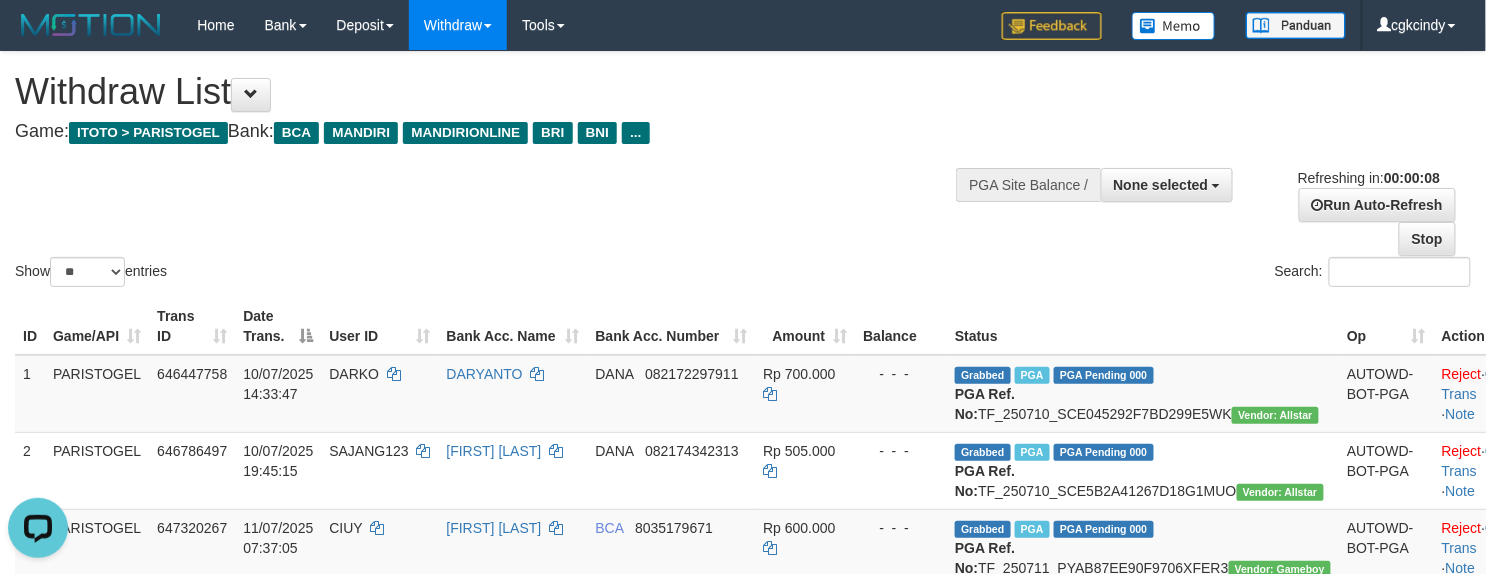 scroll, scrollTop: 0, scrollLeft: 0, axis: both 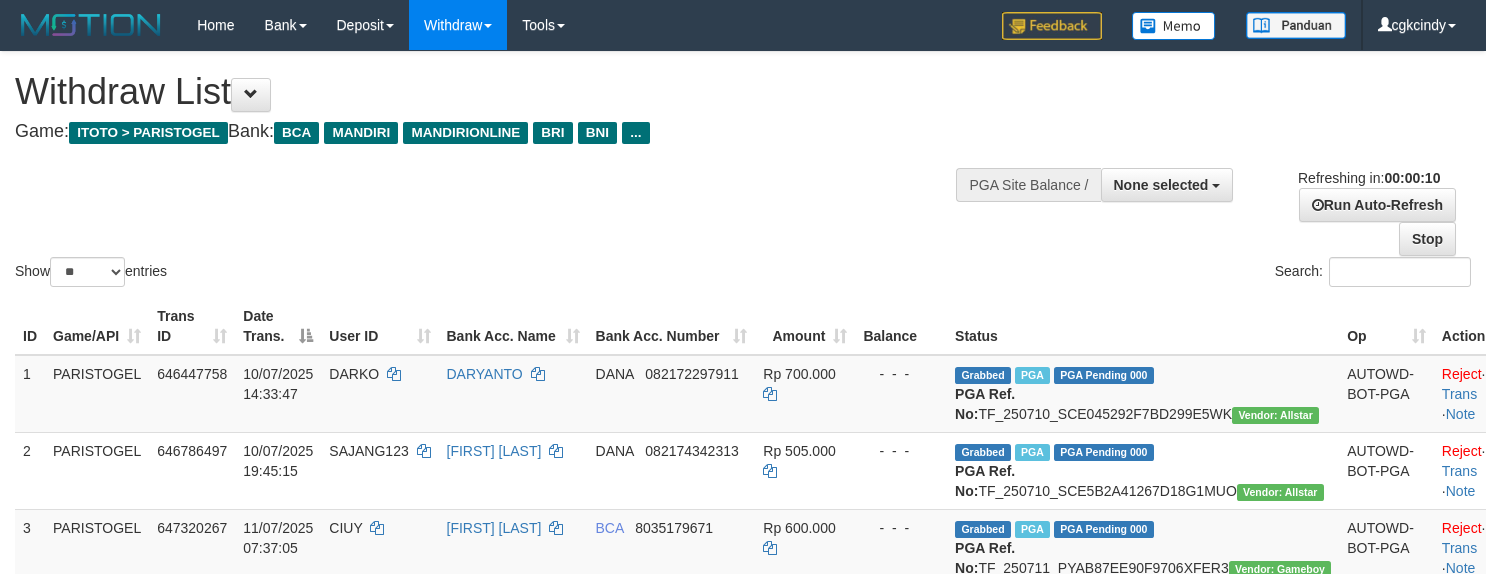 select 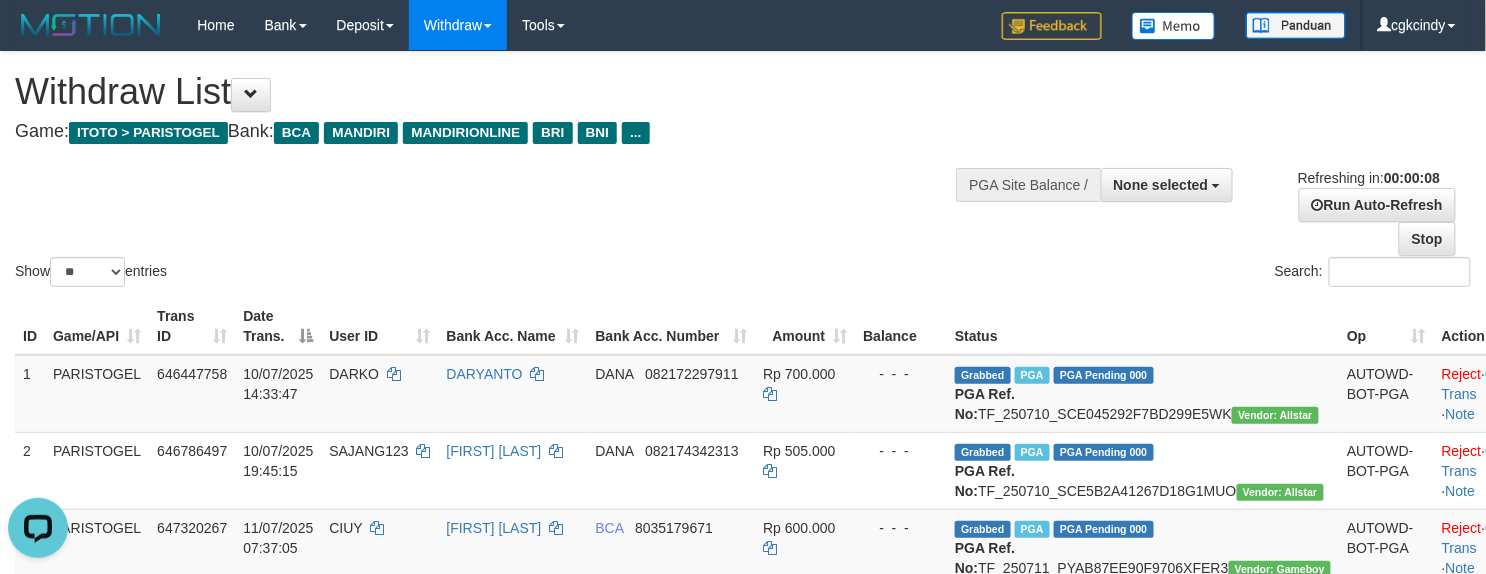 scroll, scrollTop: 0, scrollLeft: 0, axis: both 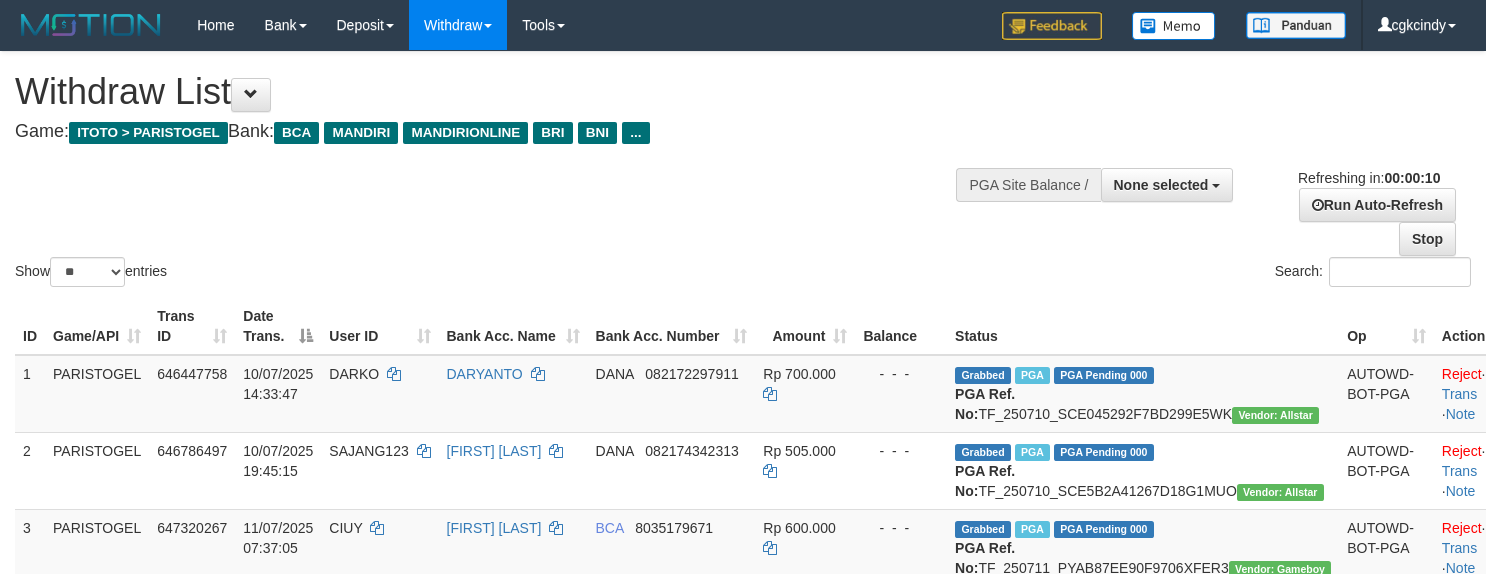 select 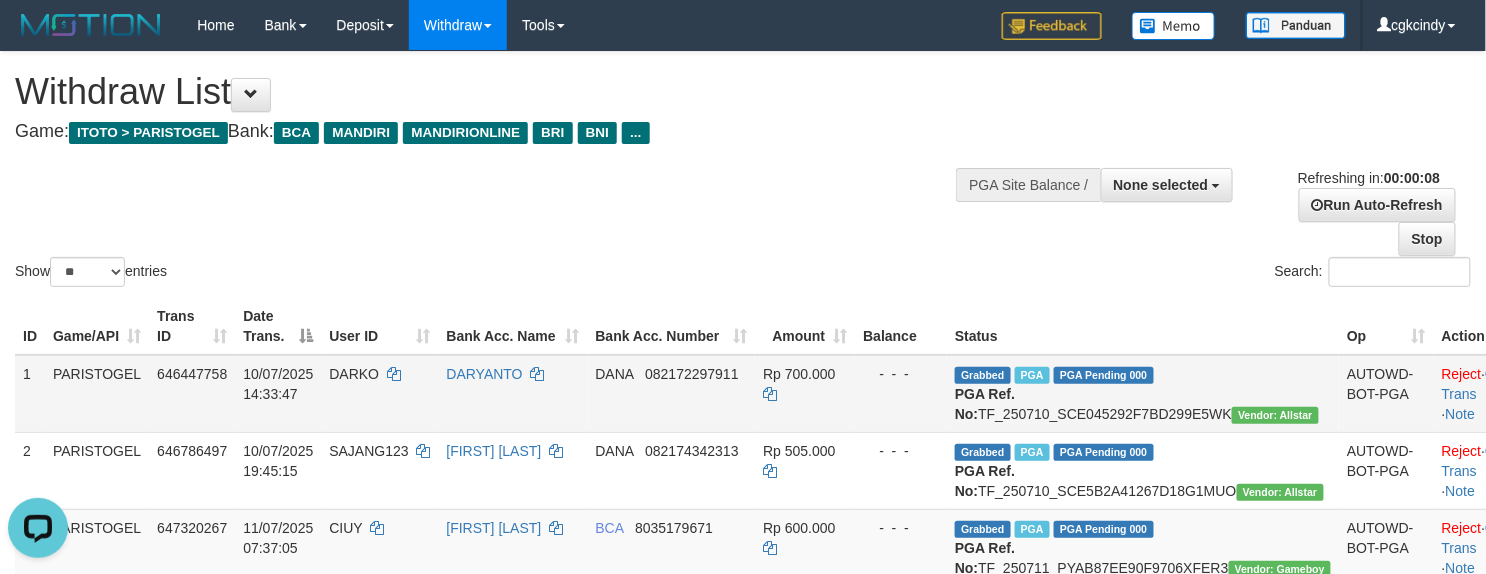 scroll, scrollTop: 0, scrollLeft: 0, axis: both 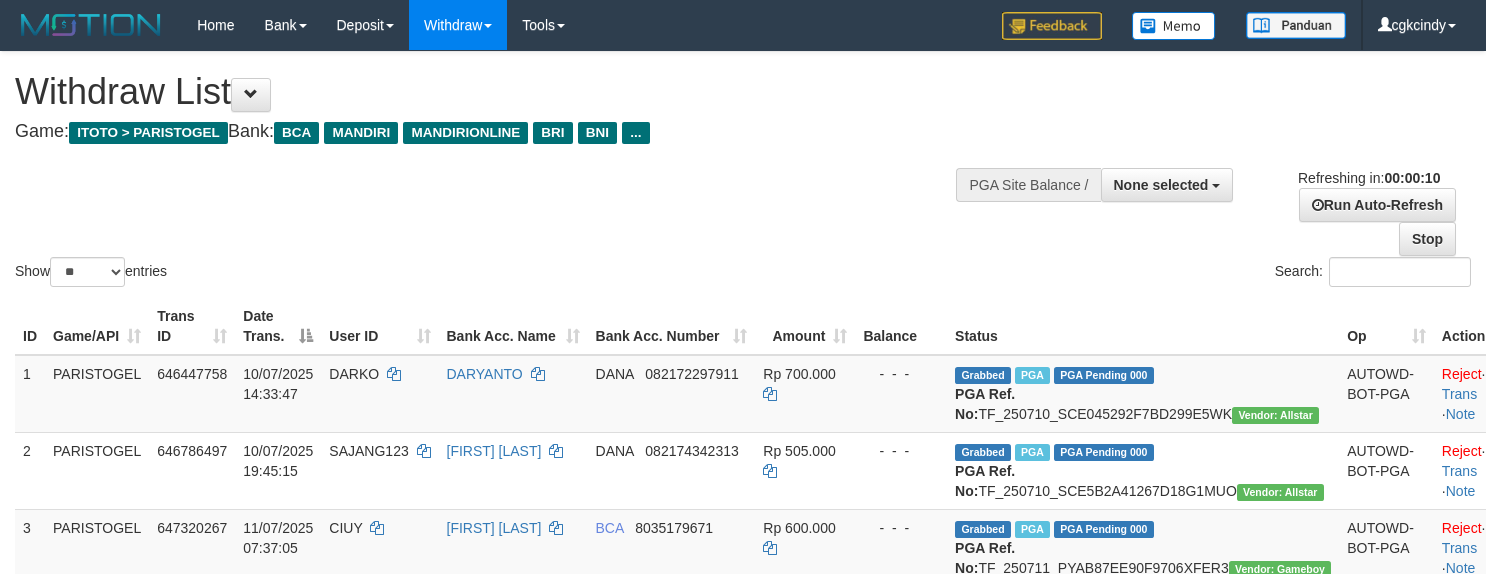 select 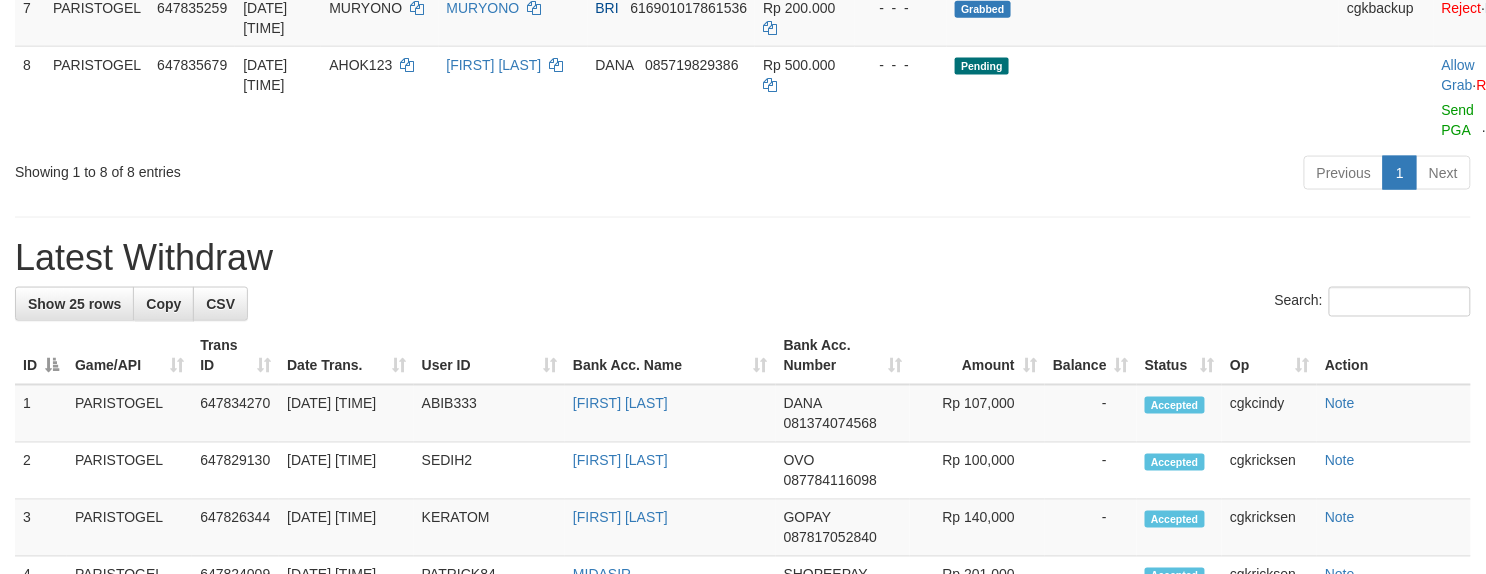 scroll, scrollTop: 800, scrollLeft: 0, axis: vertical 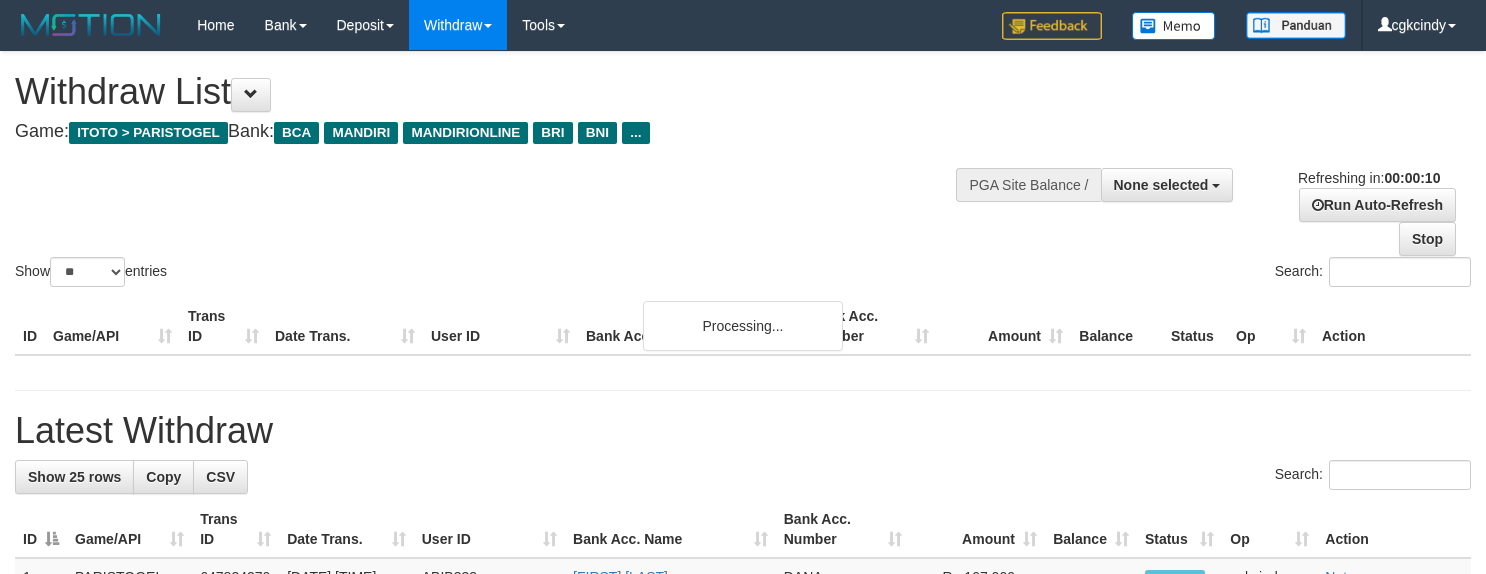 select 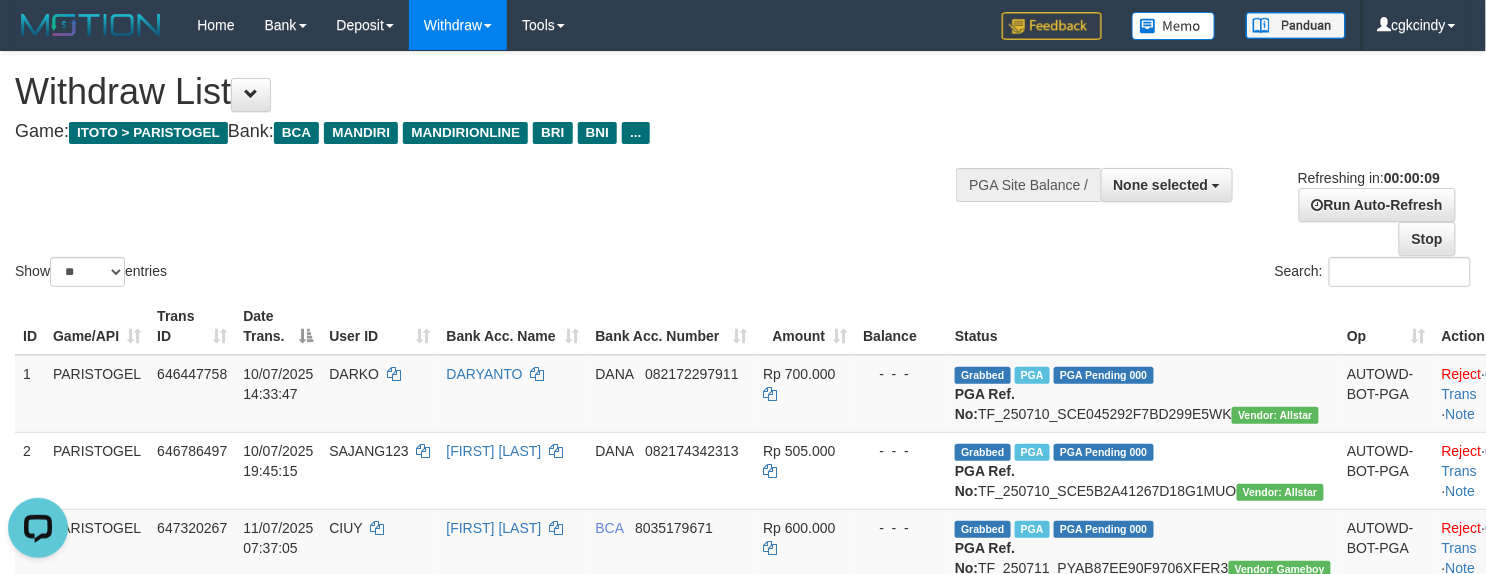 scroll, scrollTop: 0, scrollLeft: 0, axis: both 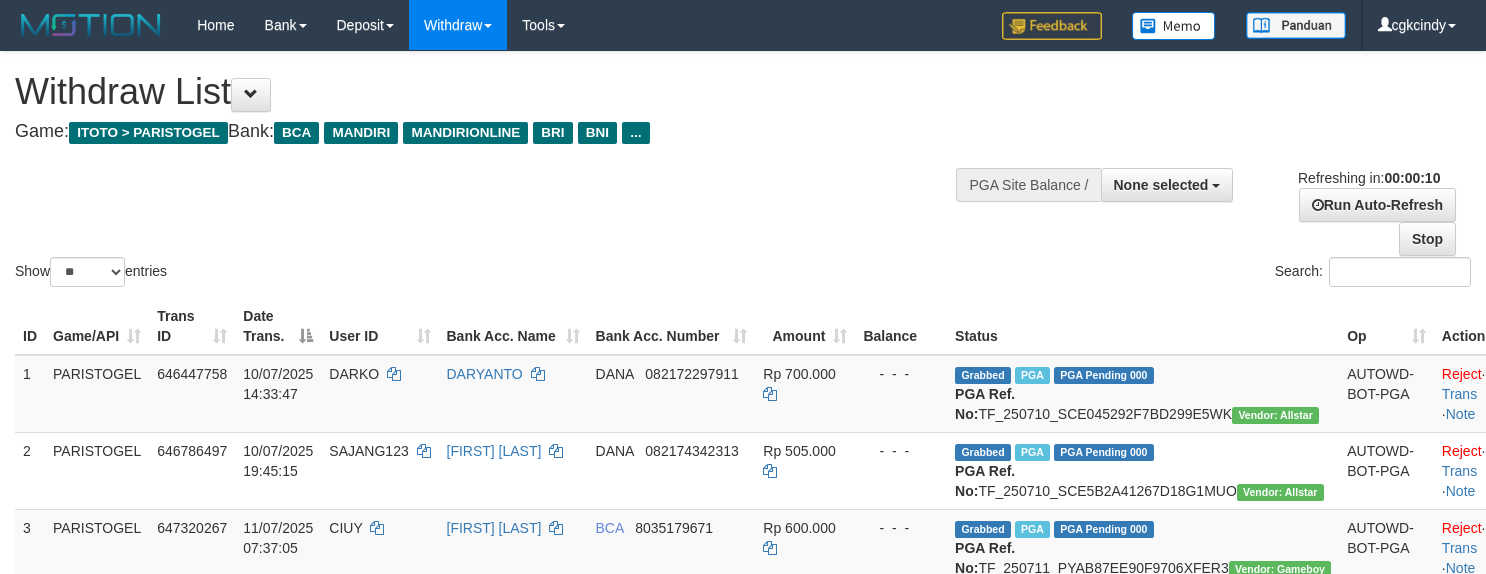 select 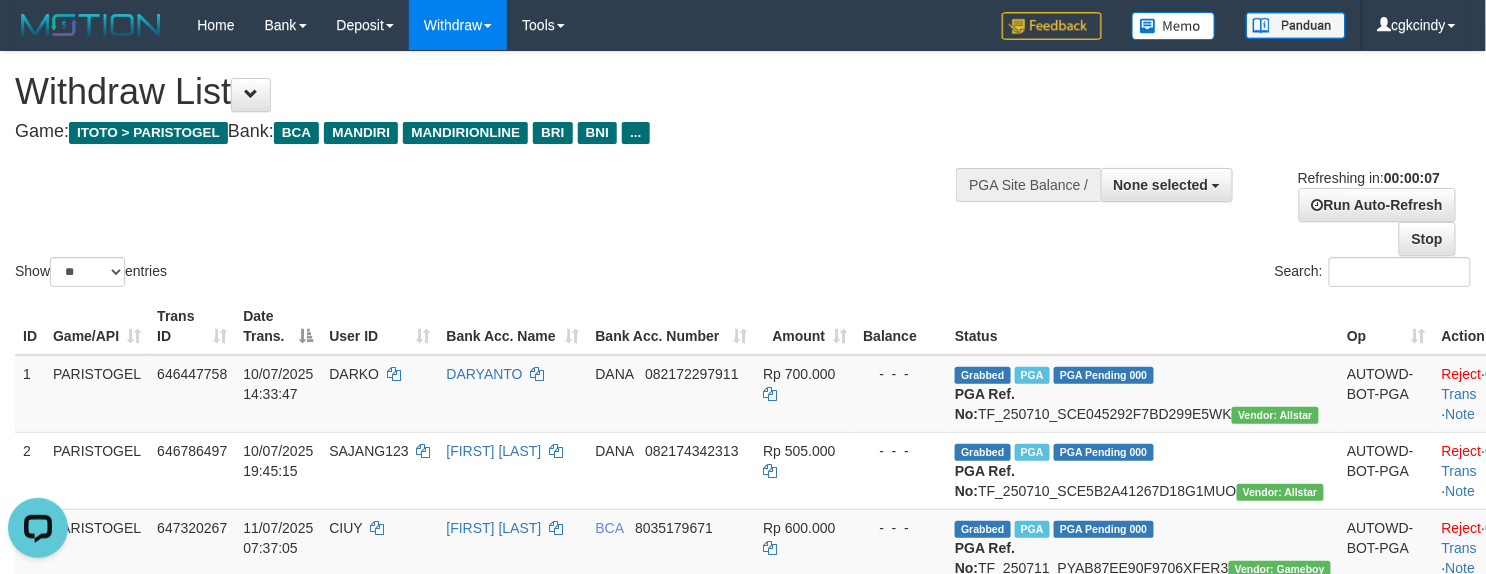 scroll, scrollTop: 0, scrollLeft: 0, axis: both 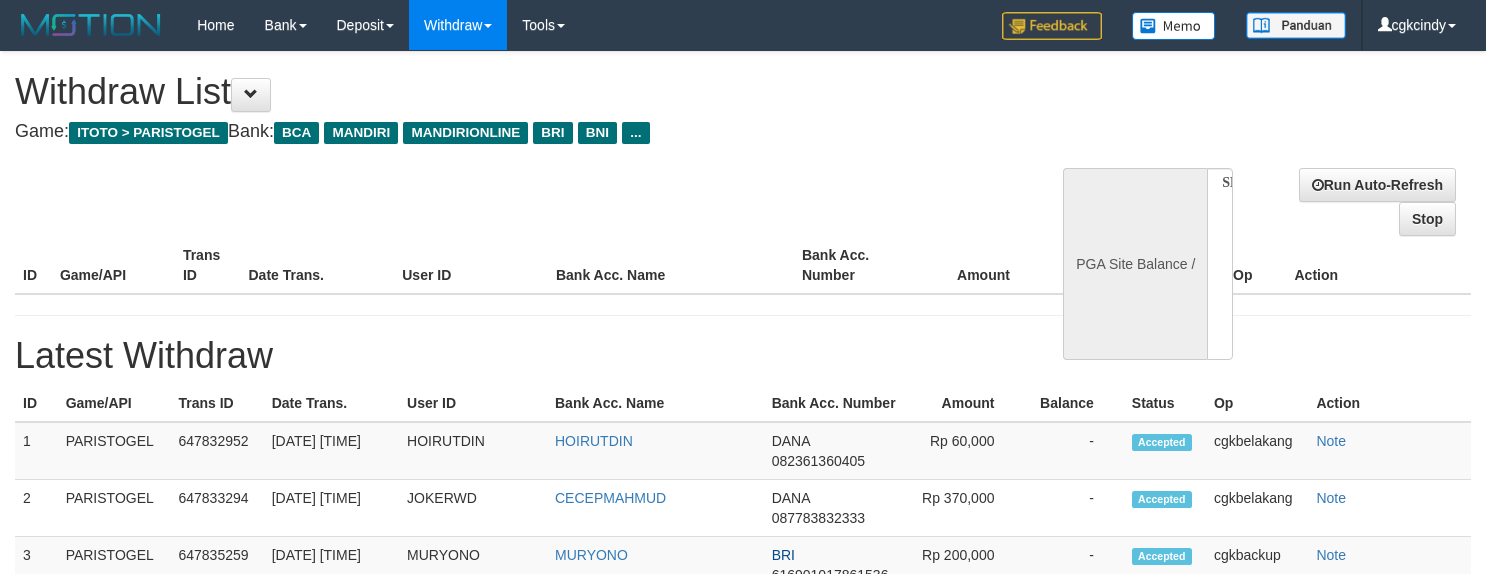 select 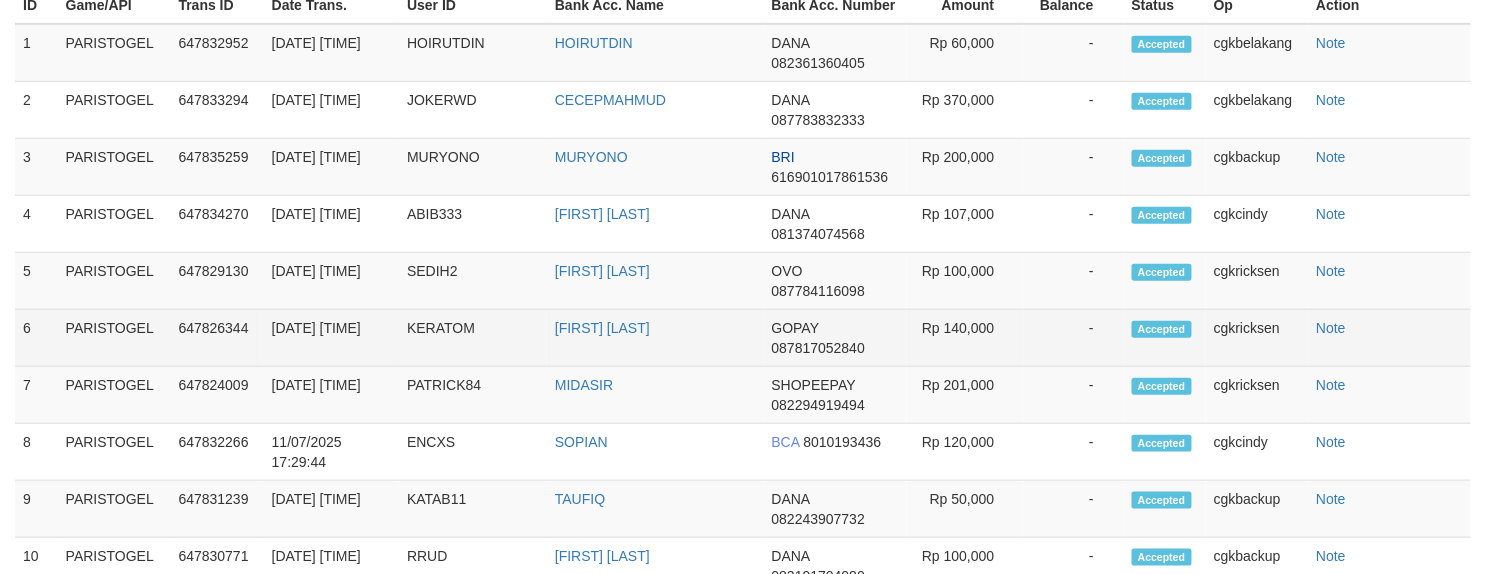 select on "**" 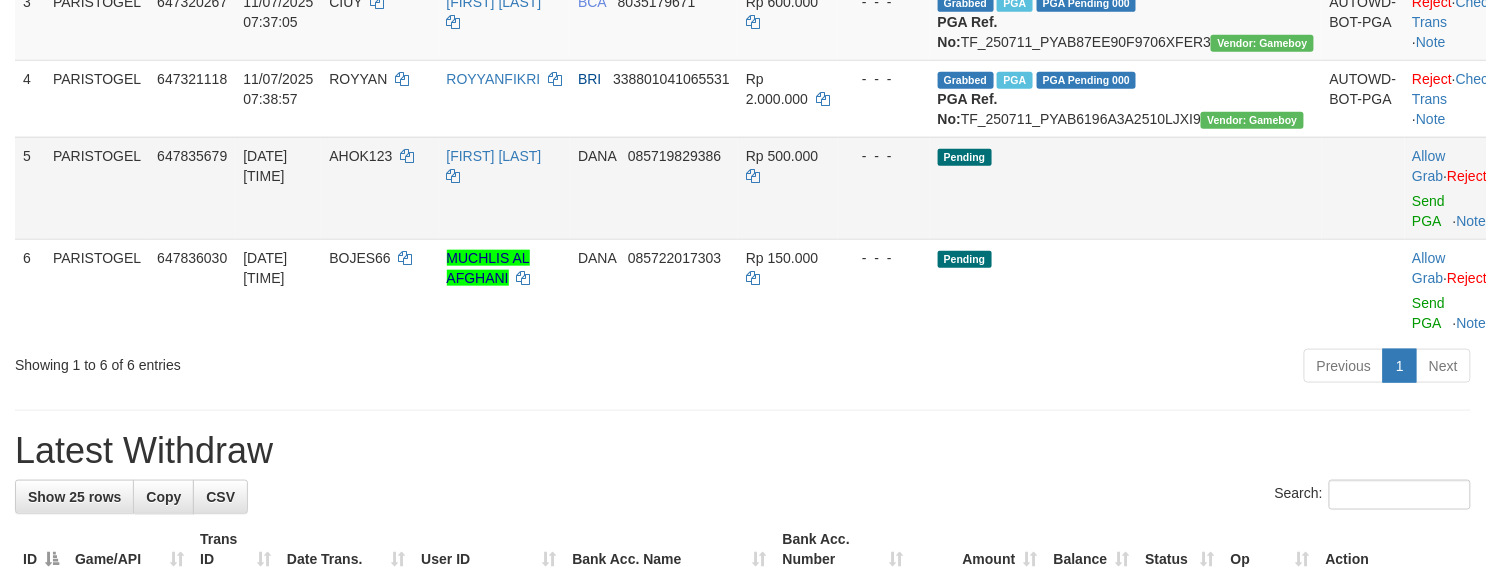 scroll, scrollTop: 569, scrollLeft: 0, axis: vertical 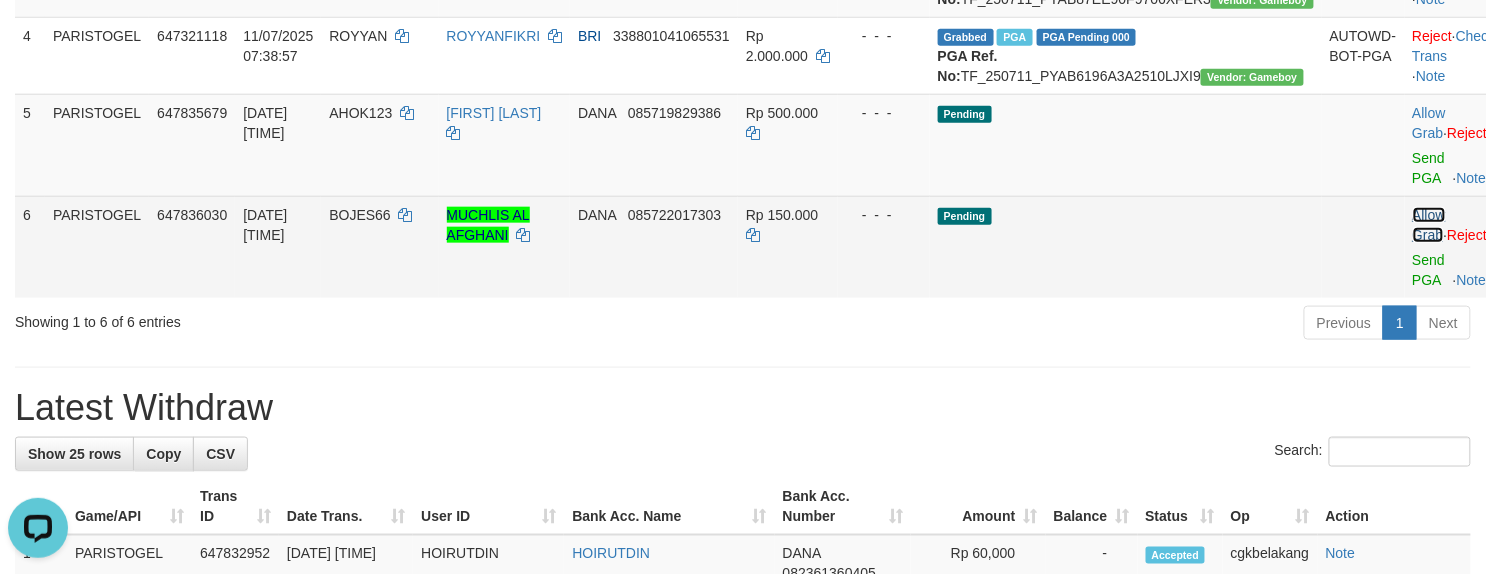click on "Allow Grab" at bounding box center (1429, 225) 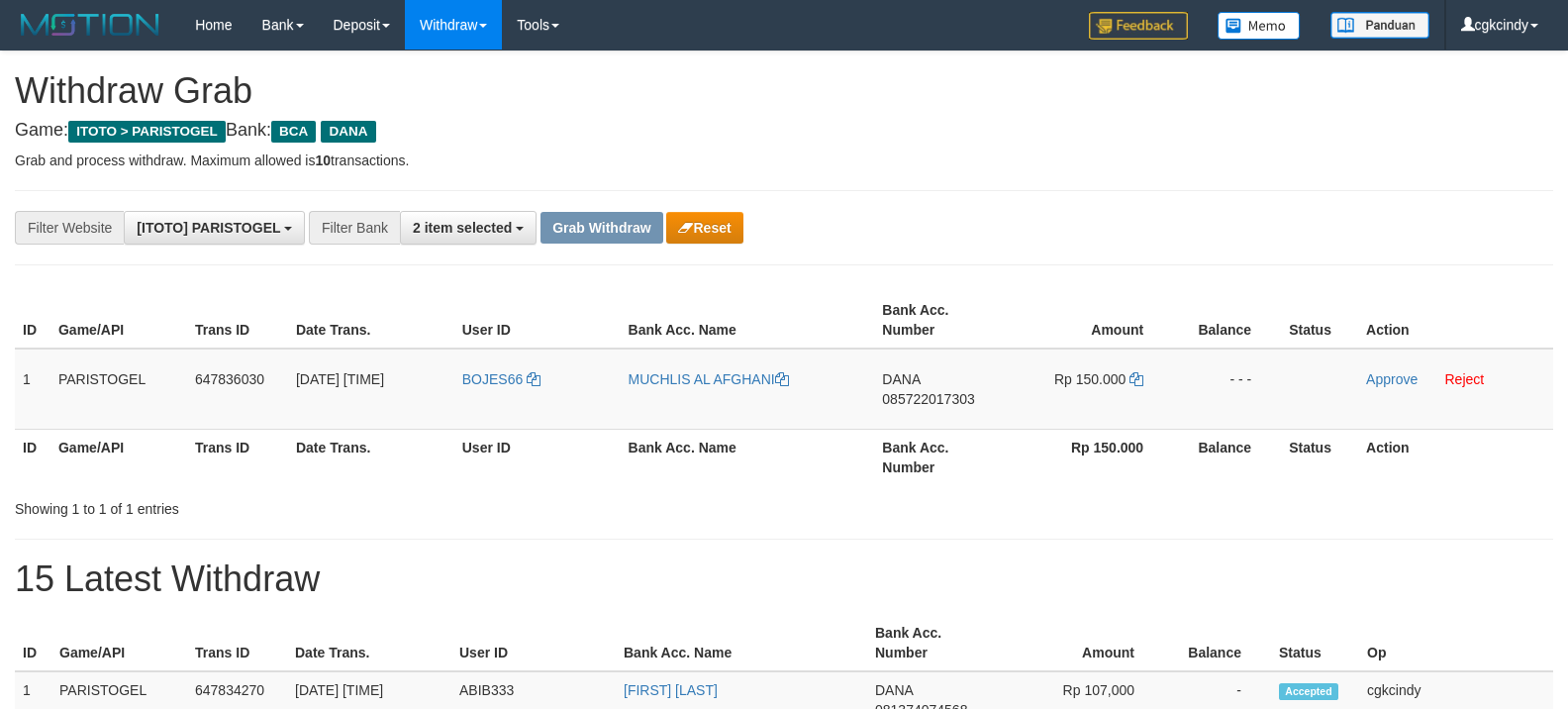 scroll, scrollTop: 0, scrollLeft: 0, axis: both 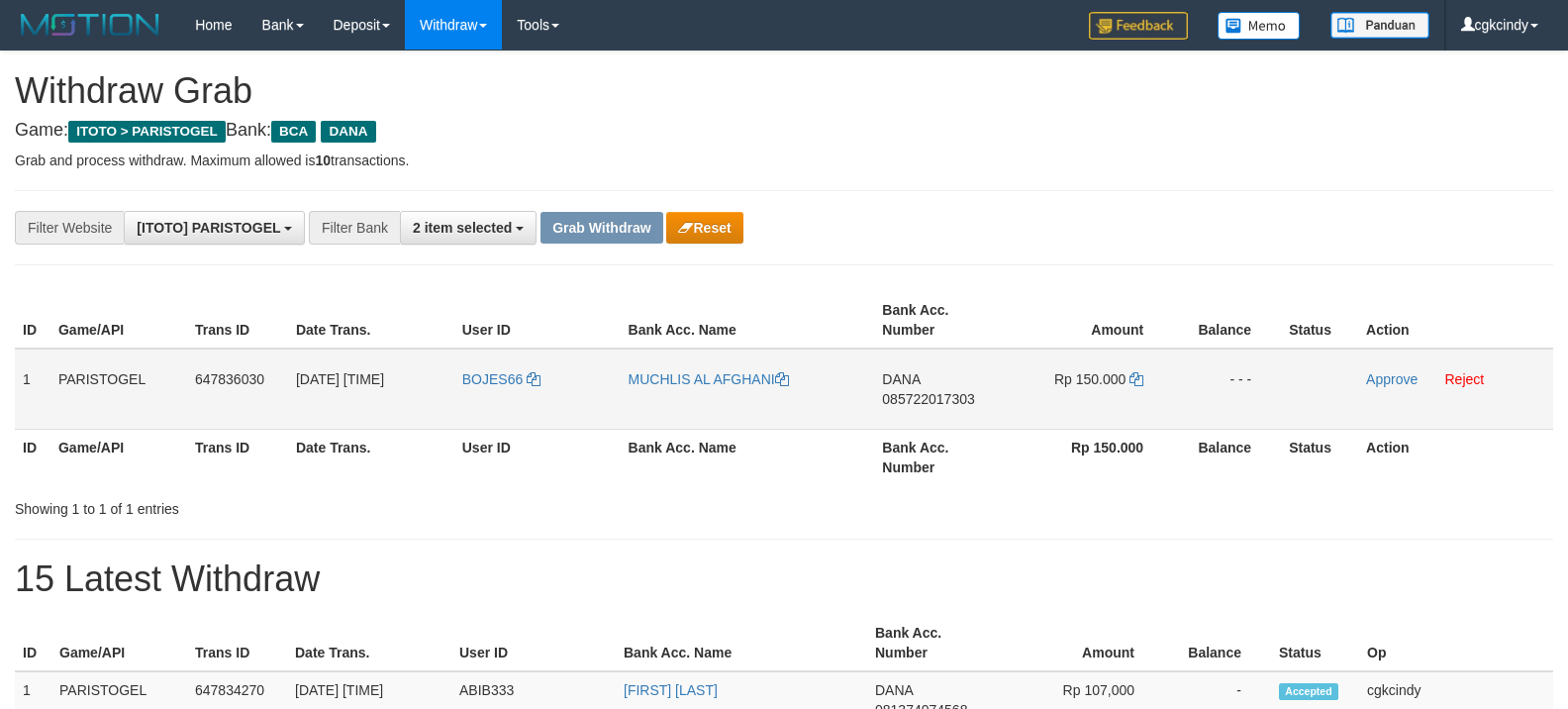 click on "BOJES66" at bounding box center [538, 389] 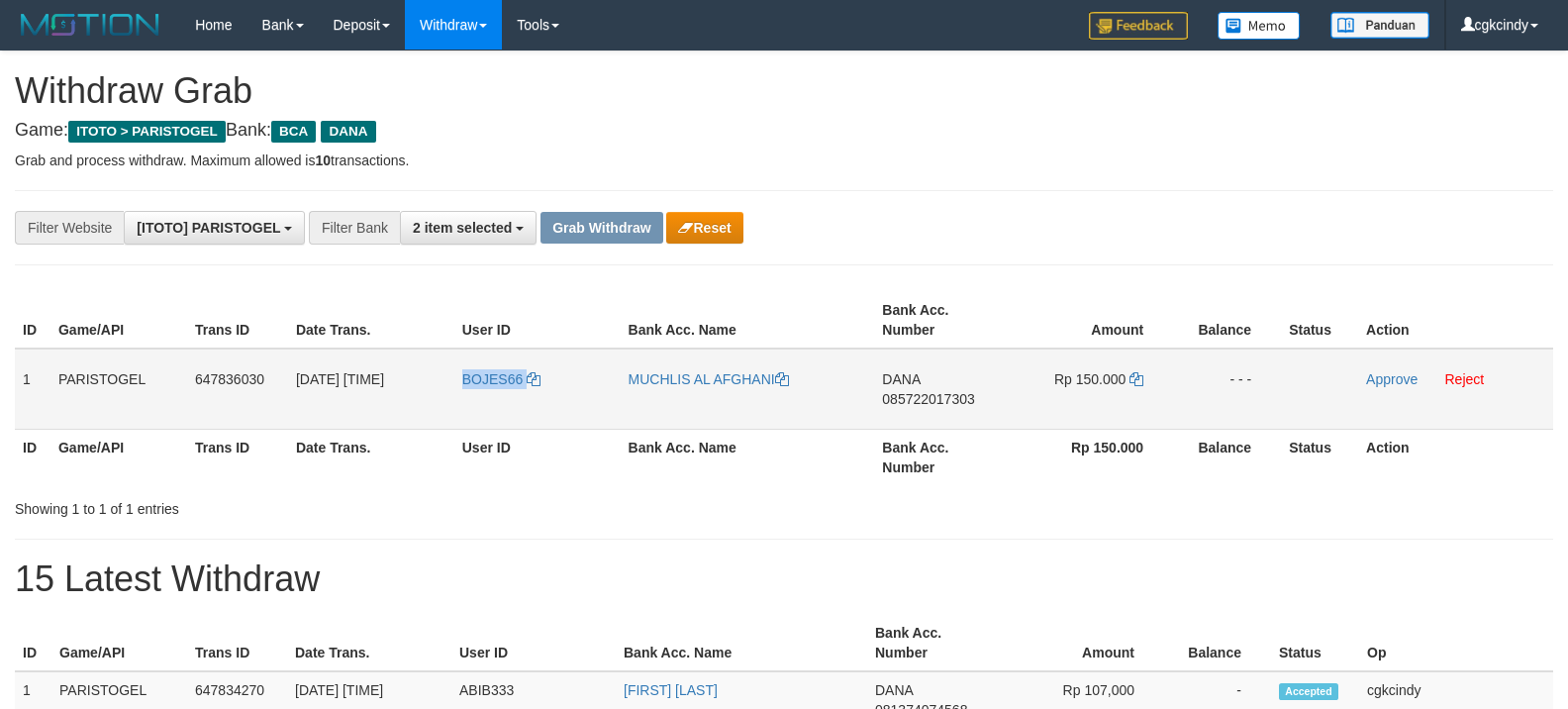 copy on "BOJES66" 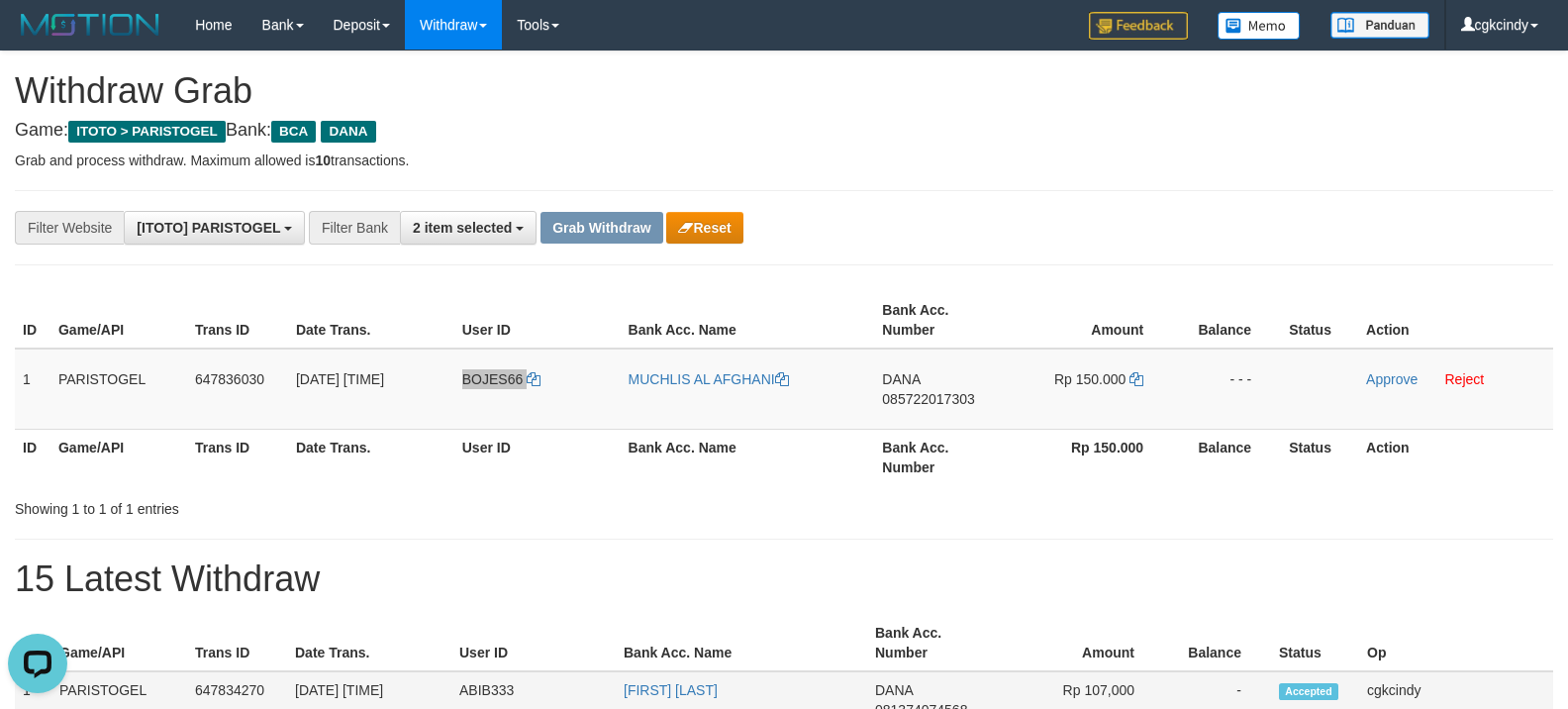 scroll, scrollTop: 0, scrollLeft: 0, axis: both 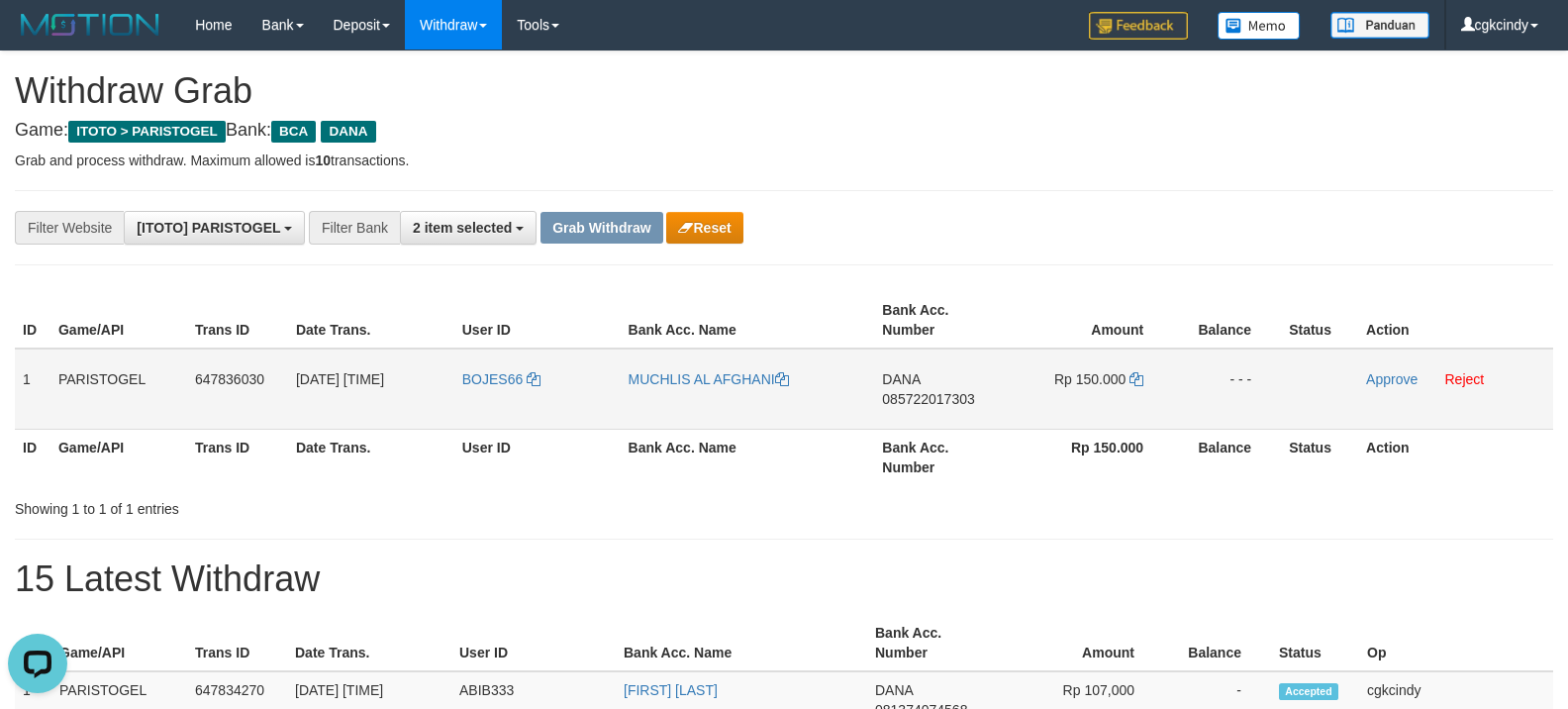 click on "MUCHLIS AL AFGHANI" at bounding box center [747, 389] 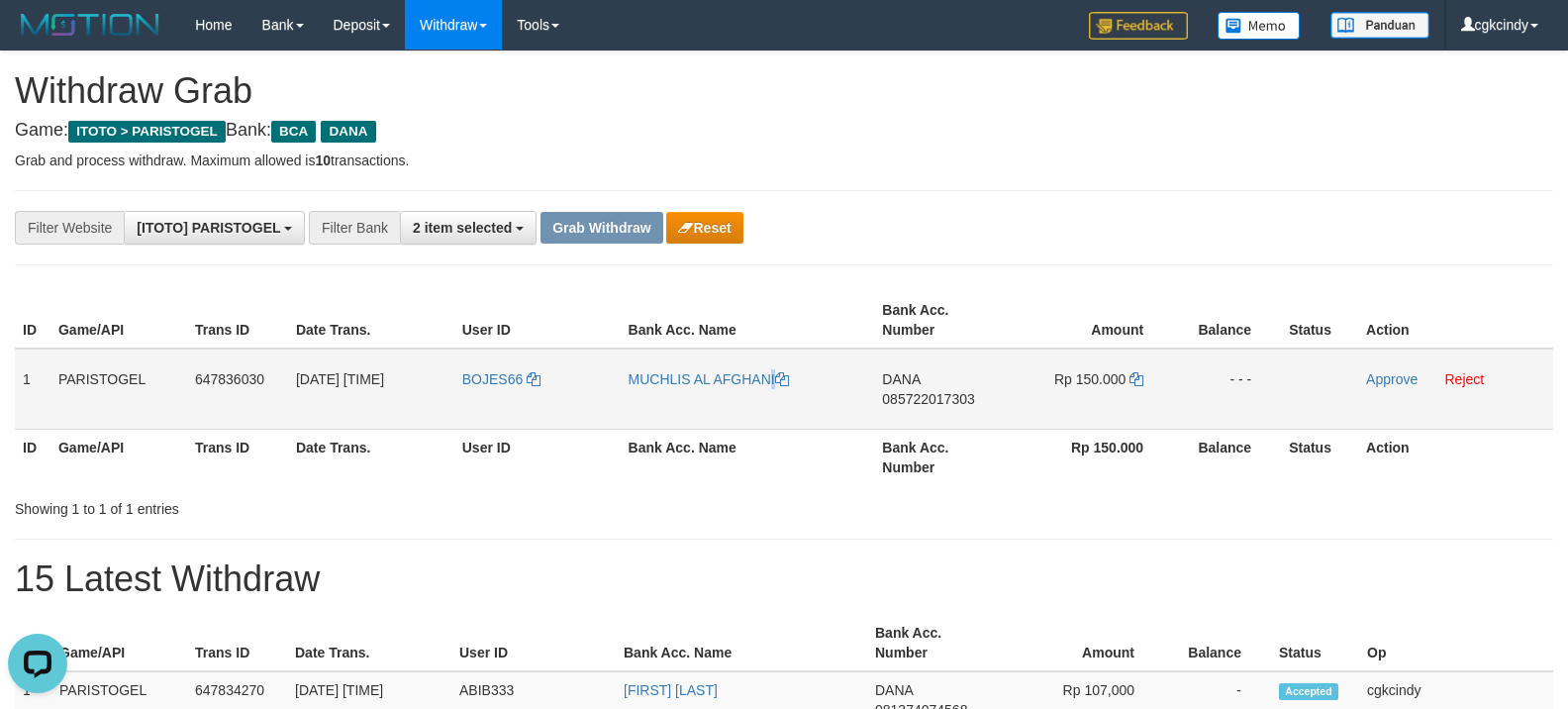 click on "MUCHLIS AL AFGHANI" at bounding box center (747, 389) 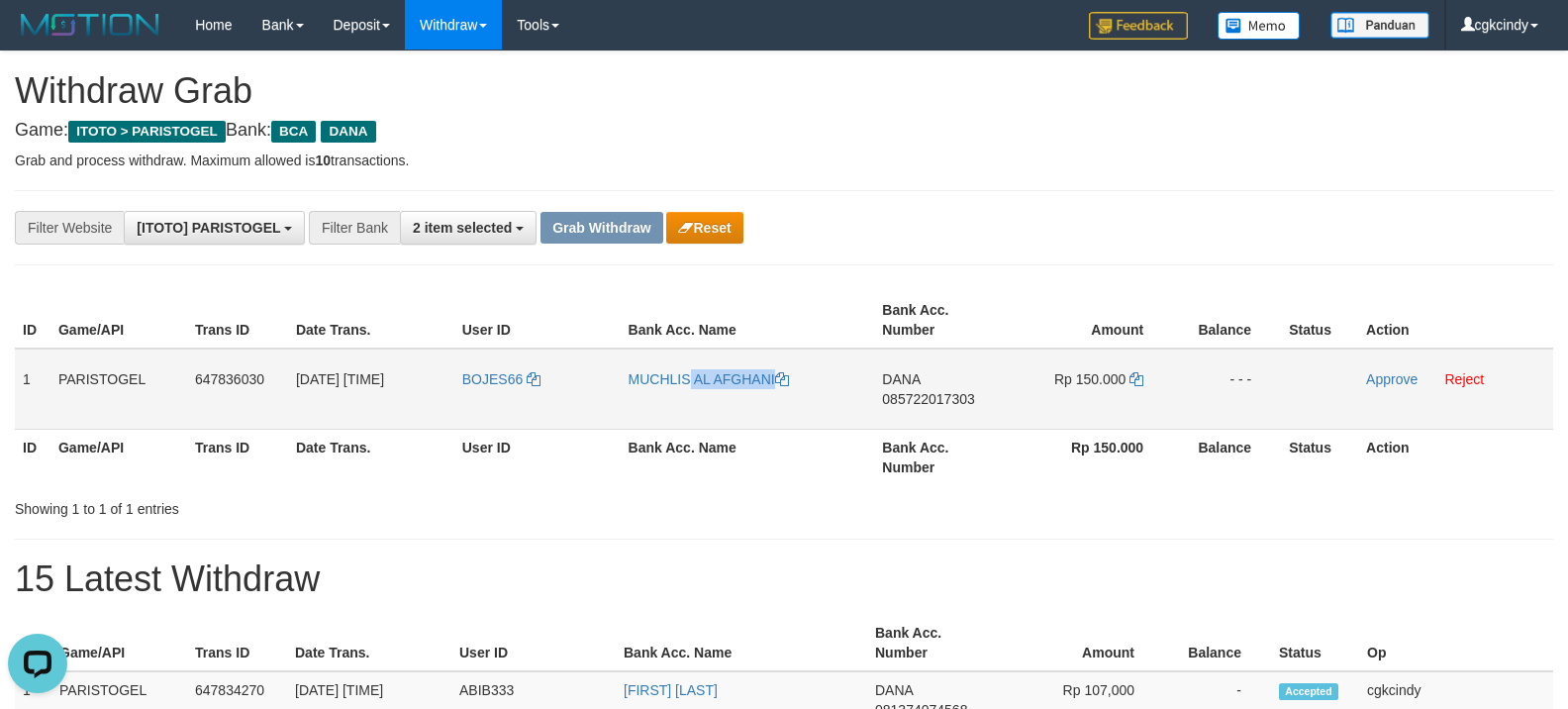 click on "MUCHLIS AL AFGHANI" at bounding box center [747, 389] 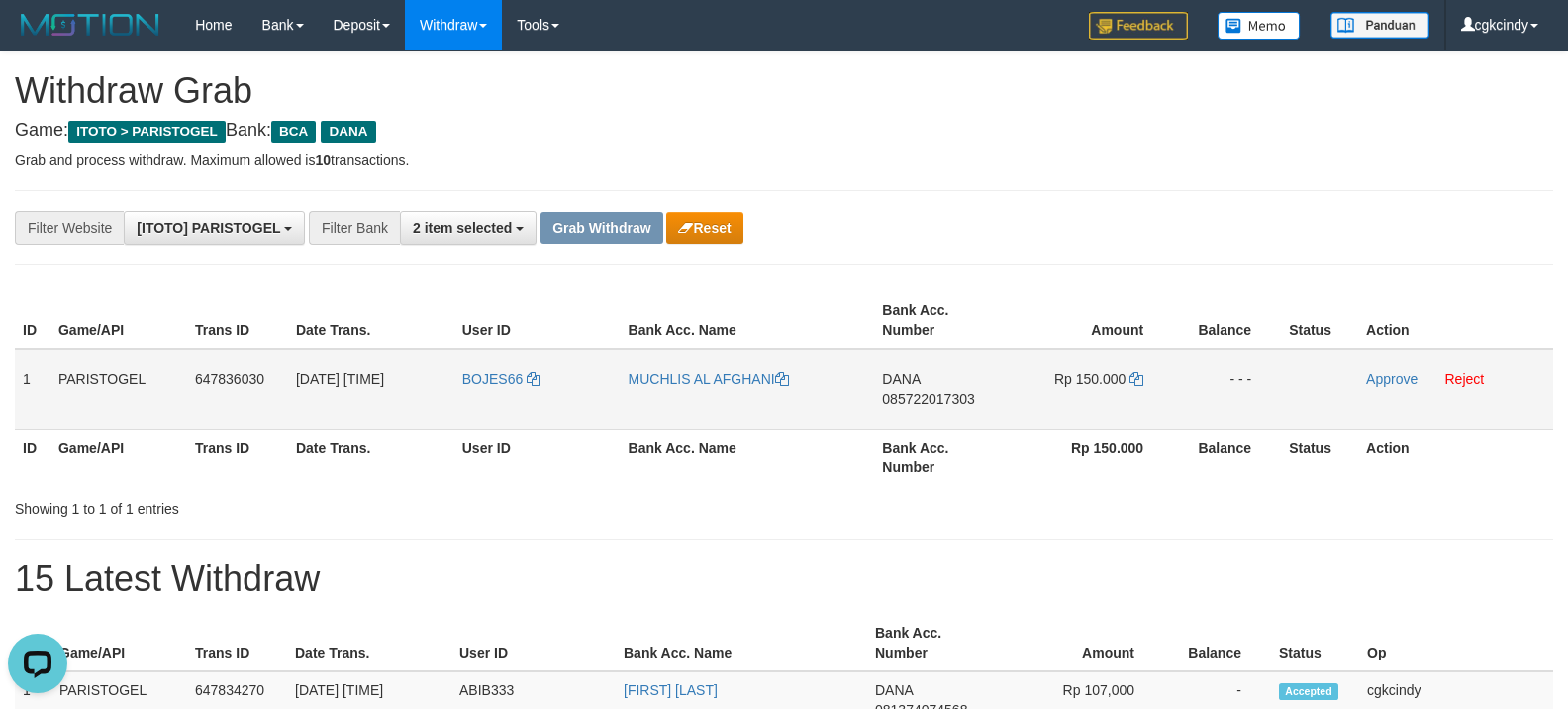click on "DANA
085722017303" at bounding box center [942, 389] 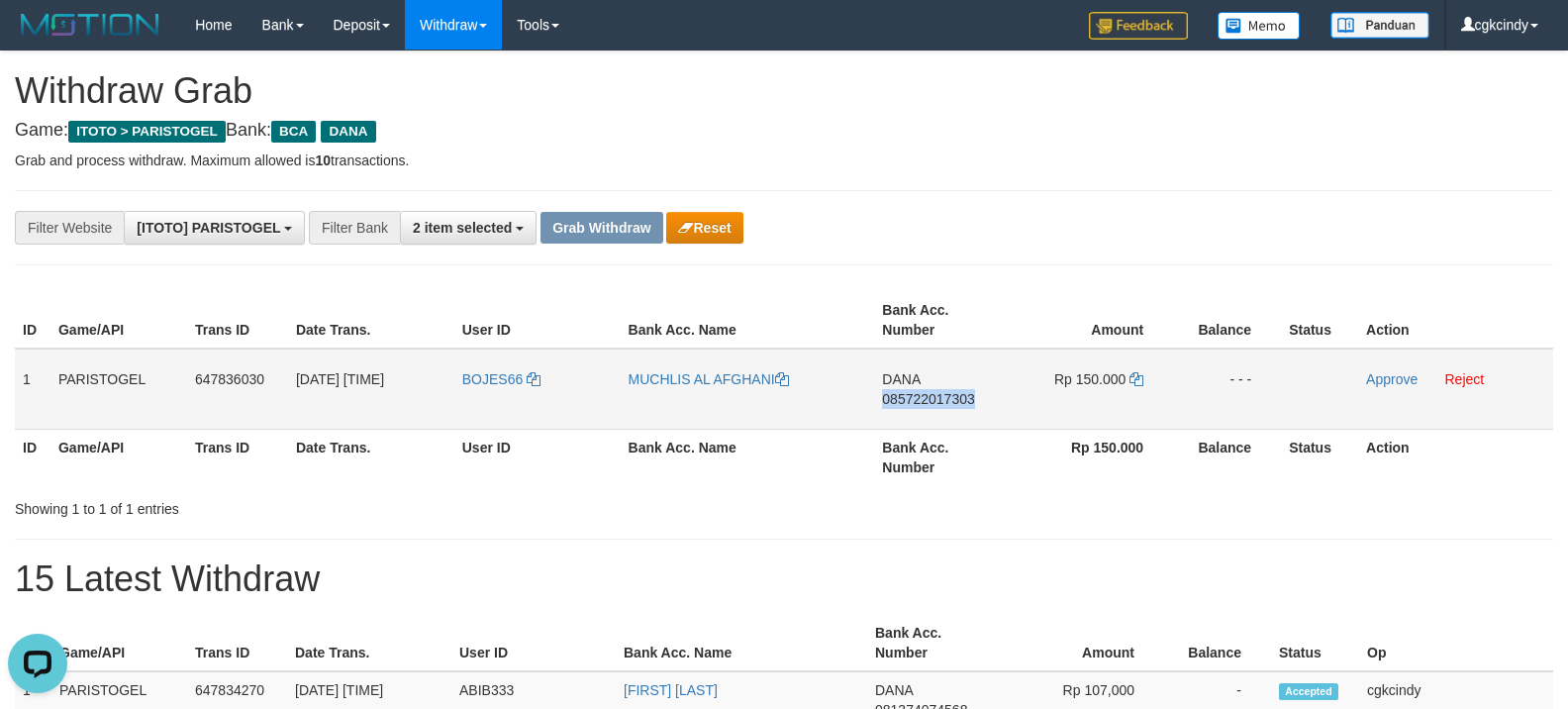 copy on "085722017303" 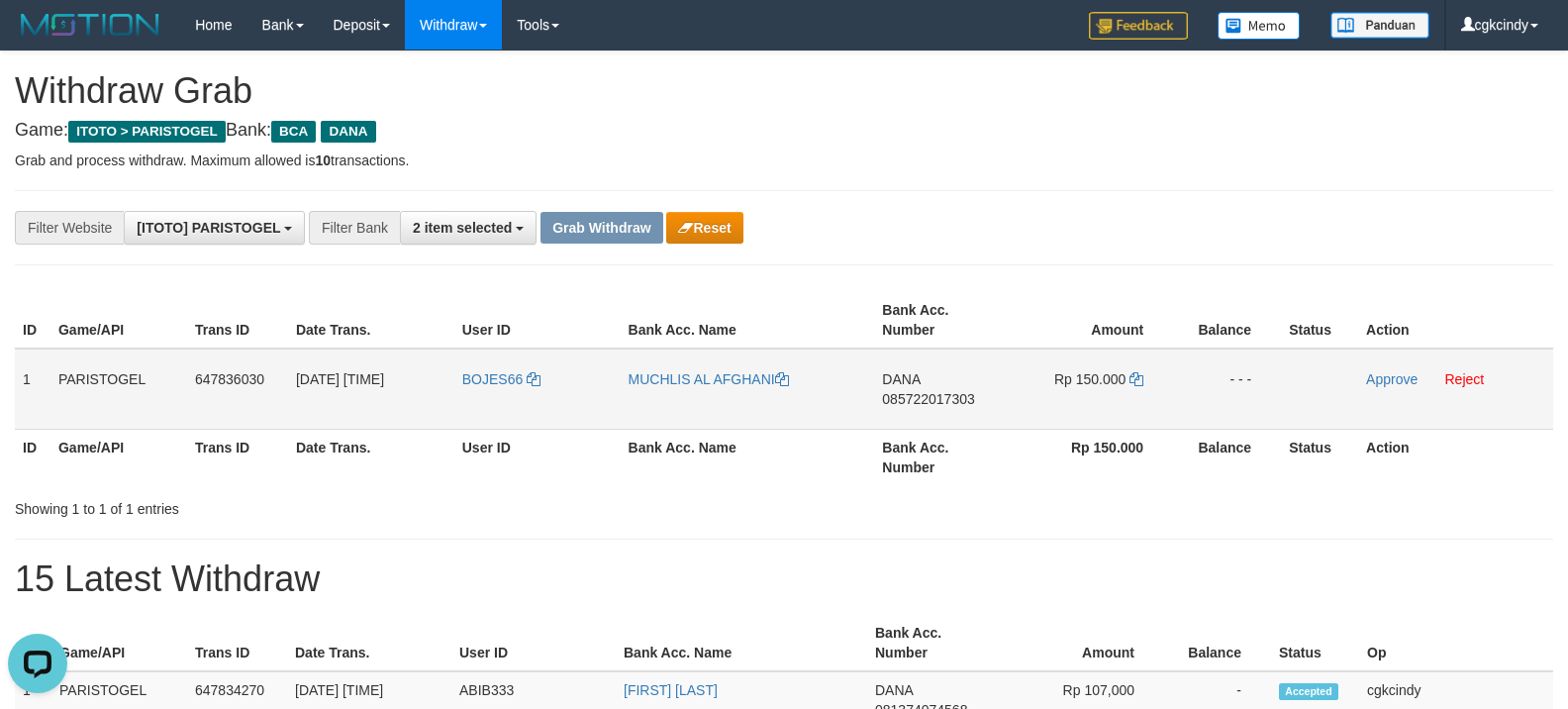 drag, startPoint x: 1149, startPoint y: 378, endPoint x: 1091, endPoint y: 388, distance: 58.855756 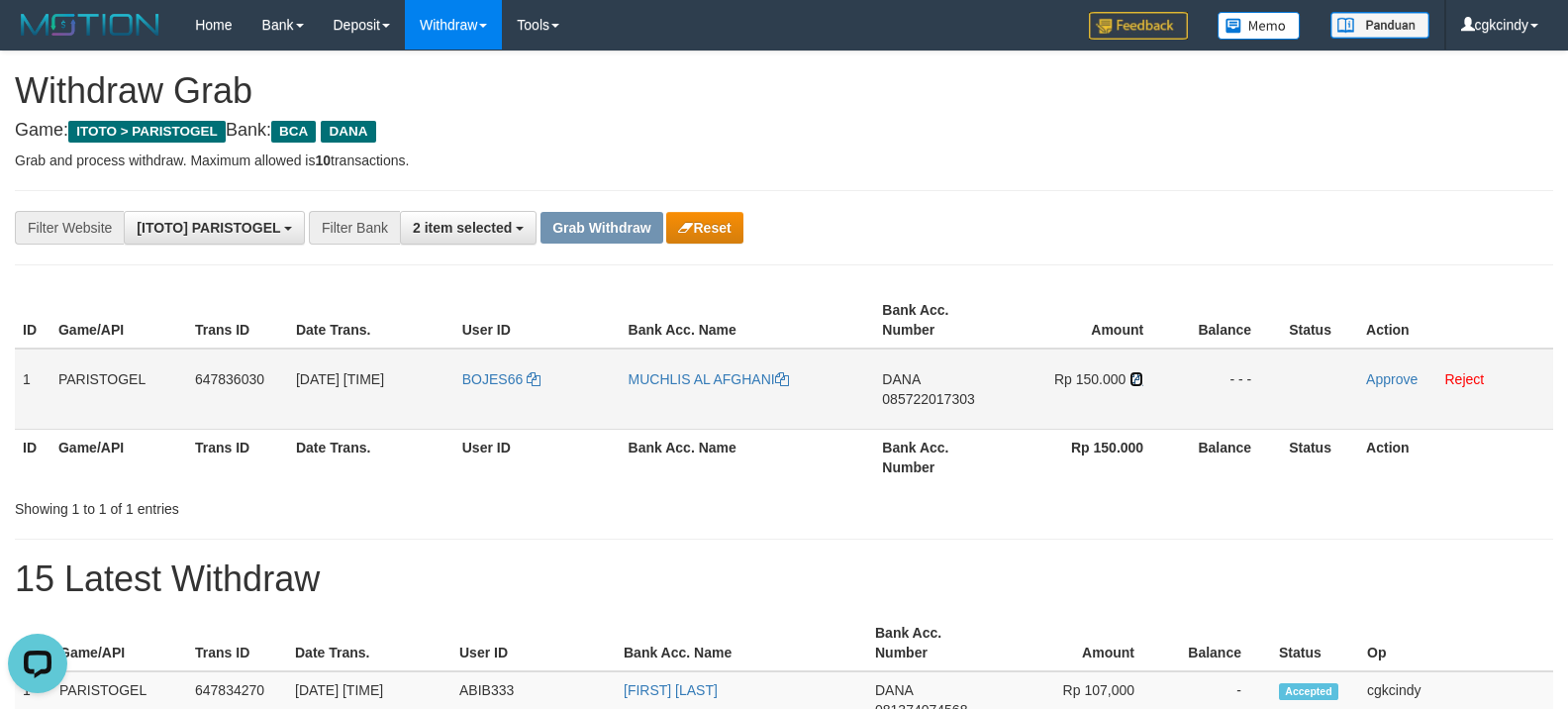 click at bounding box center (1136, 379) 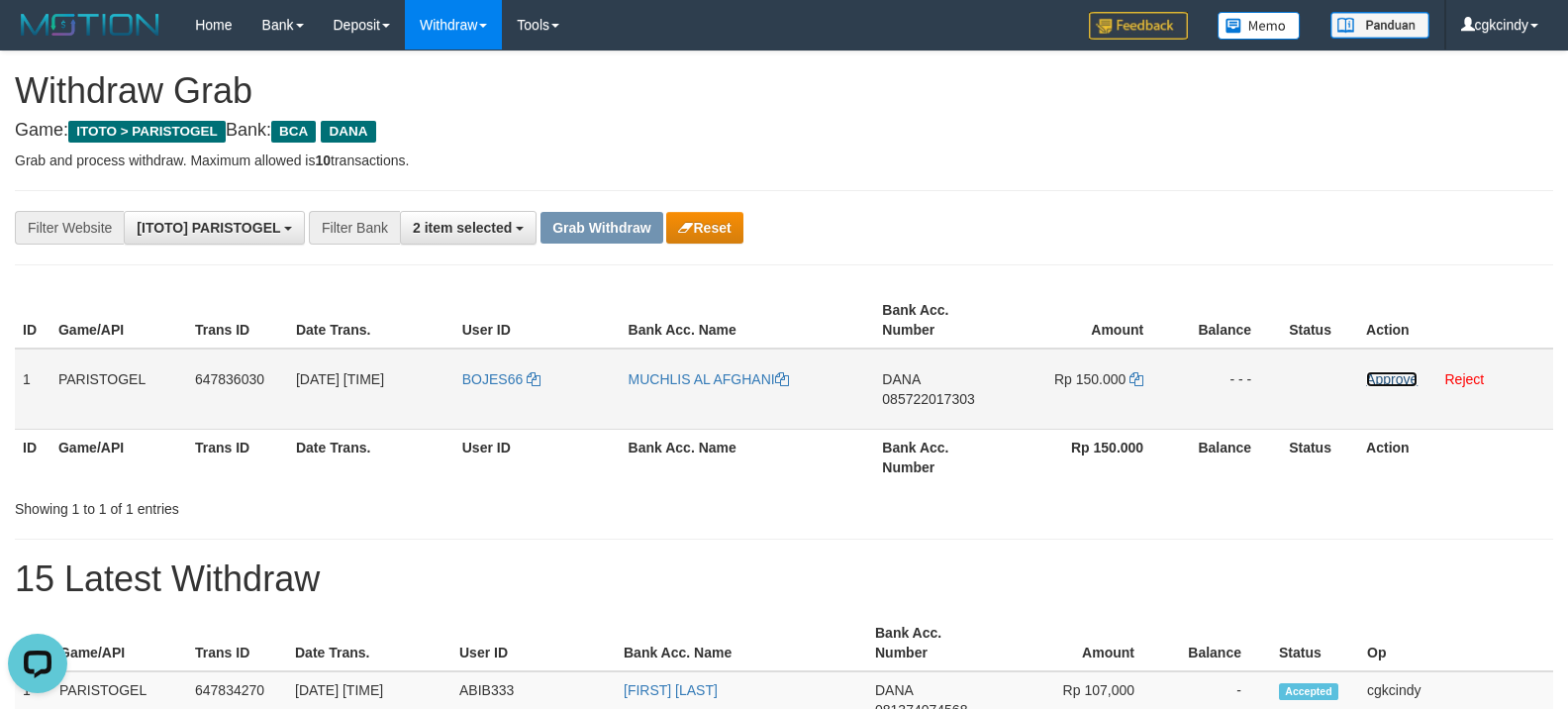 click on "Approve" at bounding box center [1392, 379] 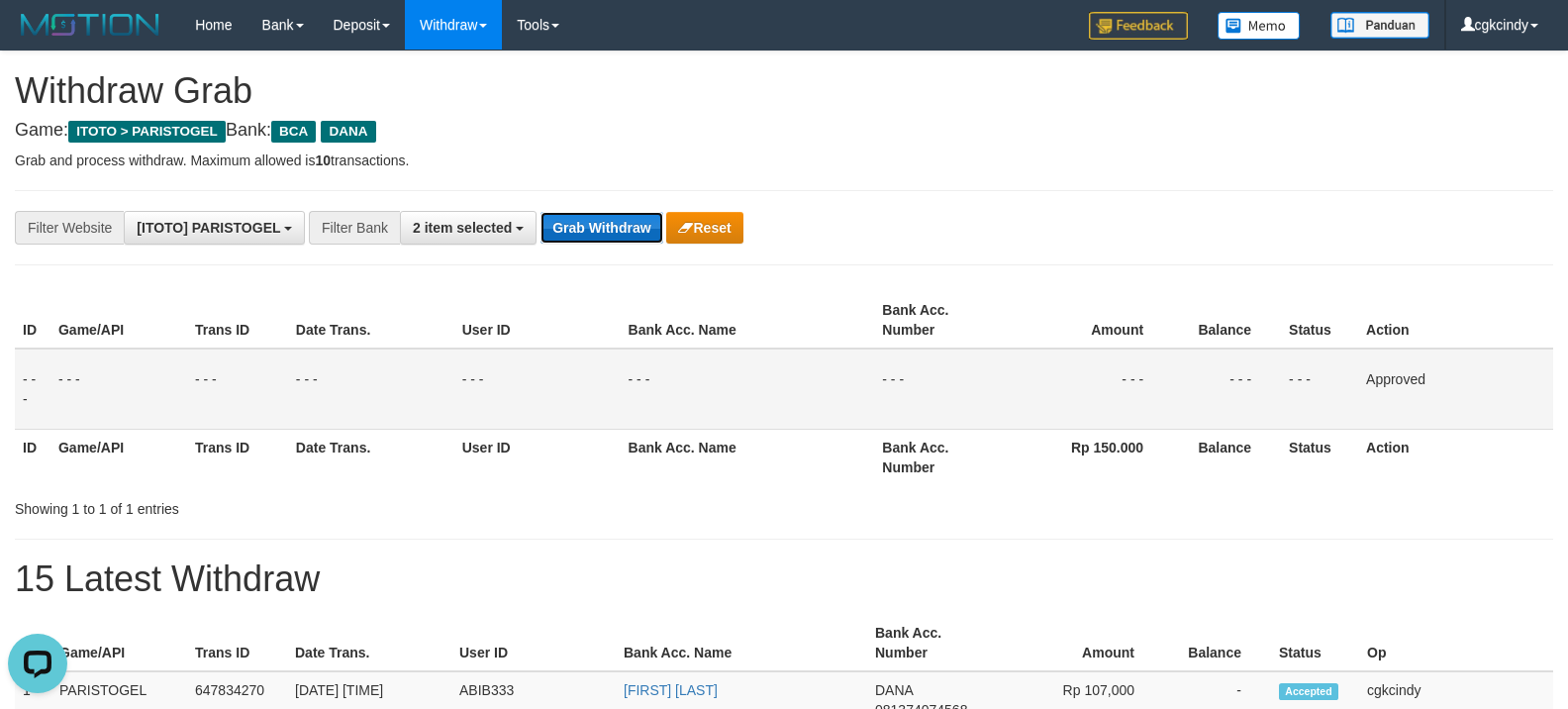 click on "Grab Withdraw" at bounding box center [601, 228] 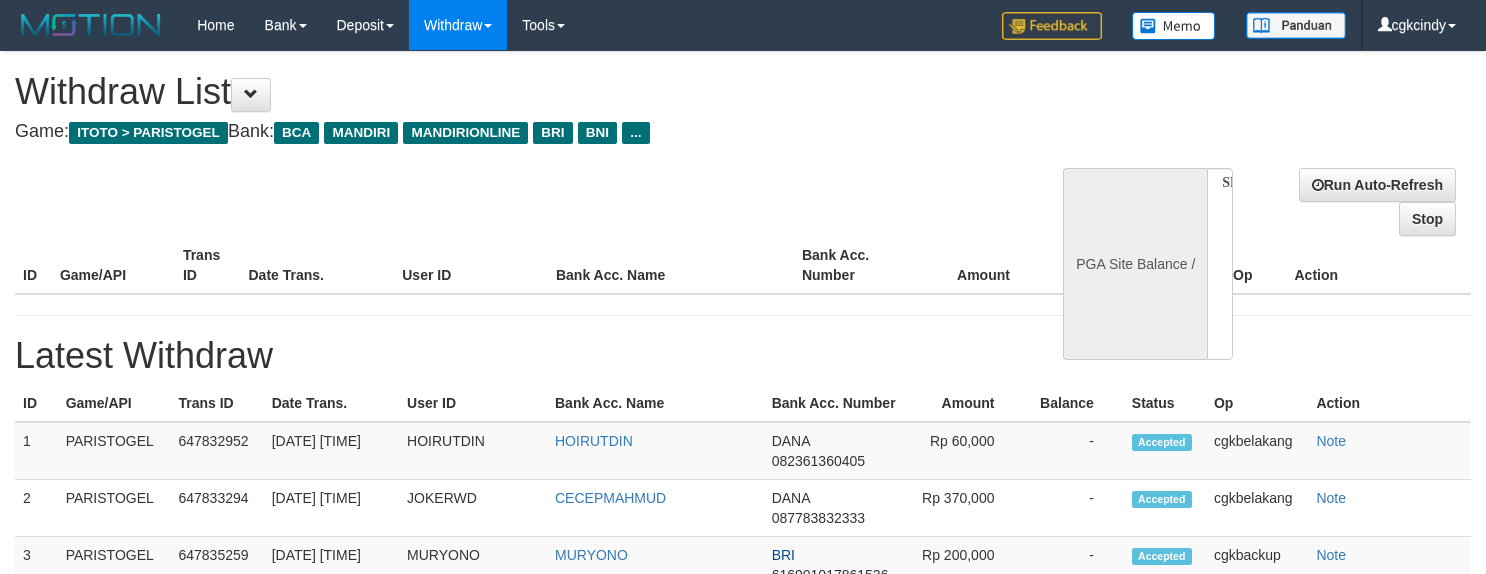 select 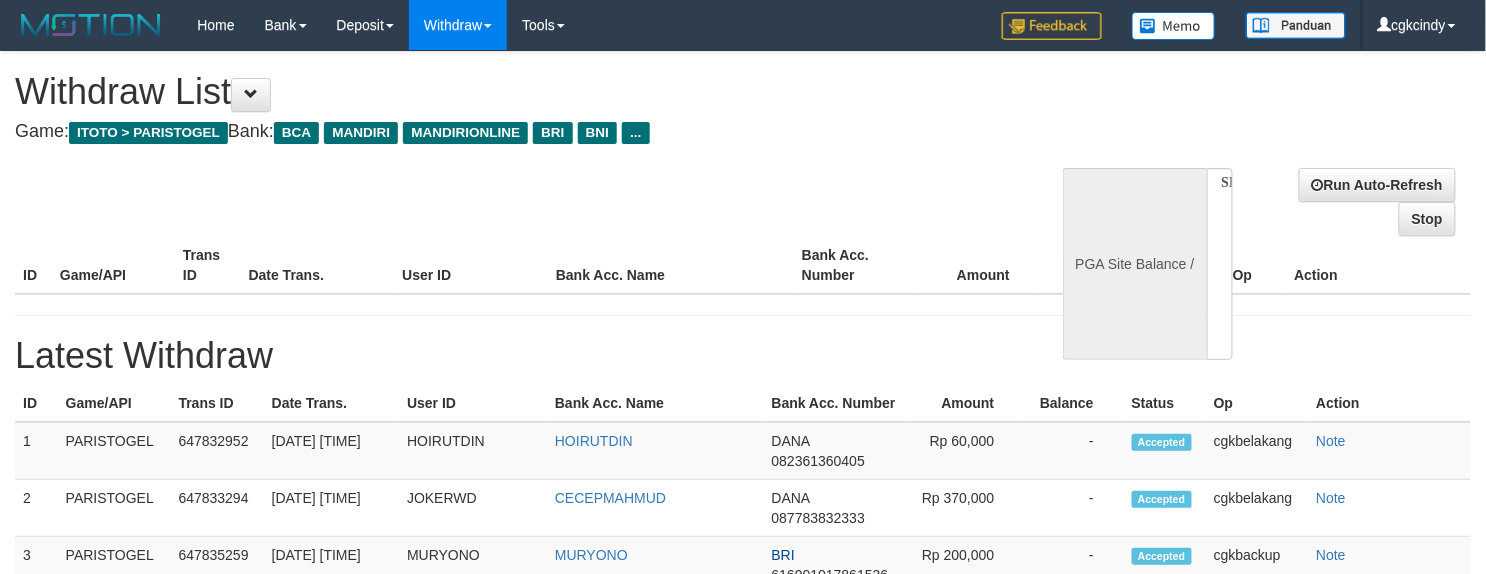 select on "**" 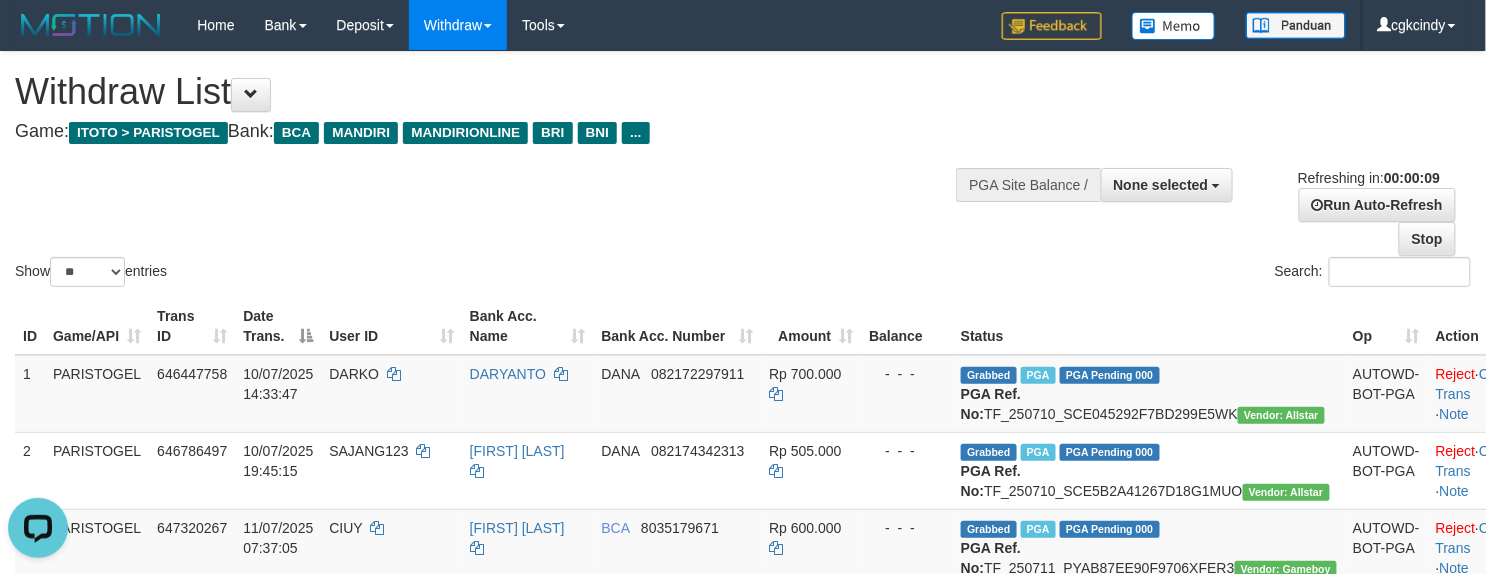 scroll, scrollTop: 0, scrollLeft: 0, axis: both 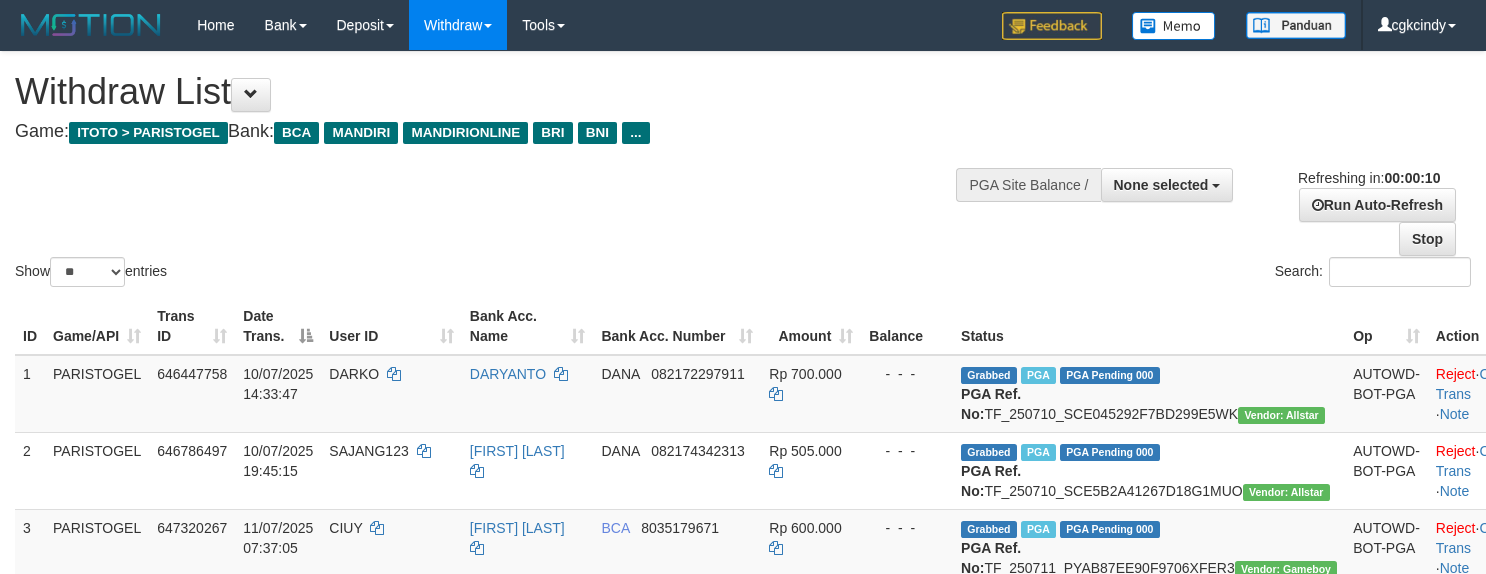 select 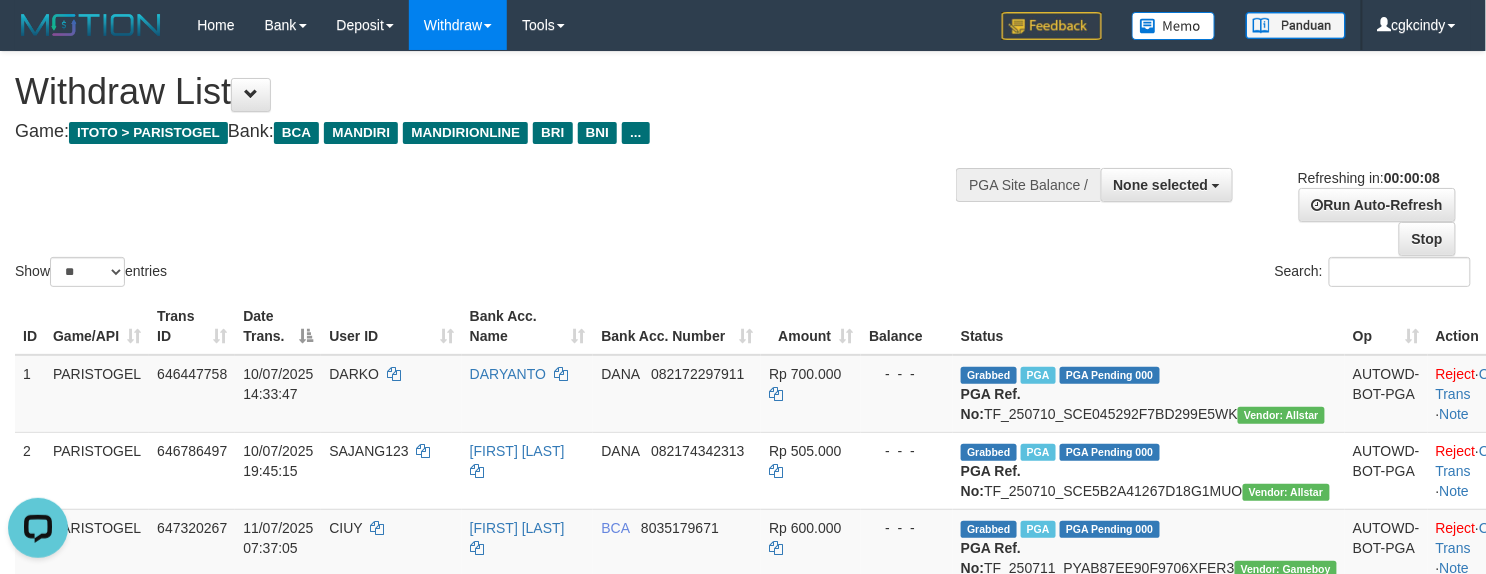 scroll, scrollTop: 0, scrollLeft: 0, axis: both 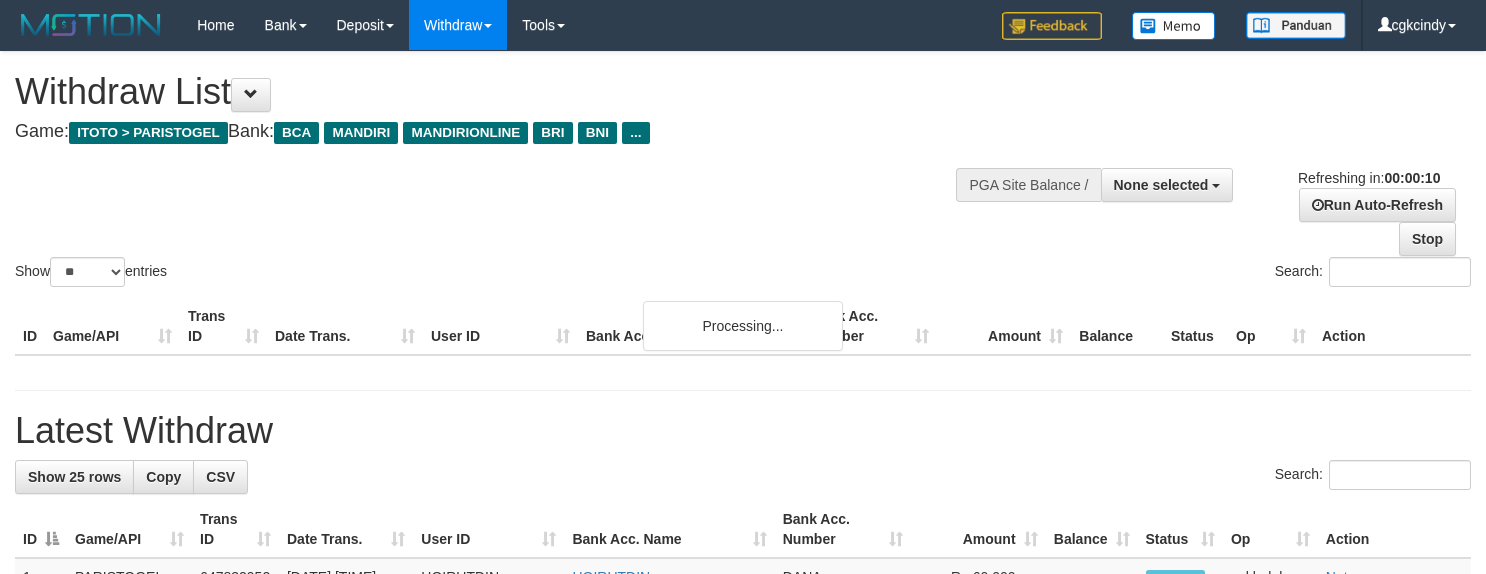 select 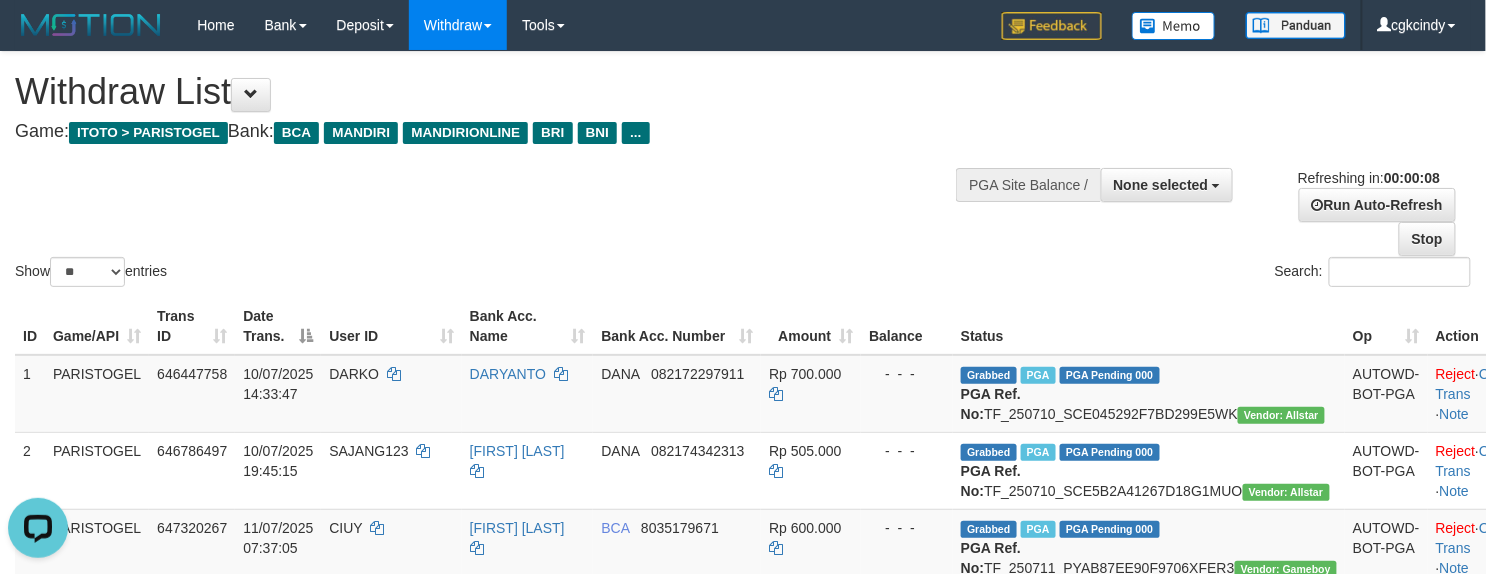 scroll, scrollTop: 0, scrollLeft: 0, axis: both 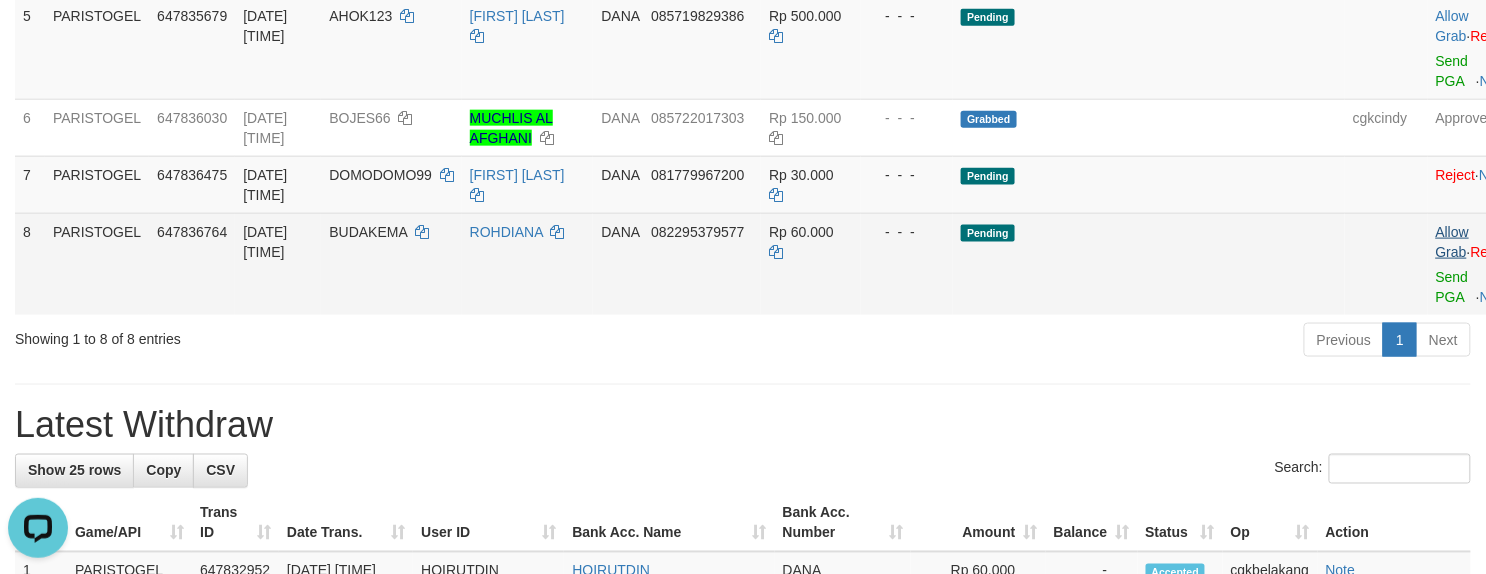 drag, startPoint x: 1357, startPoint y: 314, endPoint x: 1380, endPoint y: 308, distance: 23.769728 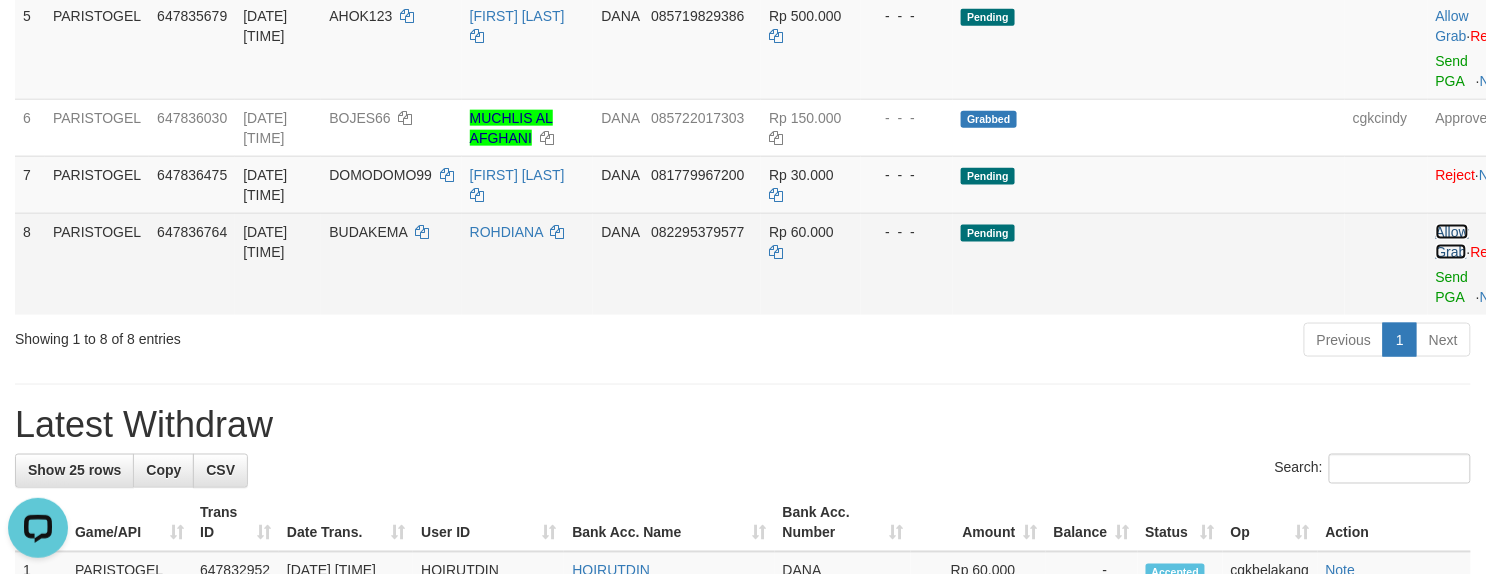 click on "Allow Grab" at bounding box center (1452, 242) 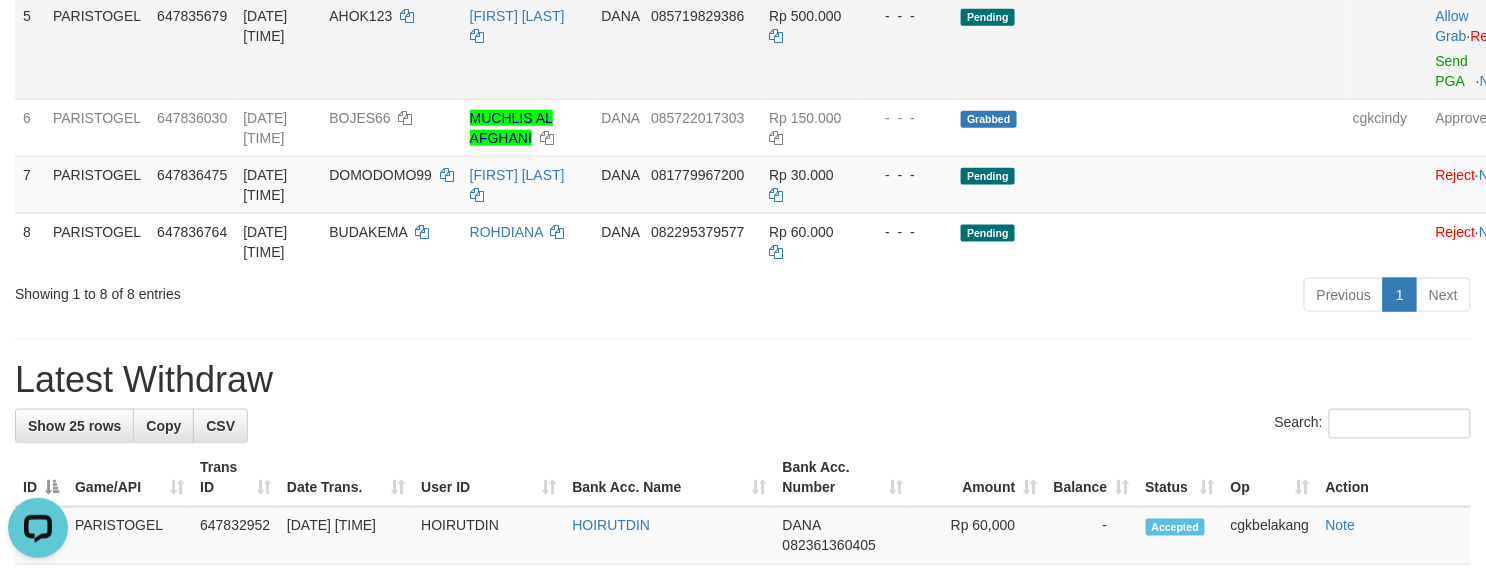 click on "AHOK123" at bounding box center [391, 48] 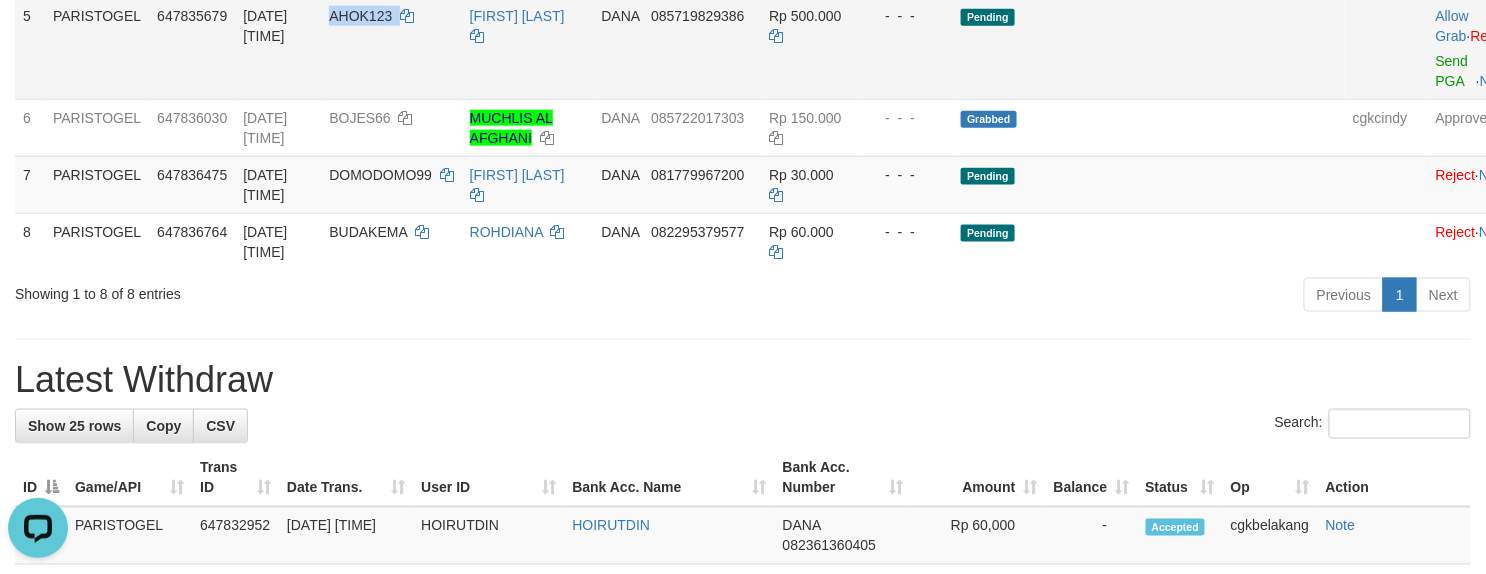 copy on "AHOK123" 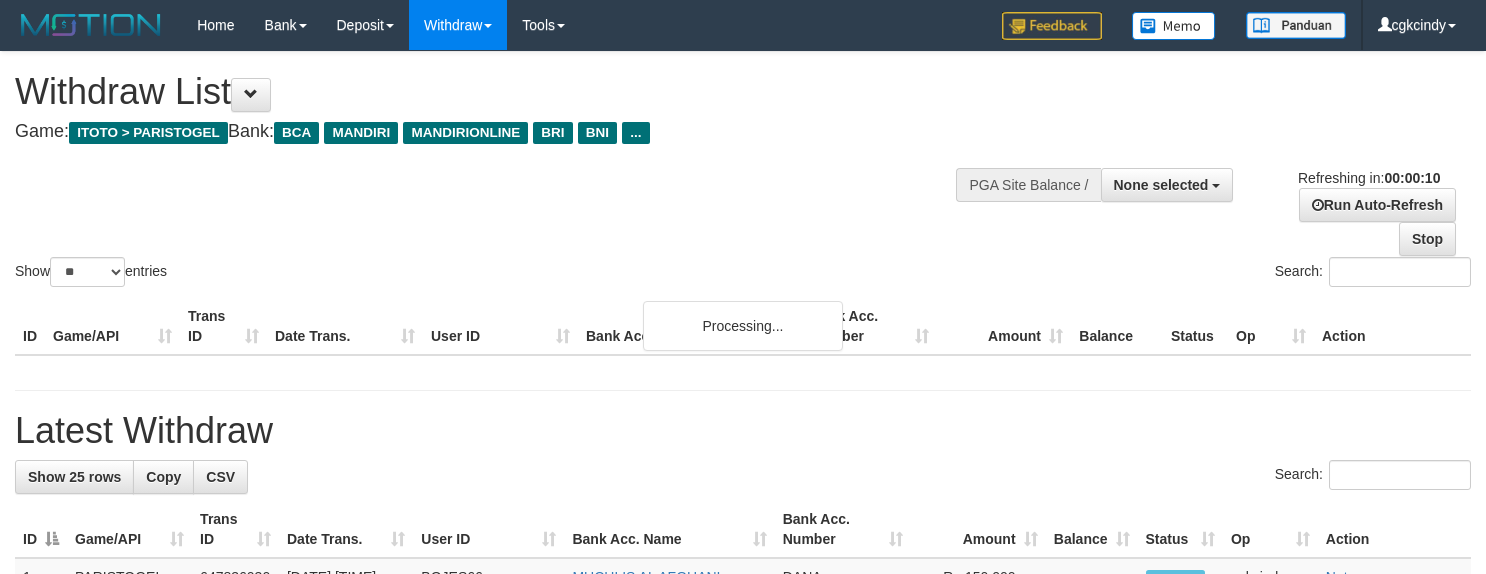 select 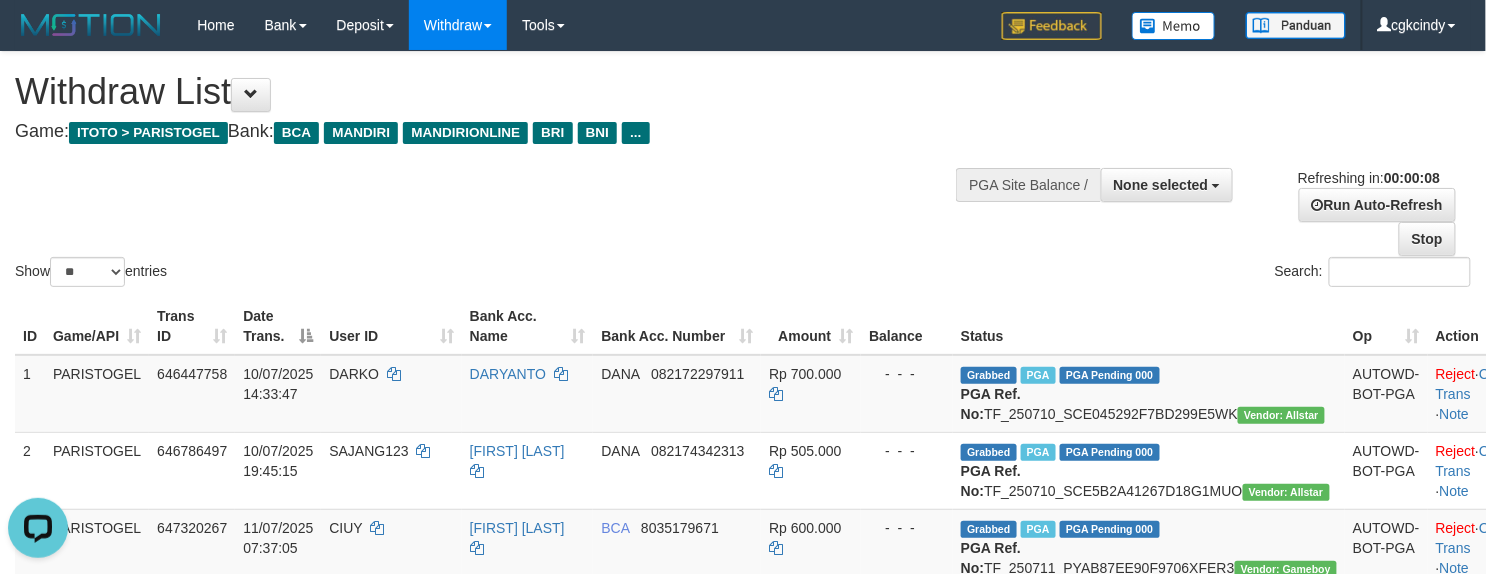 scroll, scrollTop: 0, scrollLeft: 0, axis: both 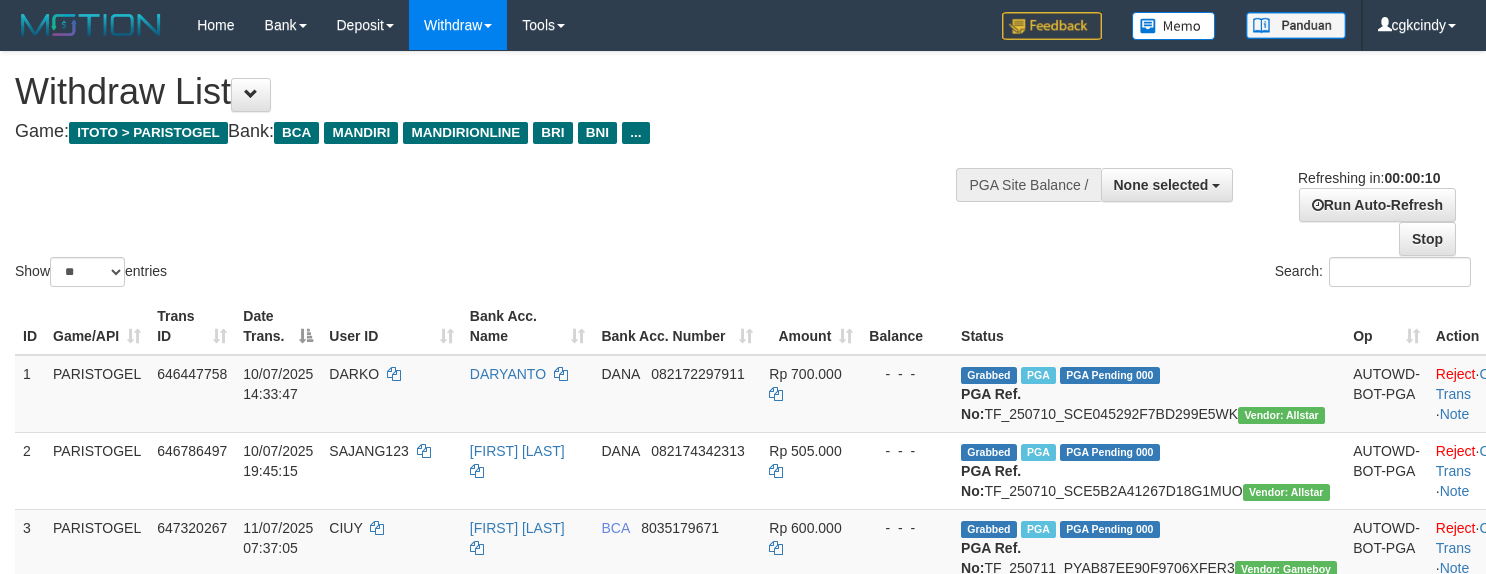 select 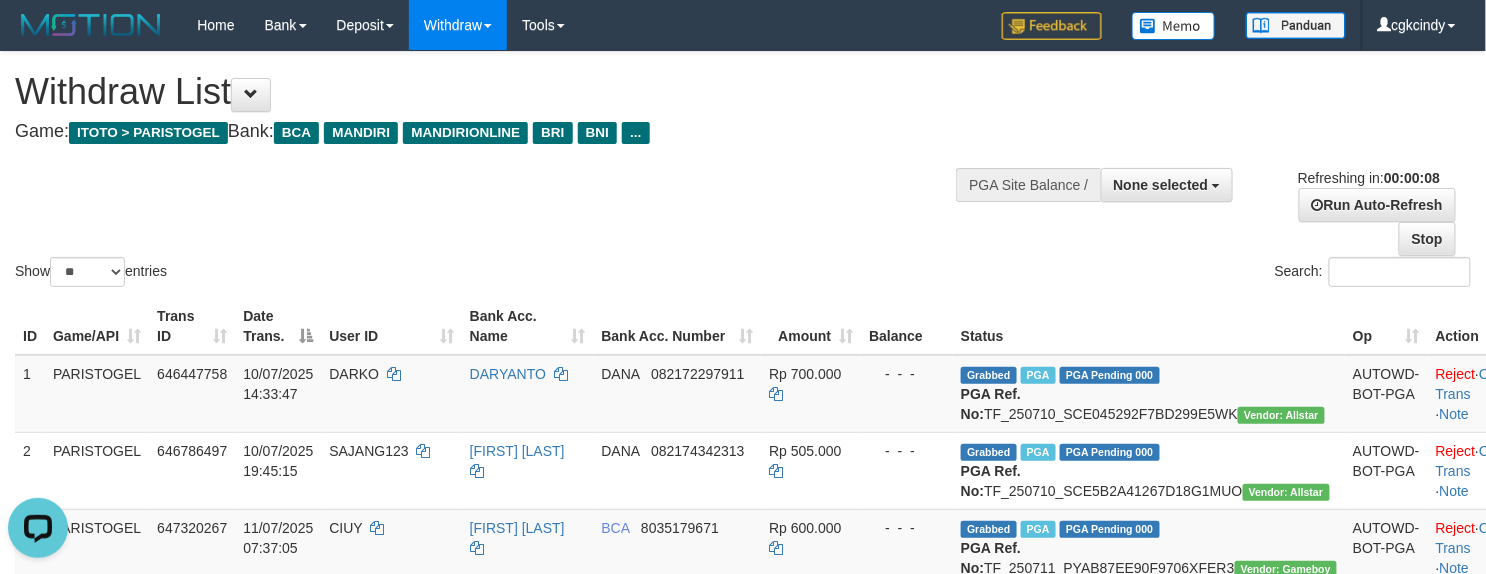 scroll, scrollTop: 0, scrollLeft: 0, axis: both 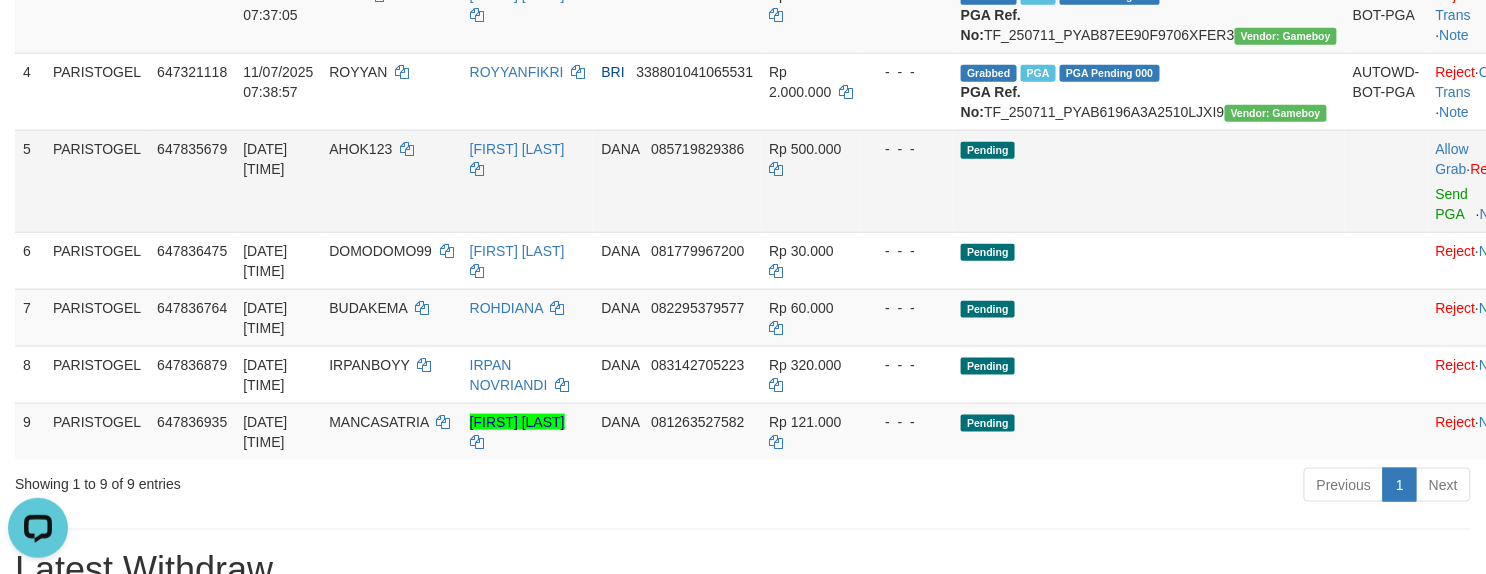 click on "[FIRST] [LAST]" at bounding box center [528, 181] 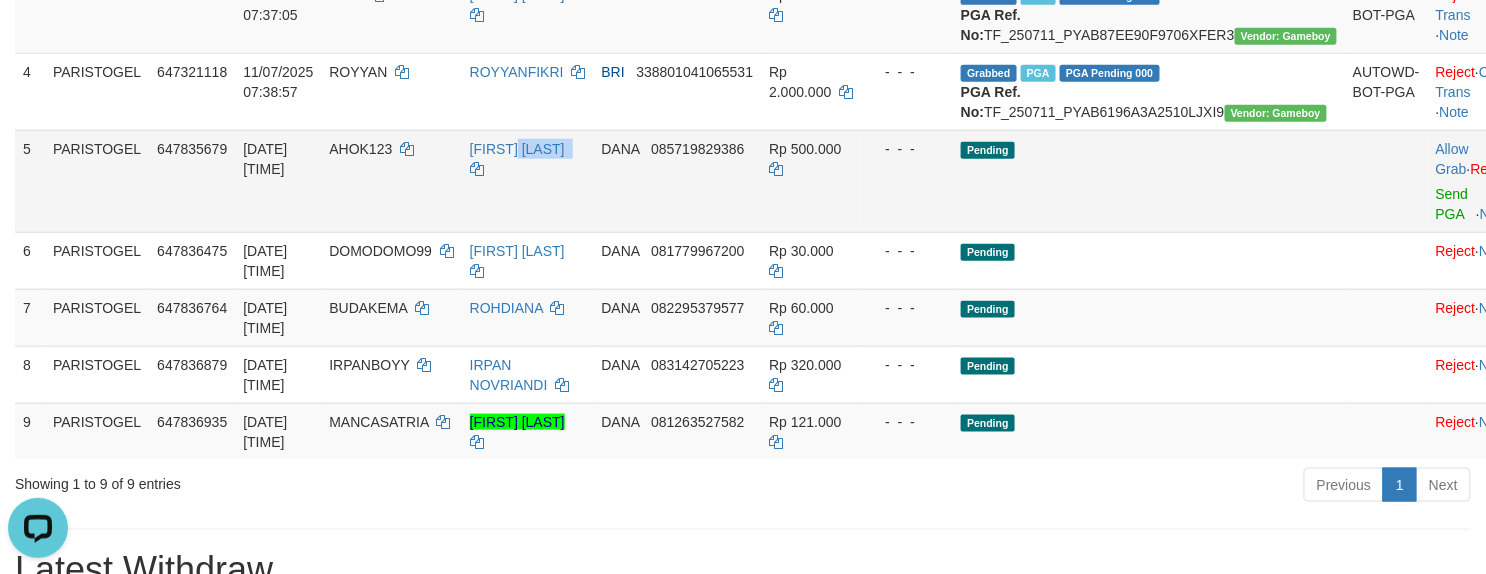 copy on "RACHMAT" 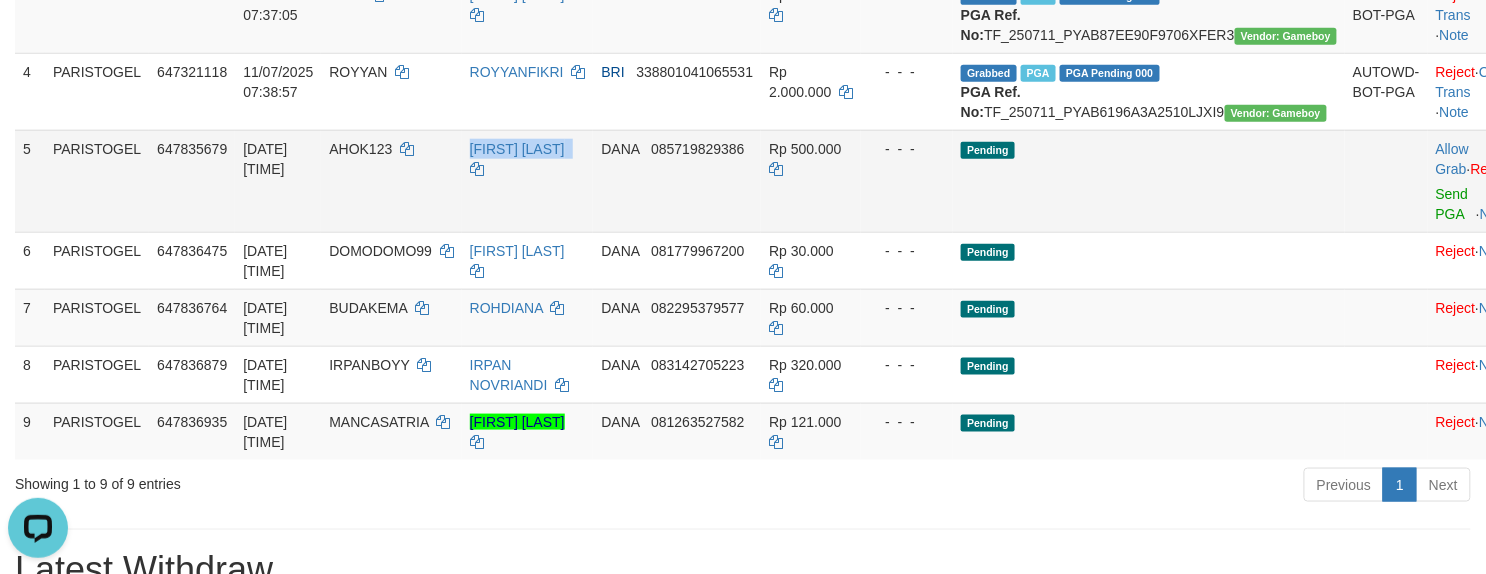 copy on "[FIRST] [LAST]" 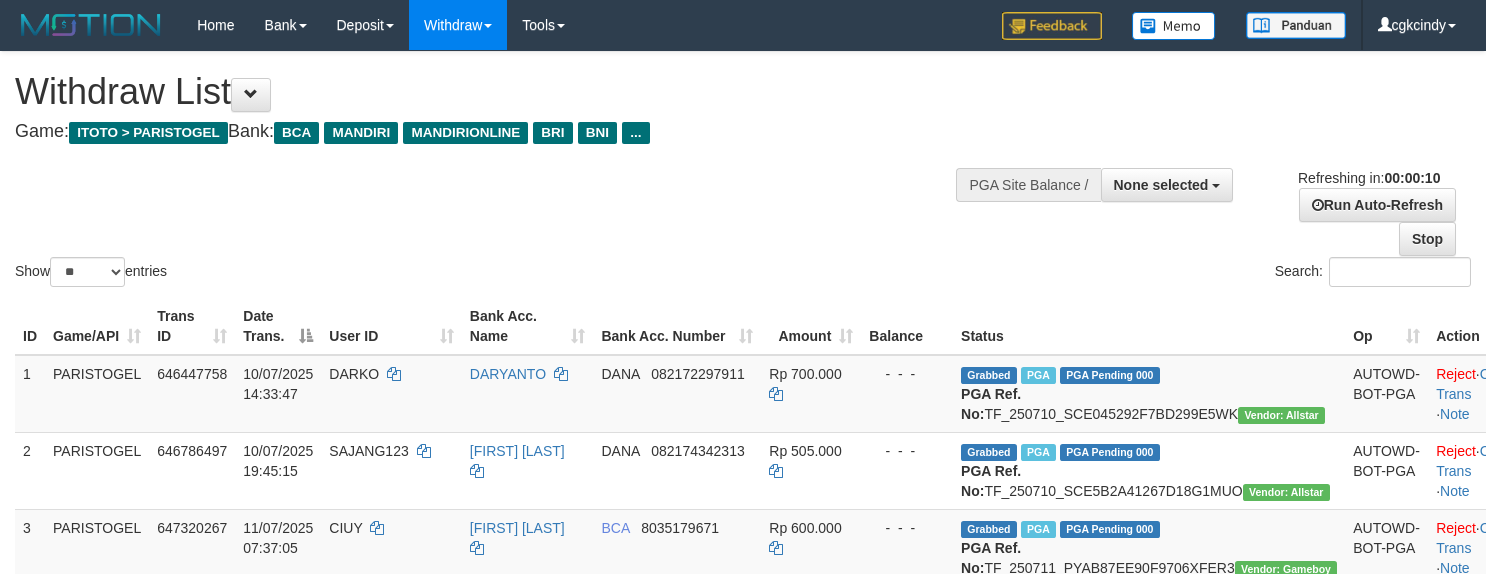 select 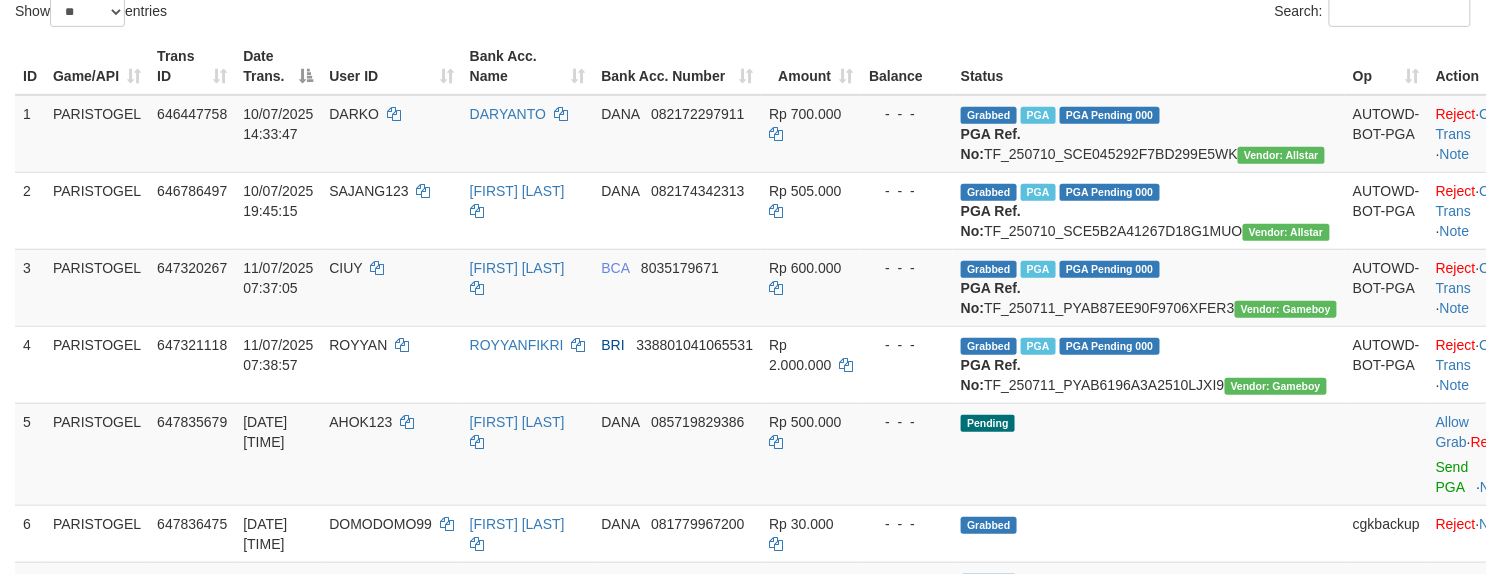 scroll, scrollTop: 266, scrollLeft: 0, axis: vertical 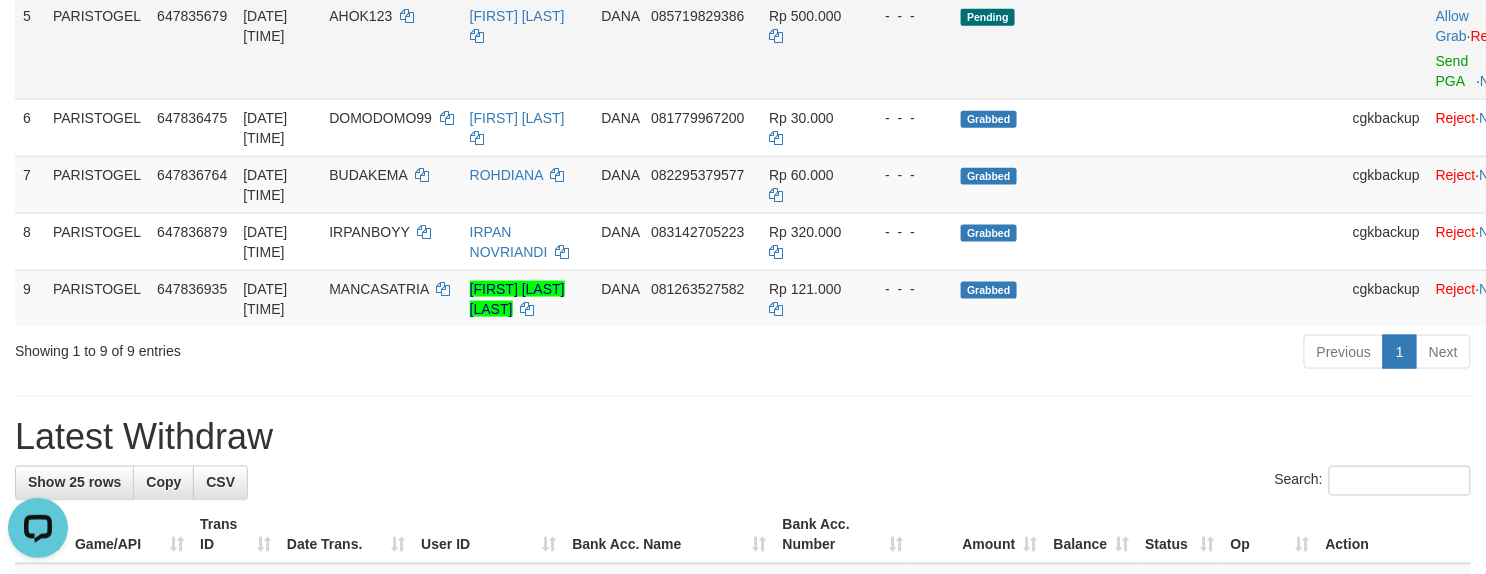 click on "Allow Grab   ·    Reject Send PGA     ·    Note" at bounding box center [1477, 48] 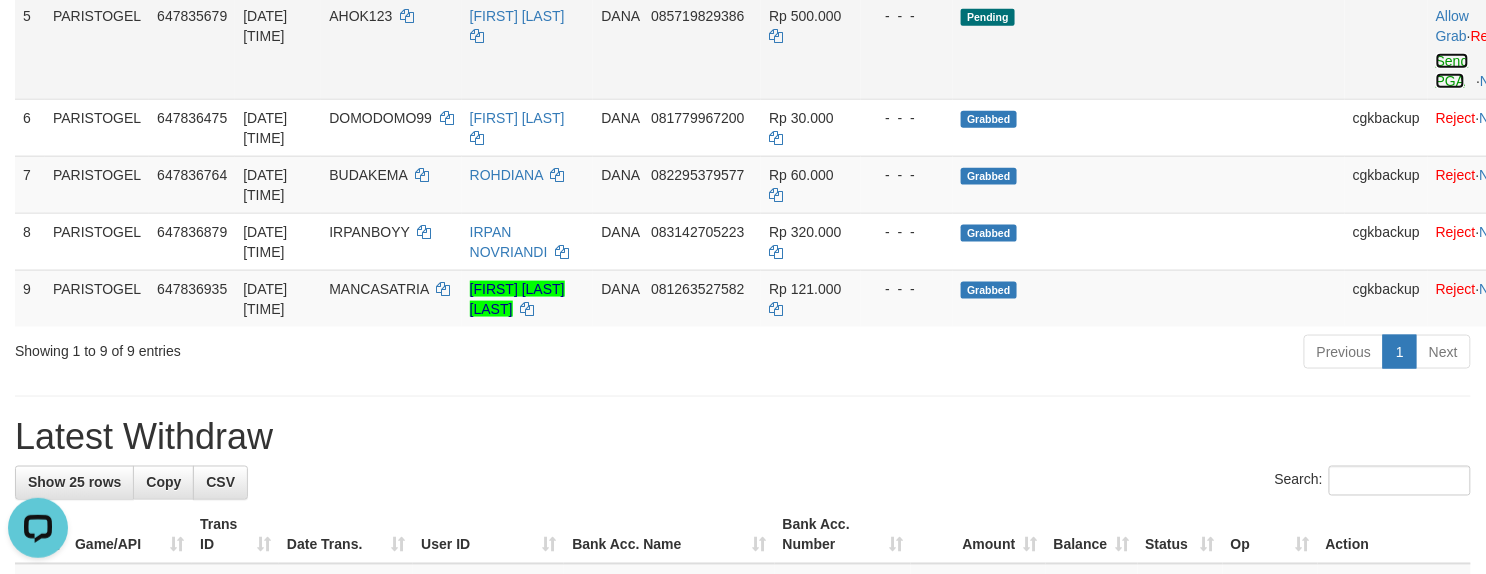 click on "Send PGA" at bounding box center (1452, 71) 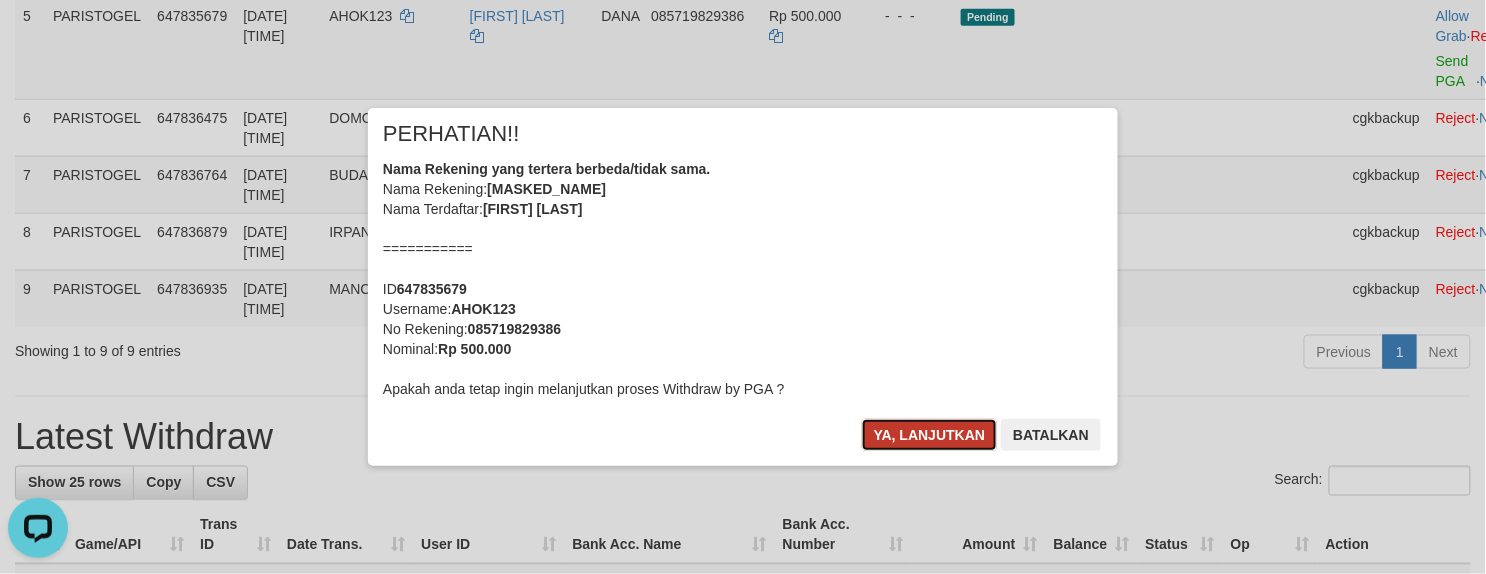 click on "Ya, lanjutkan" at bounding box center [930, 435] 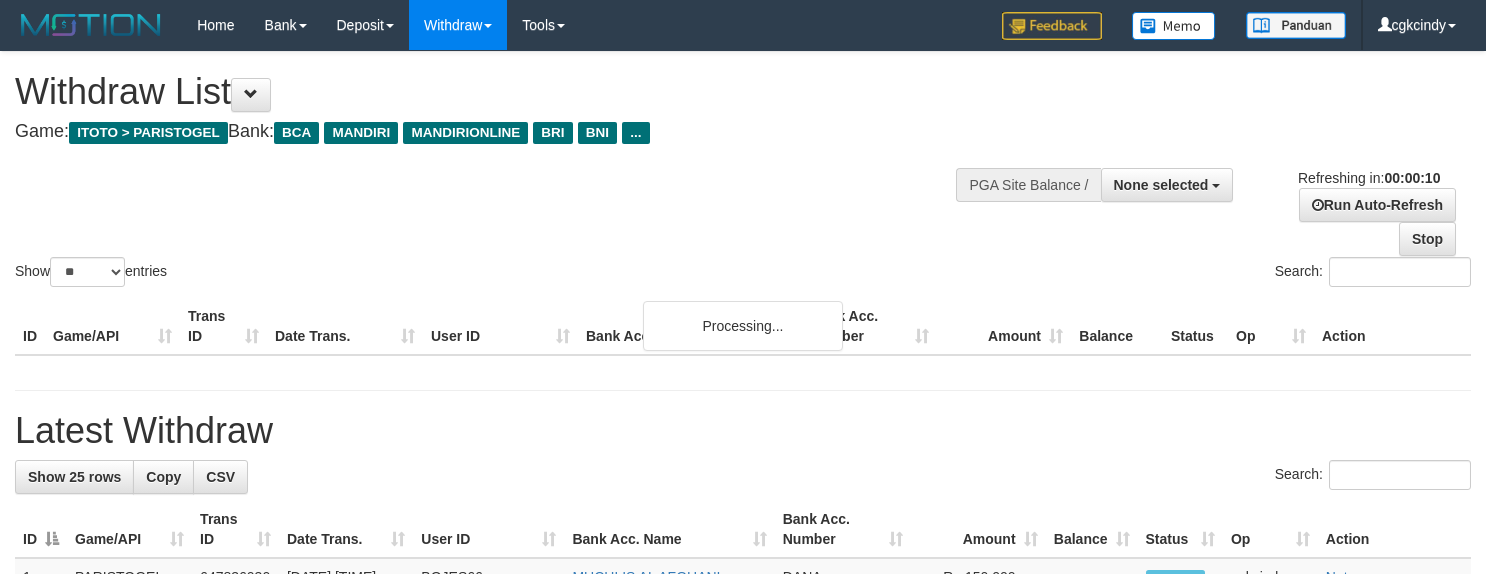 select 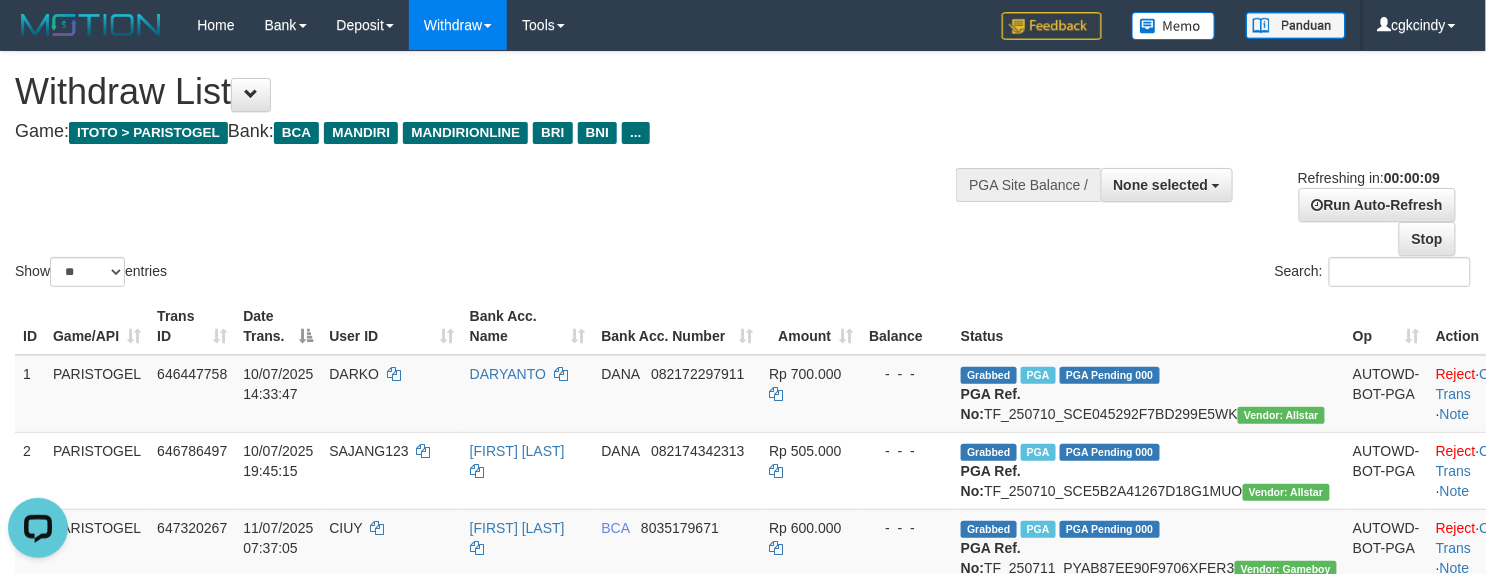 scroll, scrollTop: 0, scrollLeft: 0, axis: both 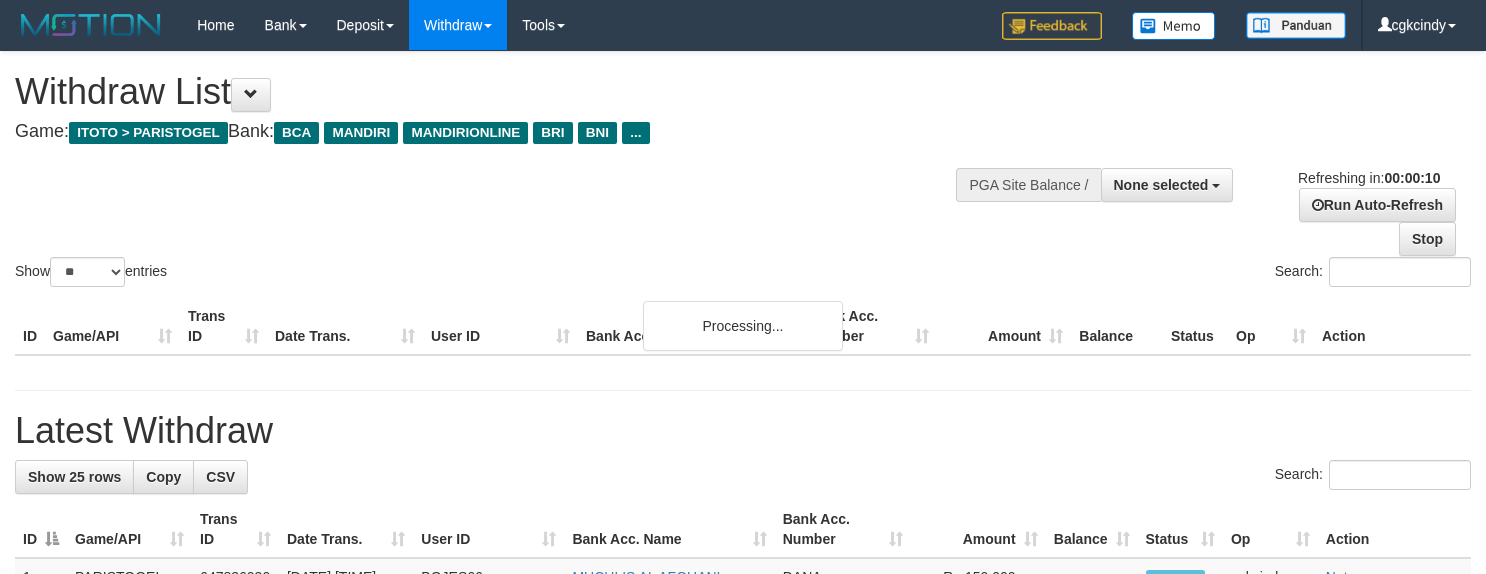 select 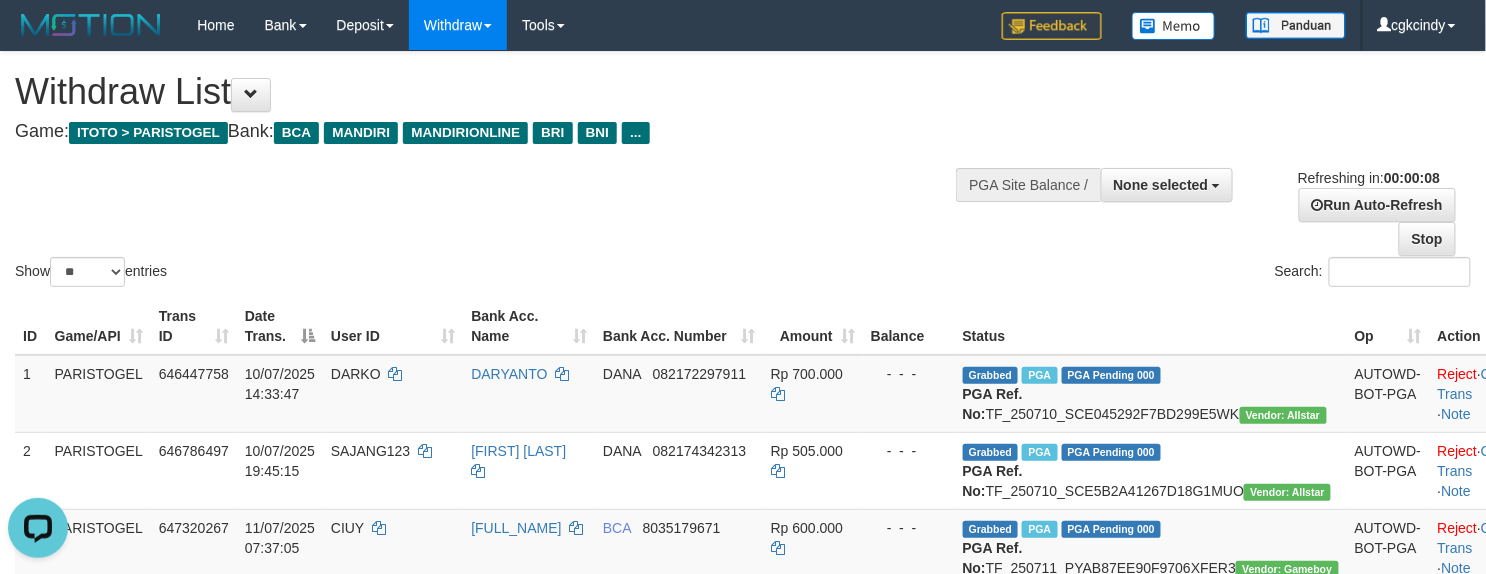 scroll, scrollTop: 0, scrollLeft: 0, axis: both 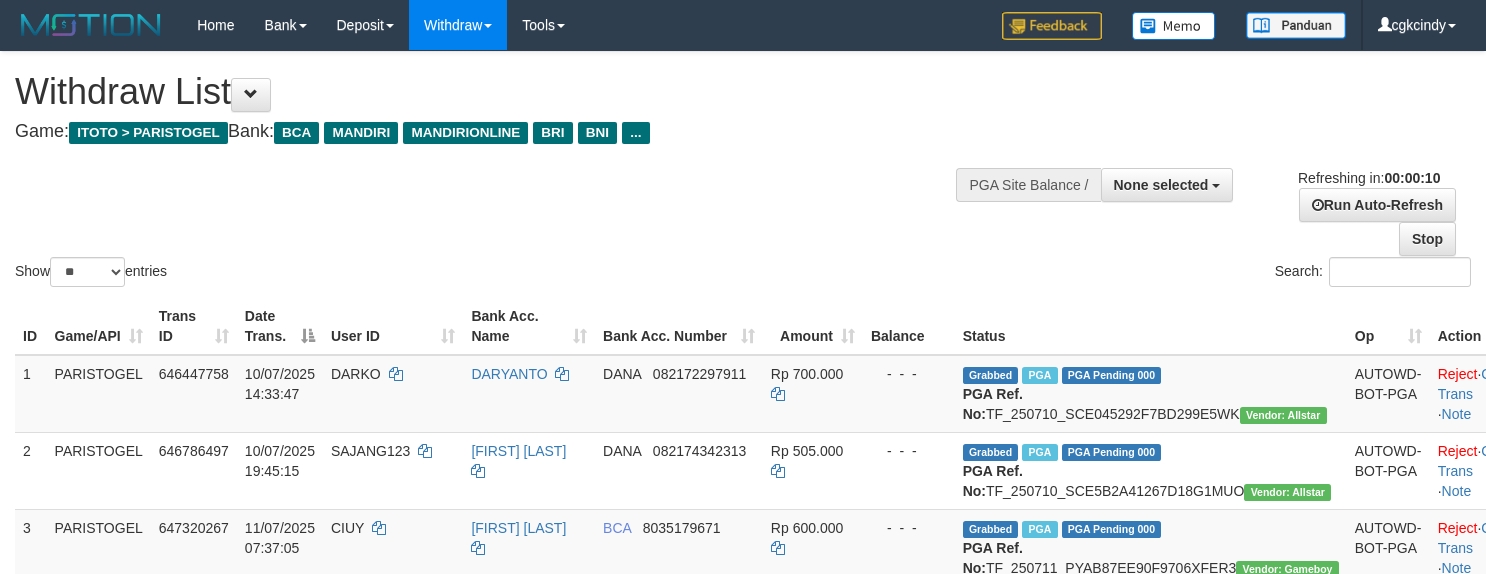 select 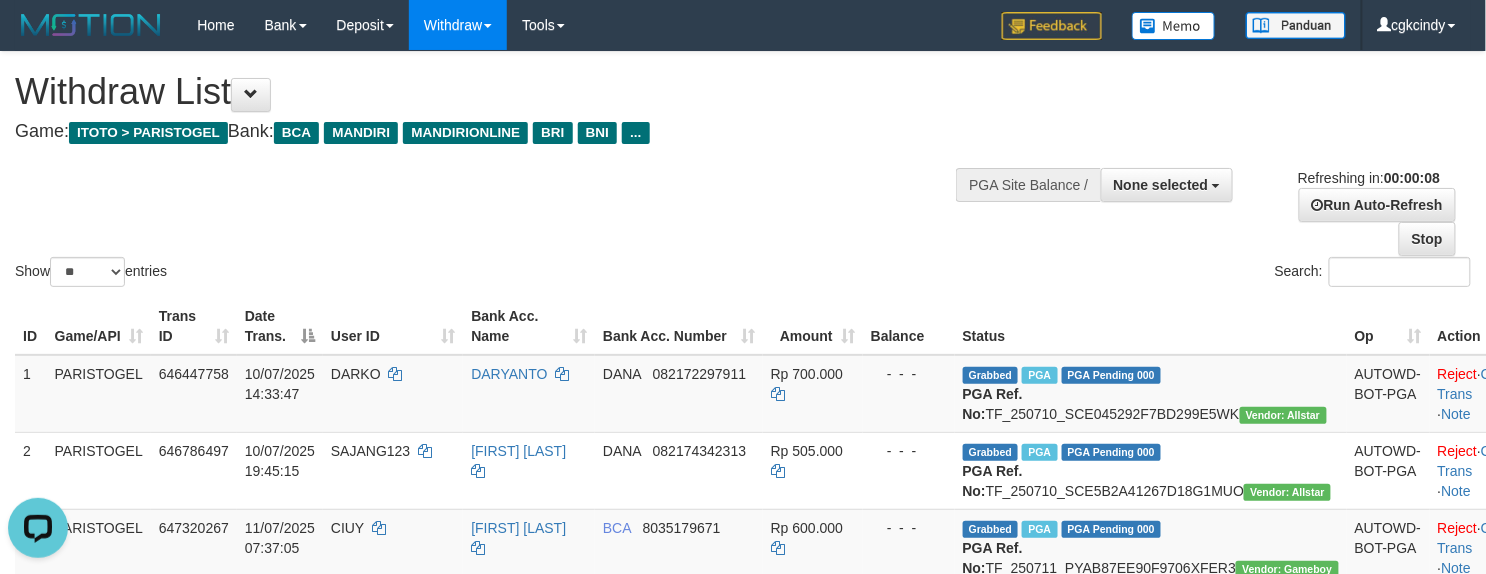scroll, scrollTop: 0, scrollLeft: 0, axis: both 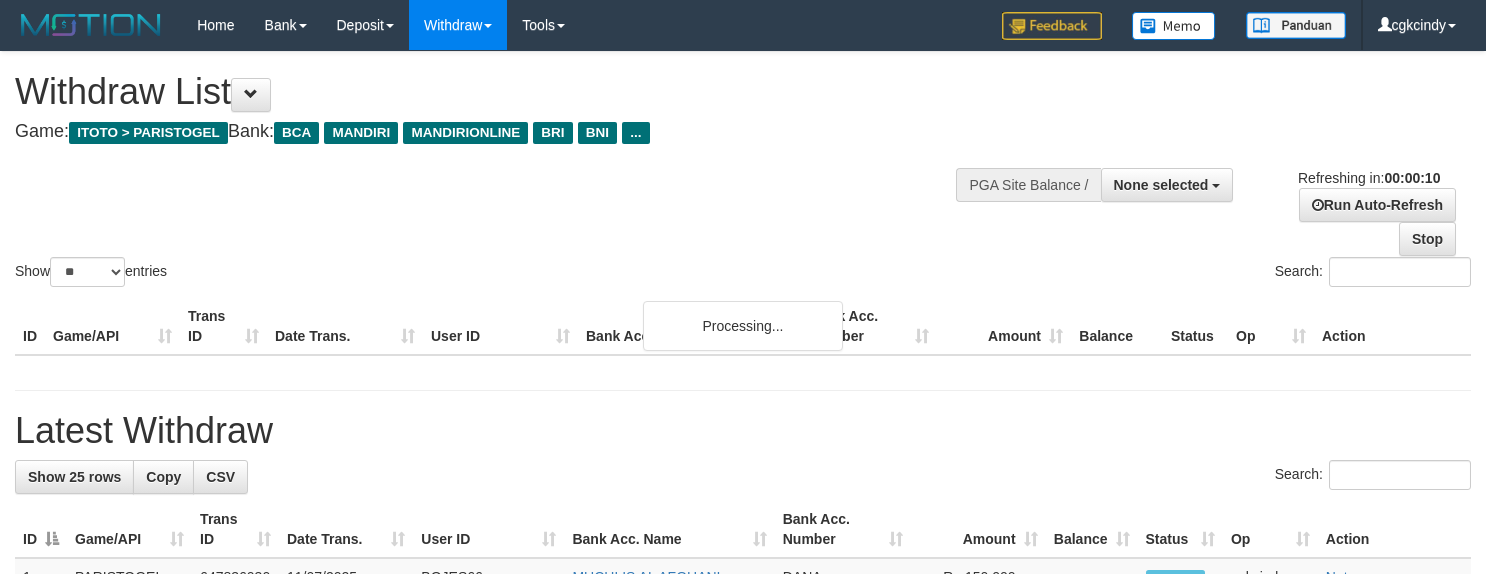 select 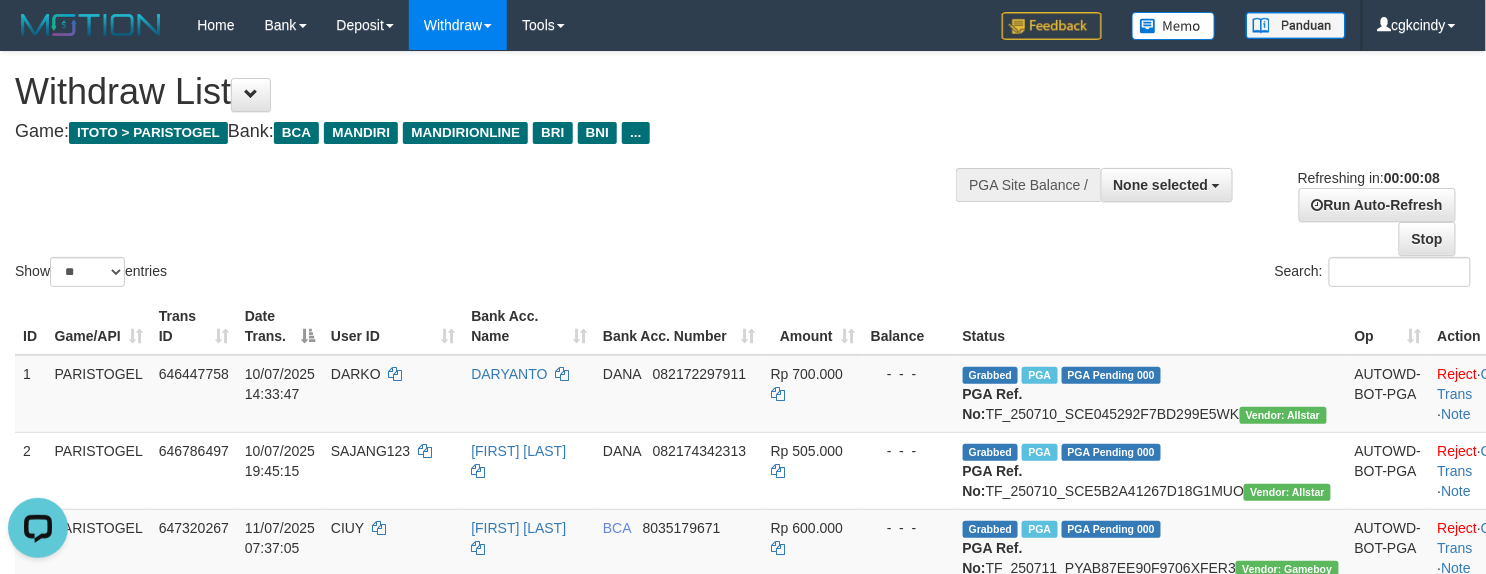 scroll, scrollTop: 0, scrollLeft: 0, axis: both 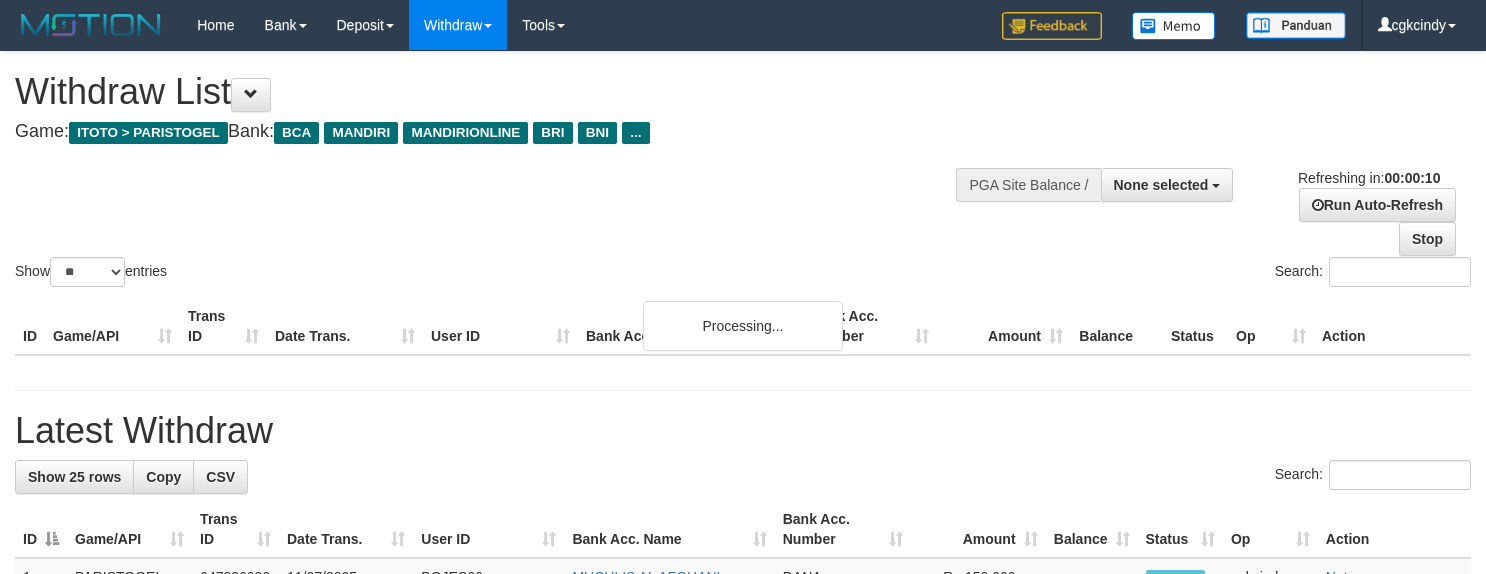 select 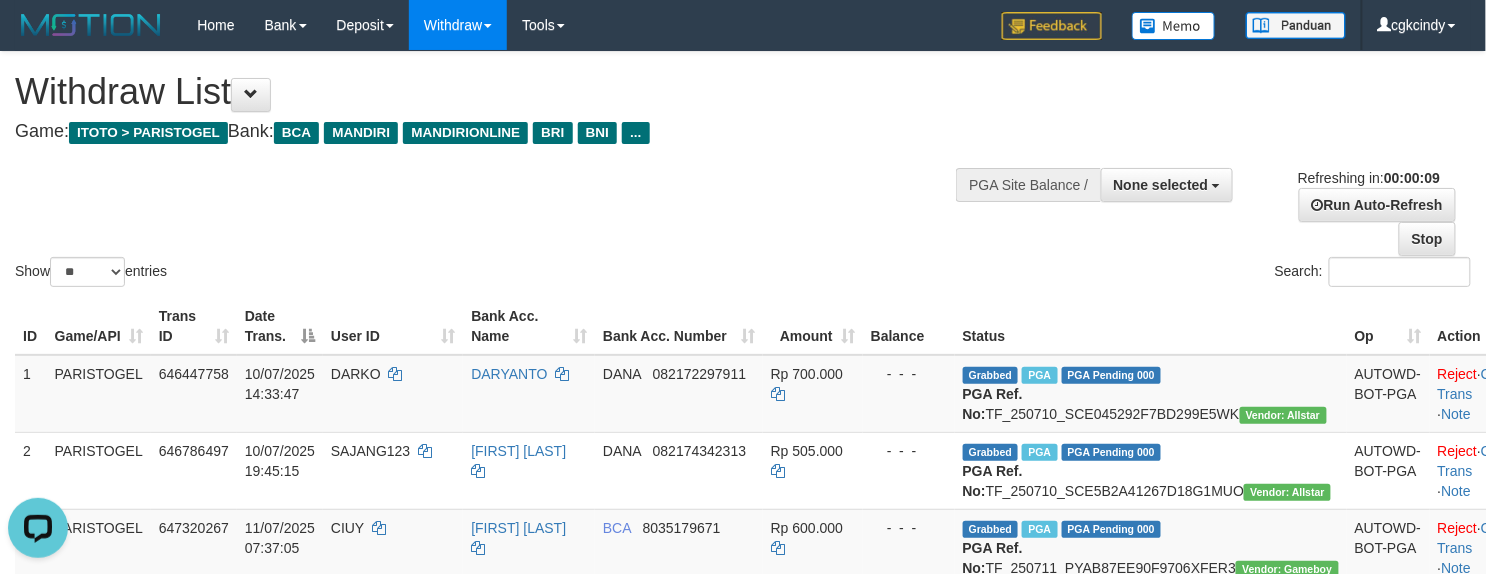 scroll, scrollTop: 0, scrollLeft: 0, axis: both 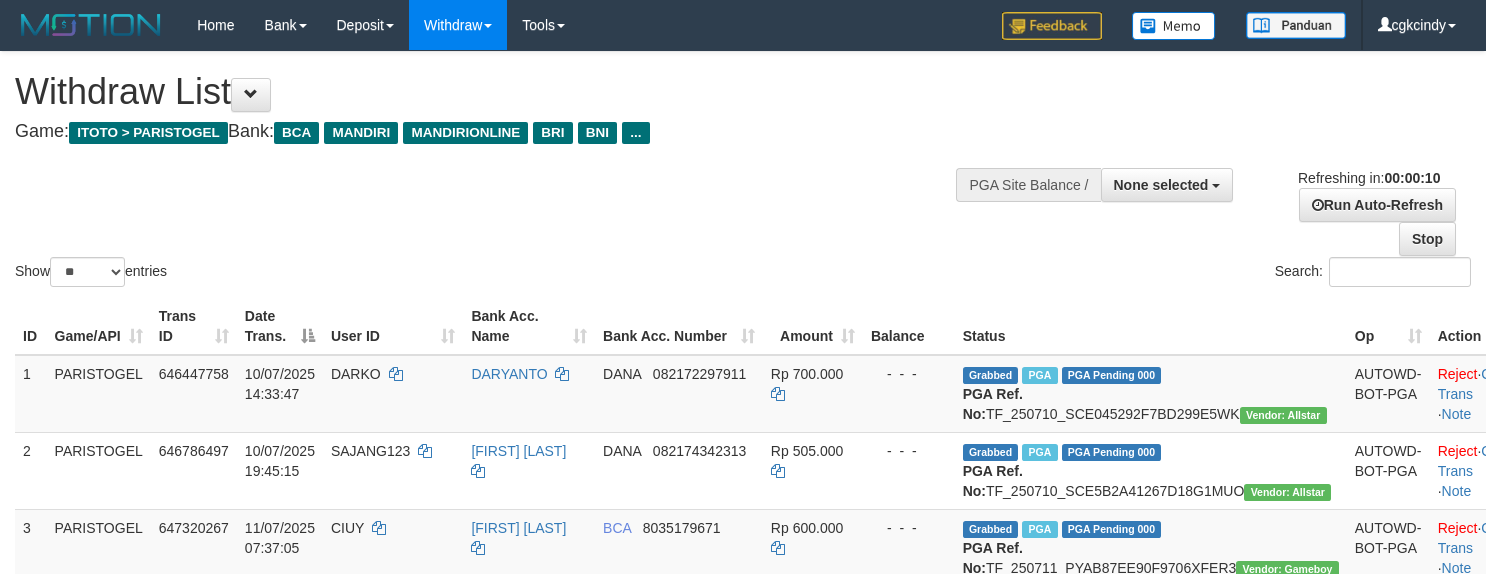 select 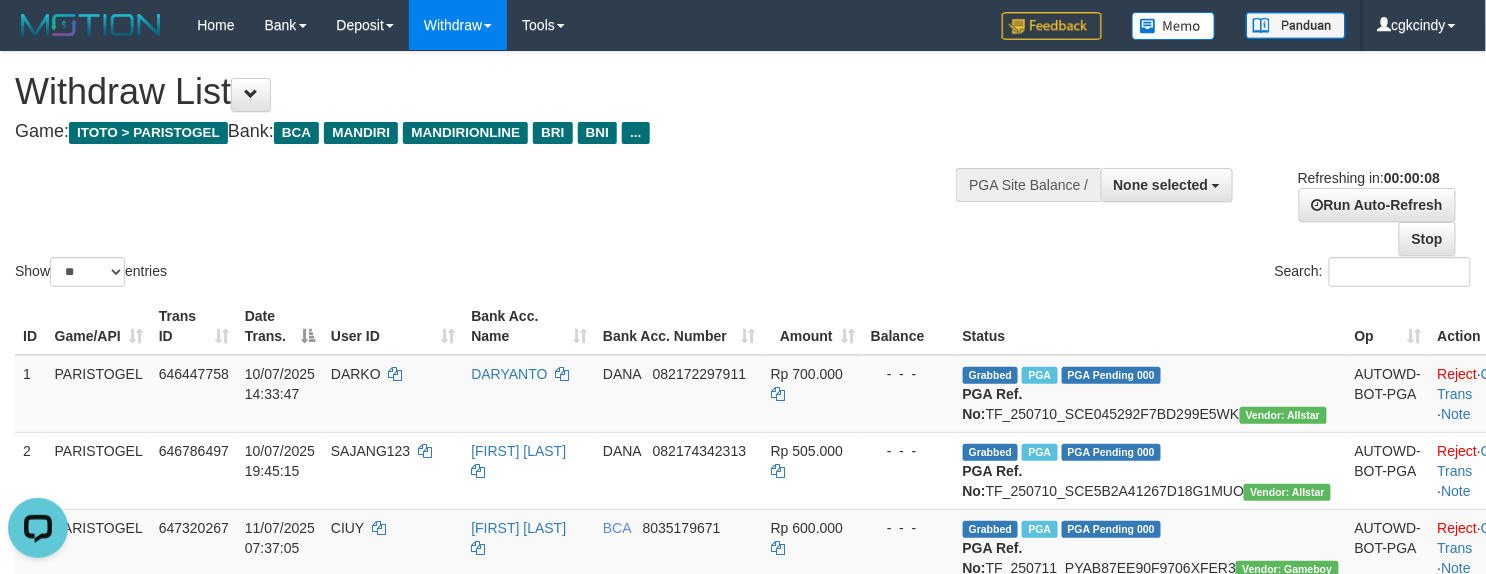 scroll, scrollTop: 0, scrollLeft: 0, axis: both 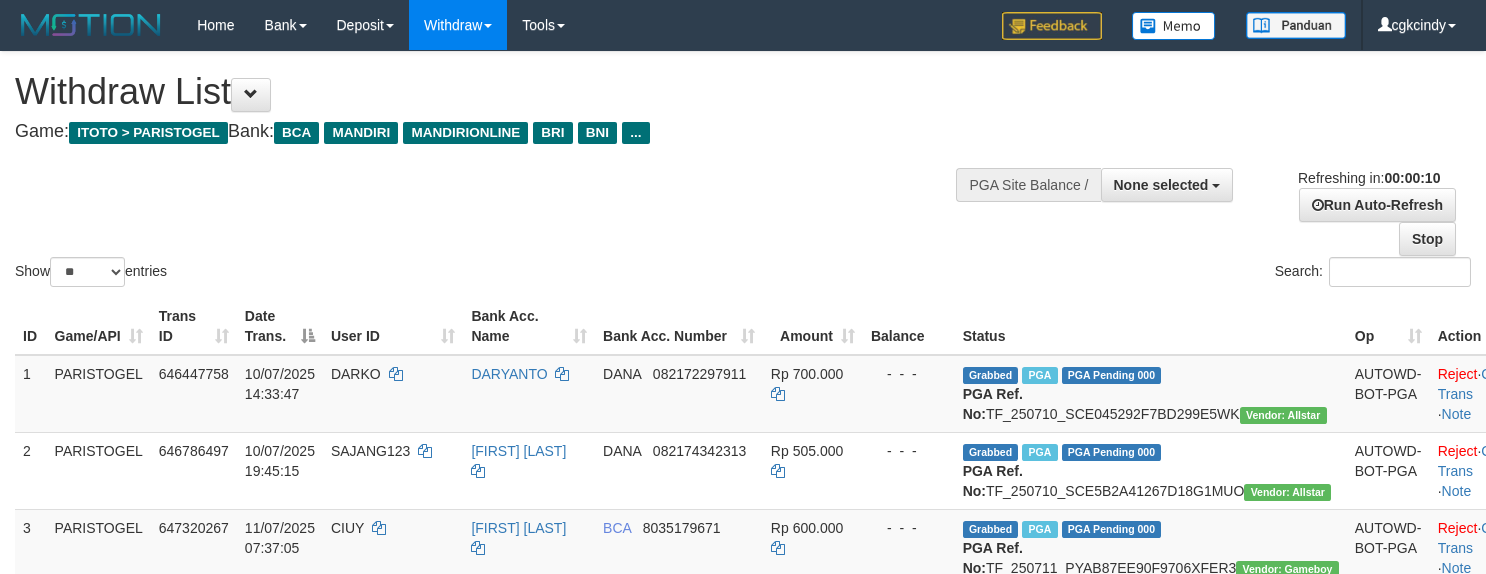 select 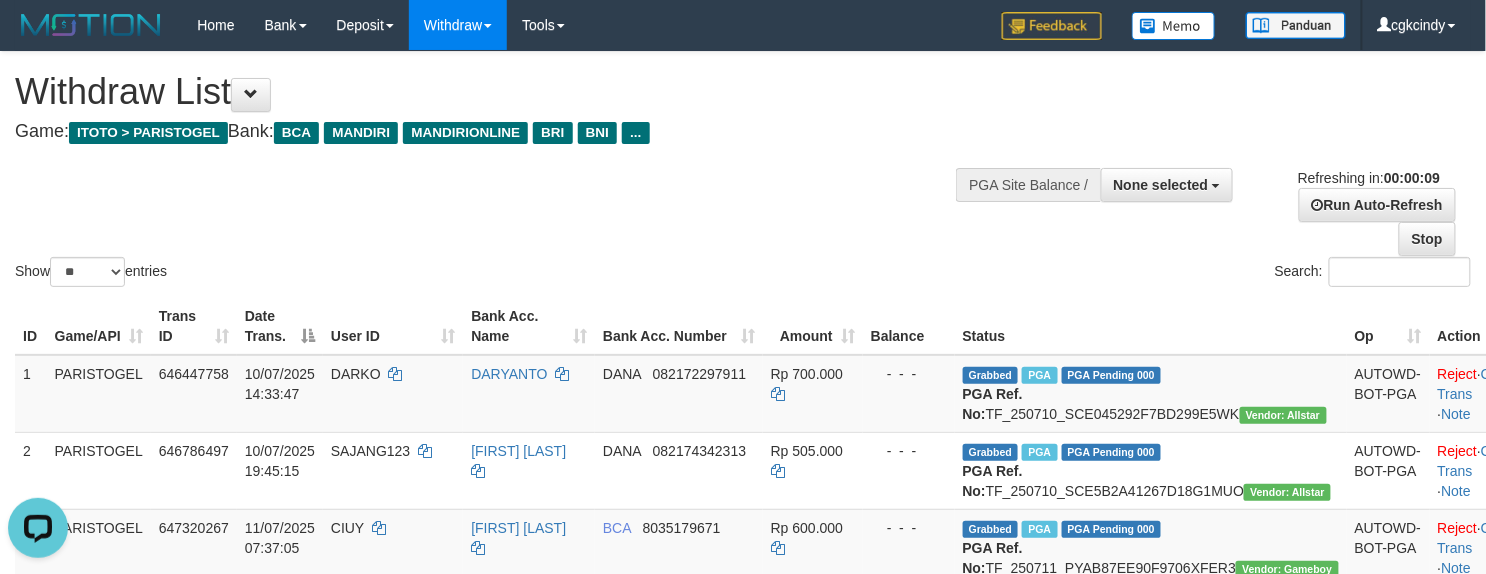scroll, scrollTop: 0, scrollLeft: 0, axis: both 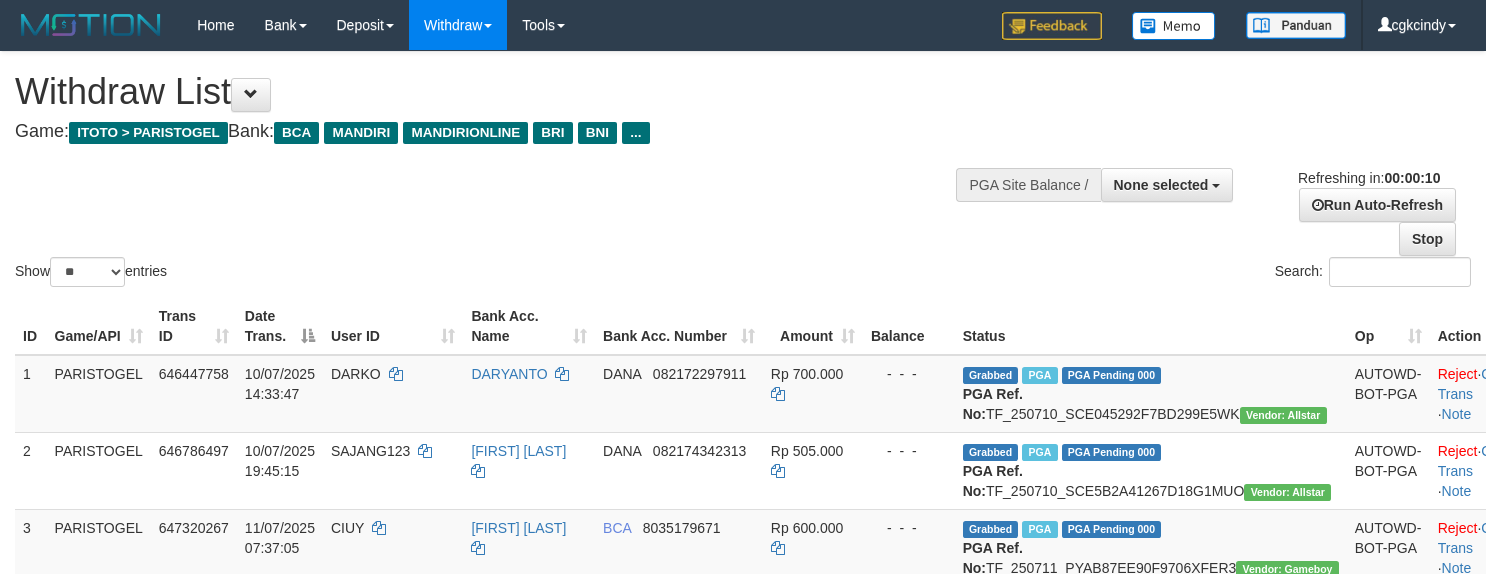 select 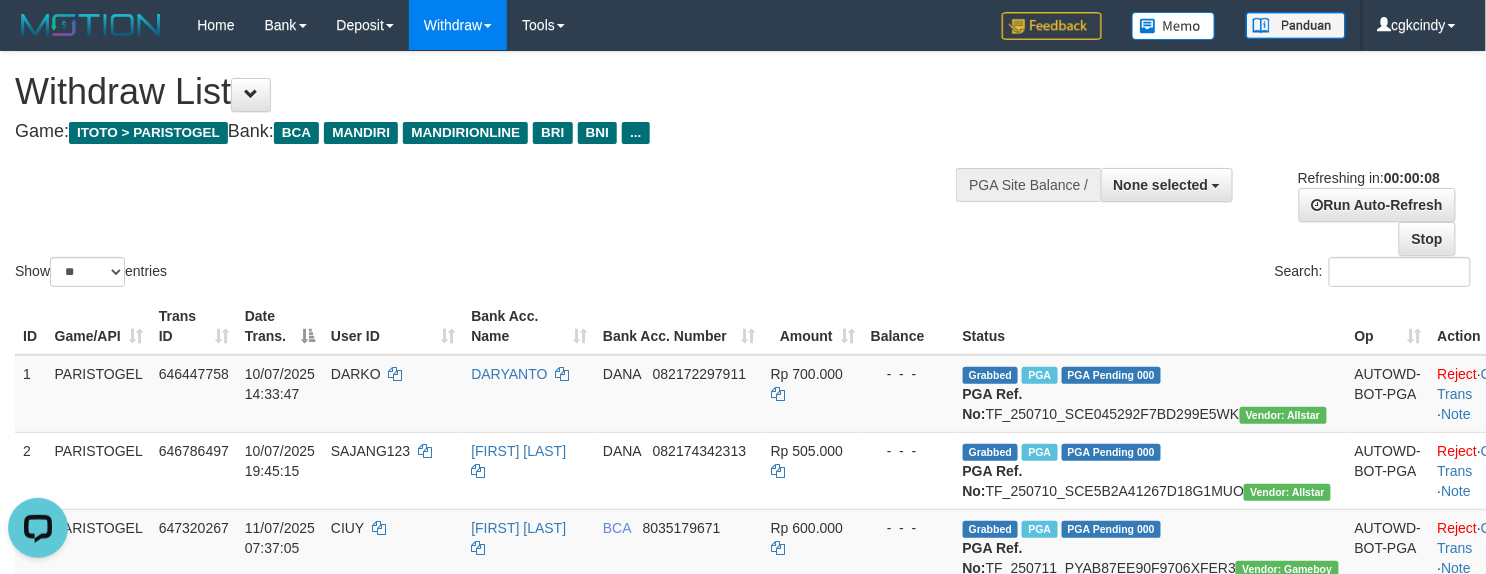 scroll, scrollTop: 0, scrollLeft: 0, axis: both 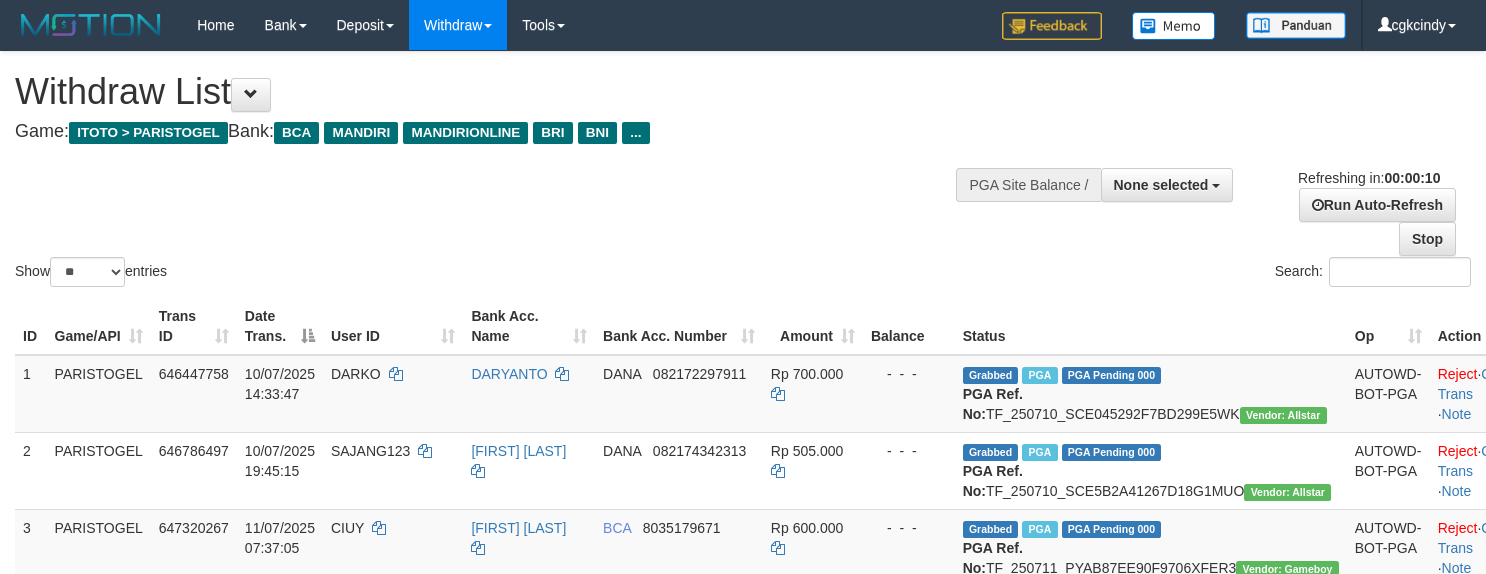 select 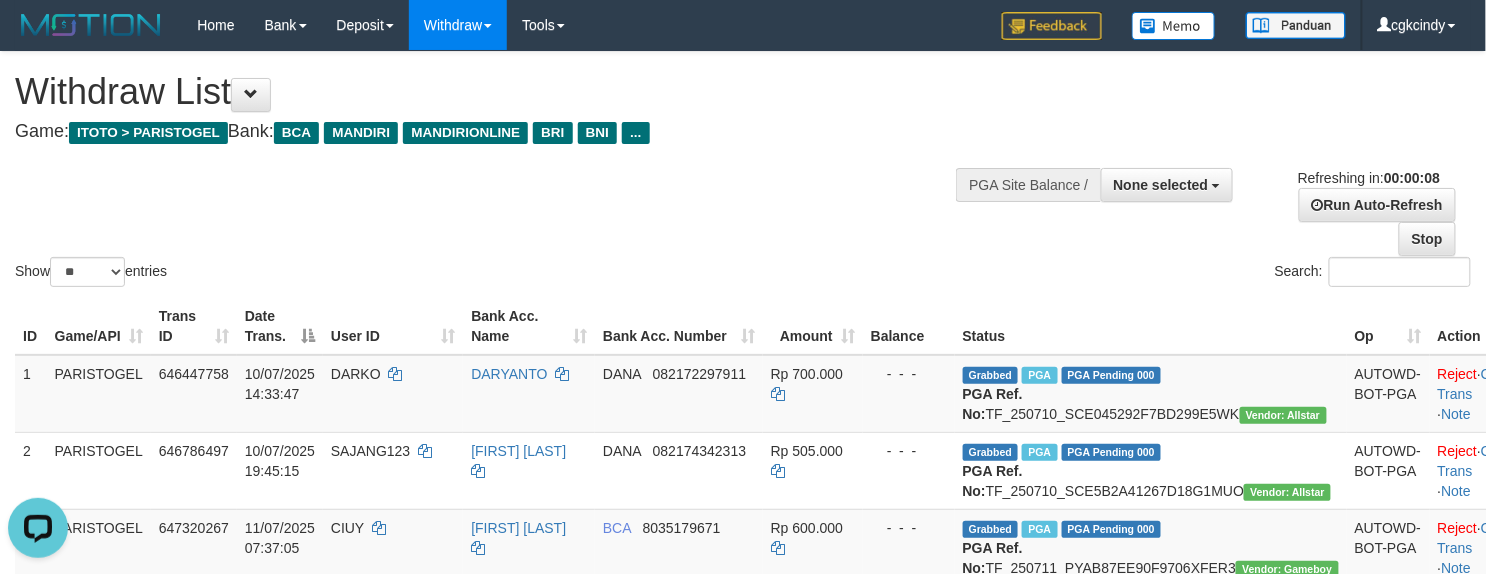 scroll, scrollTop: 0, scrollLeft: 0, axis: both 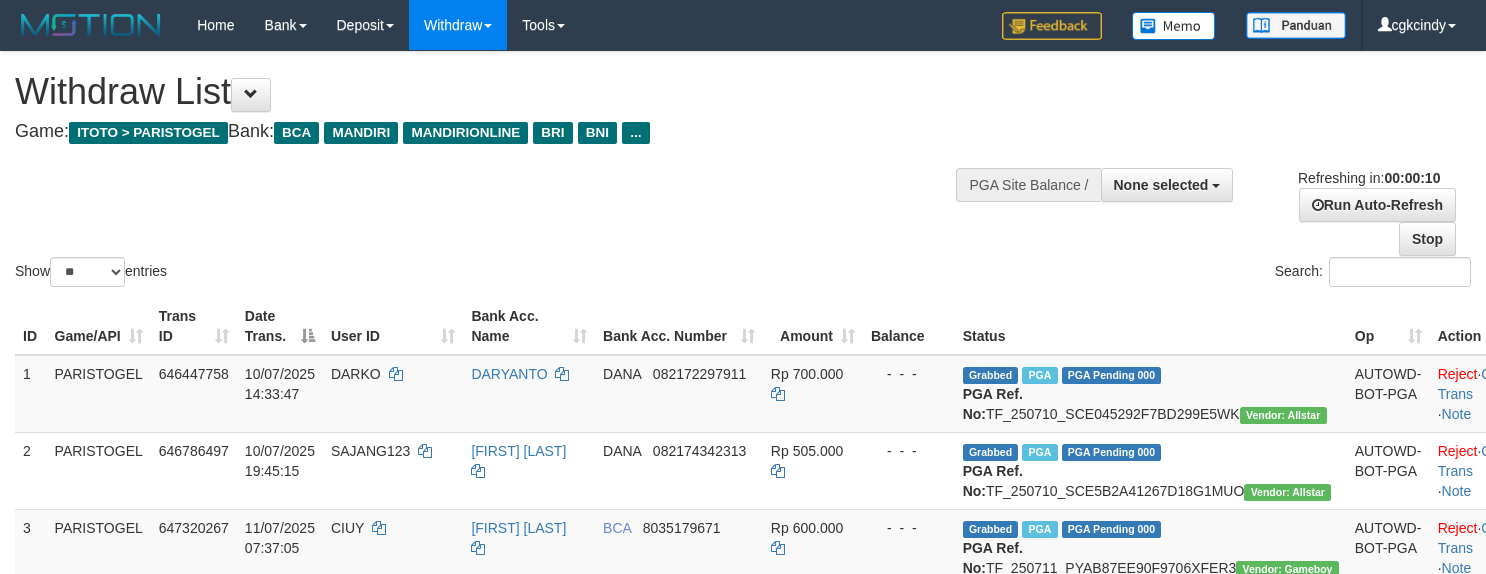 select 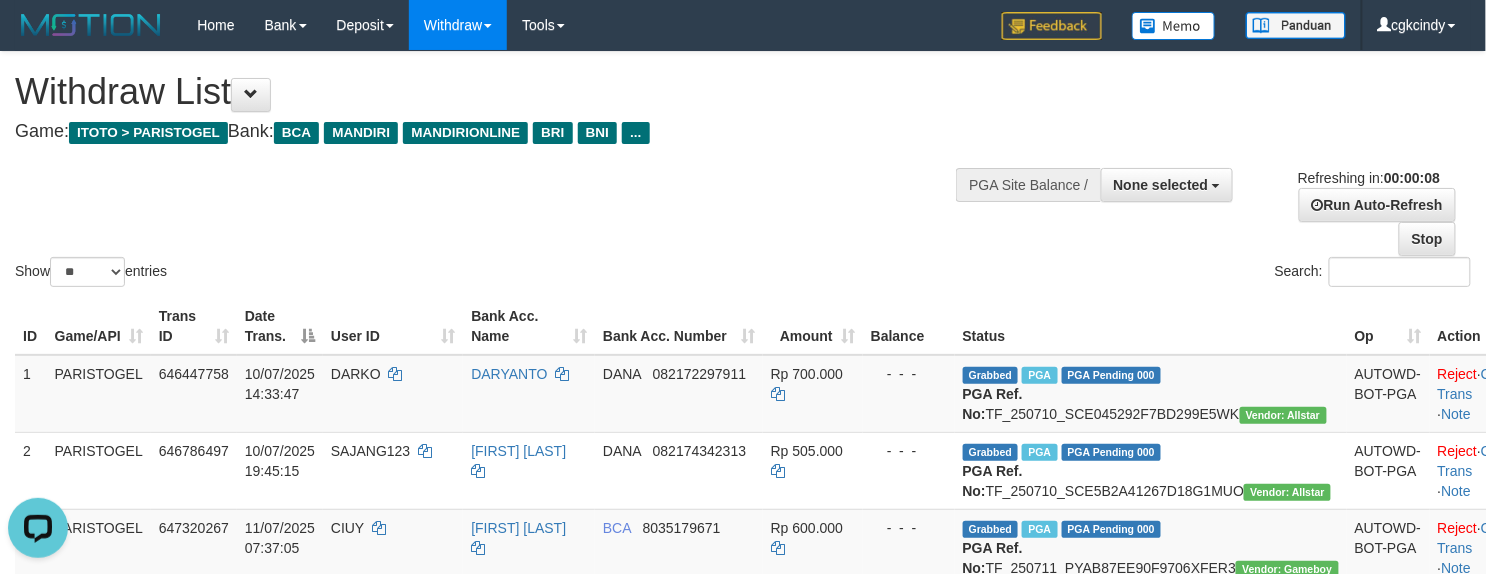 scroll, scrollTop: 0, scrollLeft: 0, axis: both 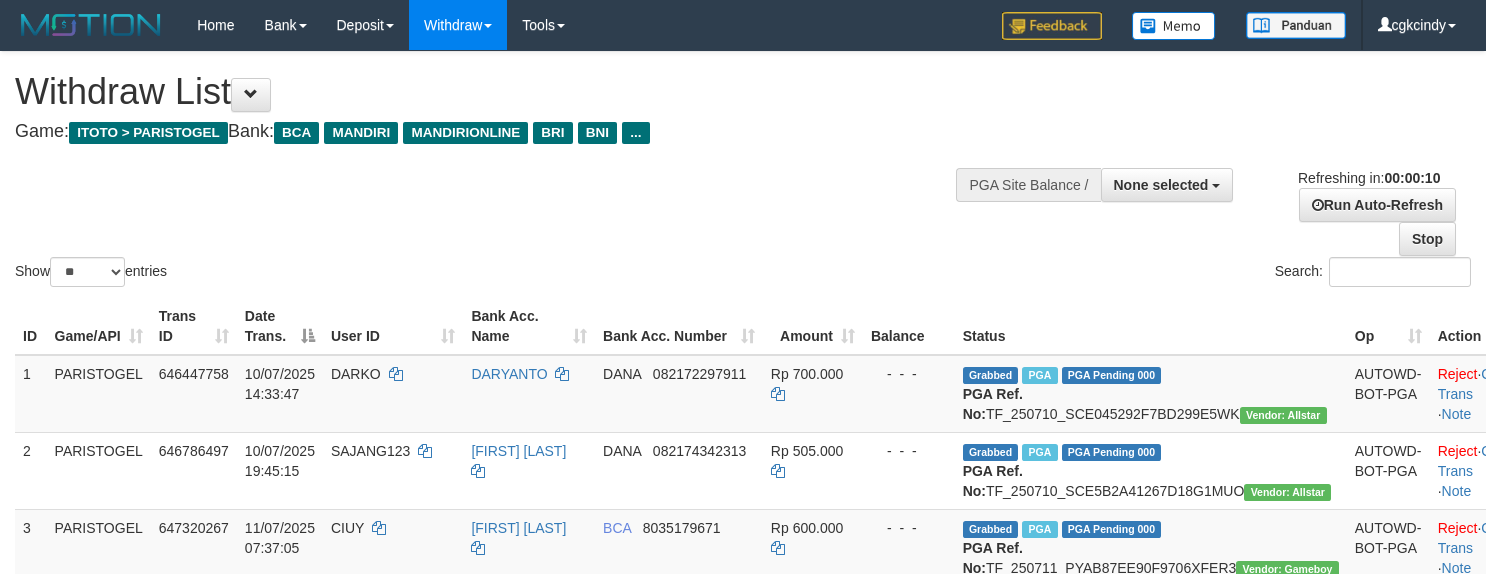 select 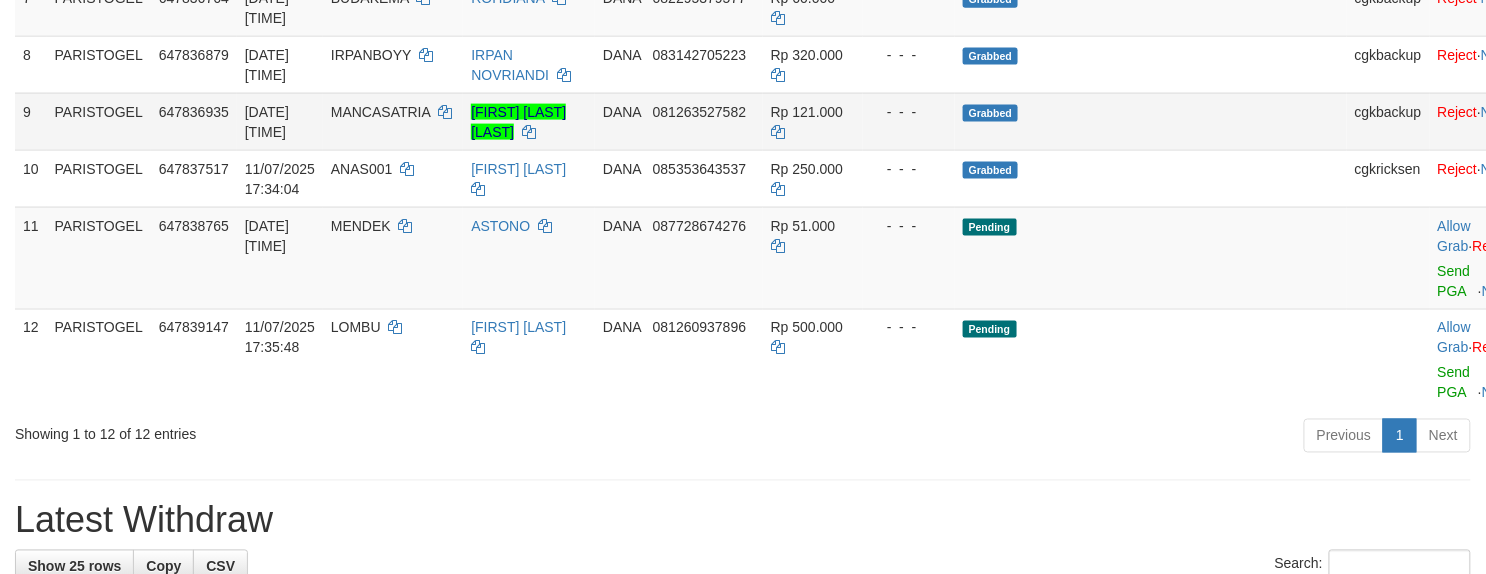 scroll, scrollTop: 800, scrollLeft: 0, axis: vertical 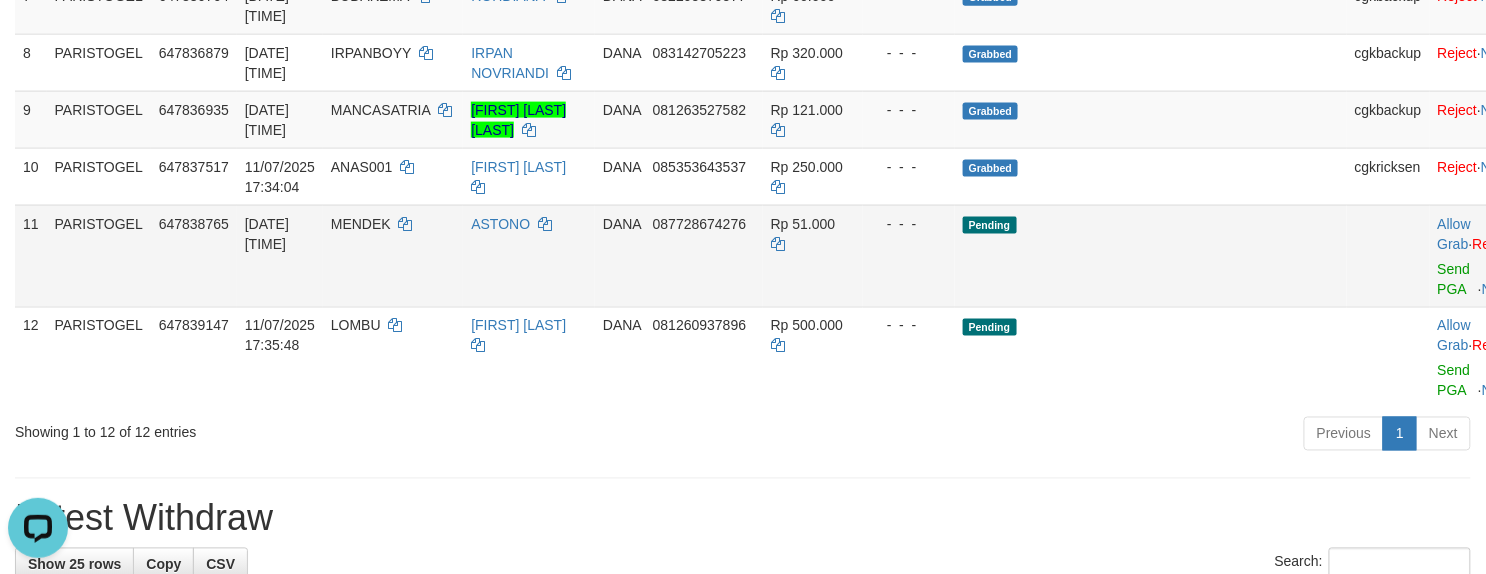 drag, startPoint x: 1334, startPoint y: 344, endPoint x: 1356, endPoint y: 337, distance: 23.086792 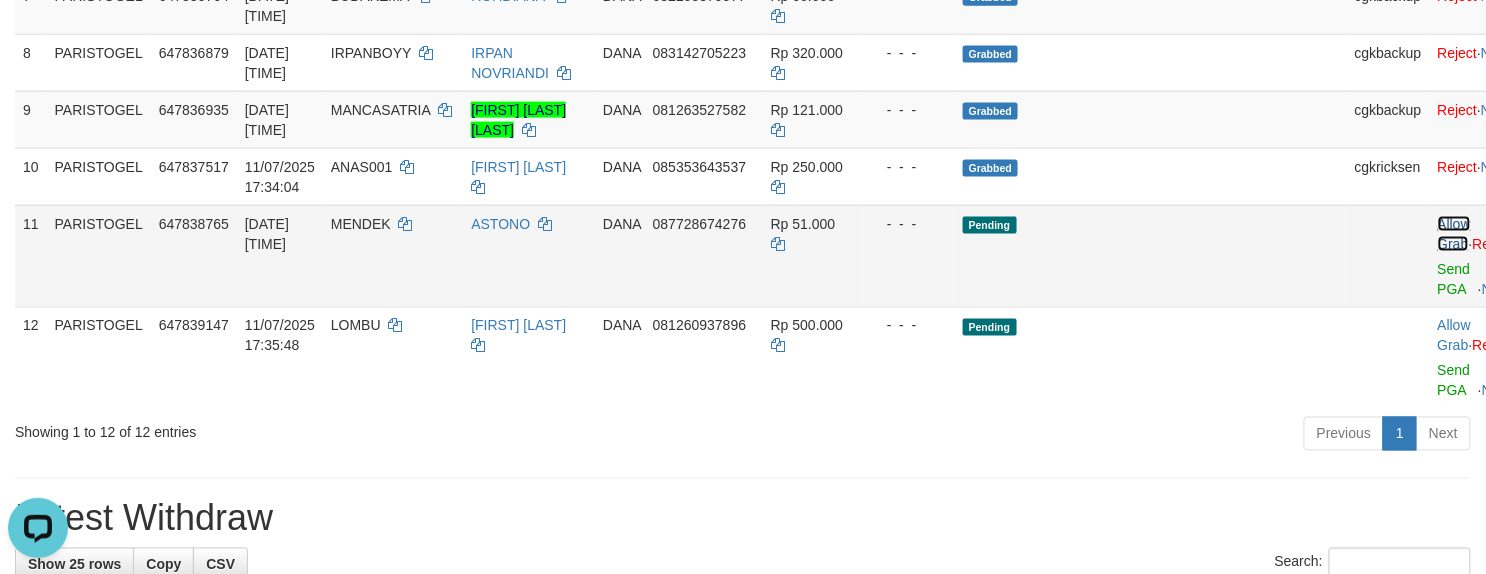 click on "Allow Grab" at bounding box center [1454, 234] 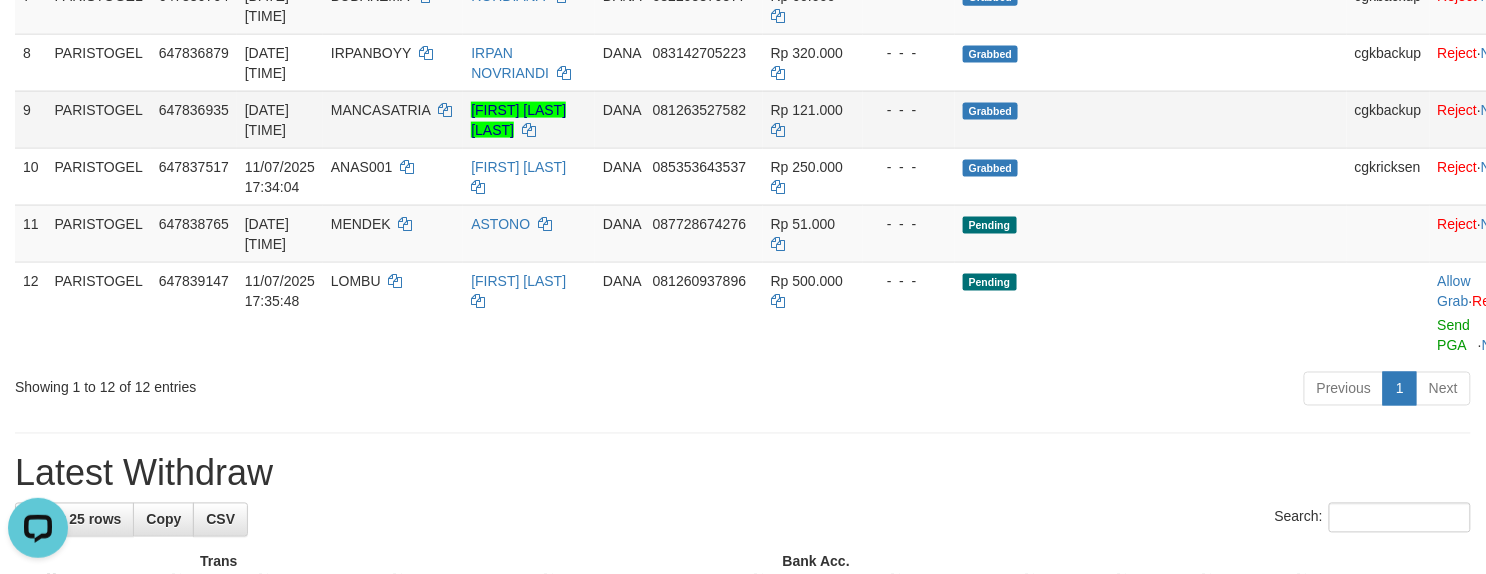 click on "Grabbed" at bounding box center (1151, 119) 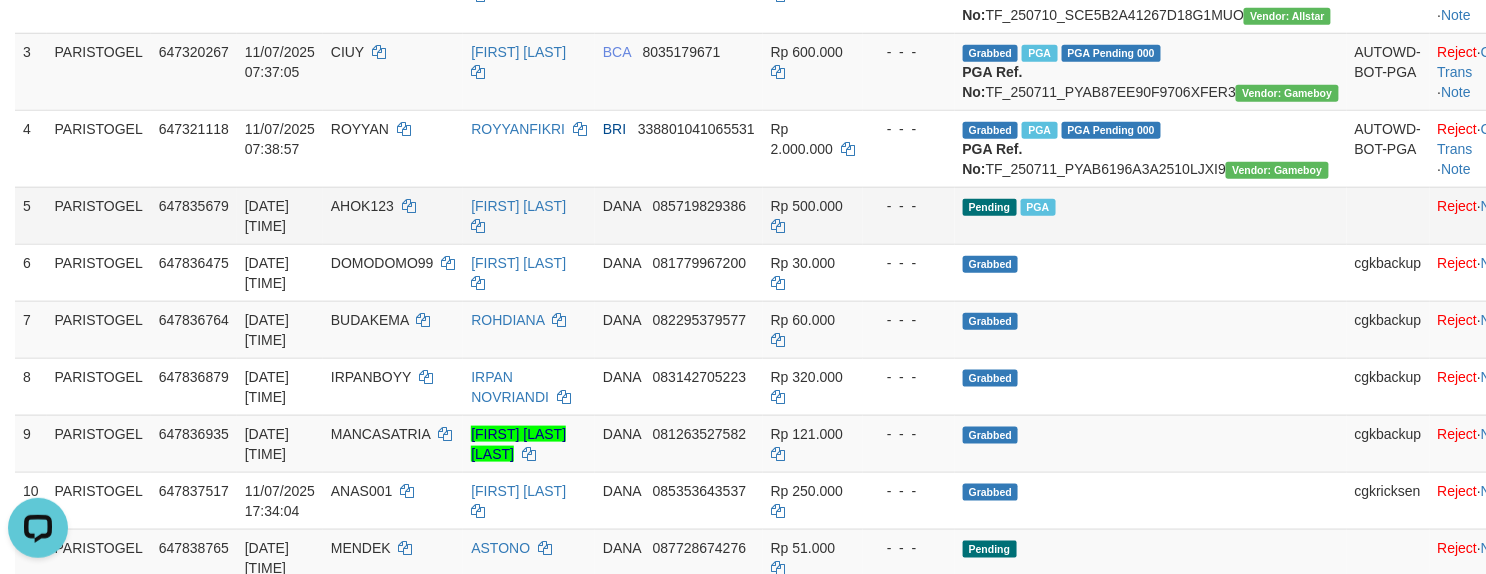 scroll, scrollTop: 609, scrollLeft: 0, axis: vertical 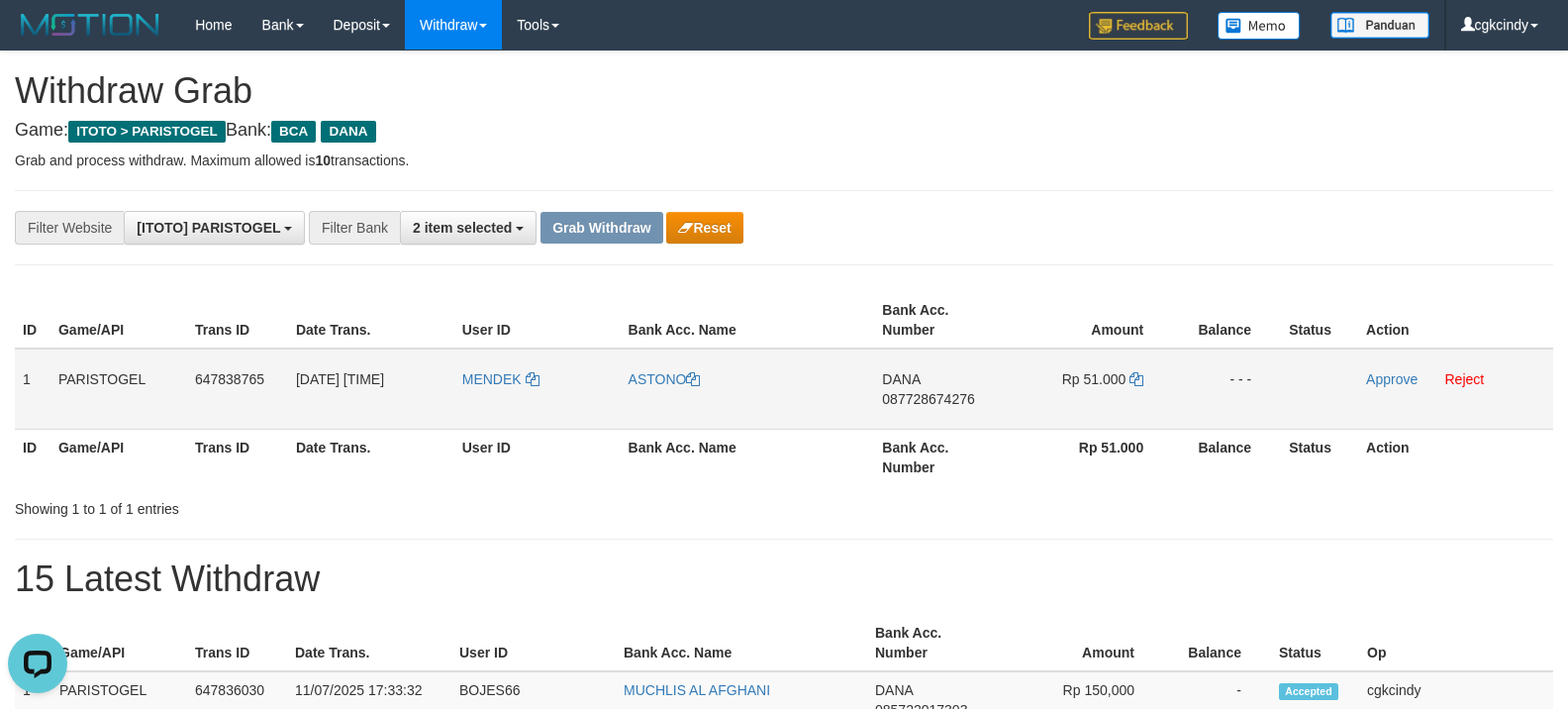 click on "MENDEK" at bounding box center (538, 389) 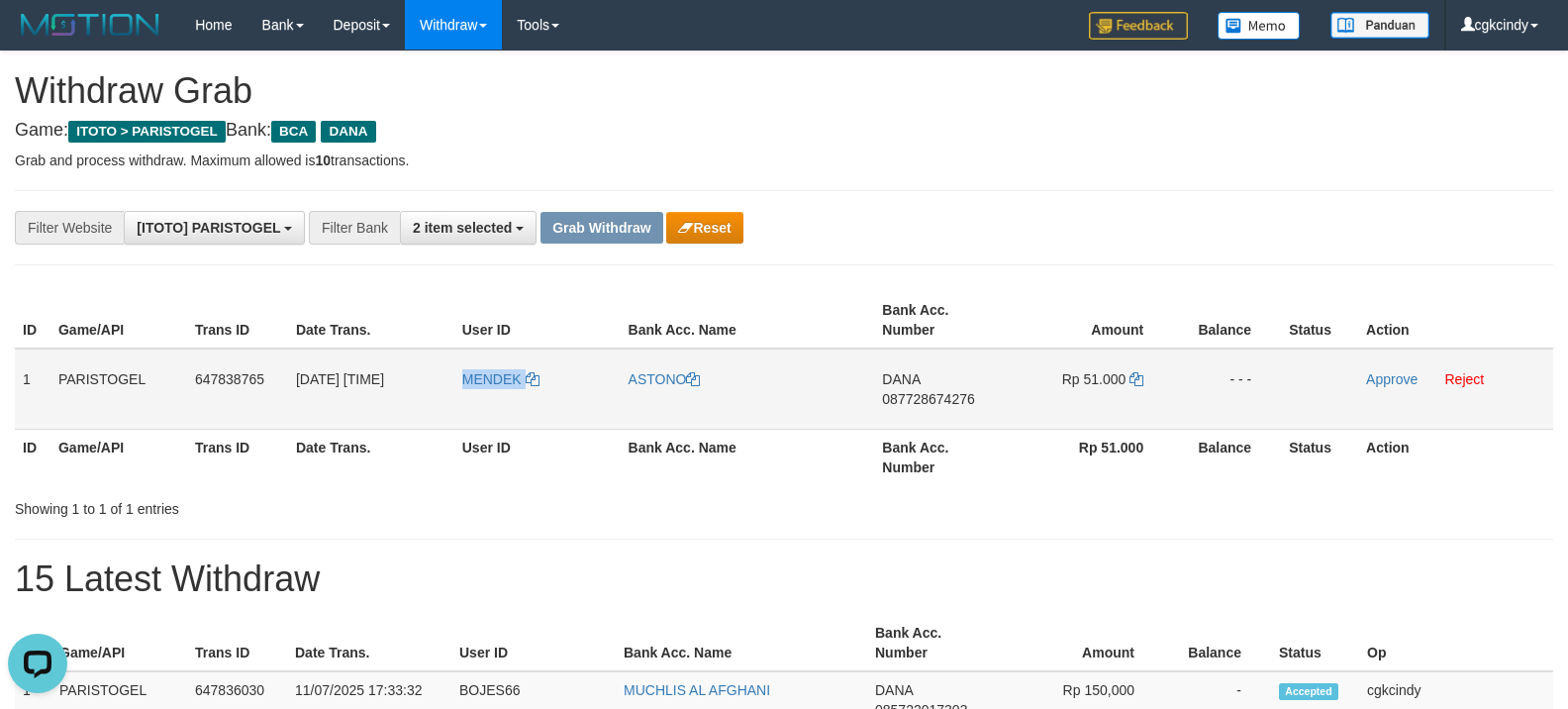 click on "MENDEK" at bounding box center (538, 389) 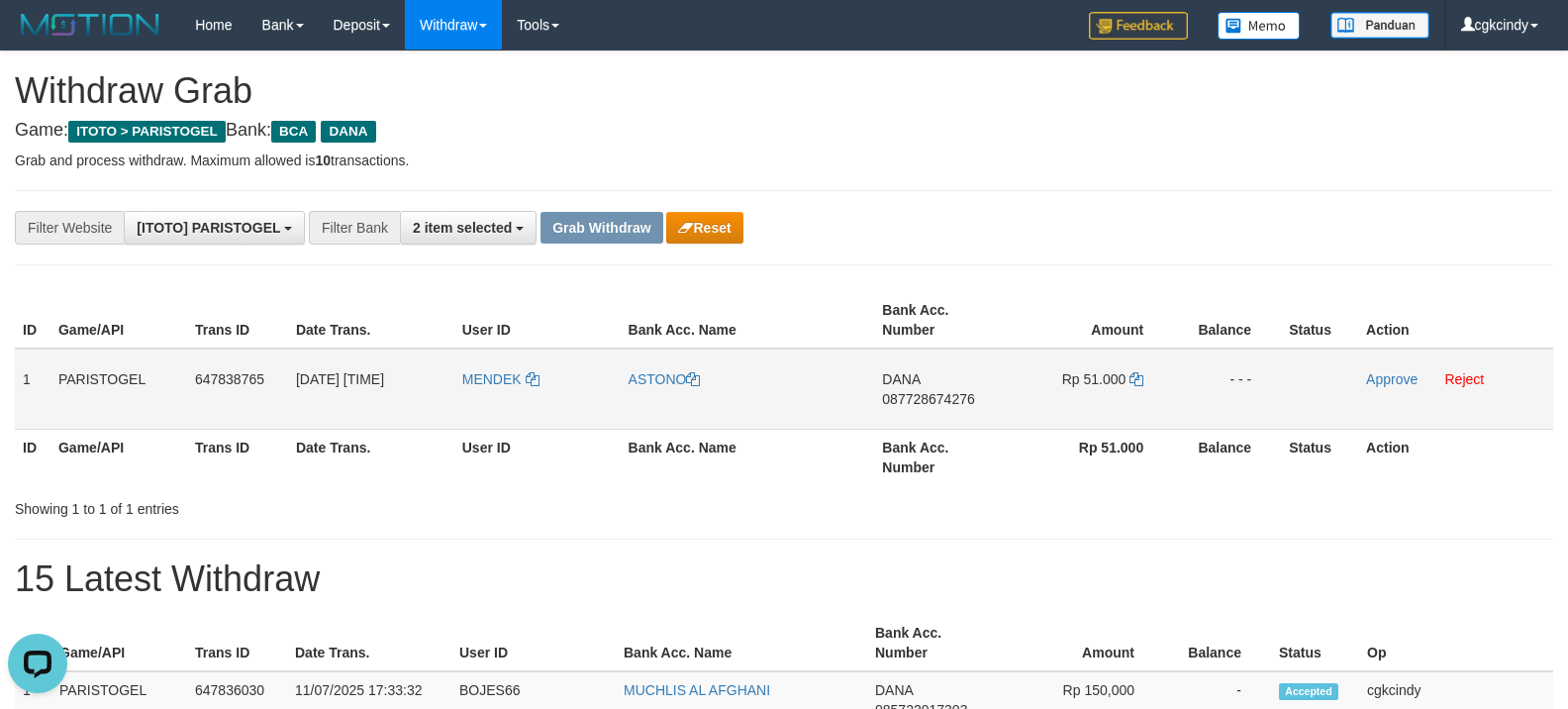 click on "ASTONO" at bounding box center (747, 389) 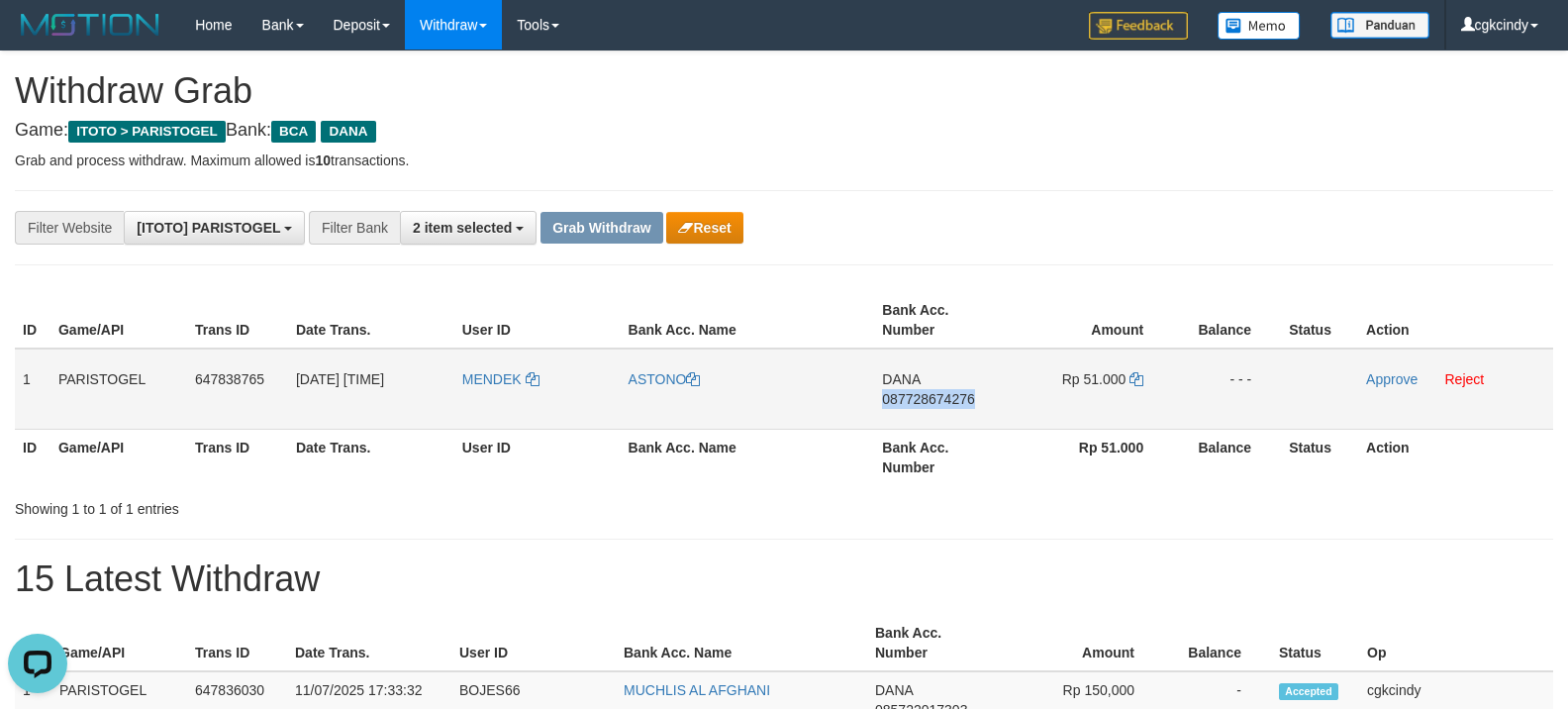 copy on "087728674276" 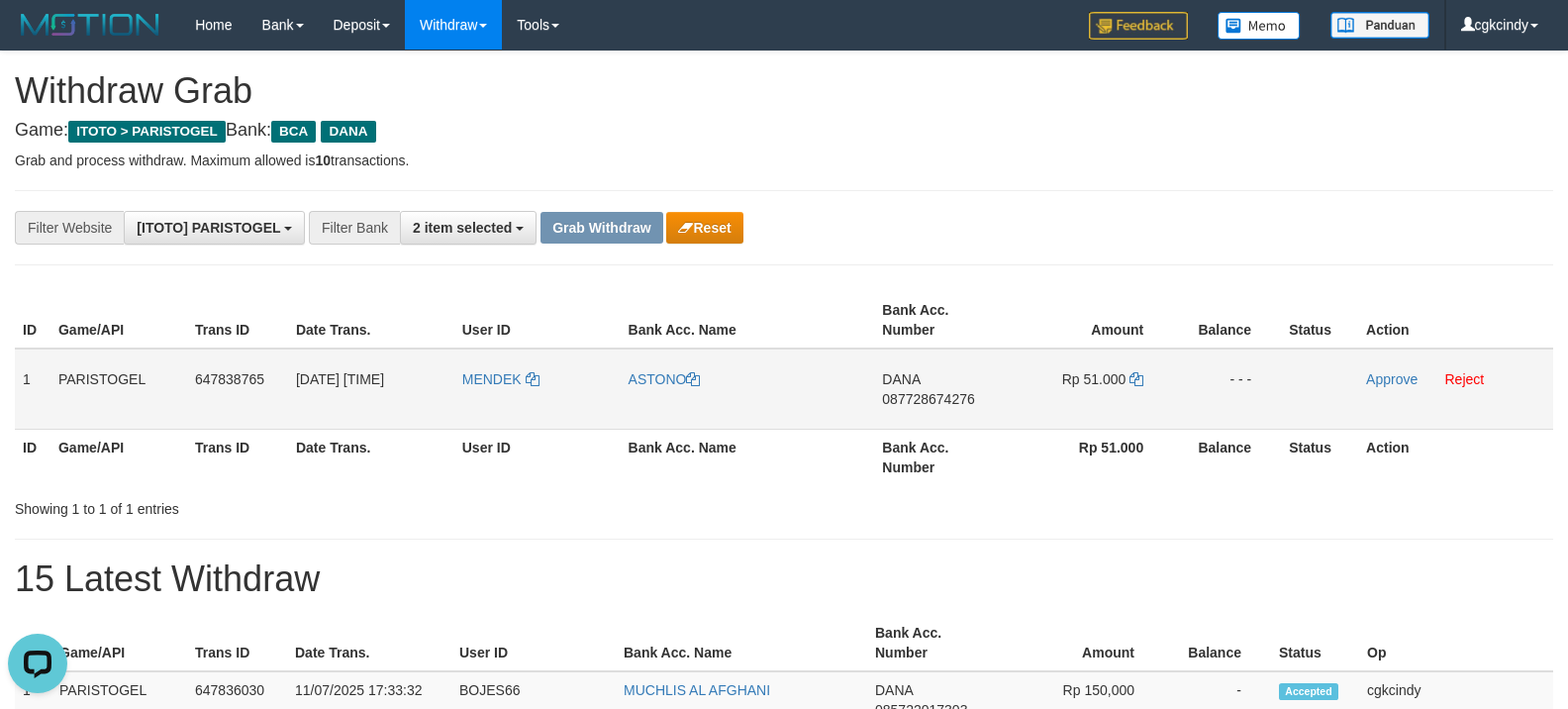 click on "Rp 51.000" at bounding box center [1092, 389] 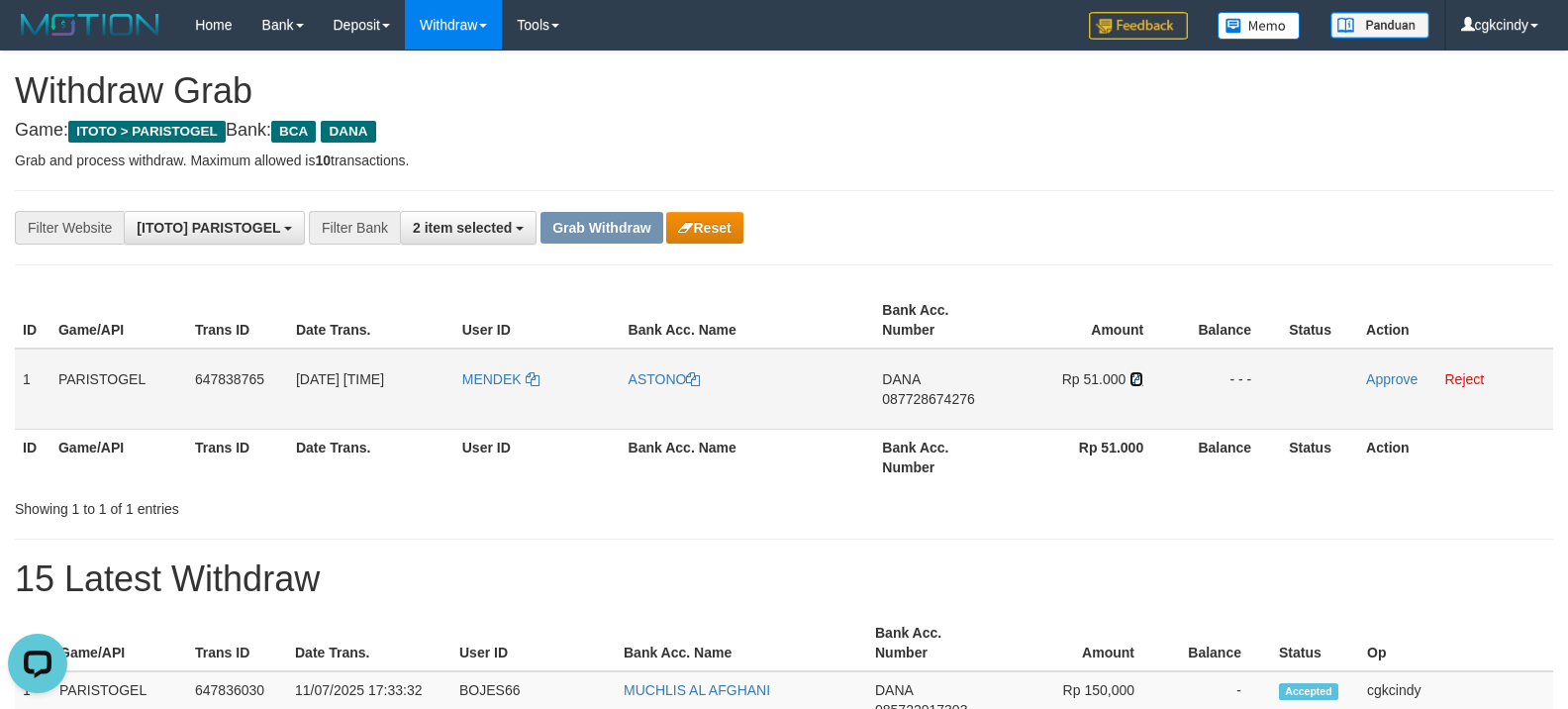 click at bounding box center (1136, 379) 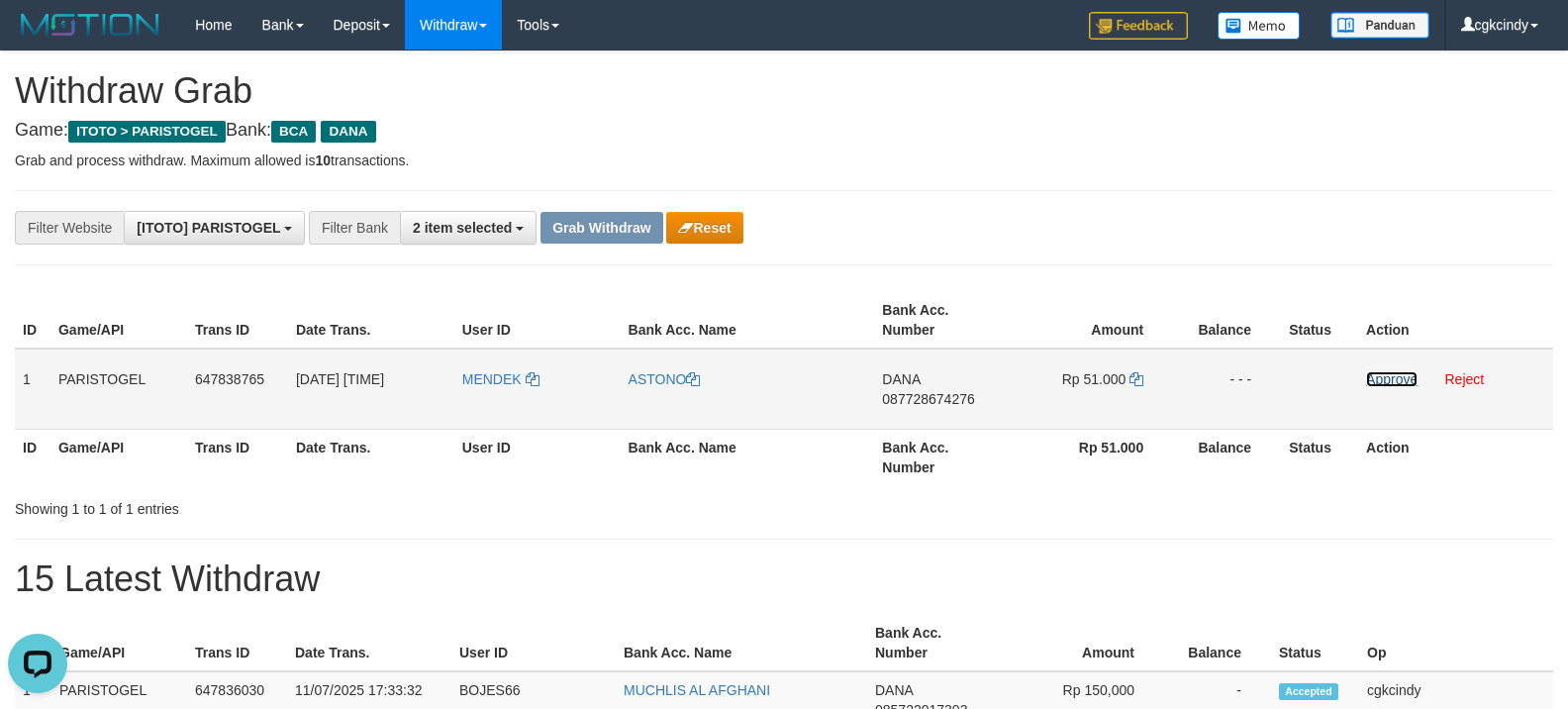 click on "Approve" at bounding box center [1392, 379] 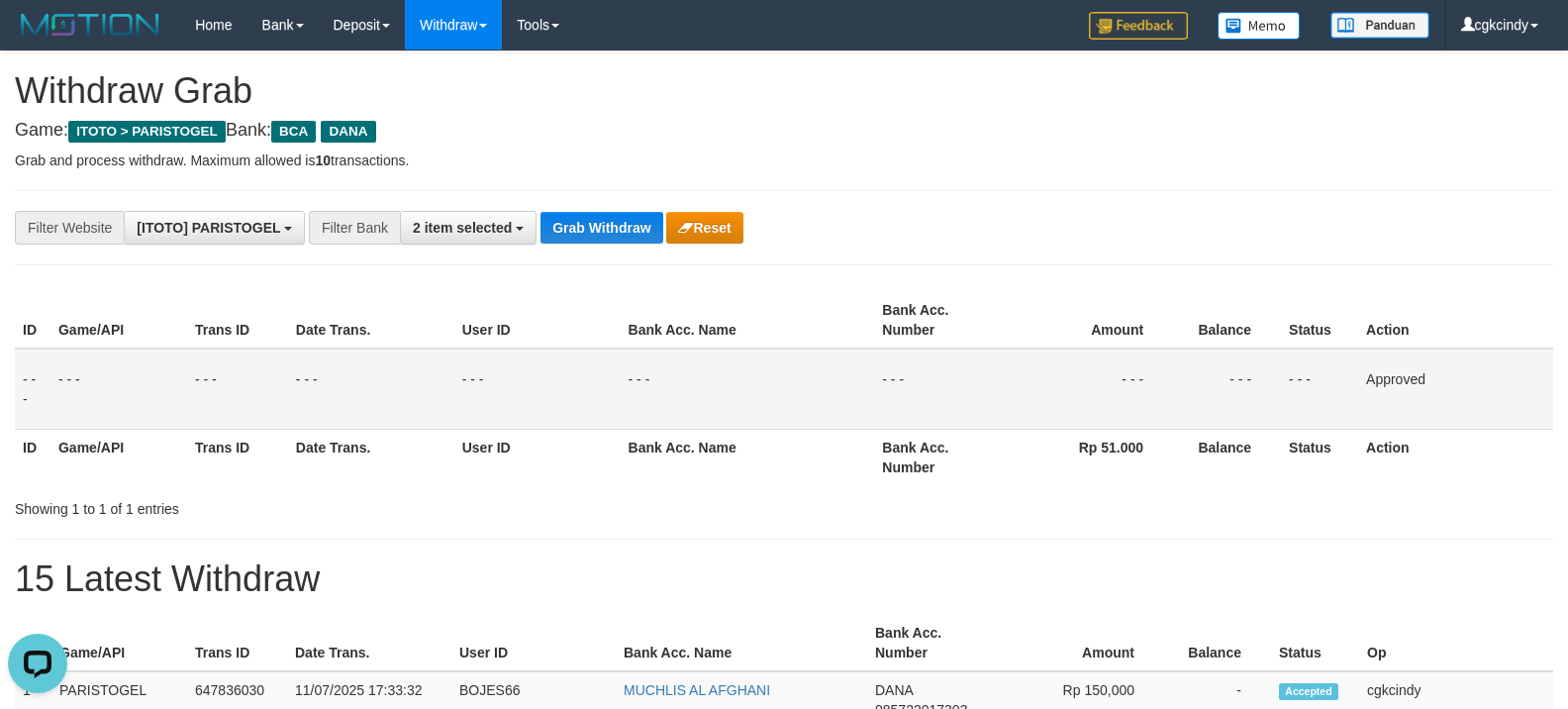 click on "**********" at bounding box center (784, 1053) 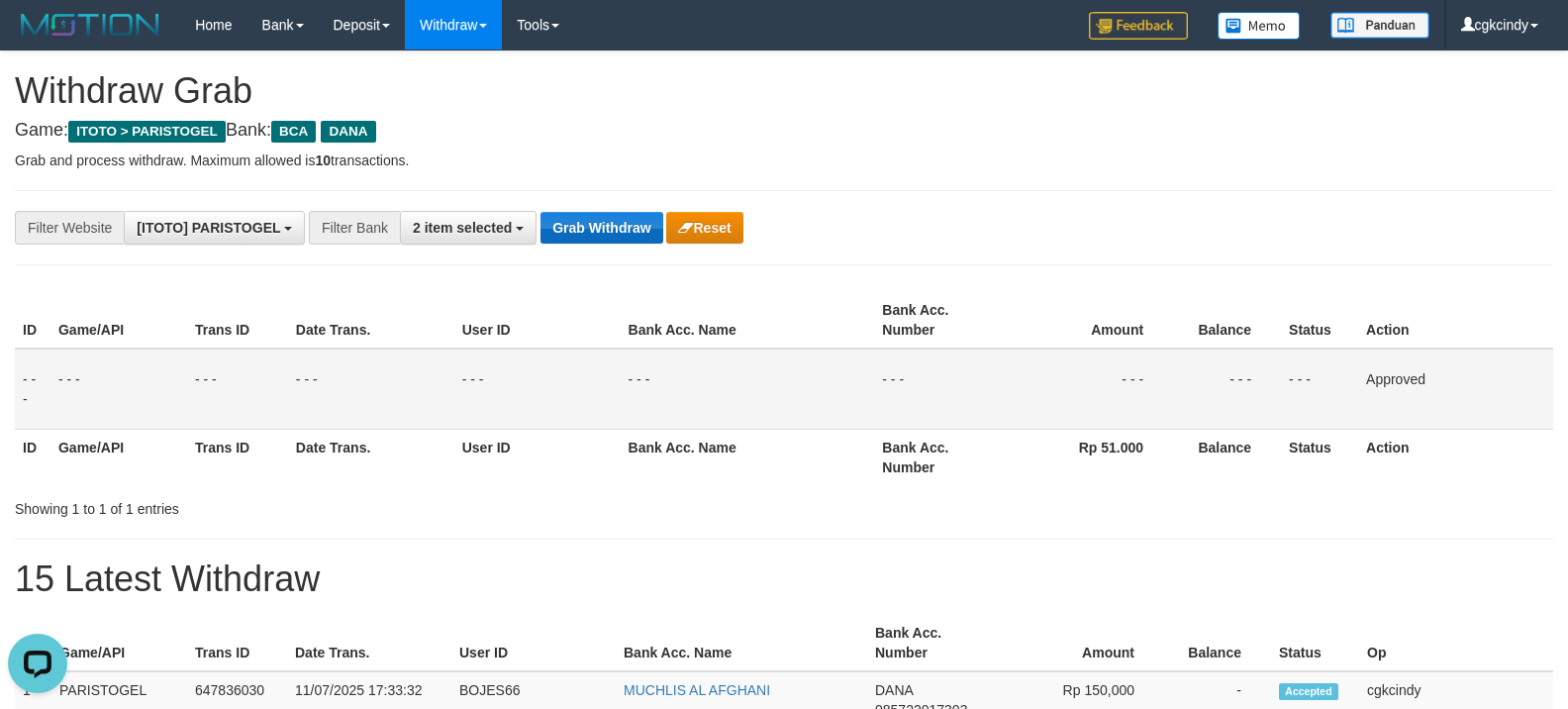 drag, startPoint x: 670, startPoint y: 206, endPoint x: 657, endPoint y: 215, distance: 15.811388 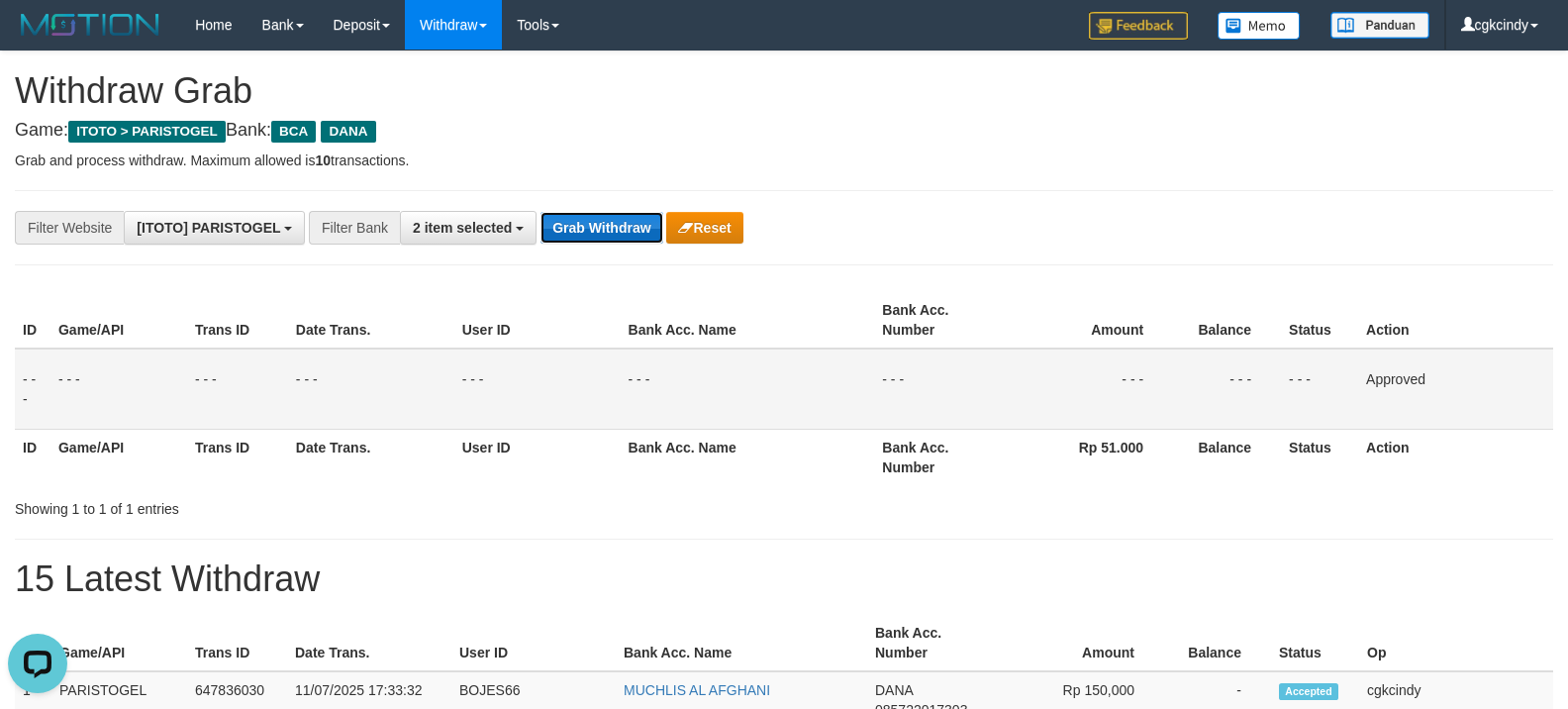 click on "Grab Withdraw" at bounding box center [601, 228] 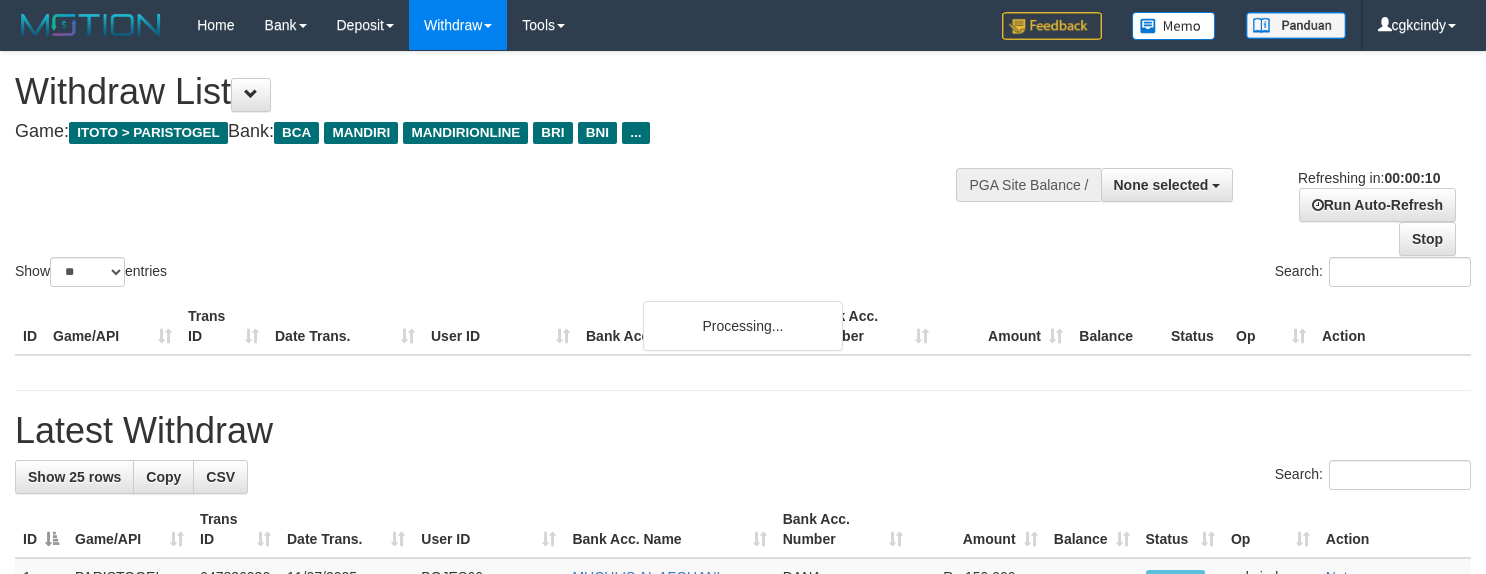 select 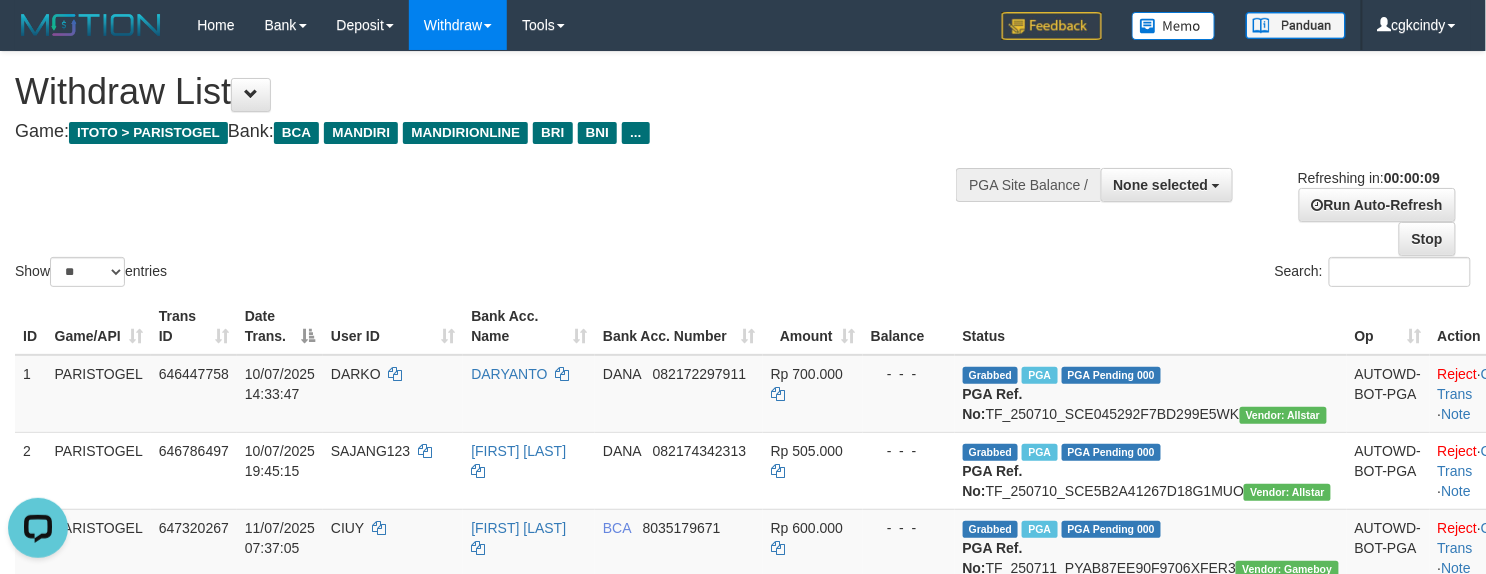 scroll, scrollTop: 0, scrollLeft: 0, axis: both 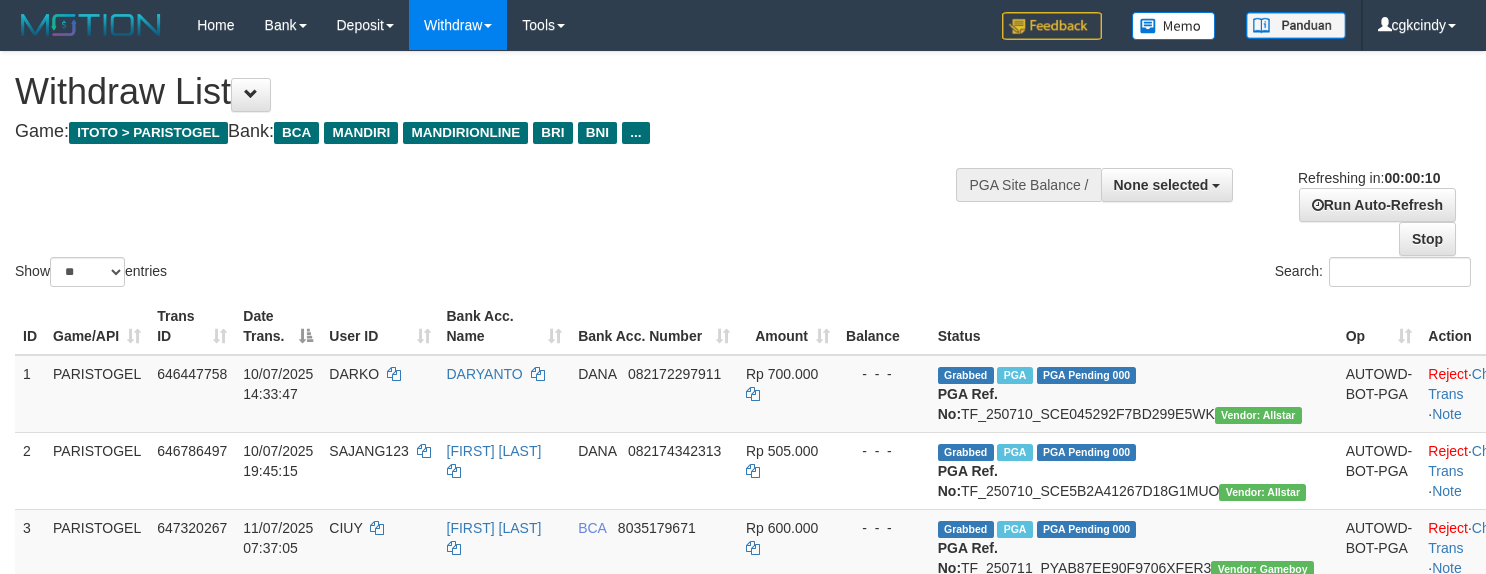 select 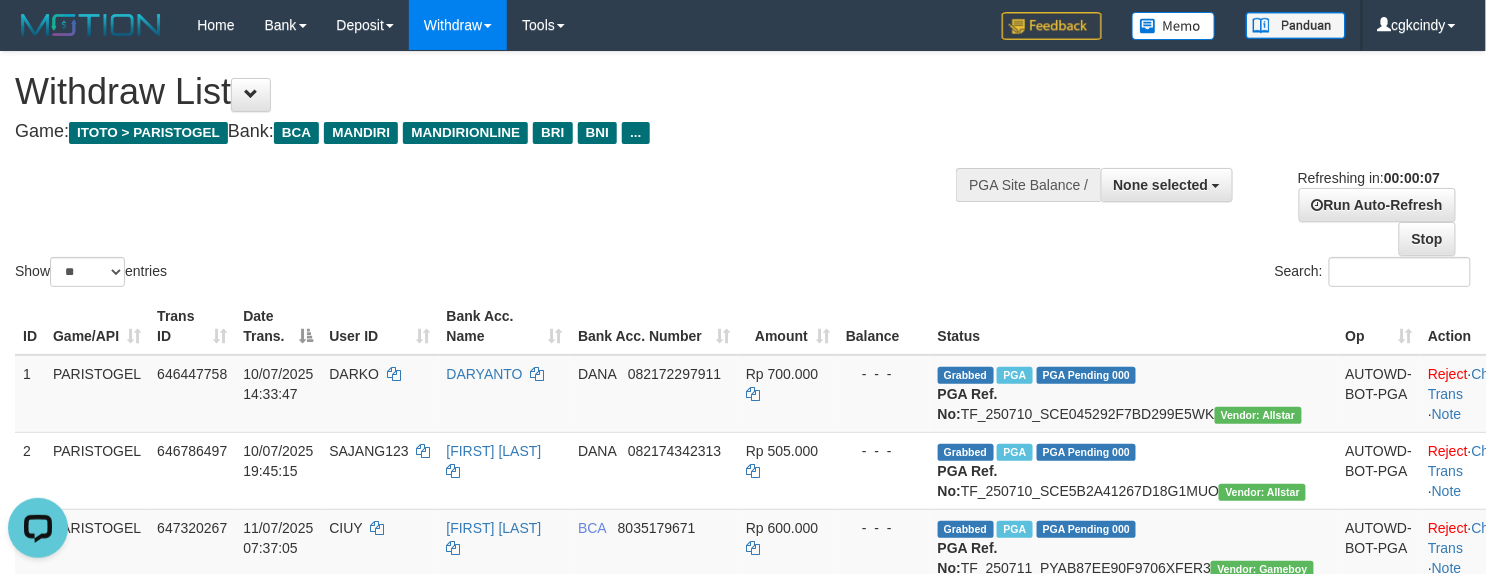 scroll, scrollTop: 0, scrollLeft: 0, axis: both 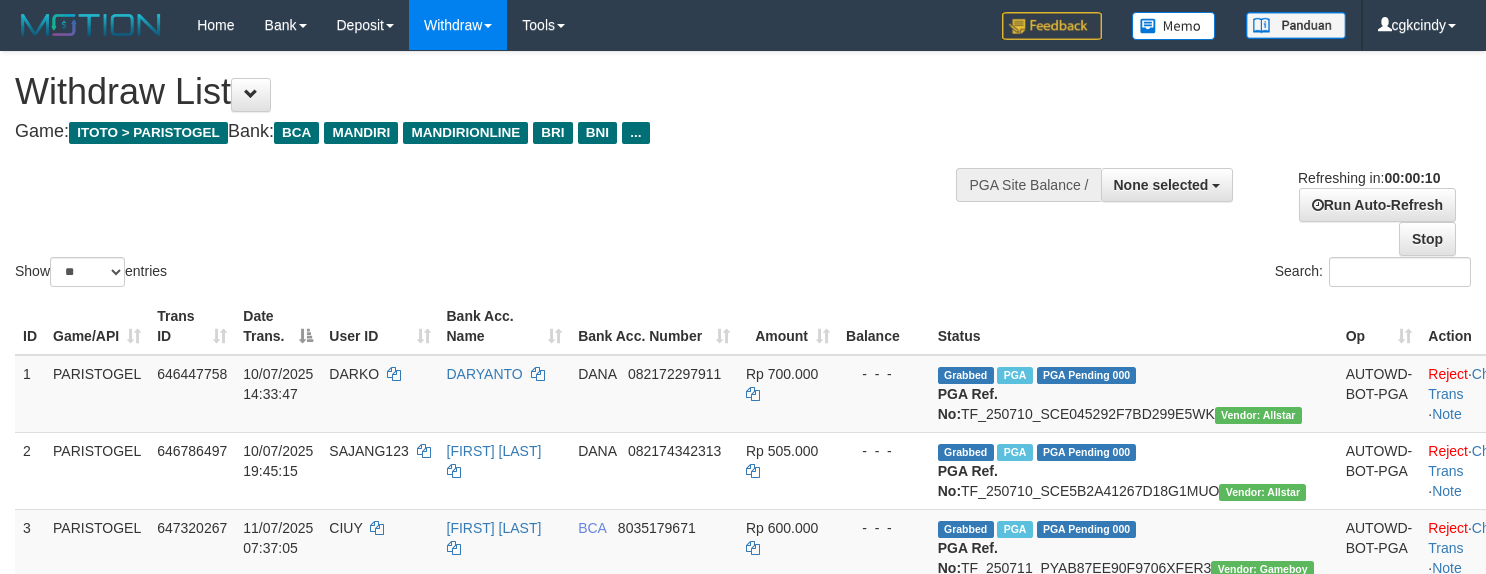 select 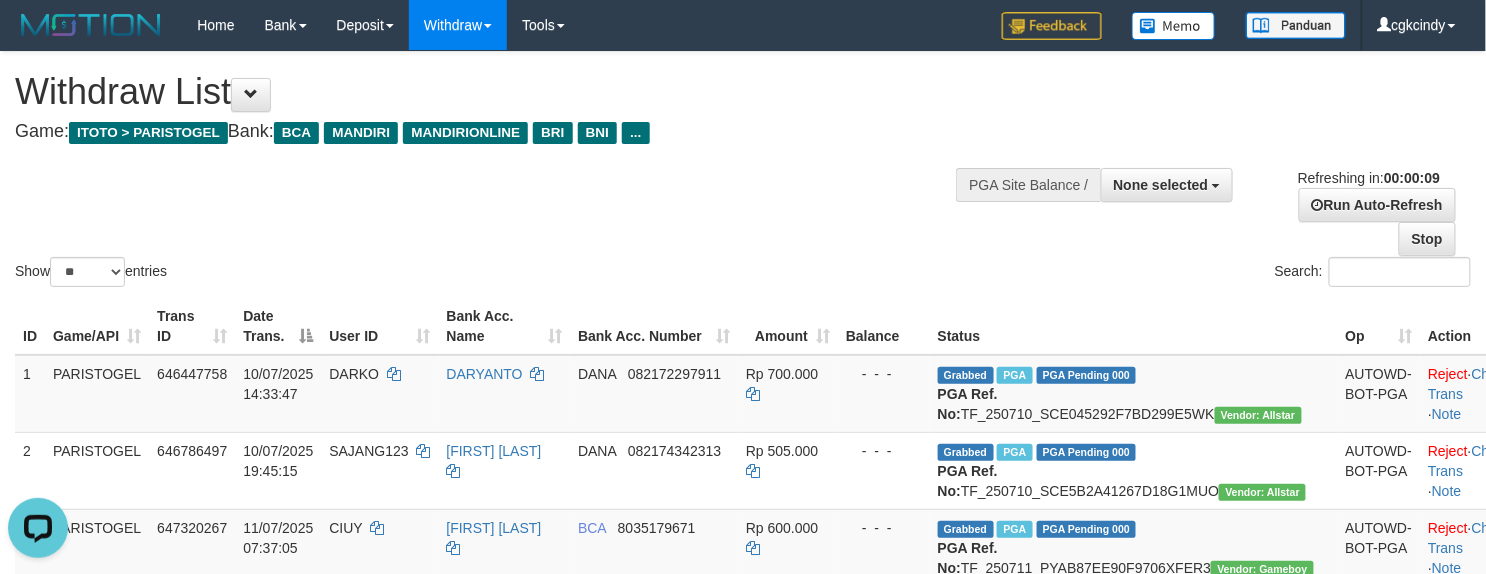 scroll, scrollTop: 0, scrollLeft: 0, axis: both 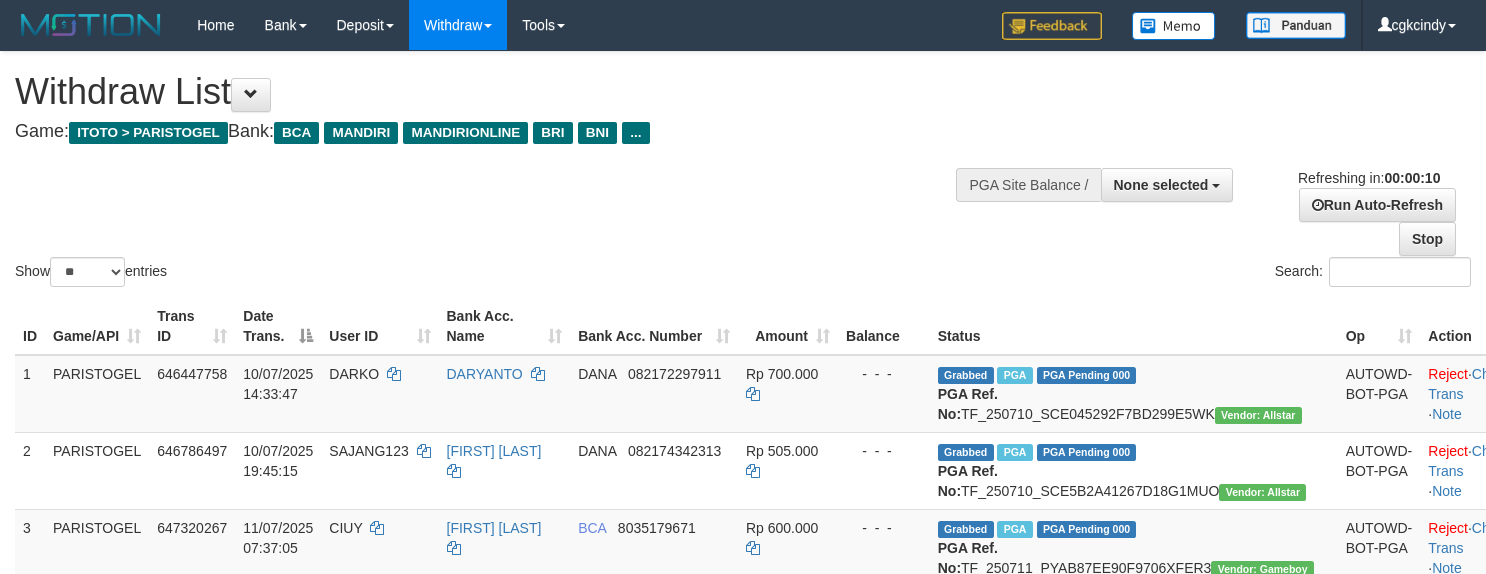 select 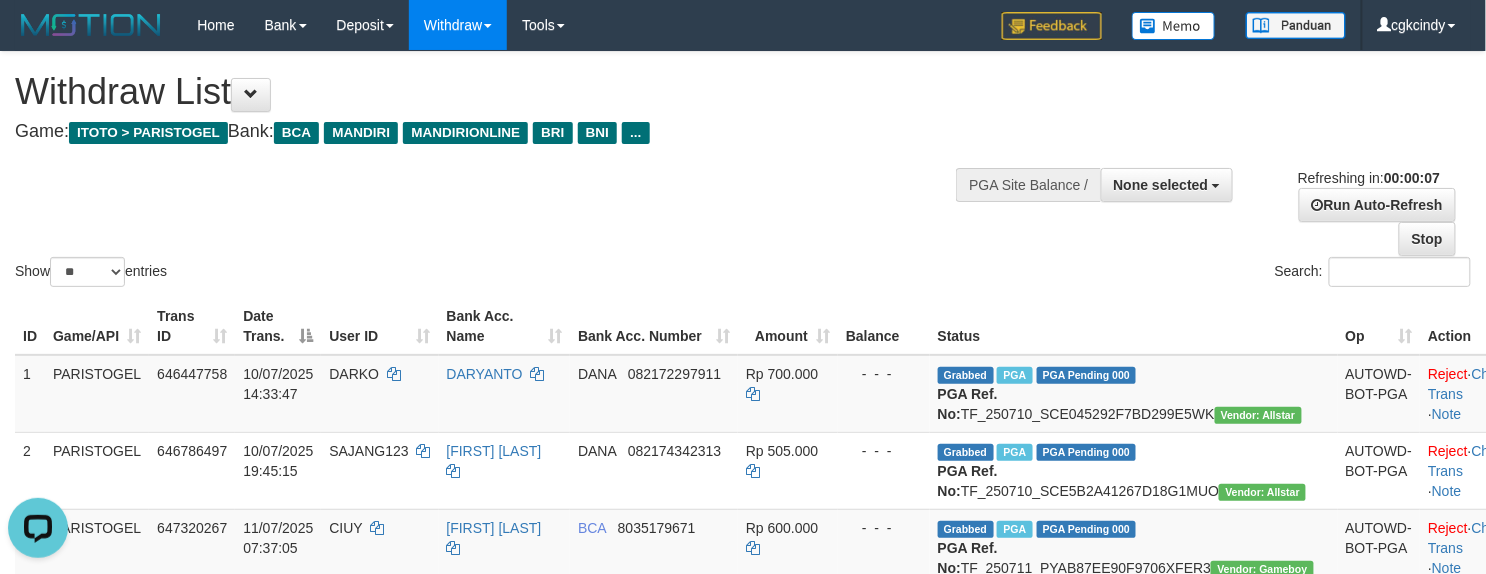 scroll, scrollTop: 0, scrollLeft: 0, axis: both 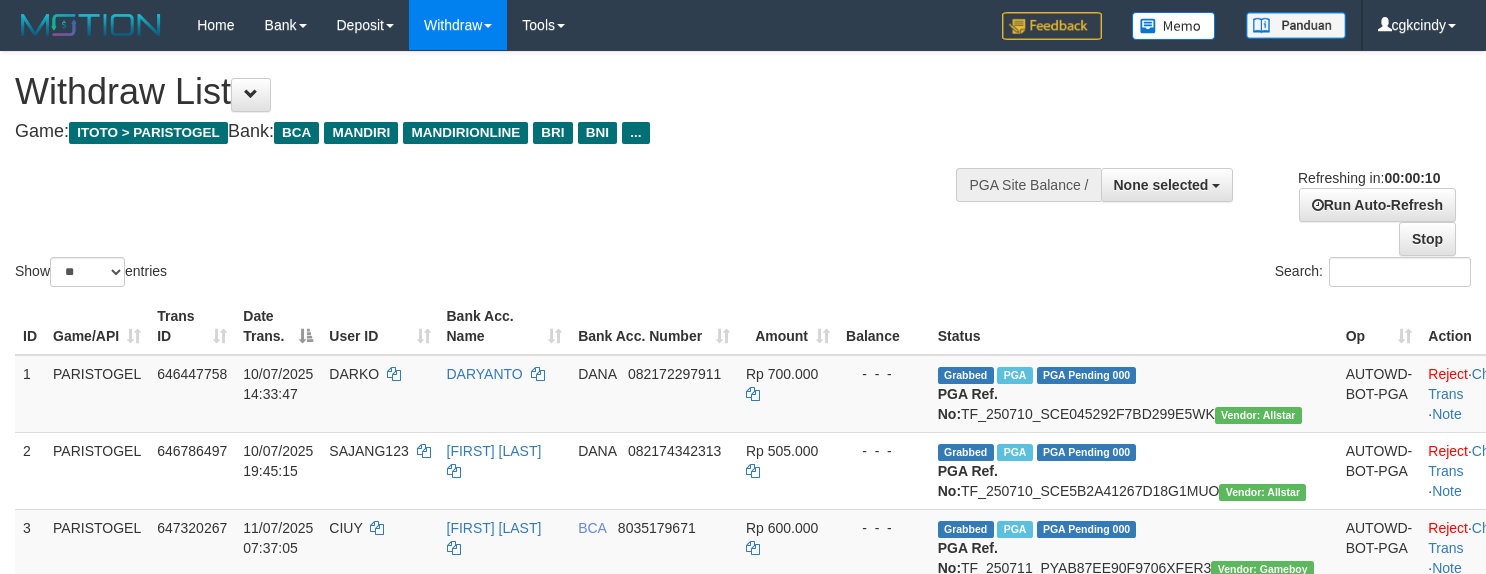 select 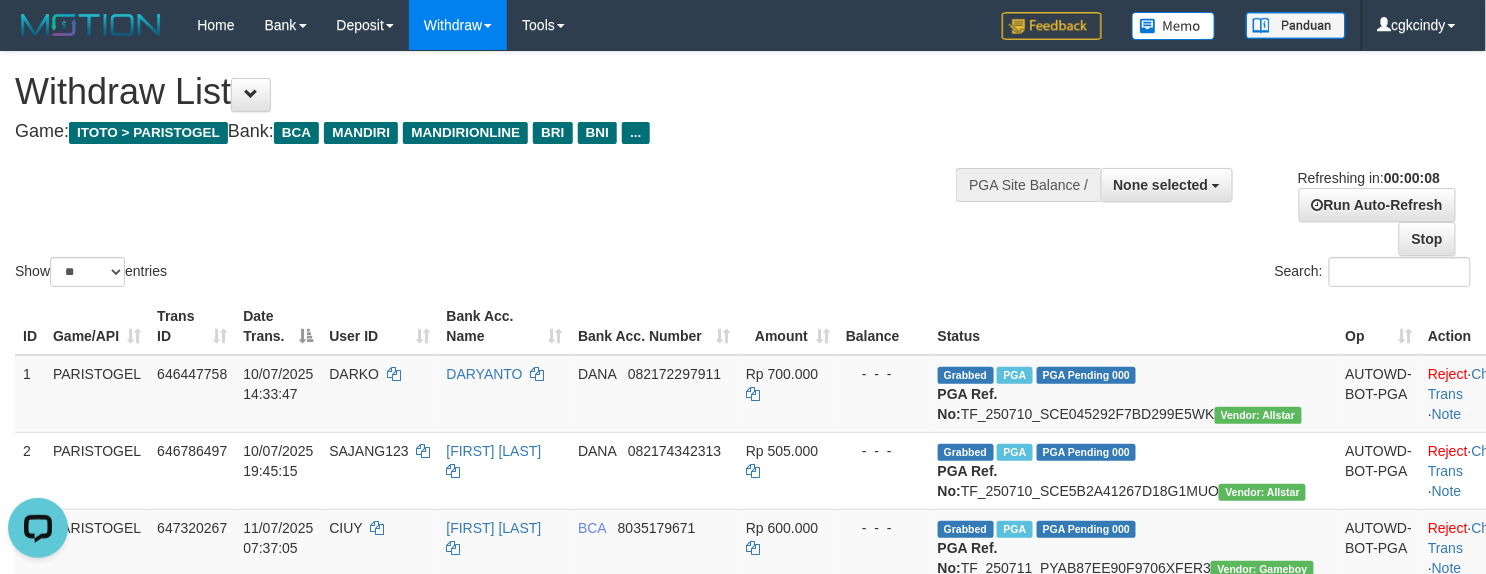 scroll, scrollTop: 0, scrollLeft: 0, axis: both 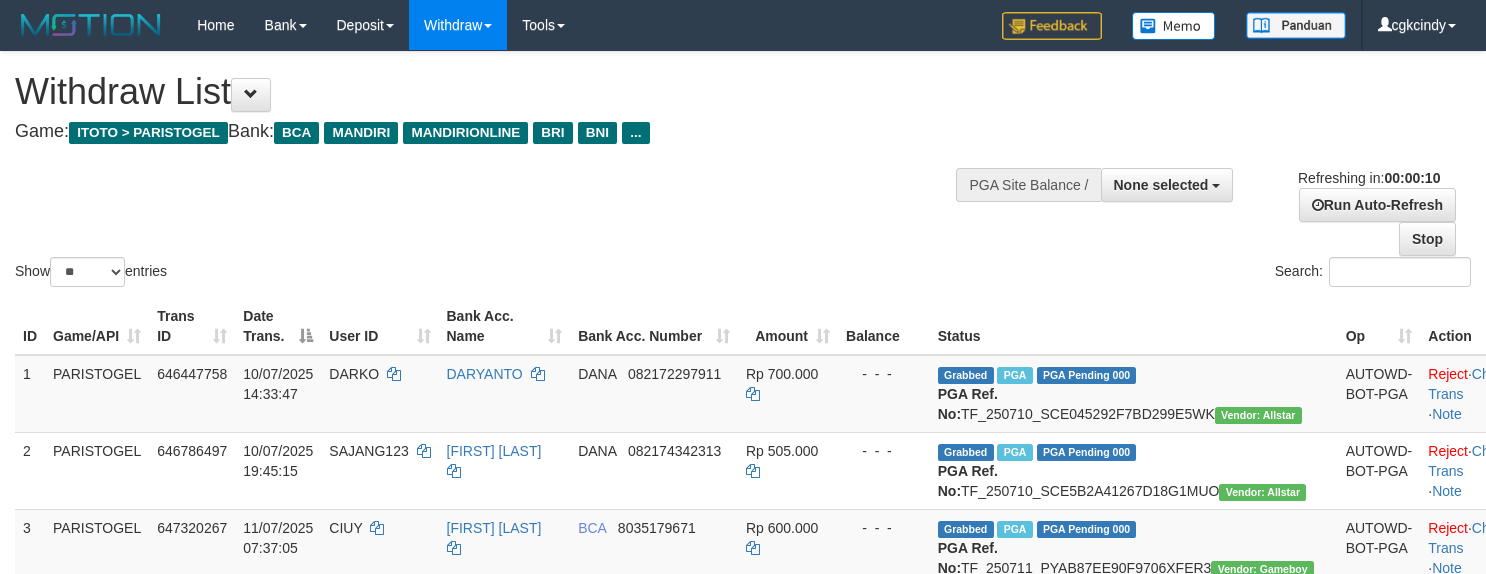 select 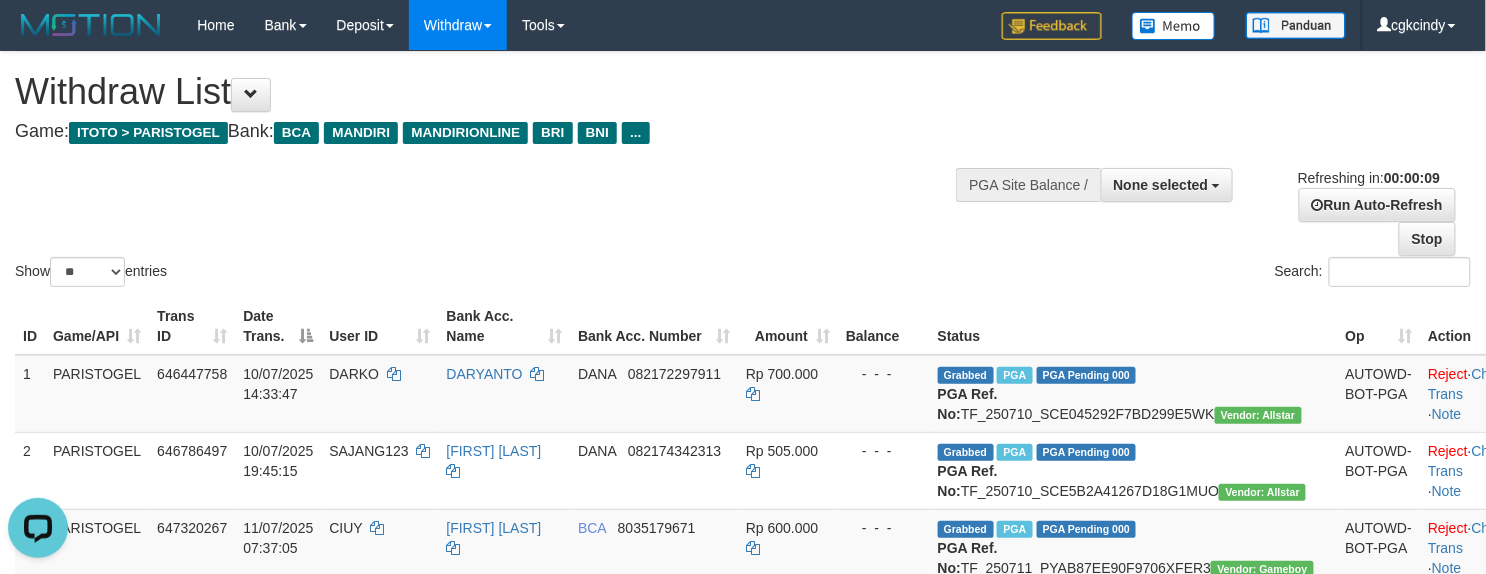 scroll, scrollTop: 0, scrollLeft: 0, axis: both 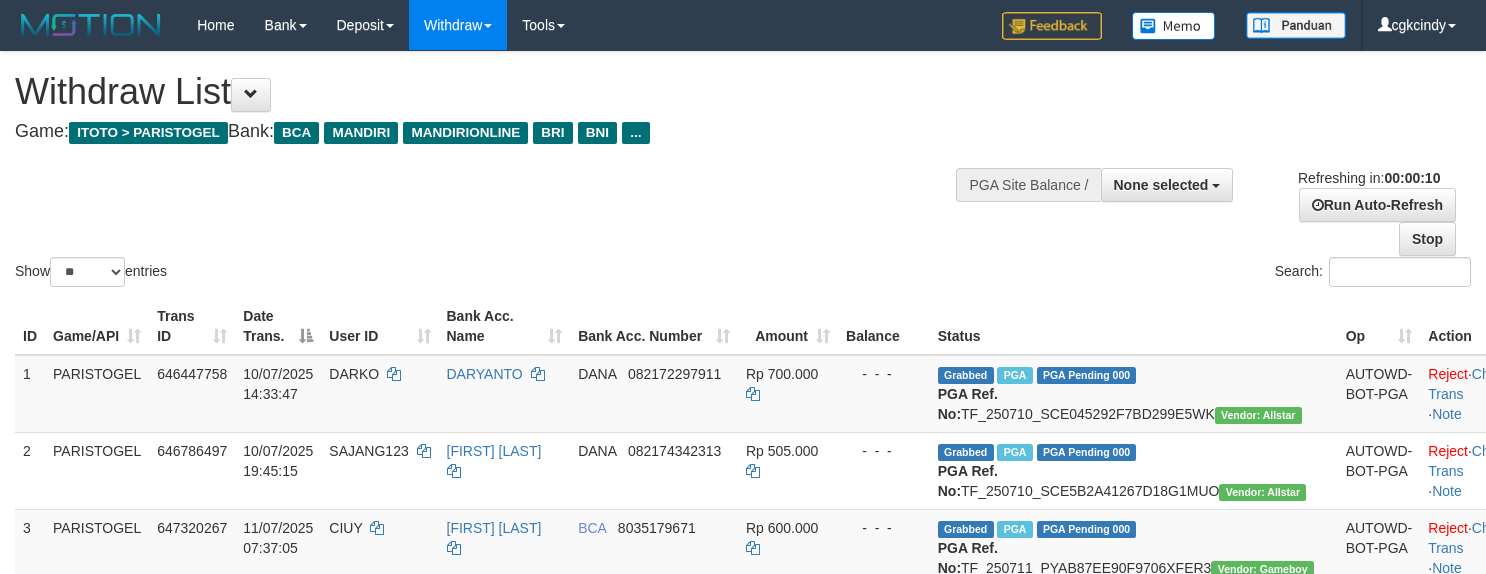 select 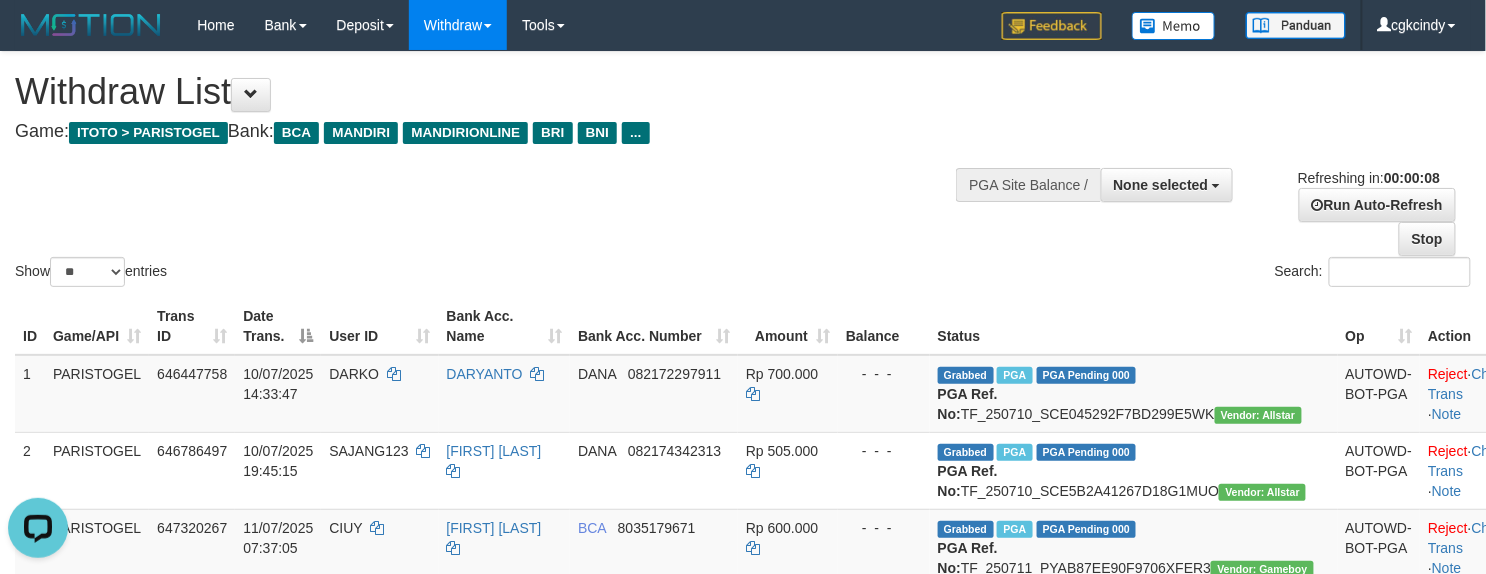 scroll, scrollTop: 0, scrollLeft: 0, axis: both 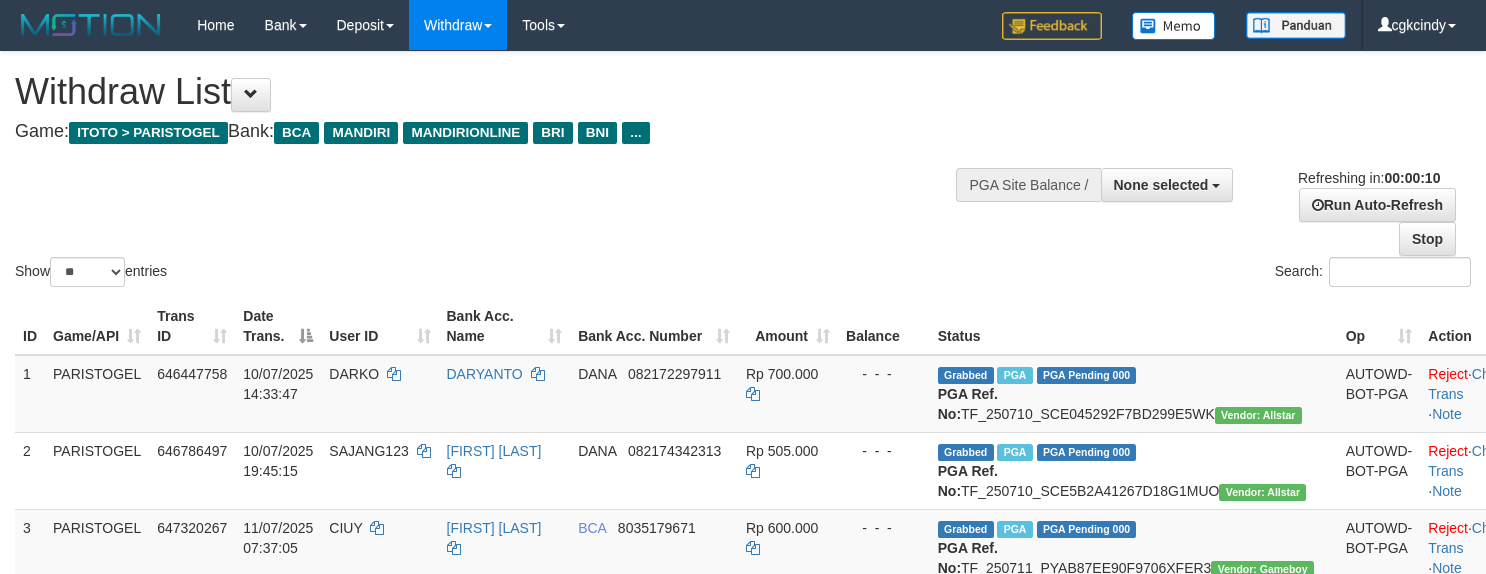 select 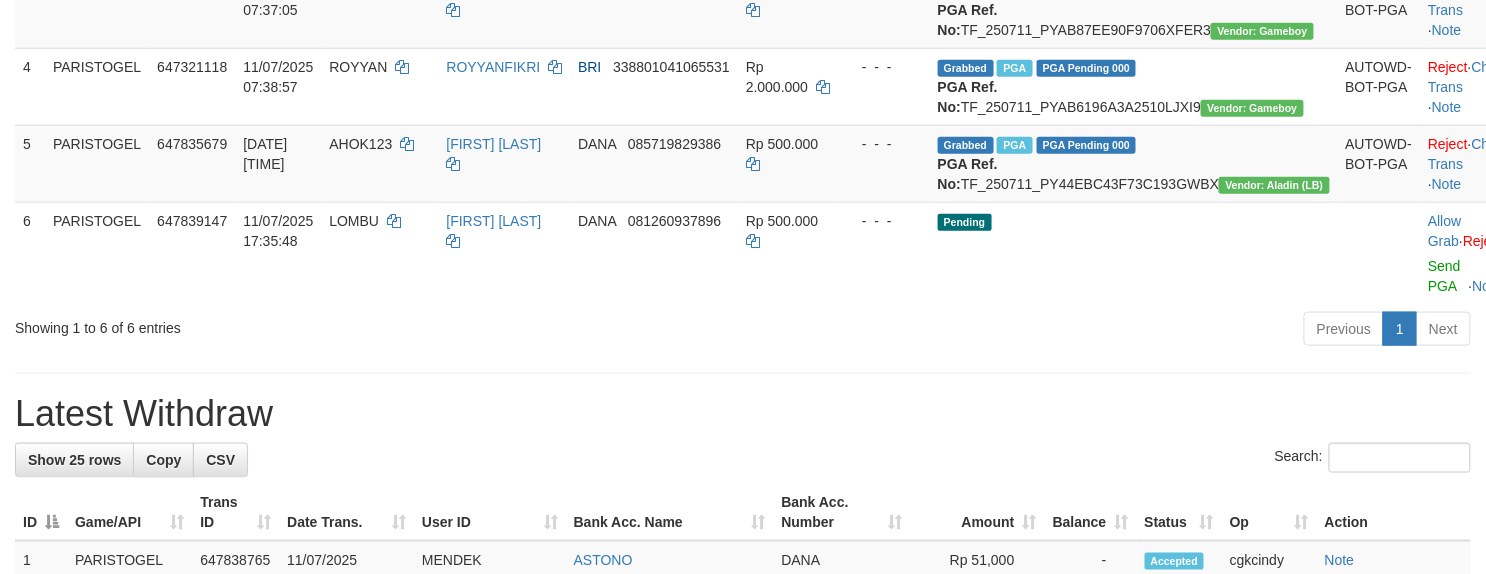 scroll, scrollTop: 666, scrollLeft: 0, axis: vertical 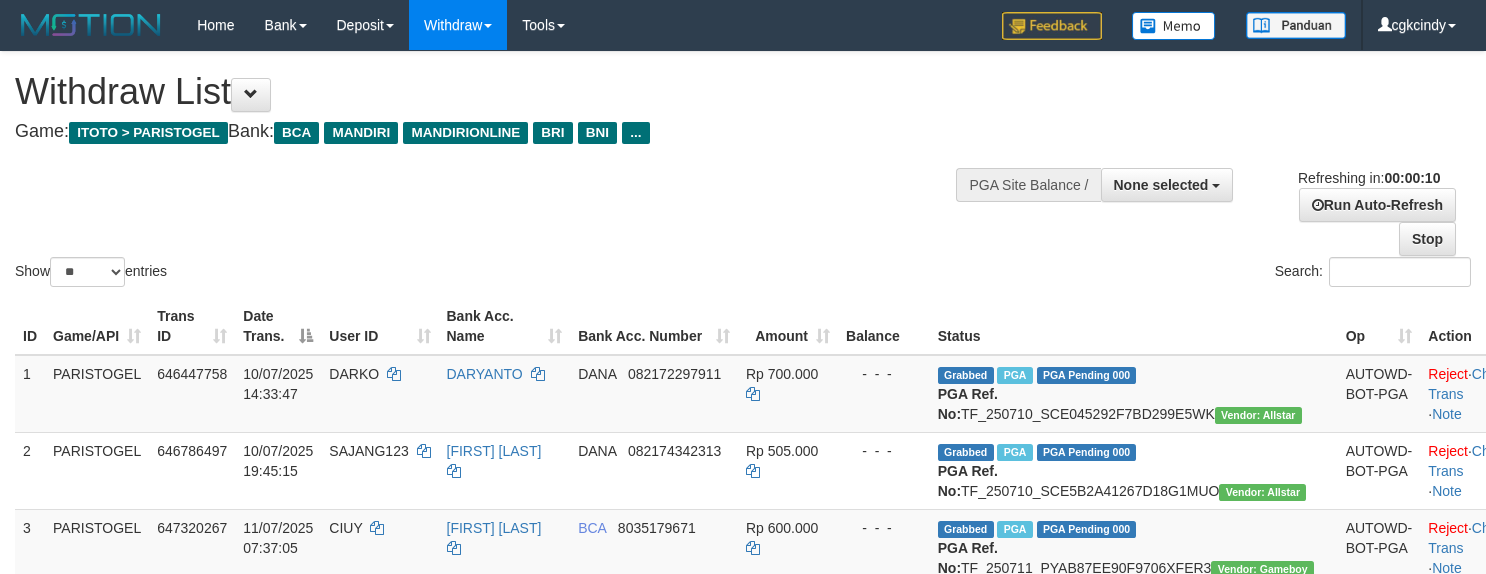 select 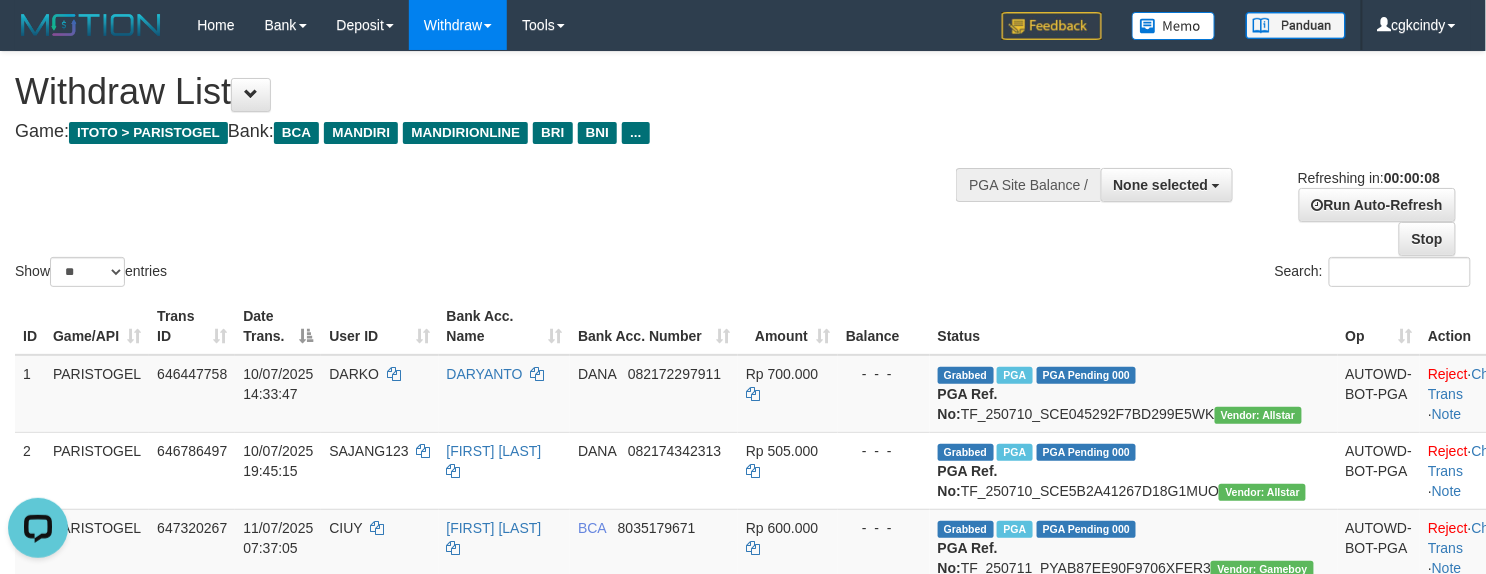 scroll, scrollTop: 0, scrollLeft: 0, axis: both 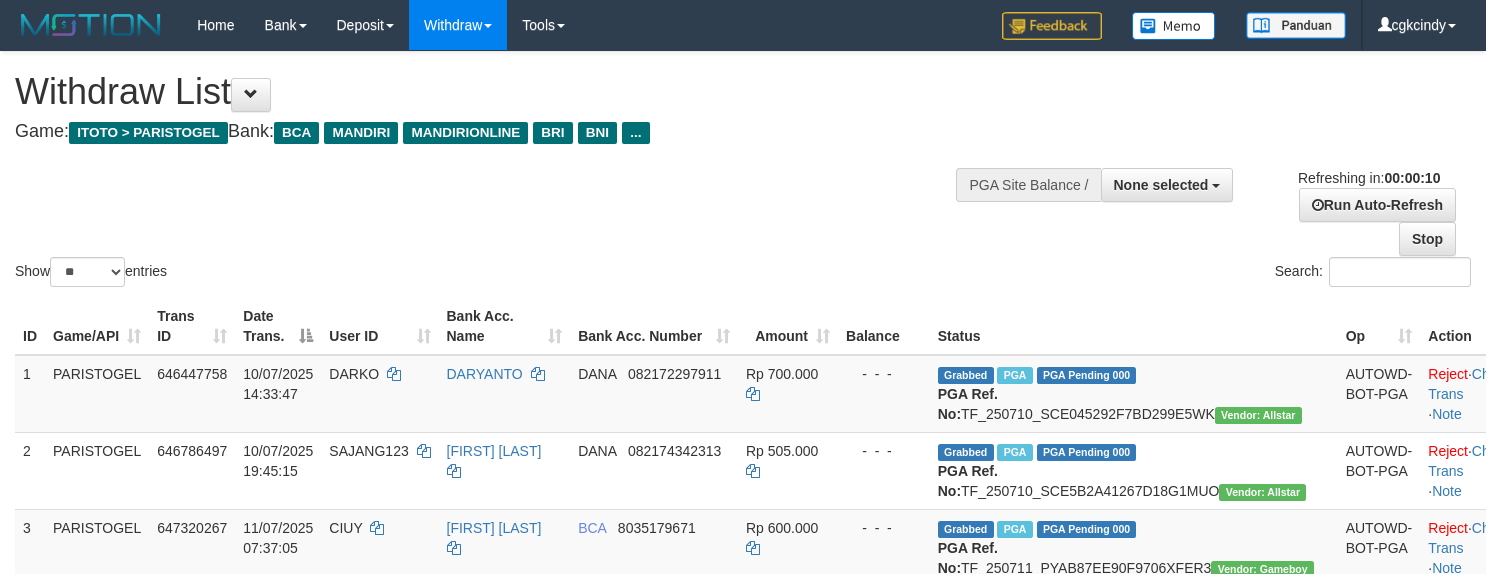 select 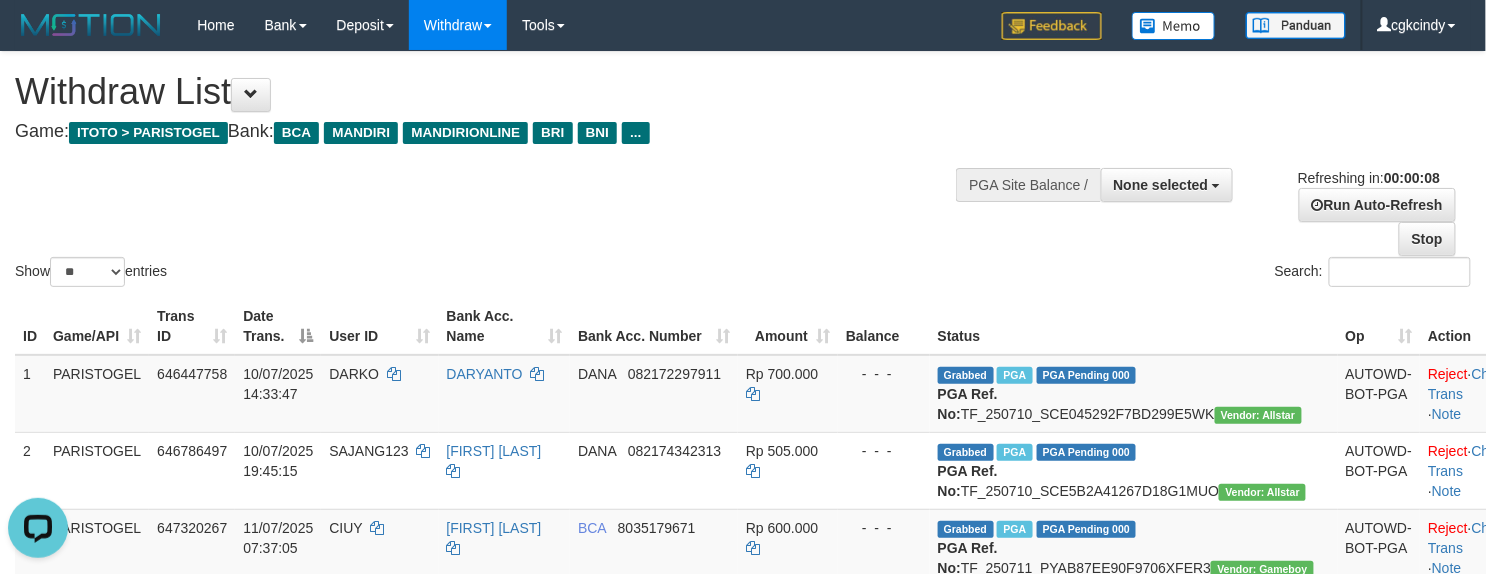 scroll, scrollTop: 0, scrollLeft: 0, axis: both 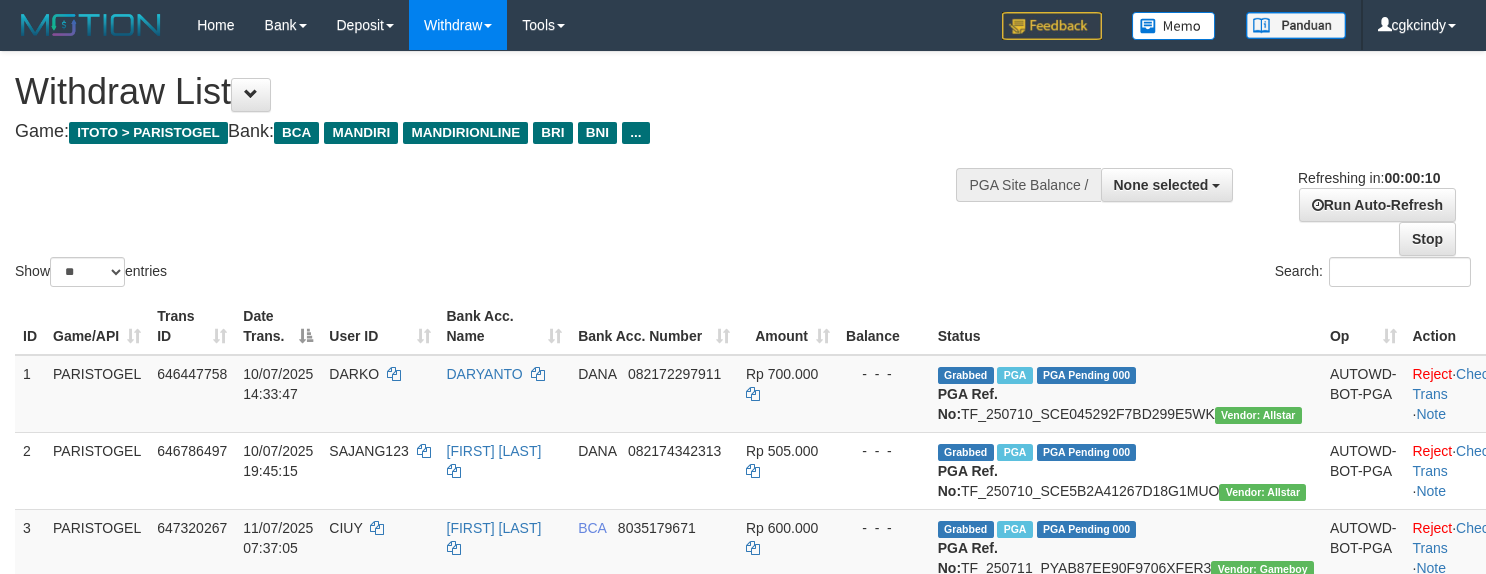 select 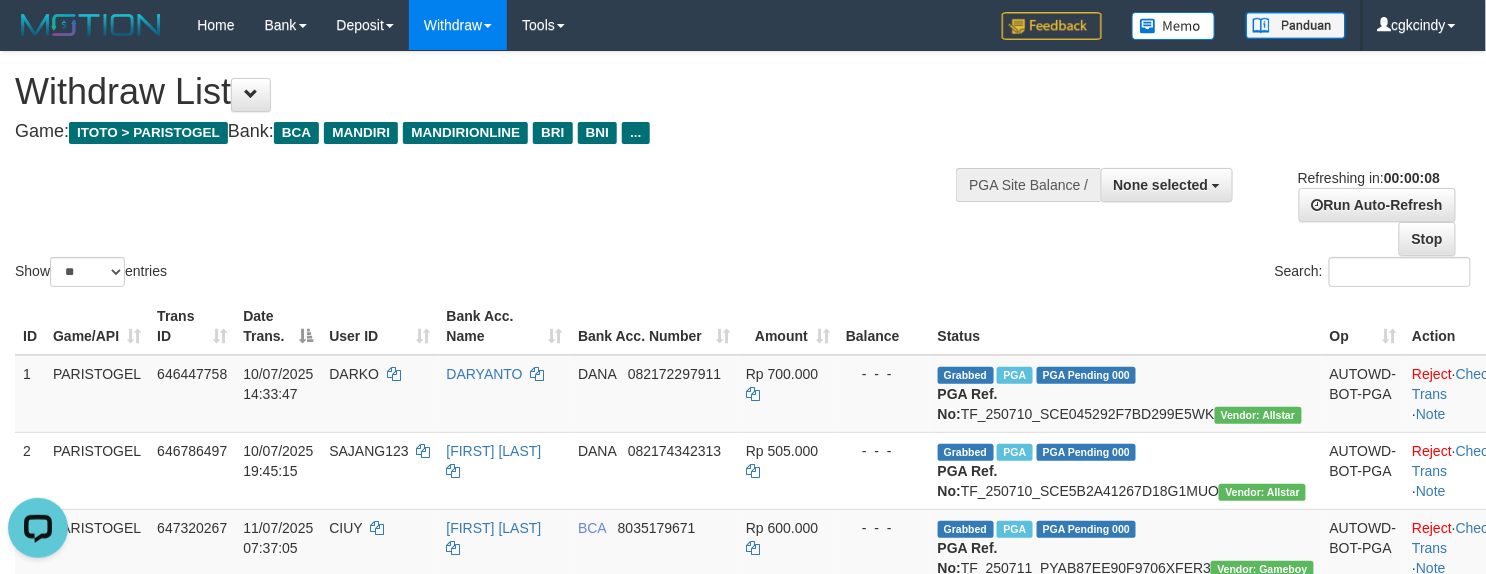 scroll, scrollTop: 0, scrollLeft: 0, axis: both 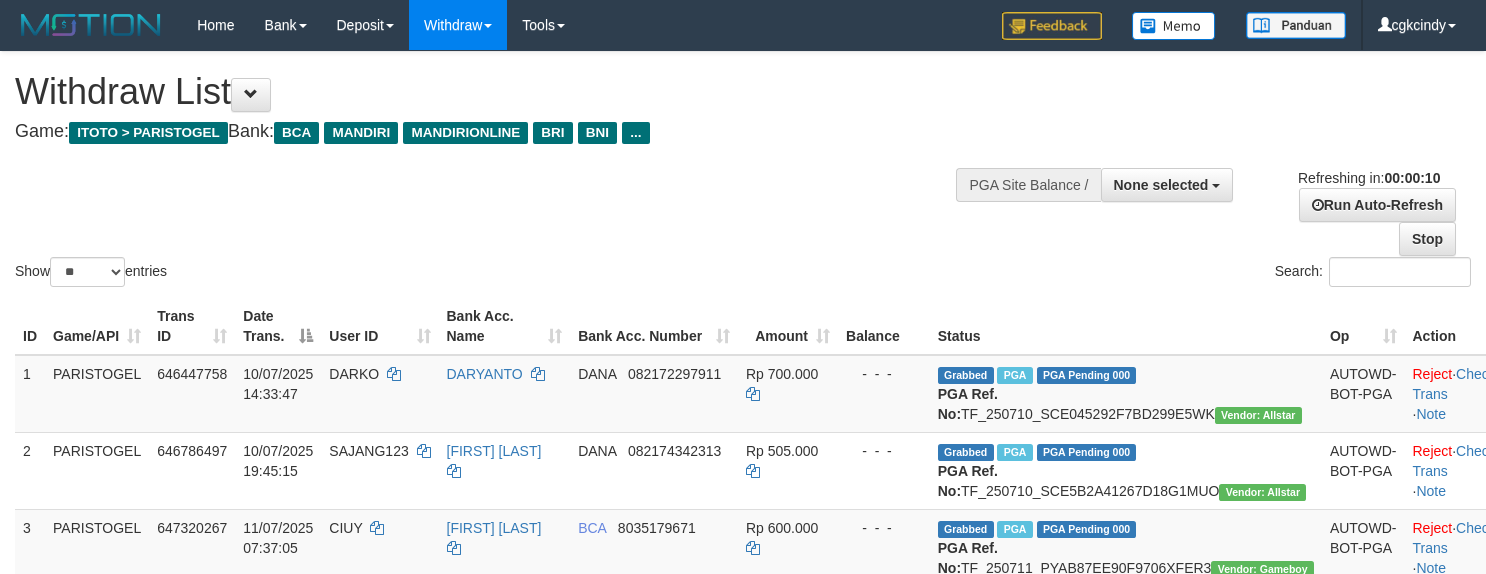 select 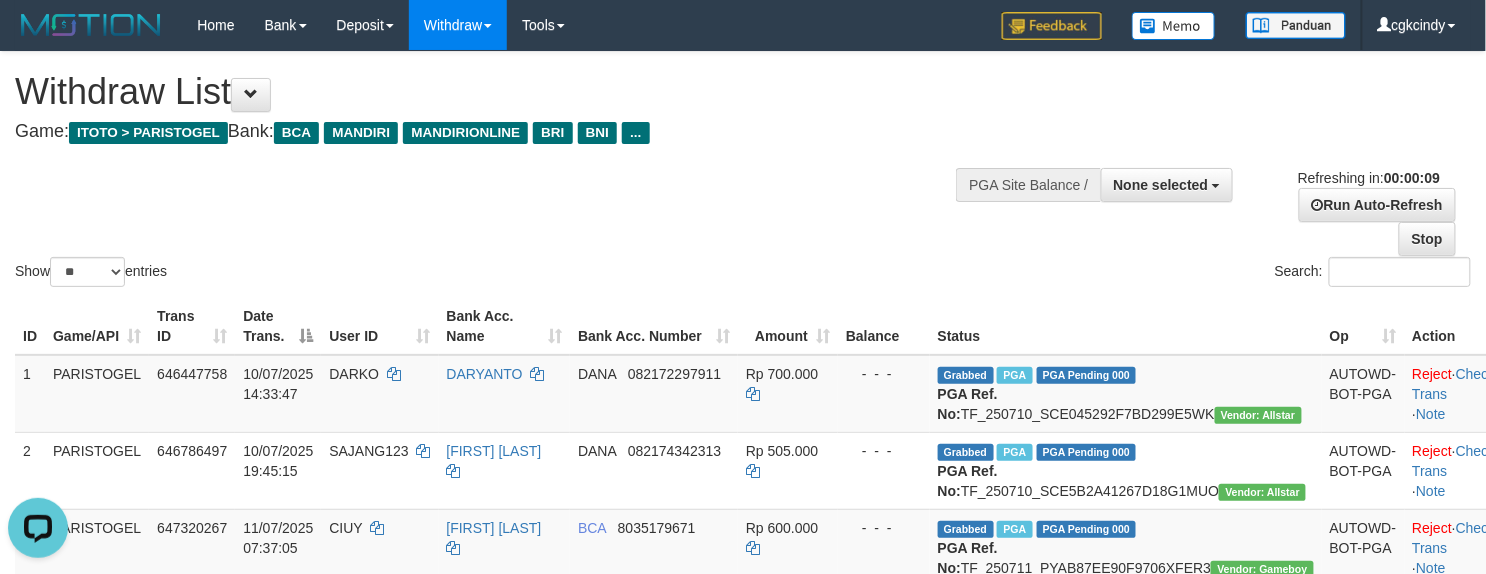 scroll, scrollTop: 0, scrollLeft: 0, axis: both 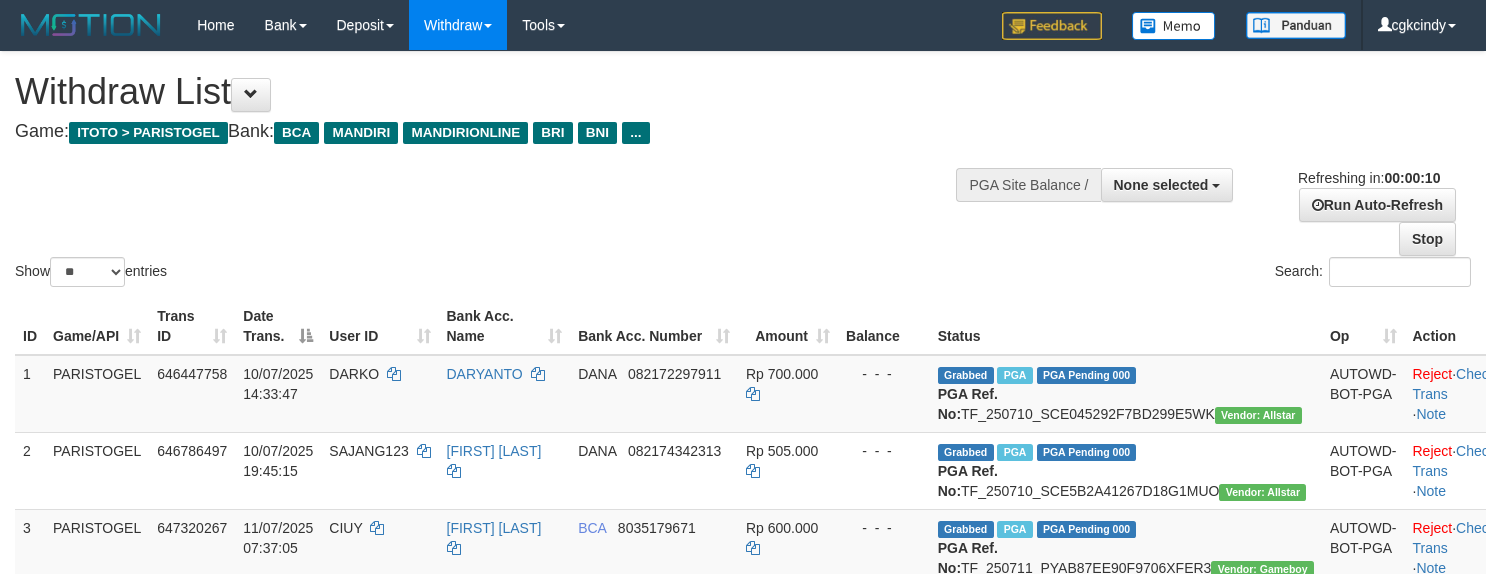 select 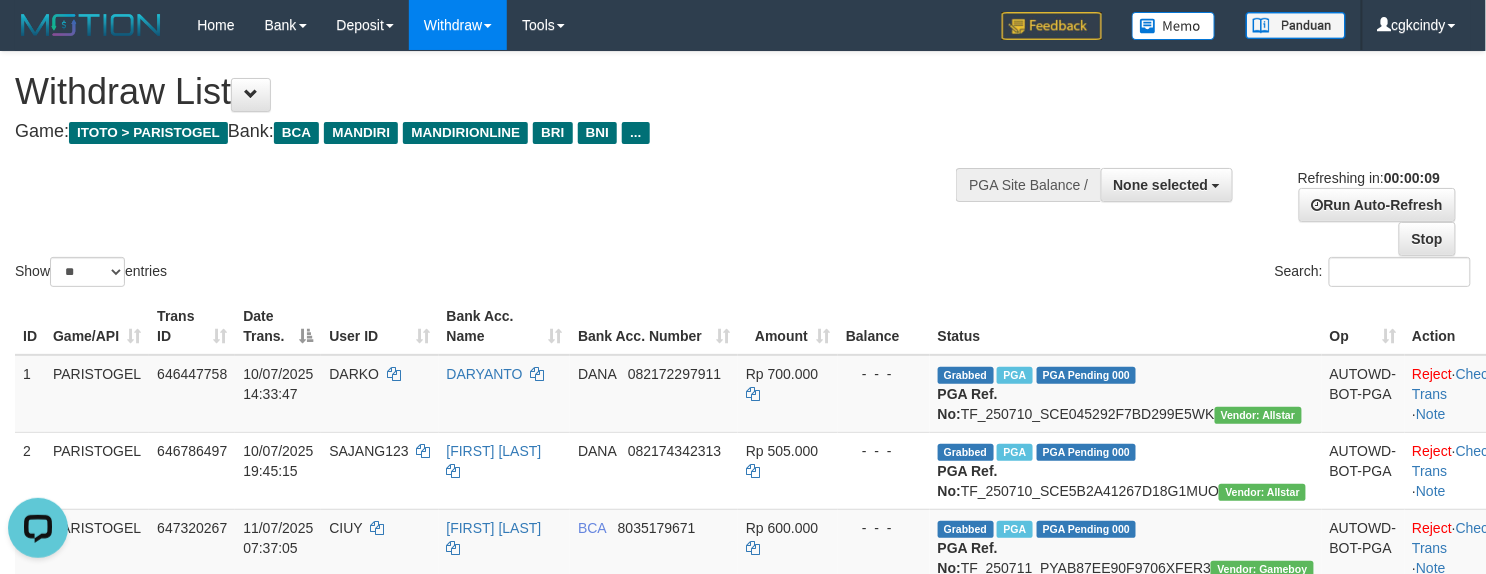 scroll, scrollTop: 0, scrollLeft: 0, axis: both 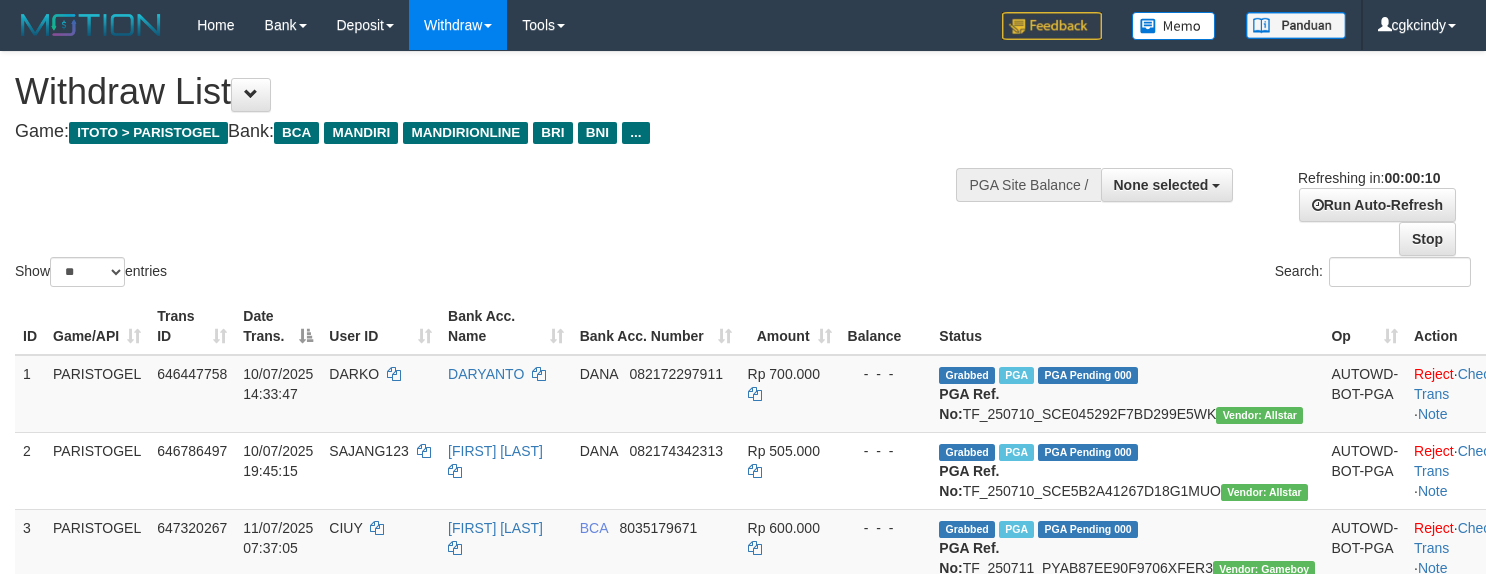 select 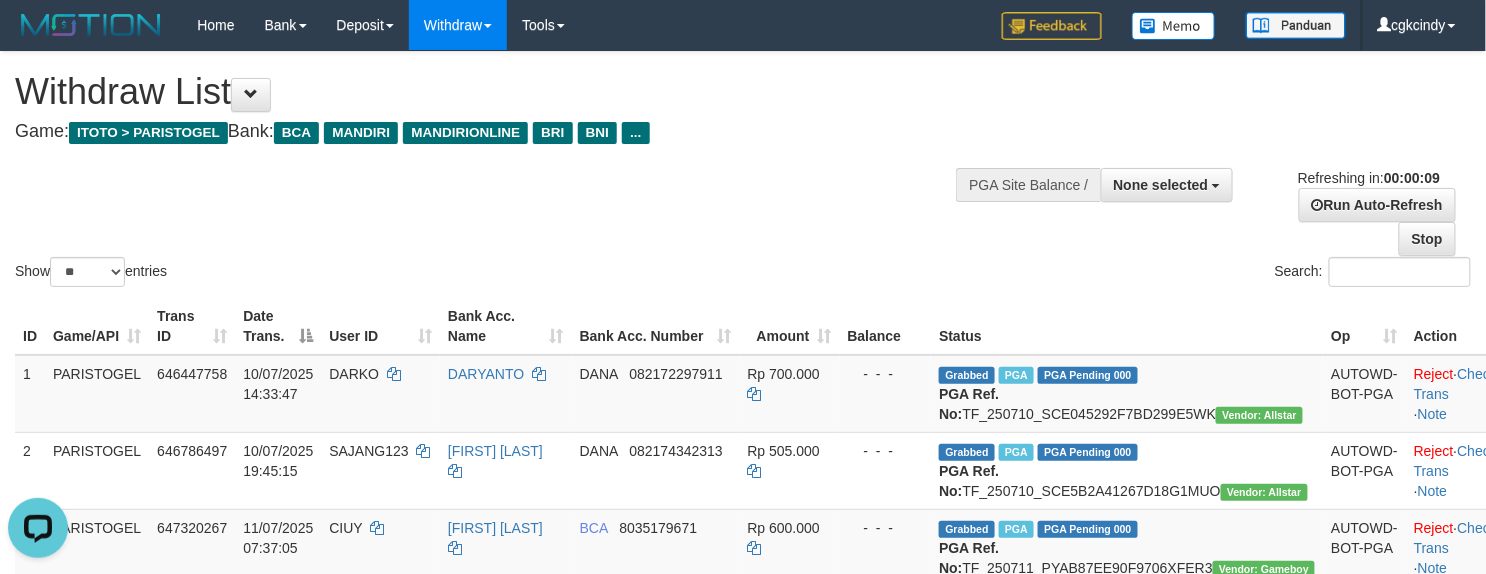 scroll, scrollTop: 0, scrollLeft: 0, axis: both 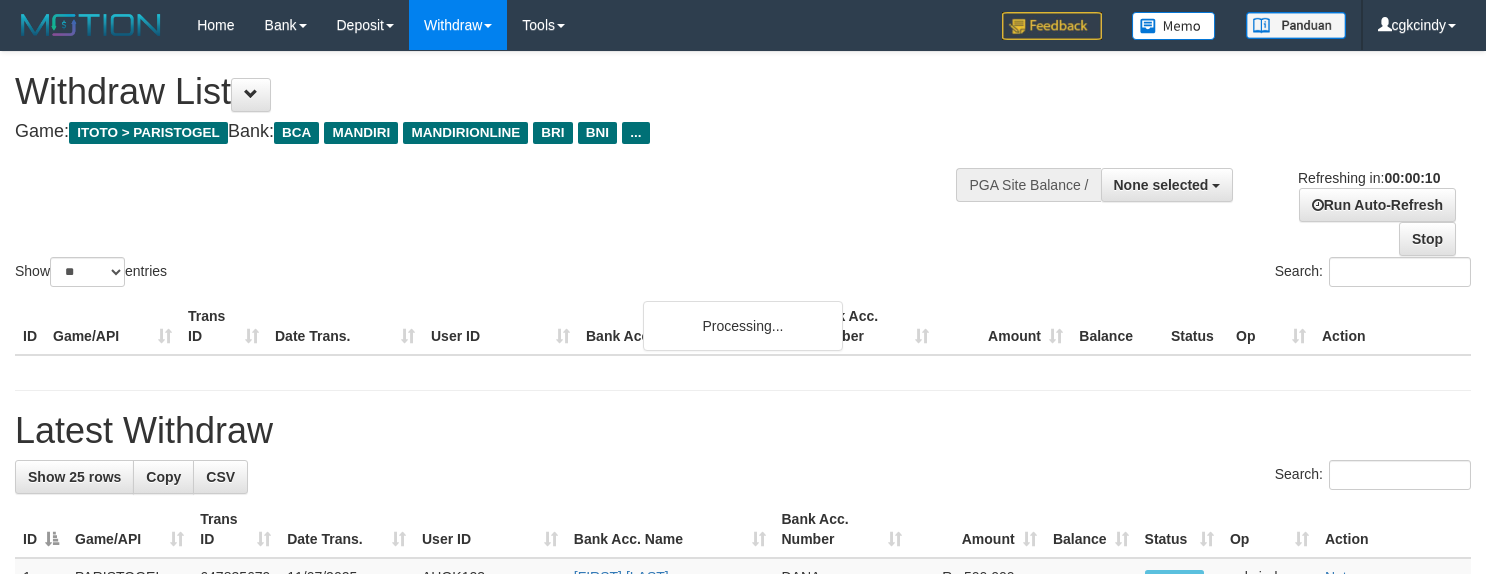 select 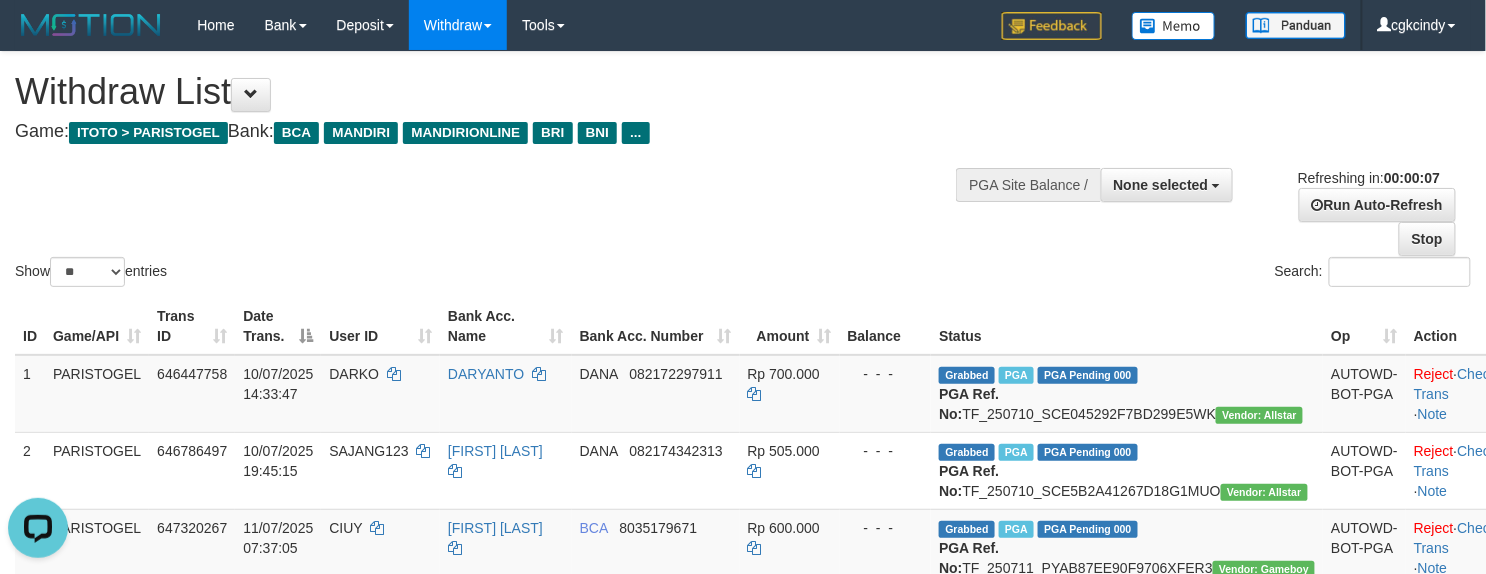 scroll, scrollTop: 0, scrollLeft: 0, axis: both 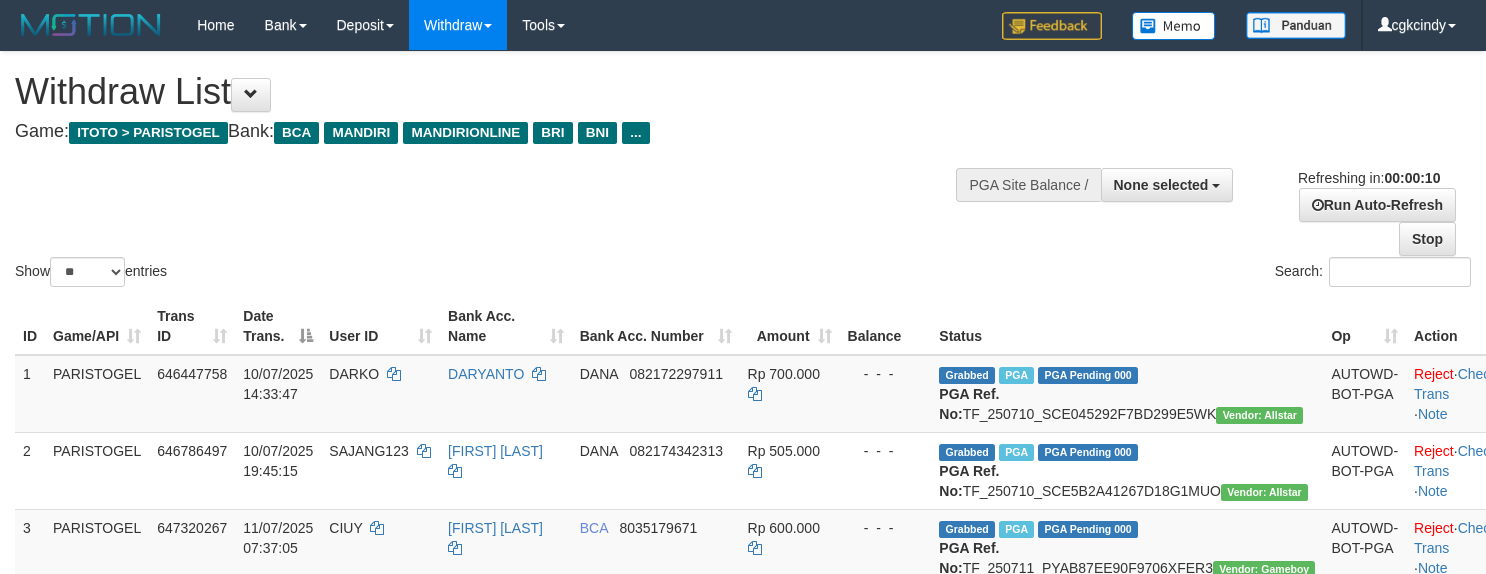 select 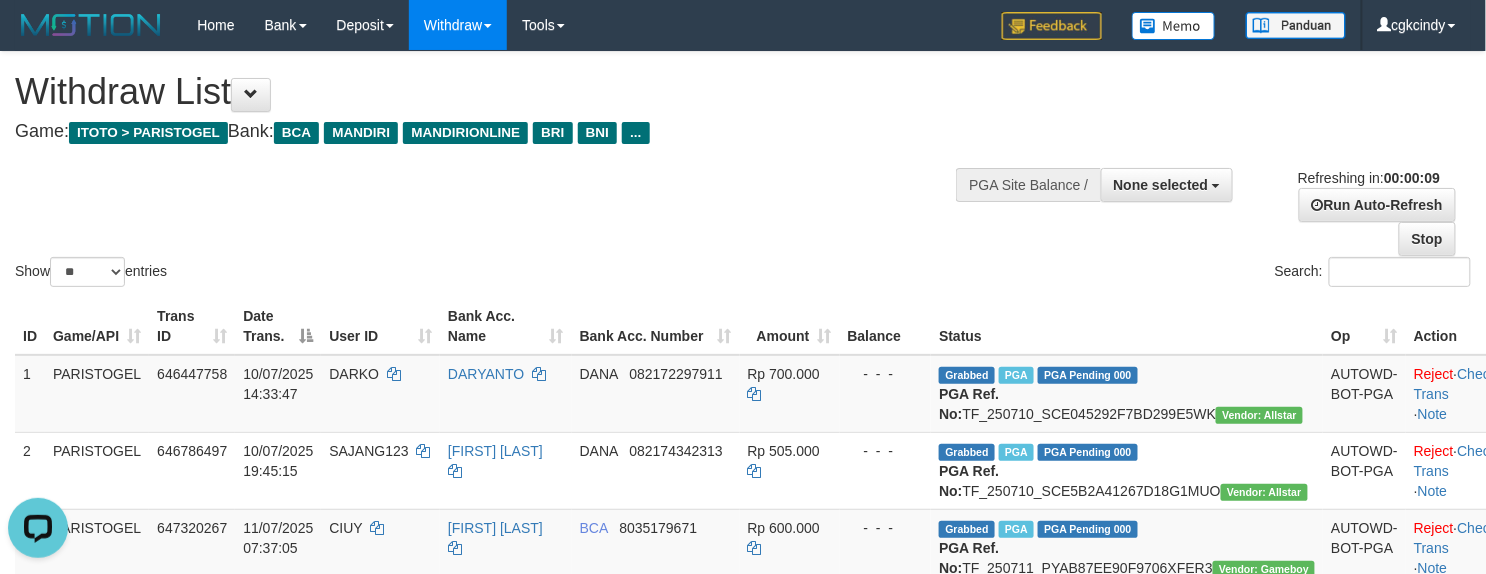 scroll, scrollTop: 0, scrollLeft: 0, axis: both 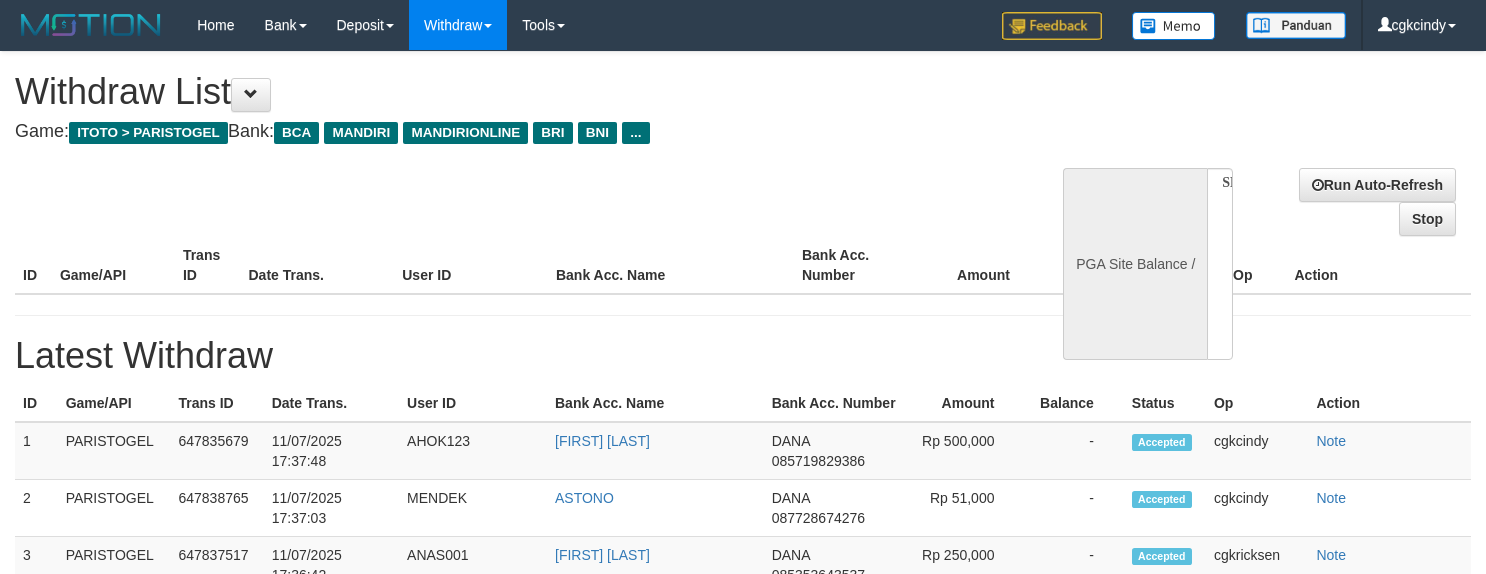 select 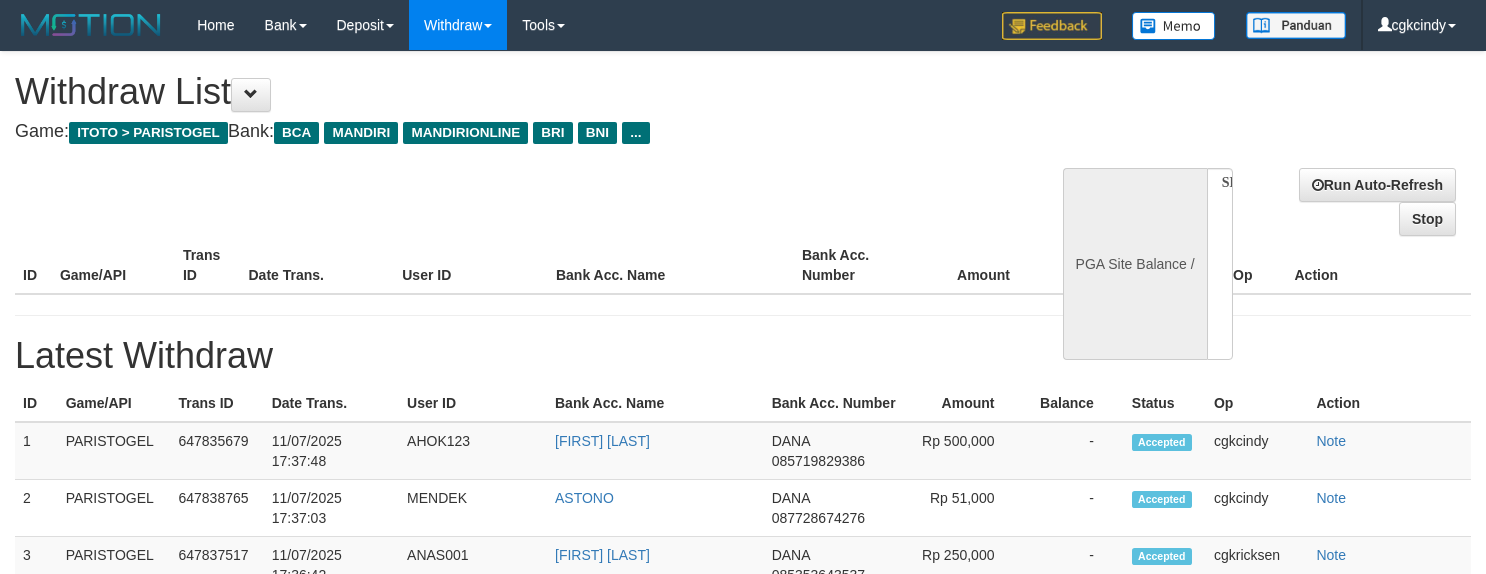 scroll, scrollTop: 0, scrollLeft: 0, axis: both 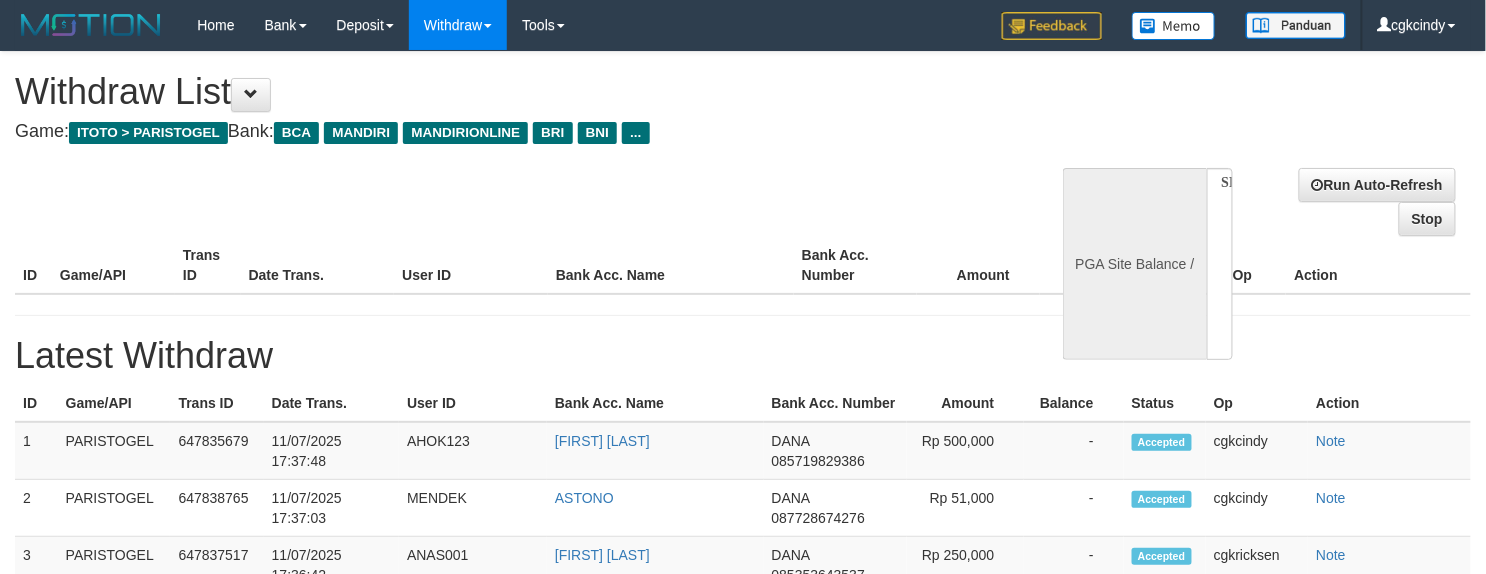 select on "**" 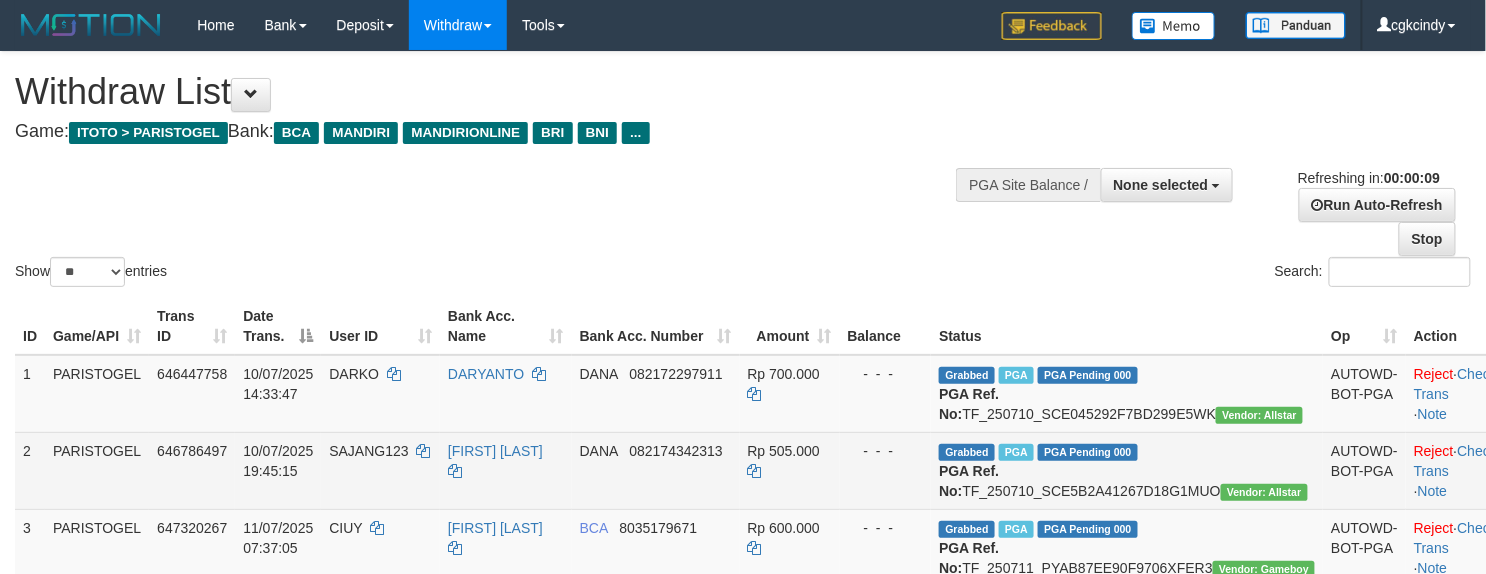 scroll, scrollTop: 129, scrollLeft: 0, axis: vertical 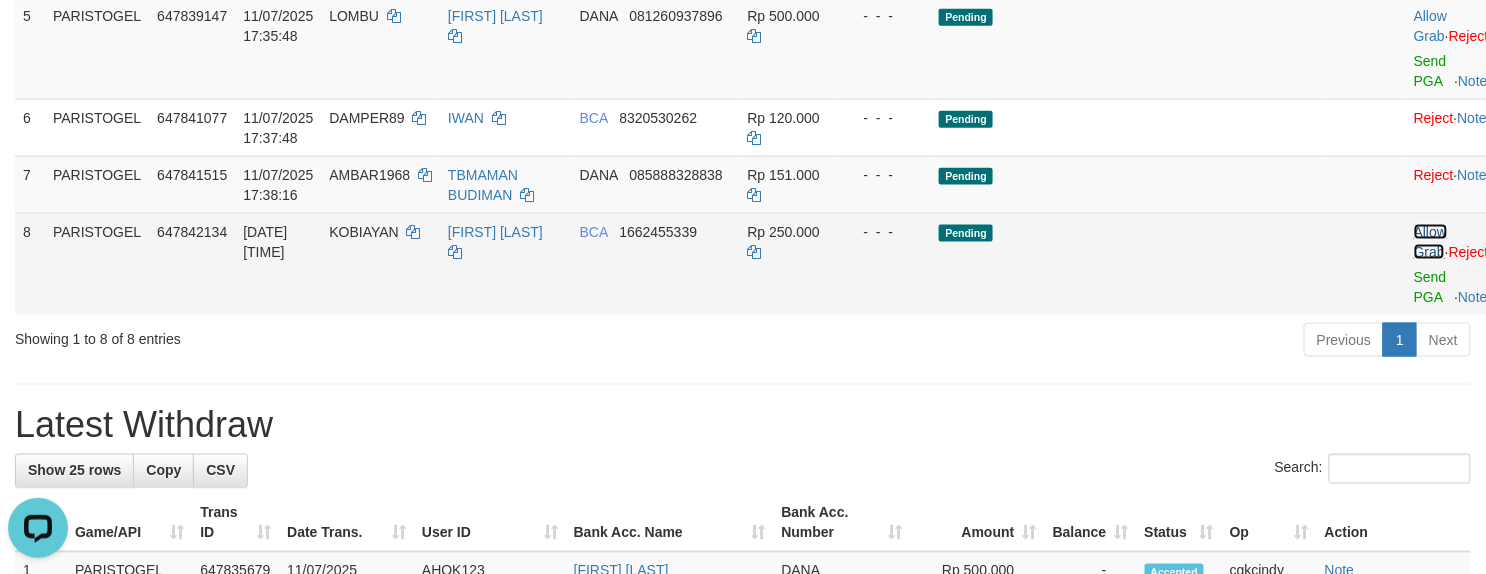 click on "Allow Grab" at bounding box center [1430, 242] 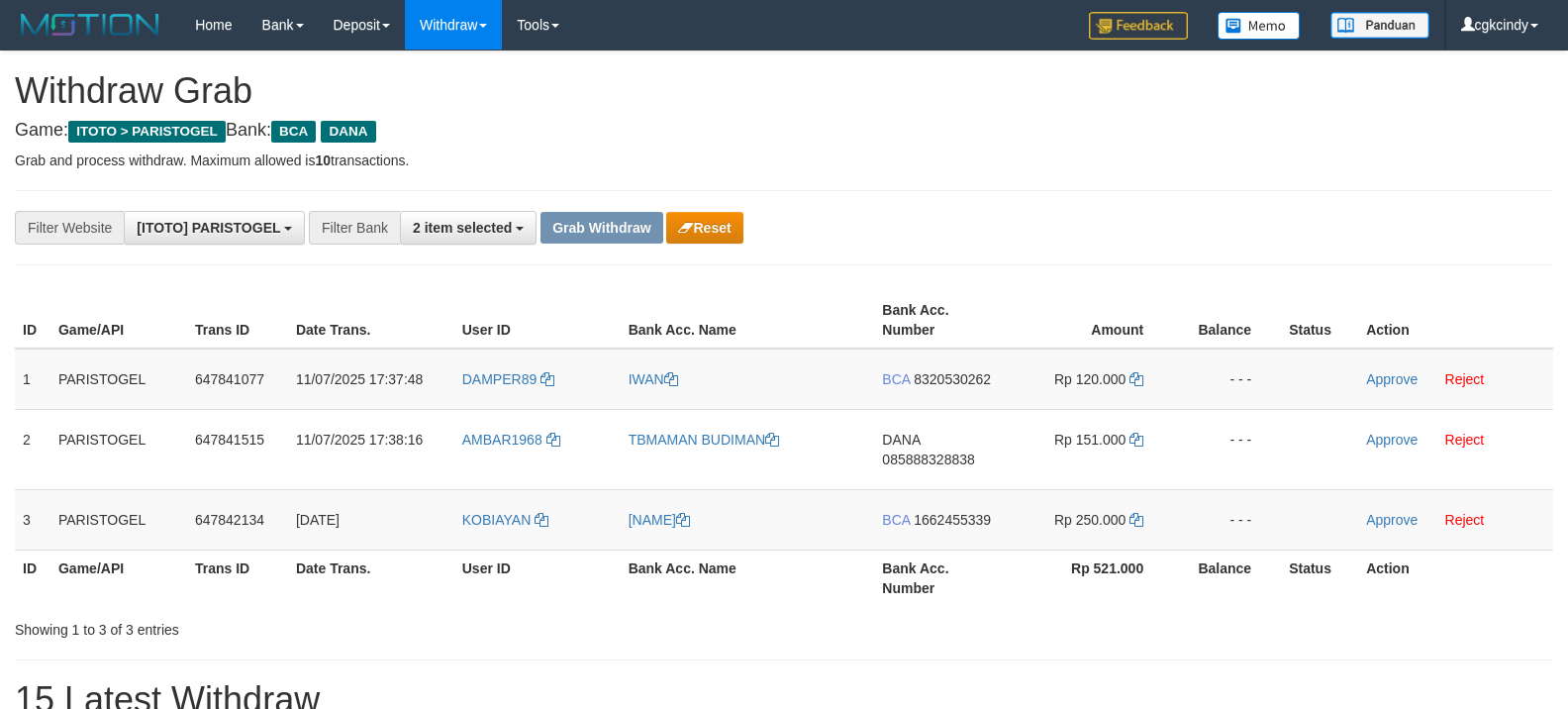 scroll, scrollTop: 0, scrollLeft: 0, axis: both 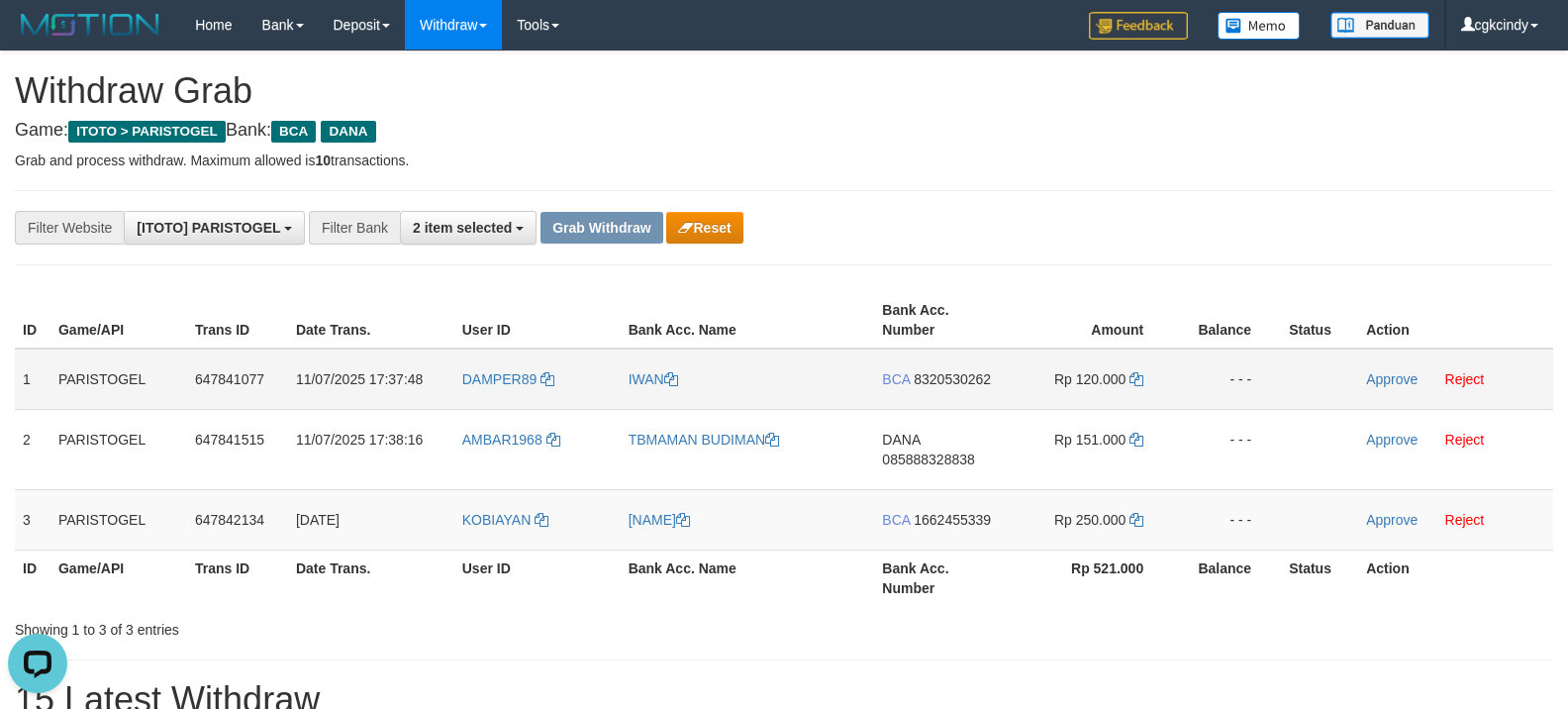 click on "DAMPER89" at bounding box center [538, 379] 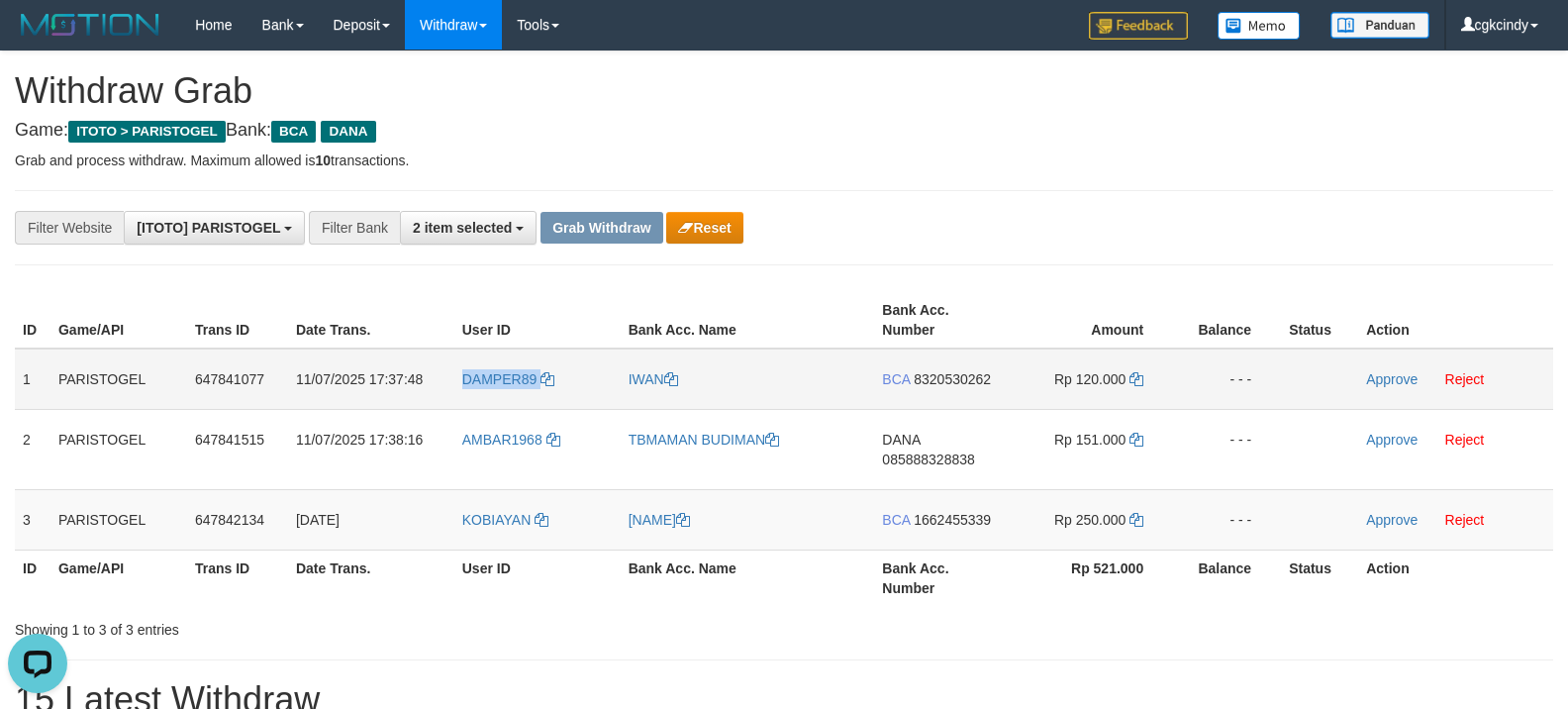 click on "DAMPER89" at bounding box center [538, 379] 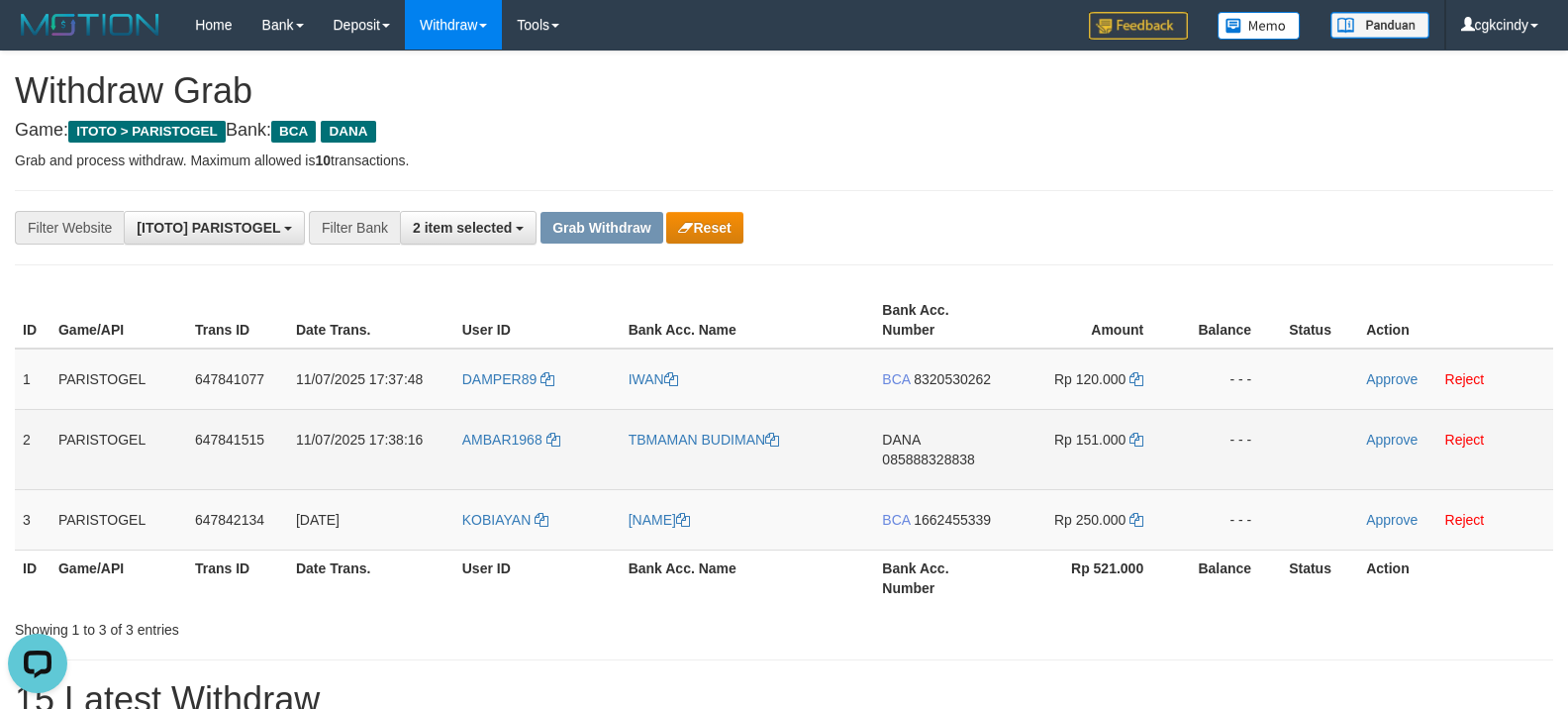 click on "AMBAR1968" at bounding box center [538, 449] 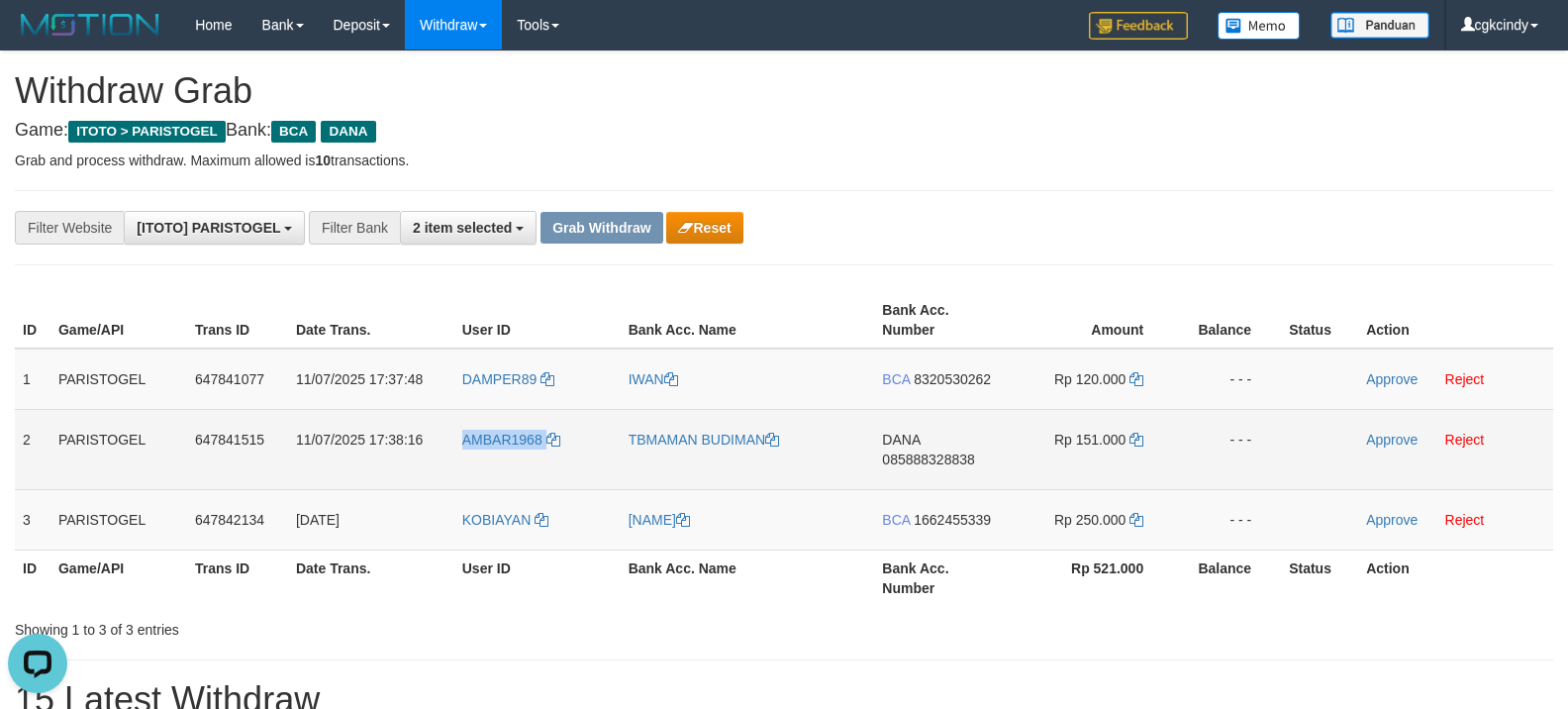 click on "AMBAR1968" at bounding box center (538, 449) 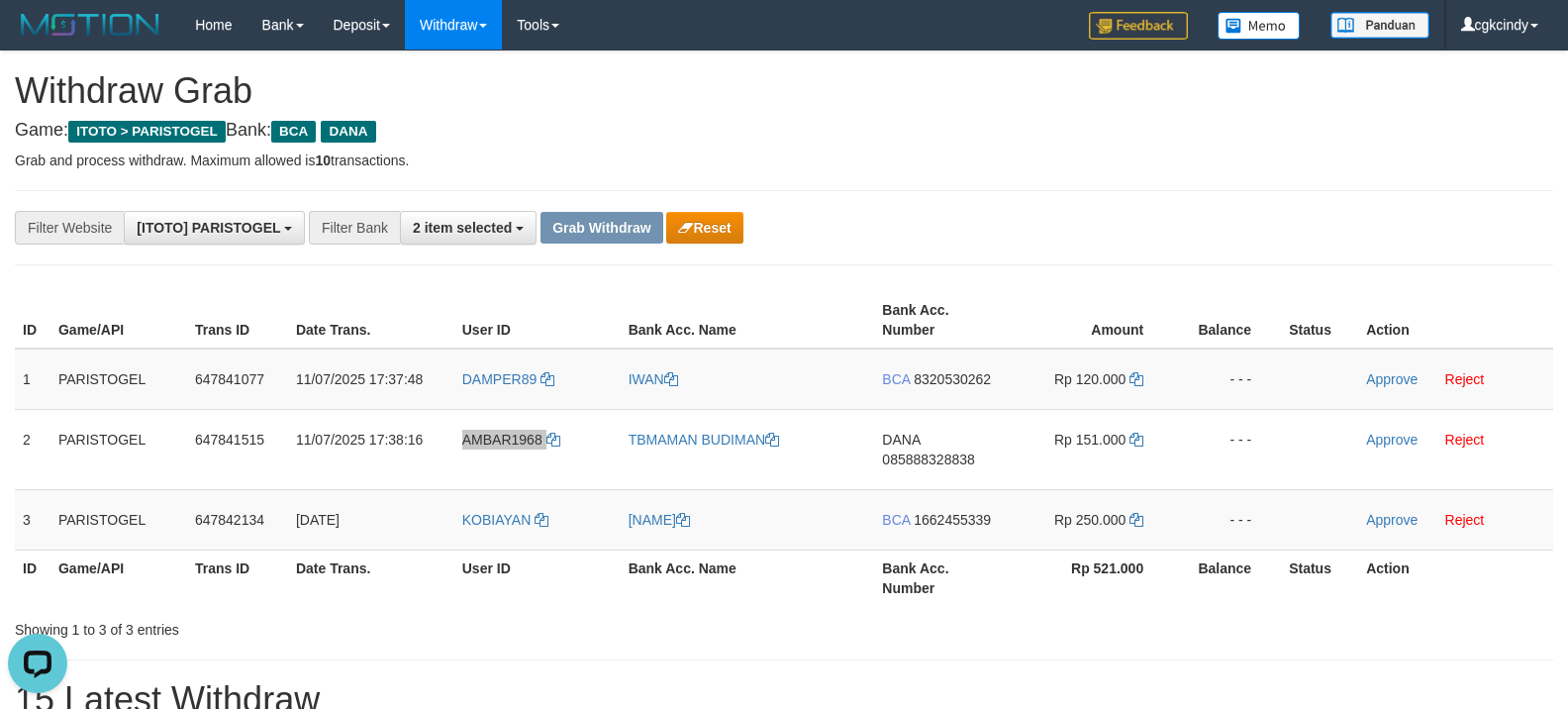 scroll, scrollTop: 132, scrollLeft: 0, axis: vertical 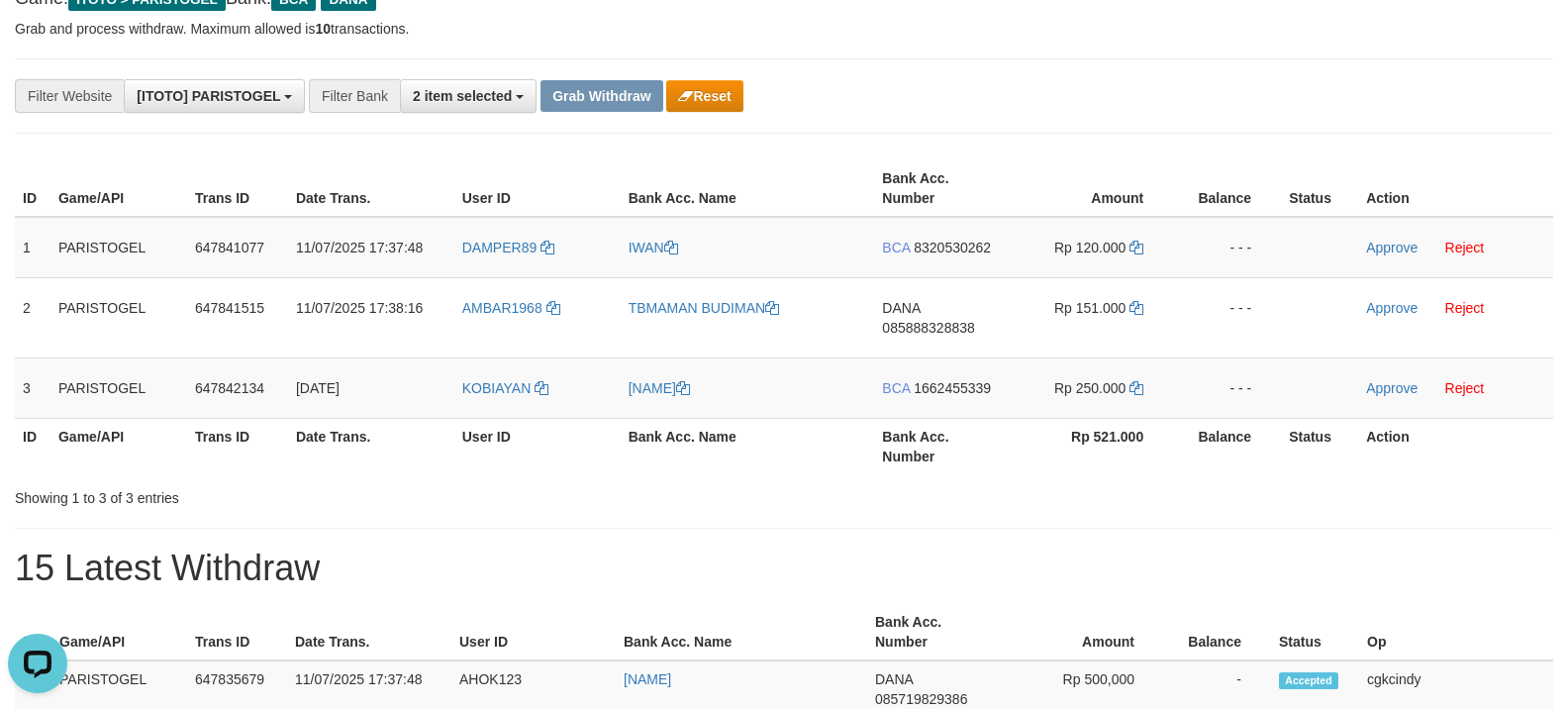 click on "User ID" at bounding box center [538, 446] 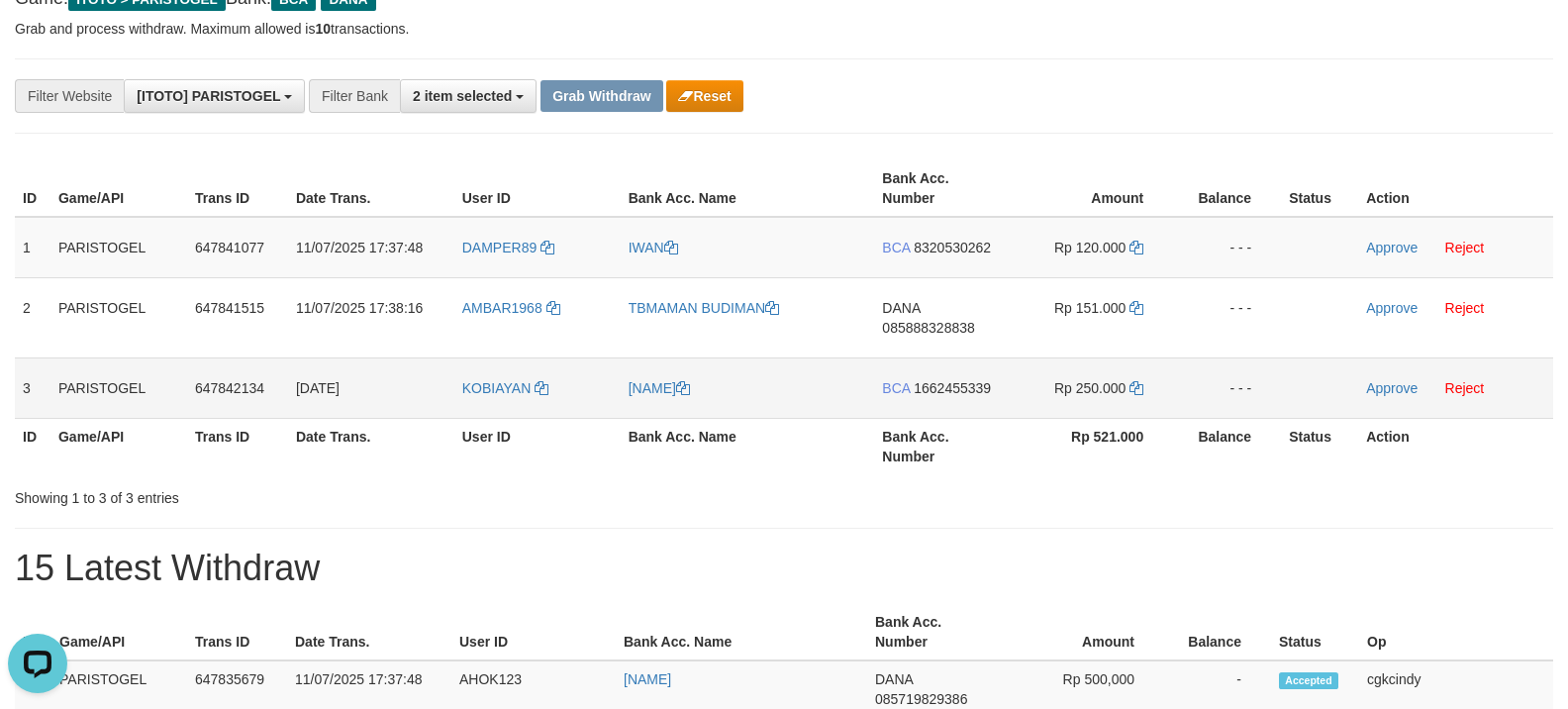 click on "KOBIAYAN" at bounding box center [538, 387] 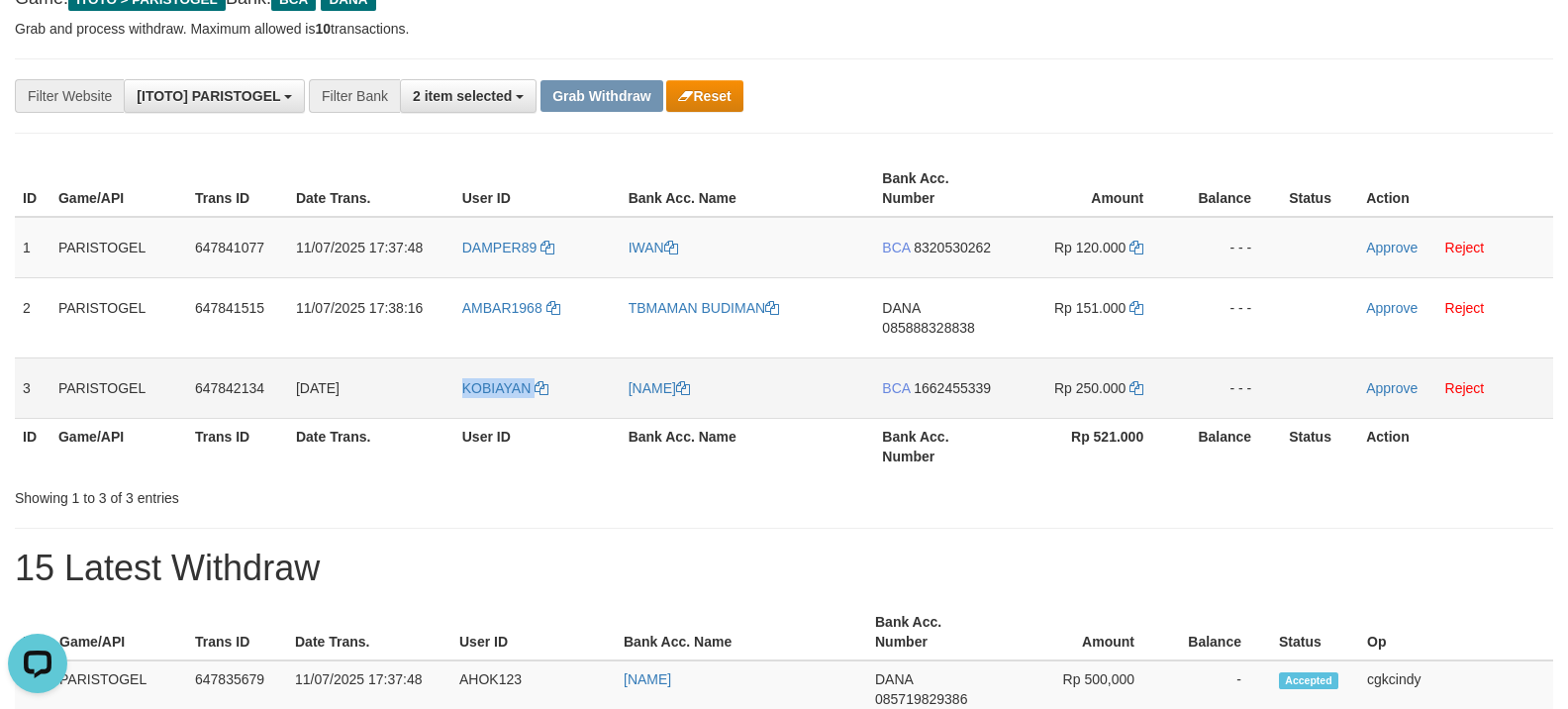 copy on "KOBIAYAN" 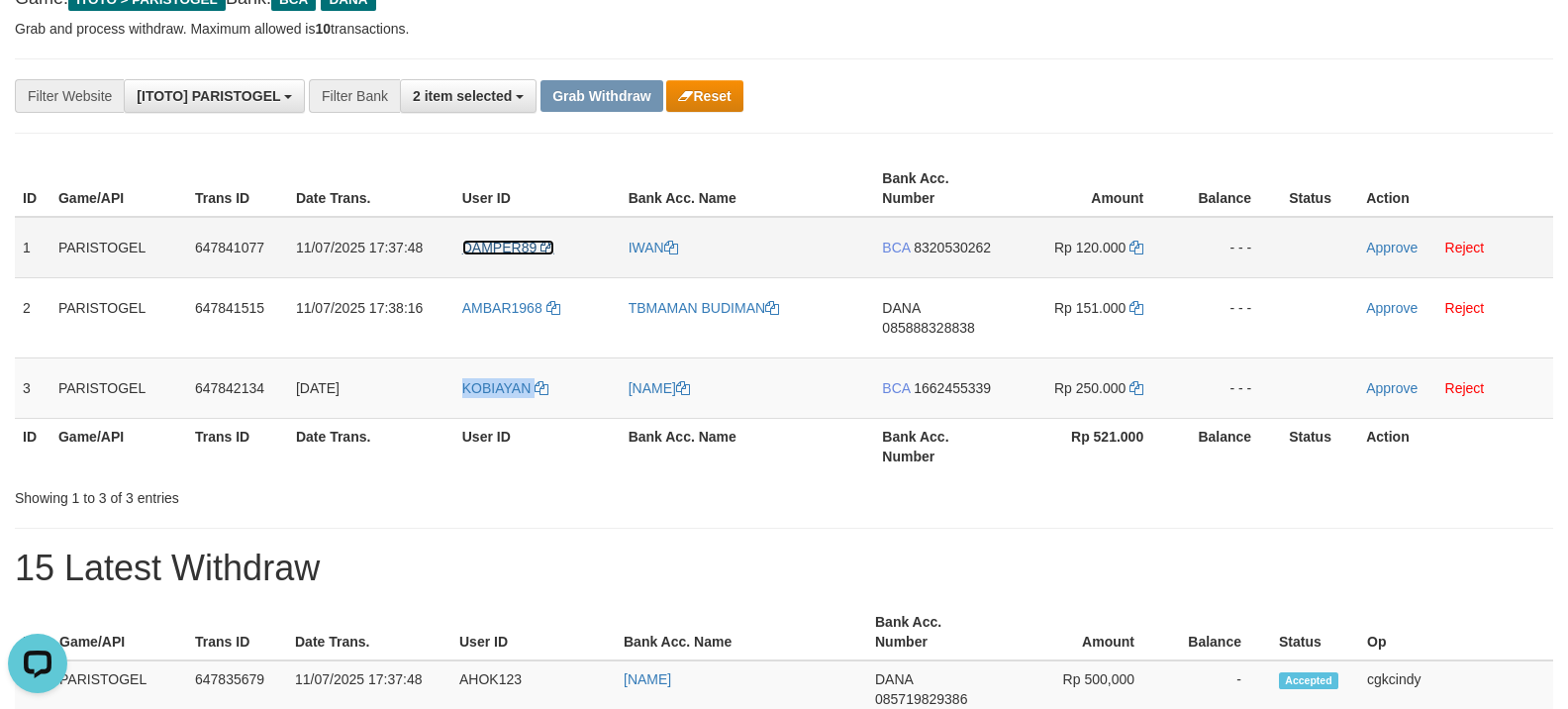 click on "DAMPER89" at bounding box center (499, 248) 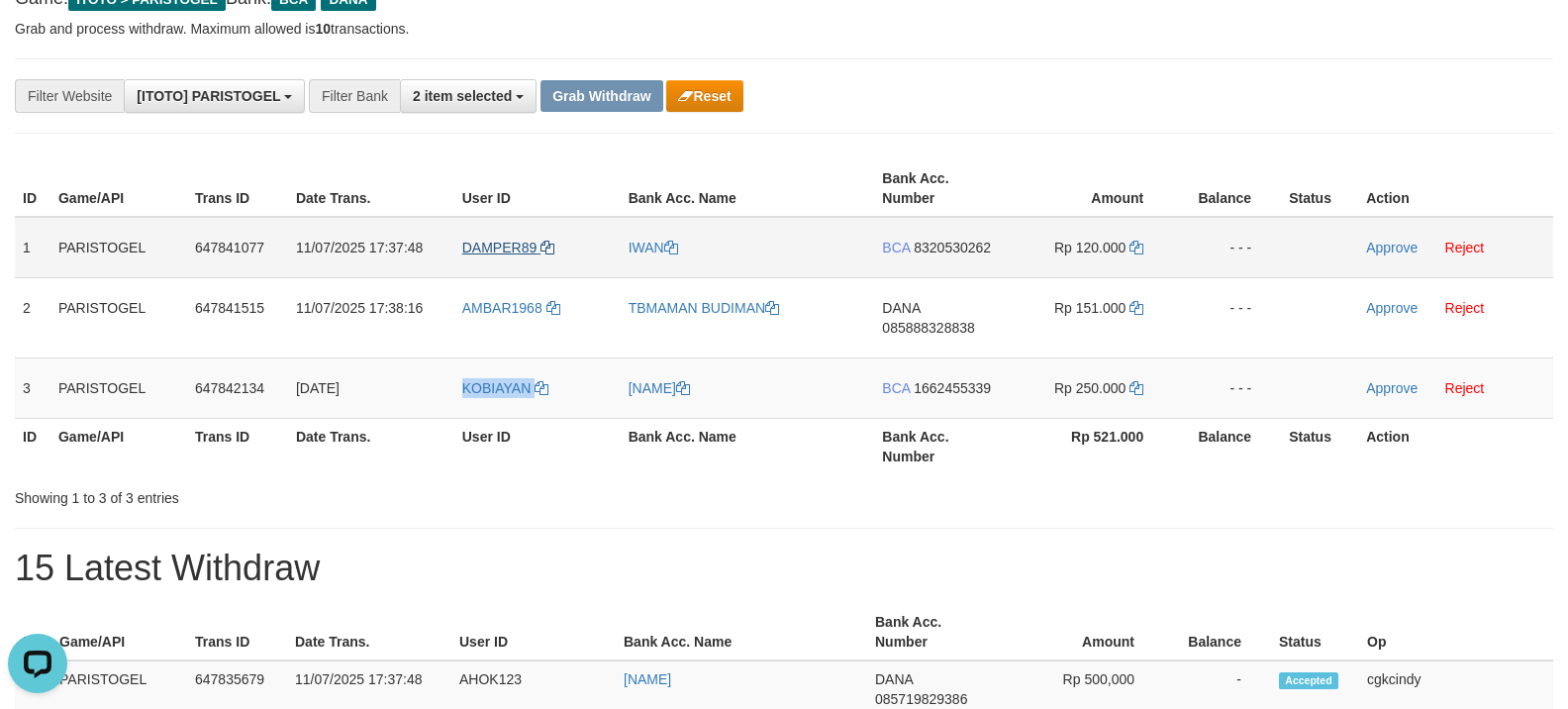 copy on "KOBIAYAN" 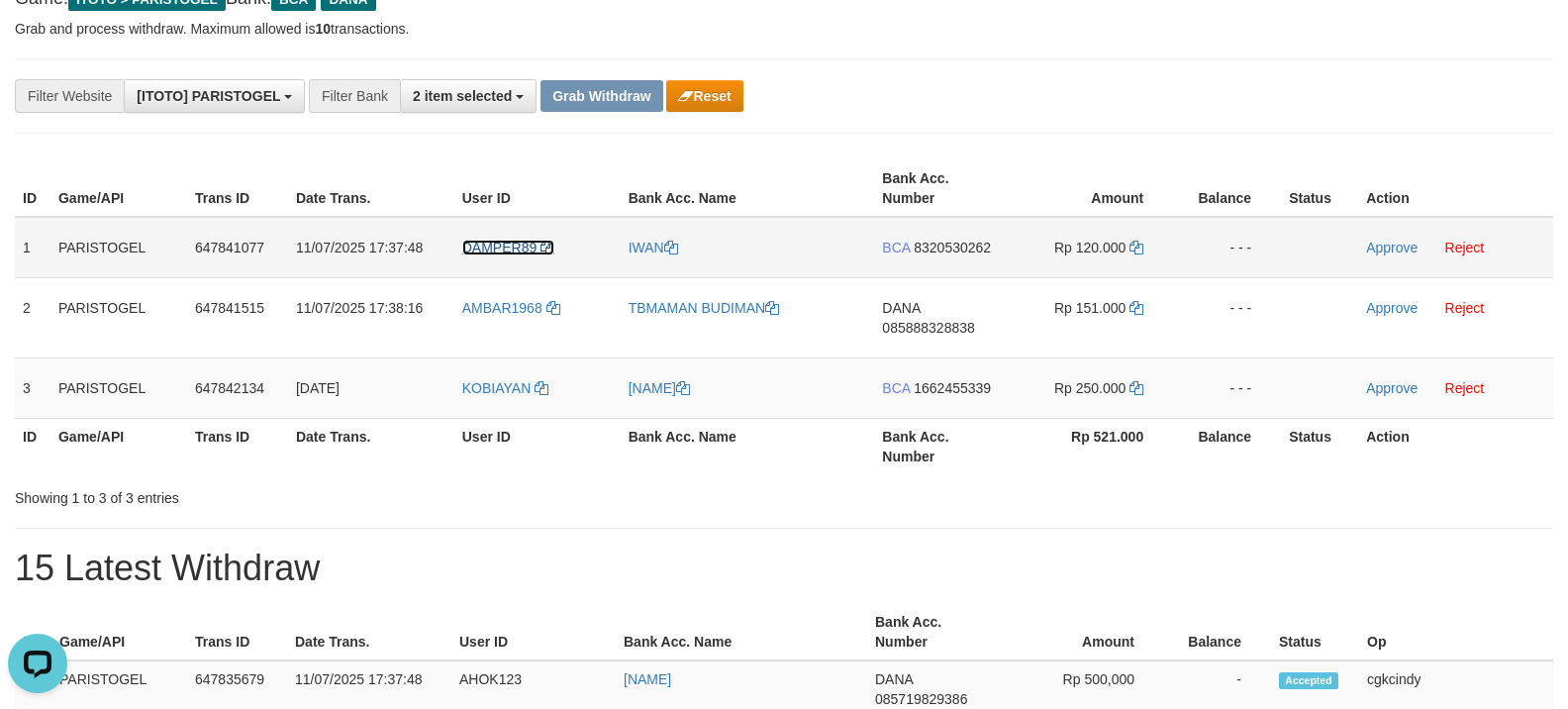 drag, startPoint x: 472, startPoint y: 251, endPoint x: 481, endPoint y: 266, distance: 17.49286 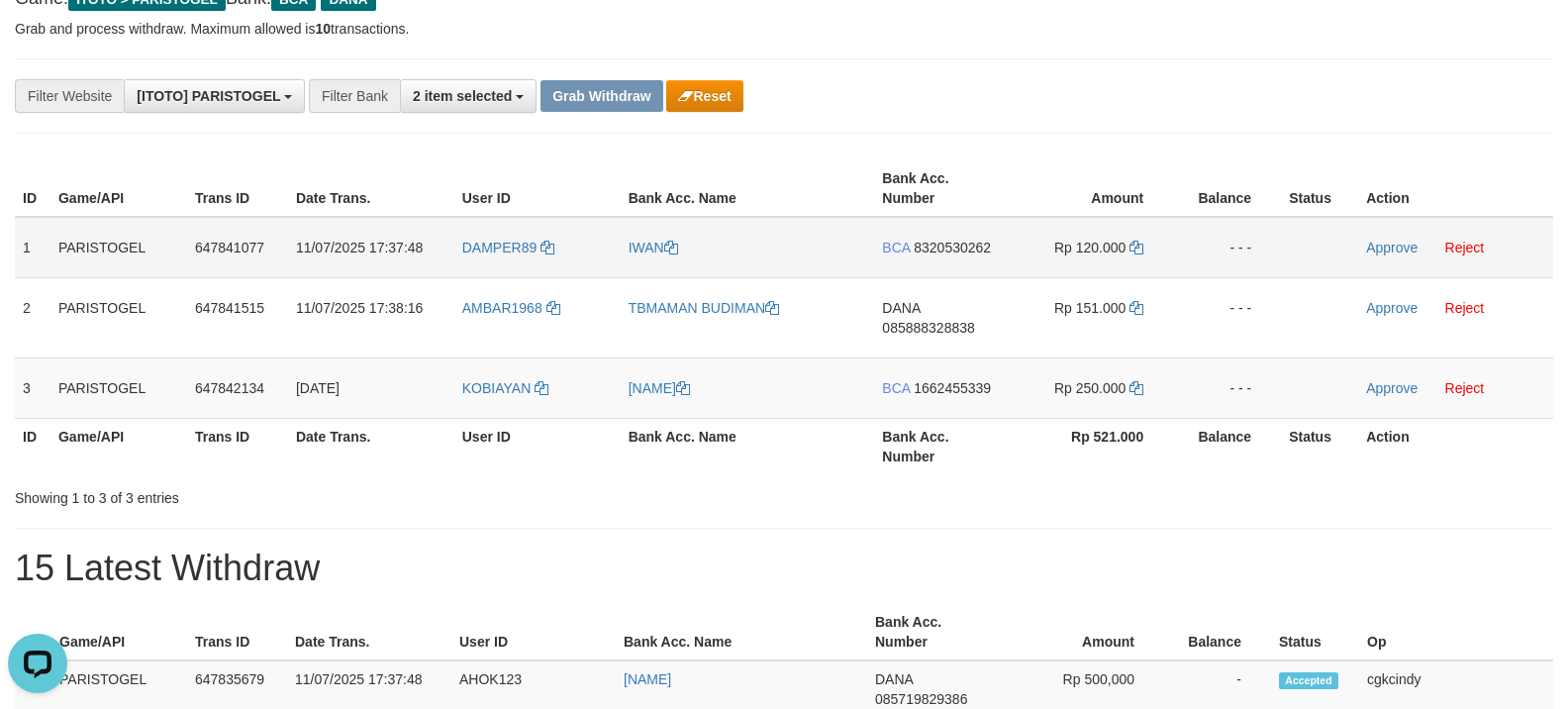 click on "DAMPER89" at bounding box center [538, 248] 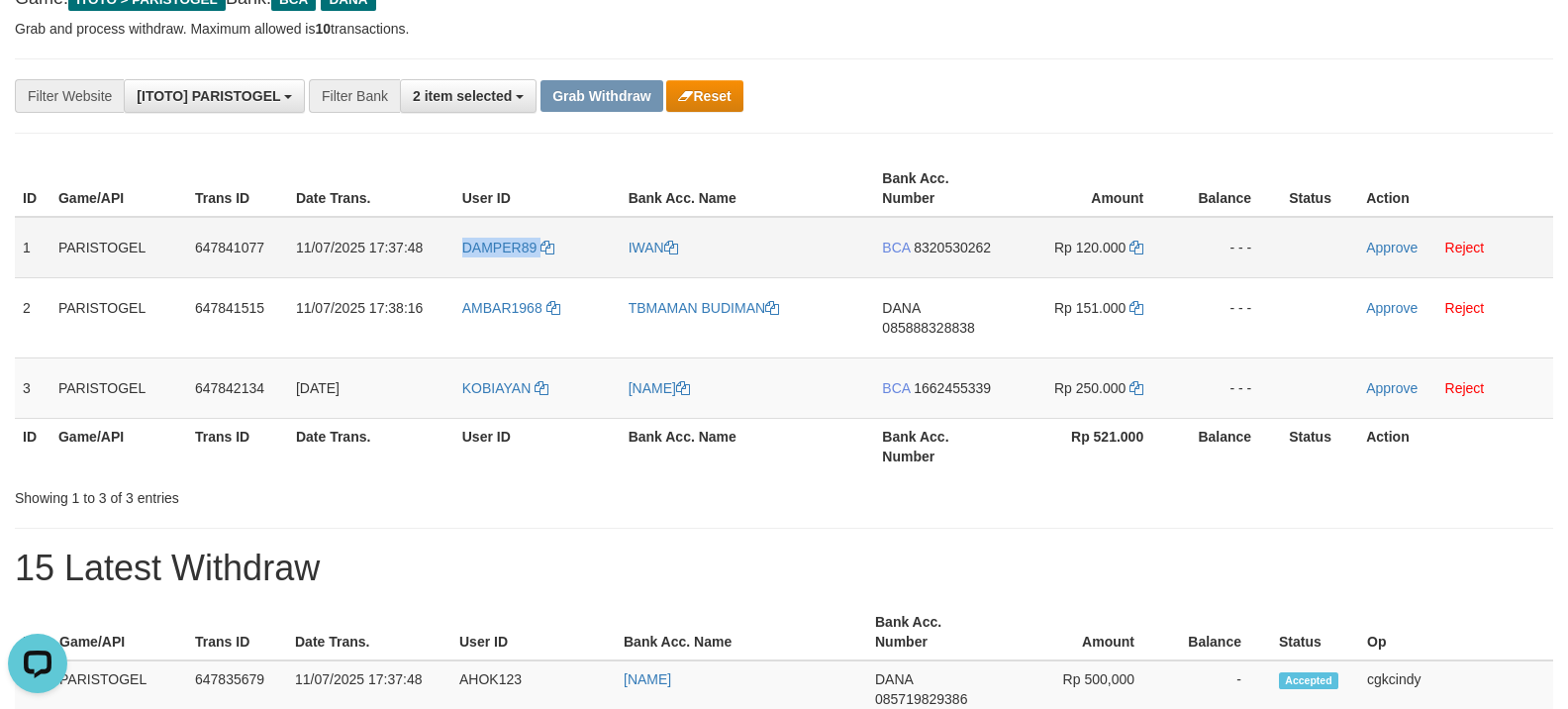 copy on "DAMPER89" 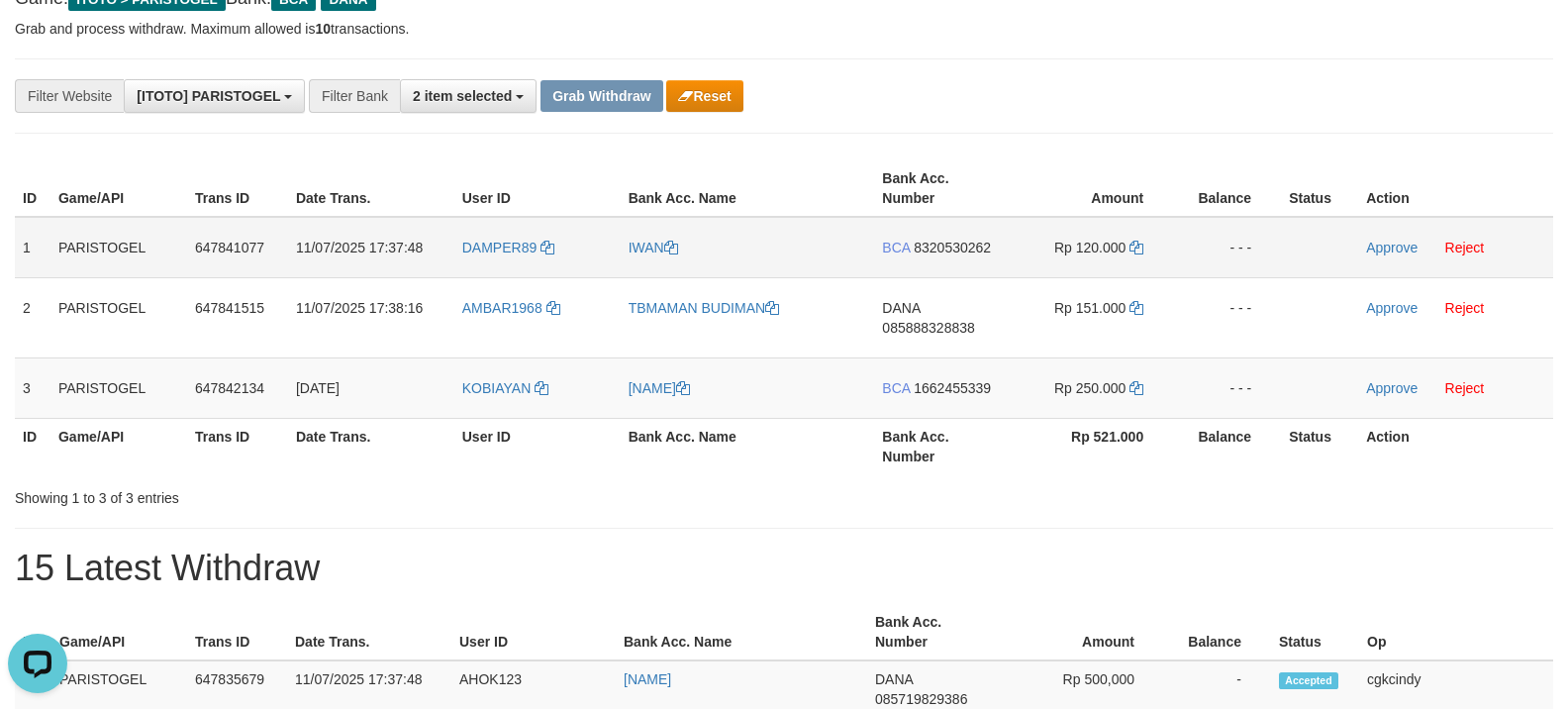 click on "IWAN" at bounding box center (747, 248) 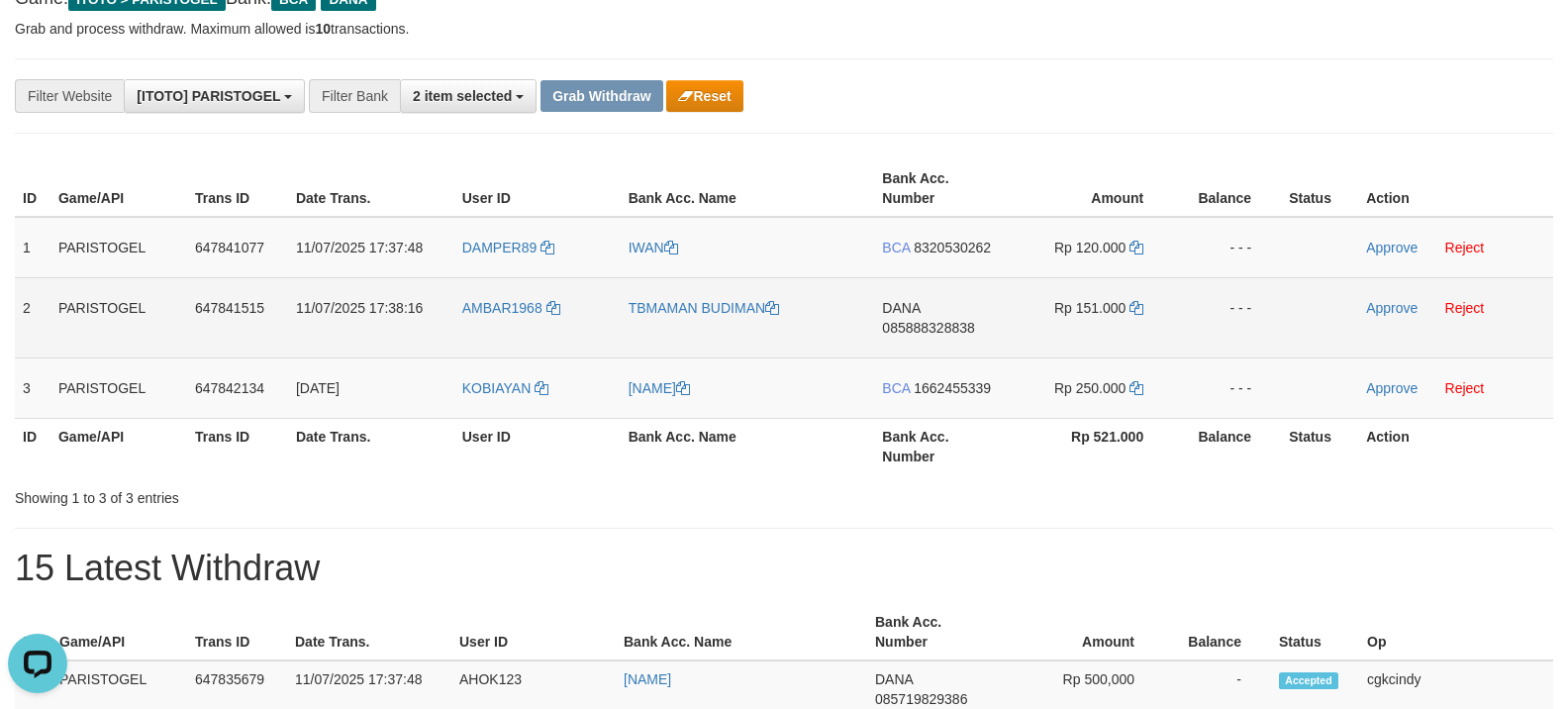 click on "AMBAR1968" at bounding box center (538, 317) 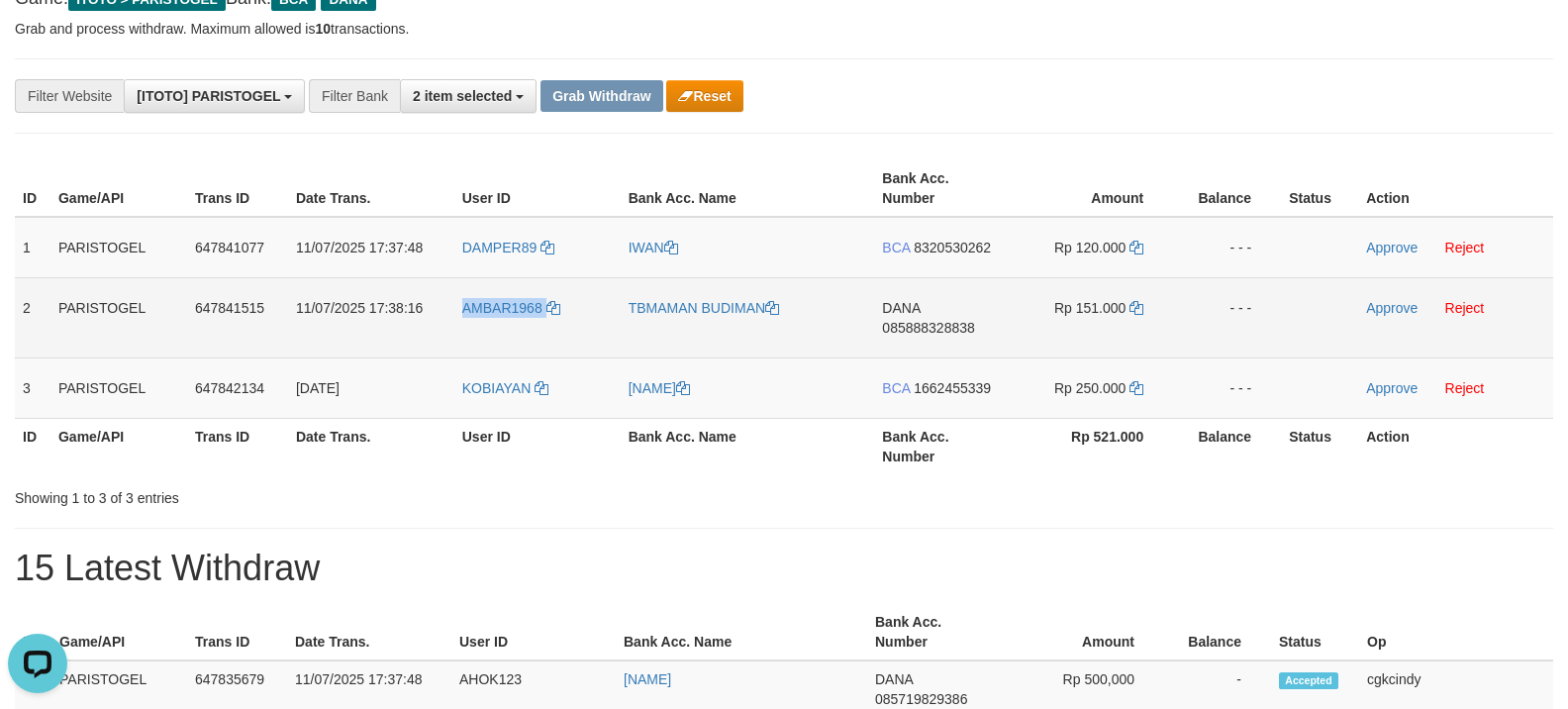 copy on "AMBAR1968" 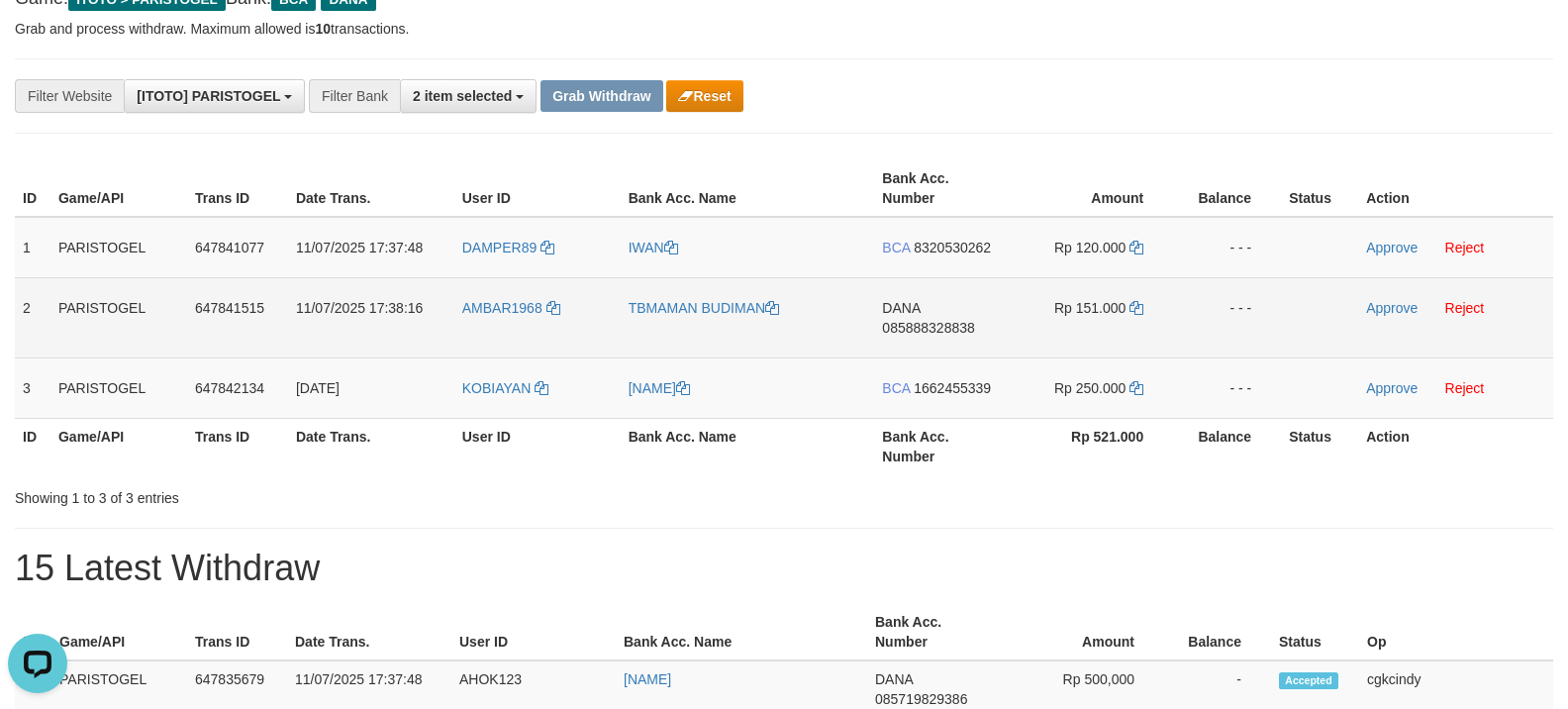 click on "TBMAMAN BUDIMAN" at bounding box center (747, 317) 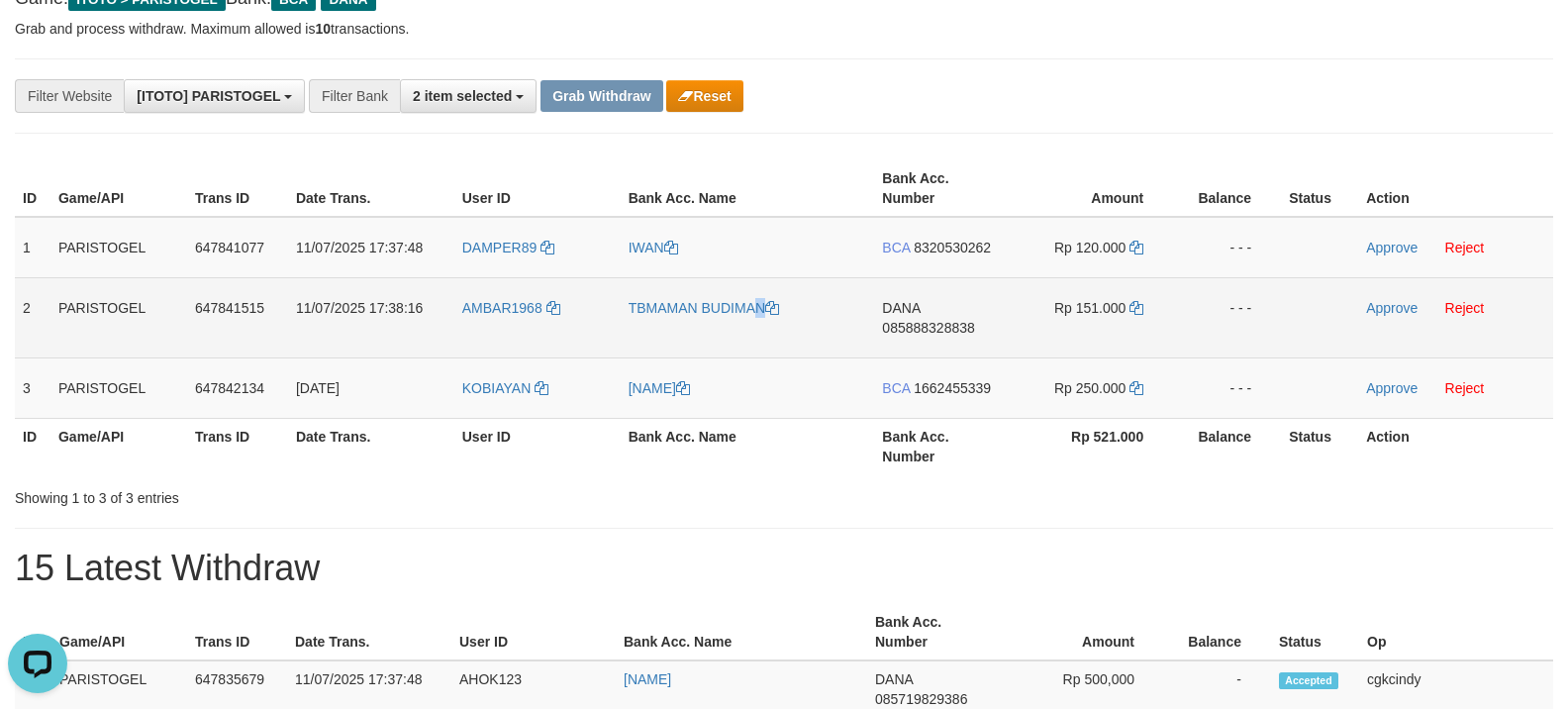 copy 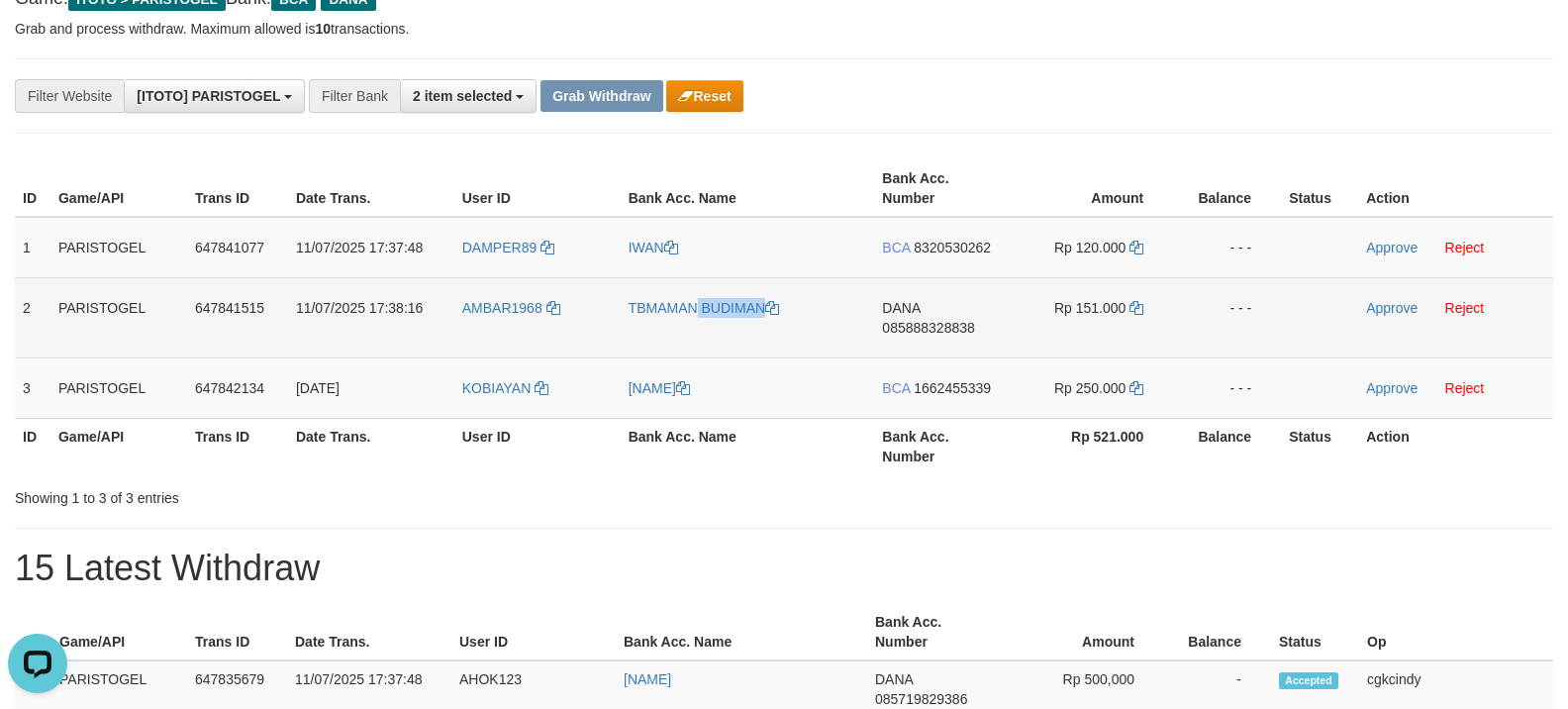 copy on "TBMAMAN BUDIMAN" 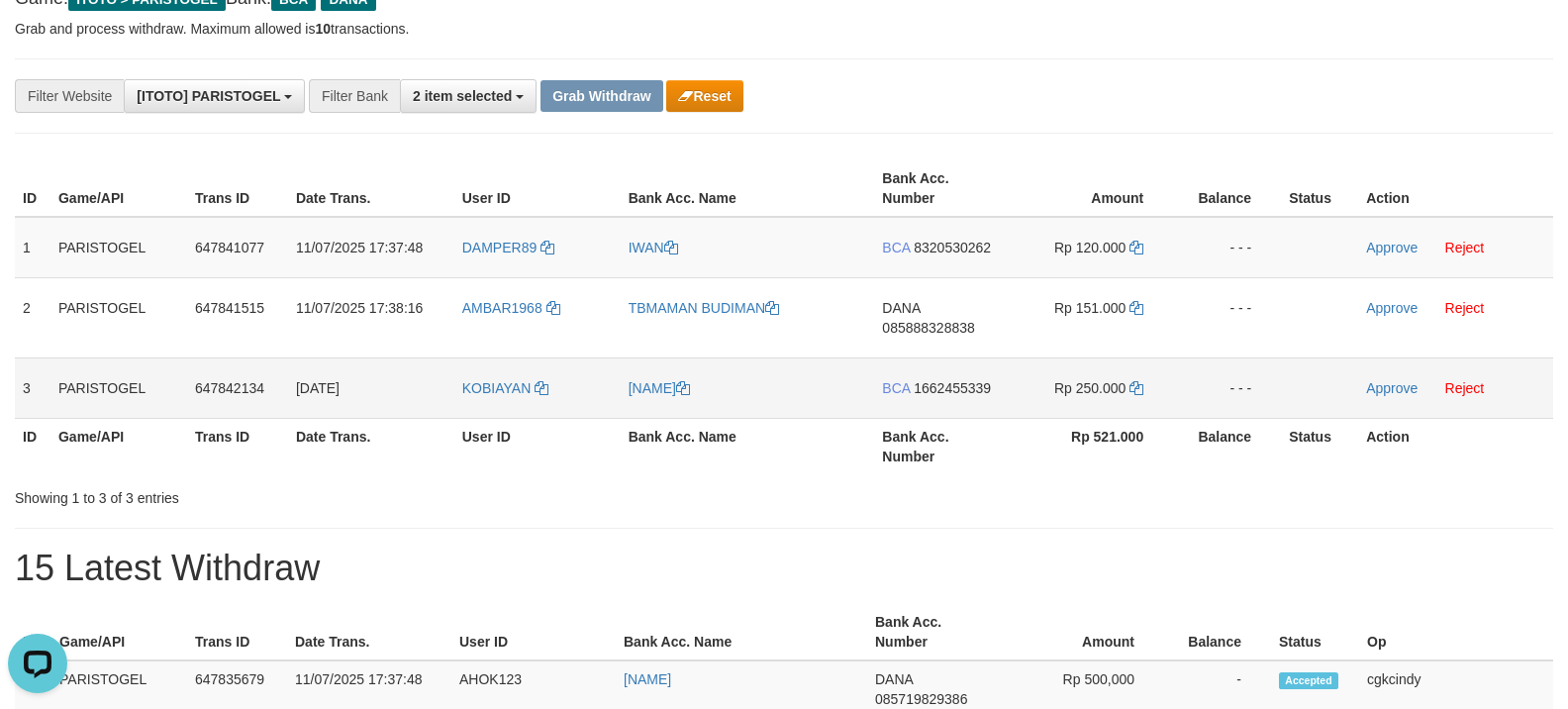click on "KOBIAYAN" at bounding box center (538, 387) 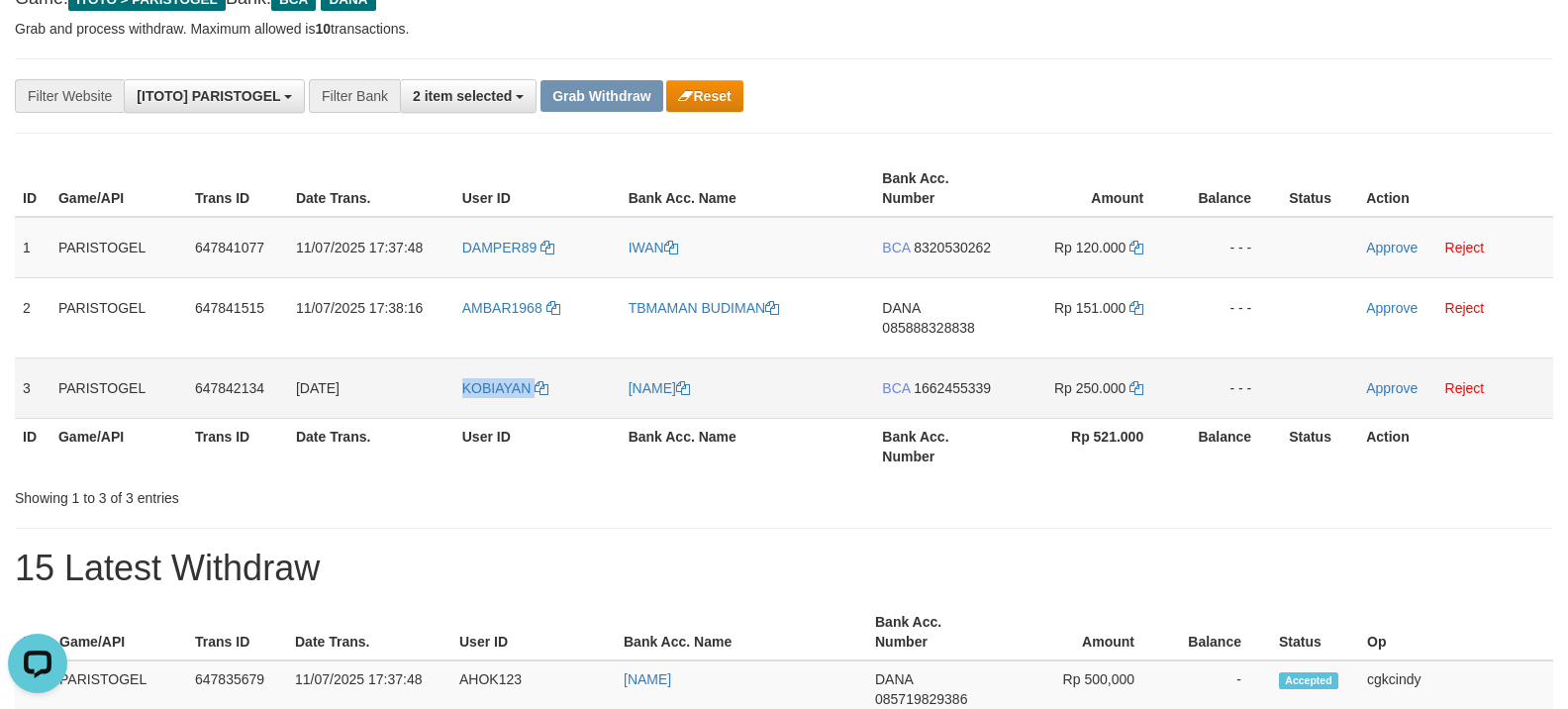 click on "KOBIAYAN" at bounding box center [538, 387] 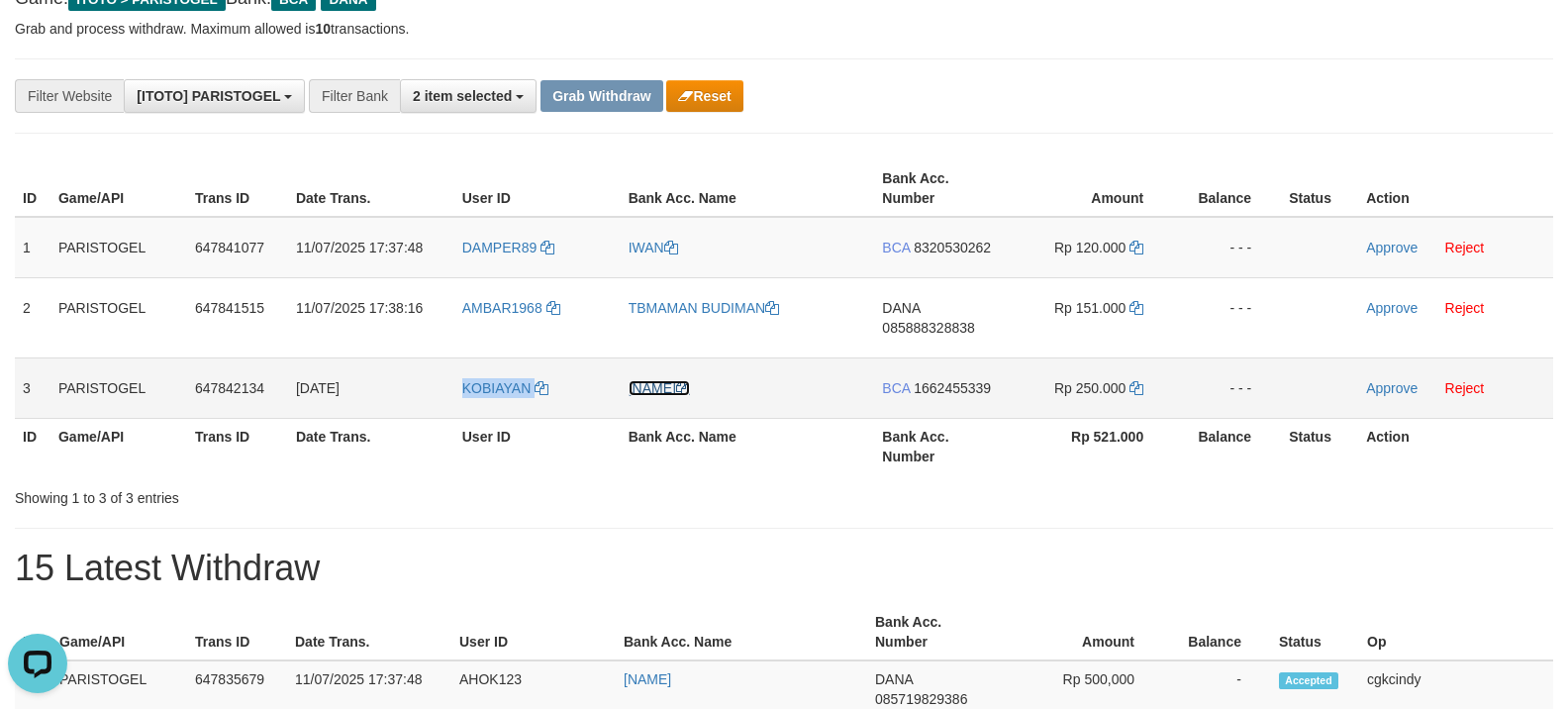 click on "[FIRST] [LAST]" at bounding box center (659, 388) 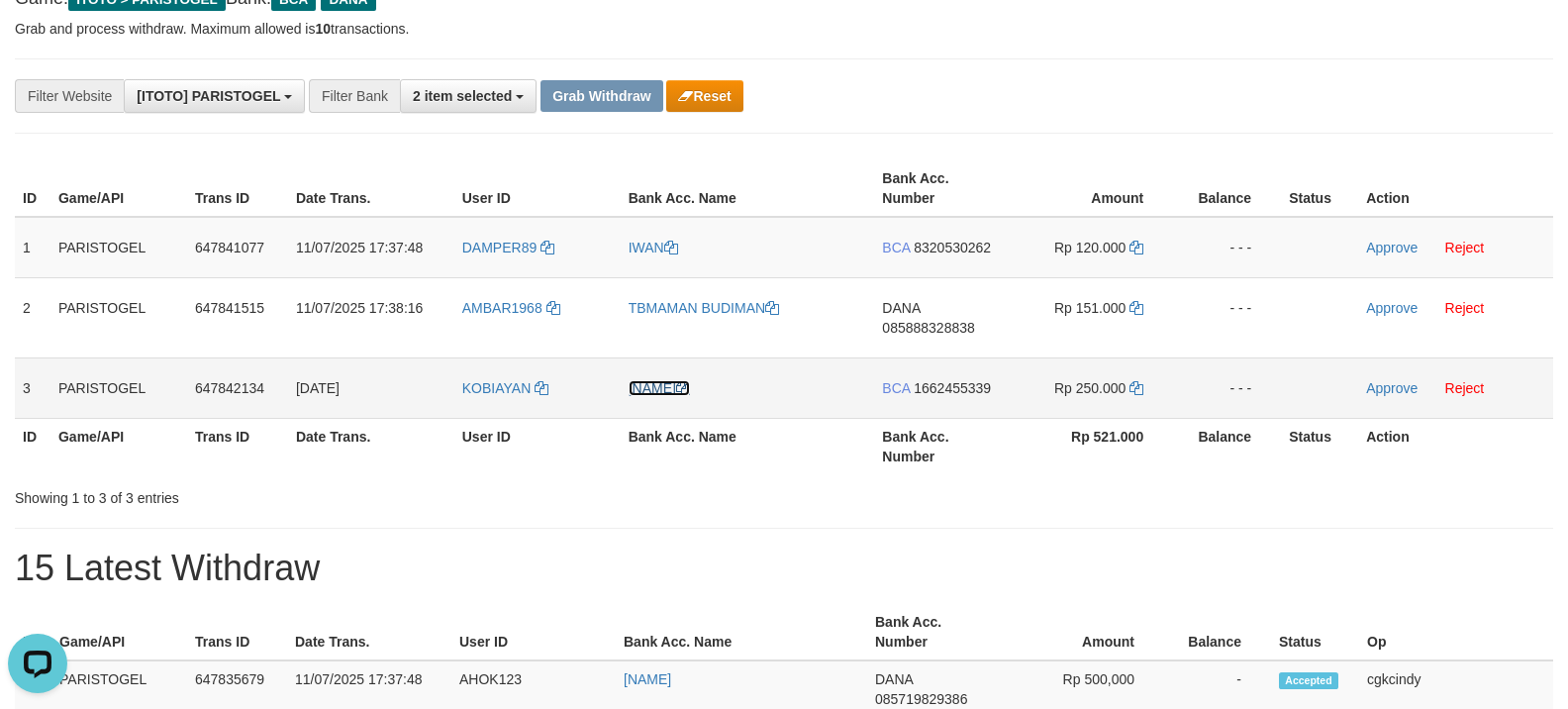 click on "[FIRST] [LAST]" at bounding box center (659, 388) 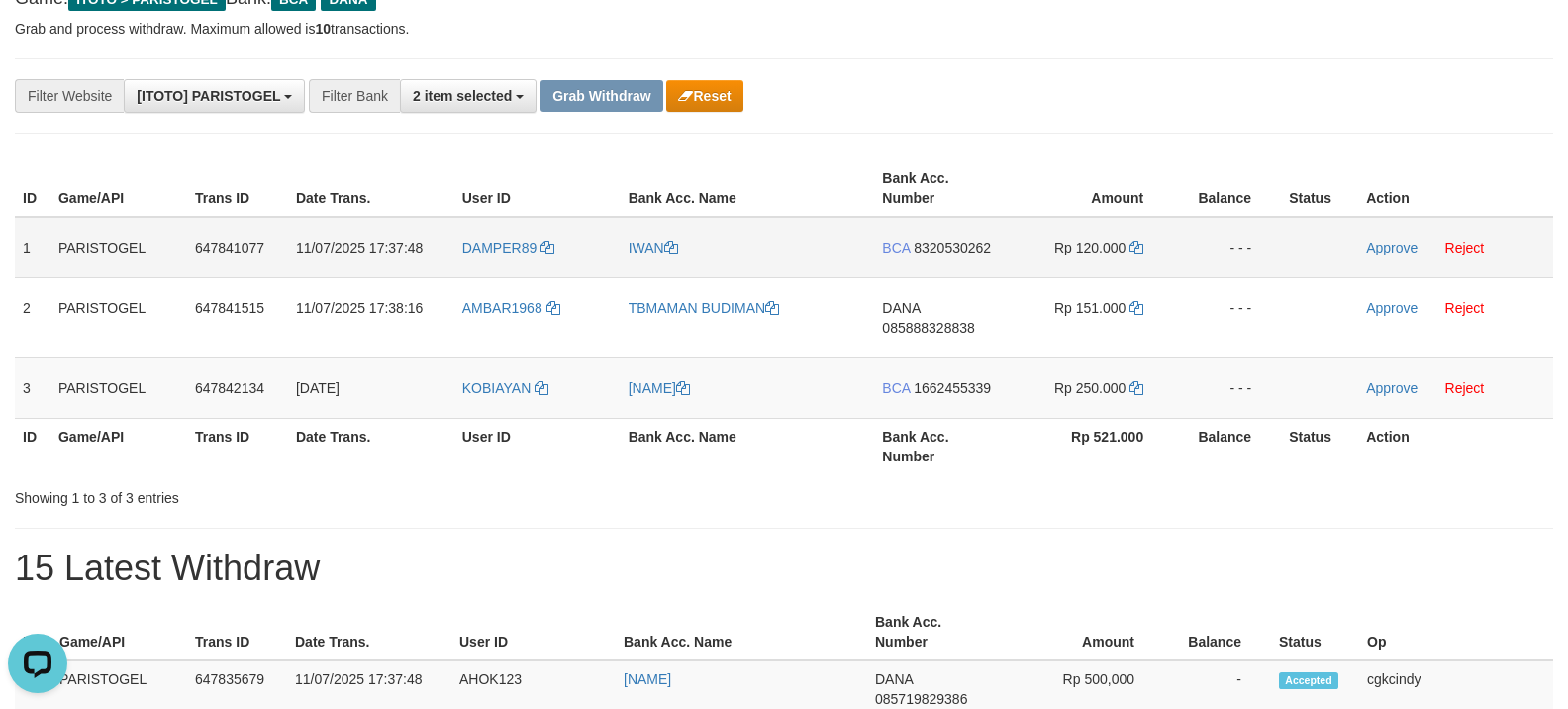 click on "BCA
8320530262" at bounding box center (942, 248) 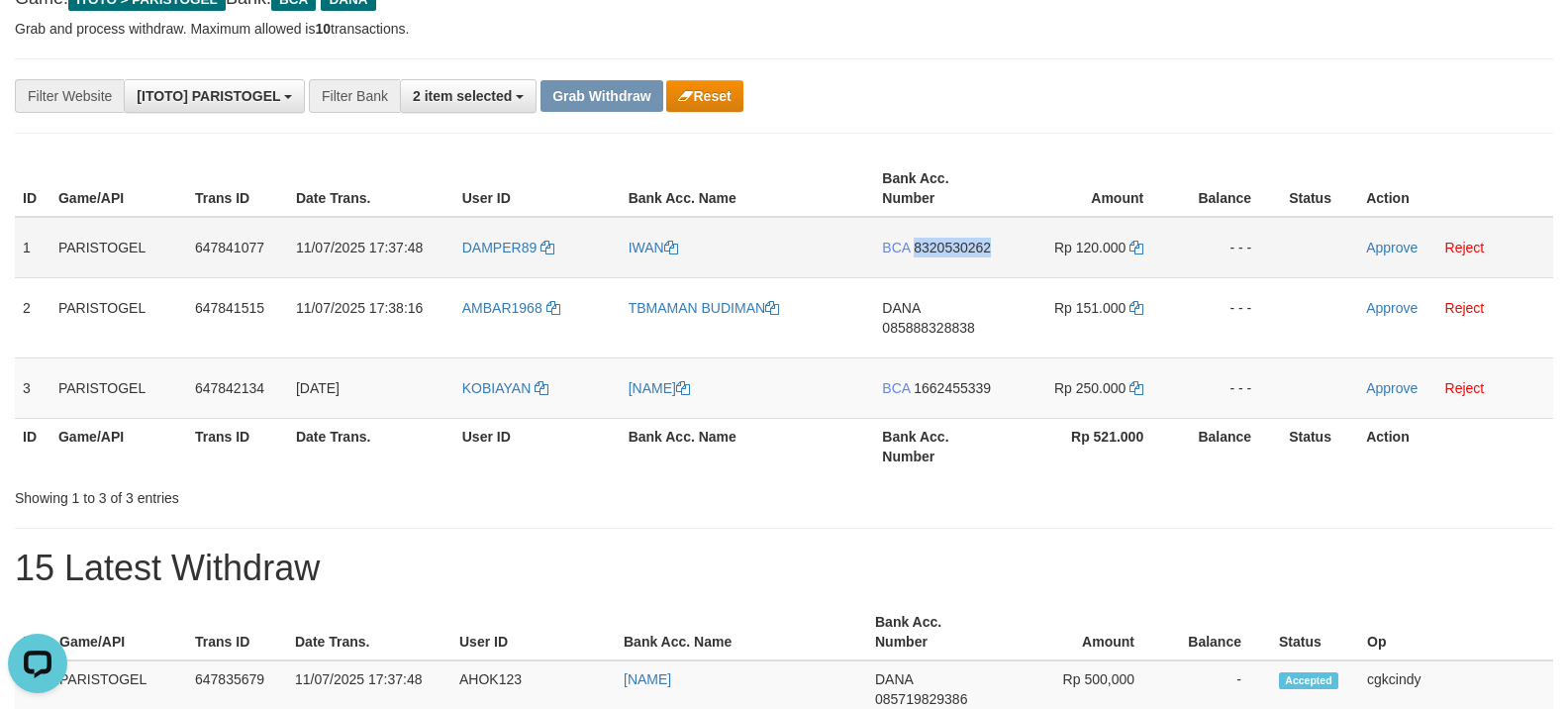 click on "BCA
8320530262" at bounding box center (942, 248) 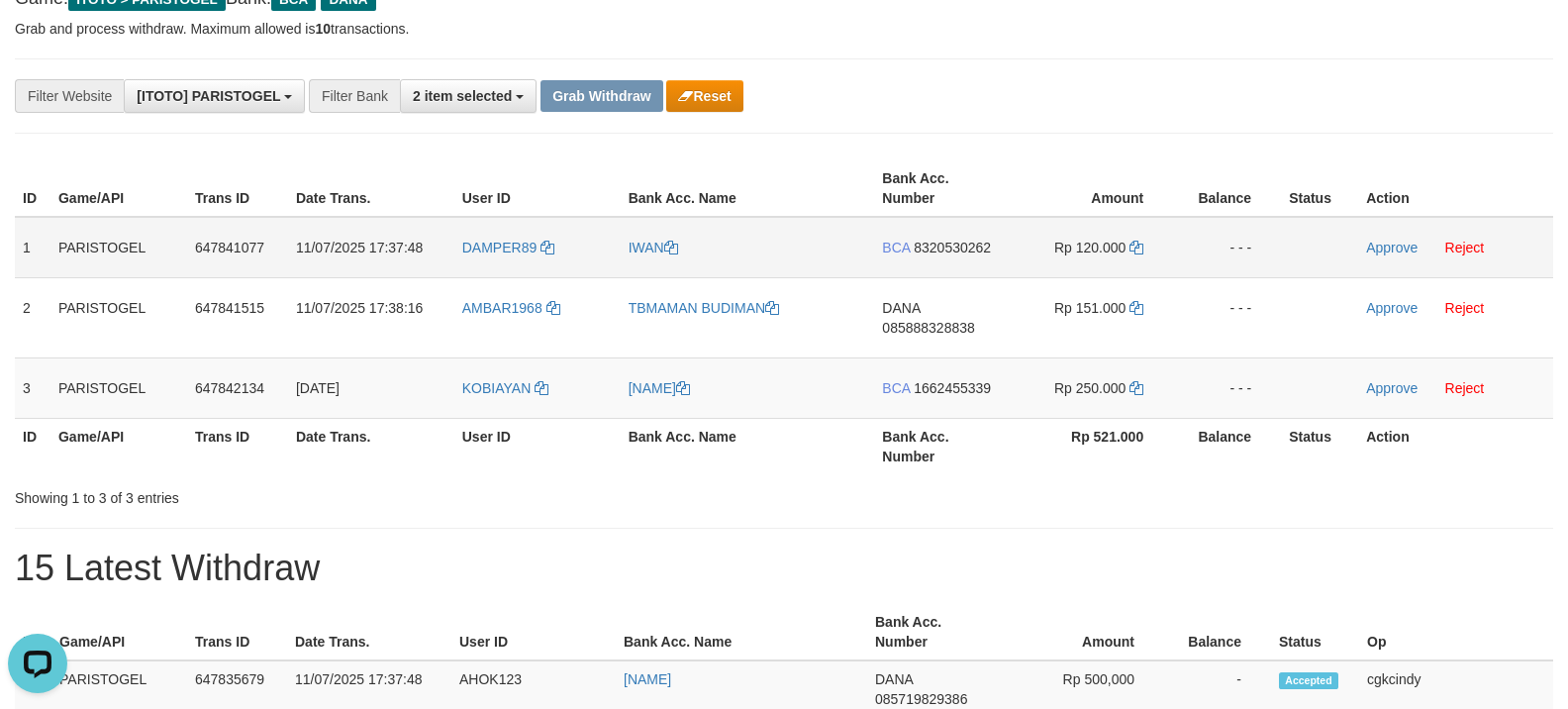 click on "Rp 120.000" at bounding box center [1092, 248] 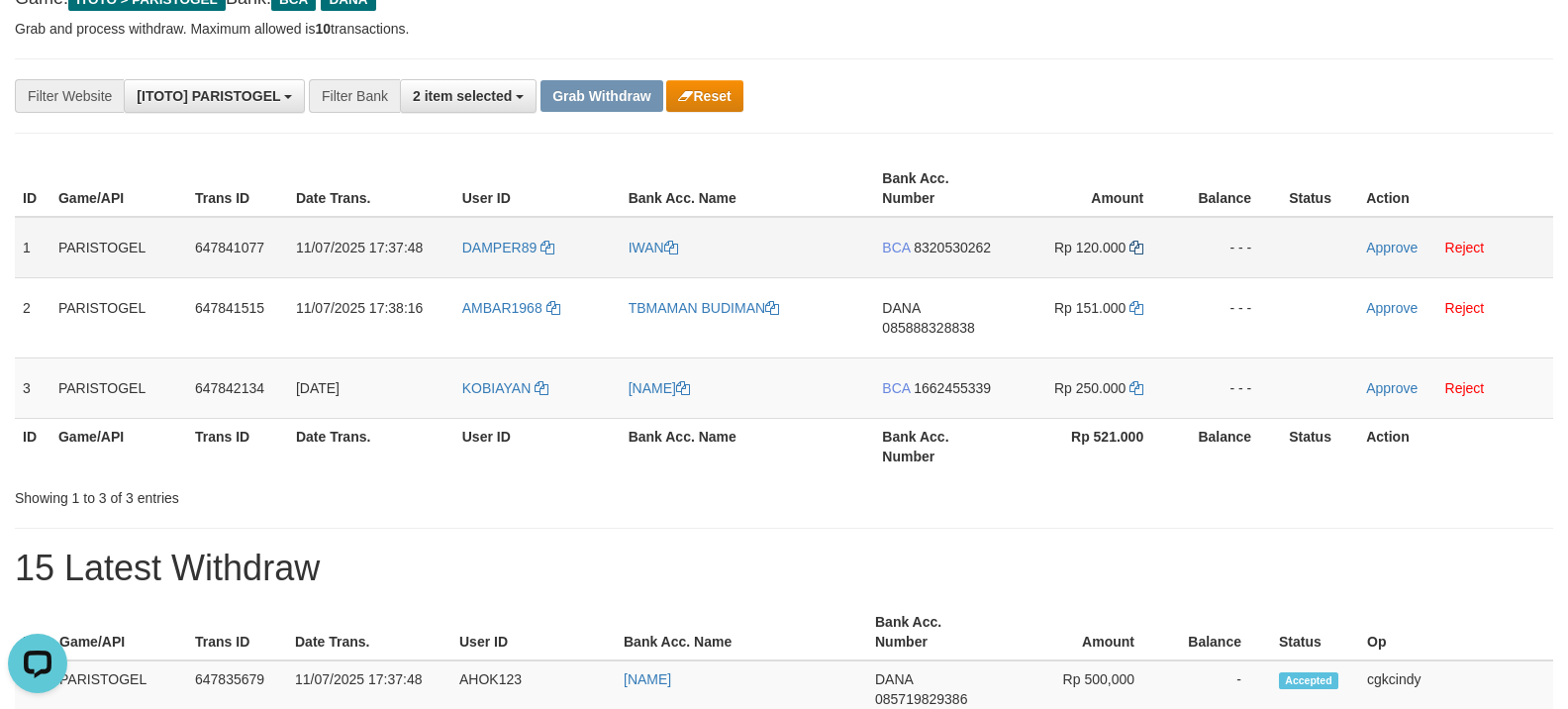 click on "Rp 120.000" at bounding box center [1092, 248] 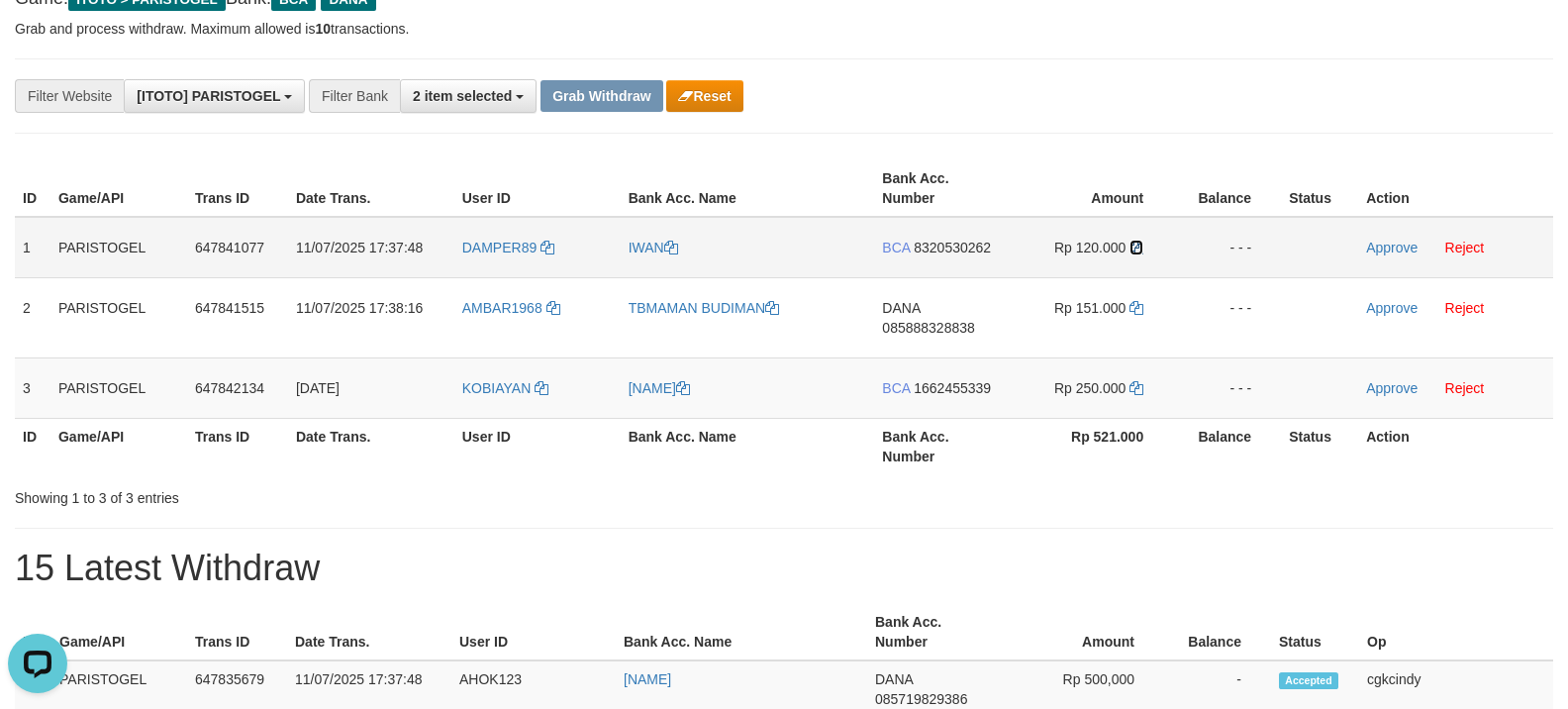click at bounding box center (1136, 248) 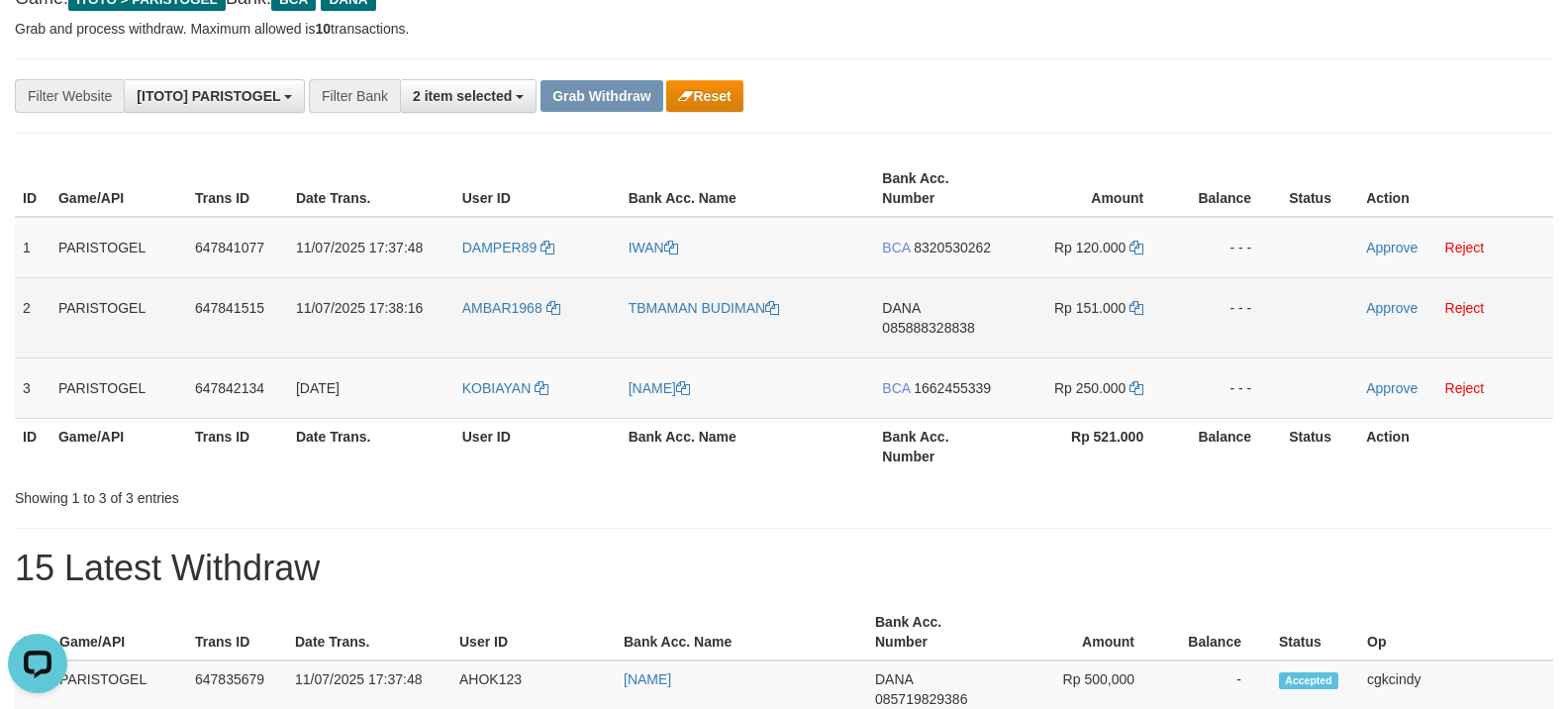 click on "DANA
085888328838" at bounding box center (942, 317) 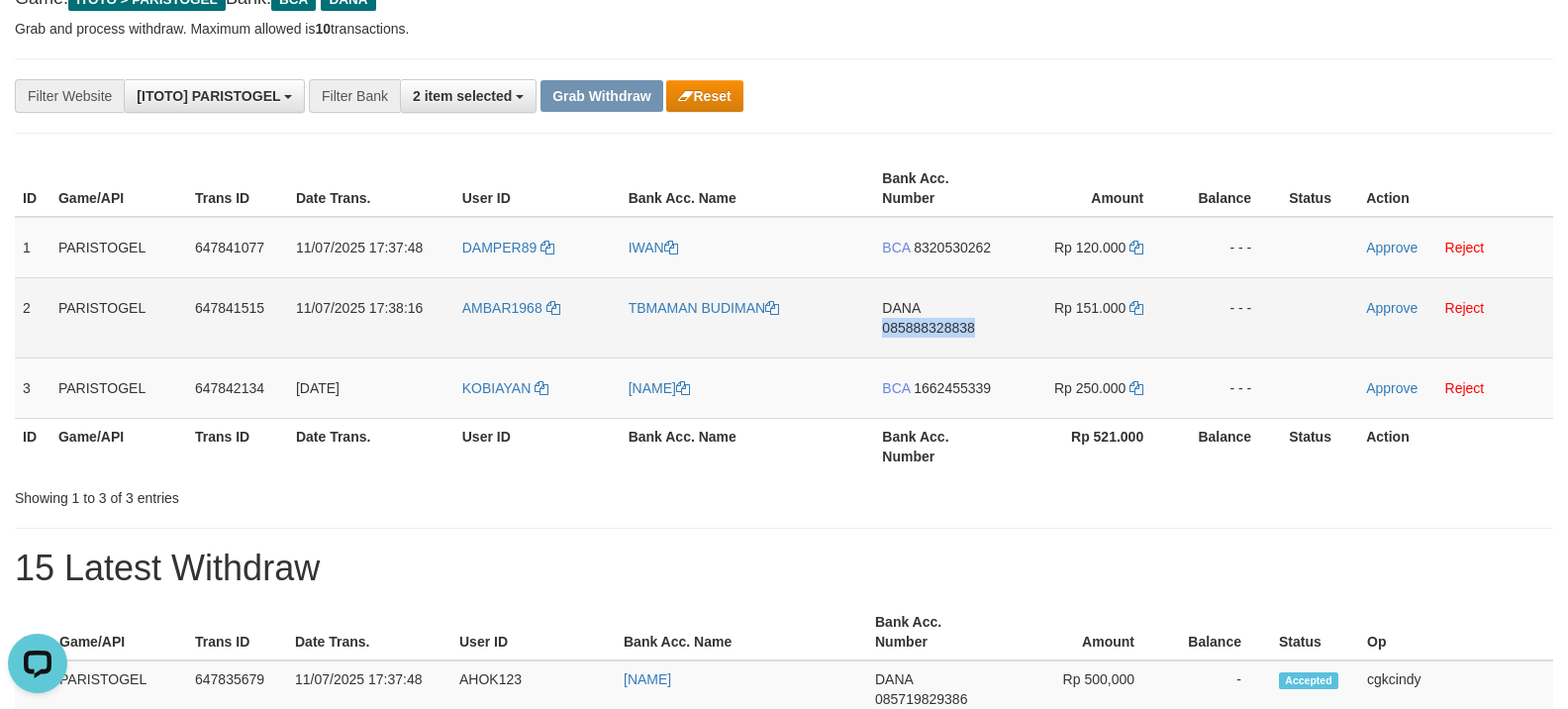 click on "DANA
085888328838" at bounding box center (942, 317) 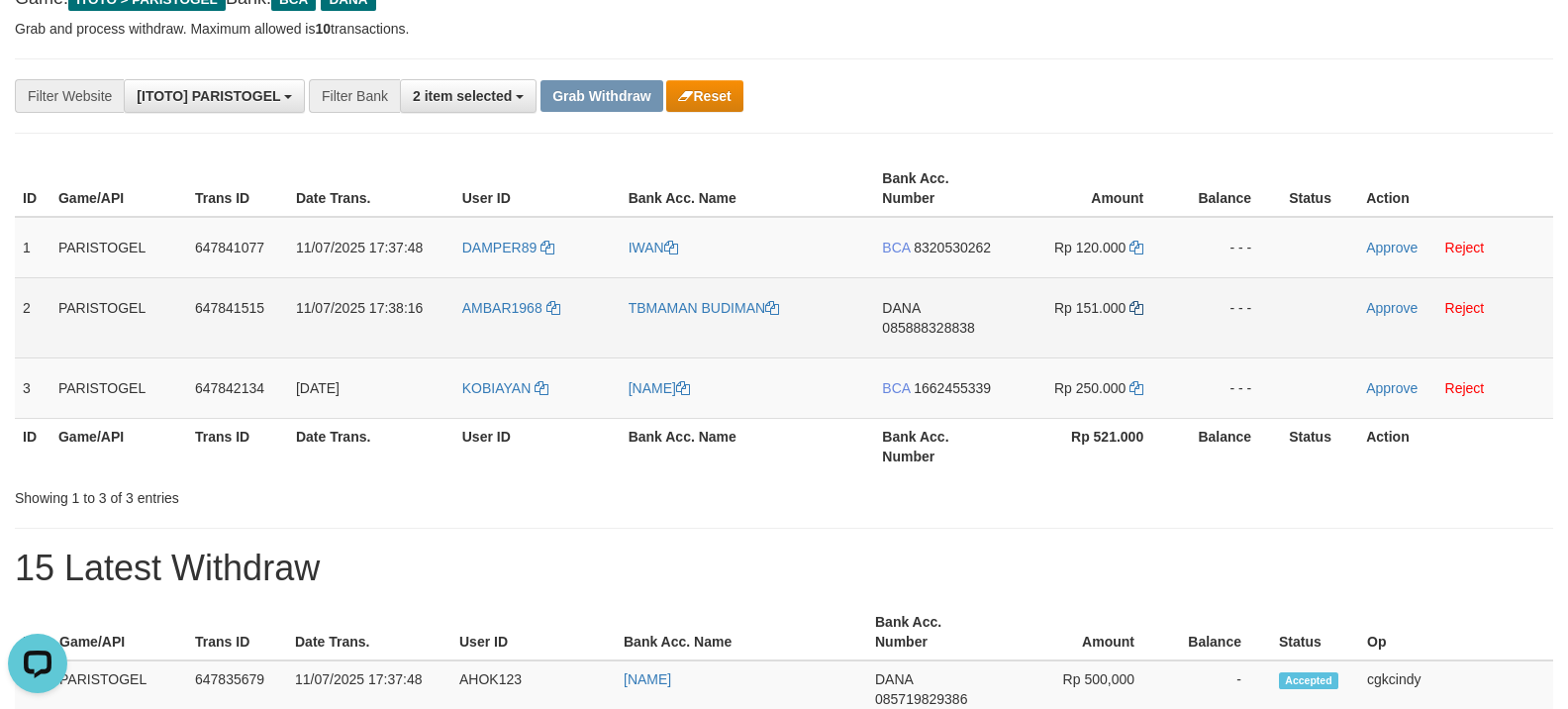 click on "Rp 151.000" at bounding box center [1092, 317] 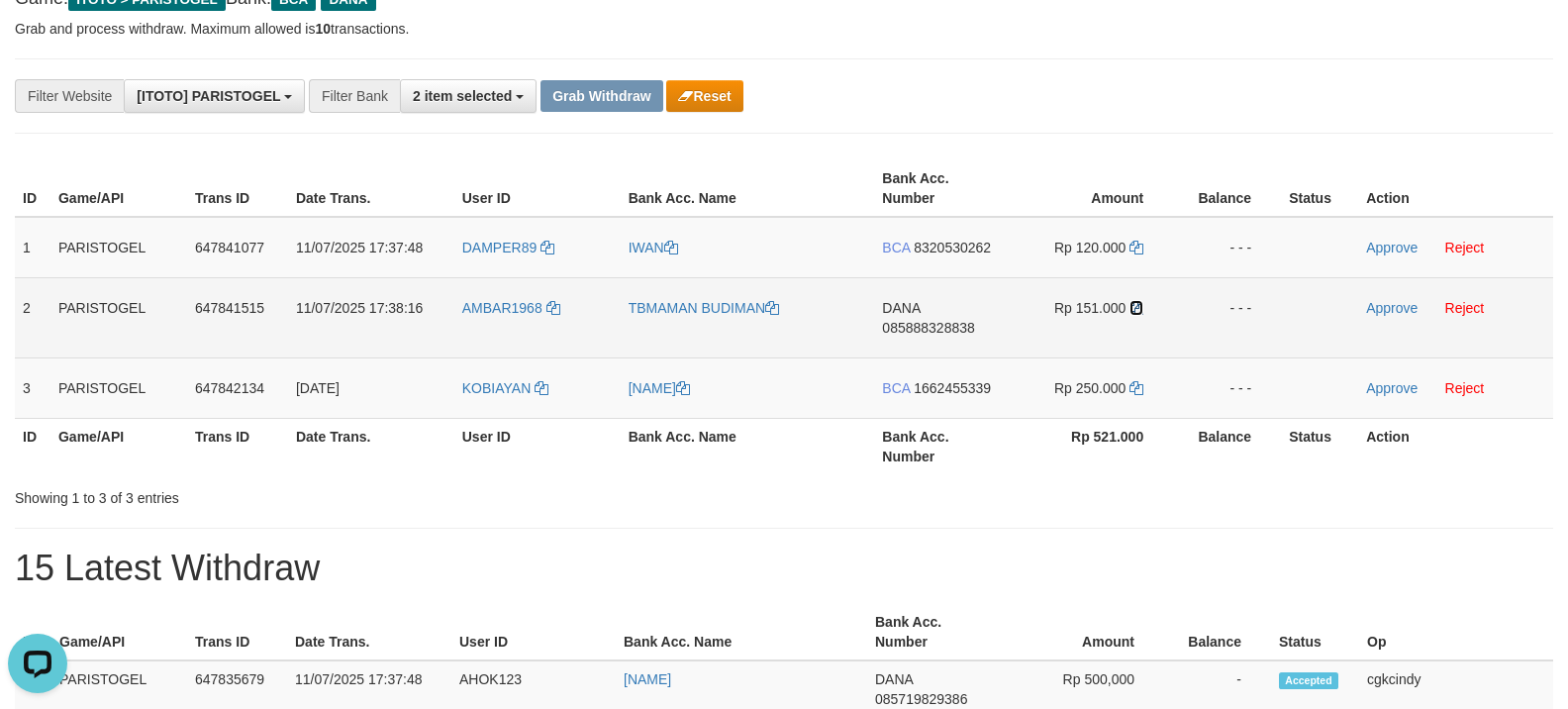 click at bounding box center (1136, 308) 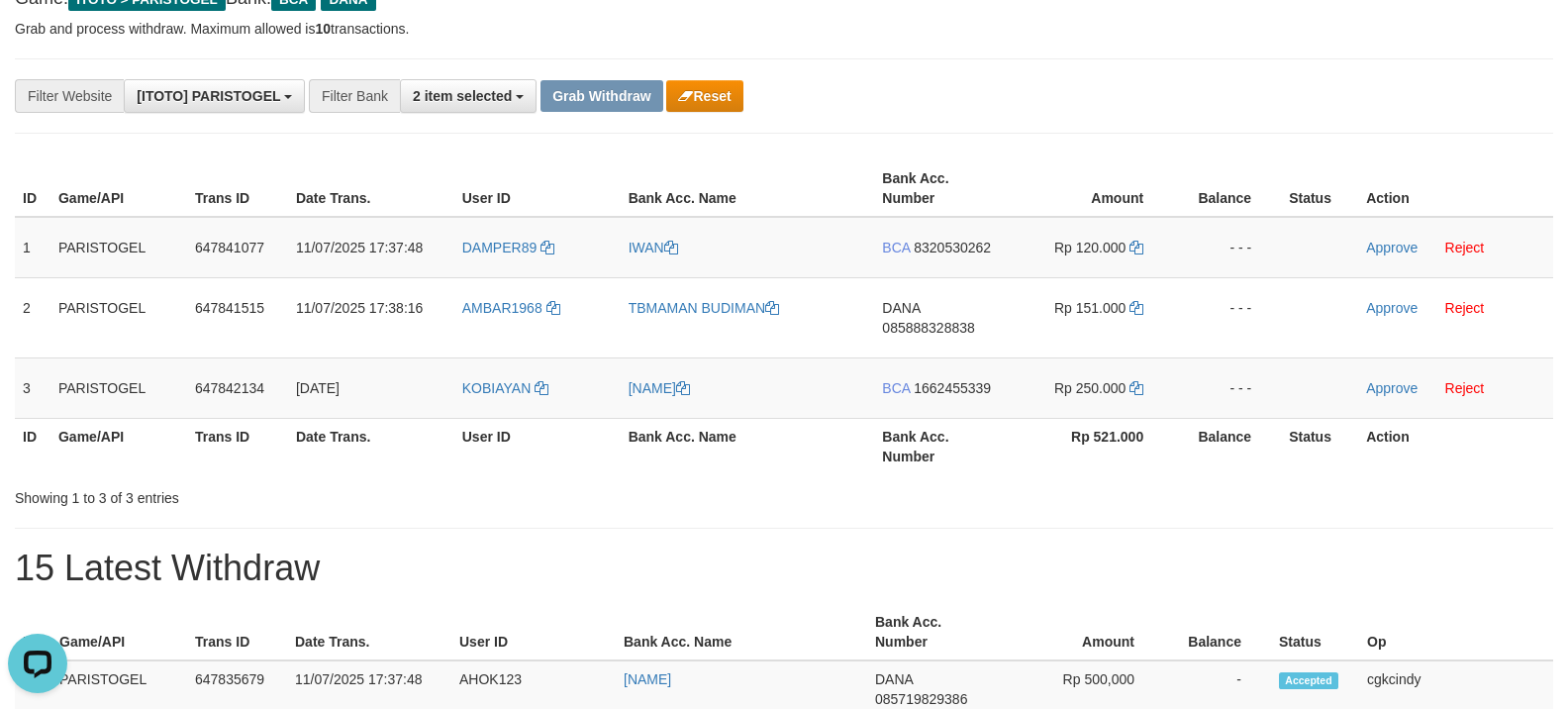 click on "Bank Acc. Number" at bounding box center (942, 446) 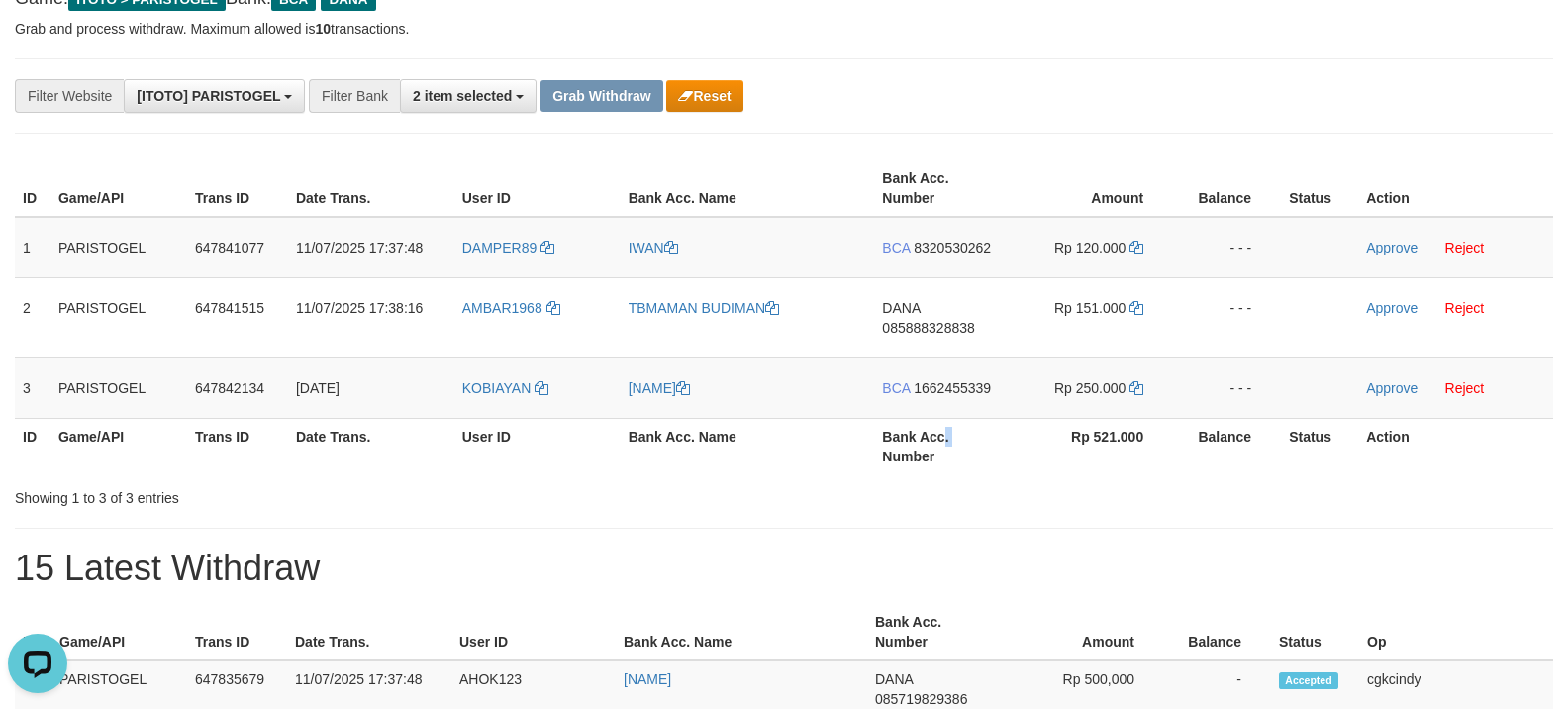 click on "Bank Acc. Number" at bounding box center [942, 446] 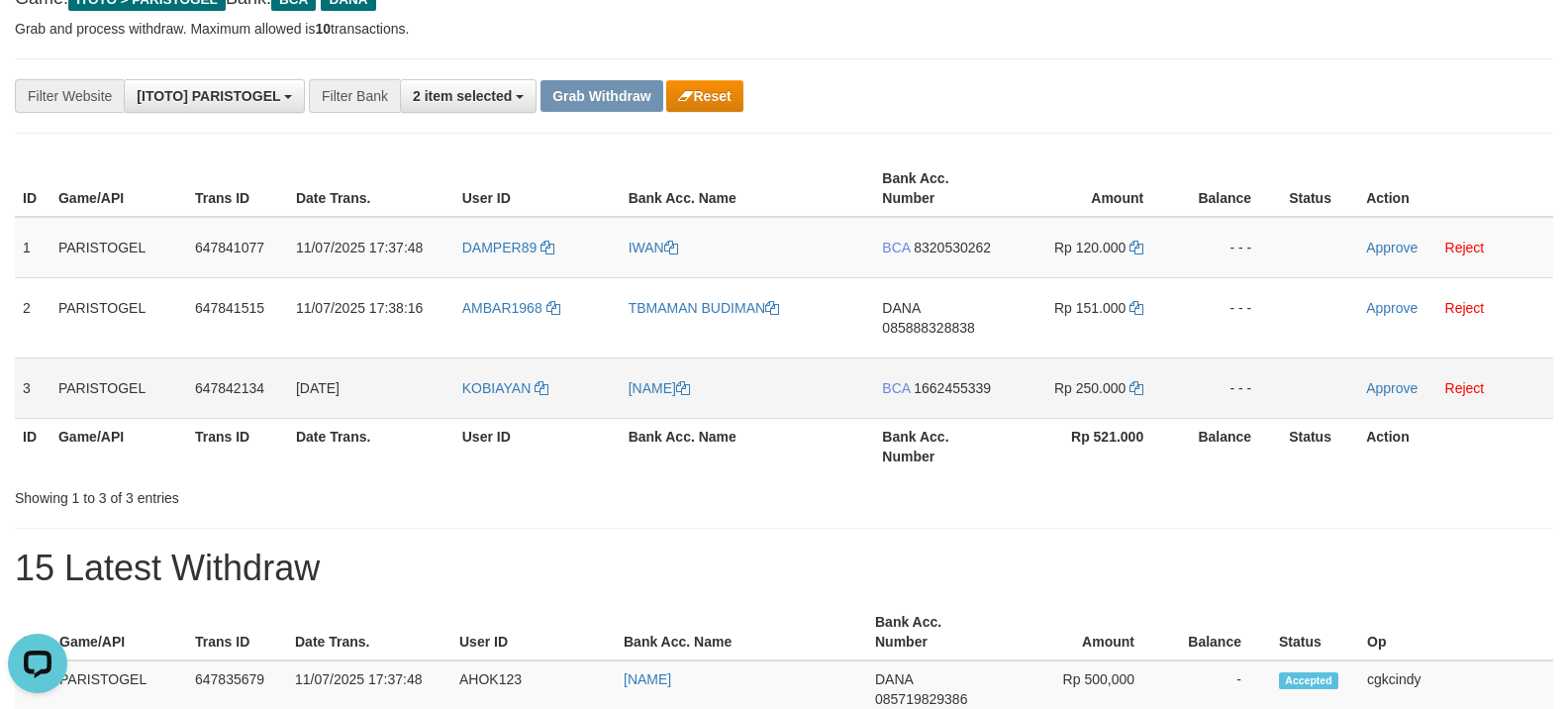 click on "BCA
1662455339" at bounding box center (942, 387) 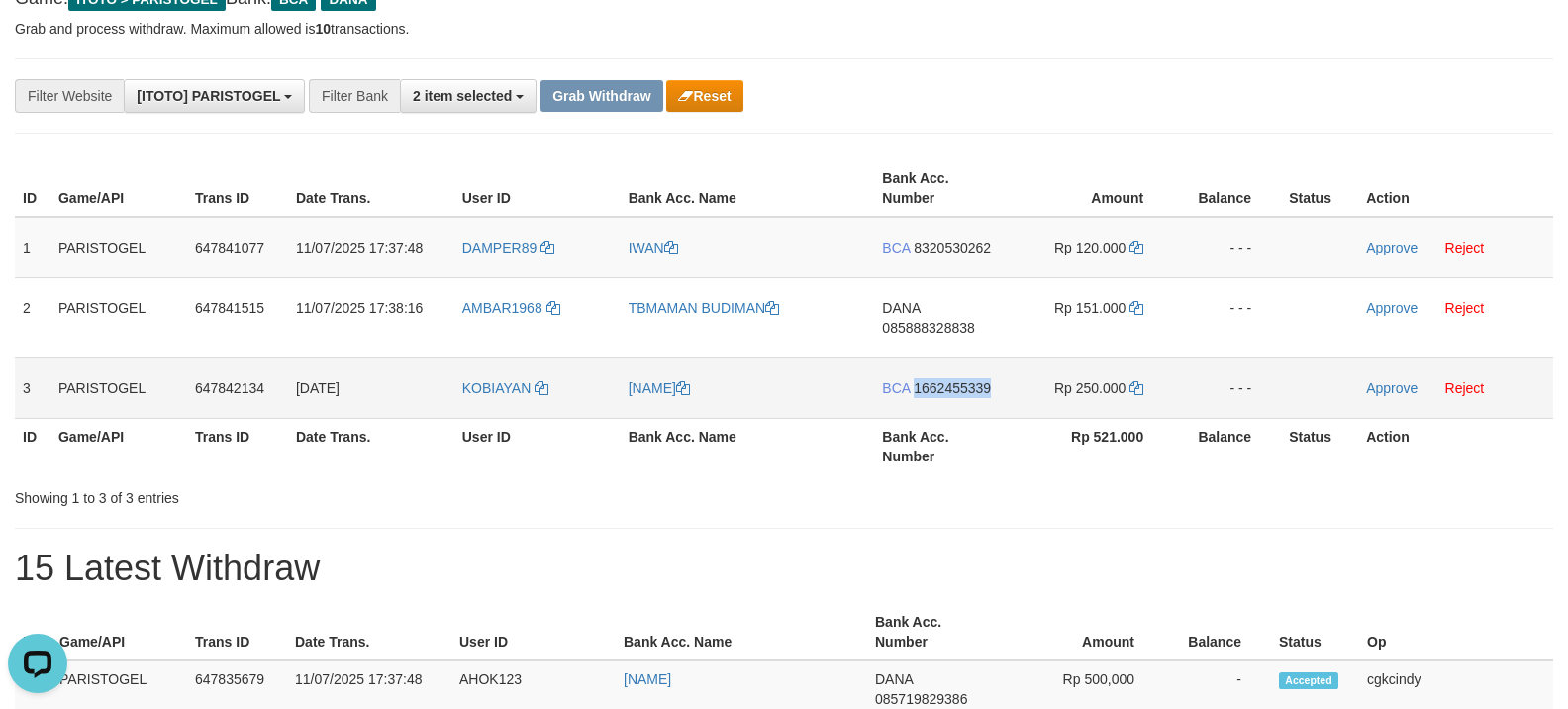 click on "BCA
1662455339" at bounding box center (942, 387) 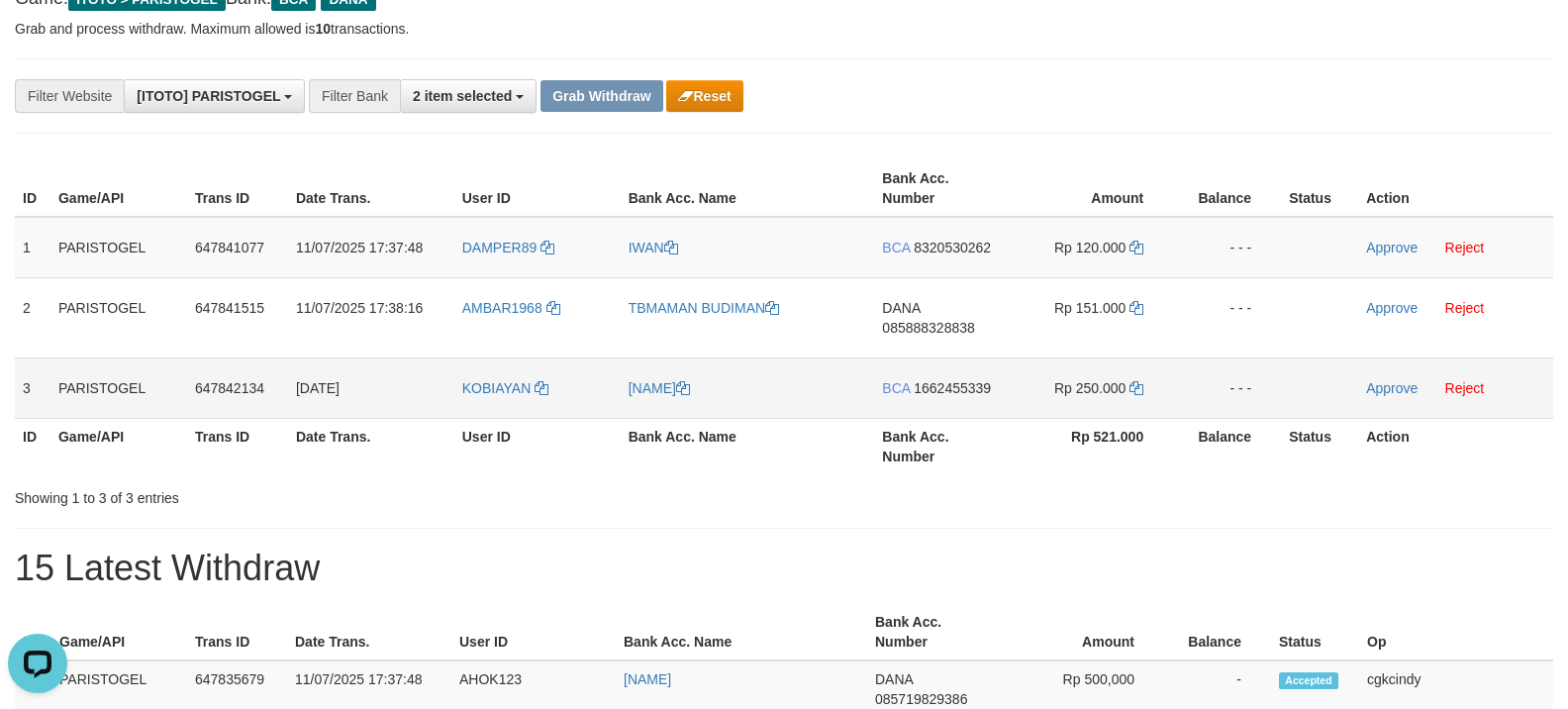 click on "KOBIAYAN" at bounding box center (538, 387) 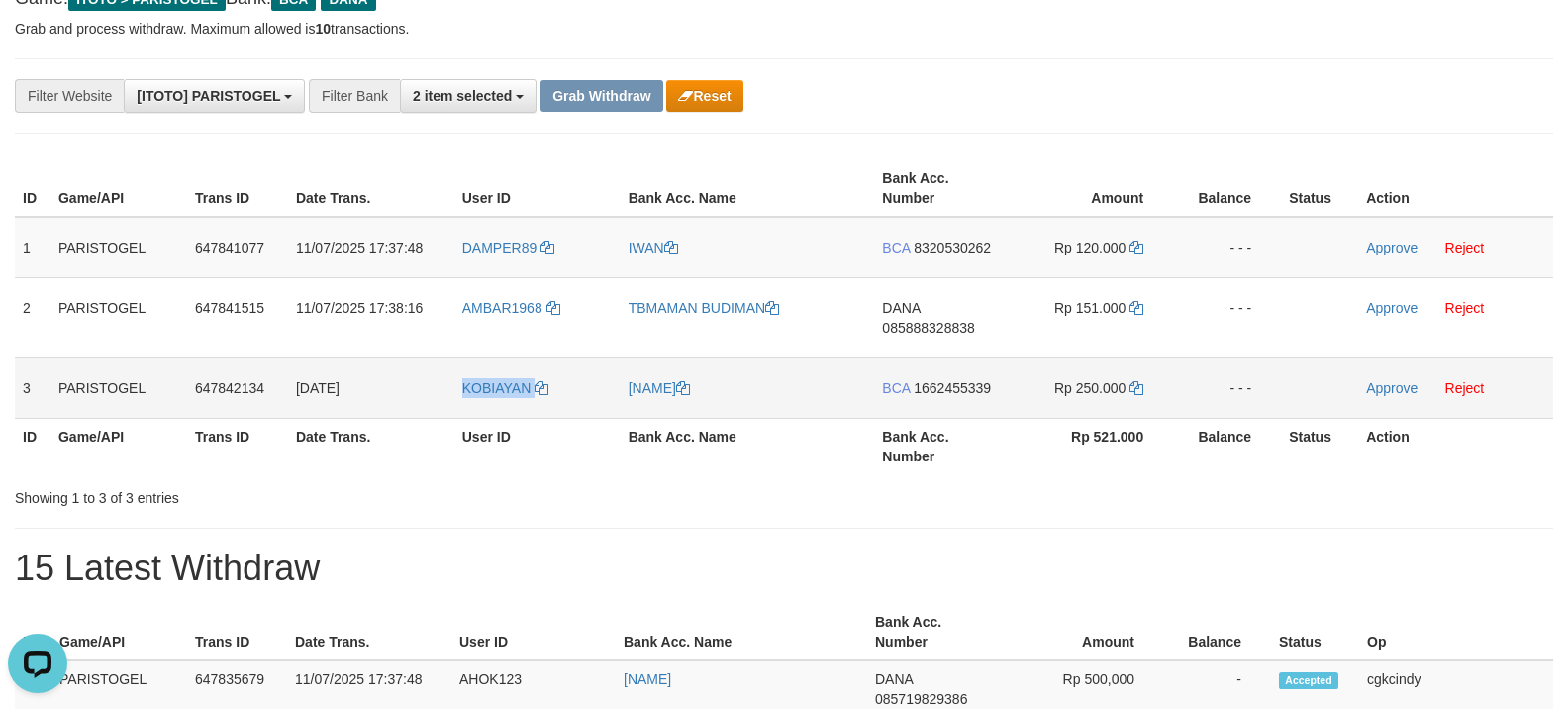 click on "KOBIAYAN" at bounding box center [538, 387] 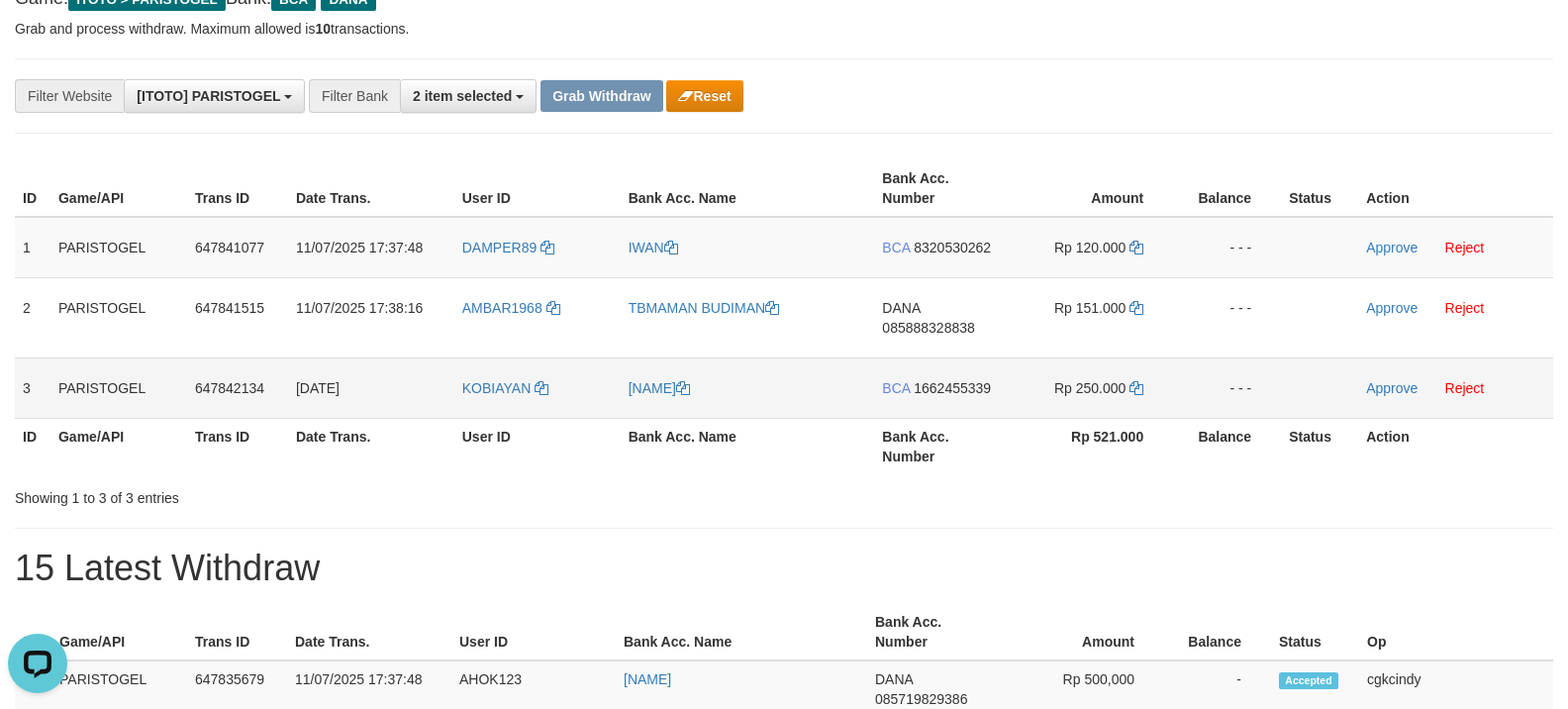 click on "BCA
1662455339" at bounding box center (942, 387) 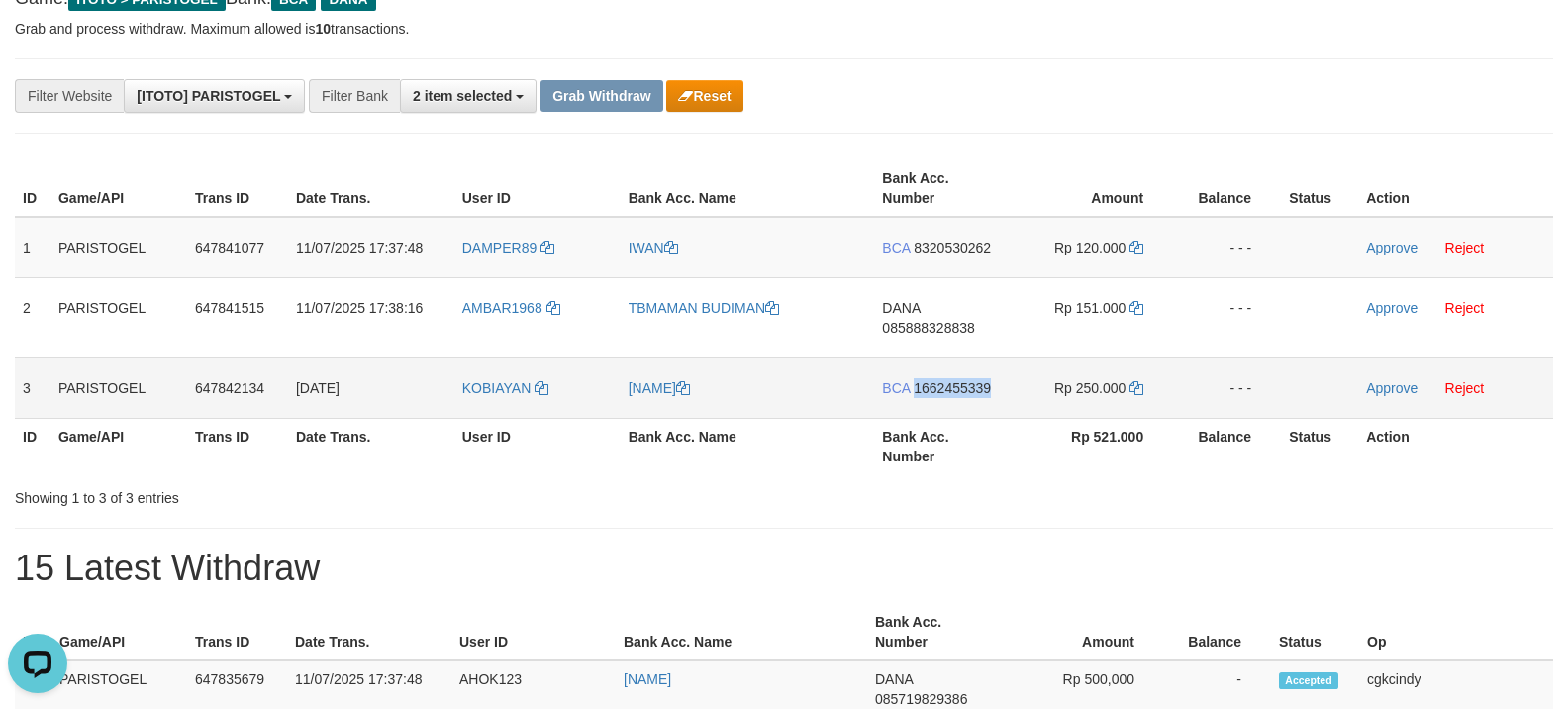 click on "BCA
1662455339" at bounding box center [942, 387] 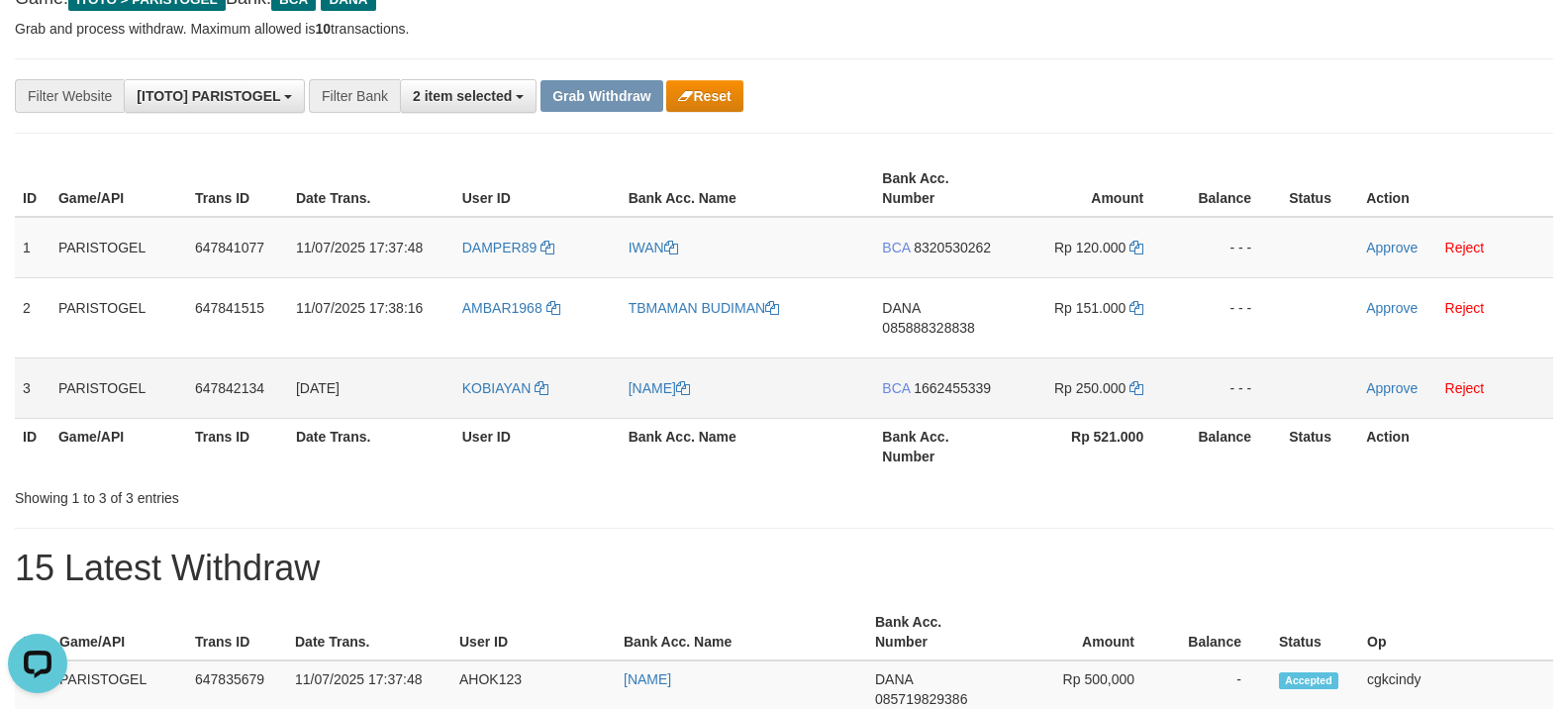 drag, startPoint x: 944, startPoint y: 420, endPoint x: 940, endPoint y: 409, distance: 11.7046999 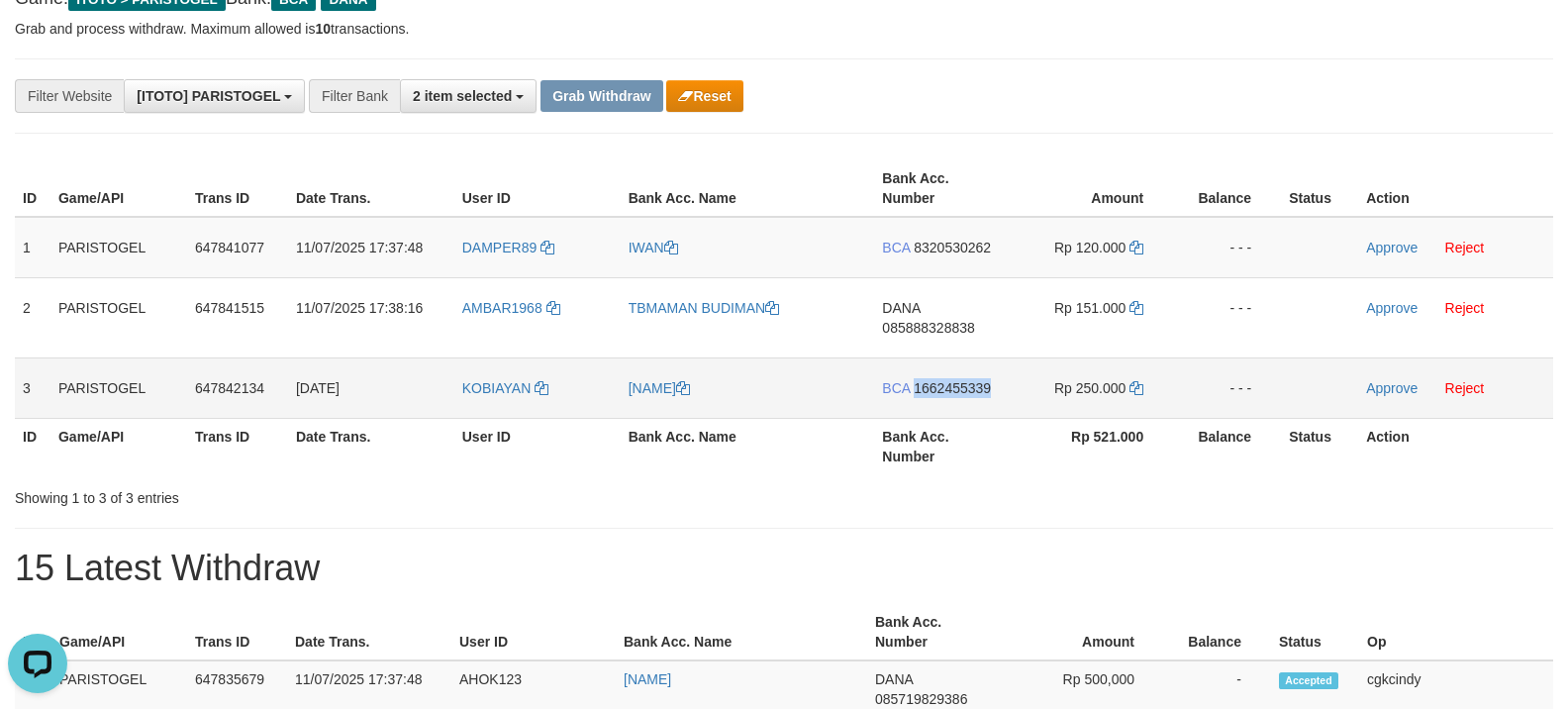 click on "BCA
1662455339" at bounding box center [942, 387] 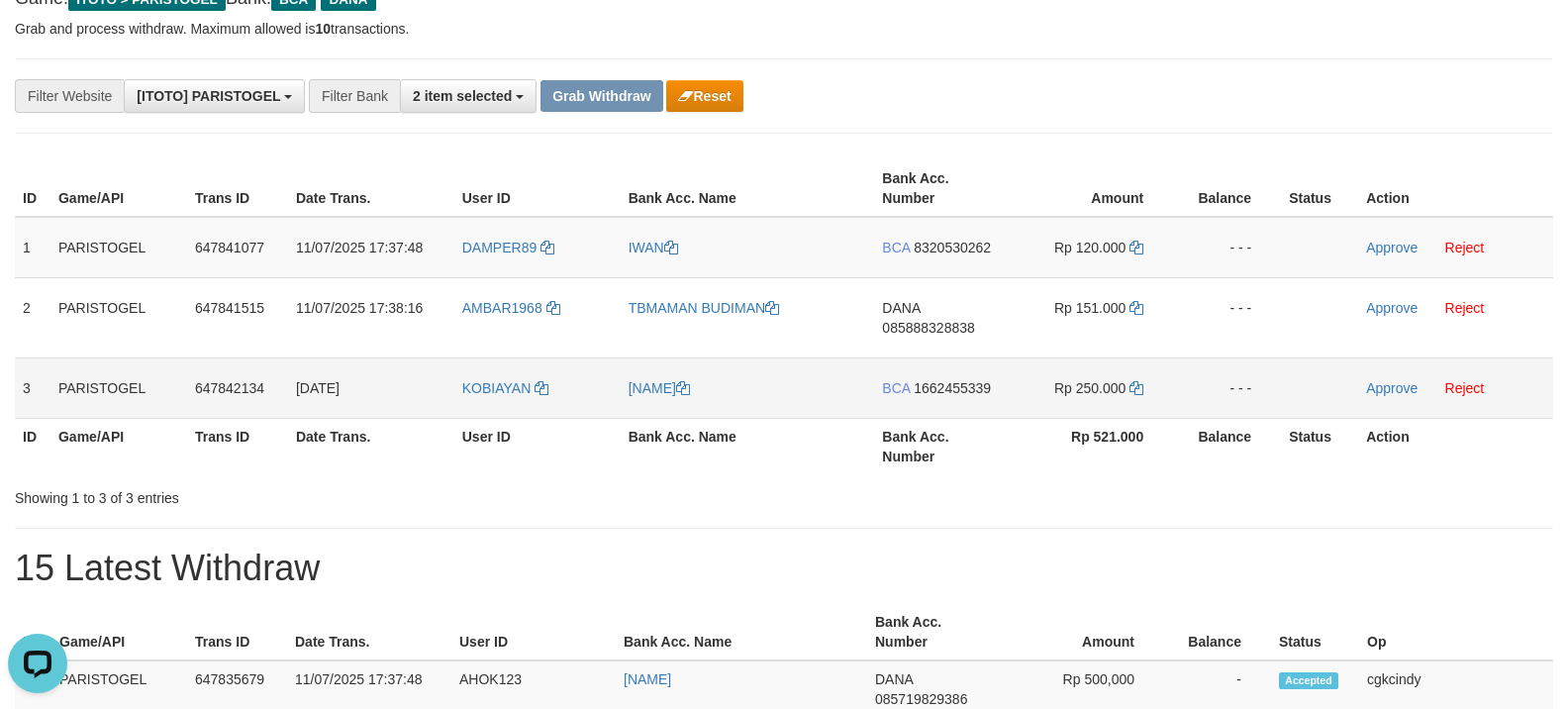 click on "1662455339" at bounding box center (952, 388) 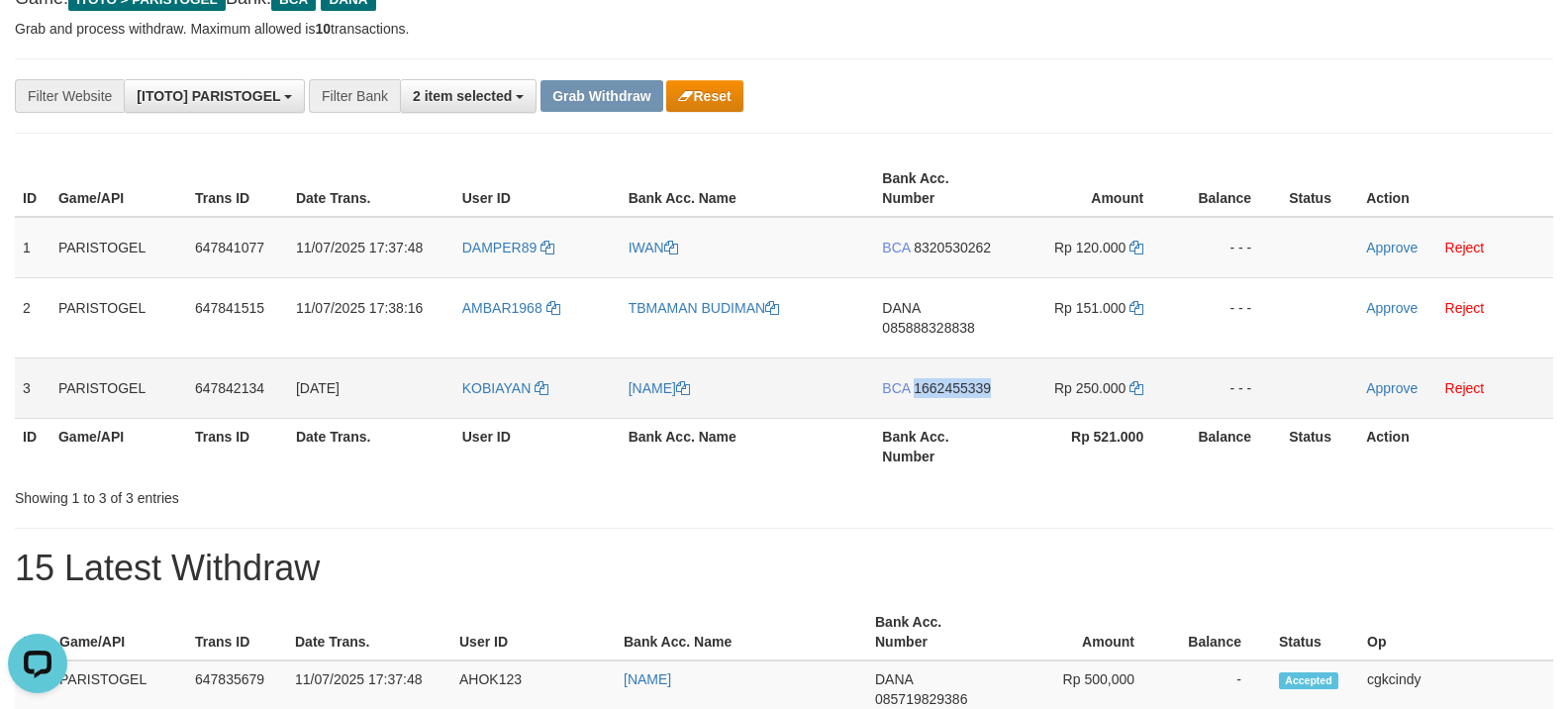 click on "BCA
1662455339" at bounding box center [942, 387] 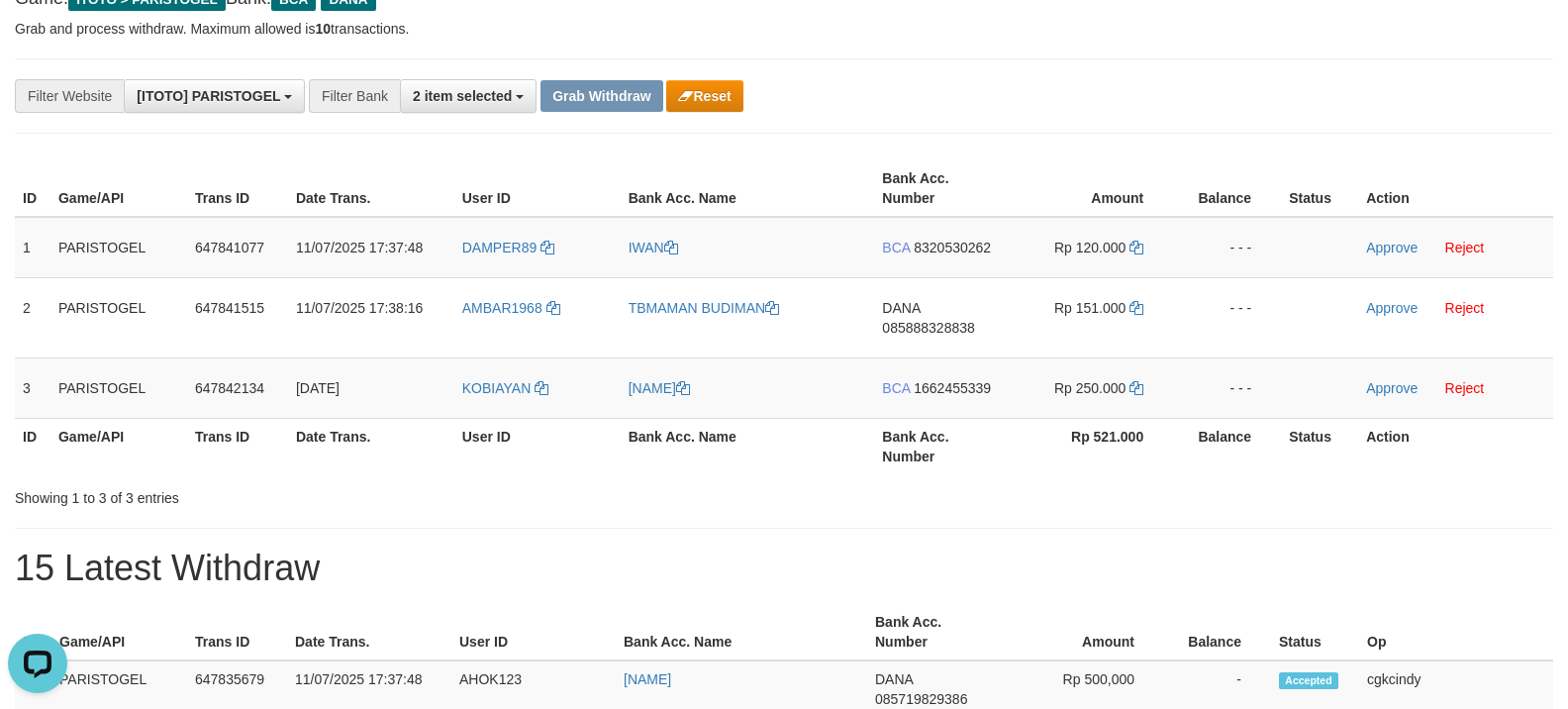 drag, startPoint x: 1554, startPoint y: 261, endPoint x: 1576, endPoint y: 266, distance: 22.561028 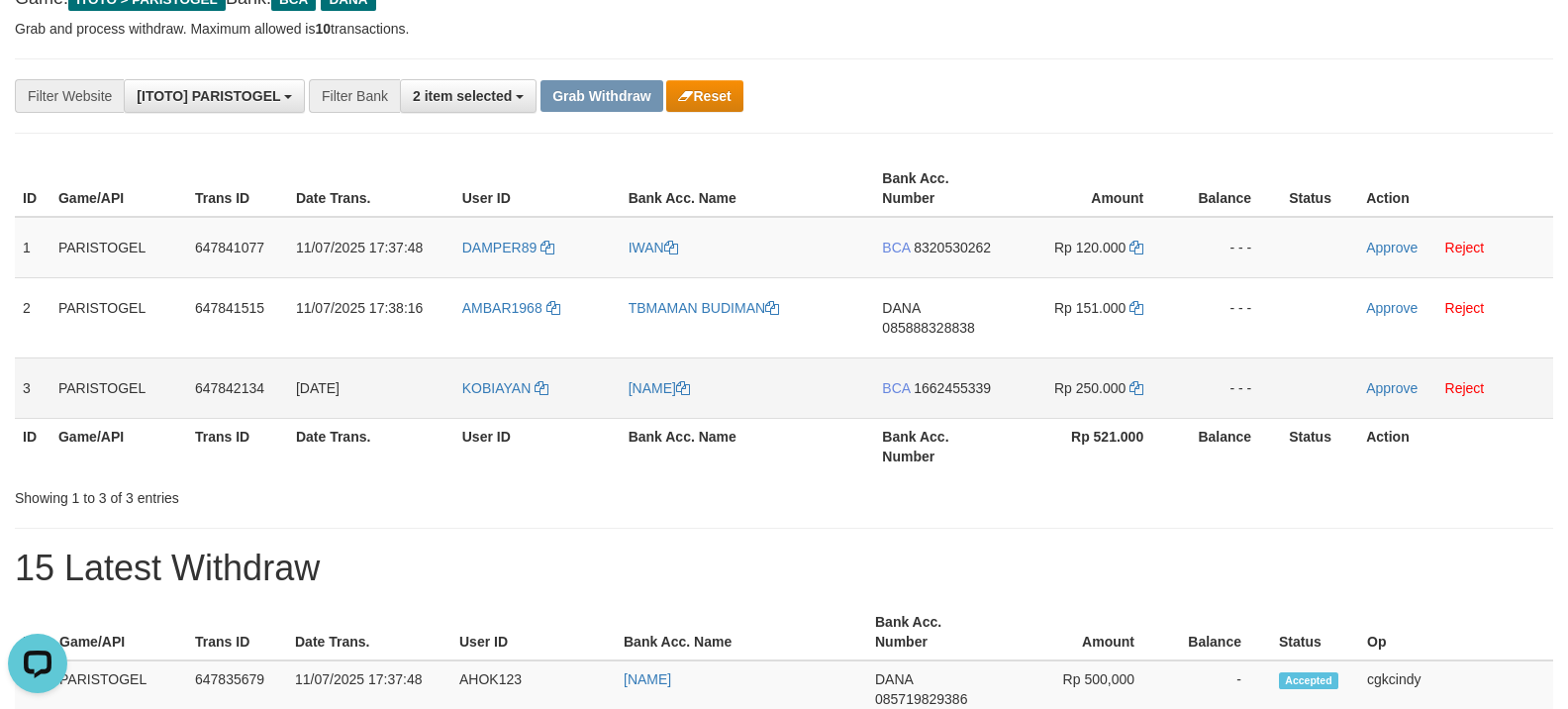 click on "BCA
1662455339" at bounding box center (942, 387) 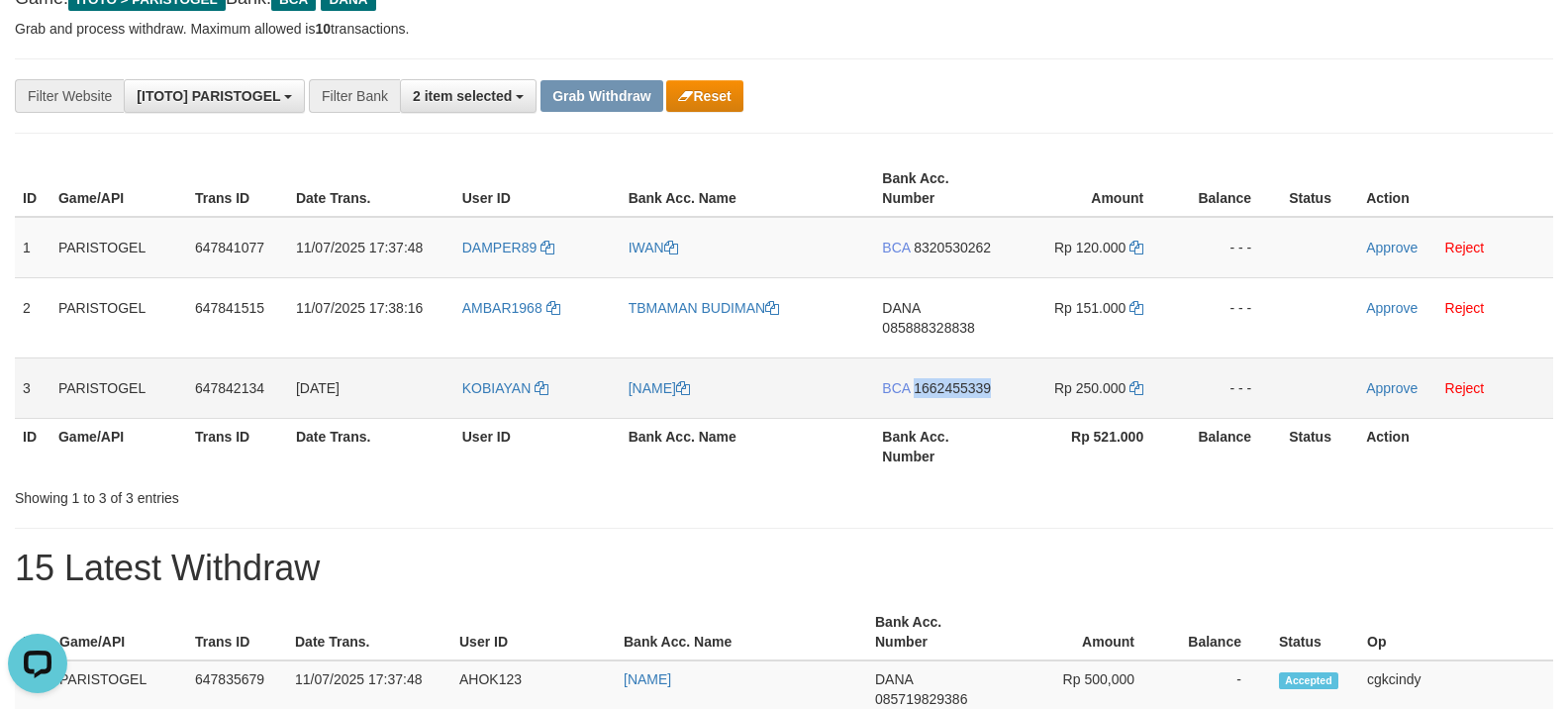 click on "BCA
1662455339" at bounding box center [942, 387] 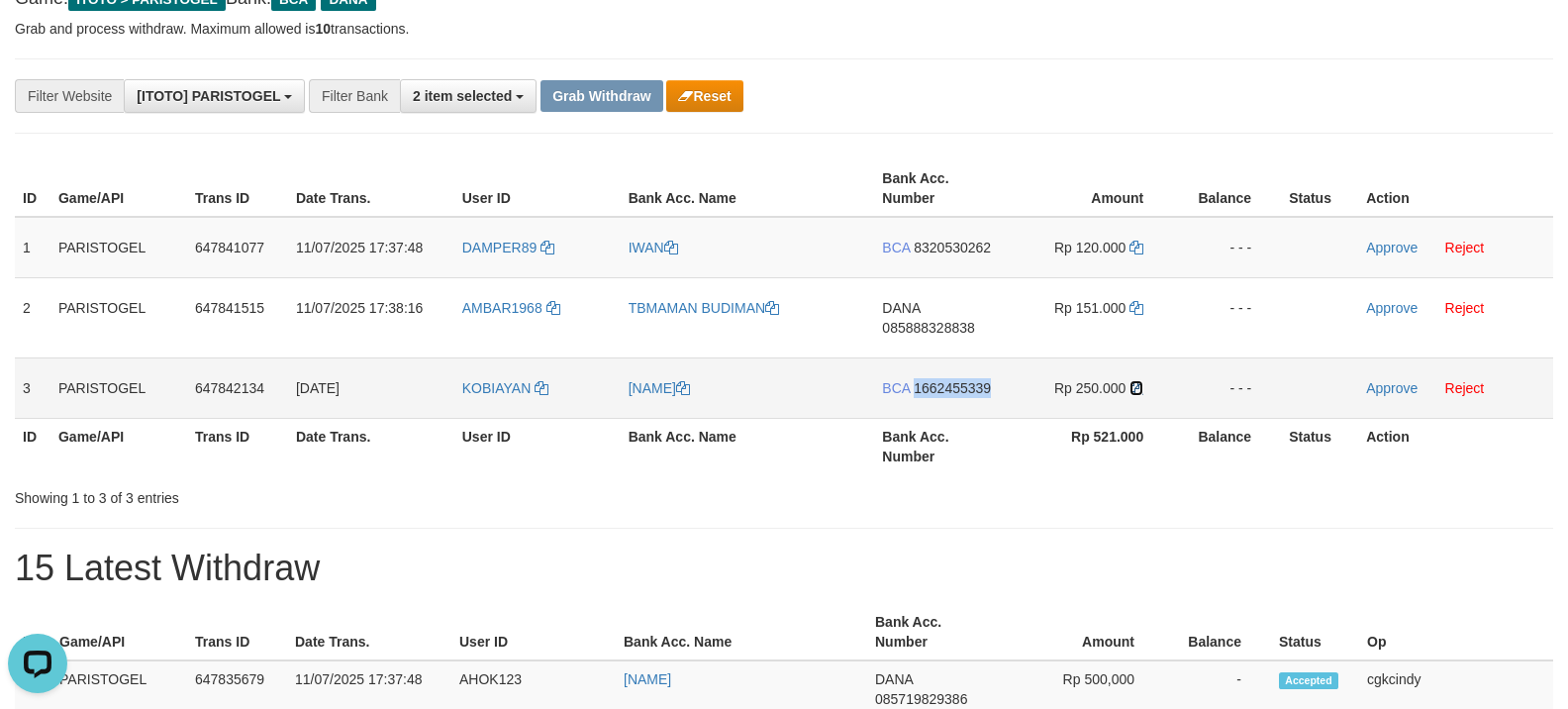 click at bounding box center [1136, 388] 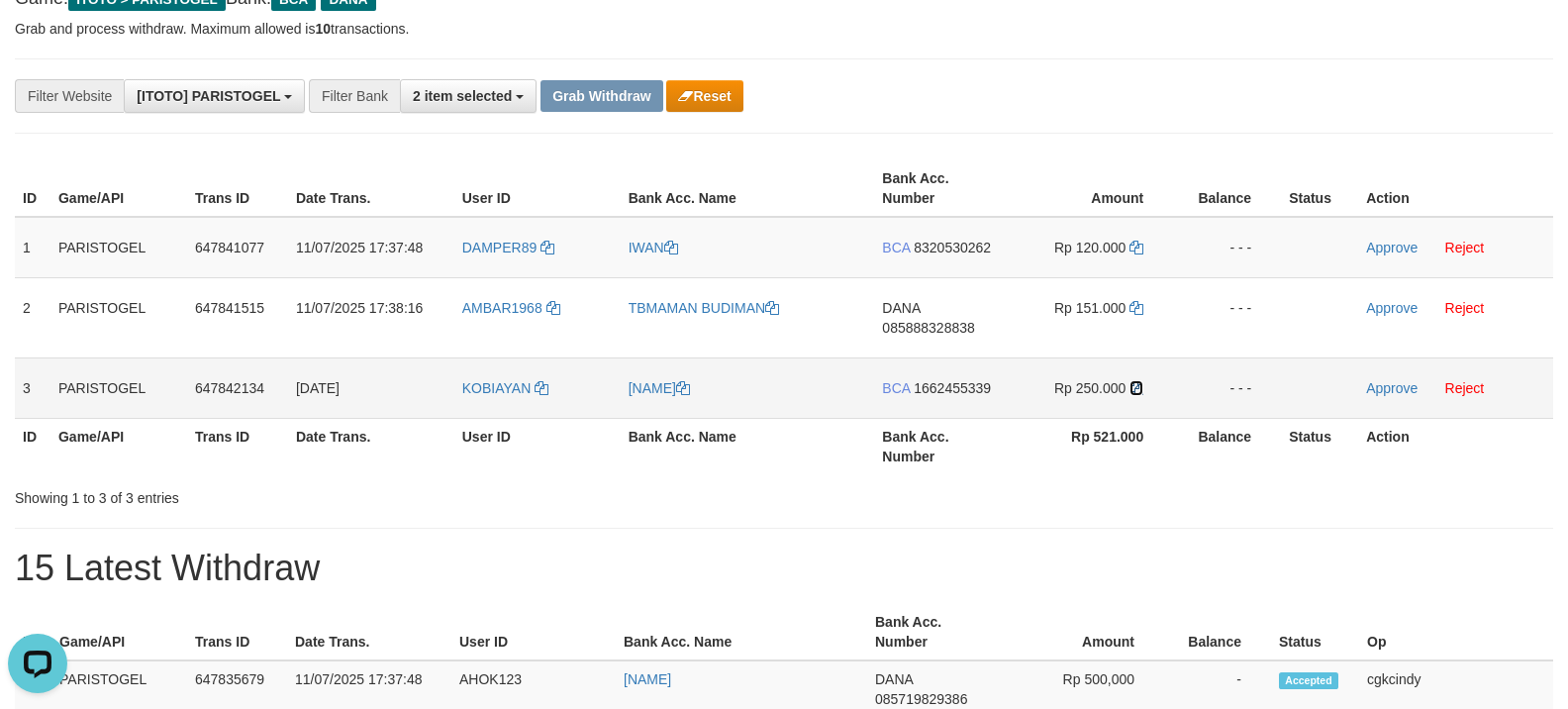 click at bounding box center [1136, 388] 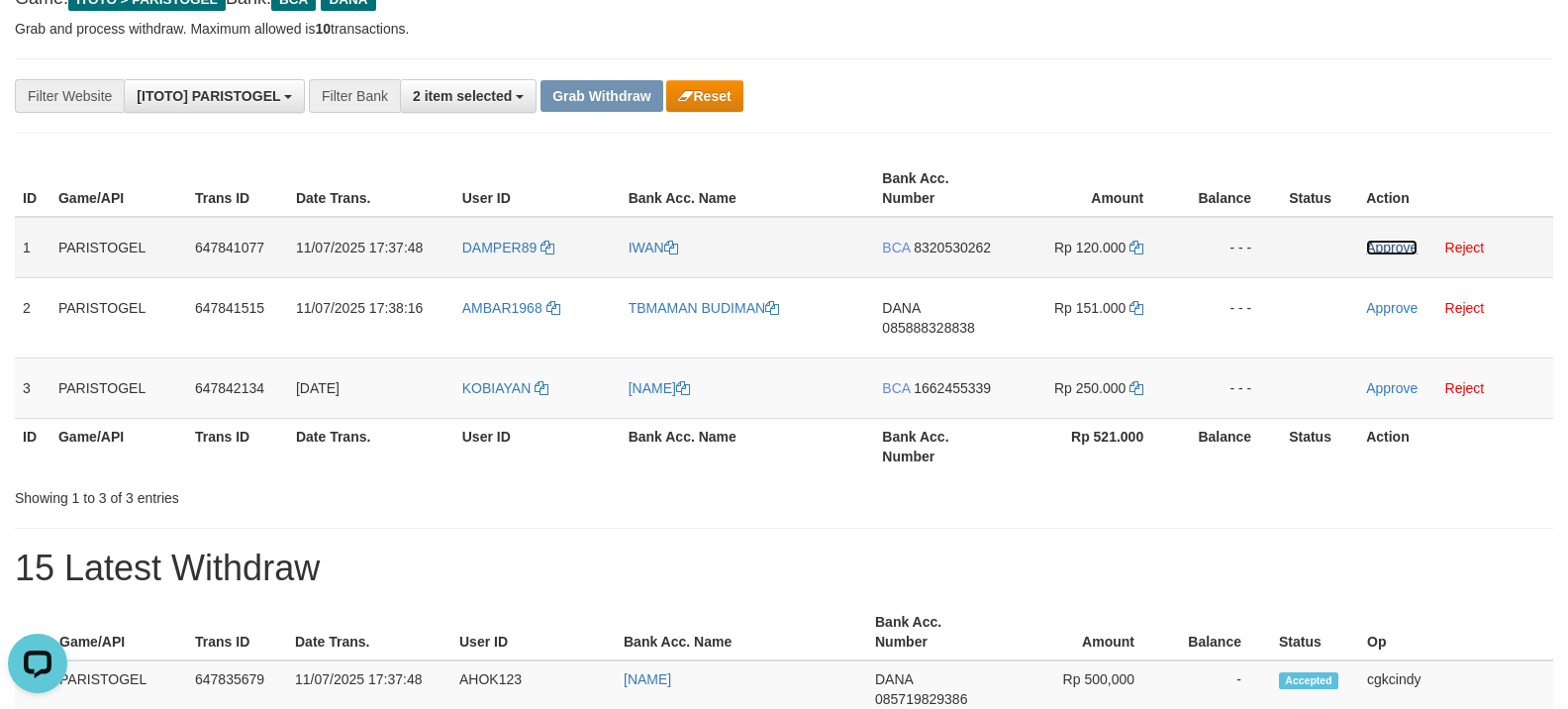 click on "Approve" at bounding box center (1392, 248) 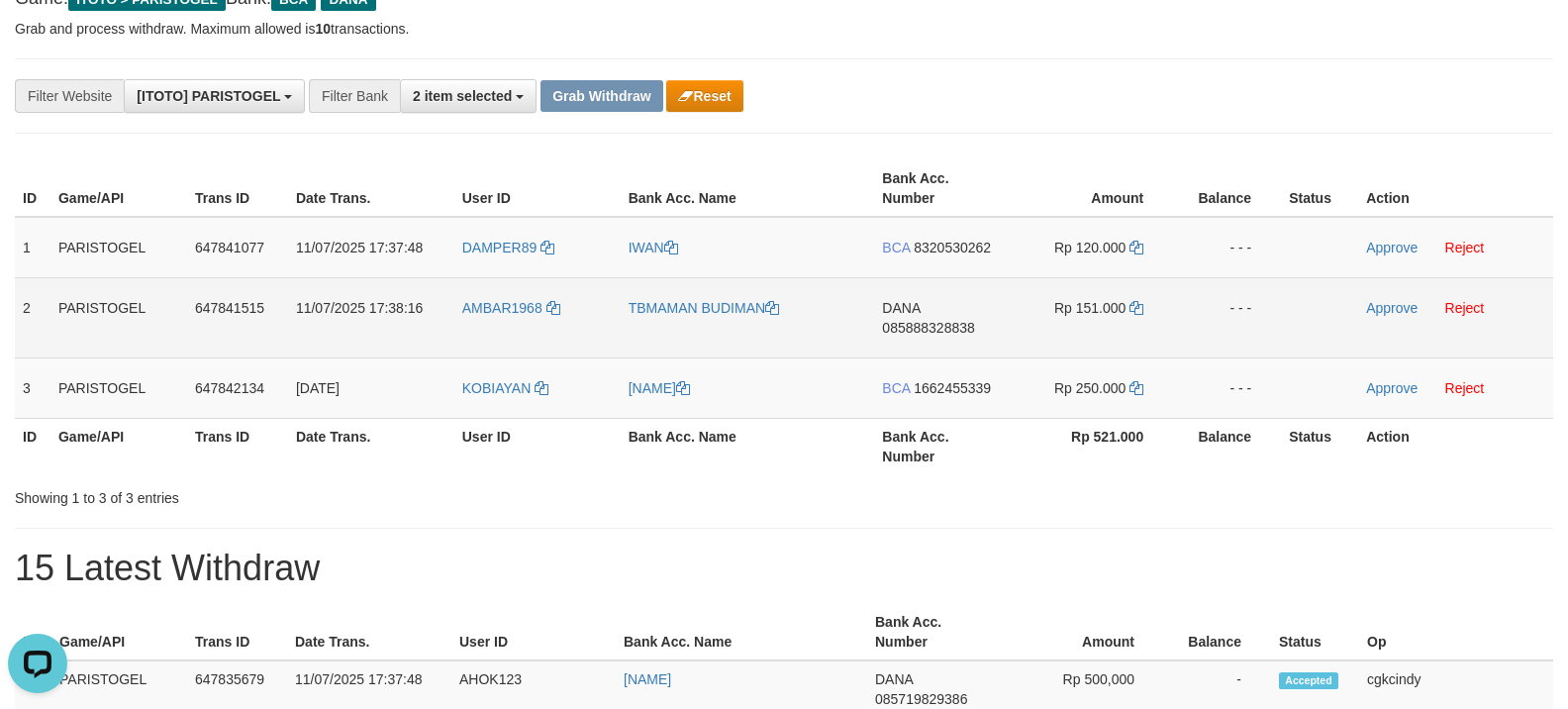 click on "Approve
Reject" at bounding box center [1455, 317] 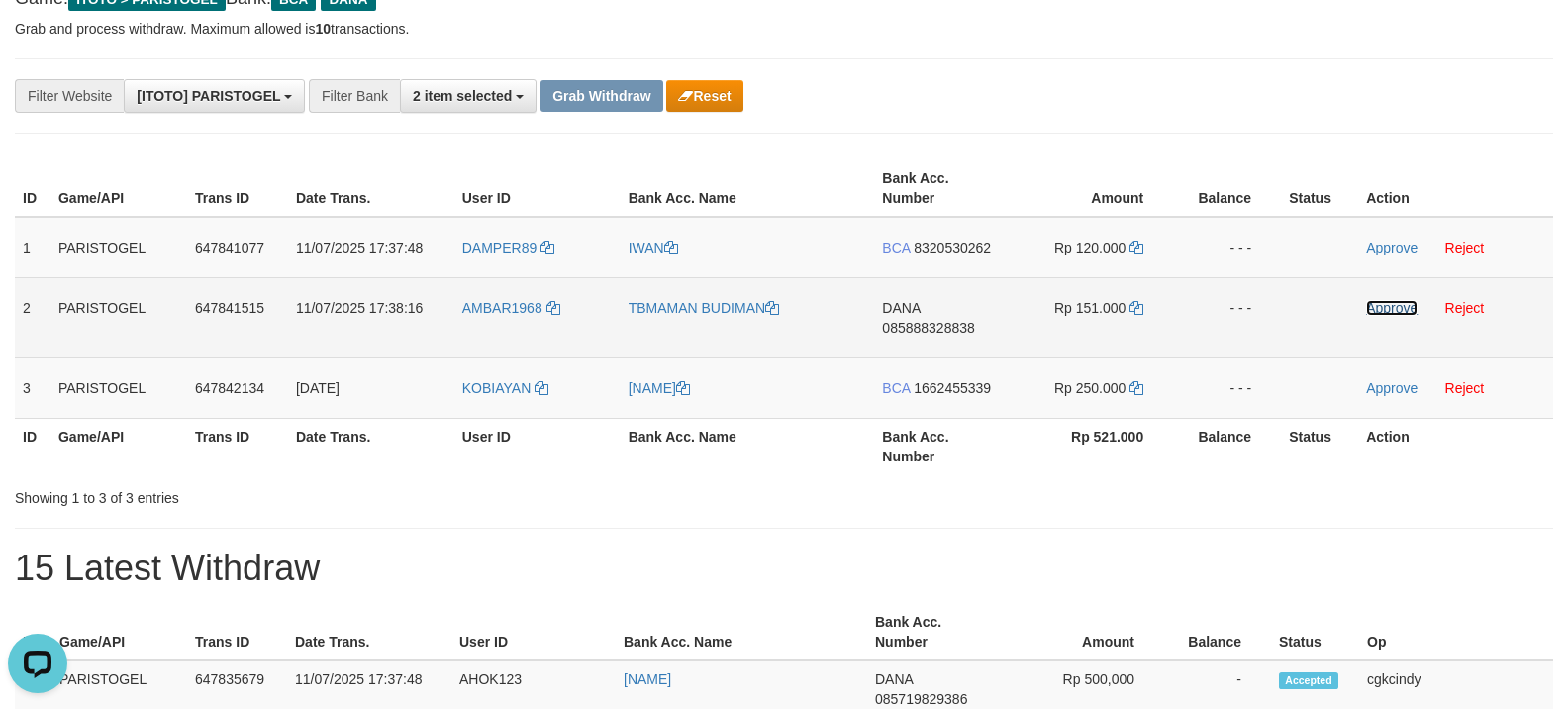click on "Approve" at bounding box center [1392, 308] 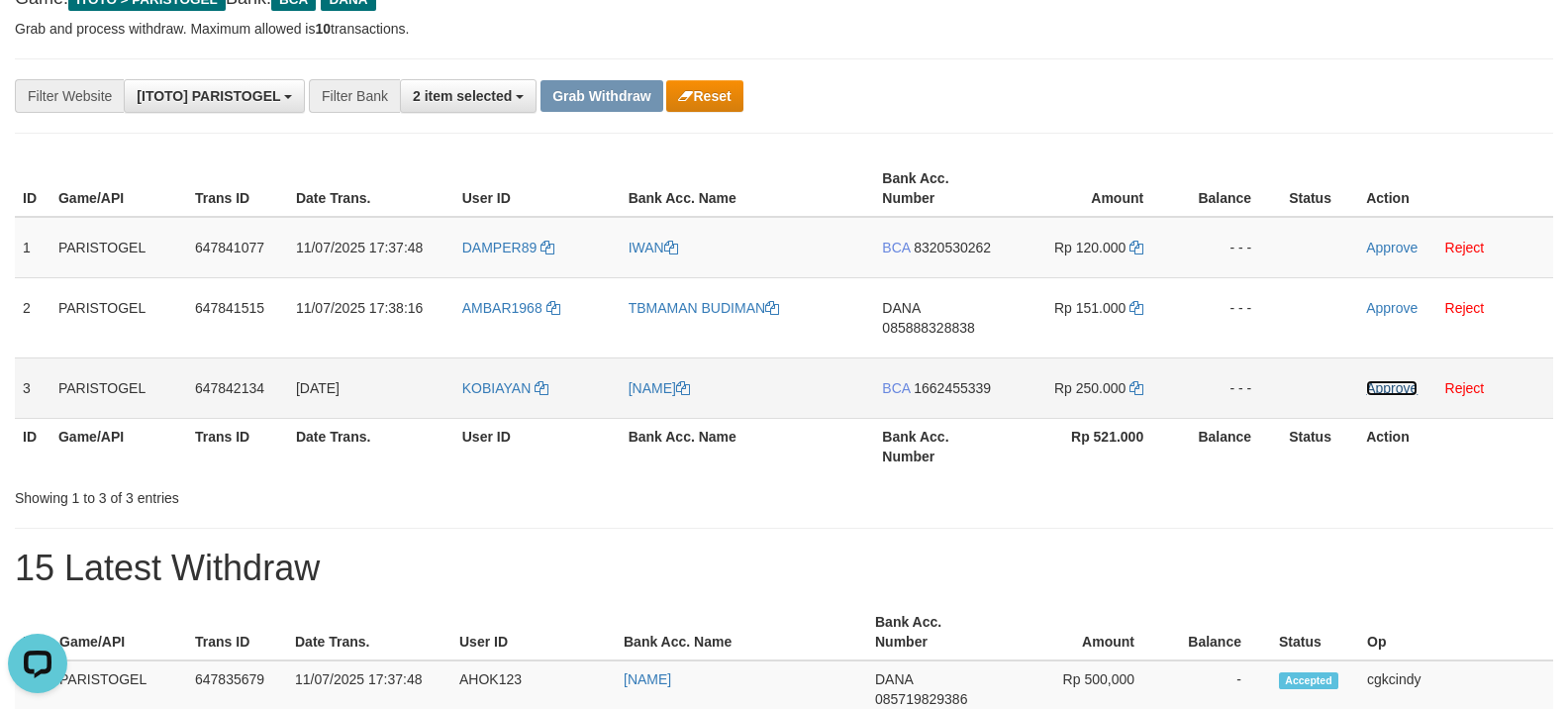 click on "Approve
Reject" at bounding box center (1455, 387) 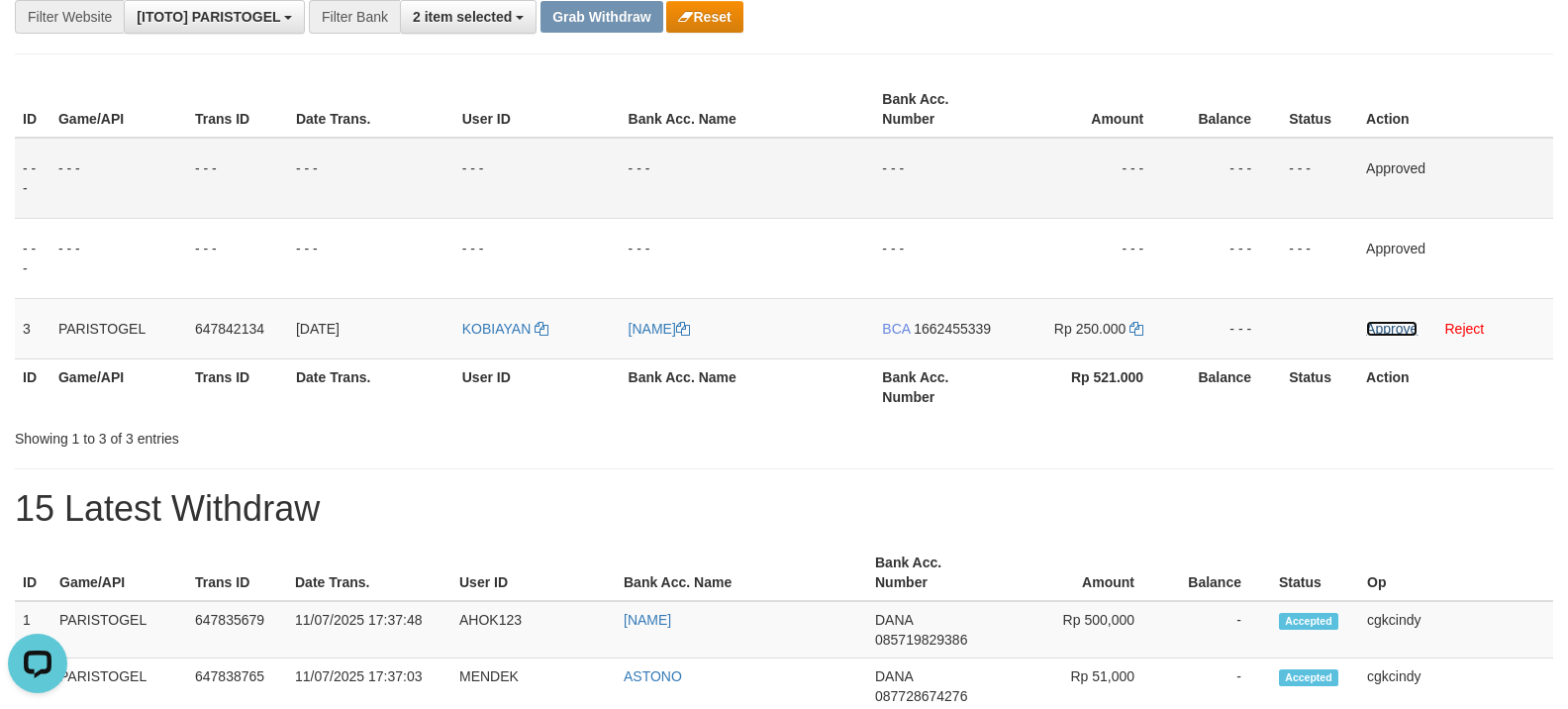 scroll, scrollTop: 0, scrollLeft: 0, axis: both 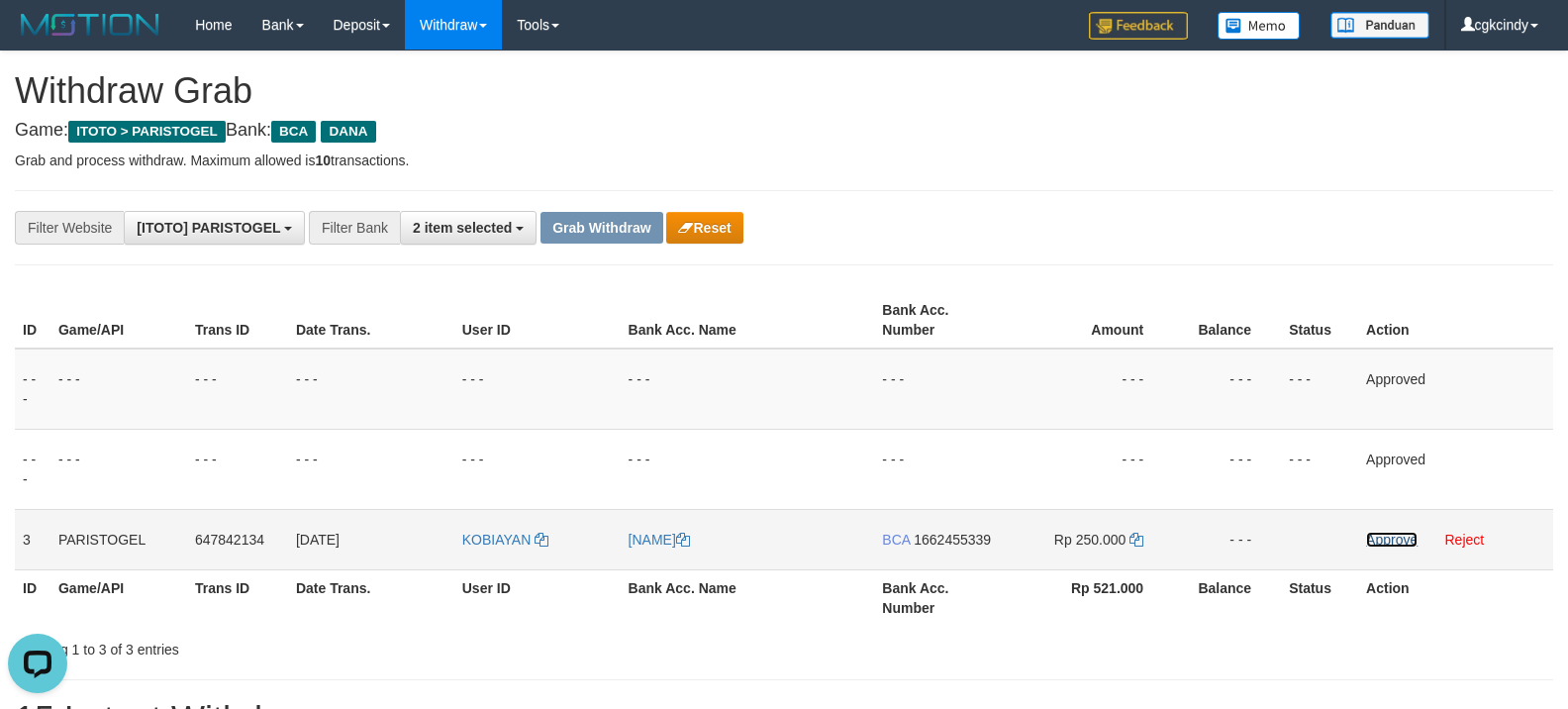 click on "Approve" at bounding box center [1392, 540] 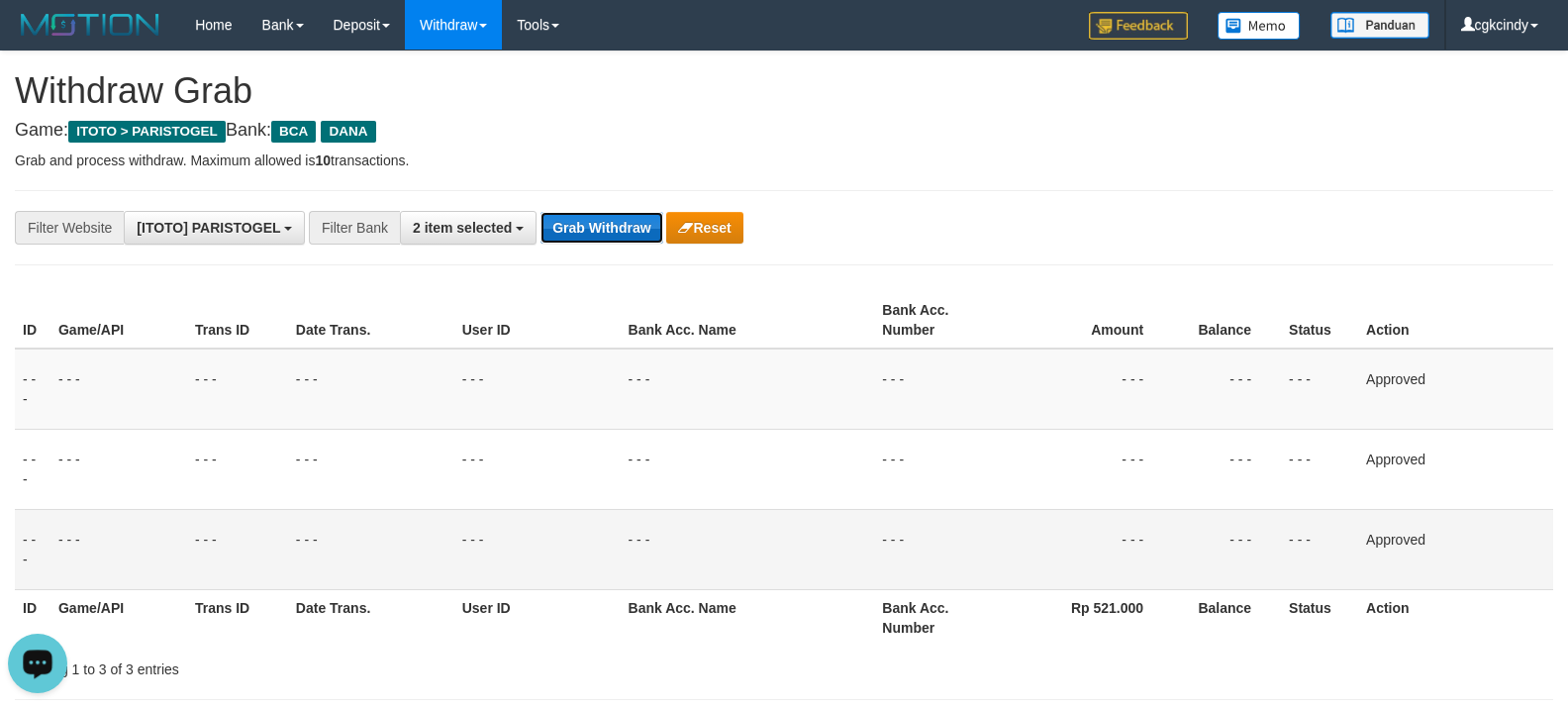 click on "Grab Withdraw" at bounding box center [601, 228] 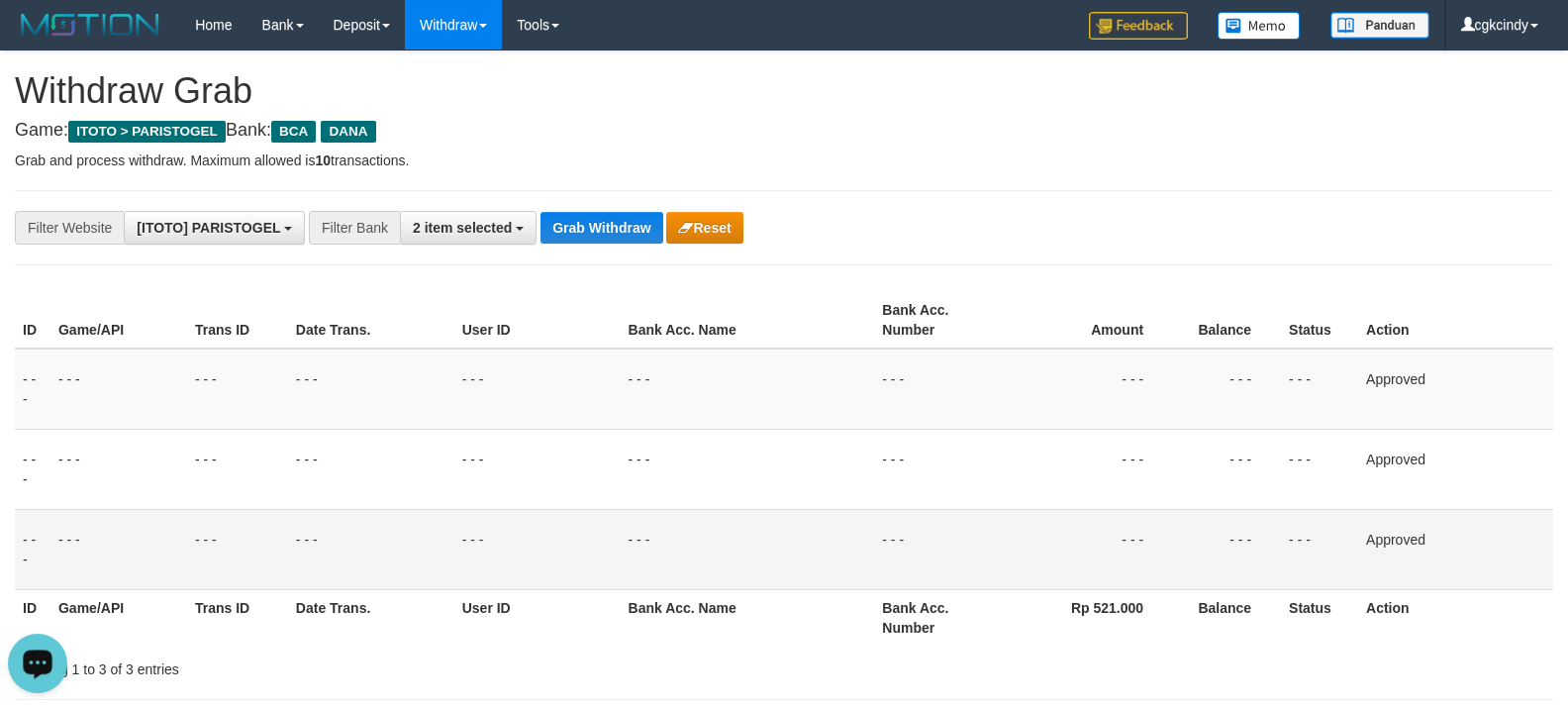 click on "**********" at bounding box center [653, 228] 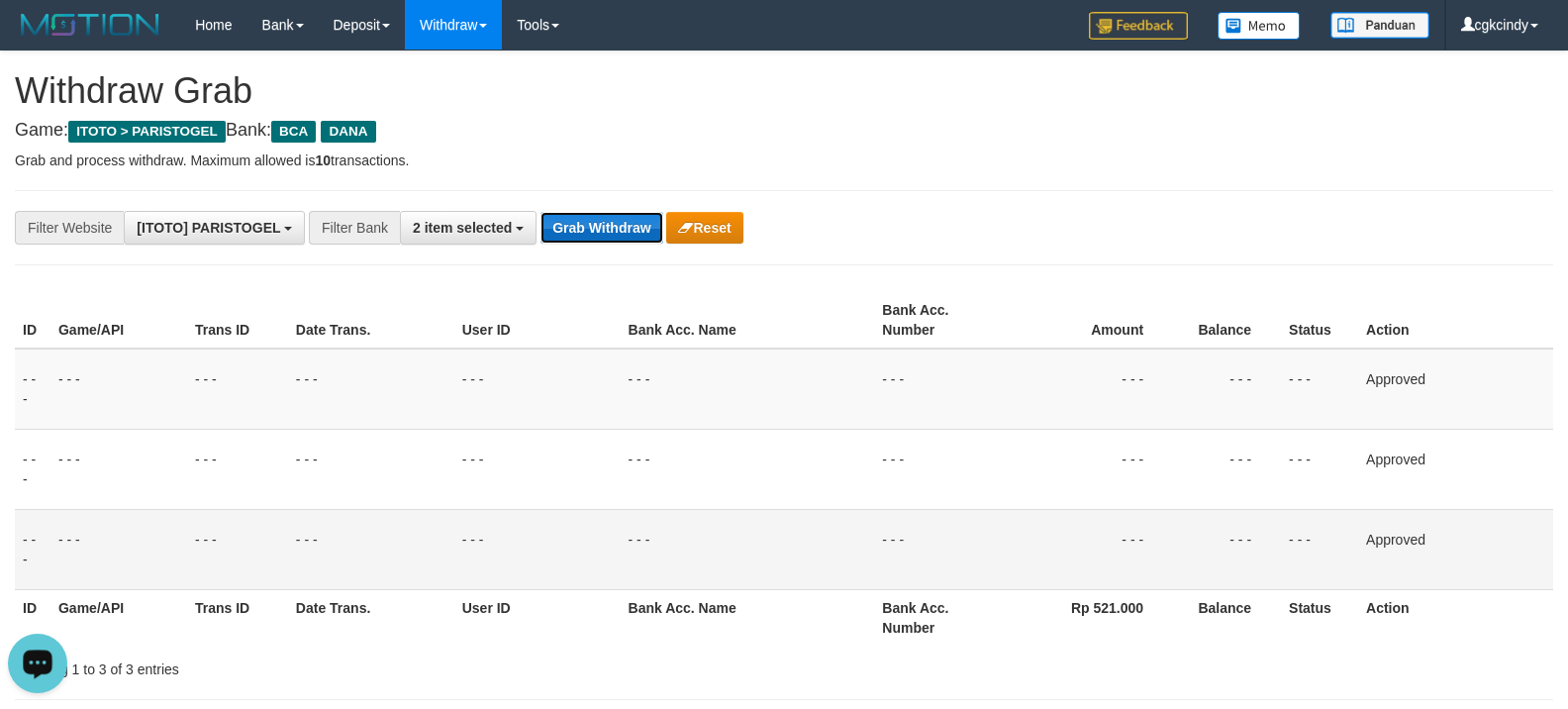 click on "Grab Withdraw" at bounding box center [601, 228] 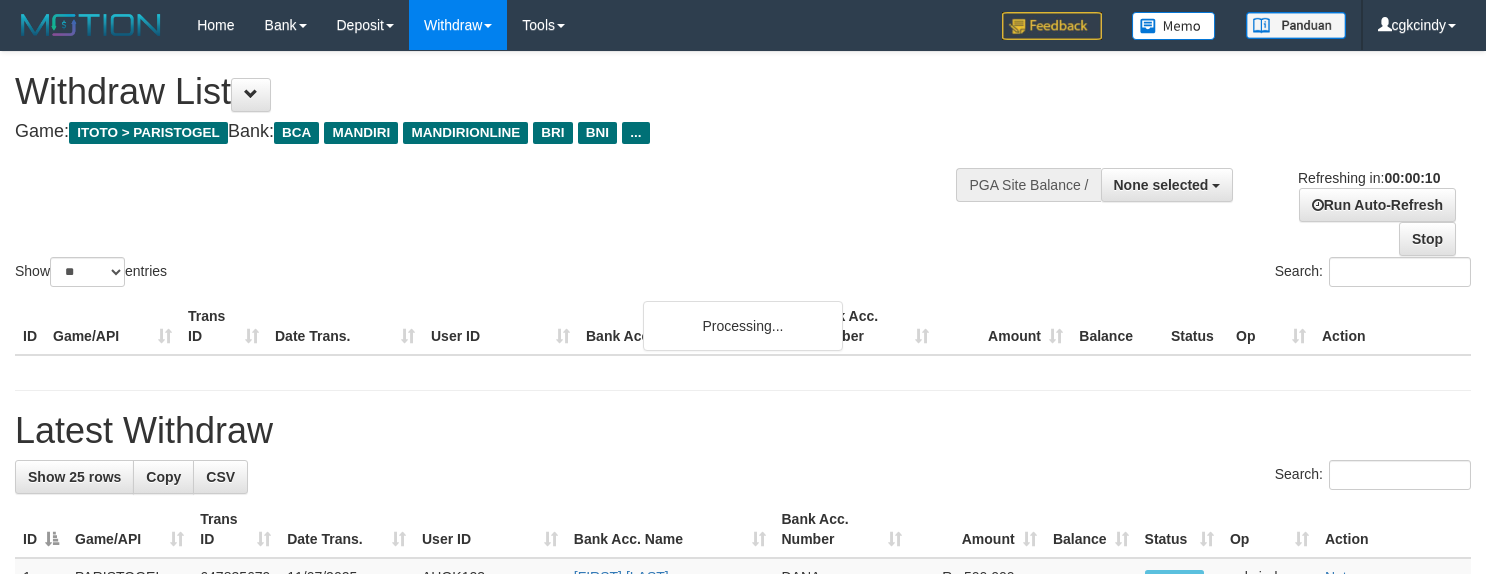 select 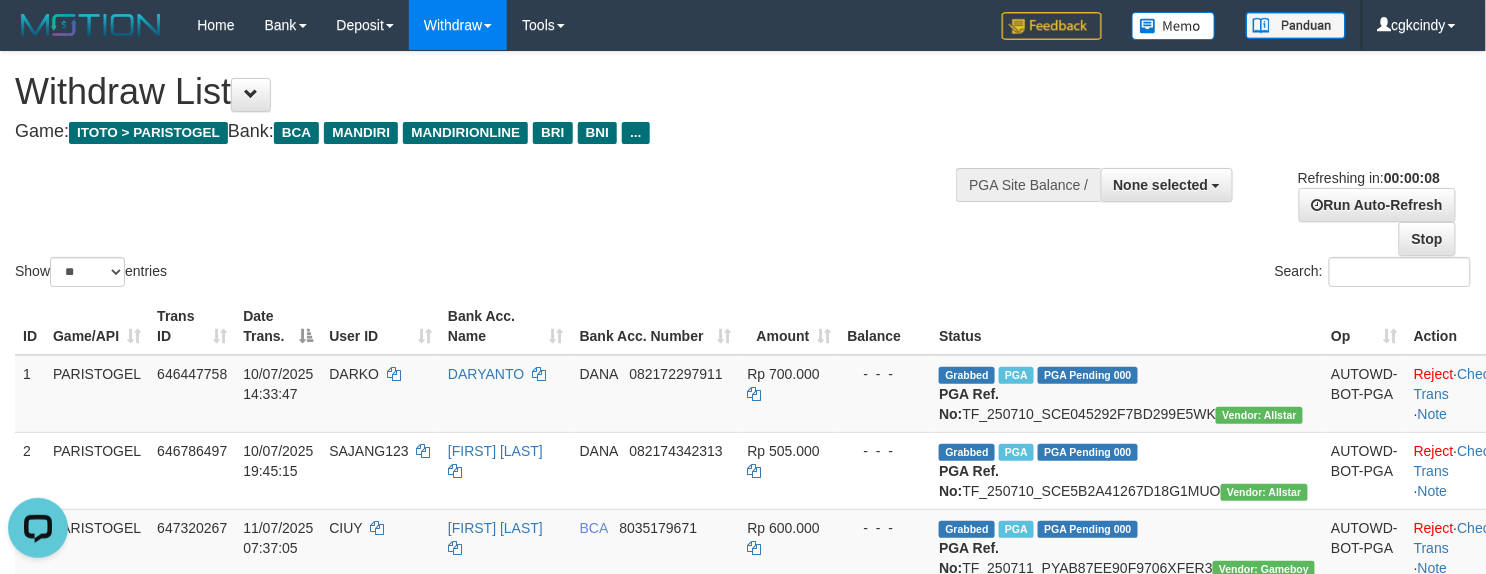 scroll, scrollTop: 0, scrollLeft: 0, axis: both 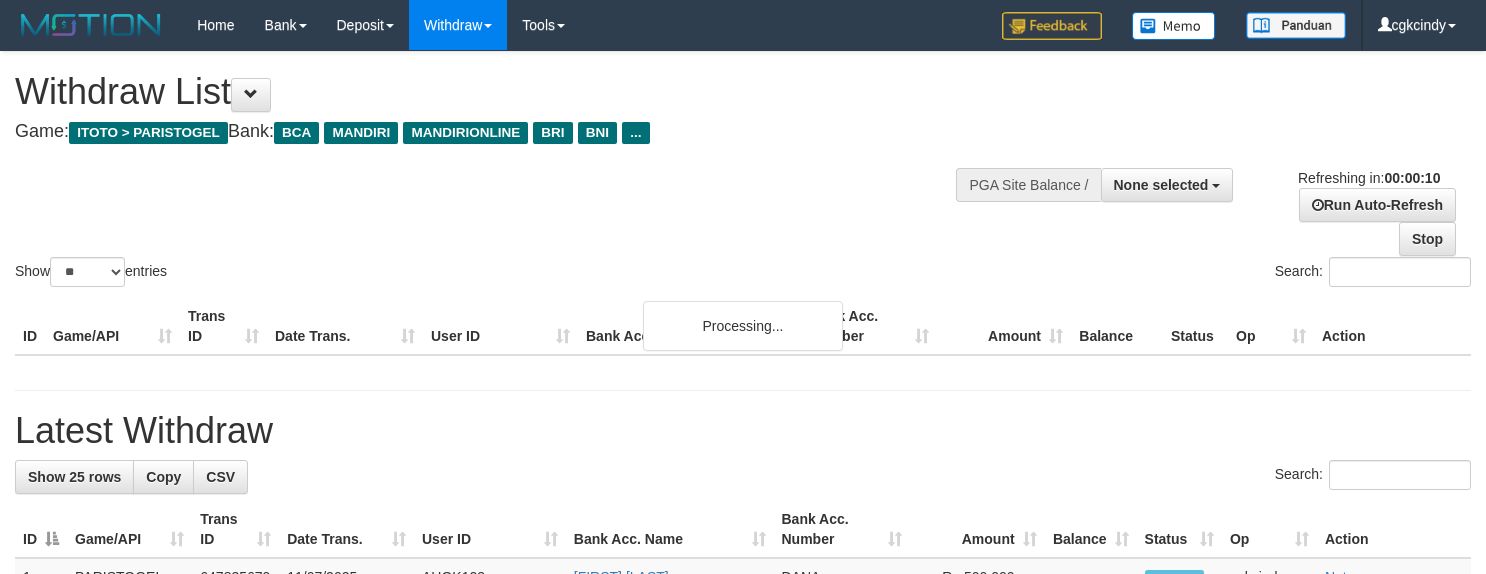 select 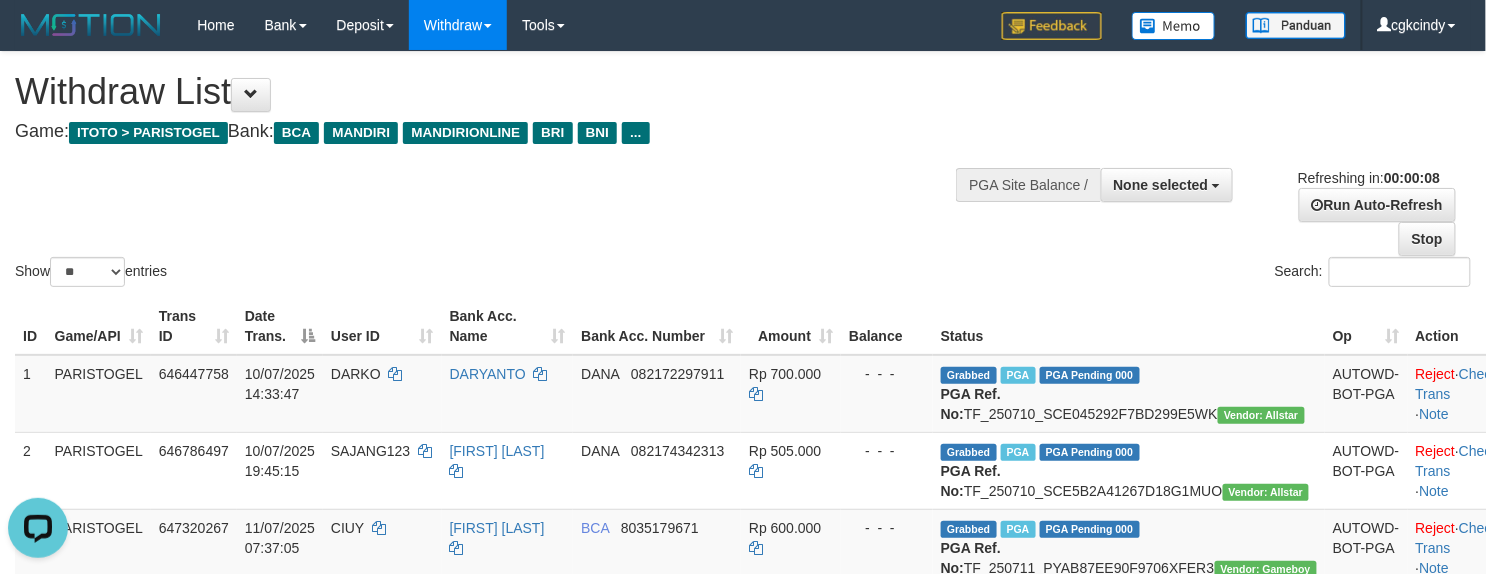 scroll, scrollTop: 0, scrollLeft: 0, axis: both 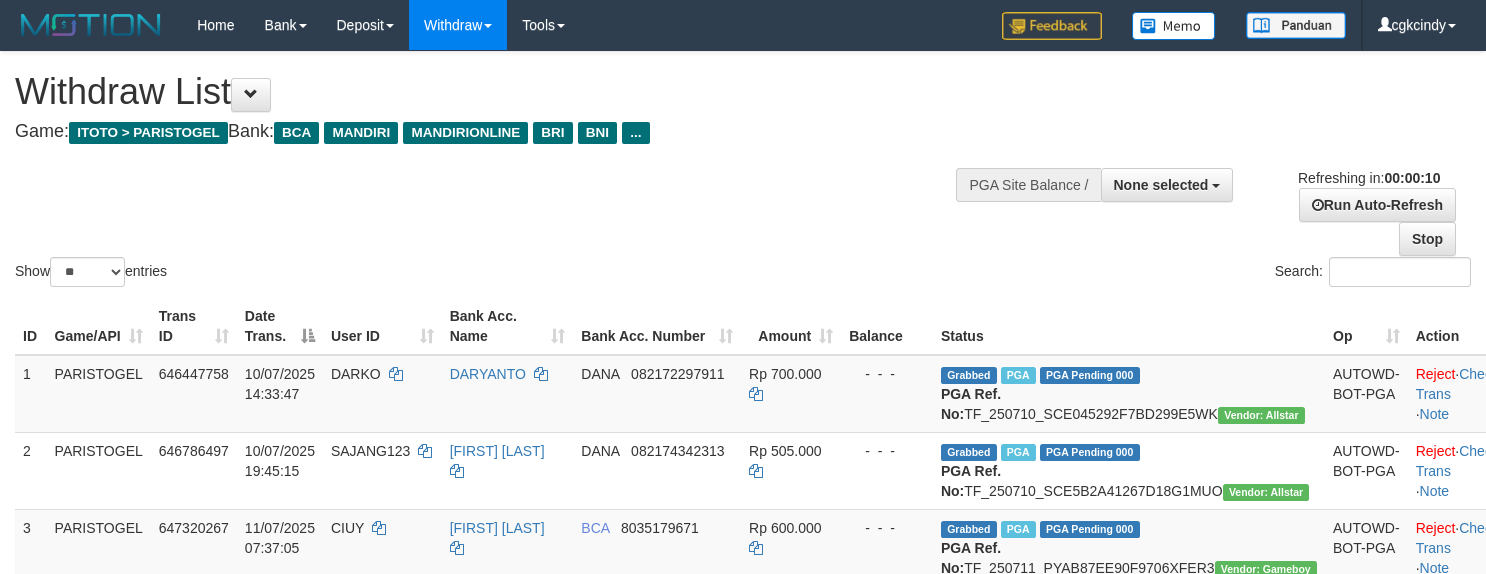 select 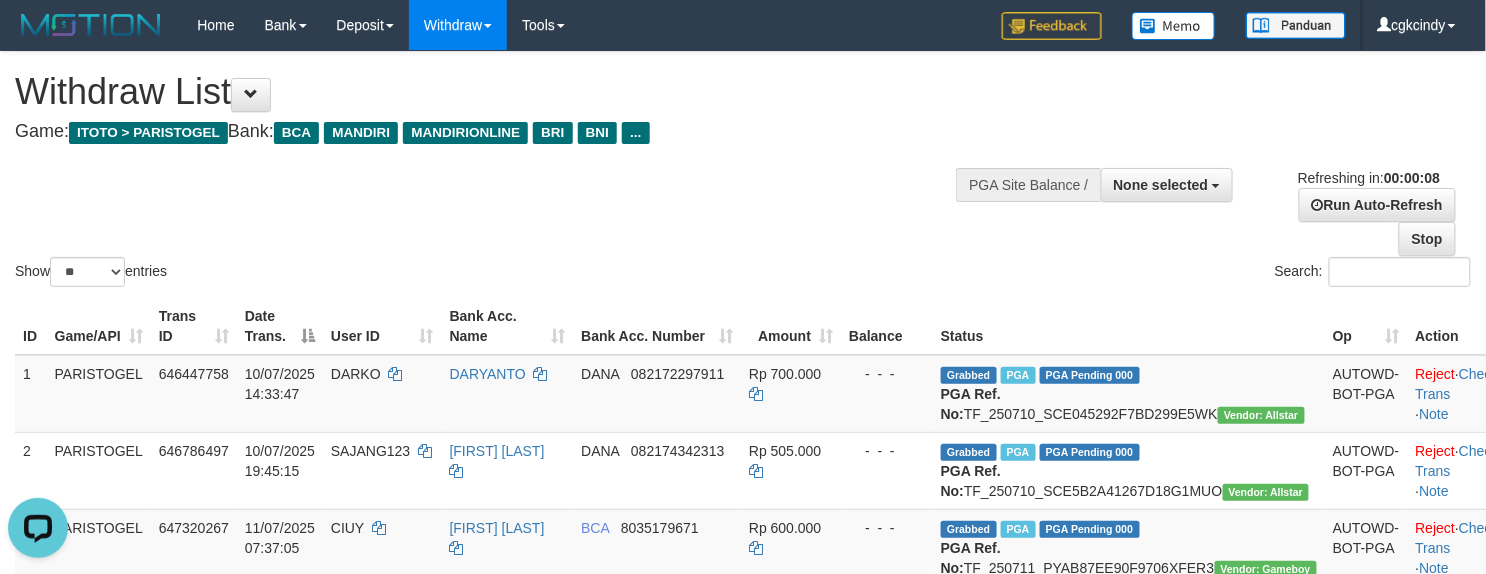 scroll, scrollTop: 0, scrollLeft: 0, axis: both 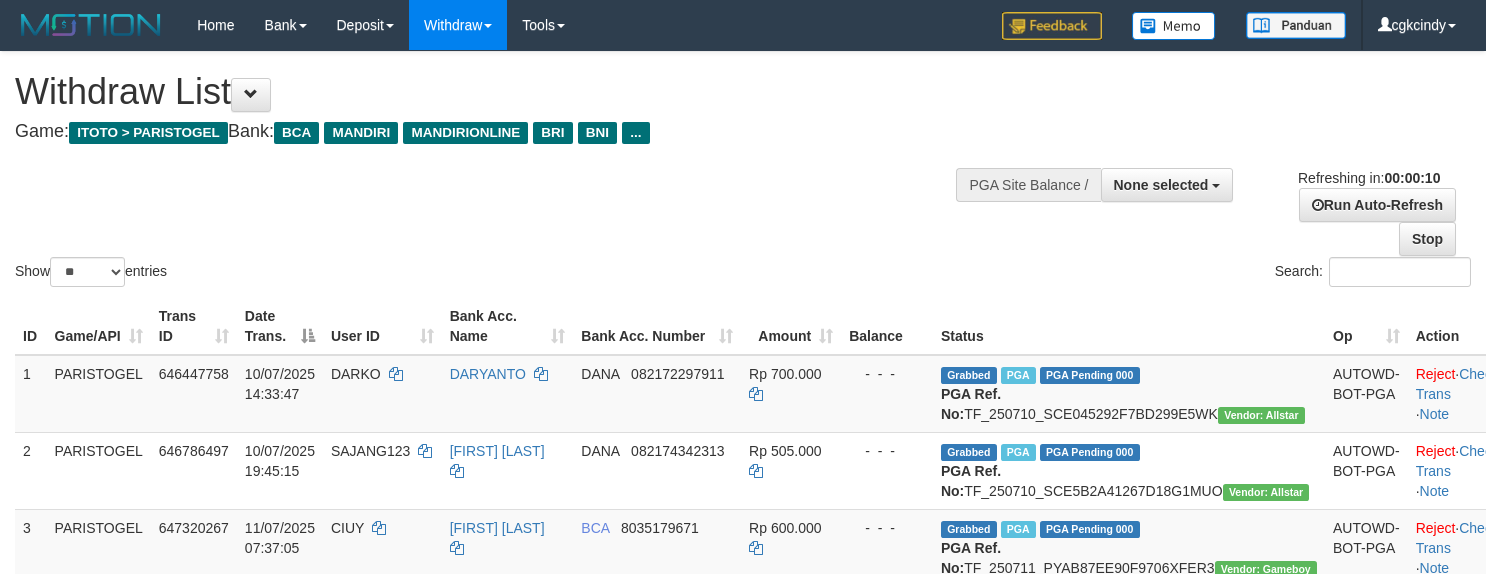 select 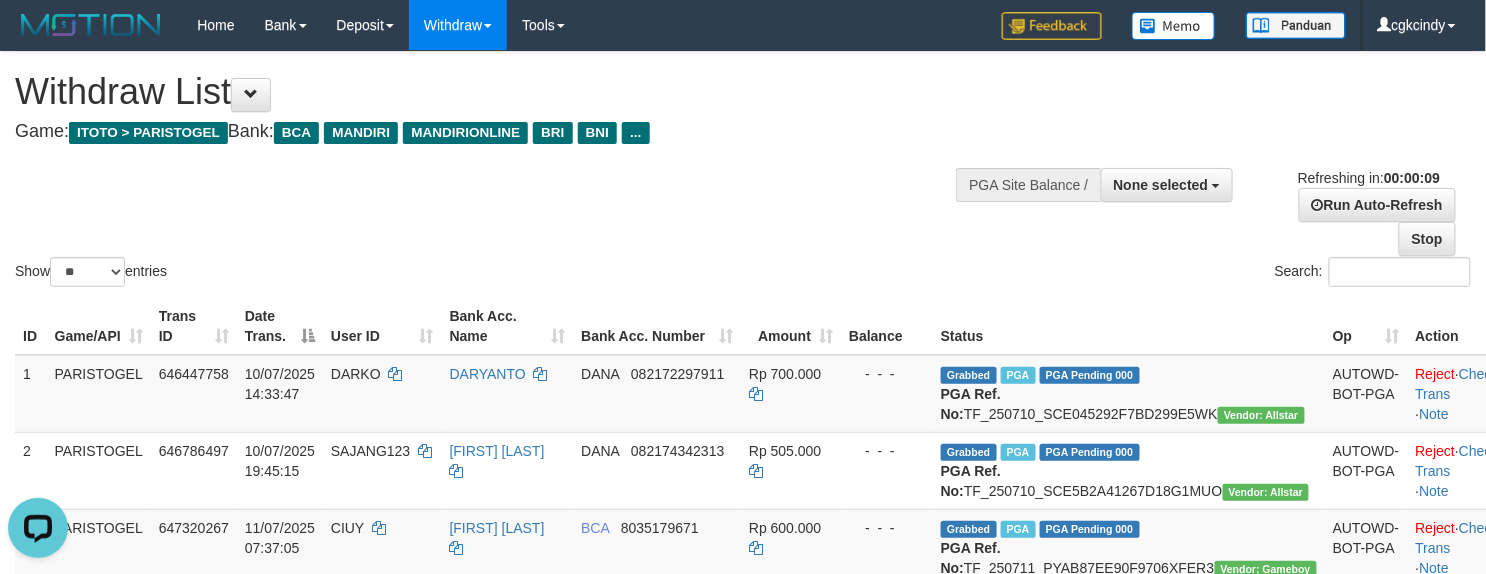 scroll, scrollTop: 0, scrollLeft: 0, axis: both 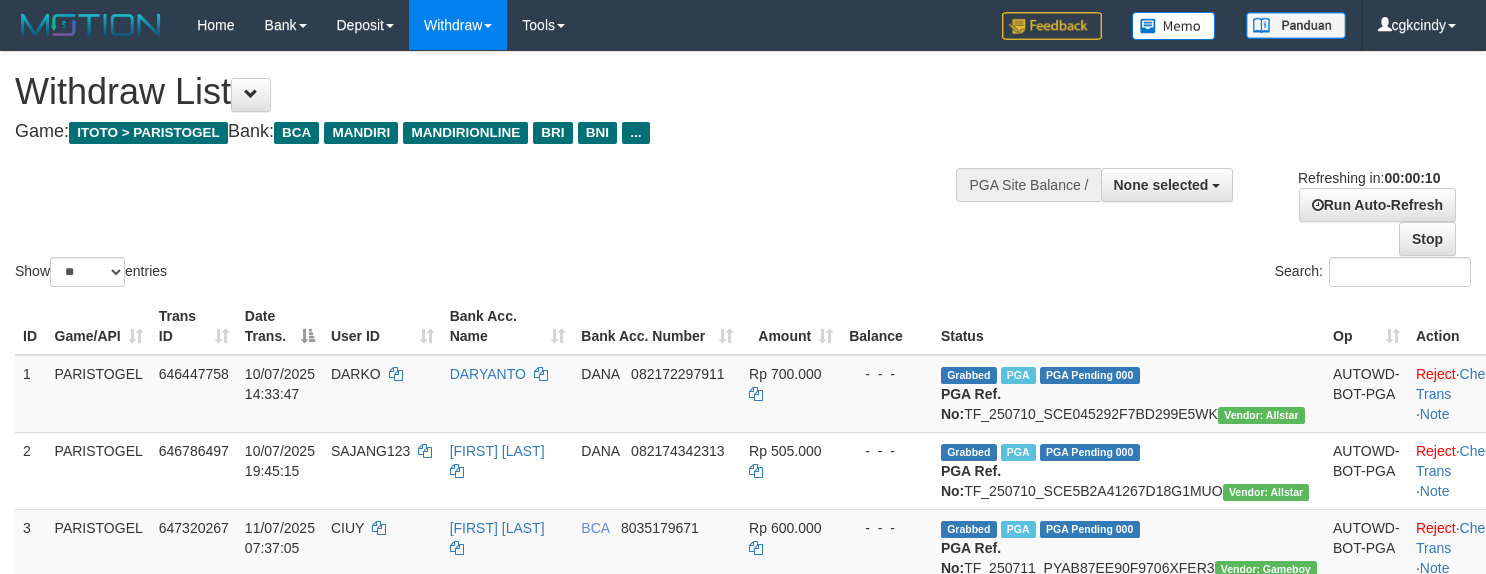 select 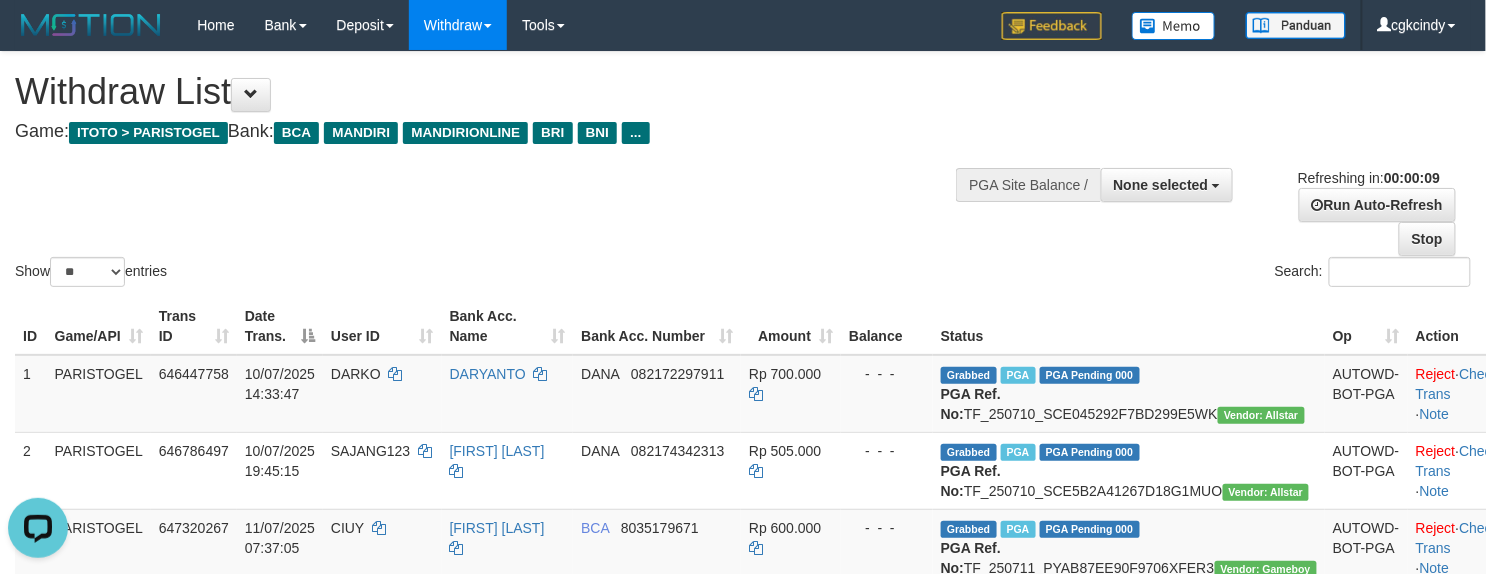 scroll, scrollTop: 0, scrollLeft: 0, axis: both 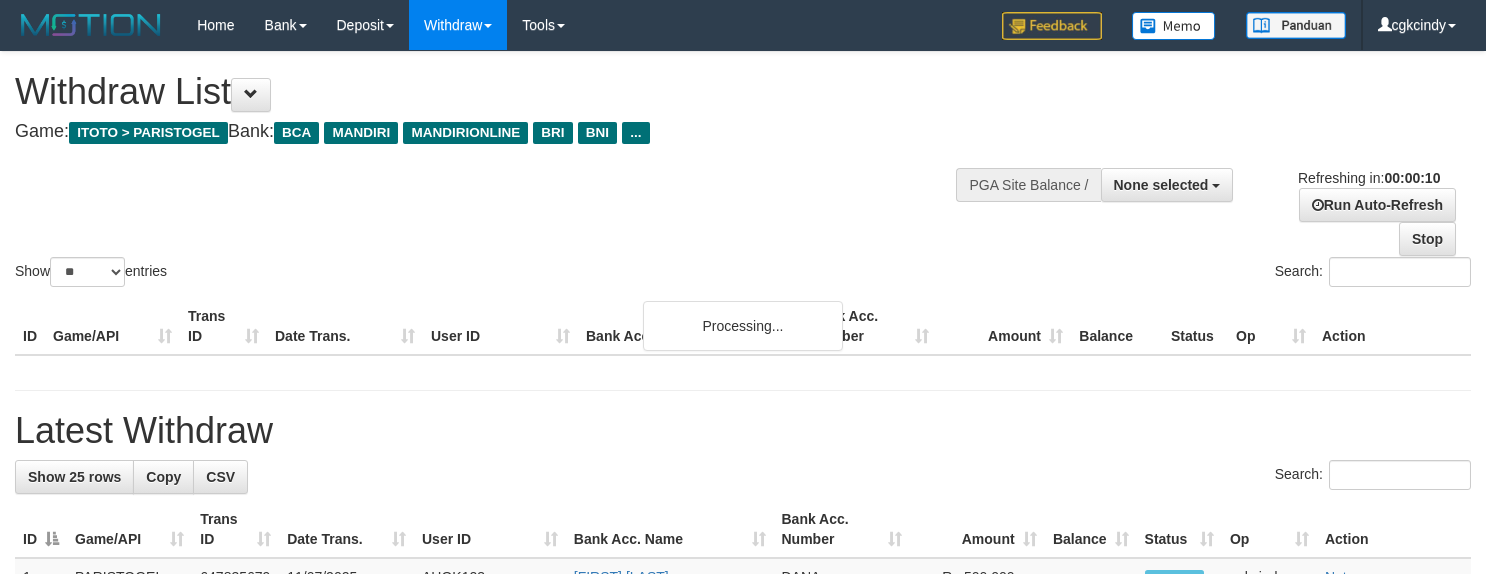 select 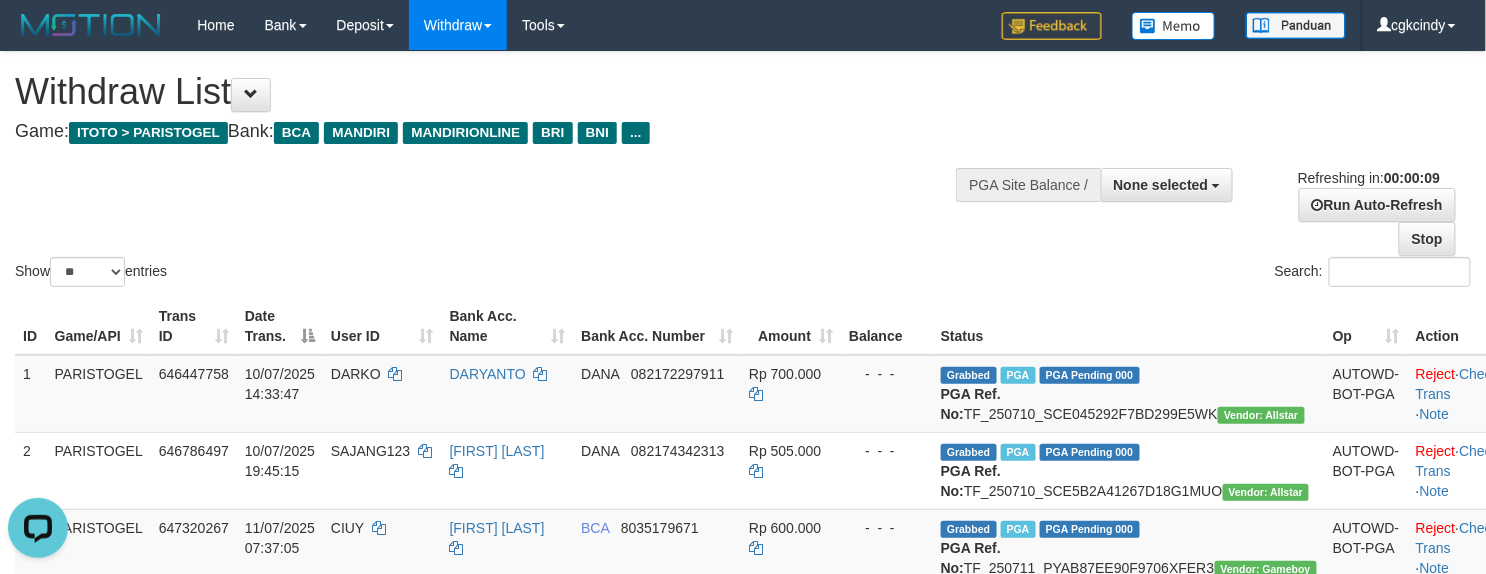 scroll, scrollTop: 0, scrollLeft: 0, axis: both 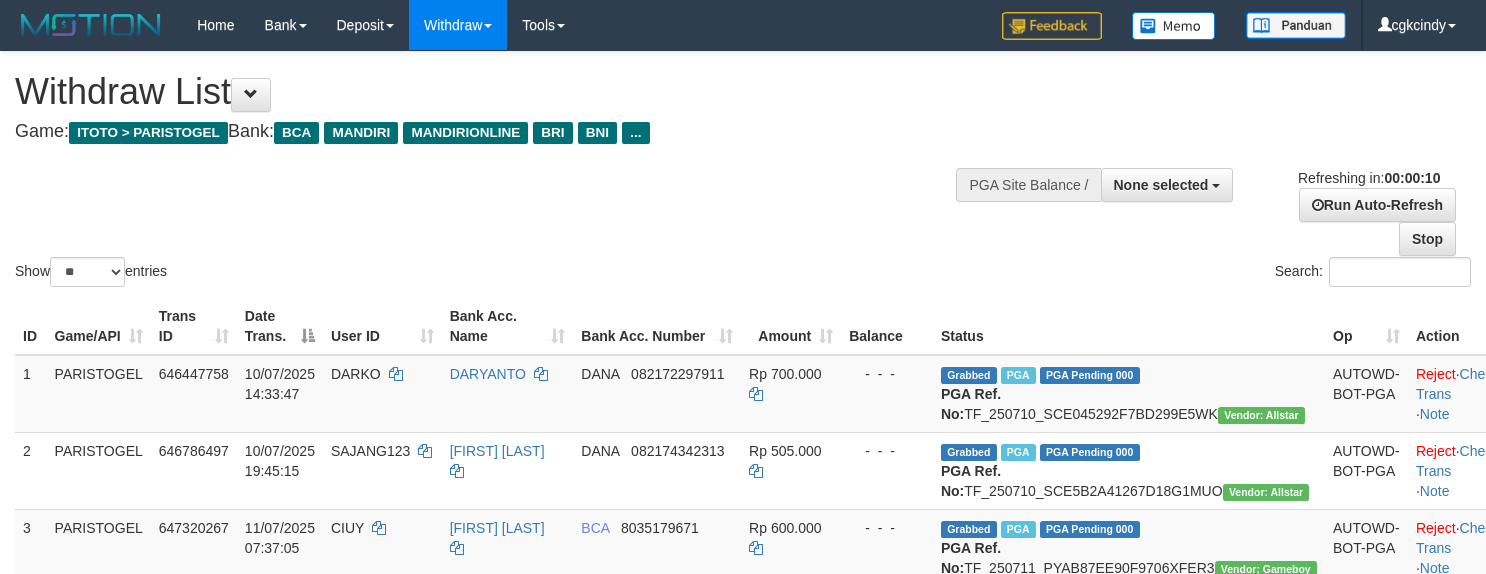 select 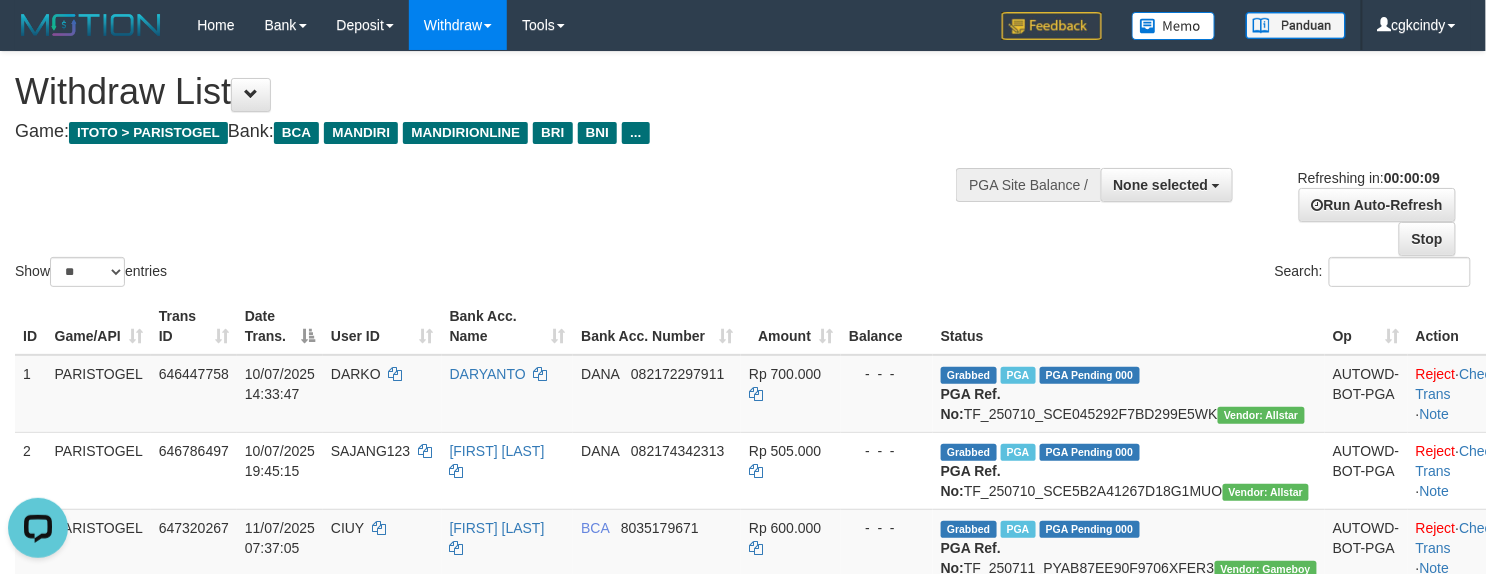 scroll, scrollTop: 0, scrollLeft: 0, axis: both 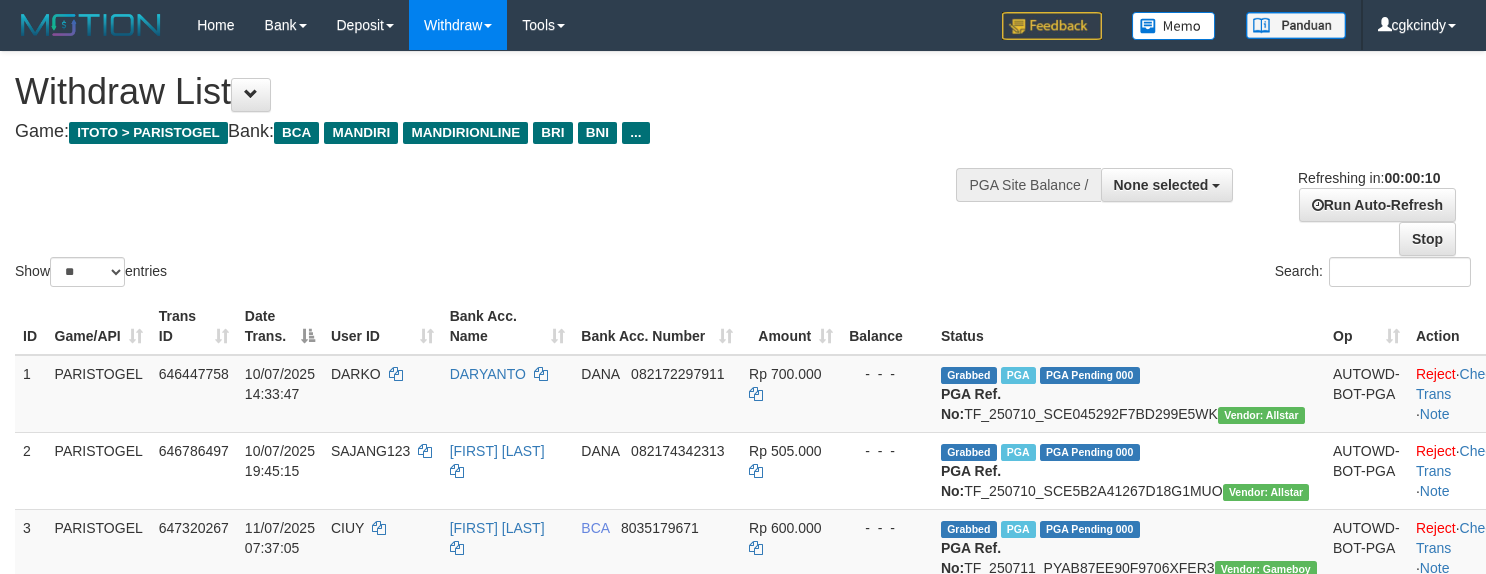 select 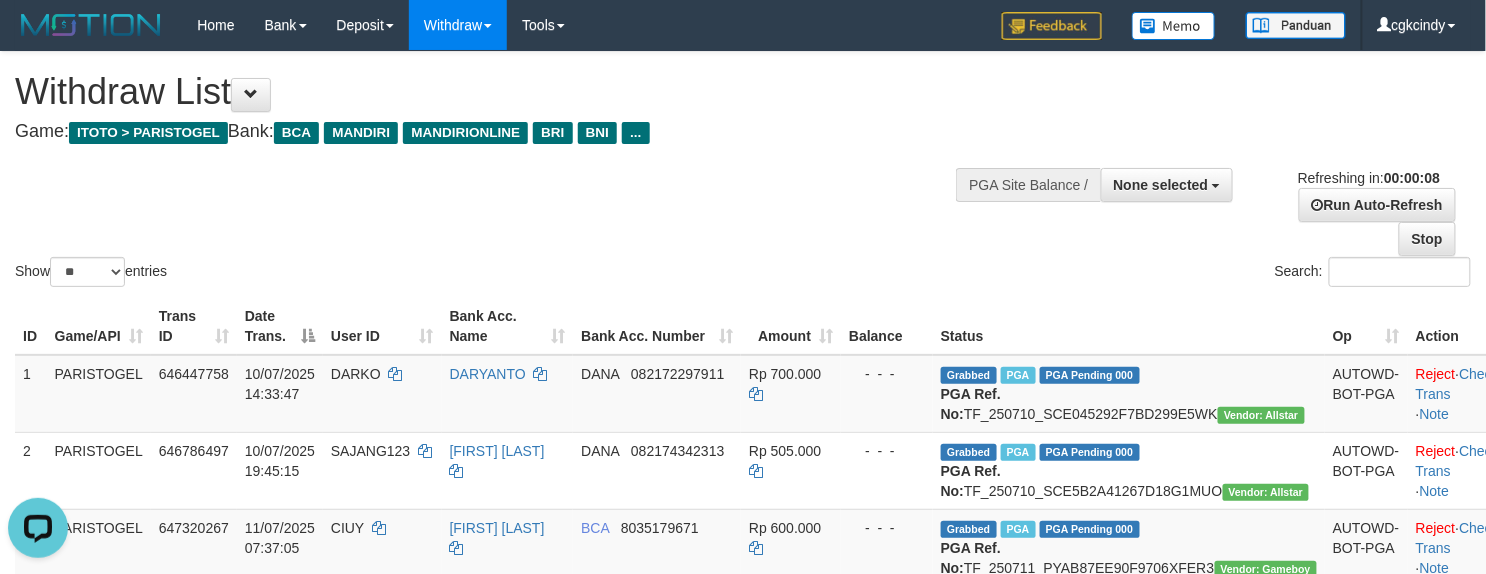 scroll, scrollTop: 0, scrollLeft: 0, axis: both 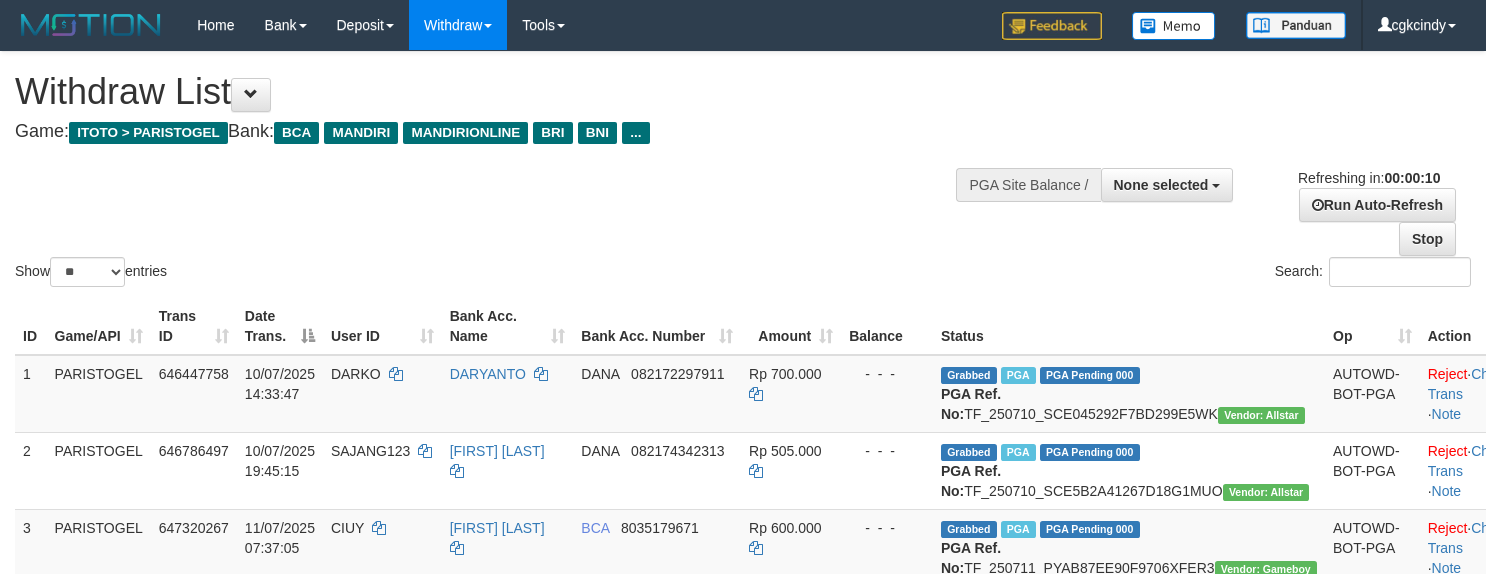 select 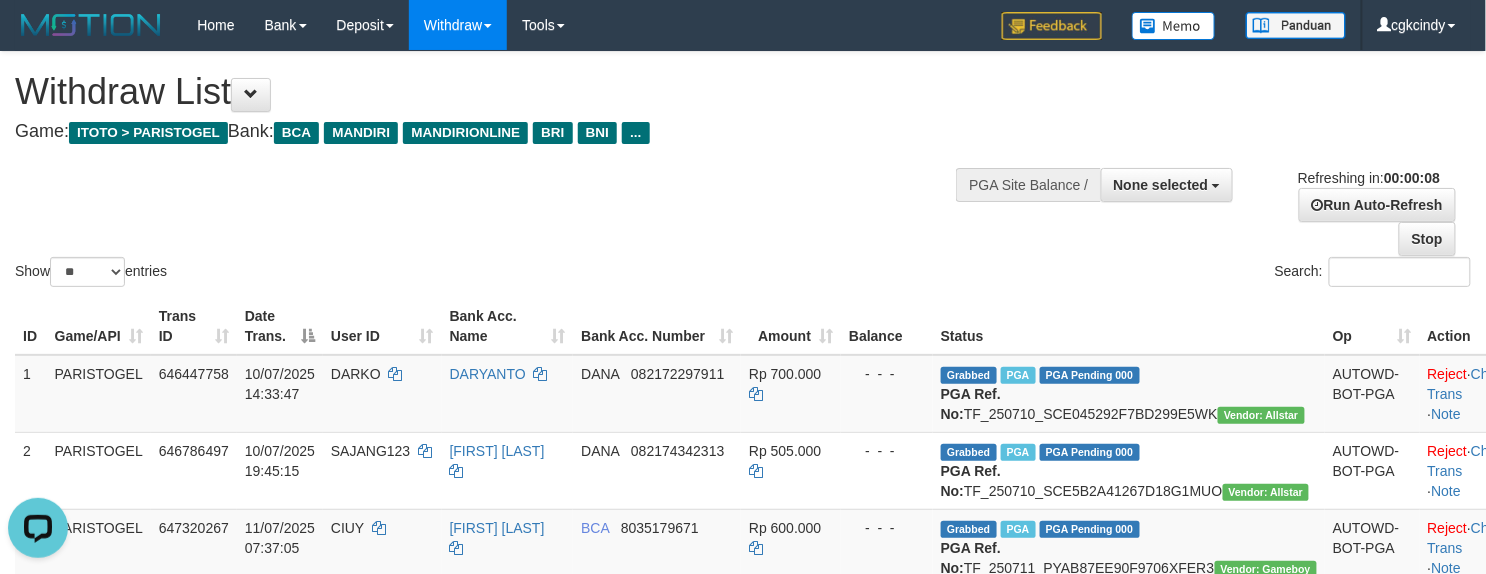 scroll, scrollTop: 0, scrollLeft: 0, axis: both 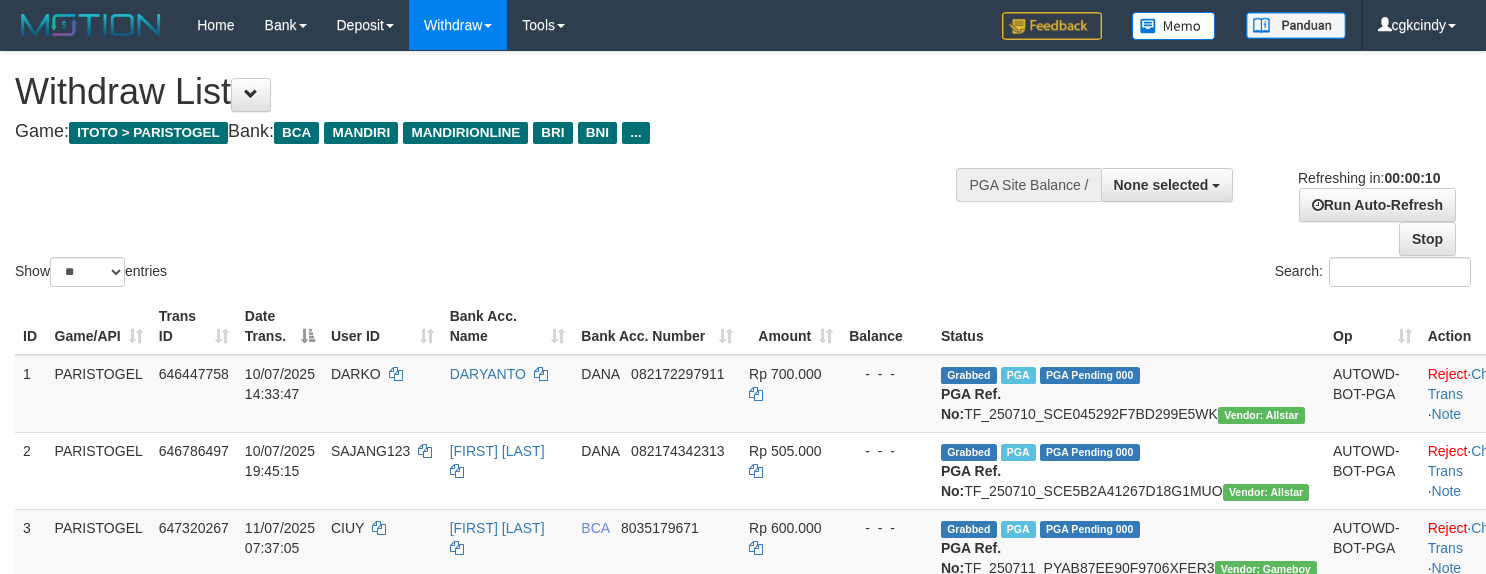 select 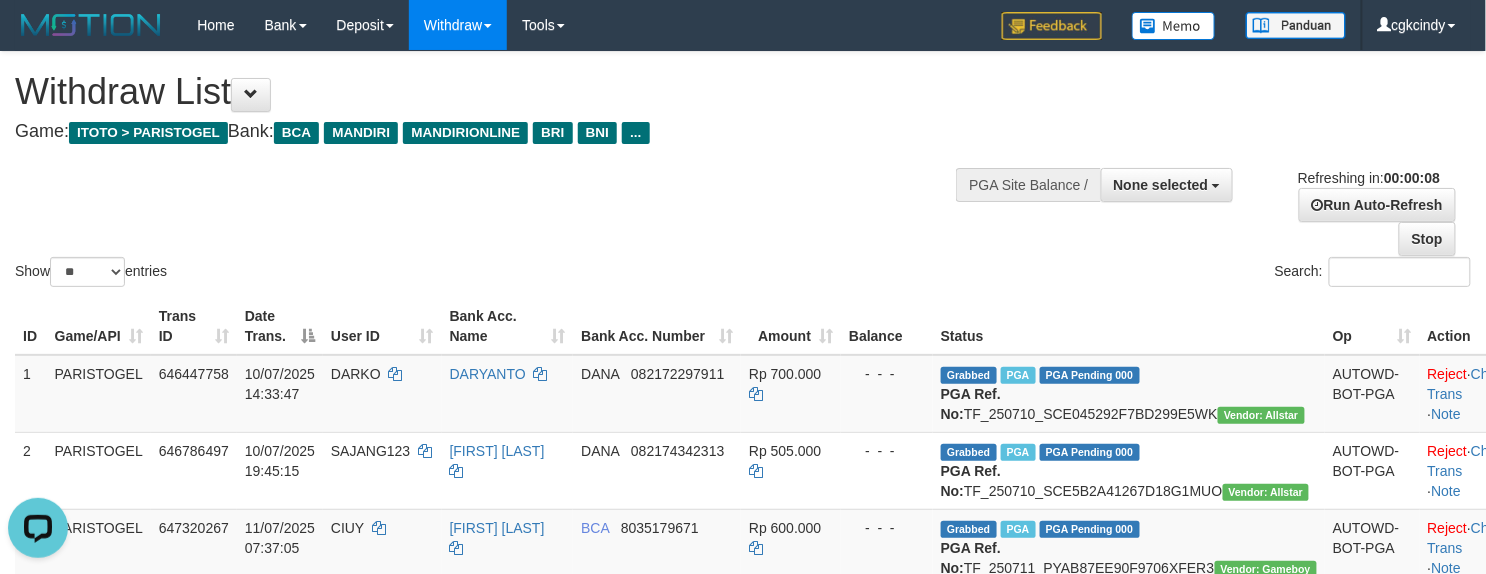 scroll, scrollTop: 0, scrollLeft: 0, axis: both 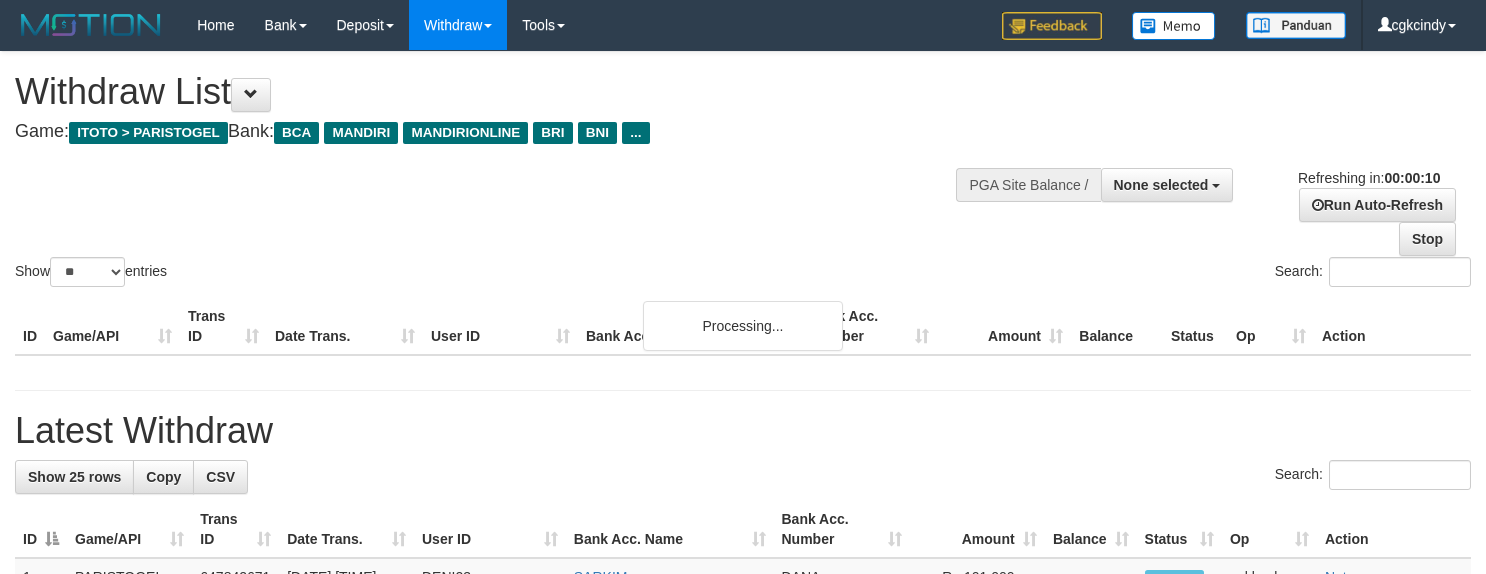 select 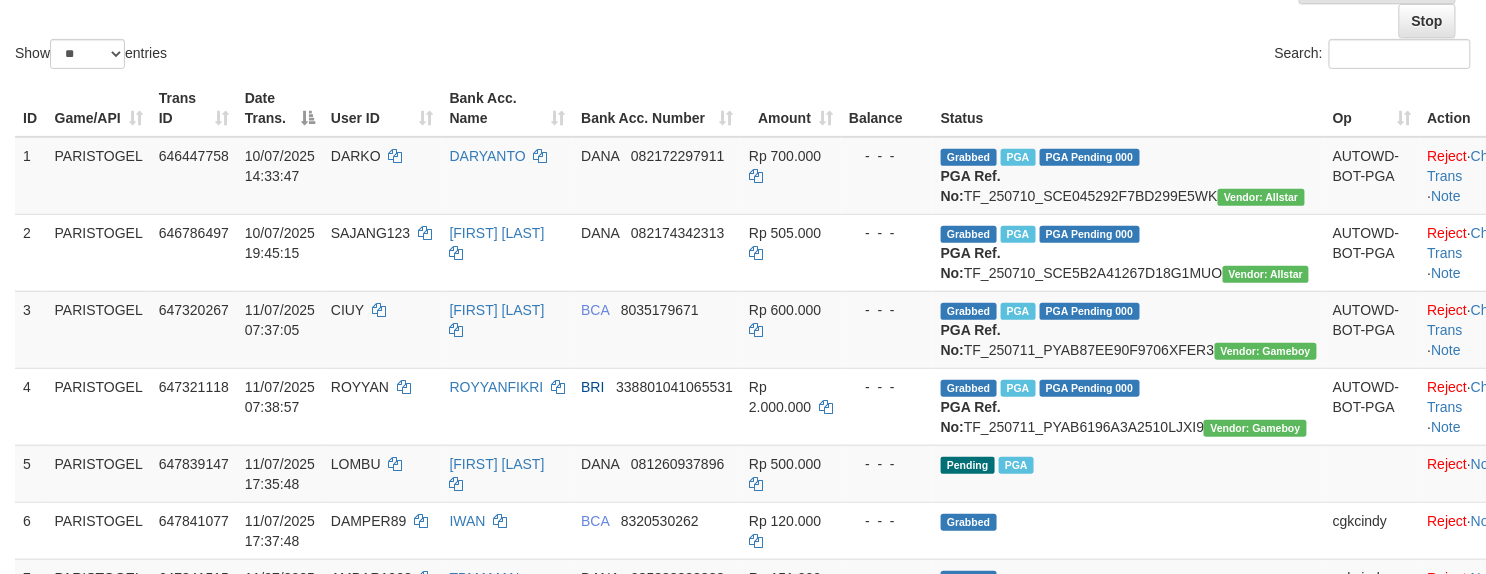 scroll, scrollTop: 266, scrollLeft: 0, axis: vertical 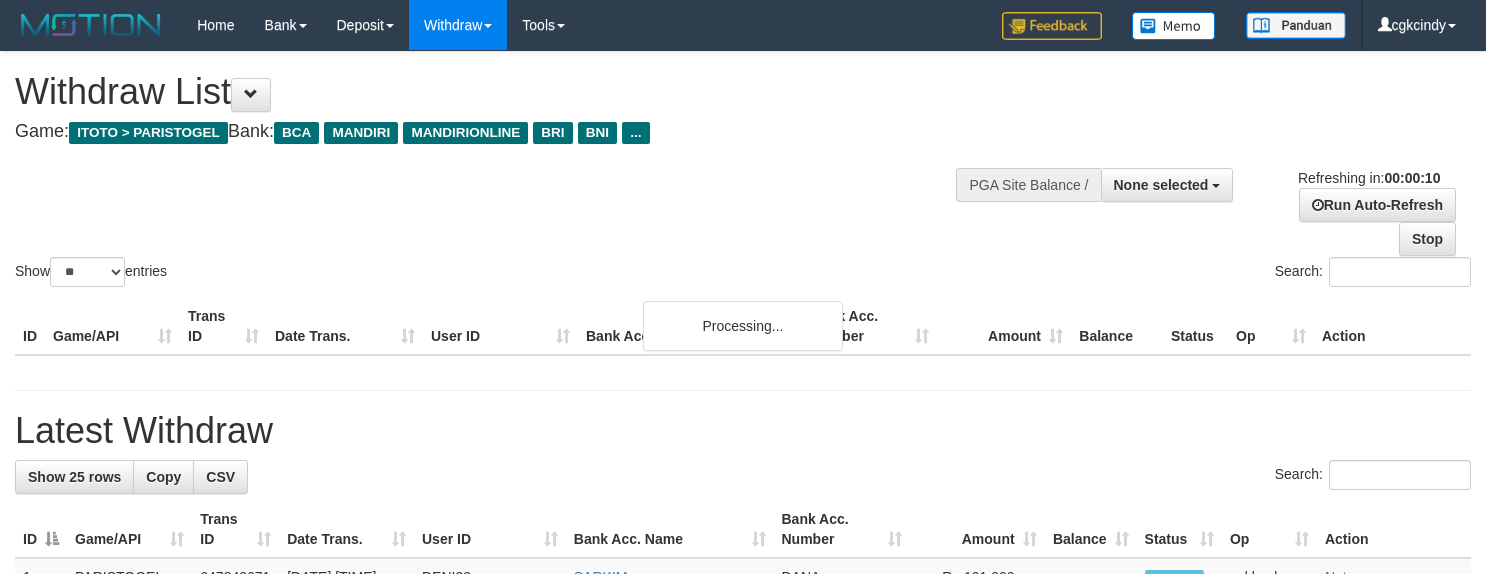 select 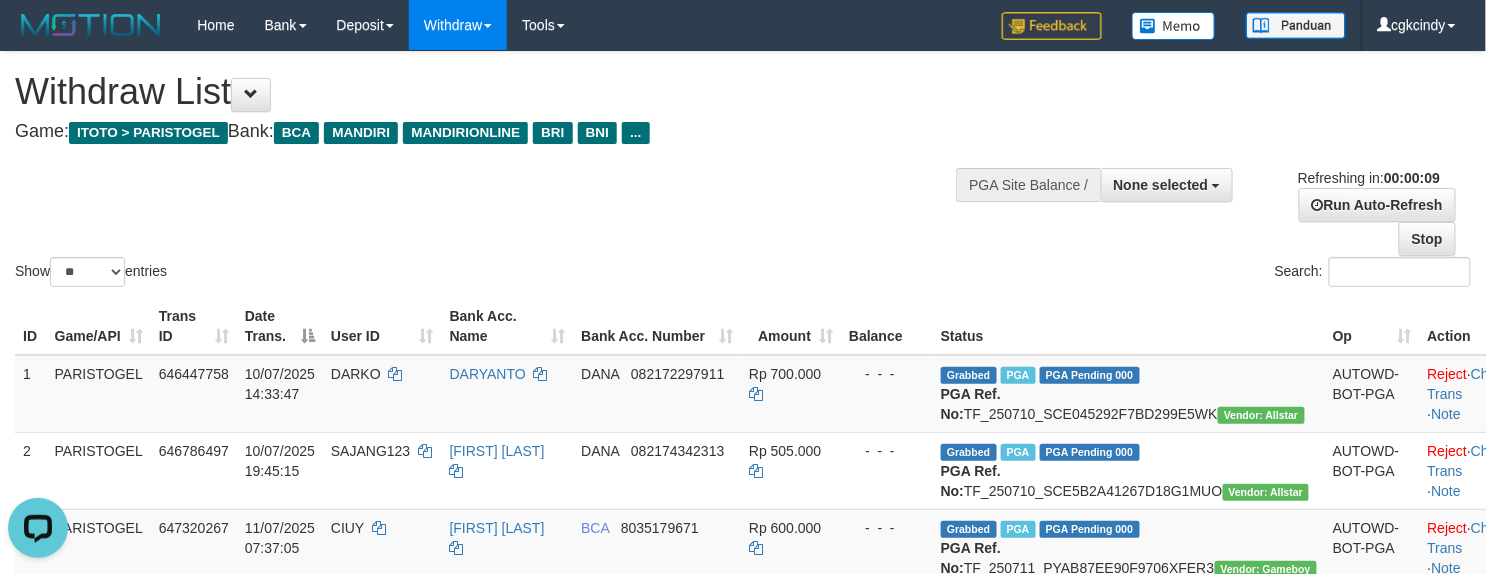 scroll, scrollTop: 0, scrollLeft: 0, axis: both 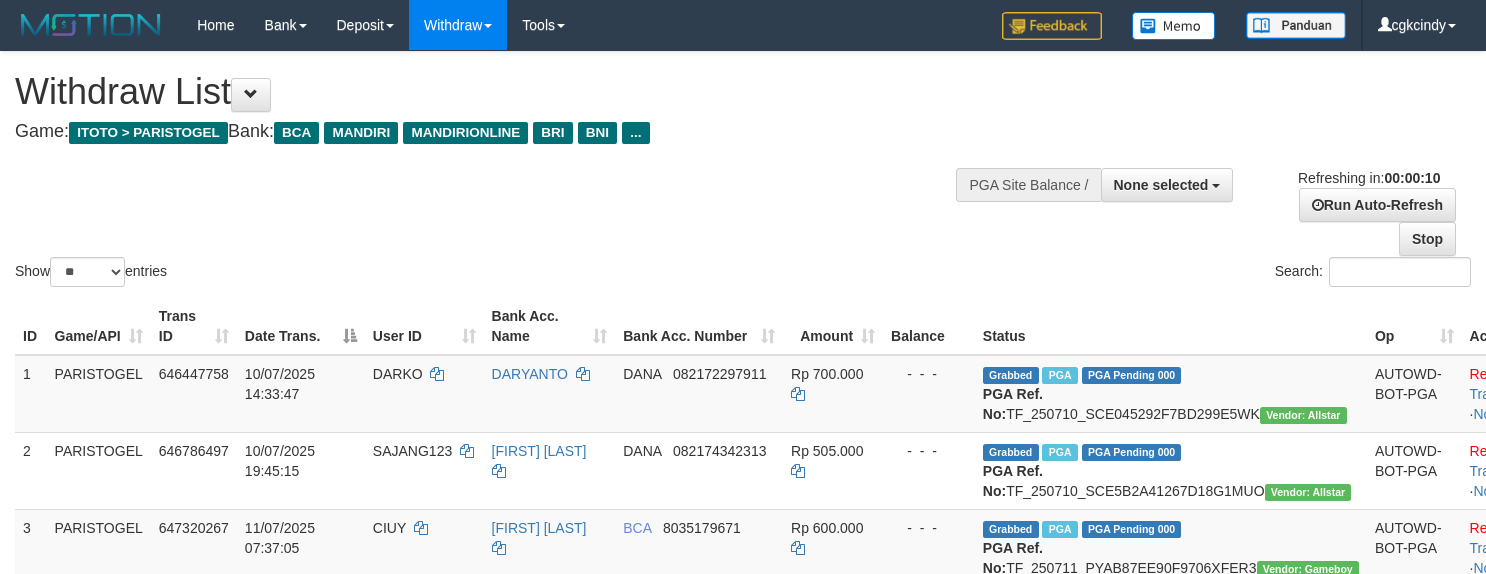 select 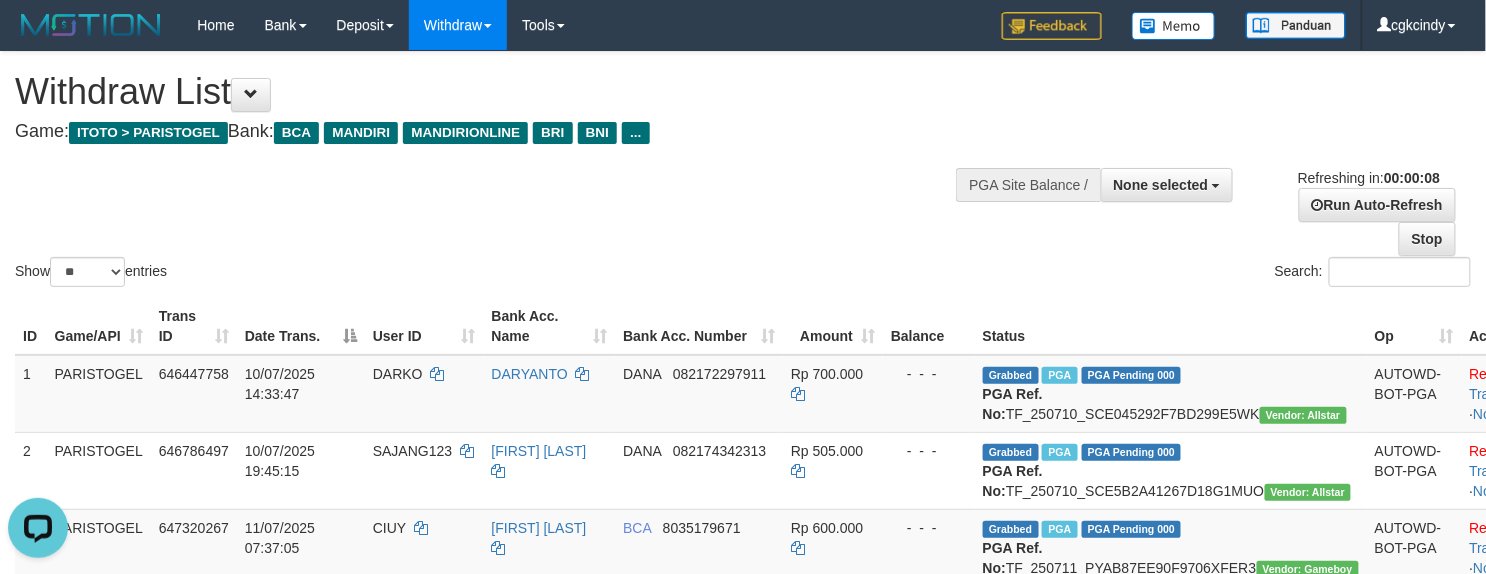 scroll, scrollTop: 0, scrollLeft: 0, axis: both 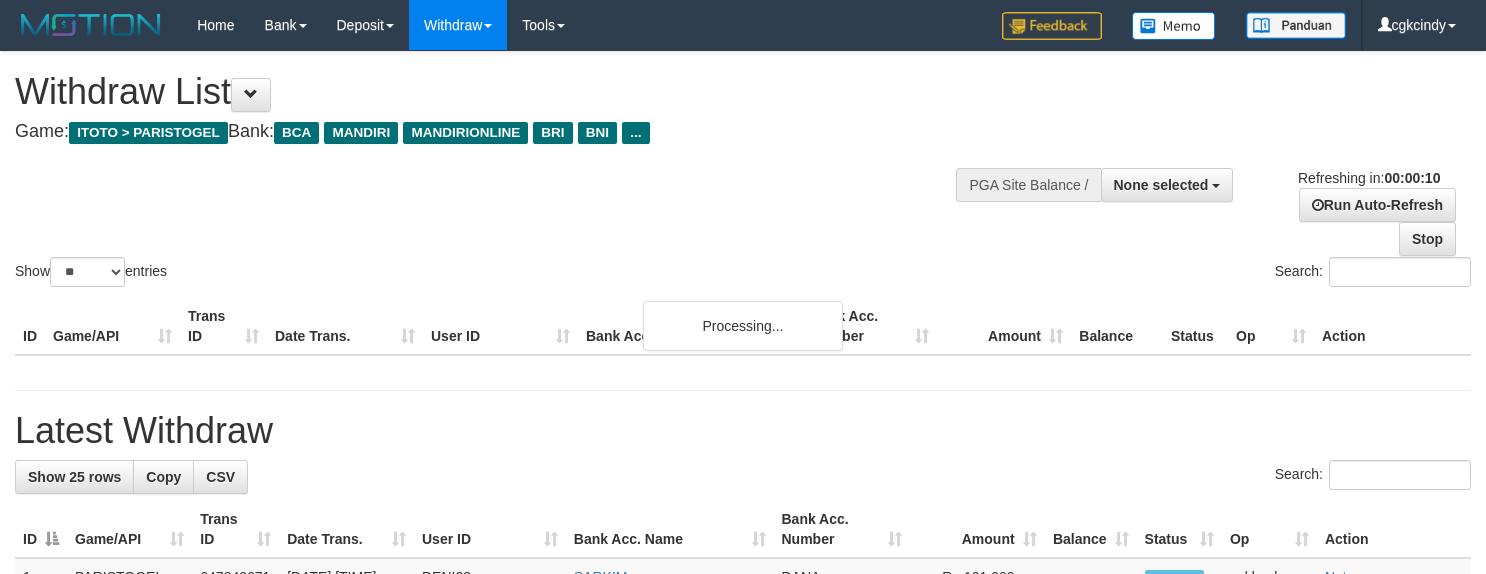 select 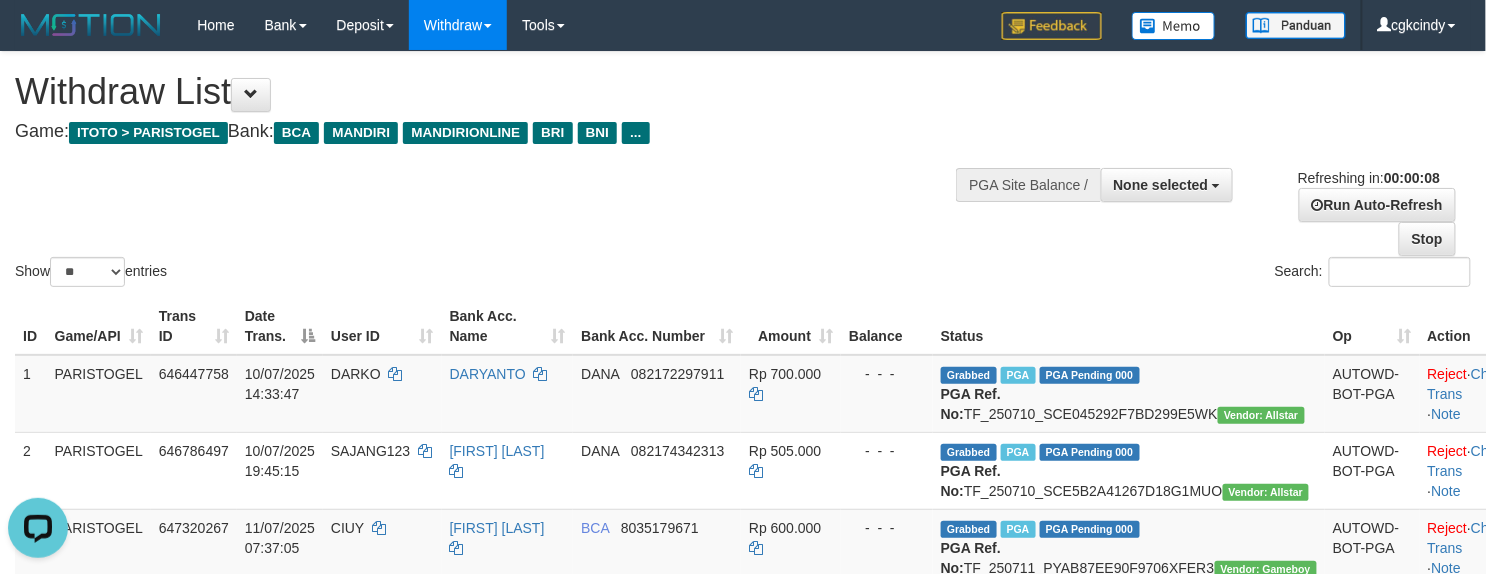 scroll, scrollTop: 0, scrollLeft: 0, axis: both 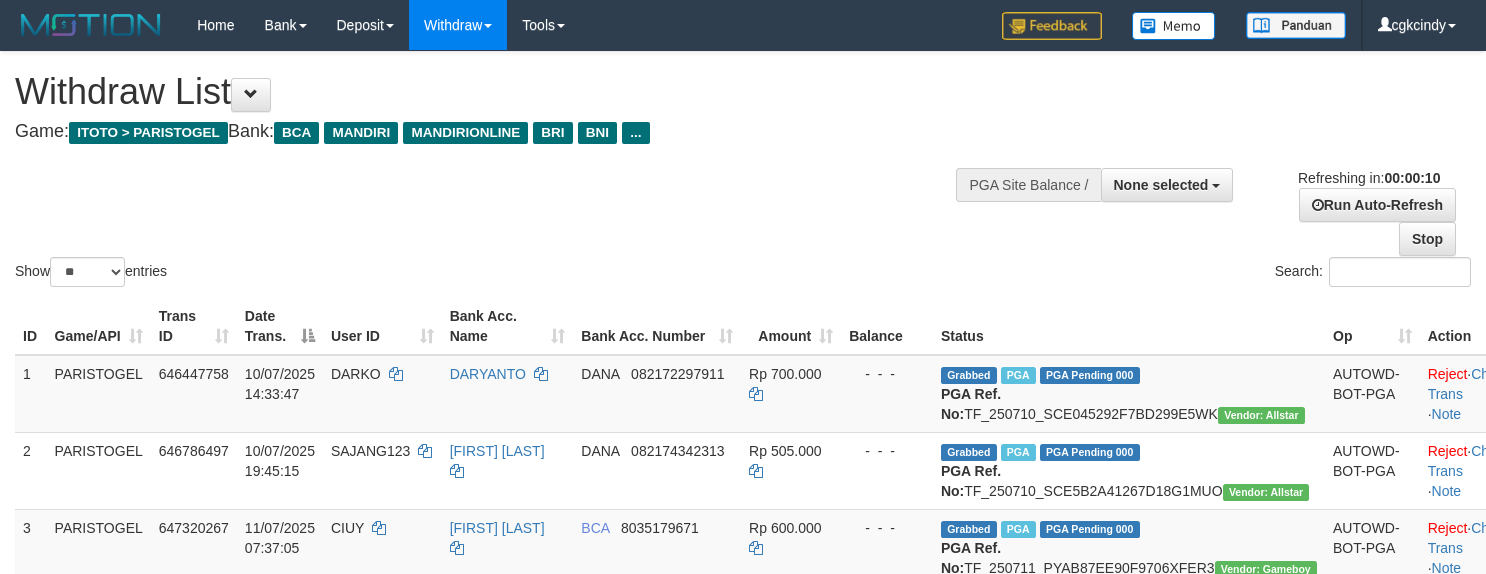 select 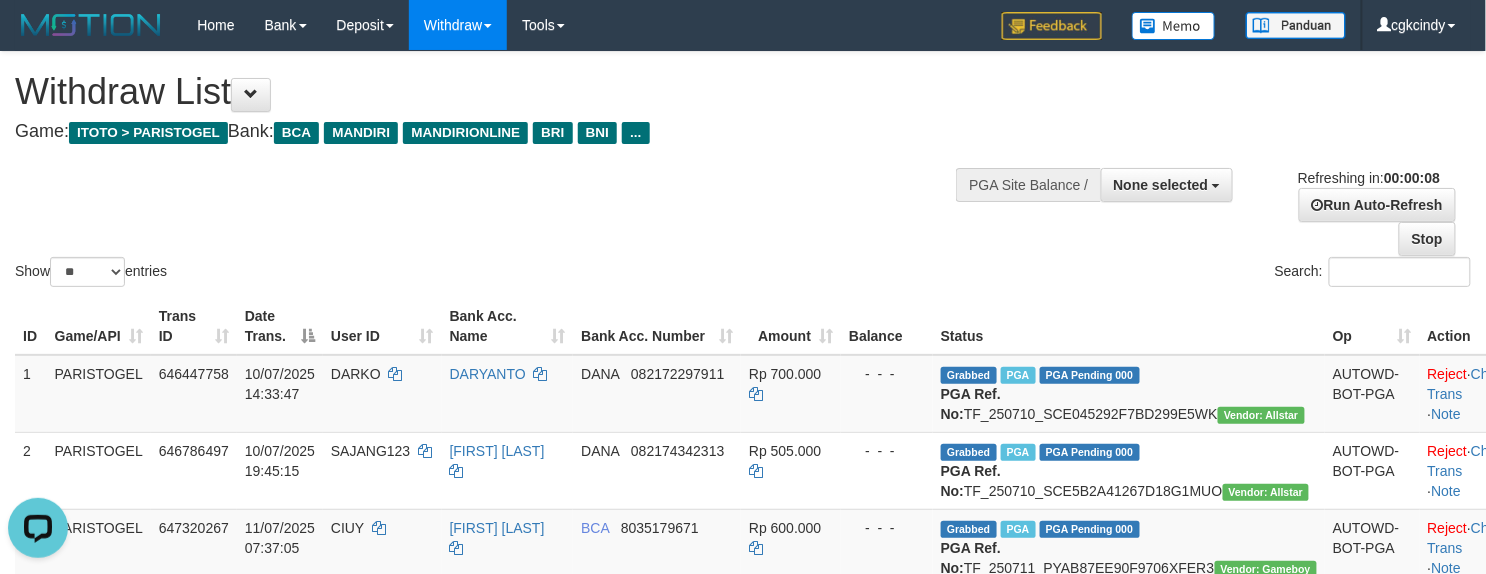 scroll, scrollTop: 0, scrollLeft: 0, axis: both 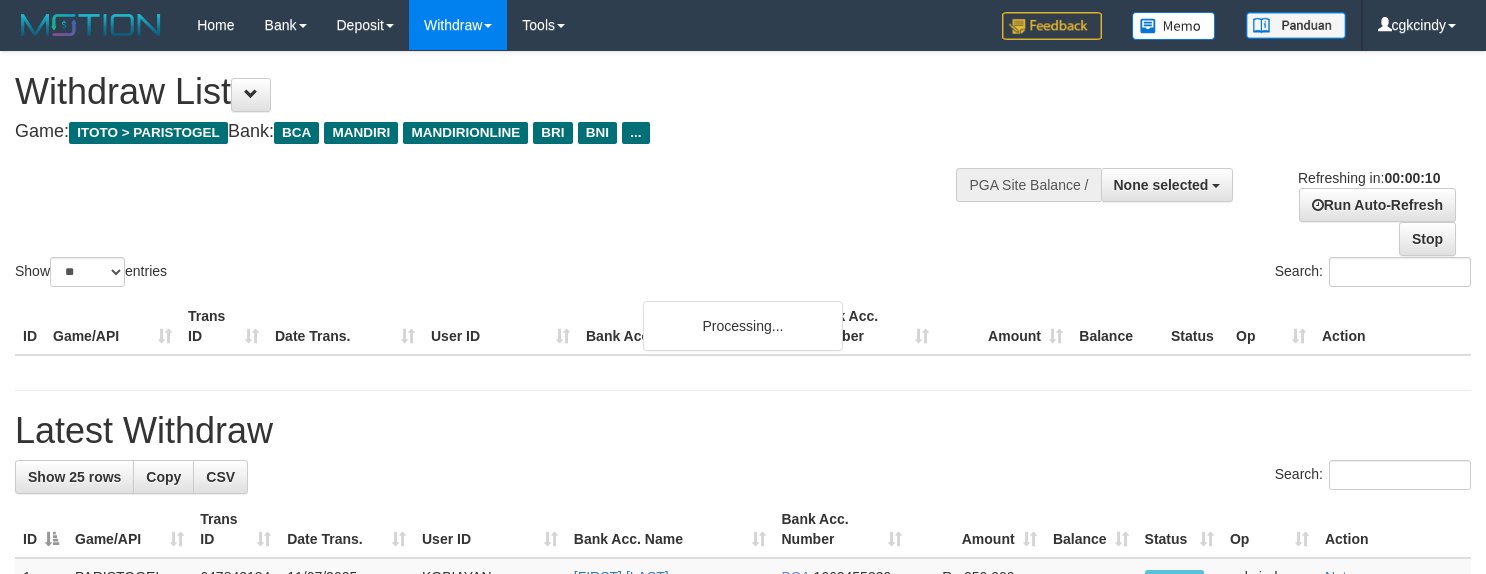 select 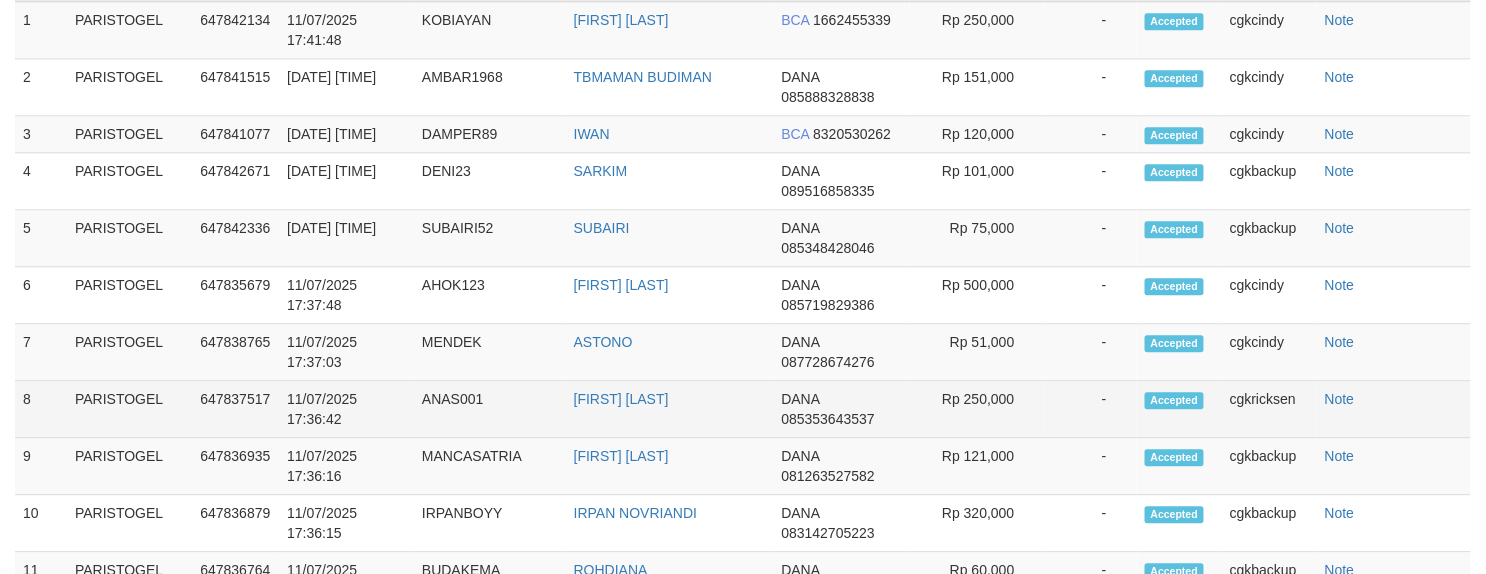 scroll, scrollTop: 1049, scrollLeft: 0, axis: vertical 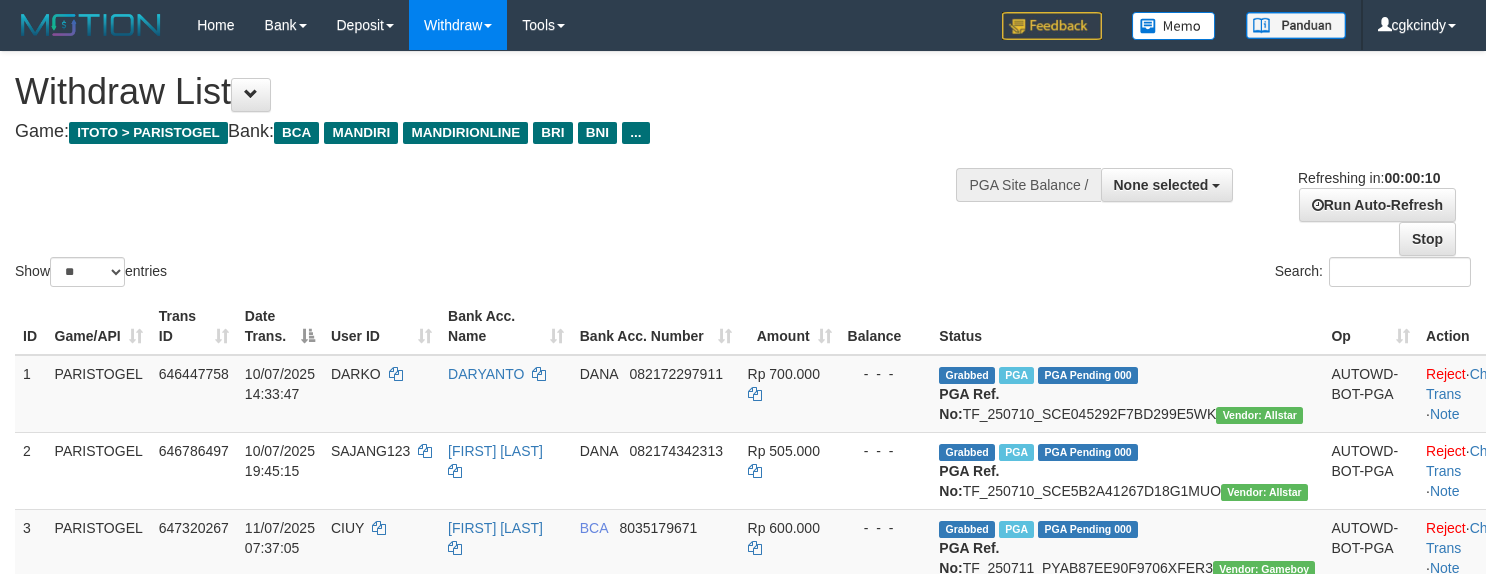select 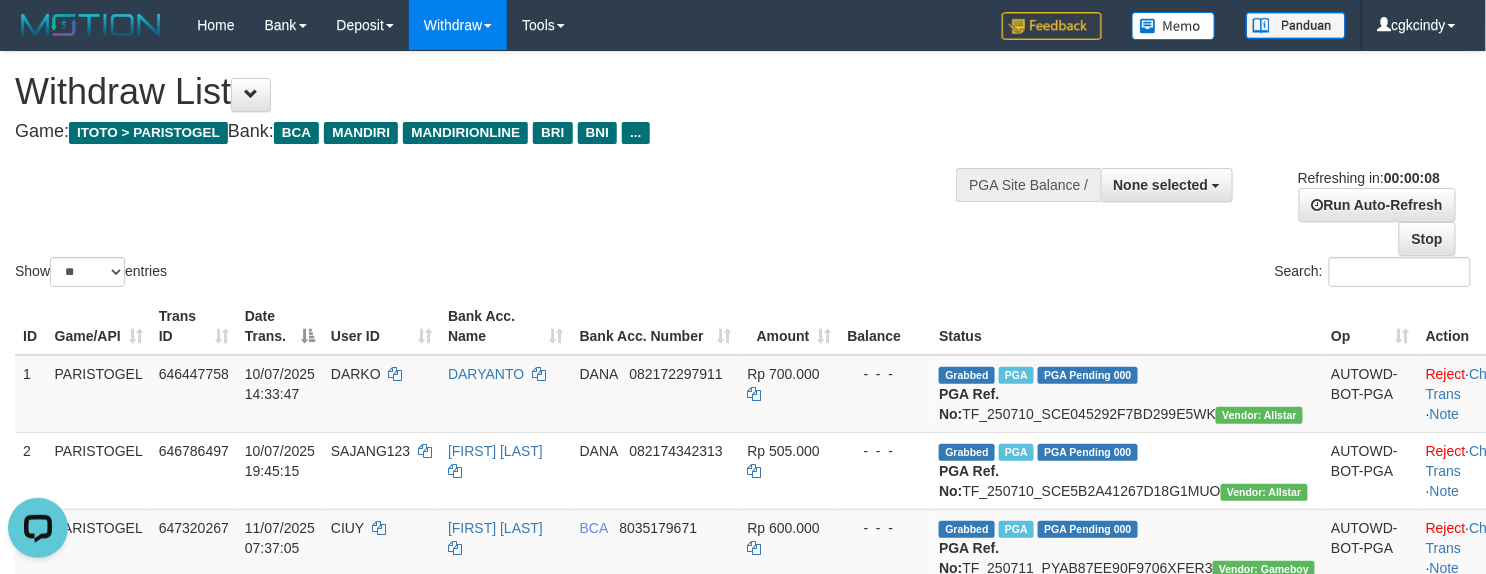 scroll, scrollTop: 0, scrollLeft: 0, axis: both 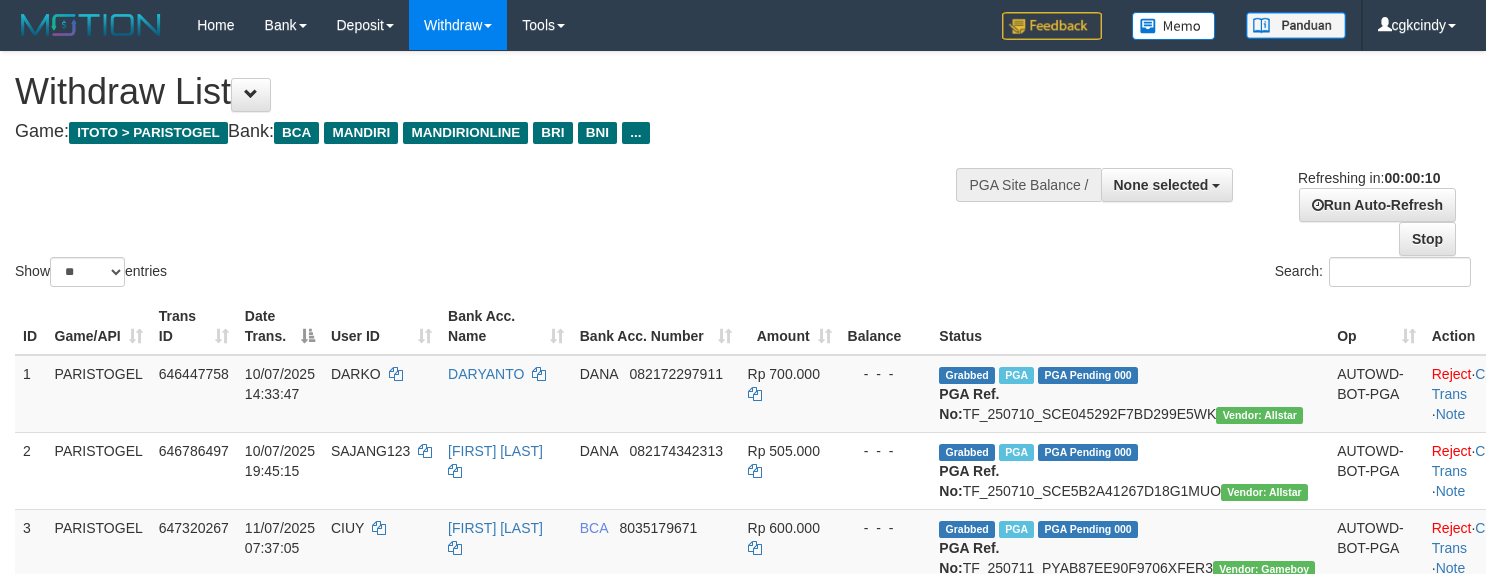 select 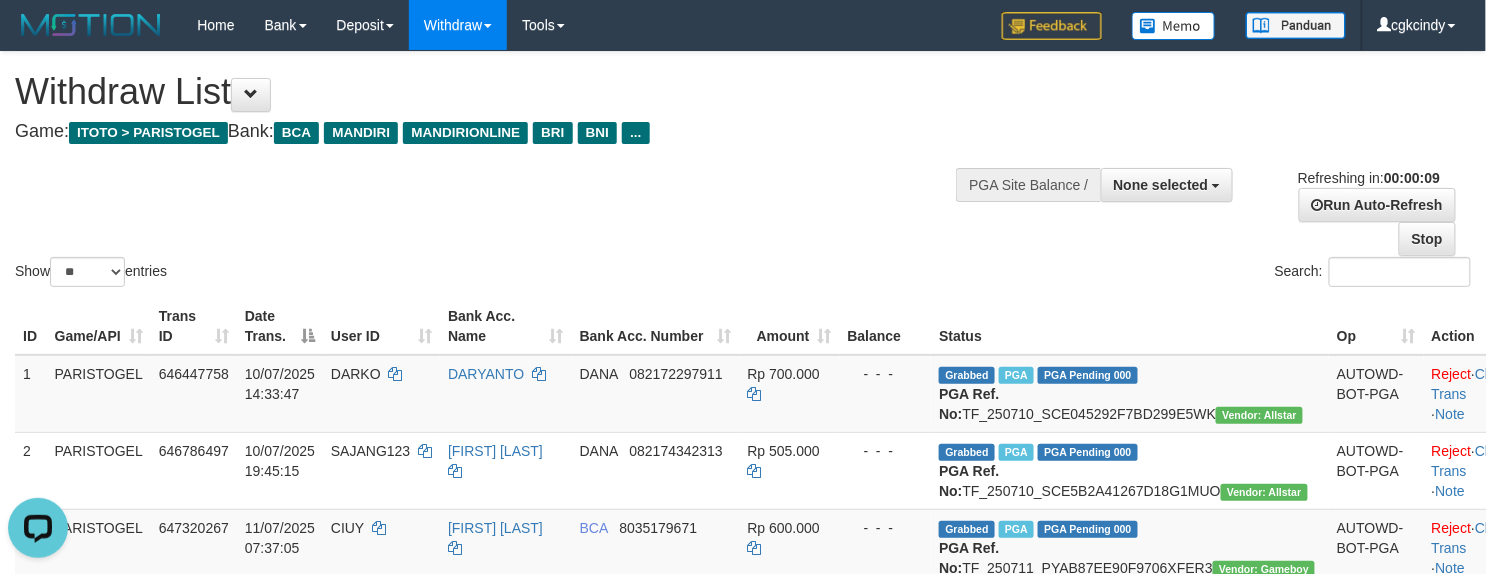 scroll, scrollTop: 0, scrollLeft: 0, axis: both 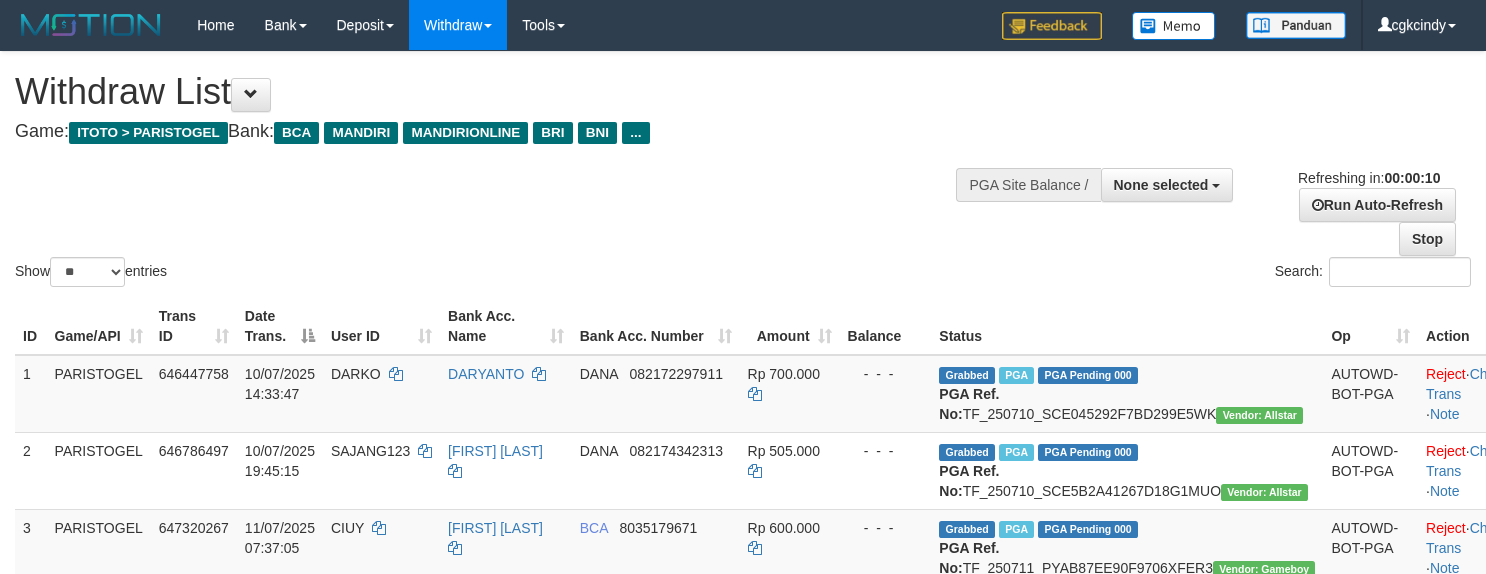 select 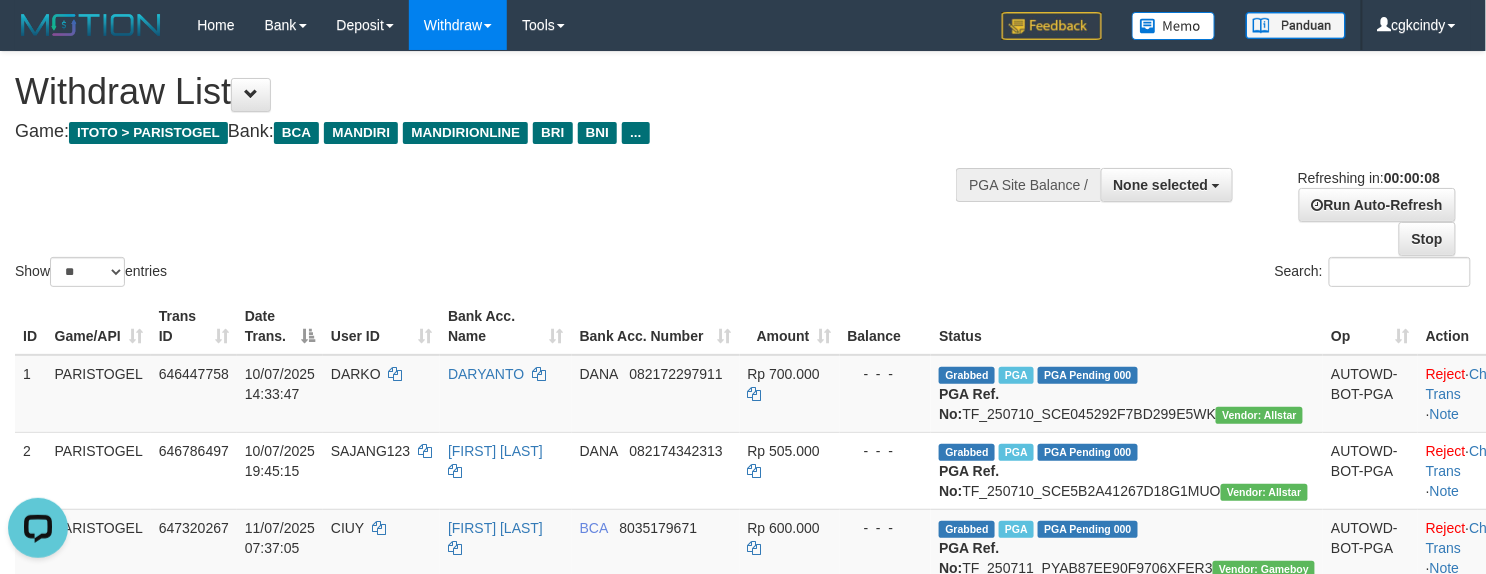 scroll, scrollTop: 0, scrollLeft: 0, axis: both 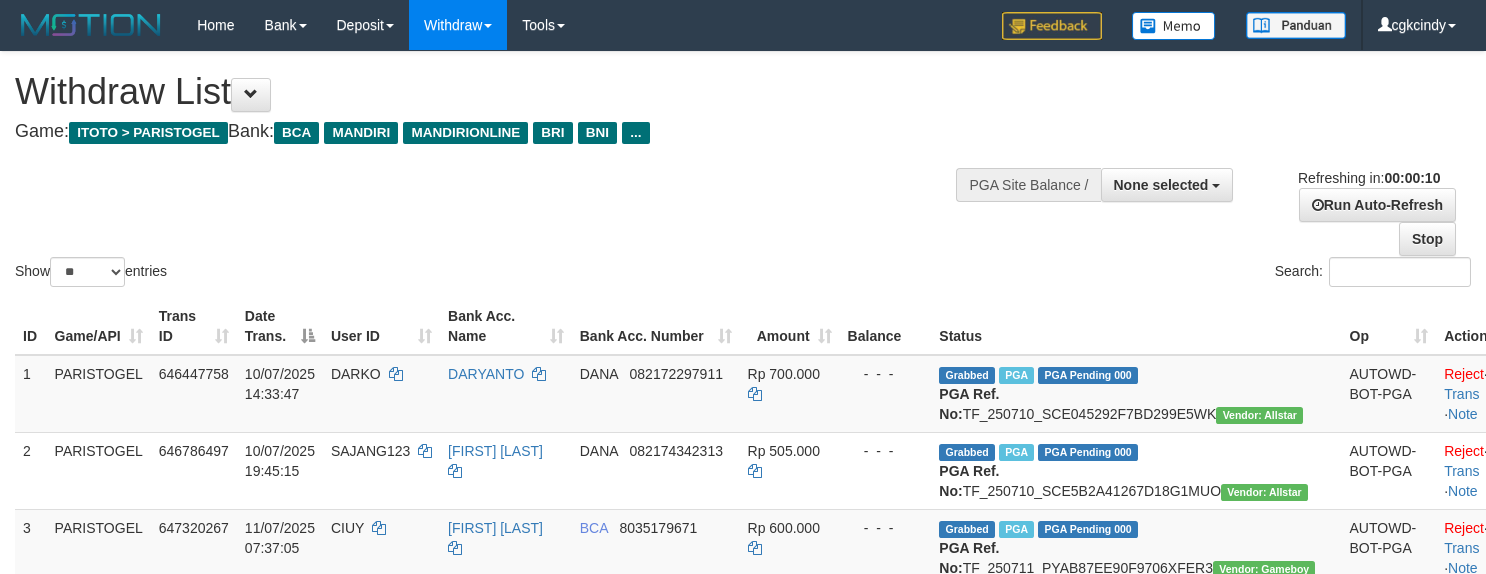 select 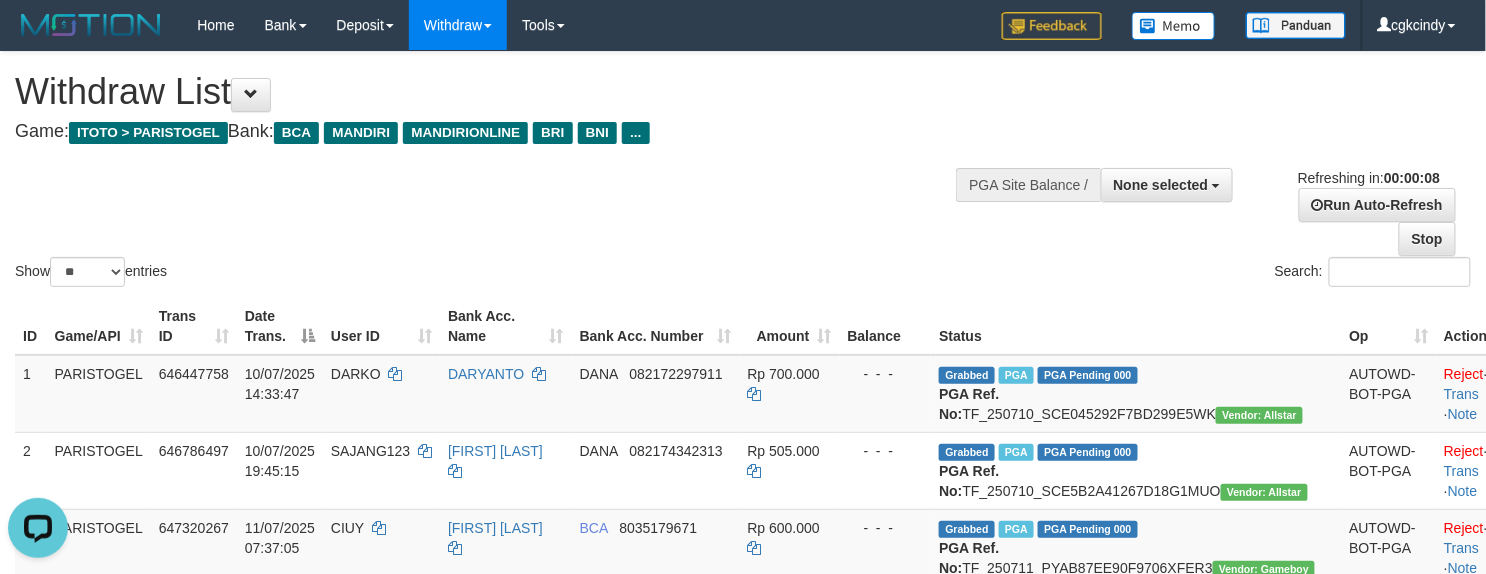 scroll, scrollTop: 0, scrollLeft: 0, axis: both 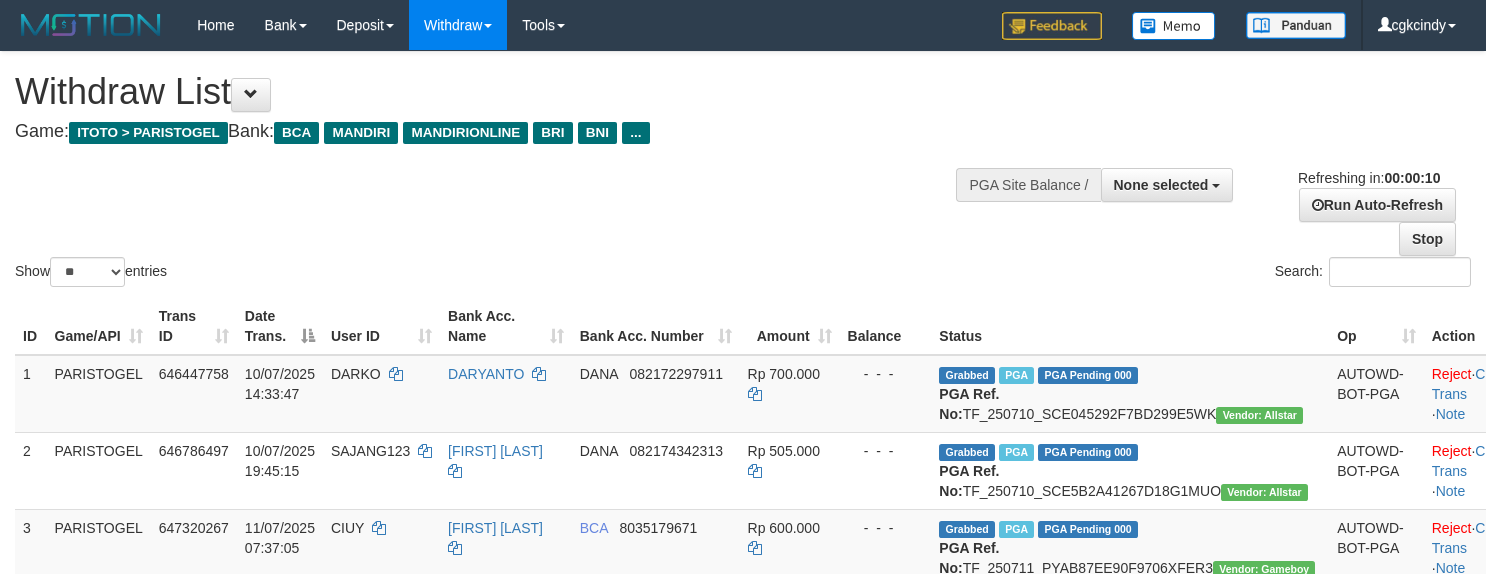 select 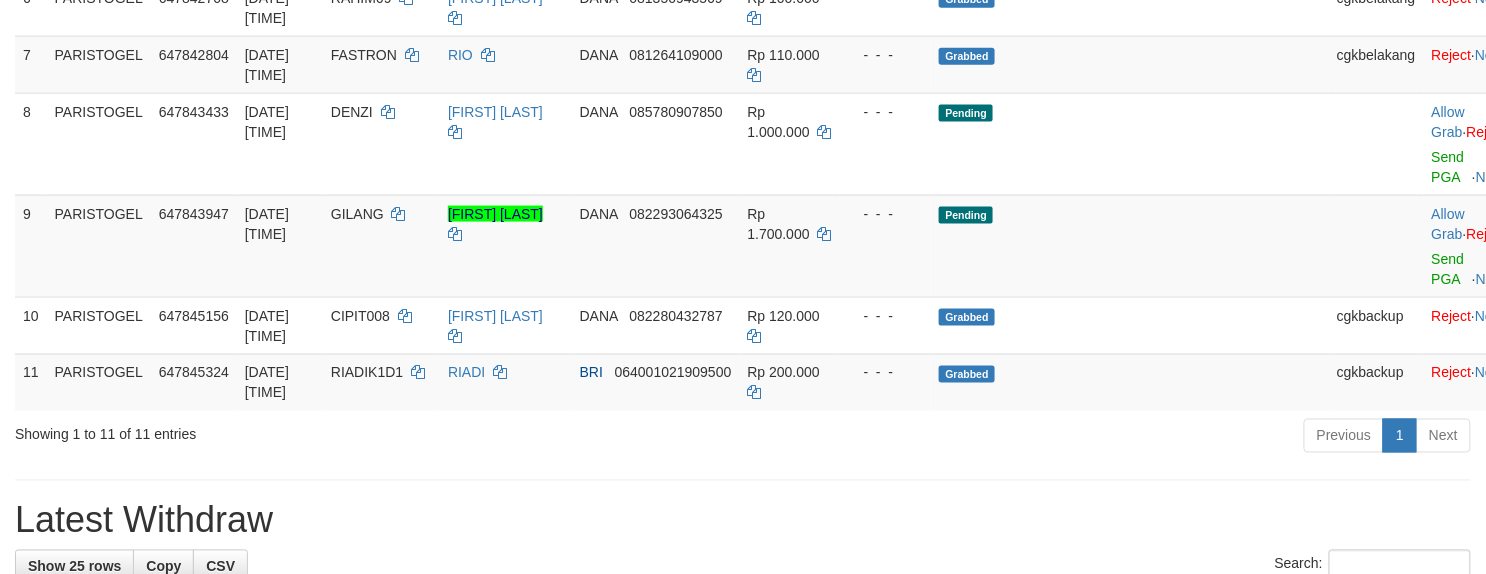 scroll, scrollTop: 800, scrollLeft: 0, axis: vertical 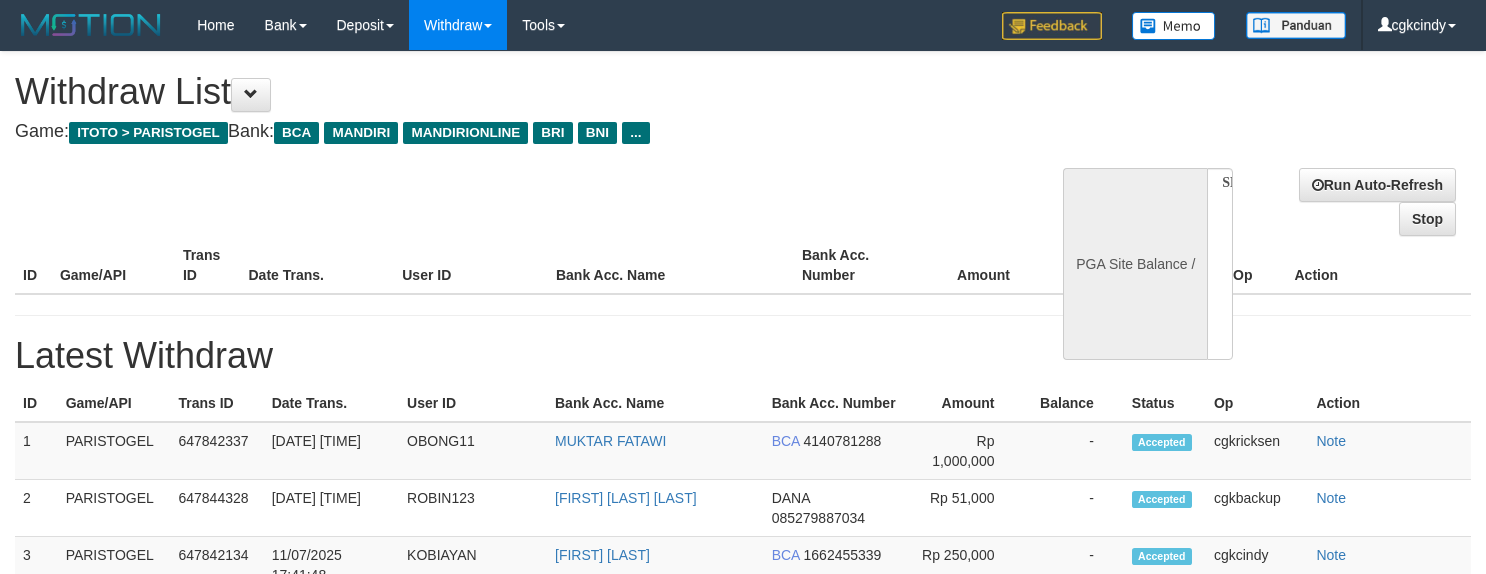select 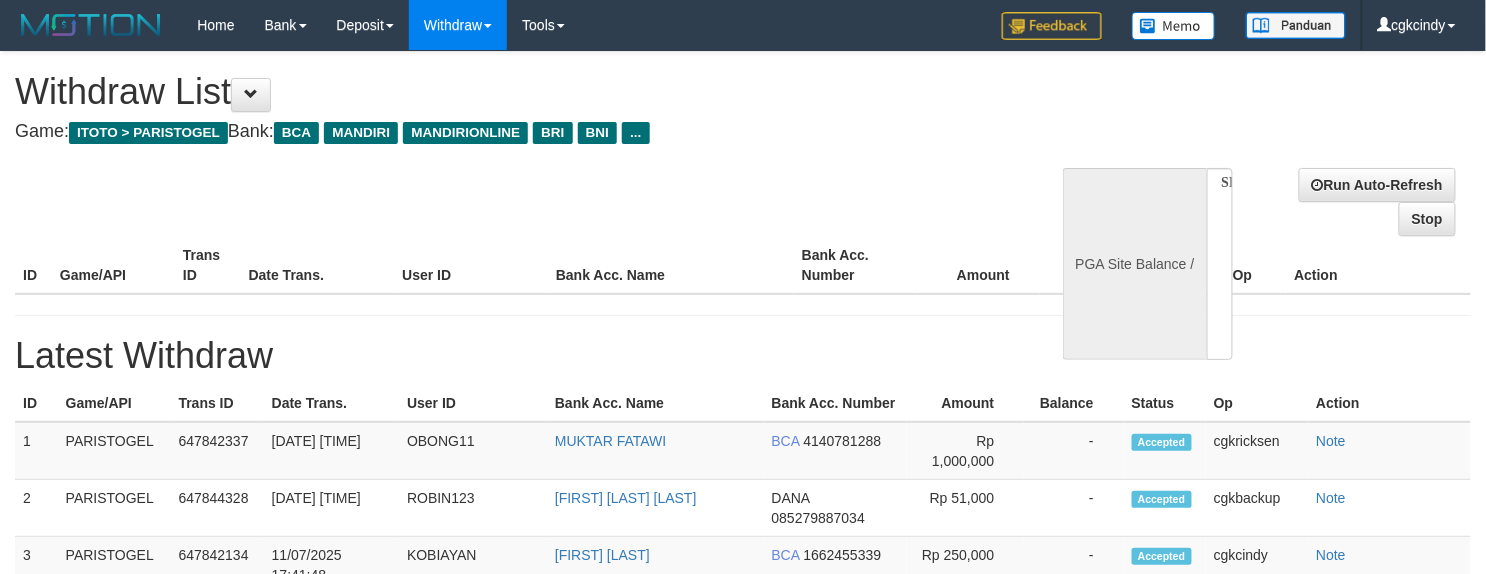 select on "**" 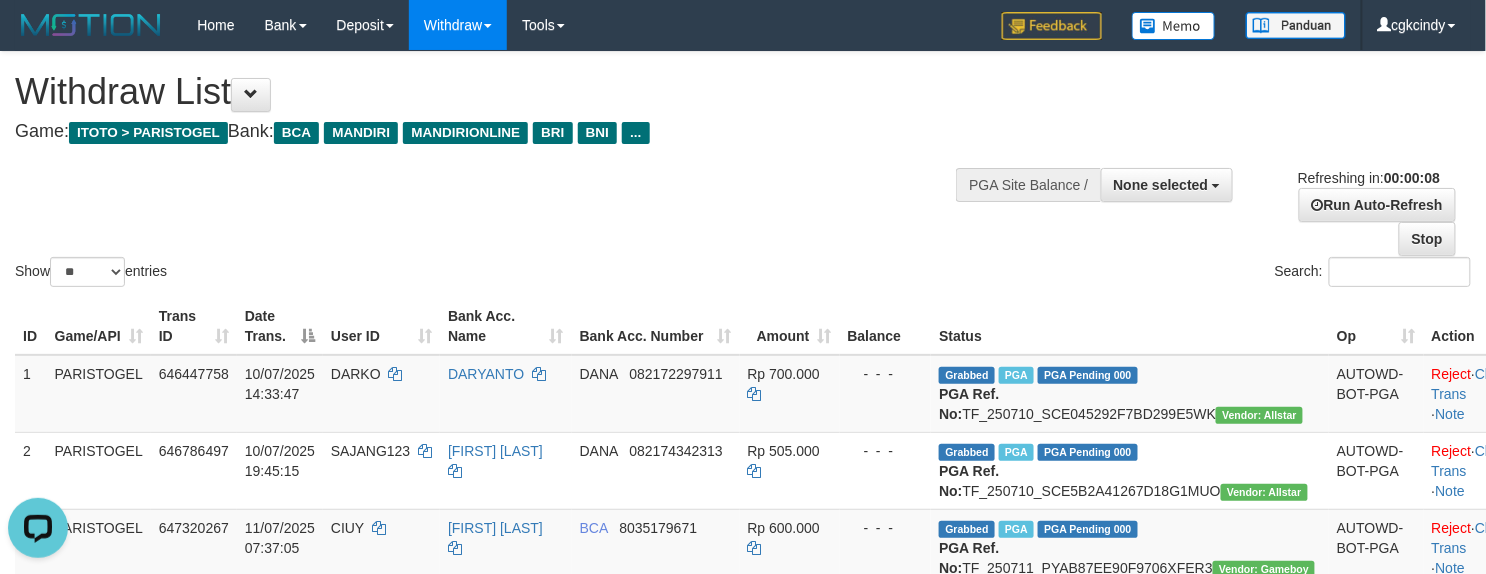 scroll, scrollTop: 0, scrollLeft: 0, axis: both 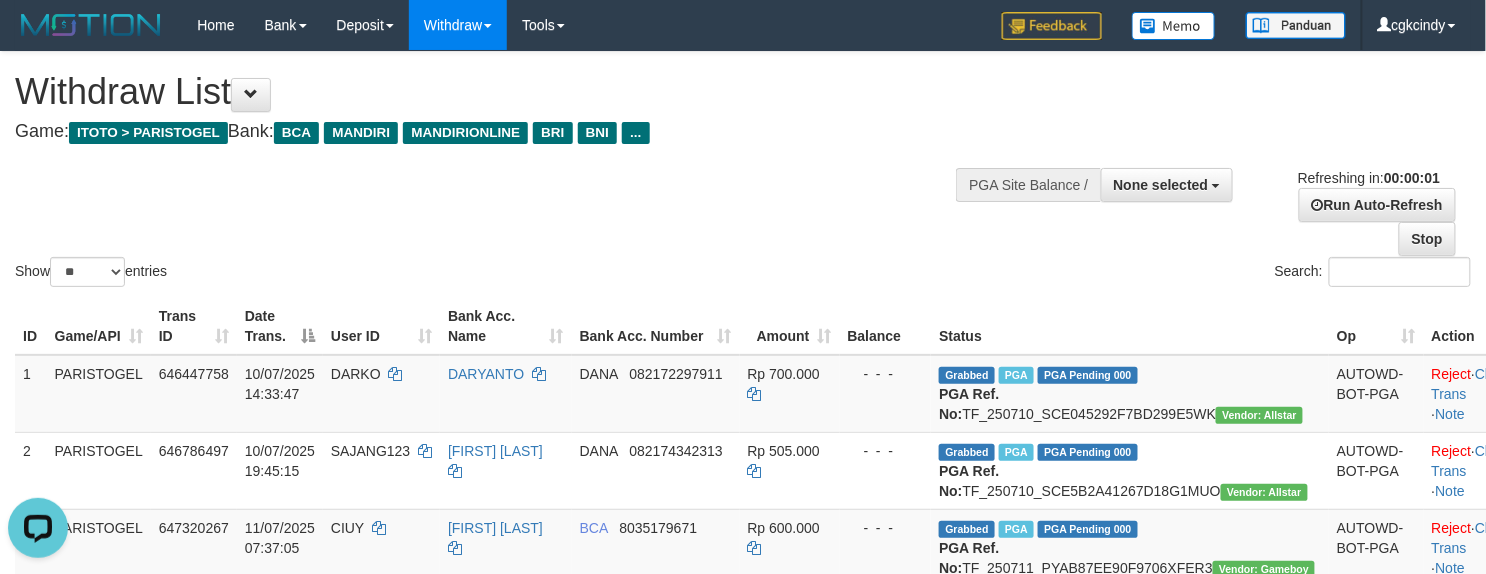 click on "Search:" at bounding box center [1114, 274] 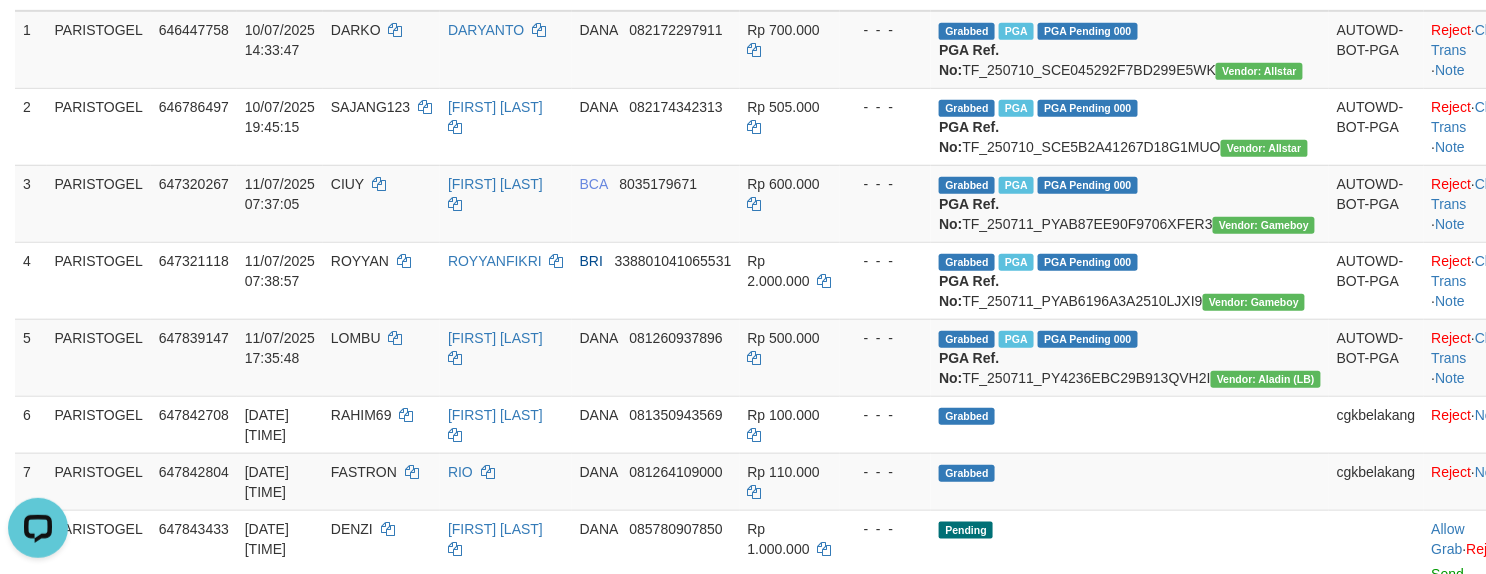 scroll, scrollTop: 664, scrollLeft: 0, axis: vertical 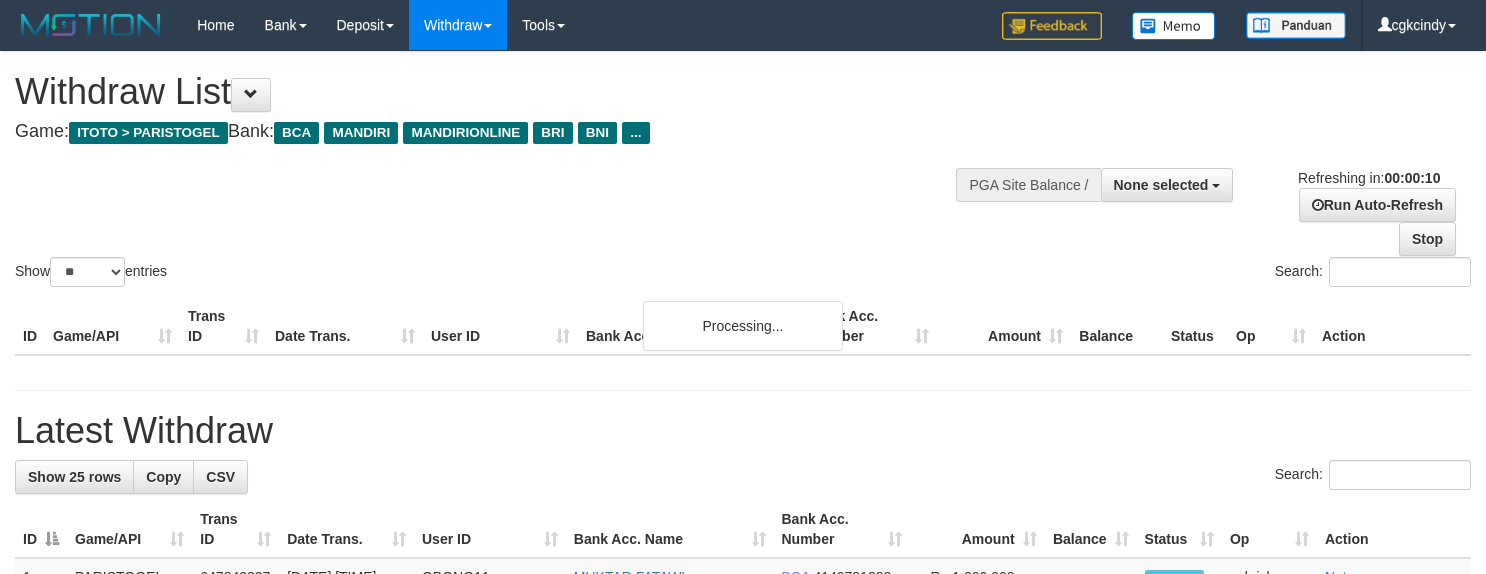 select 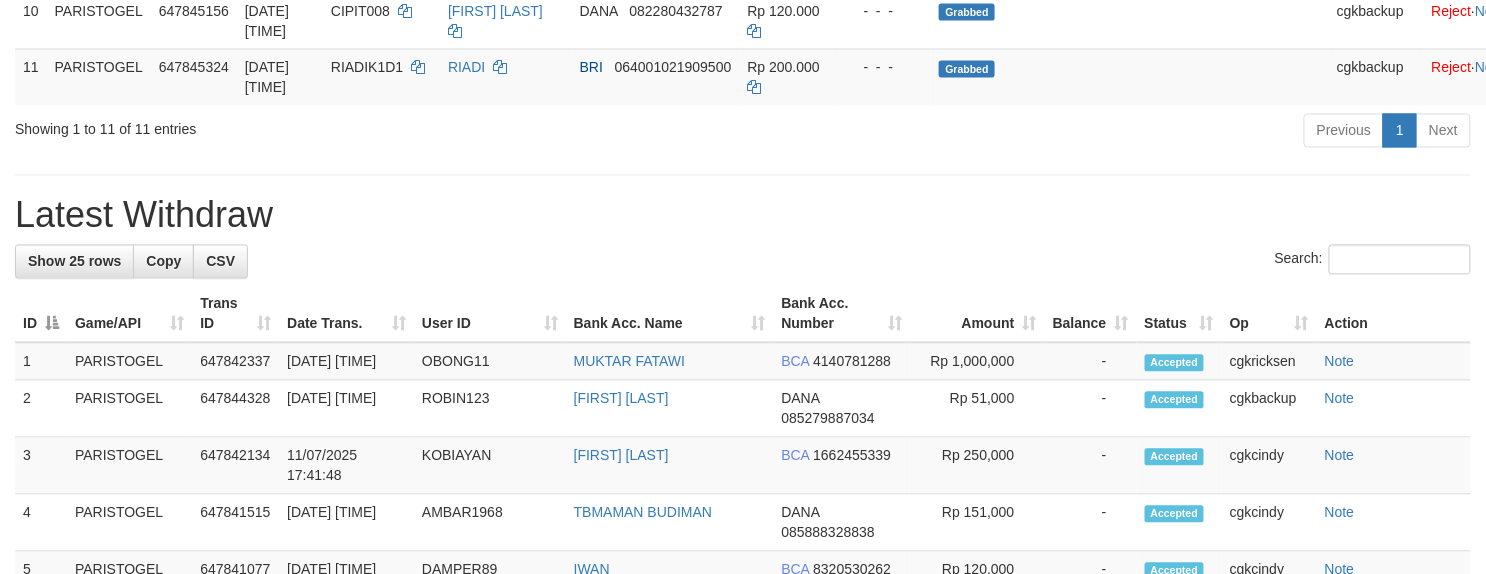 scroll, scrollTop: 961, scrollLeft: 0, axis: vertical 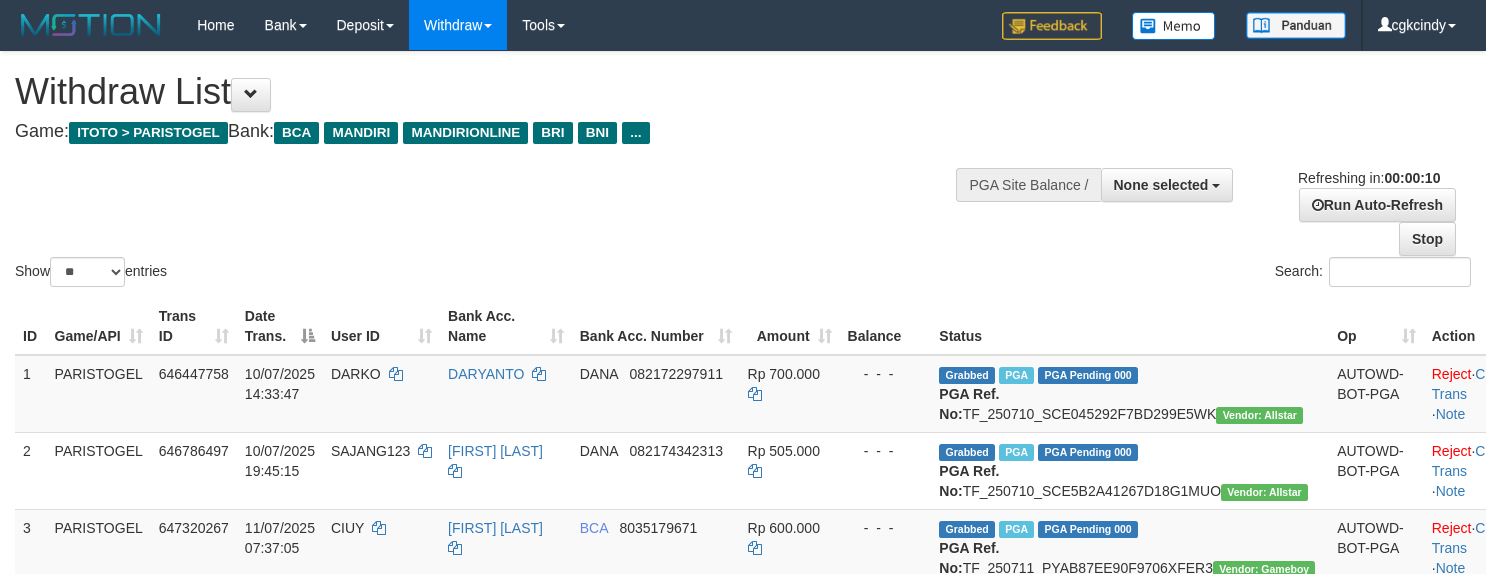 select 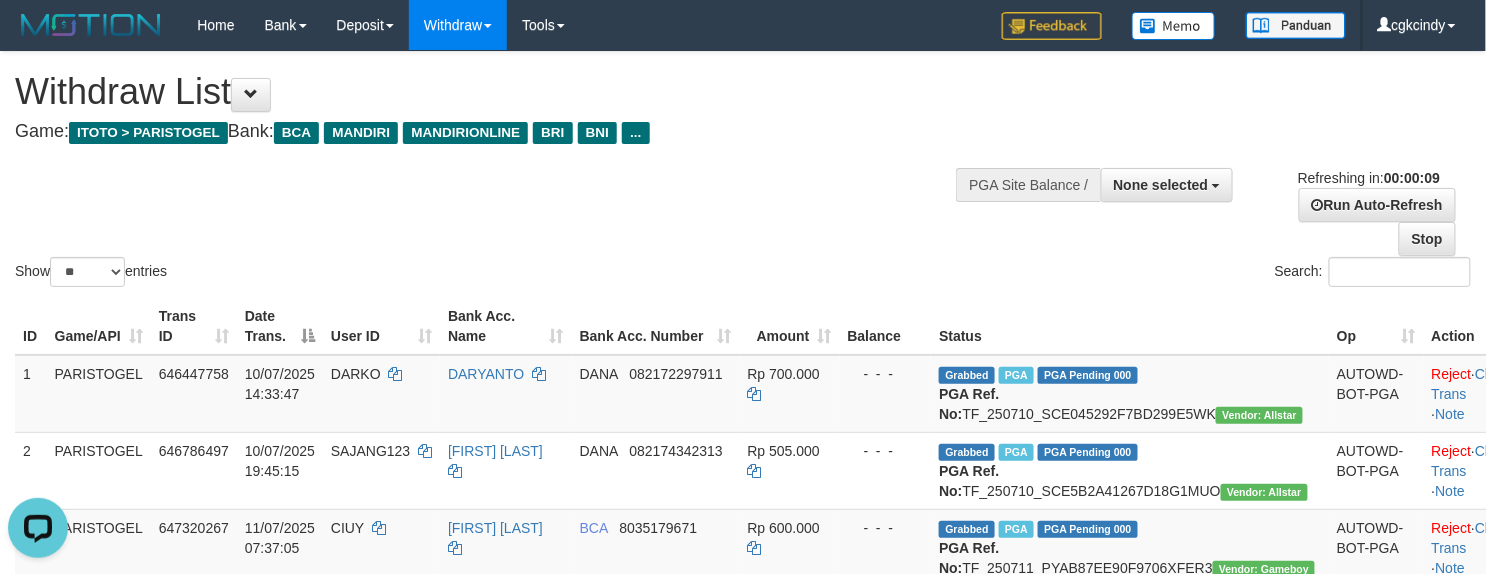 scroll, scrollTop: 0, scrollLeft: 0, axis: both 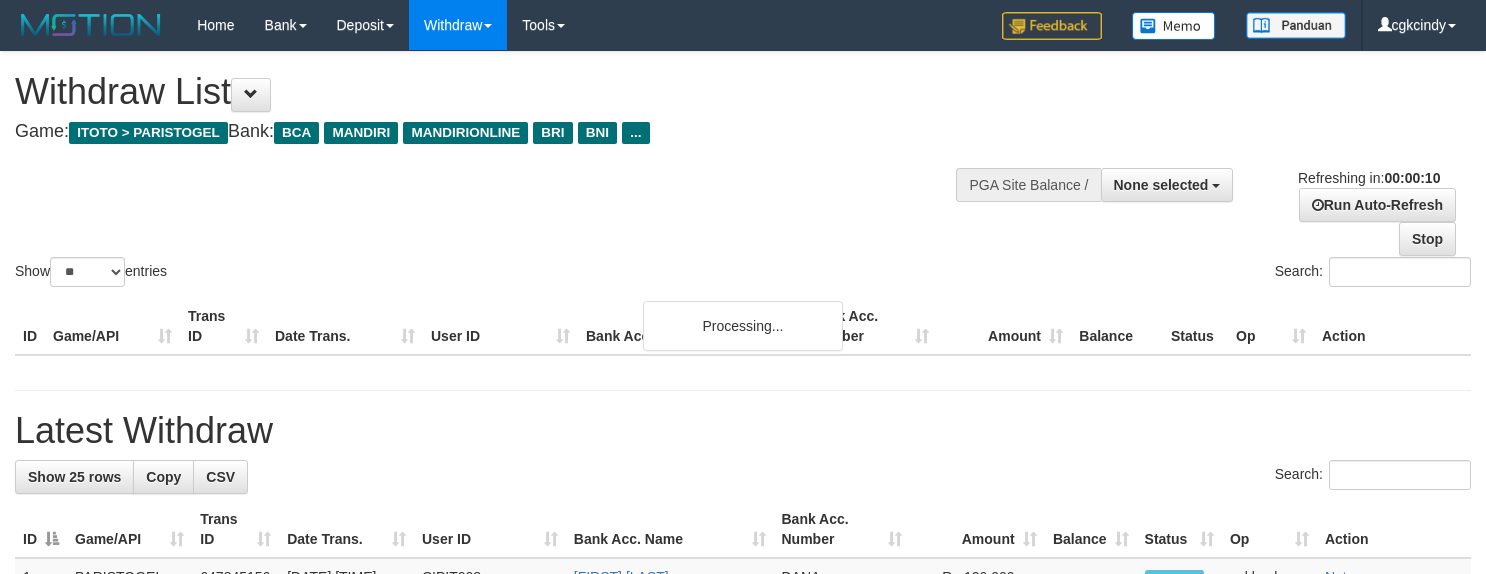 select 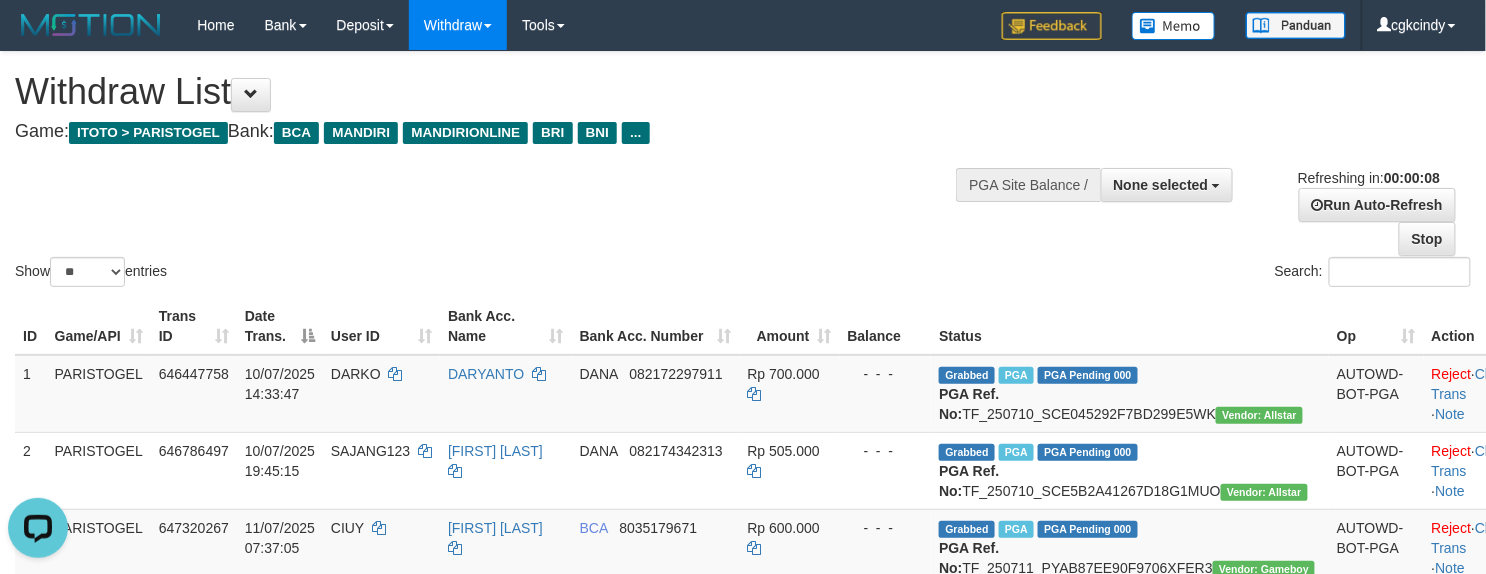 scroll, scrollTop: 0, scrollLeft: 0, axis: both 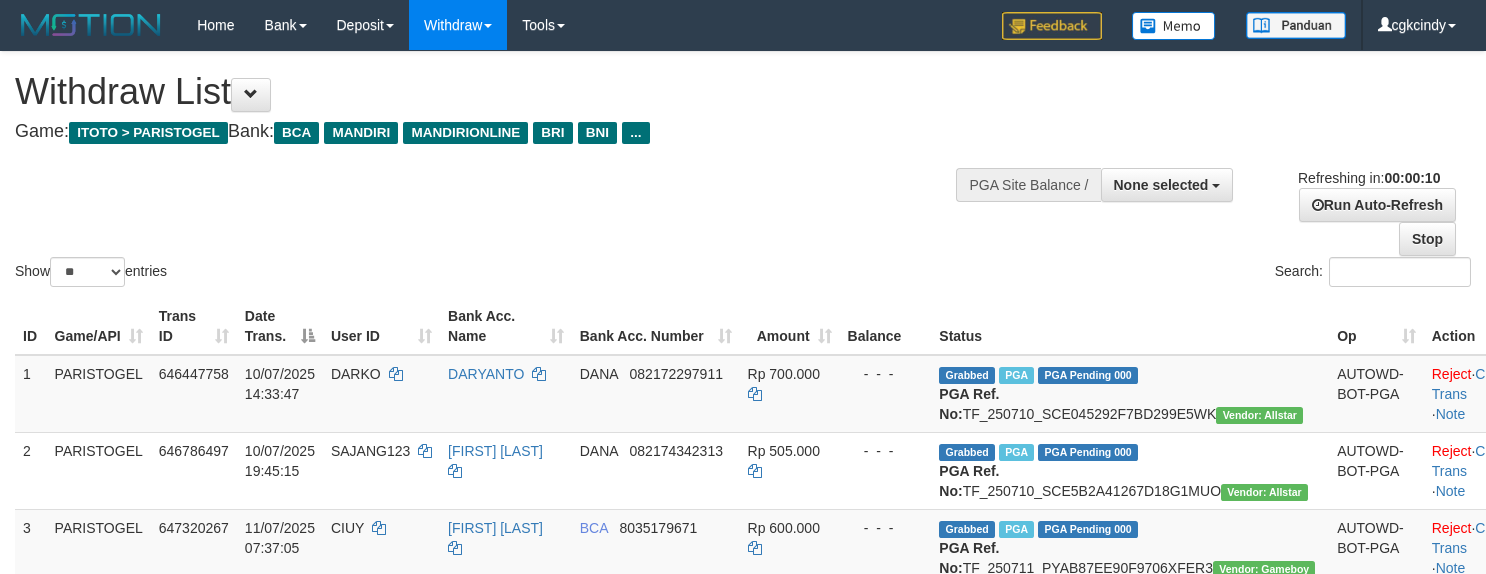 select 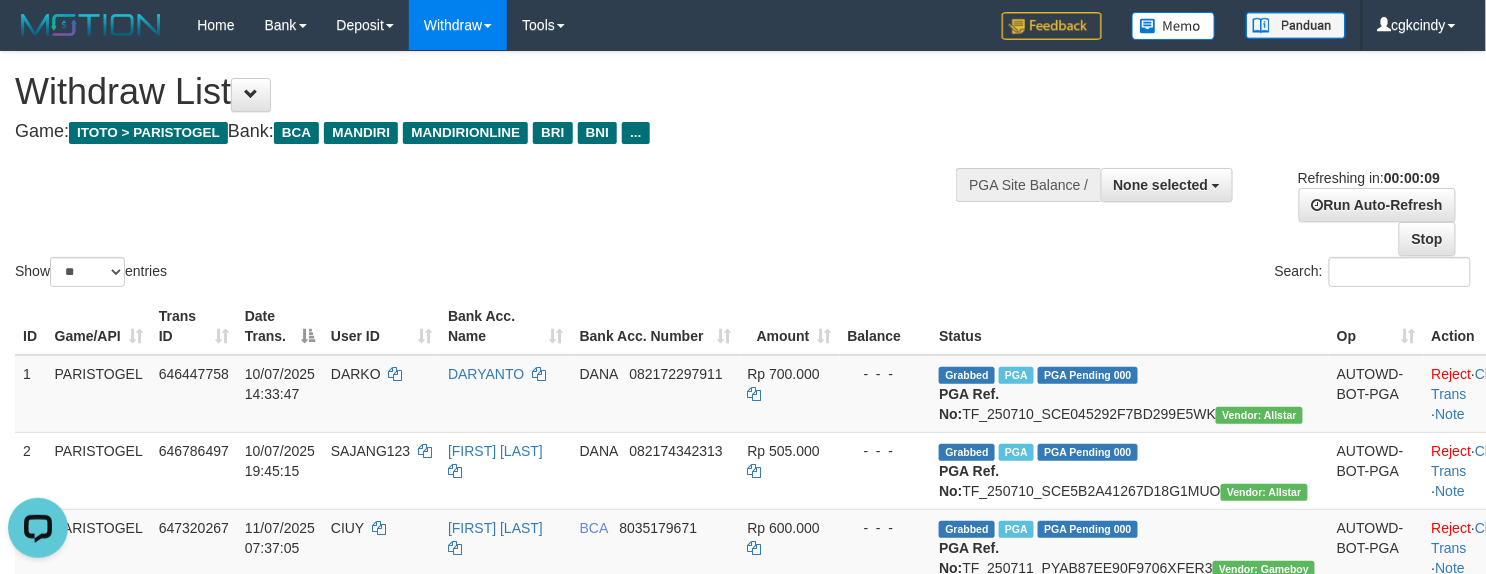 scroll, scrollTop: 0, scrollLeft: 0, axis: both 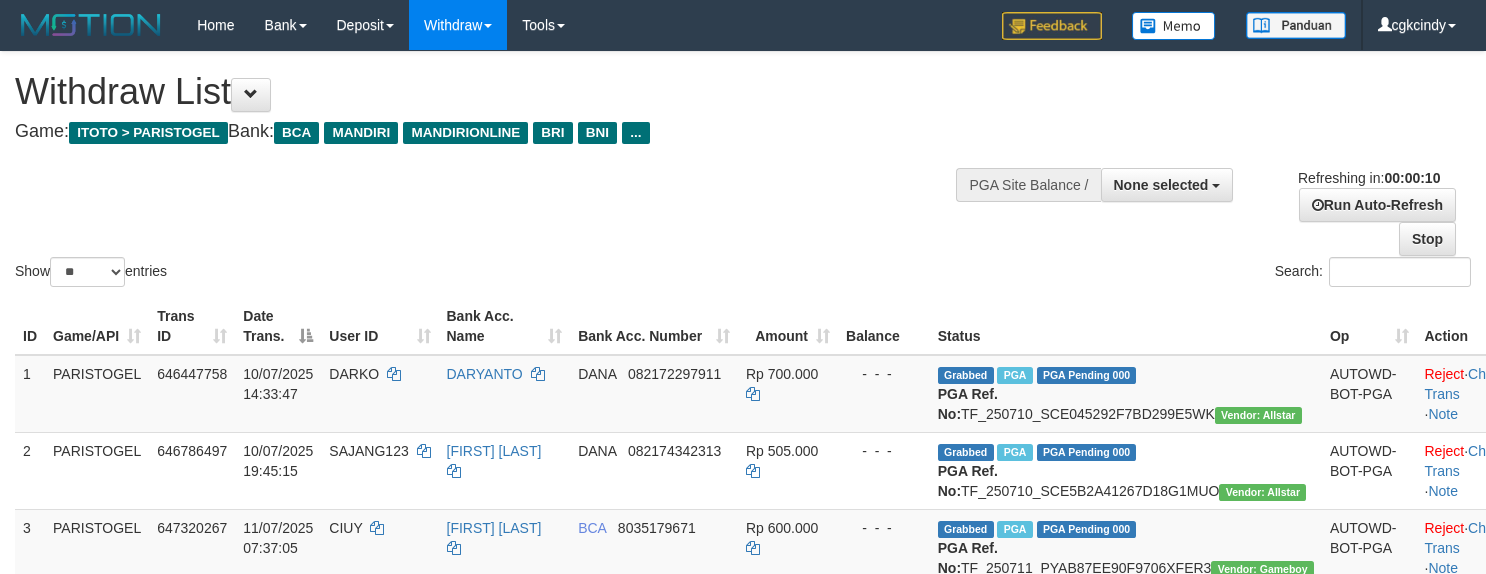 select 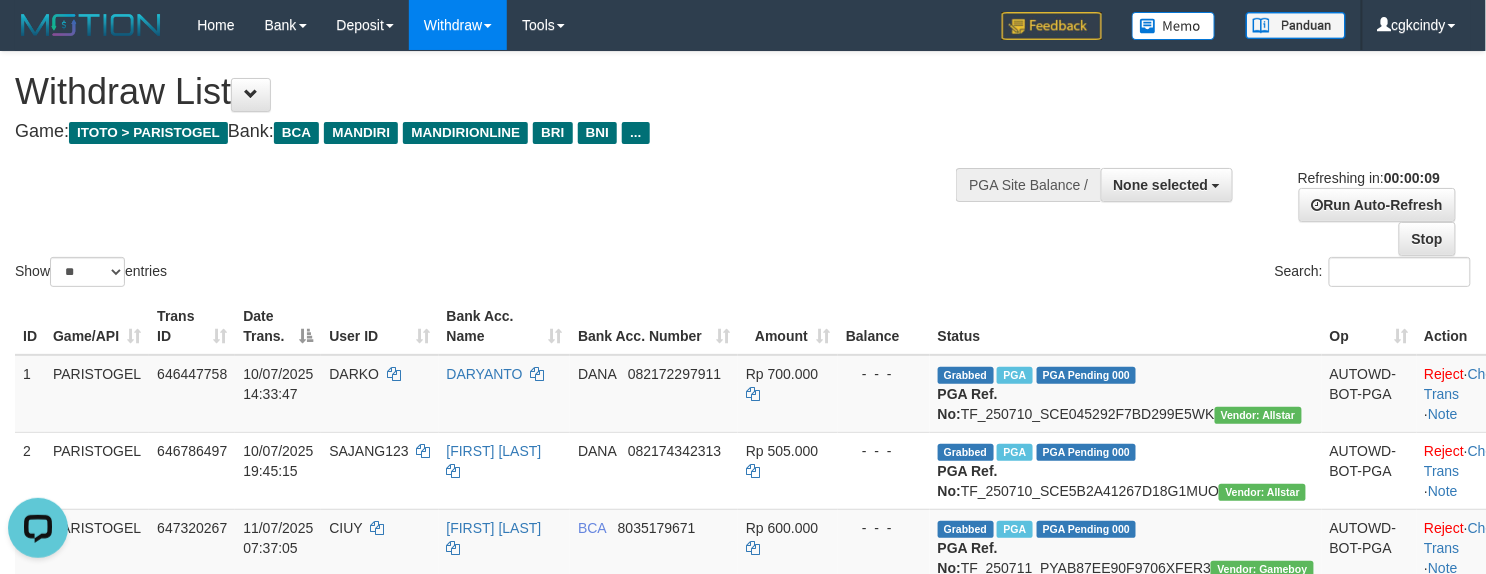 scroll, scrollTop: 0, scrollLeft: 0, axis: both 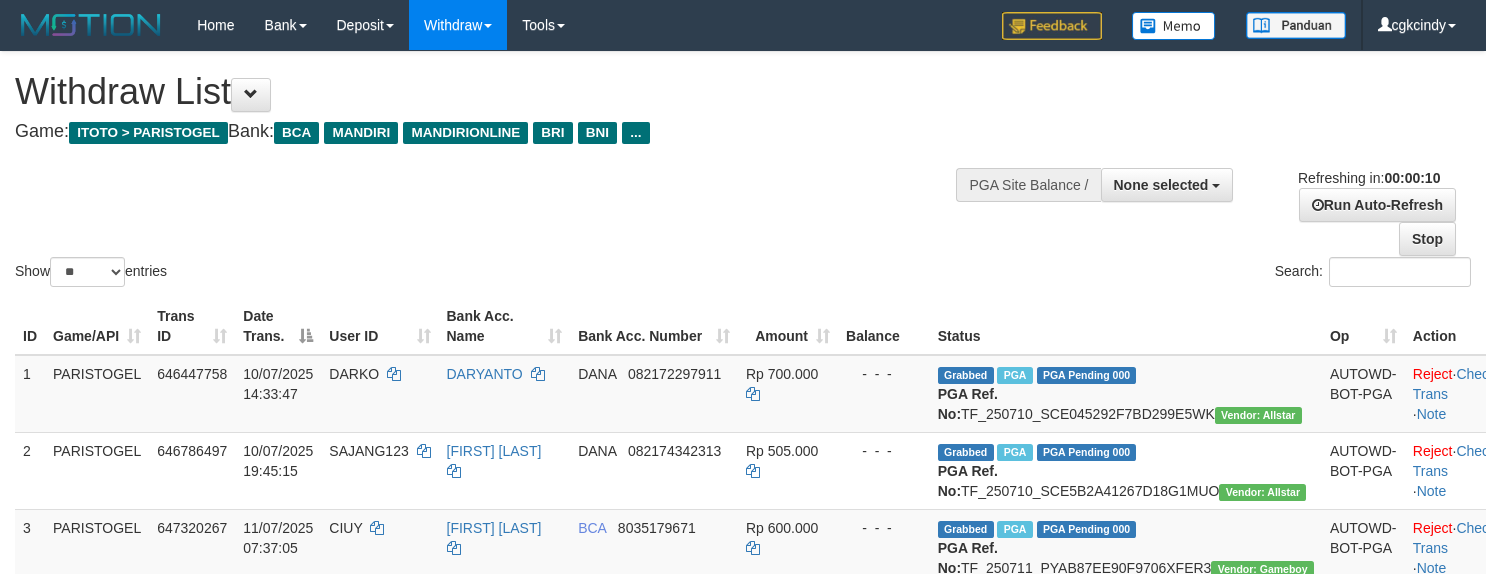 select 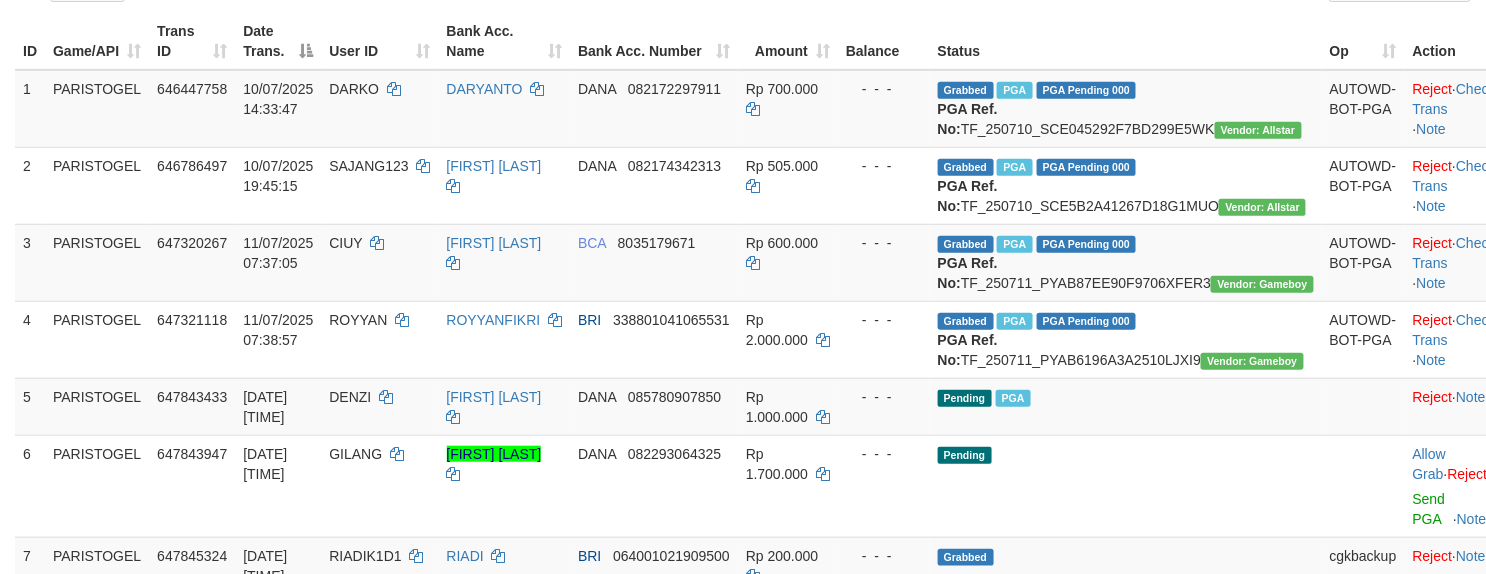 scroll, scrollTop: 400, scrollLeft: 0, axis: vertical 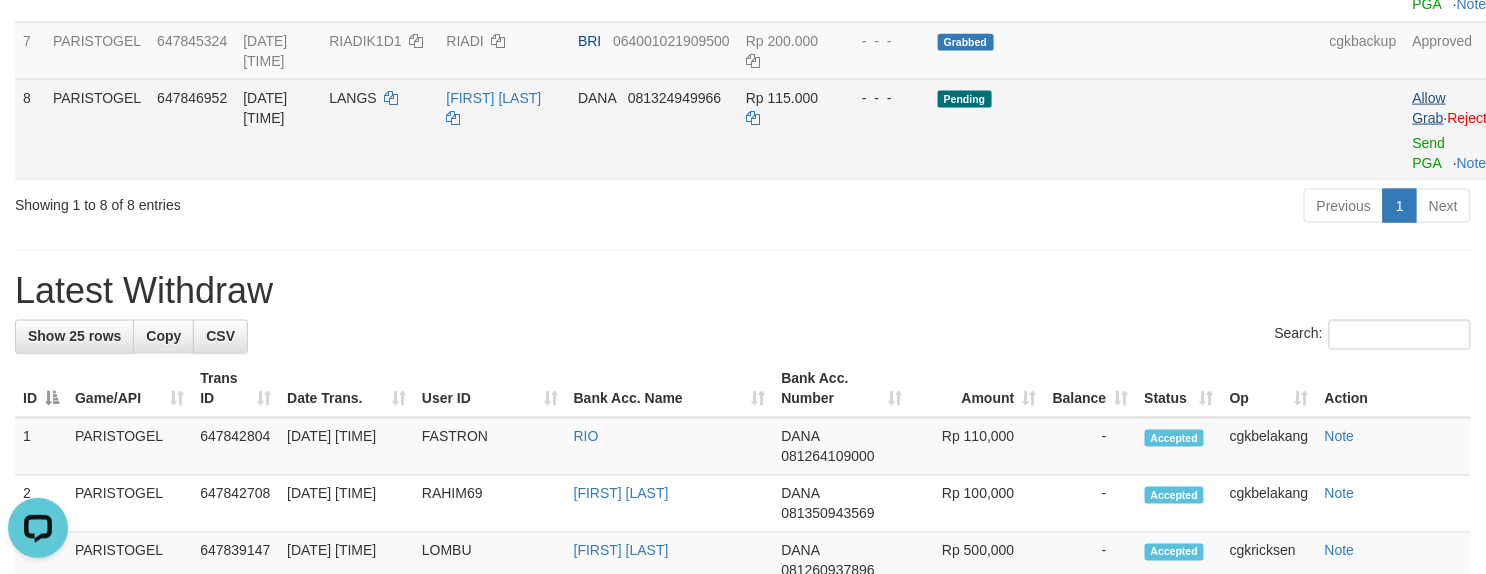 drag, startPoint x: 1382, startPoint y: 168, endPoint x: 1361, endPoint y: 180, distance: 24.186773 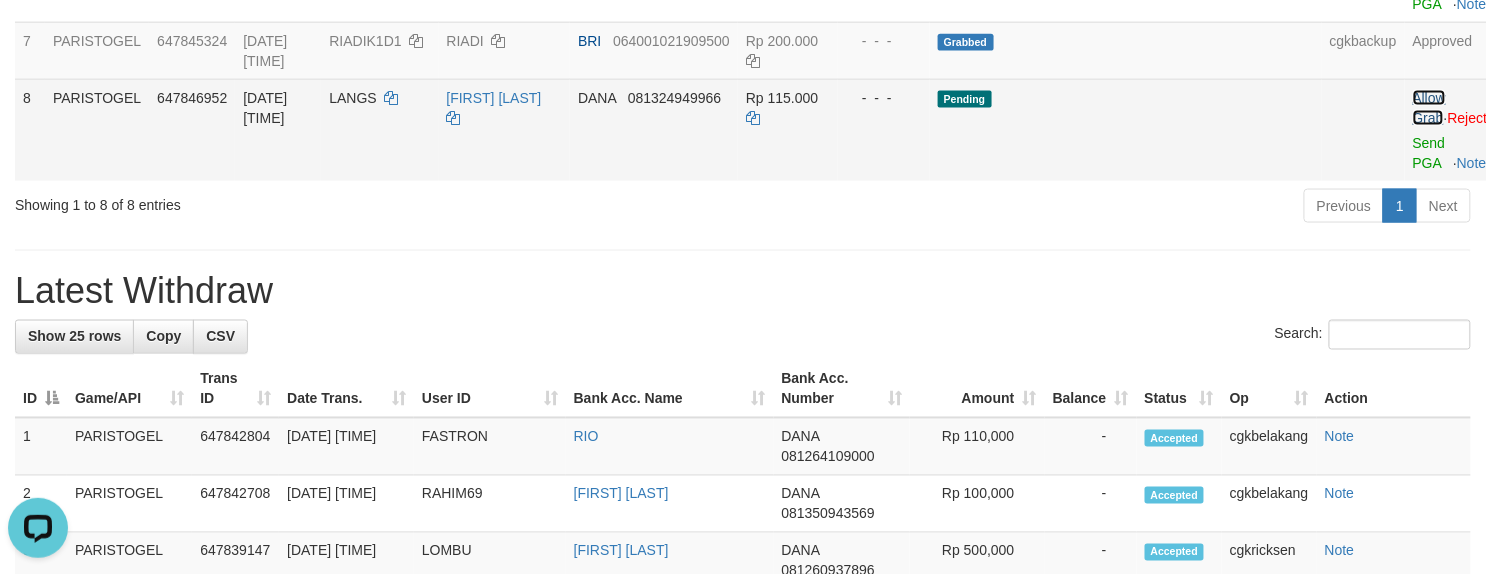 click on "Allow Grab" at bounding box center [1429, 108] 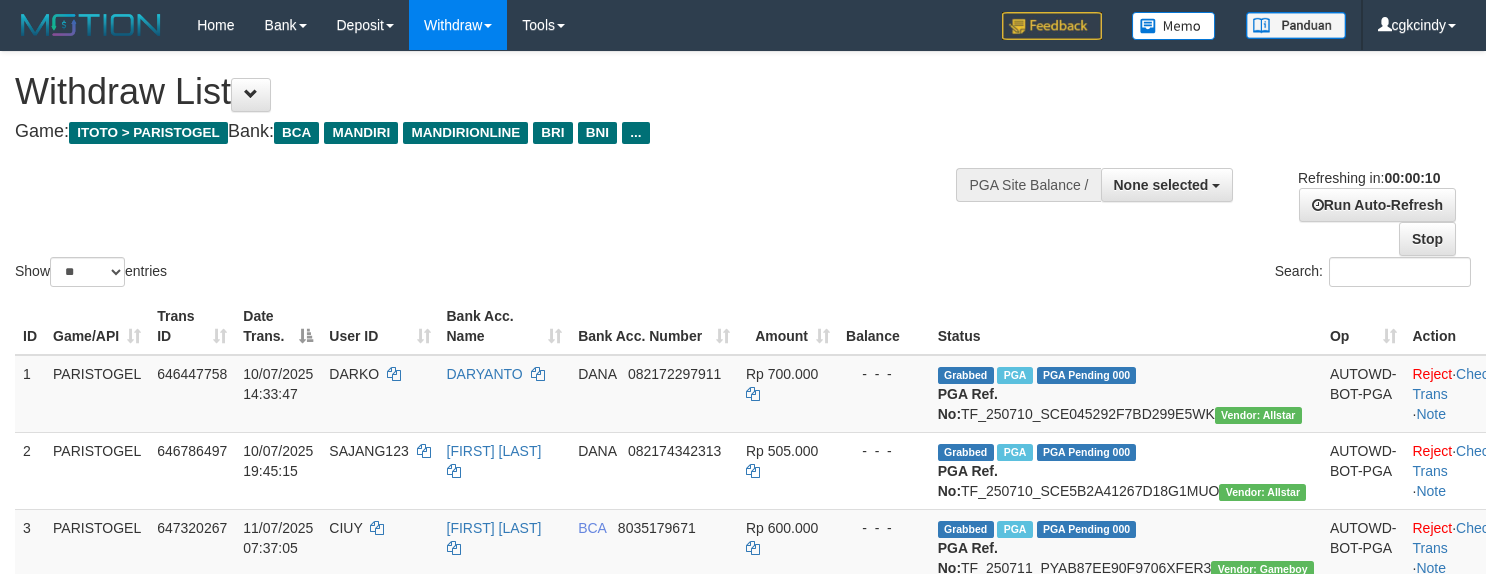 select 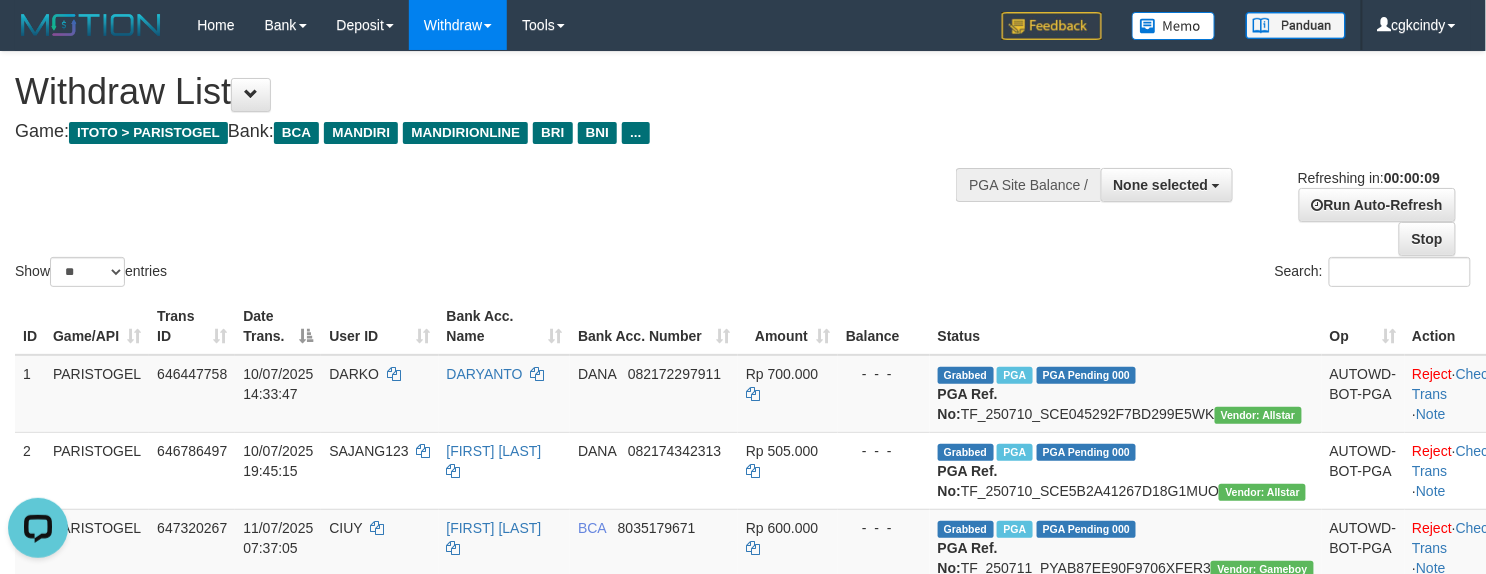 scroll, scrollTop: 0, scrollLeft: 0, axis: both 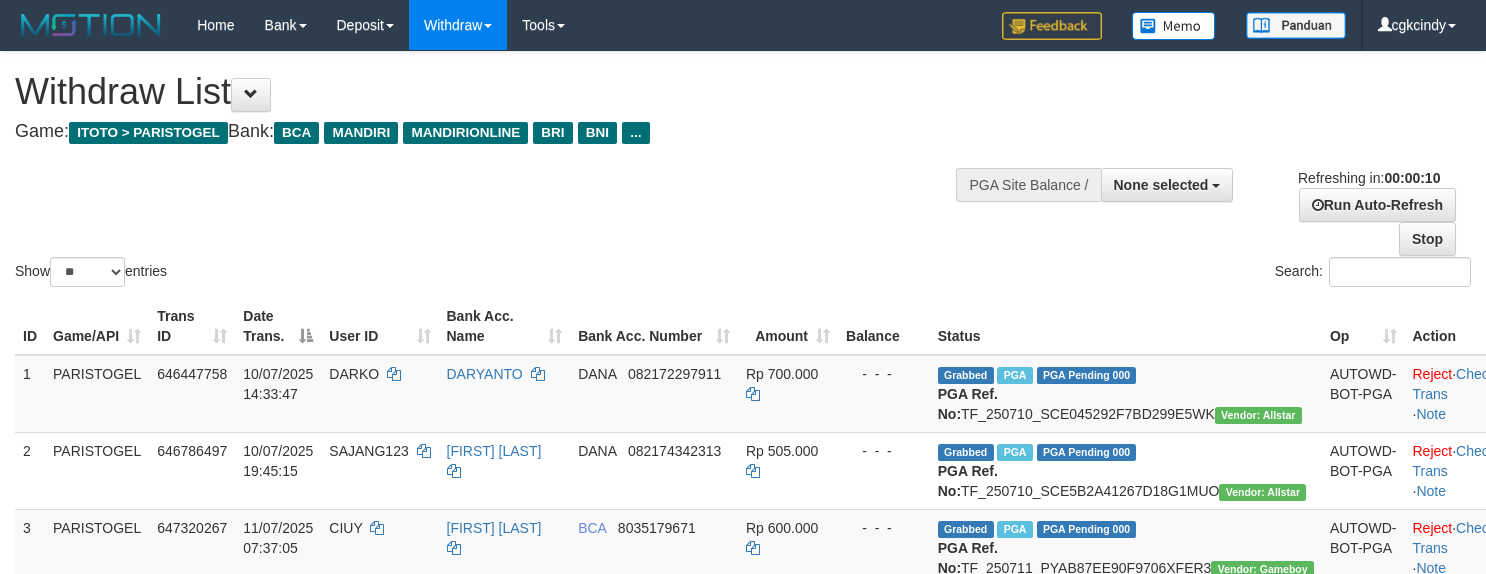 select 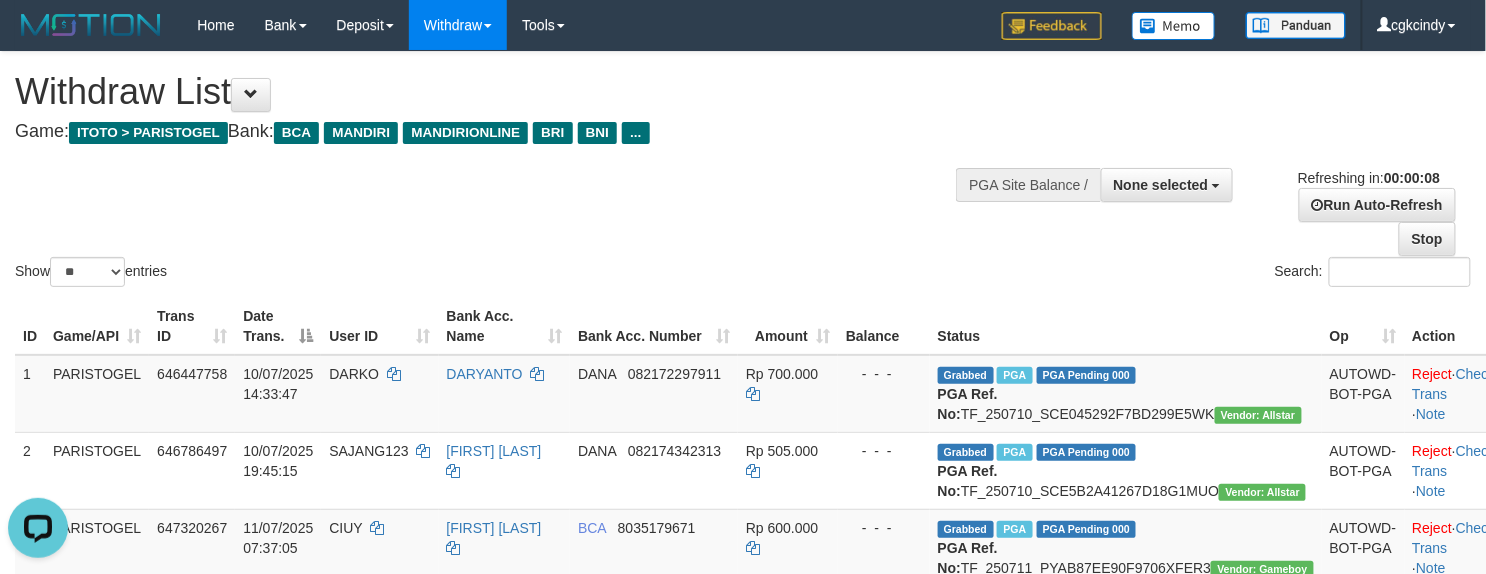 scroll, scrollTop: 0, scrollLeft: 0, axis: both 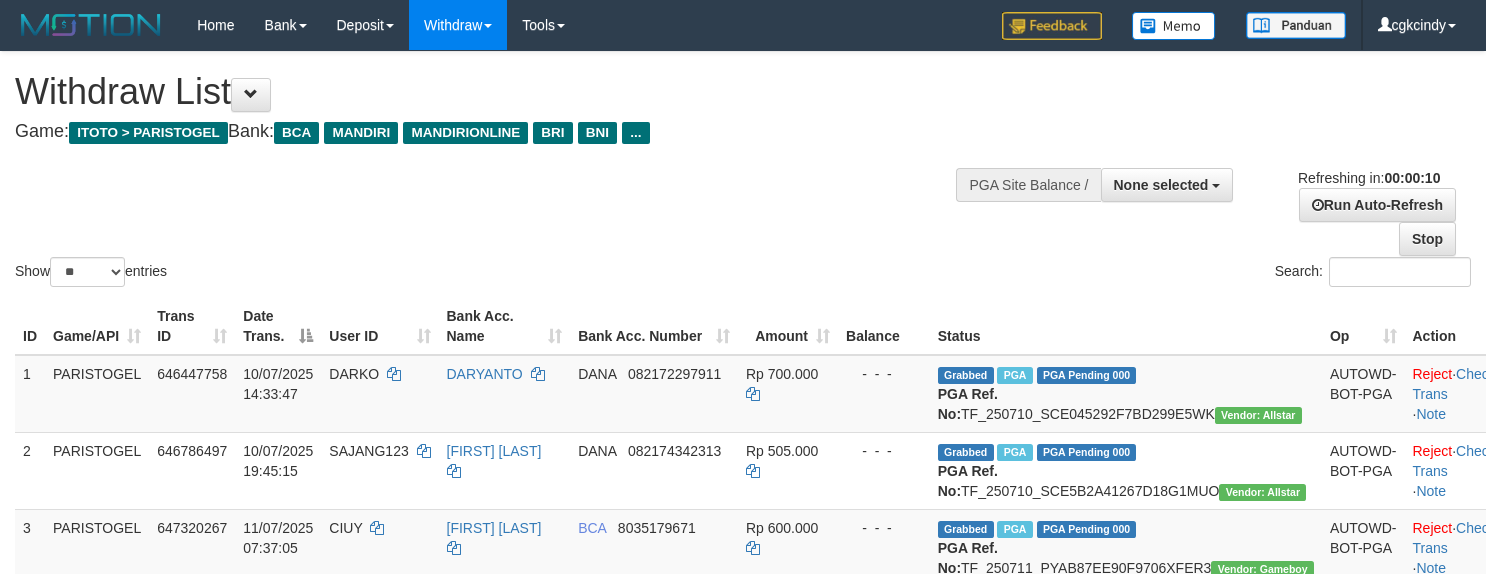 select 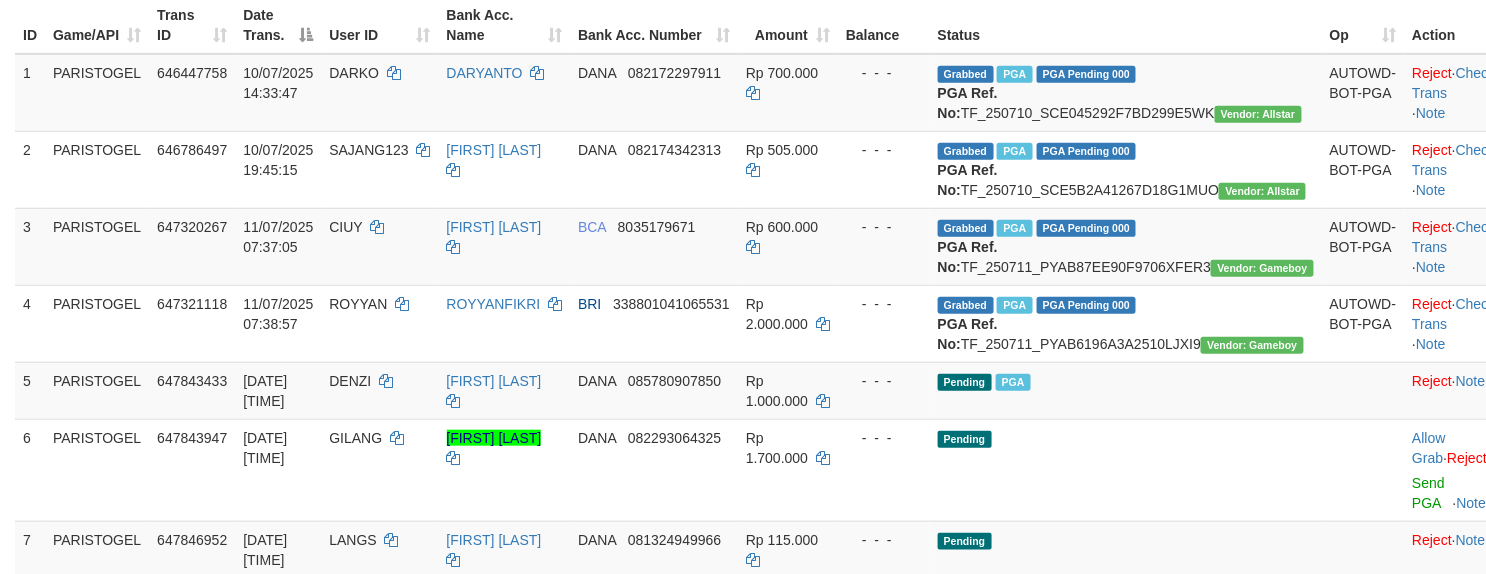 scroll, scrollTop: 666, scrollLeft: 0, axis: vertical 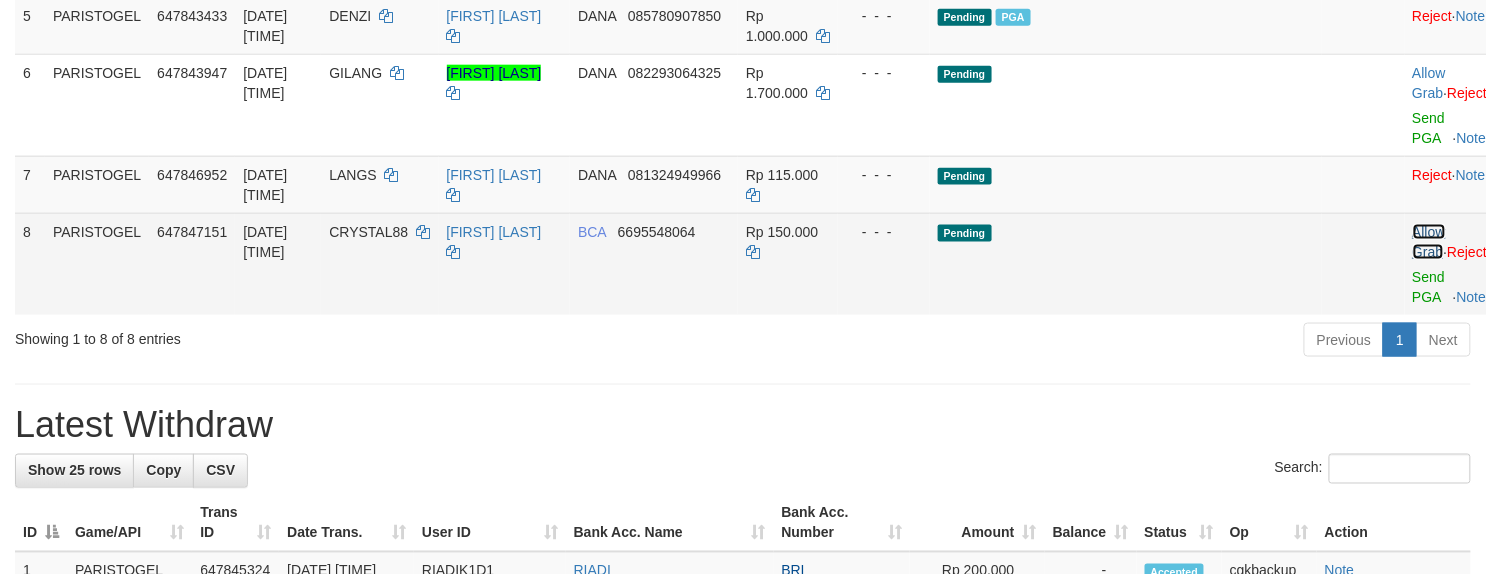 click on "Allow Grab" at bounding box center [1429, 242] 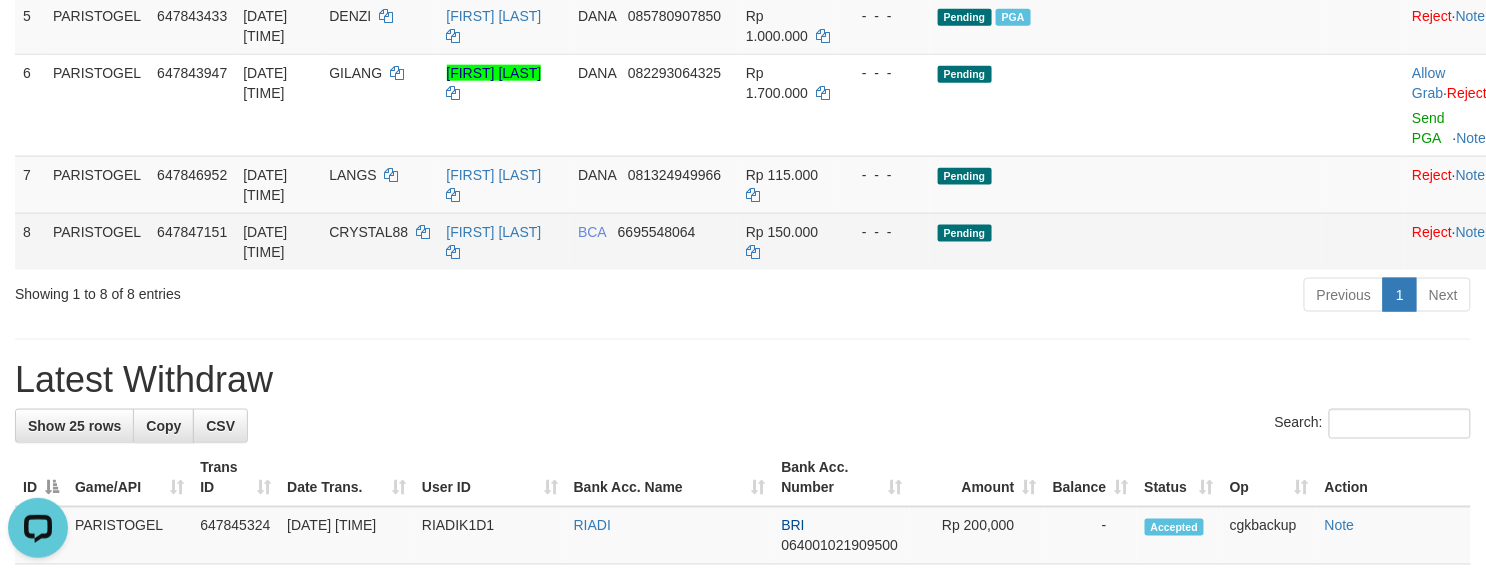 scroll, scrollTop: 0, scrollLeft: 0, axis: both 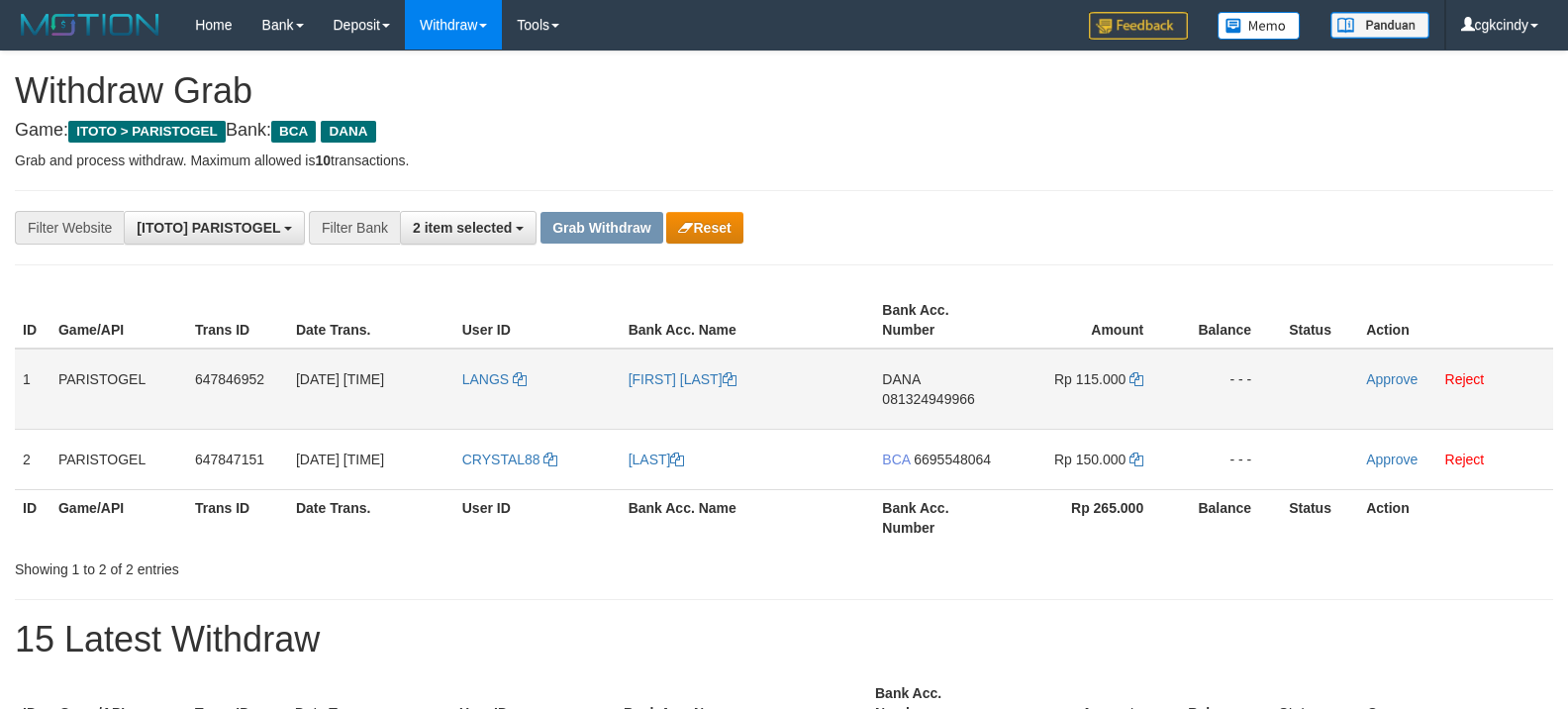 click on "LANGS" at bounding box center [538, 389] 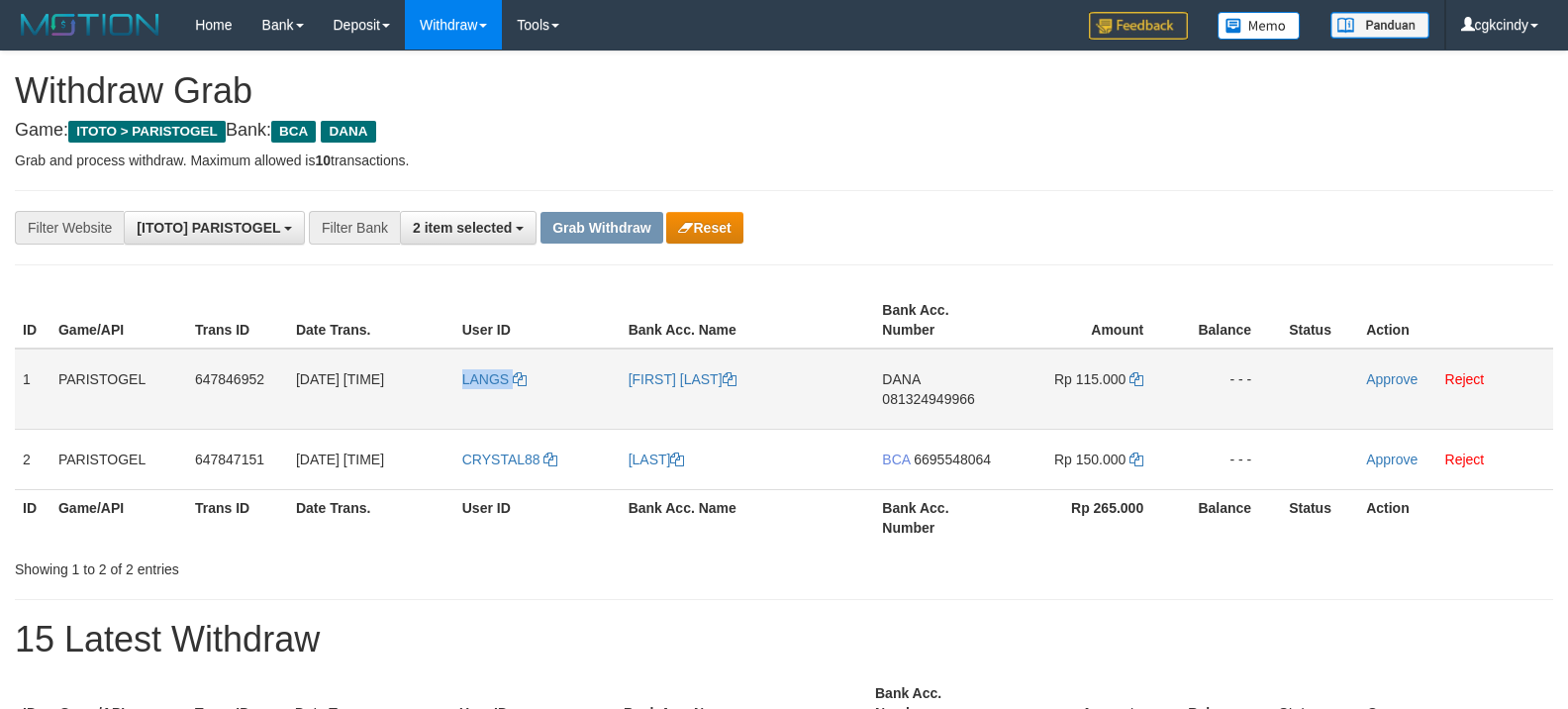 click on "LANGS" at bounding box center [538, 389] 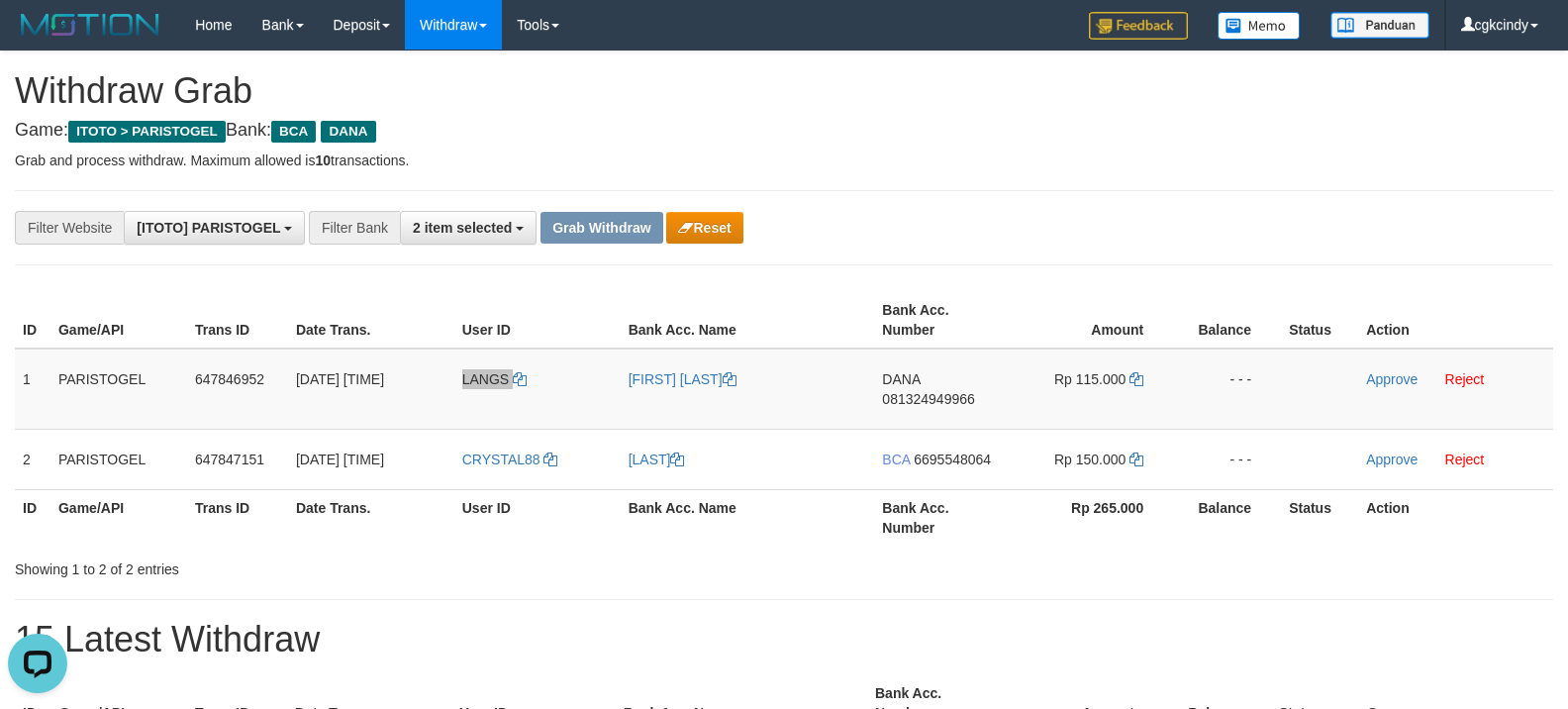 scroll, scrollTop: 0, scrollLeft: 0, axis: both 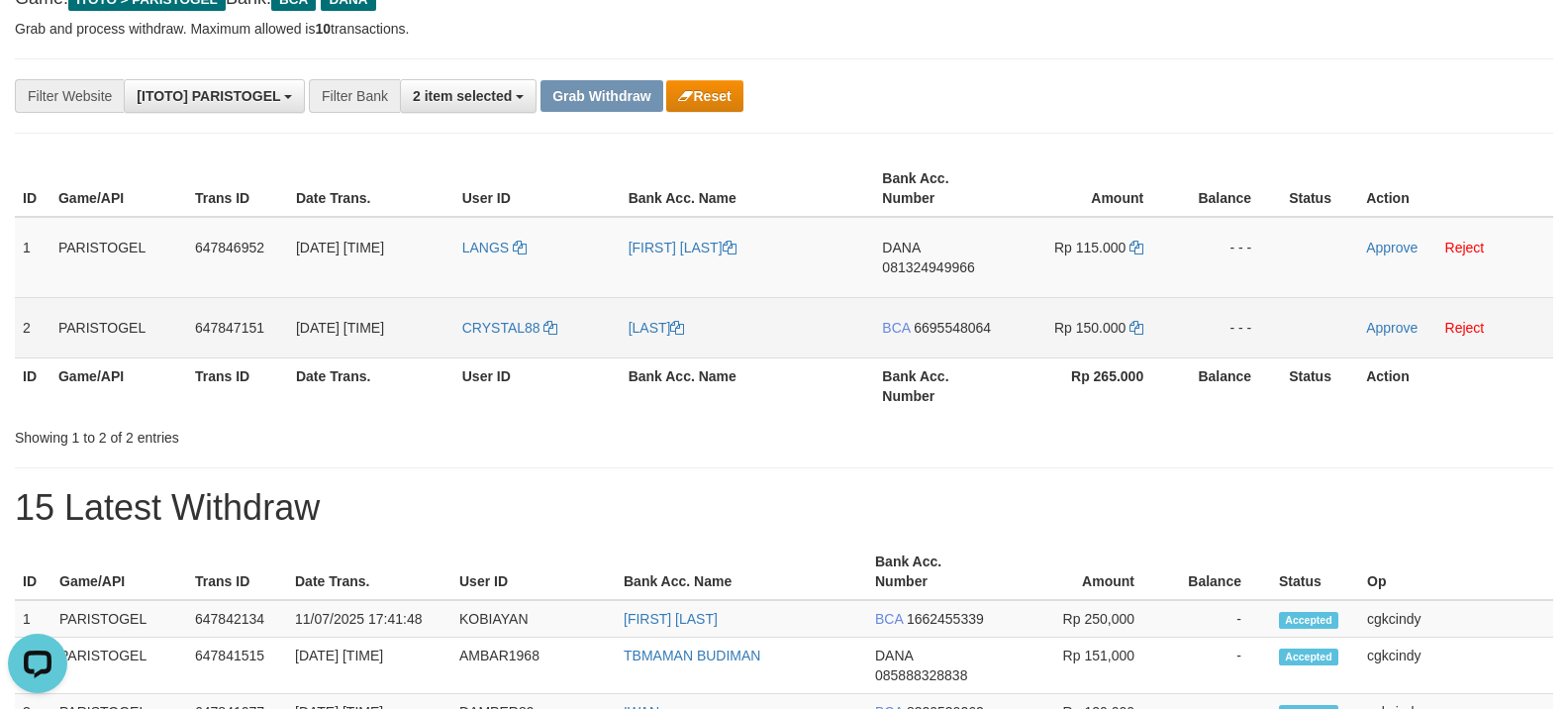 click on "CRYSTAL88" at bounding box center (538, 327) 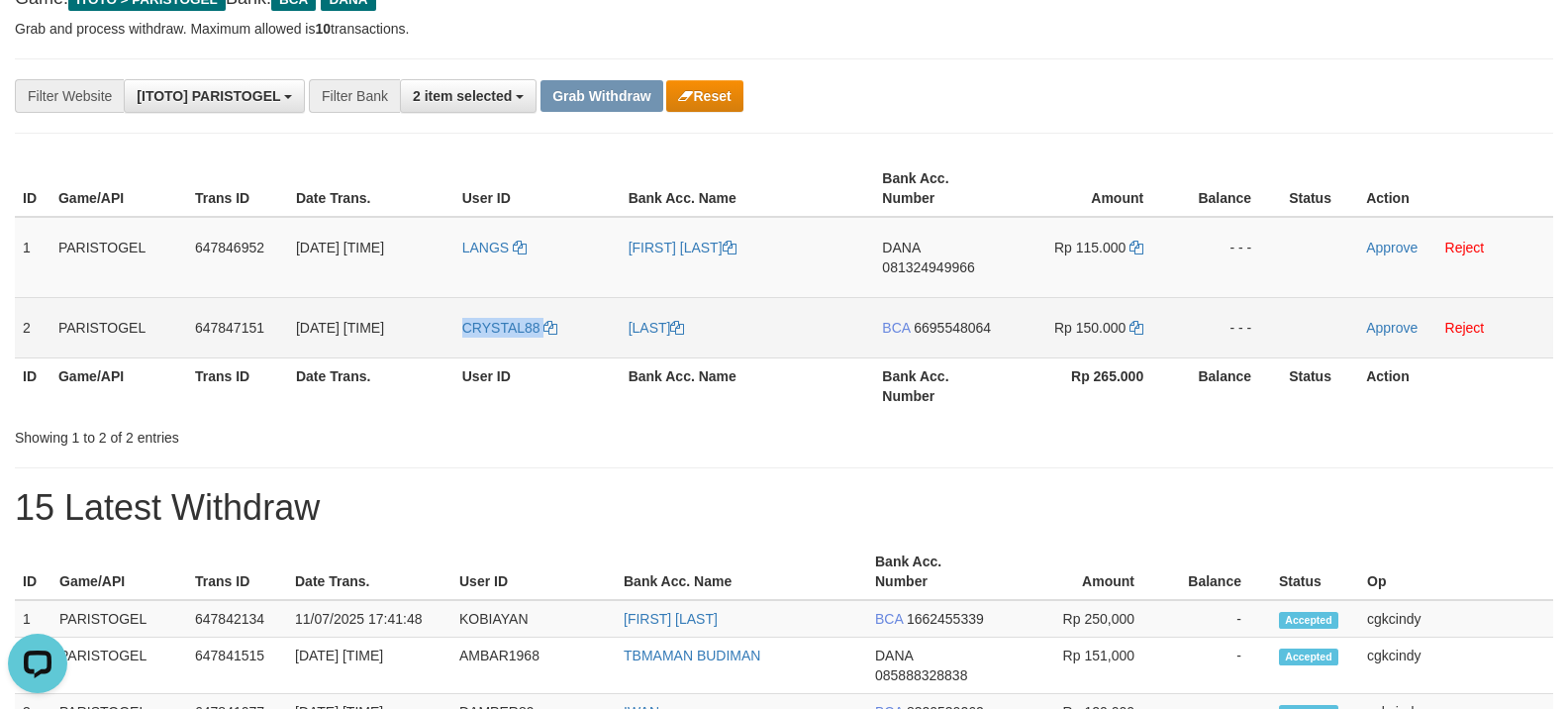 copy on "CRYSTAL88" 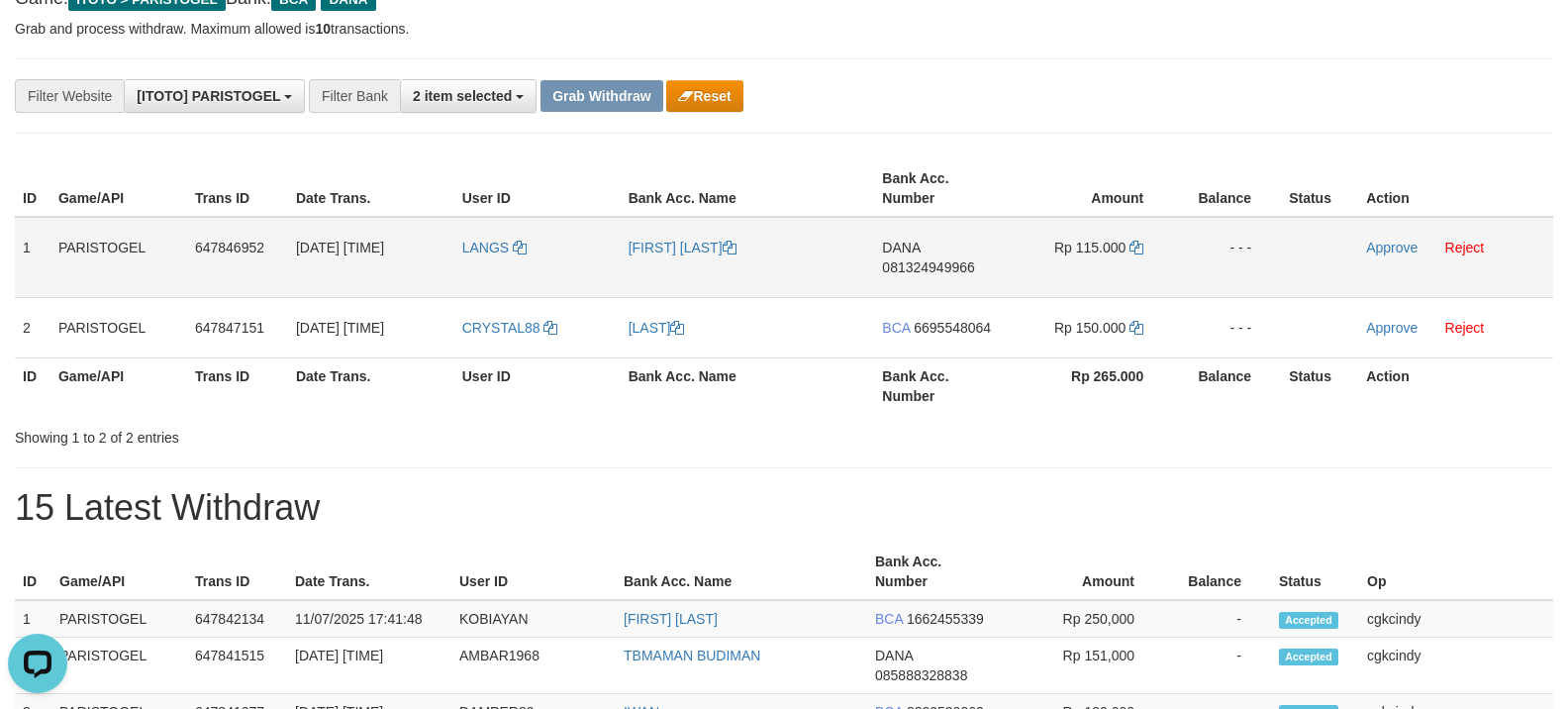 click on "LANGS" at bounding box center (538, 257) 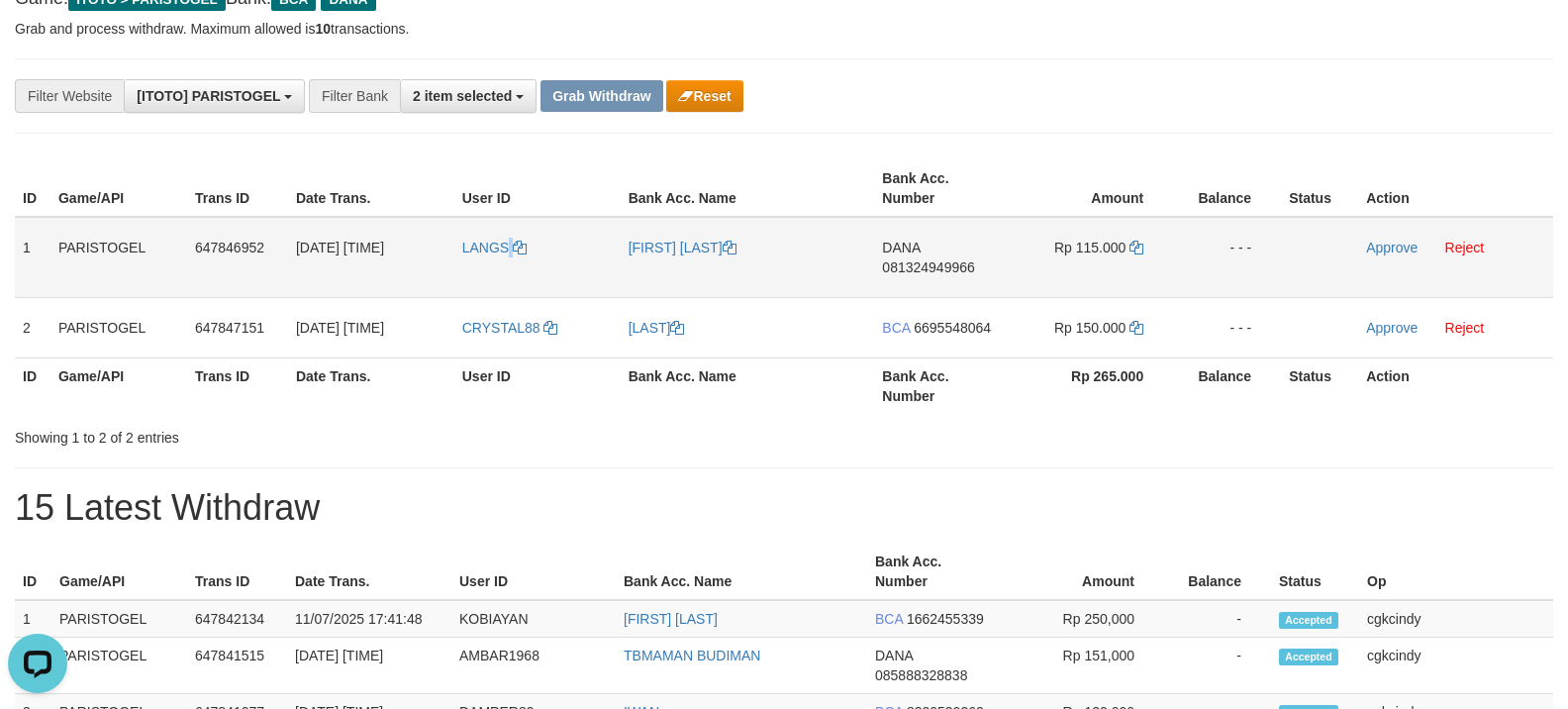 copy 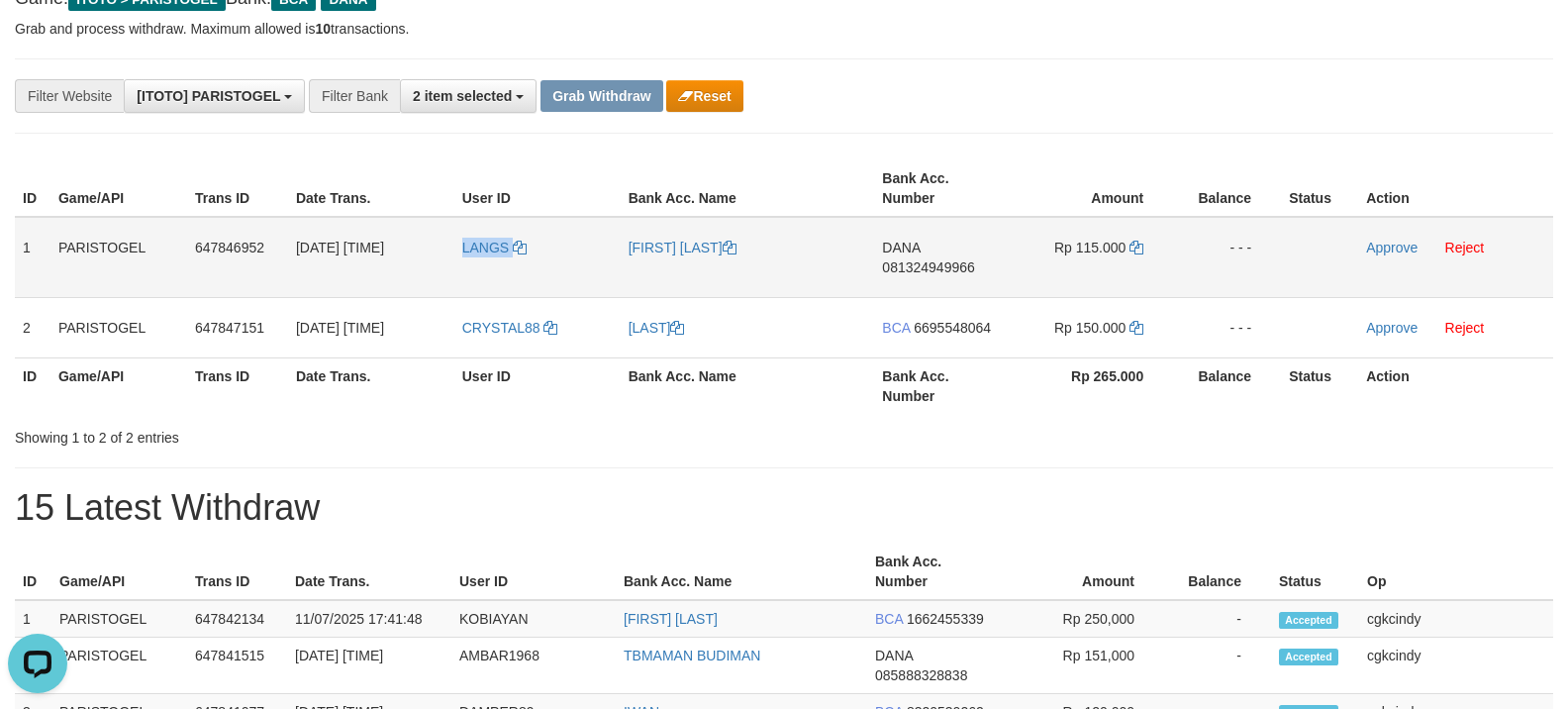 click on "LANGS" at bounding box center [538, 257] 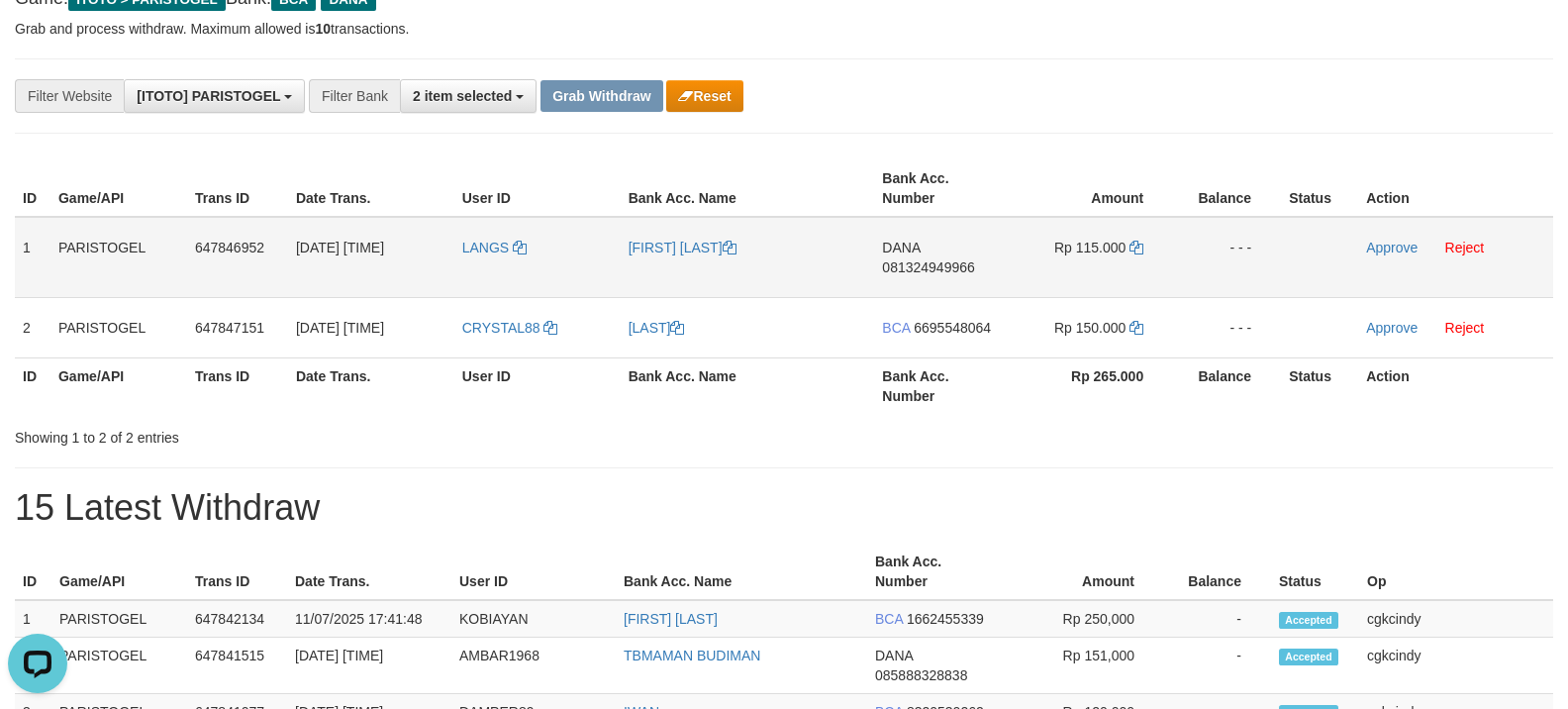 click on "[FIRST] [LAST]" at bounding box center (747, 257) 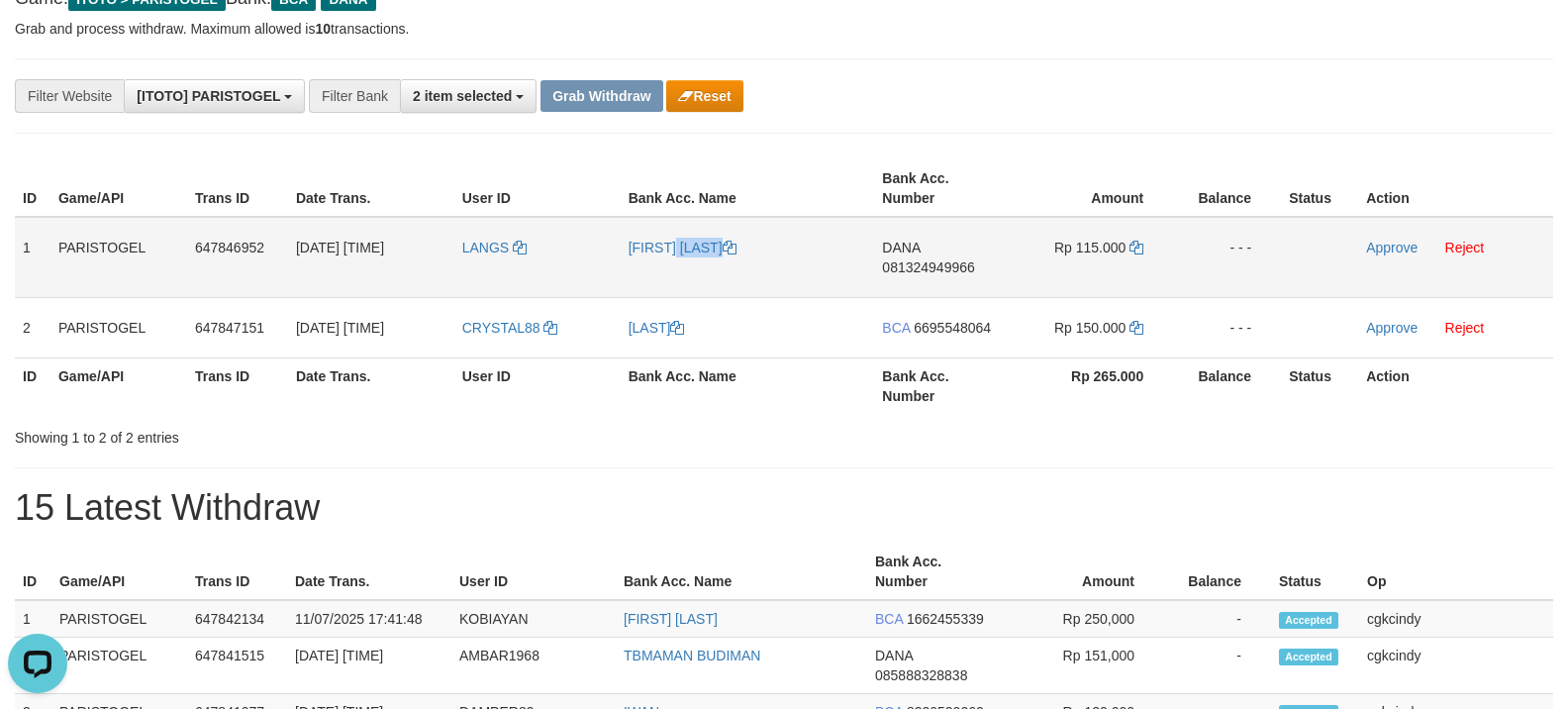 click on "[FIRST] [LAST]" at bounding box center (747, 257) 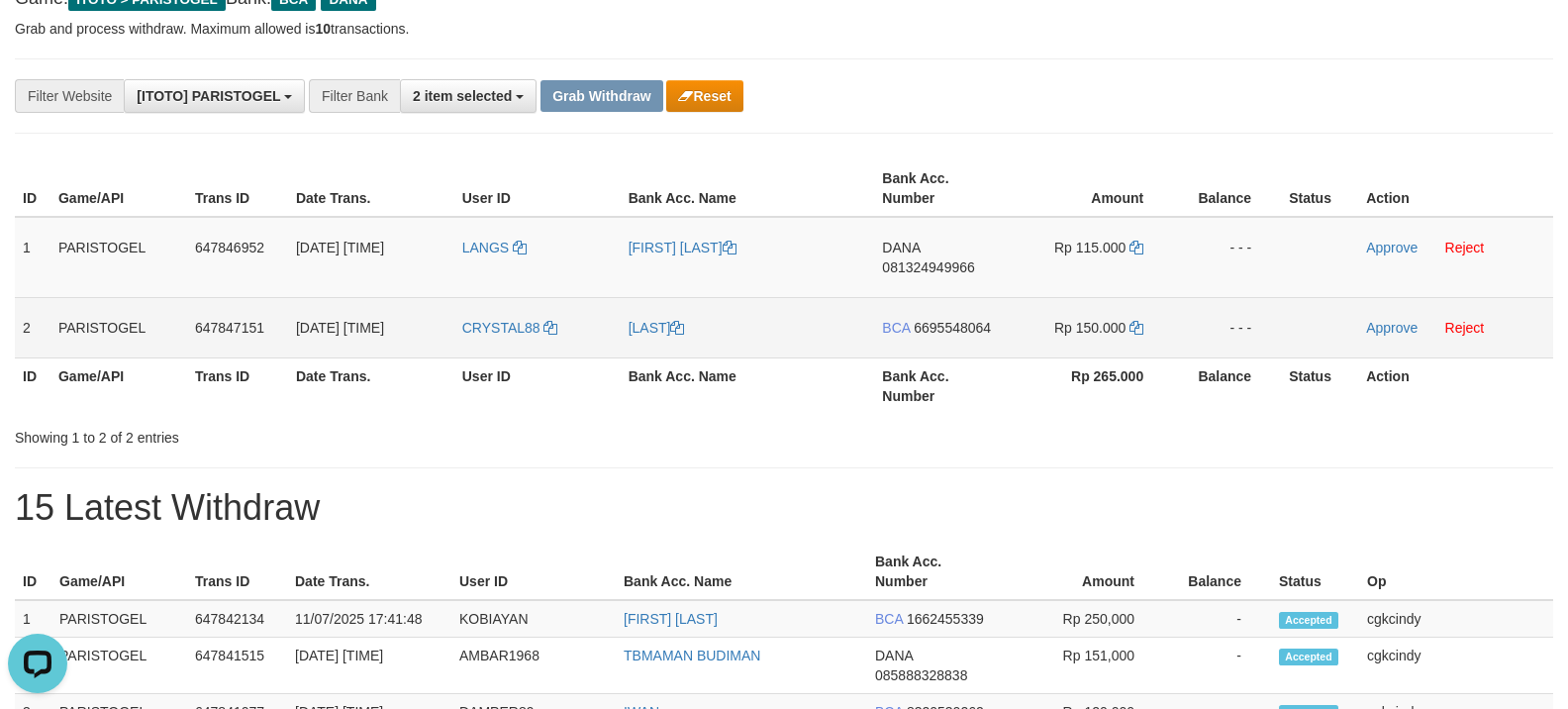 click on "CRYSTAL88" at bounding box center (538, 327) 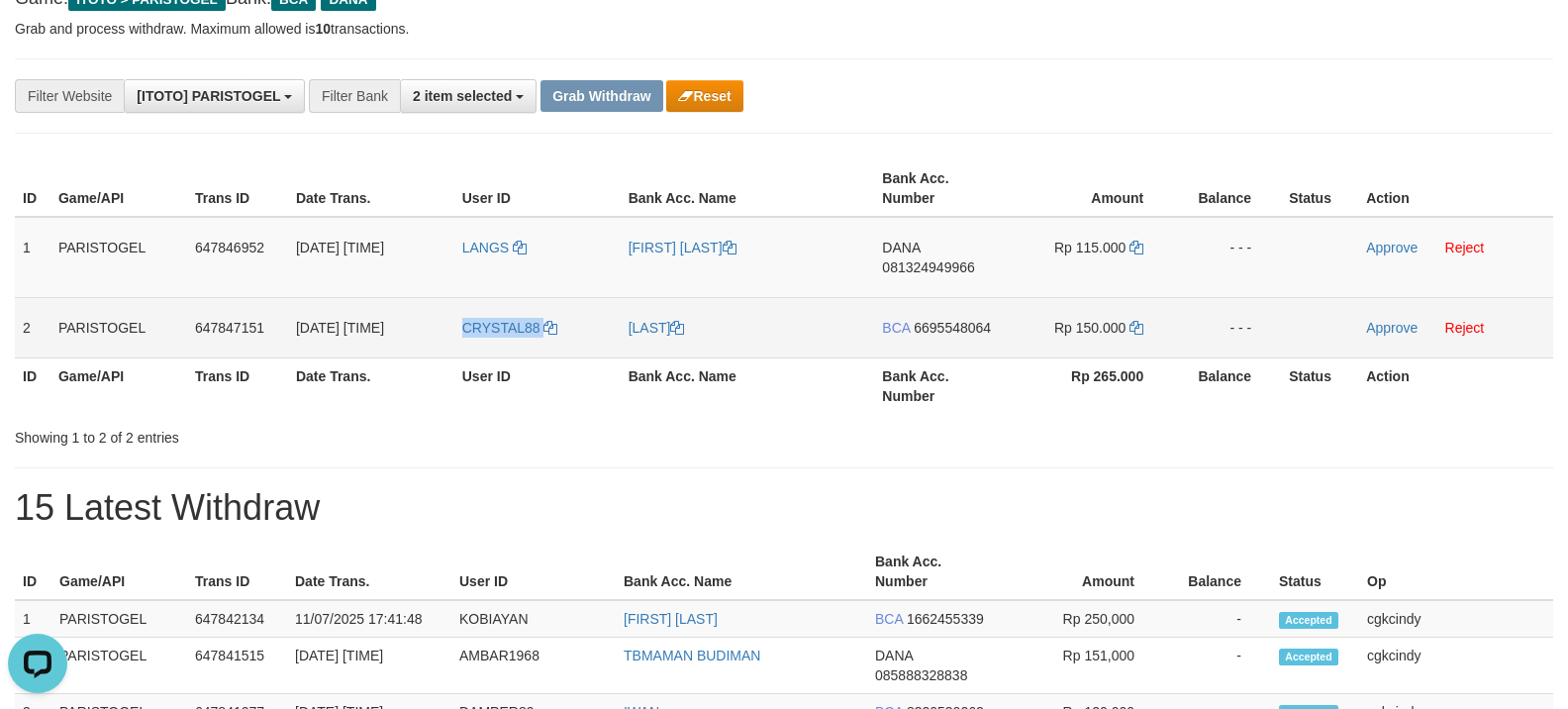 click on "CRYSTAL88" at bounding box center (538, 327) 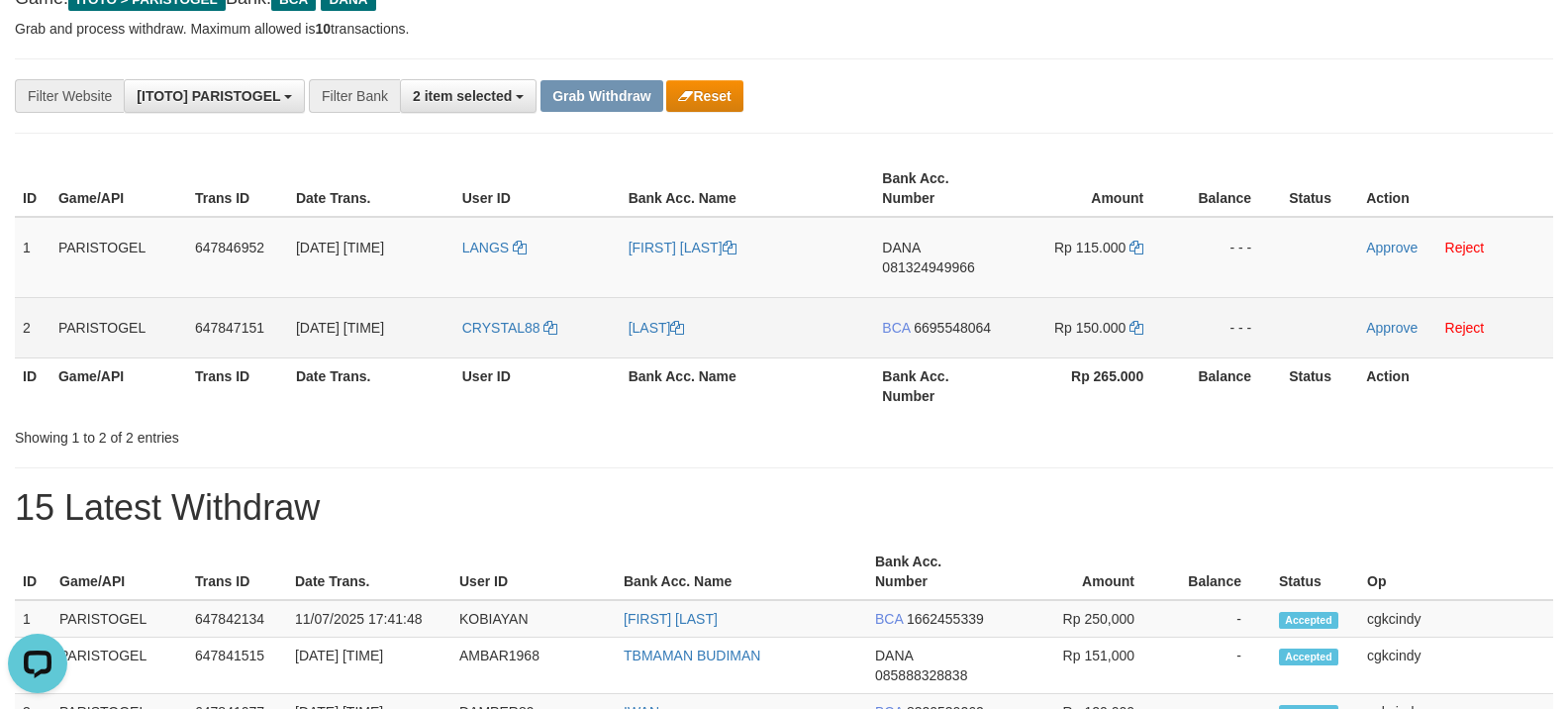 click on "[FIRST] [LAST]" at bounding box center (747, 327) 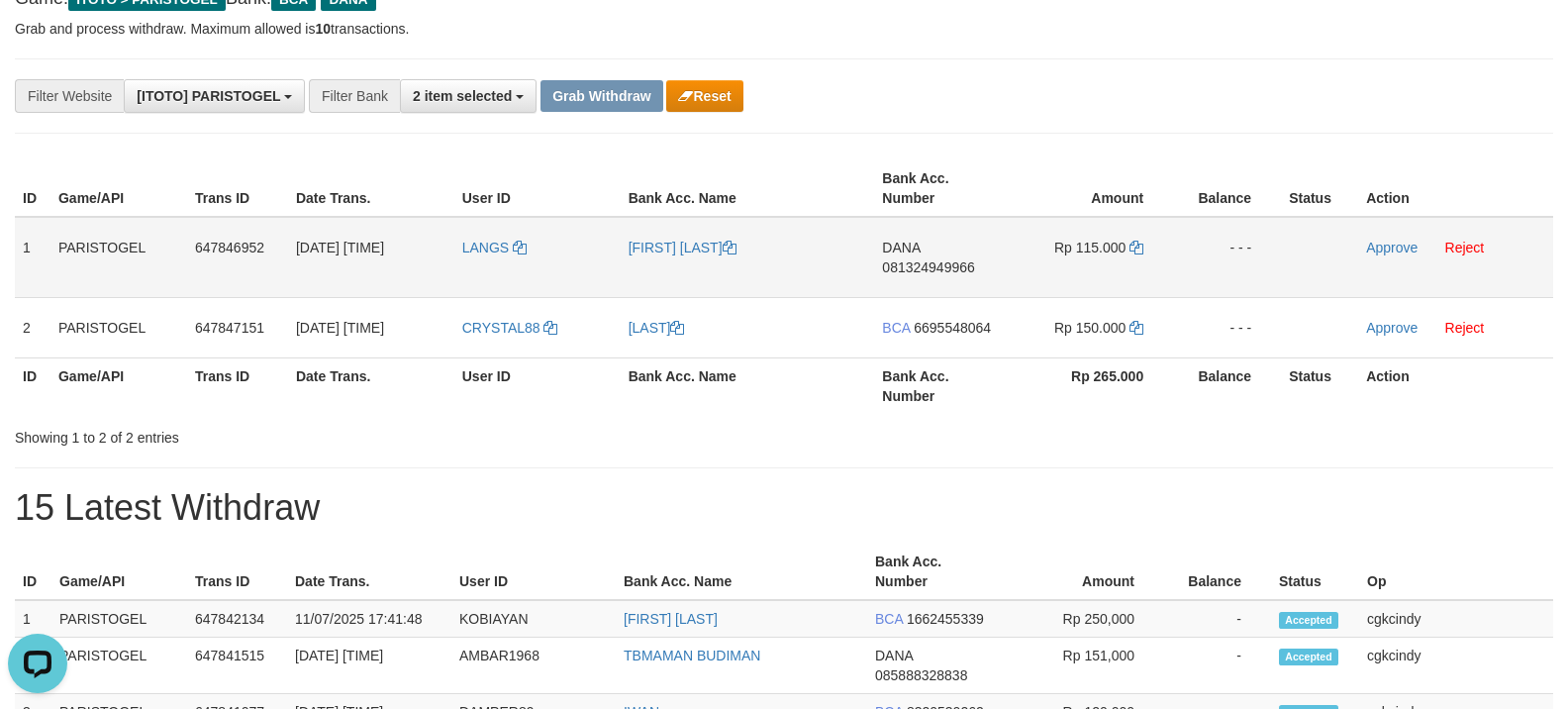 drag, startPoint x: 931, startPoint y: 259, endPoint x: 923, endPoint y: 285, distance: 27.202941 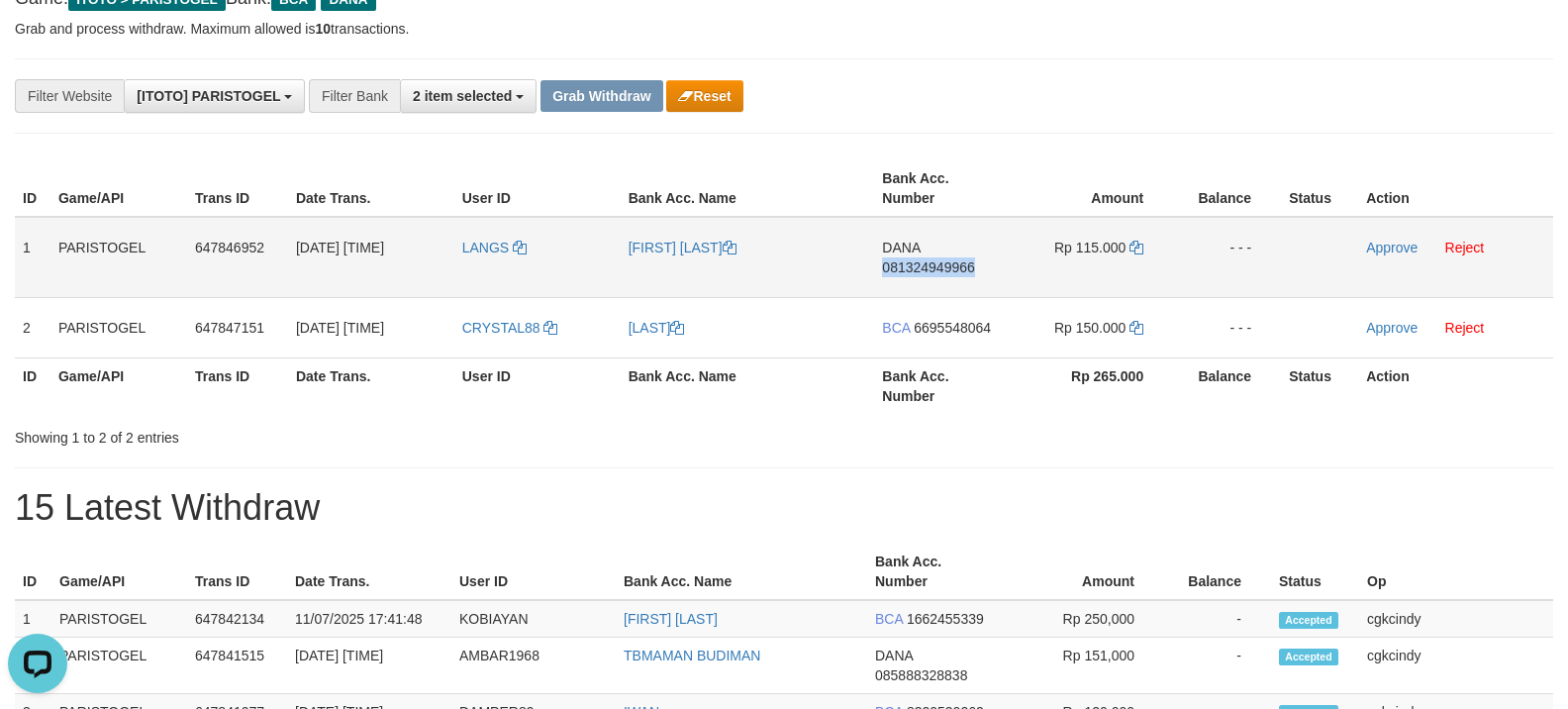 click on "DANA
081324949966" at bounding box center [942, 257] 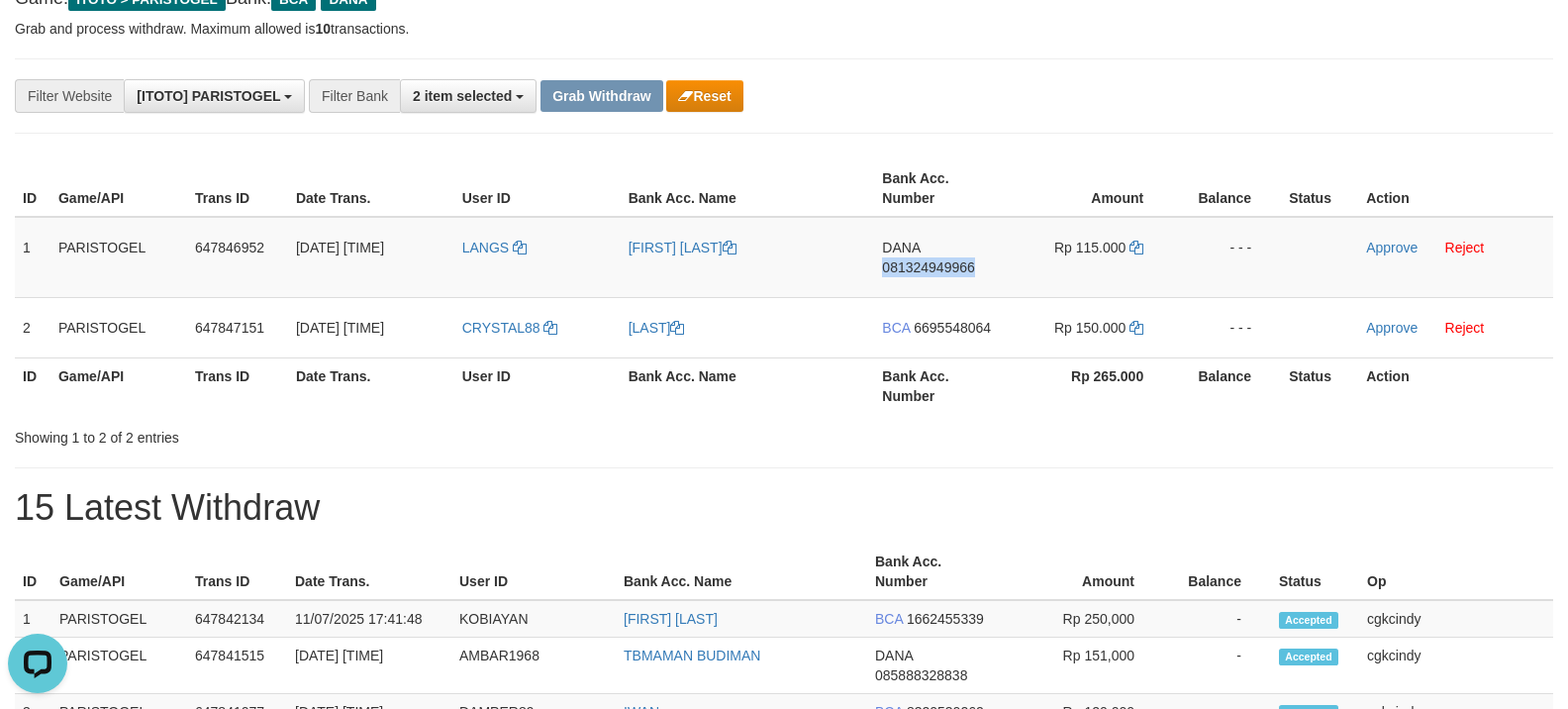 copy on "081324949966" 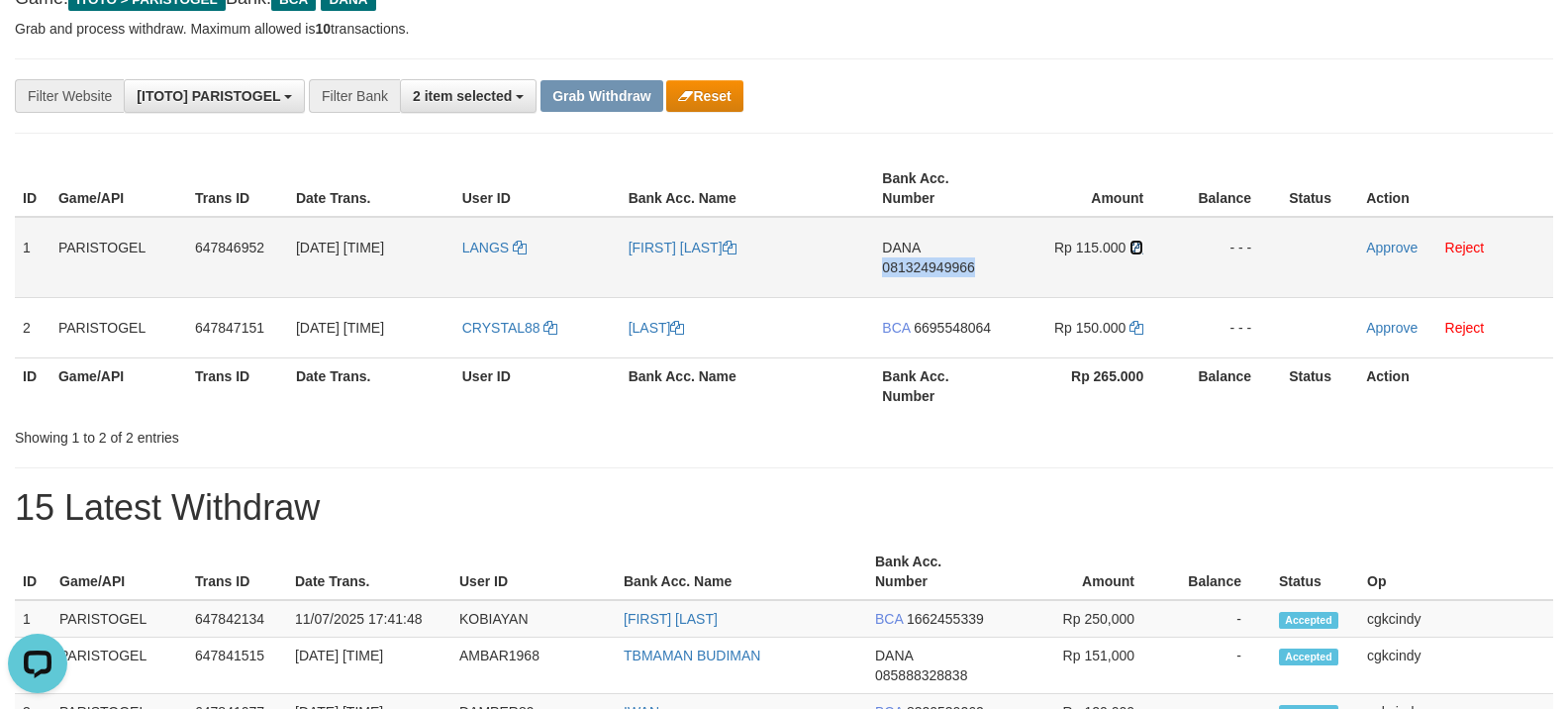 click at bounding box center [1136, 248] 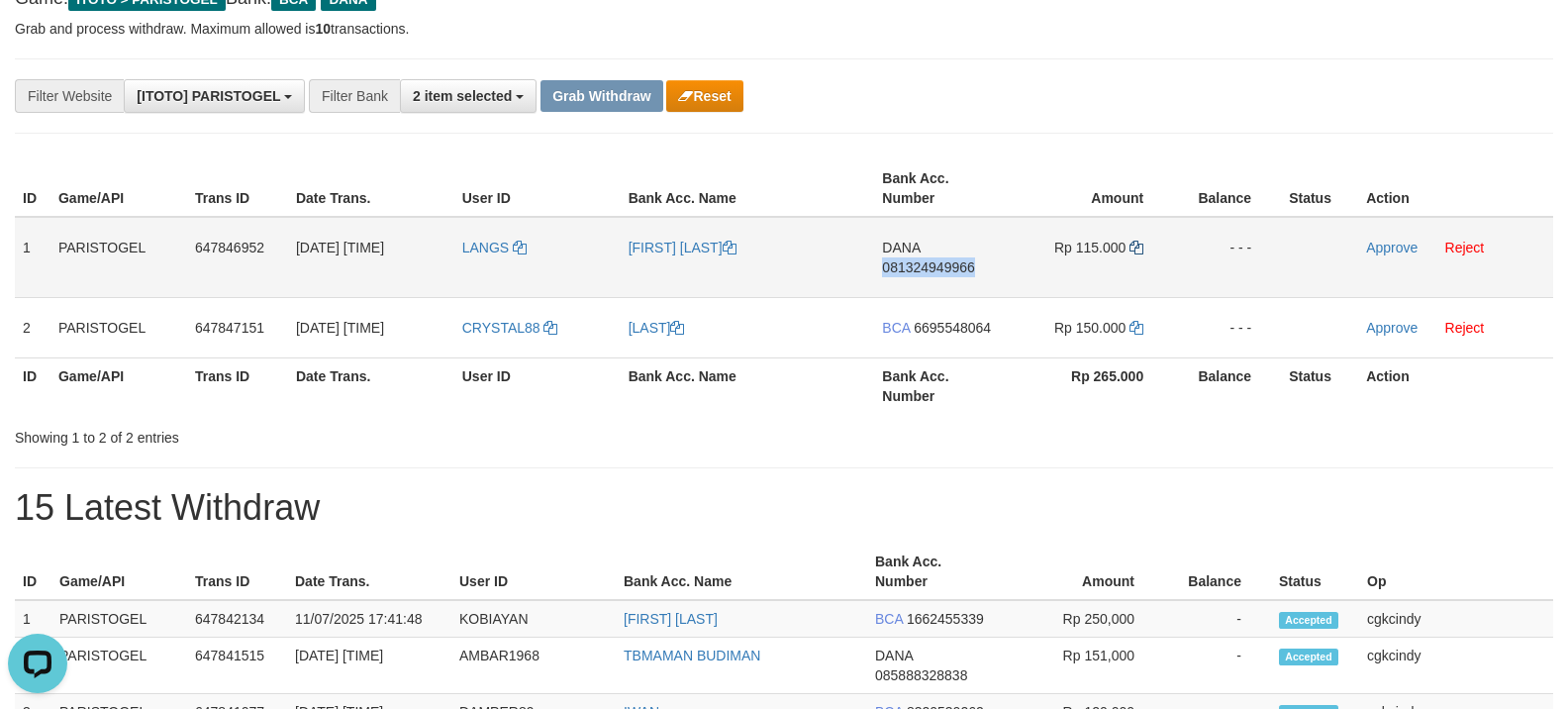 copy on "081324949966" 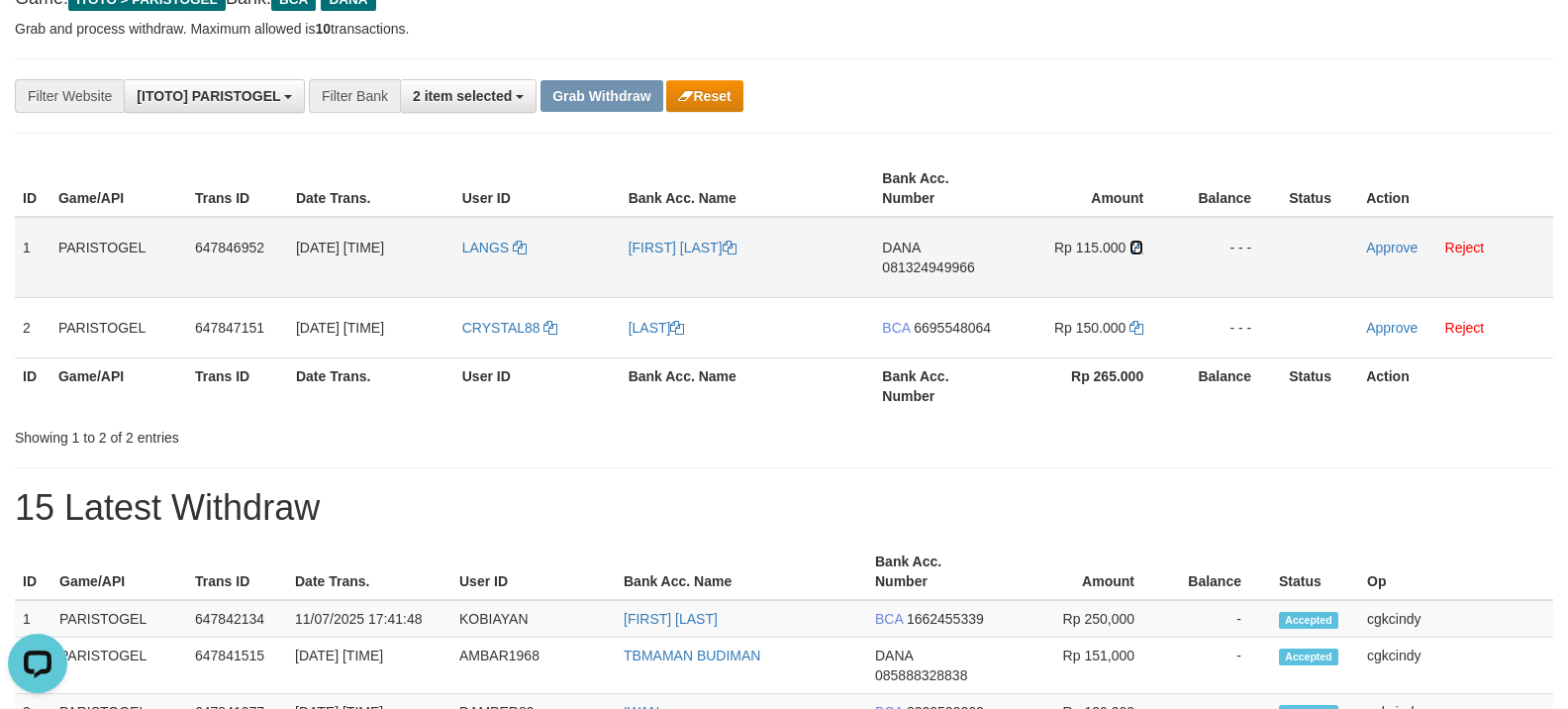 click at bounding box center [1136, 248] 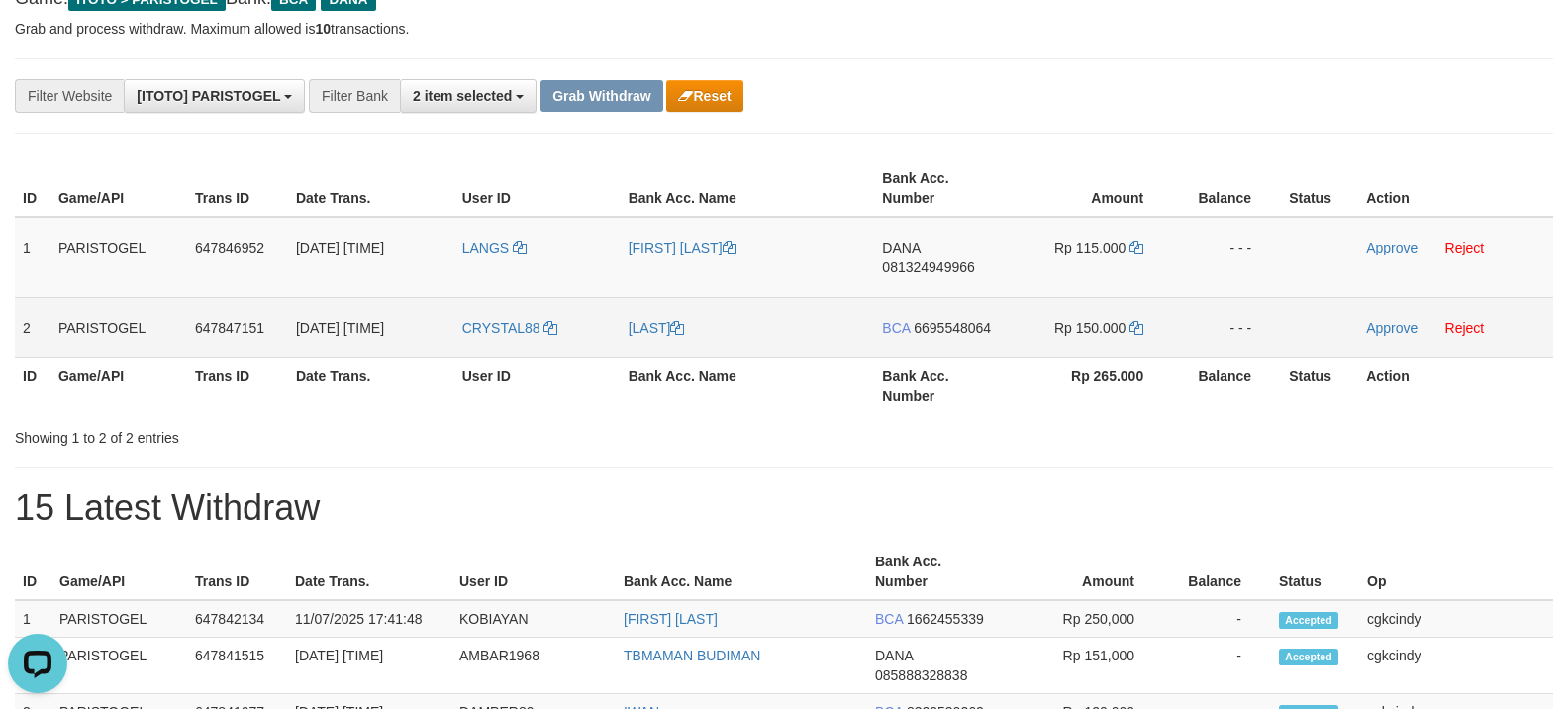 click on "BCA
6695548064" at bounding box center (942, 327) 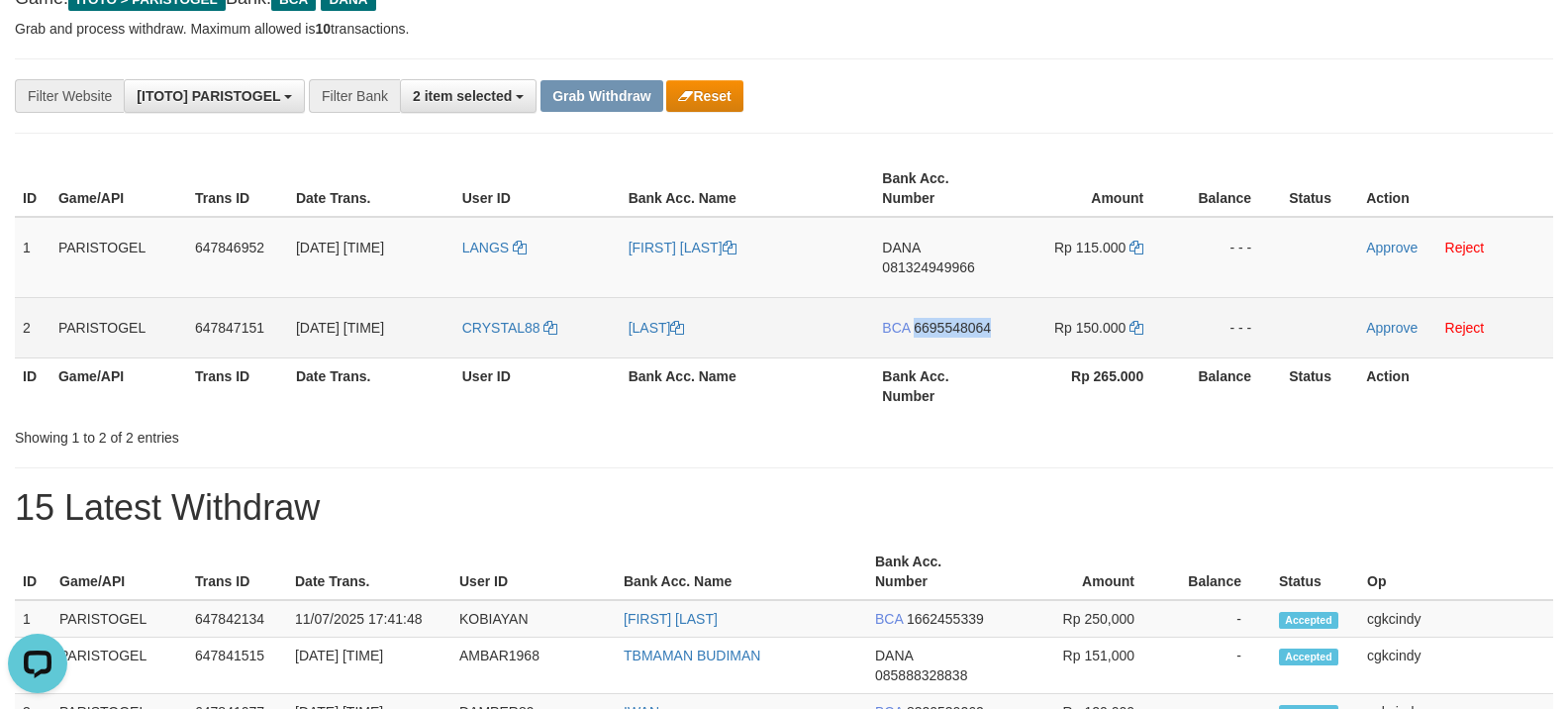 click on "BCA
6695548064" at bounding box center (942, 327) 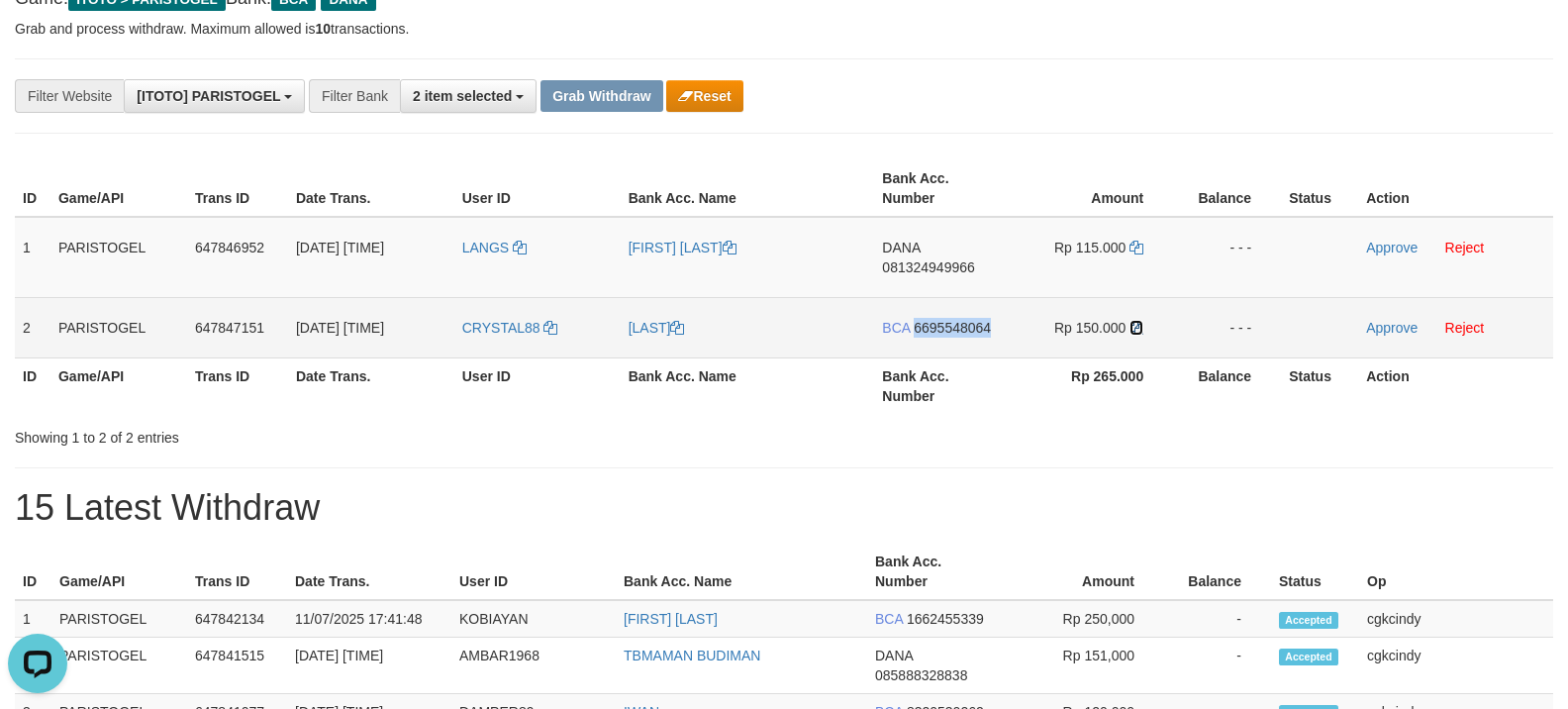 click at bounding box center (1136, 328) 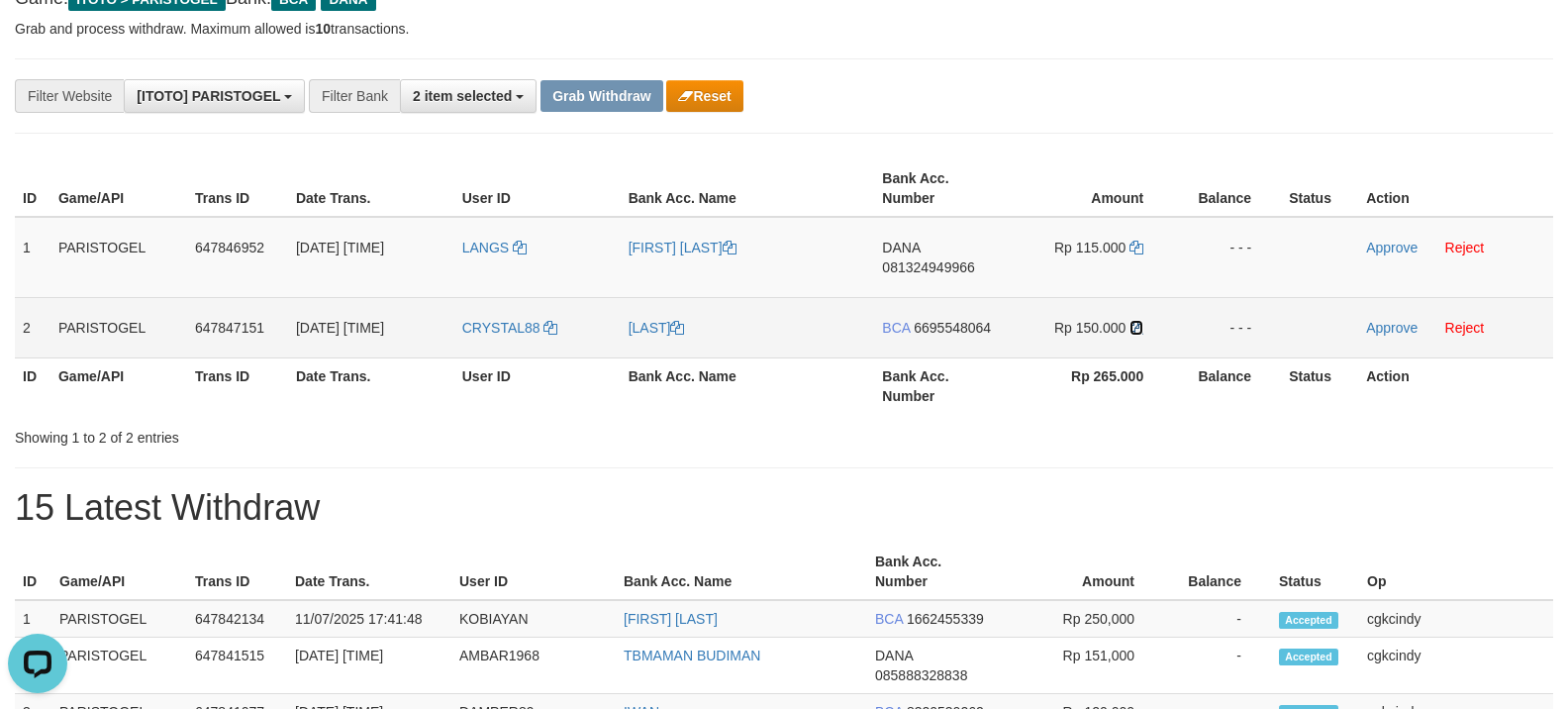 click at bounding box center [1136, 328] 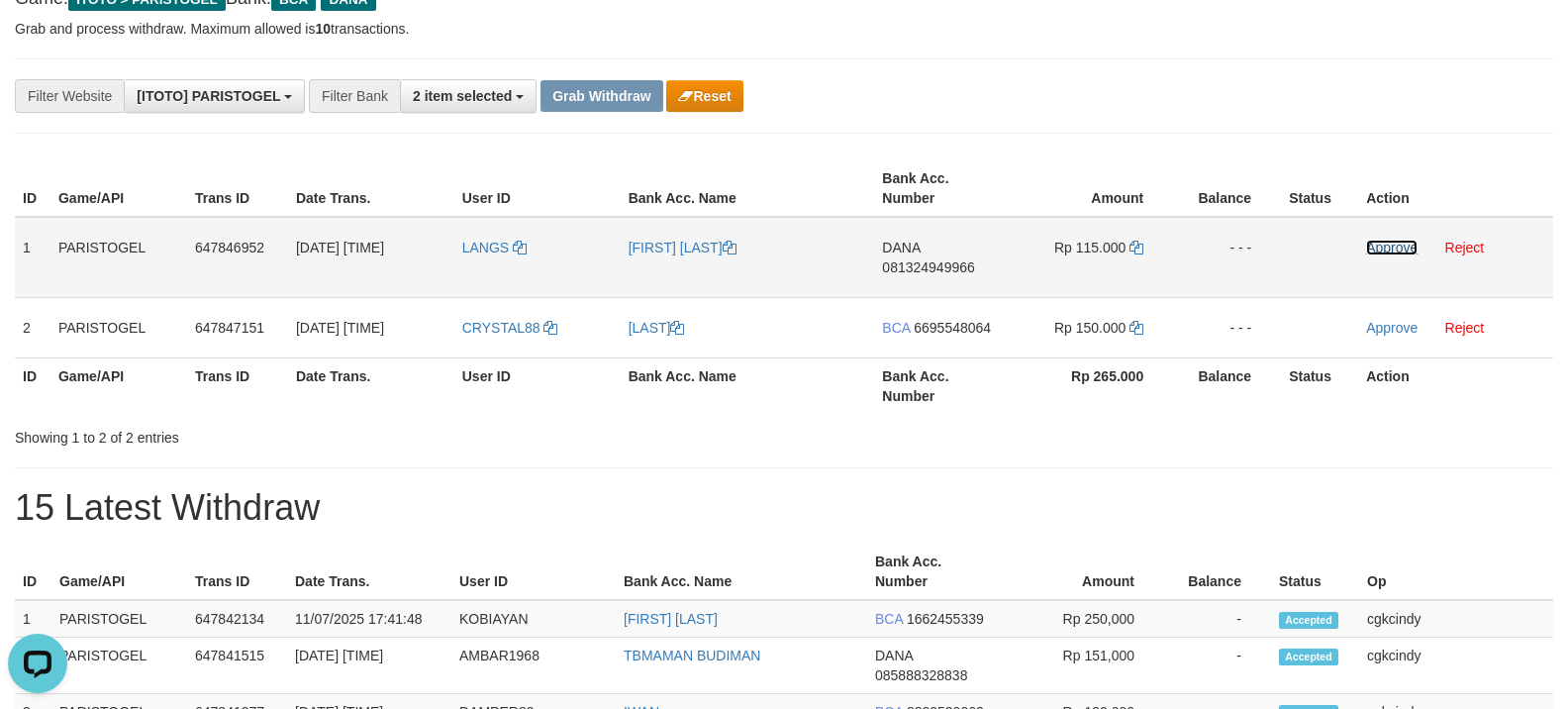 click on "Approve" at bounding box center (1392, 248) 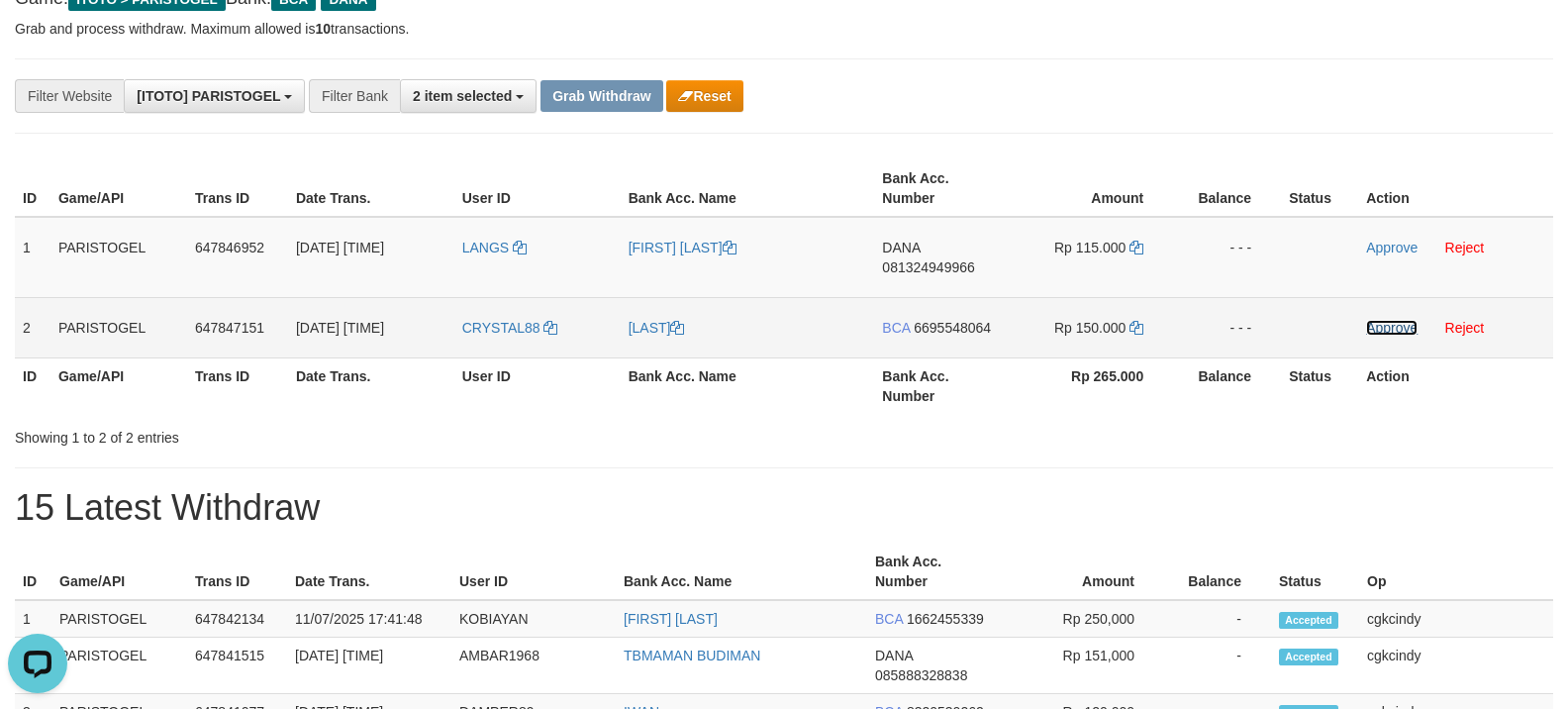 click on "Approve" at bounding box center (1392, 328) 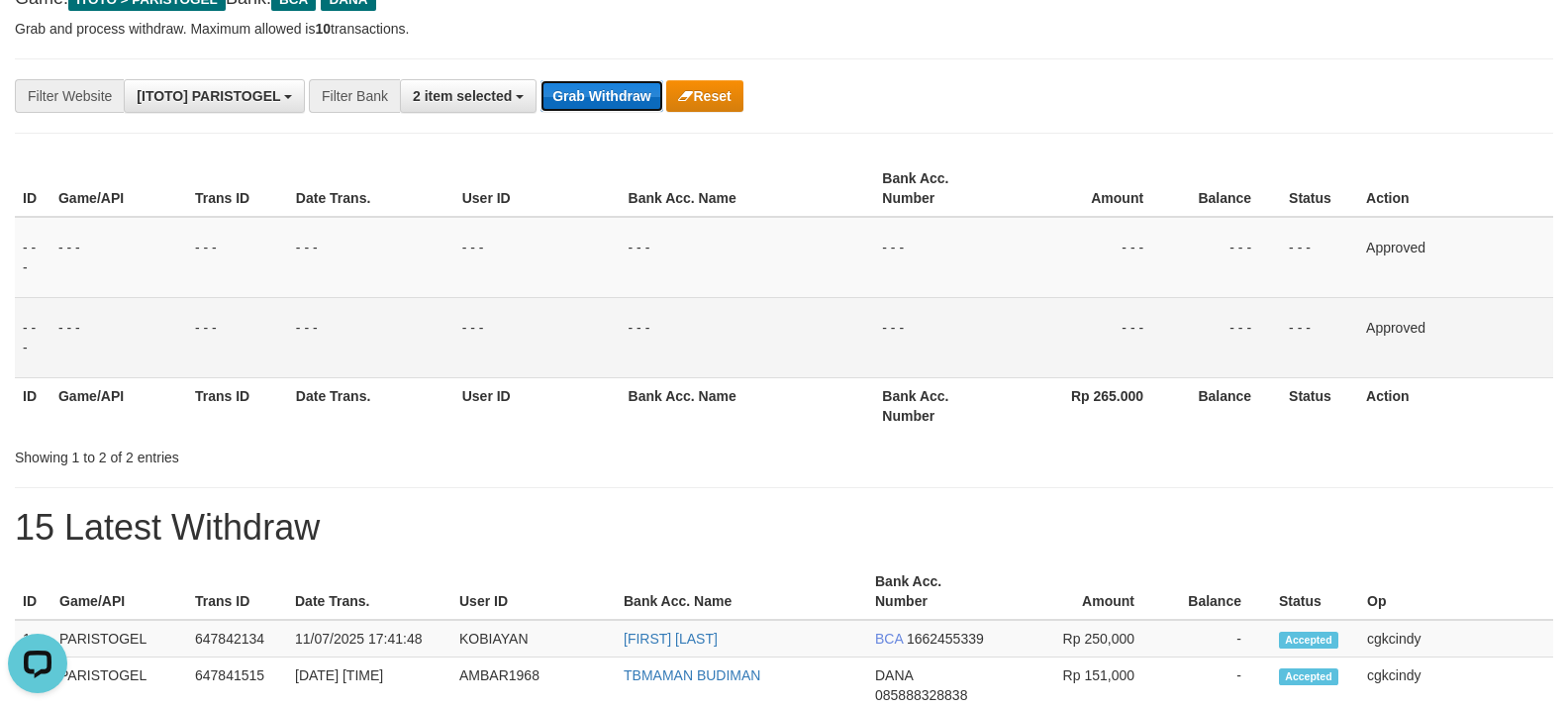 click on "Grab Withdraw" at bounding box center (601, 96) 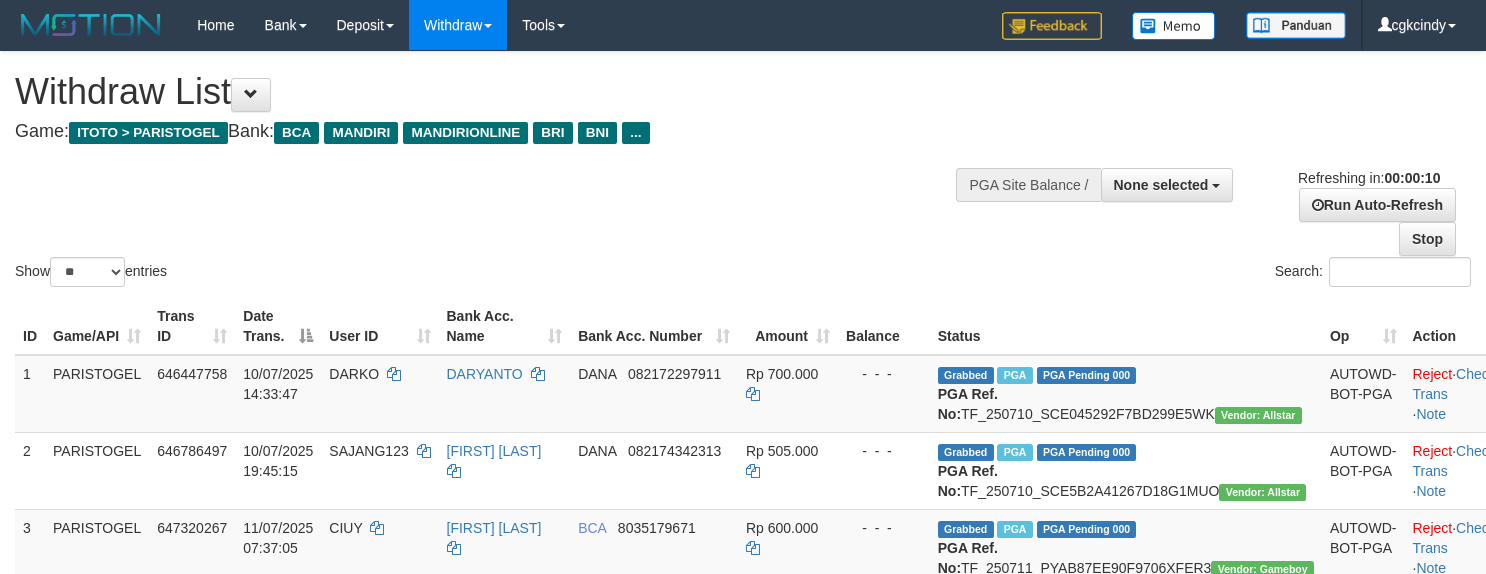 select 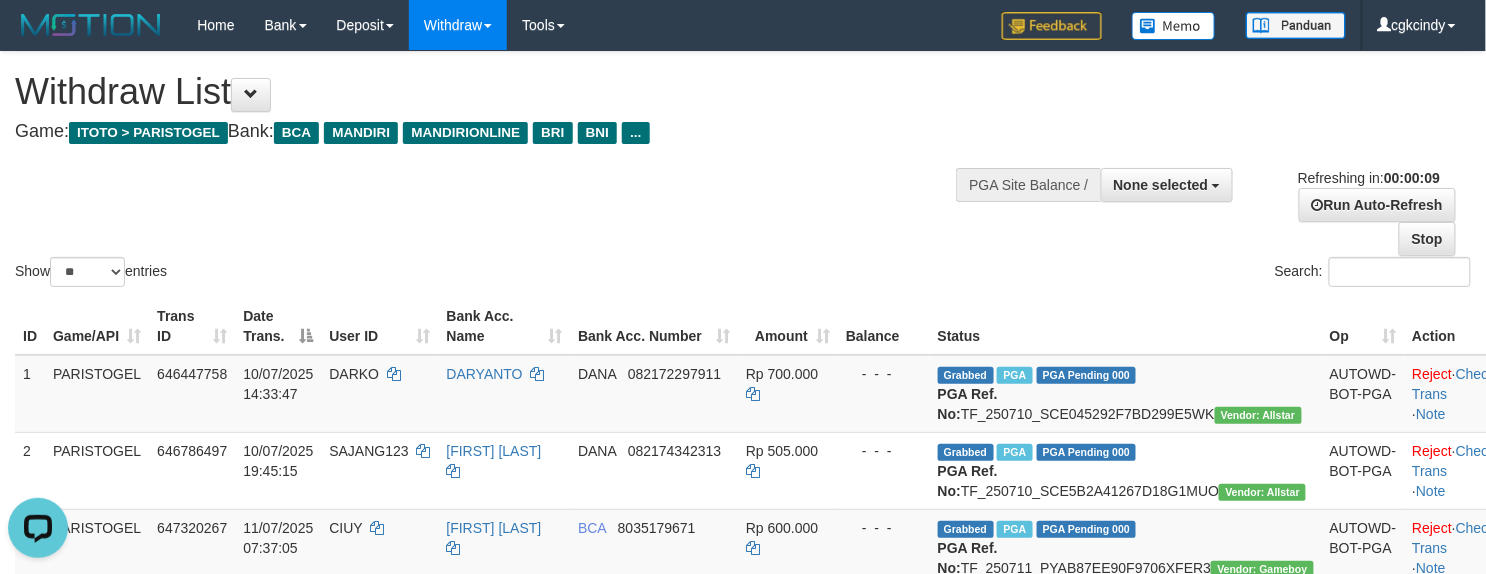 scroll, scrollTop: 0, scrollLeft: 0, axis: both 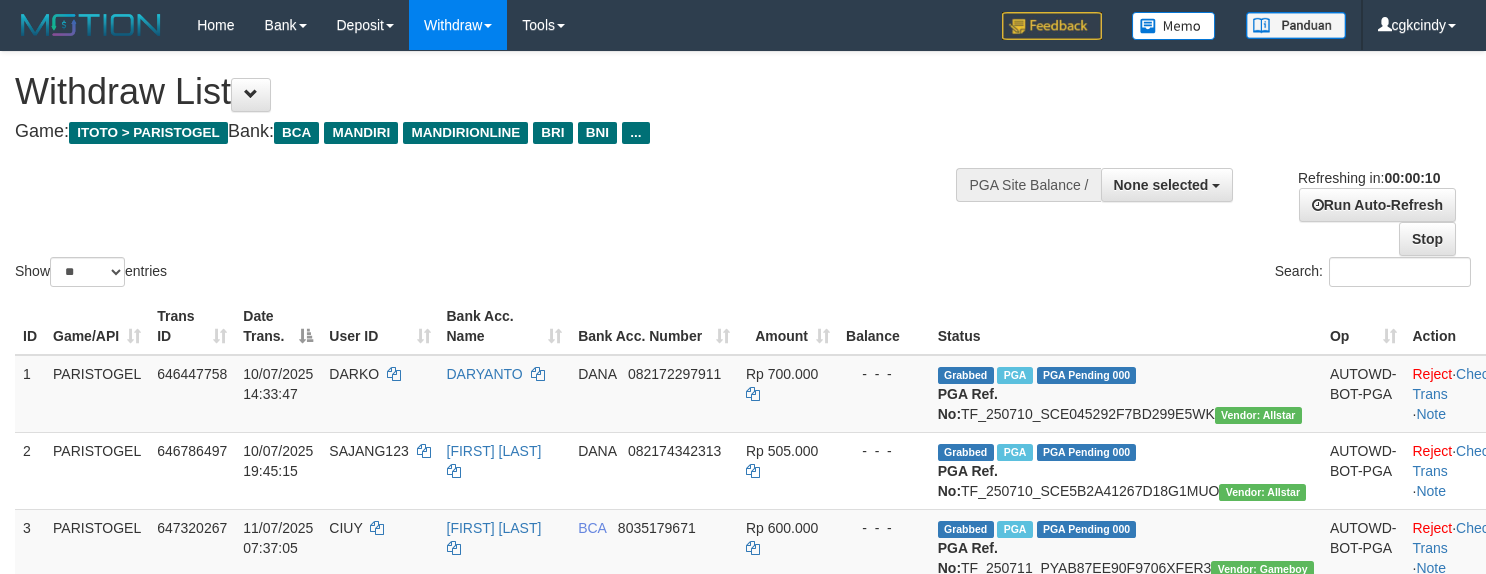select 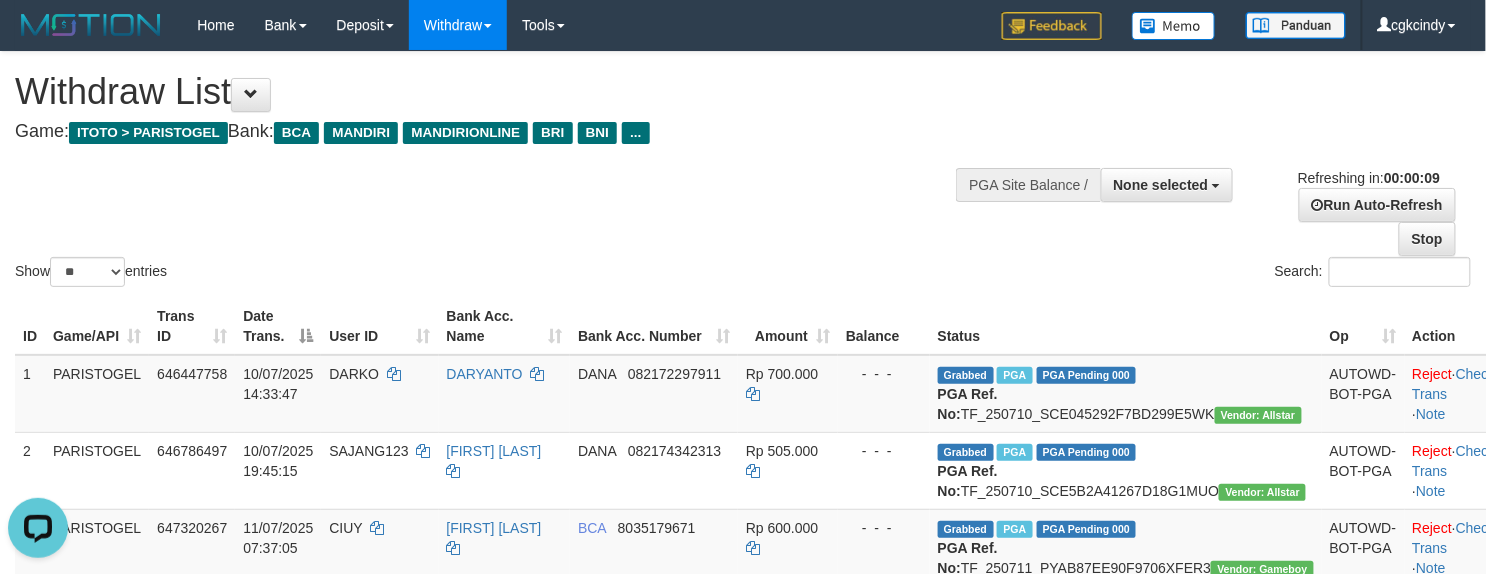 scroll, scrollTop: 0, scrollLeft: 0, axis: both 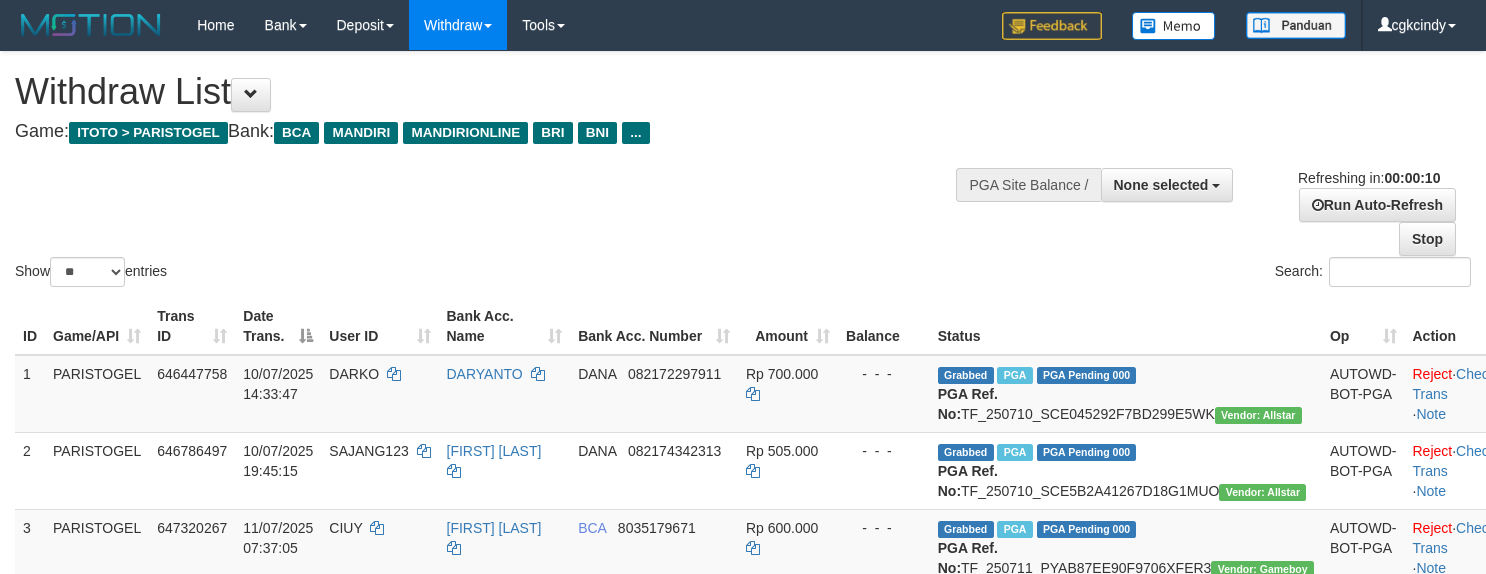 select 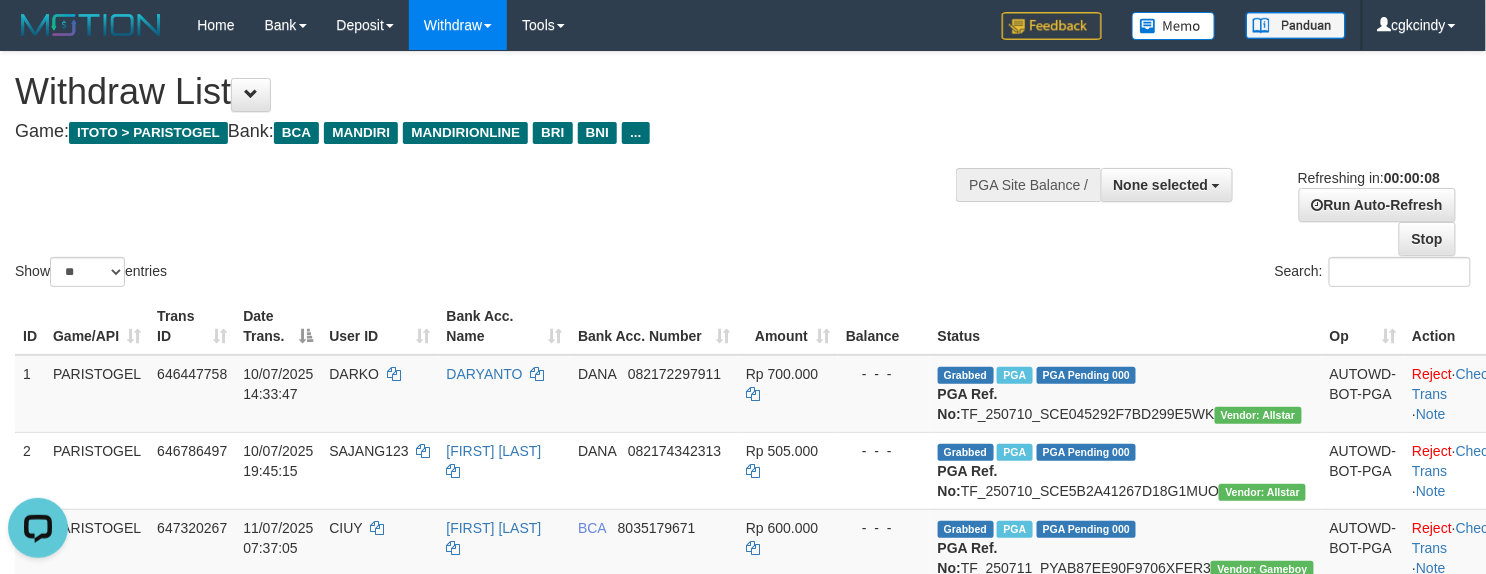 scroll, scrollTop: 0, scrollLeft: 0, axis: both 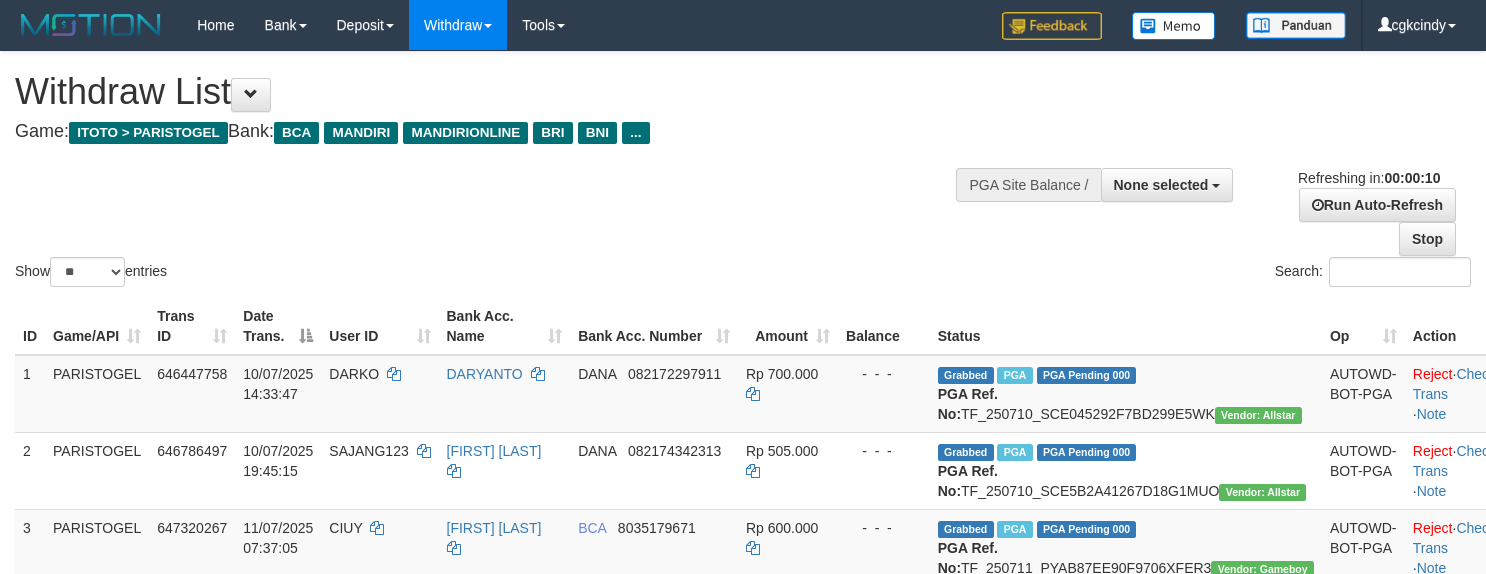 select 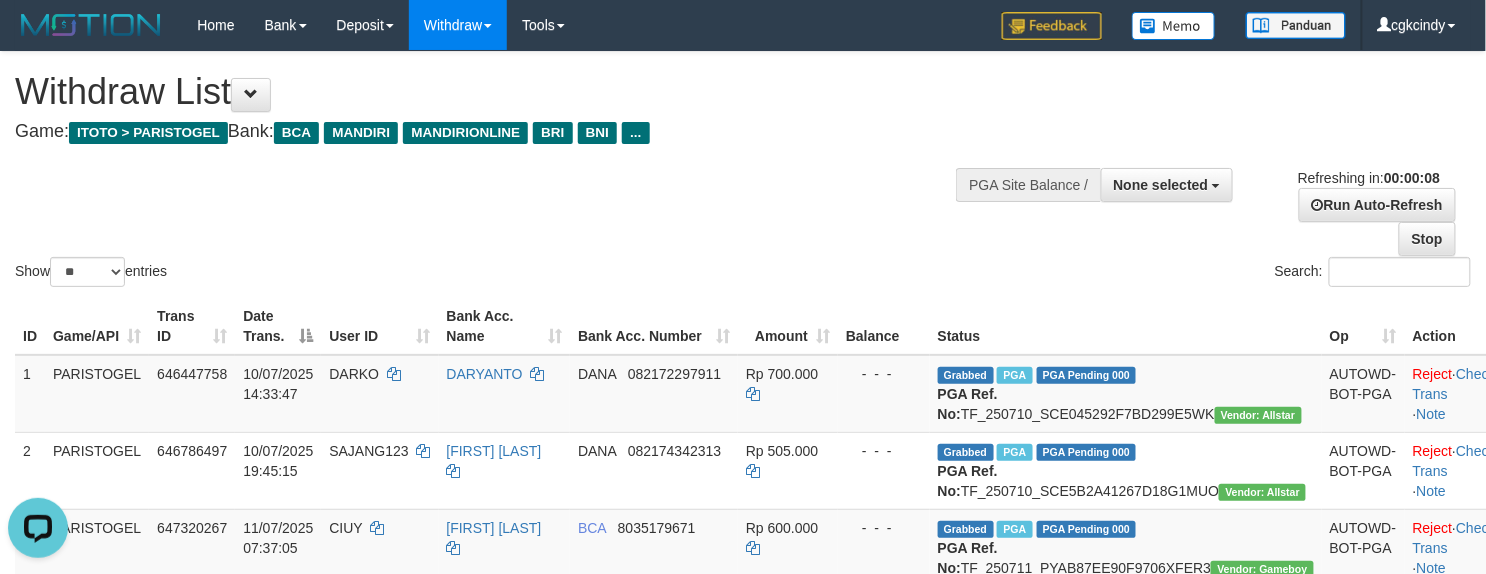 scroll, scrollTop: 0, scrollLeft: 0, axis: both 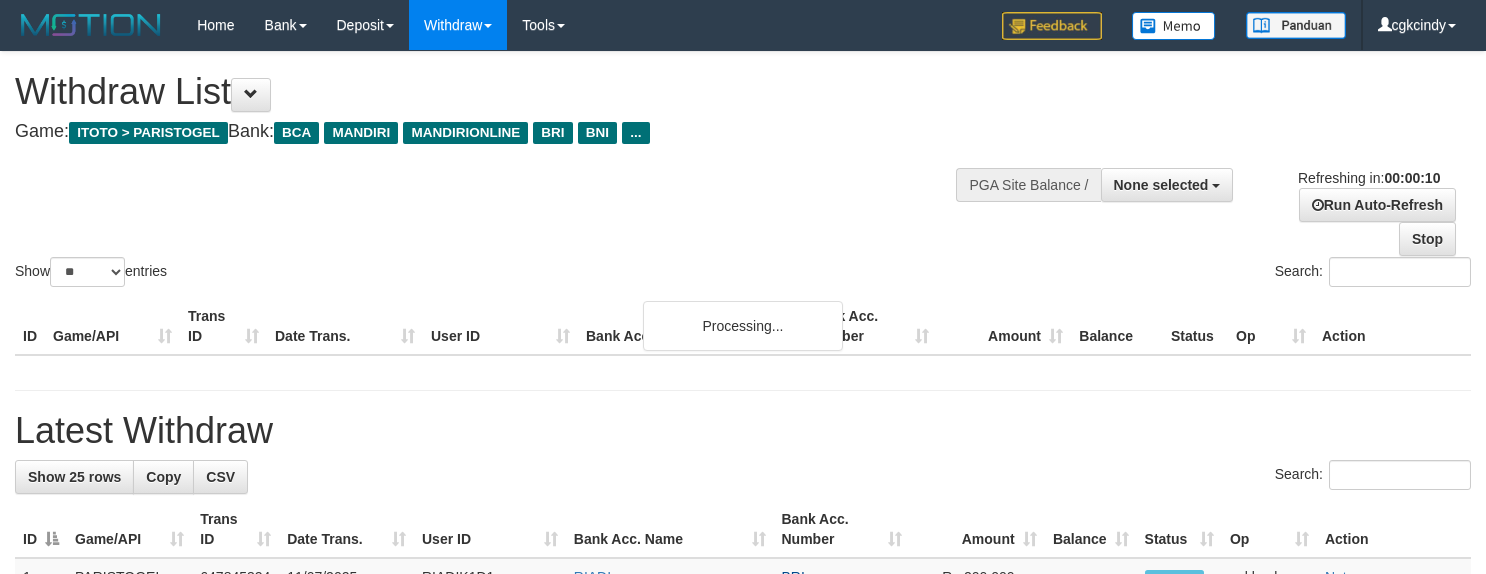 select 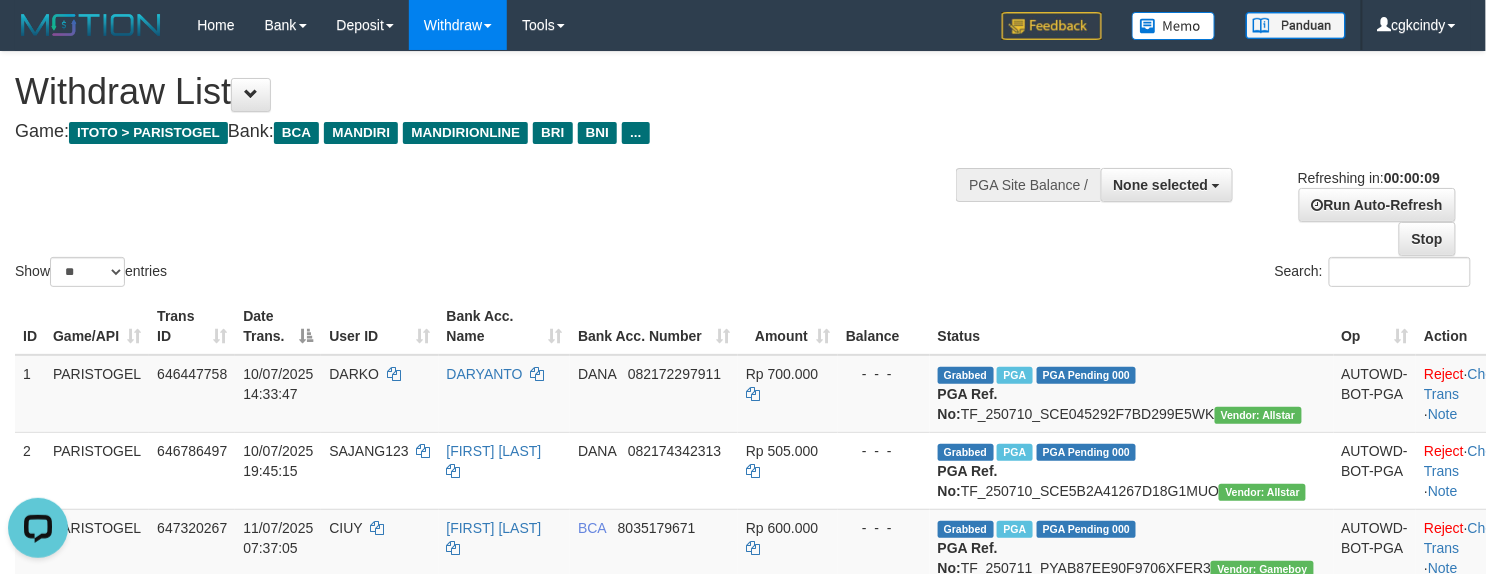 scroll, scrollTop: 0, scrollLeft: 0, axis: both 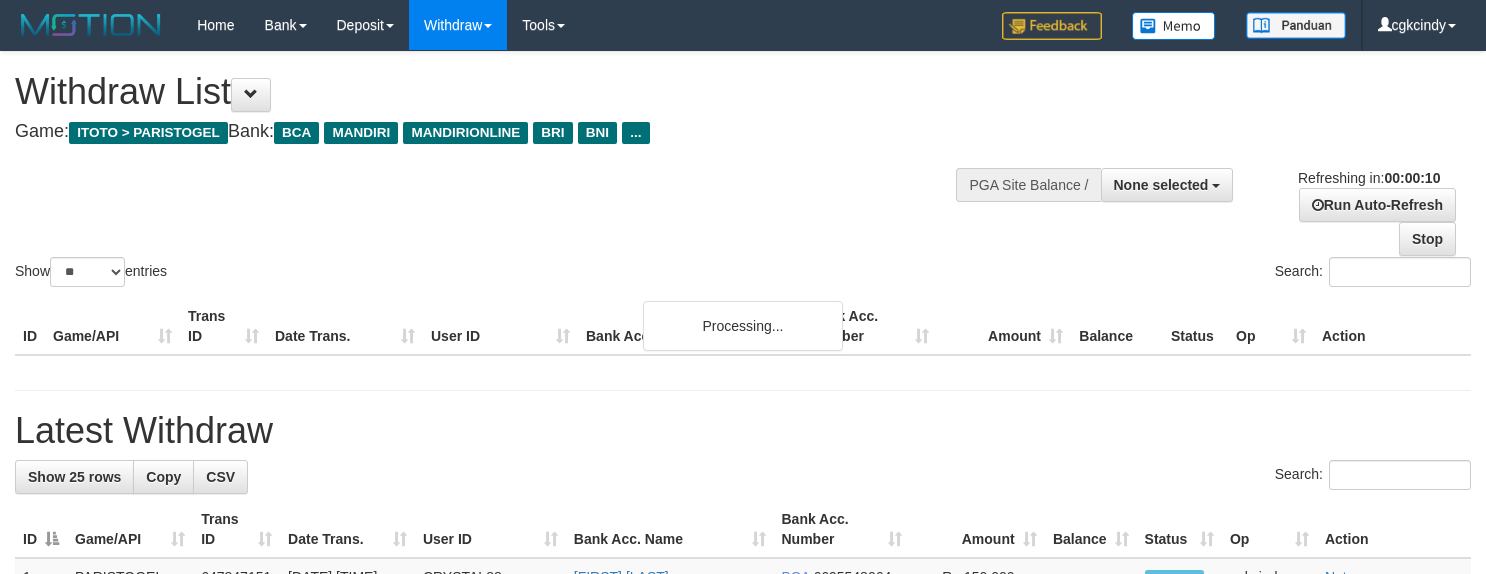 select 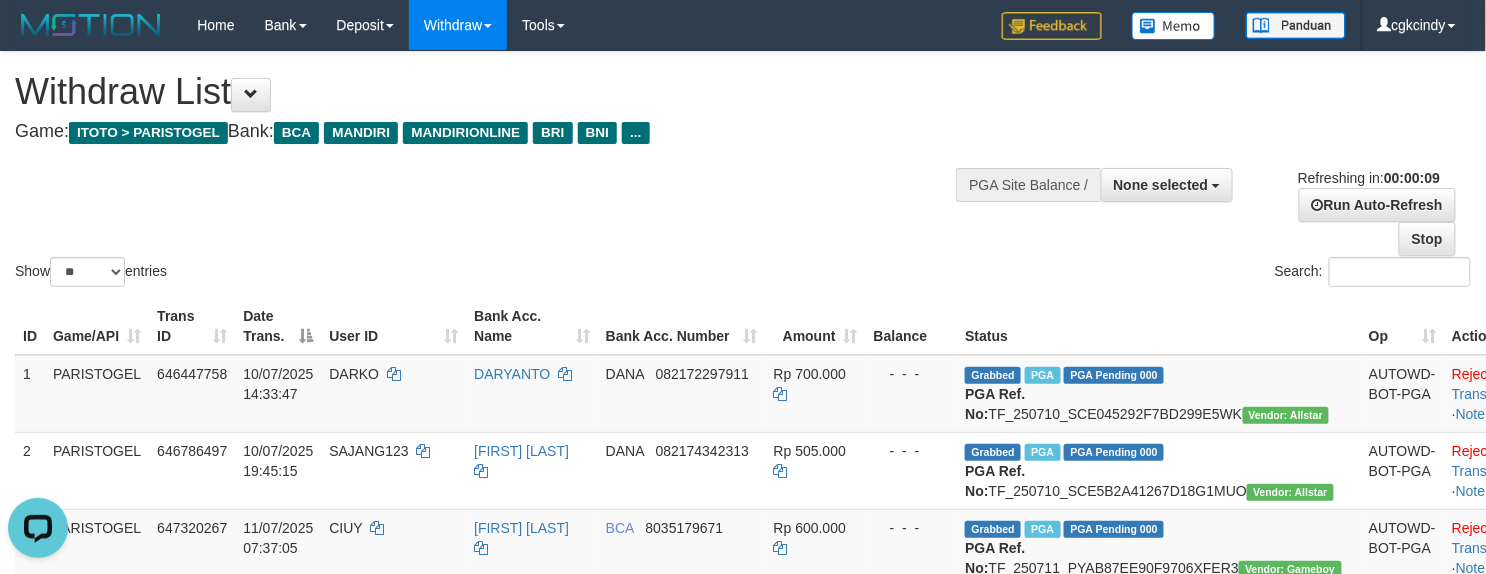 scroll, scrollTop: 0, scrollLeft: 0, axis: both 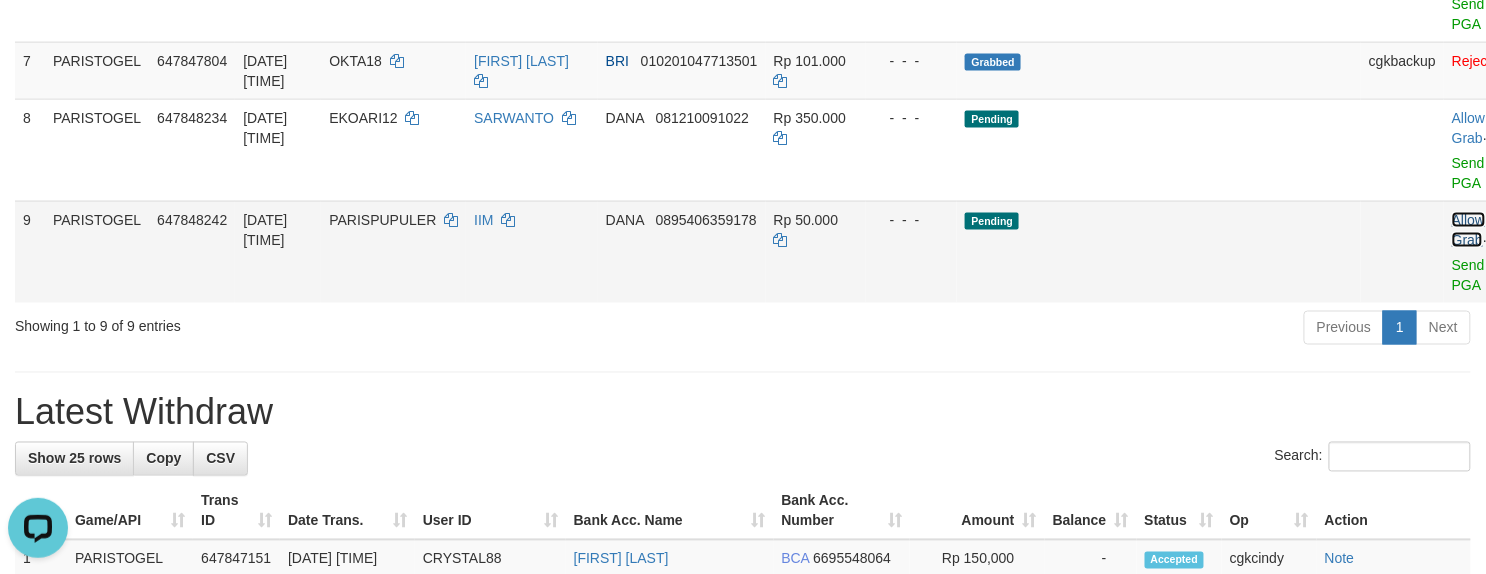 click on "Allow Grab" at bounding box center (1468, 230) 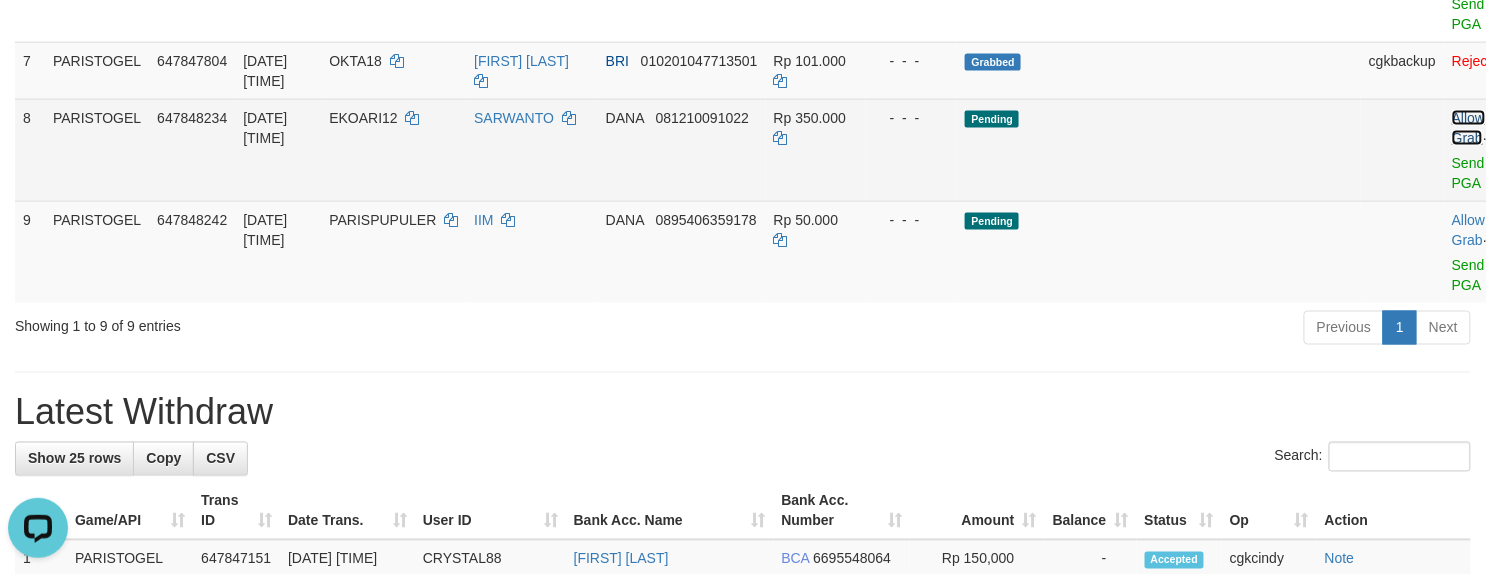 click on "Allow Grab" at bounding box center (1468, 128) 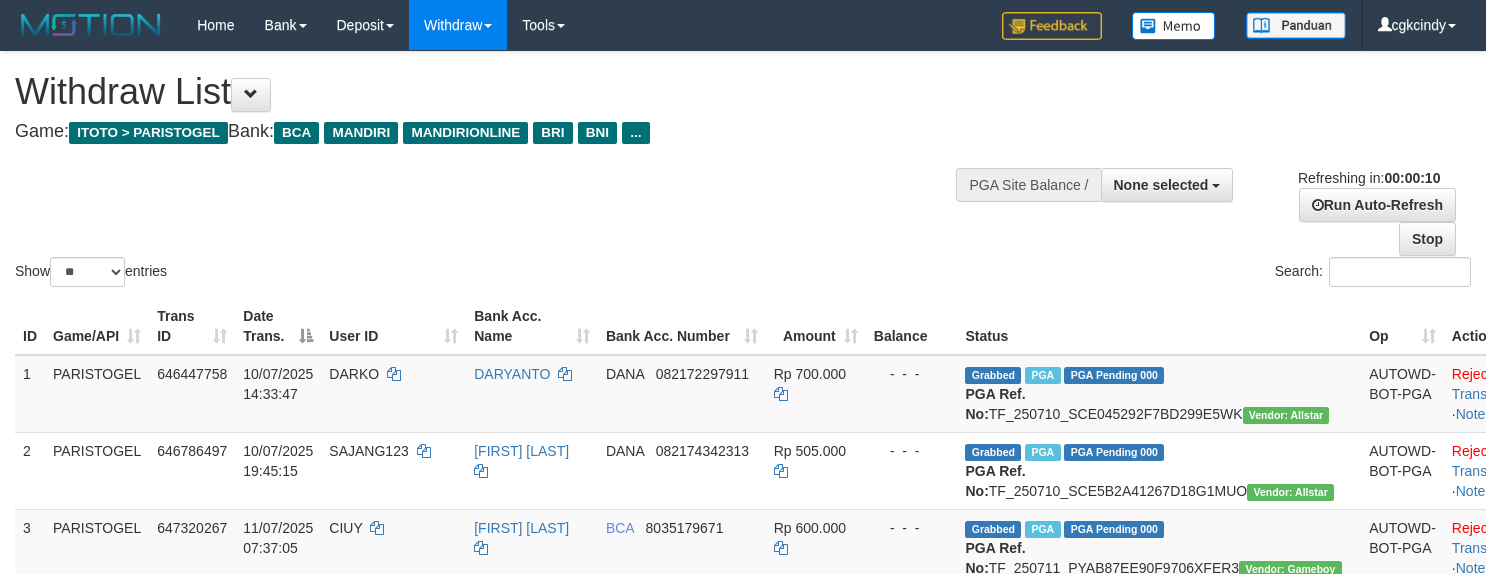 select 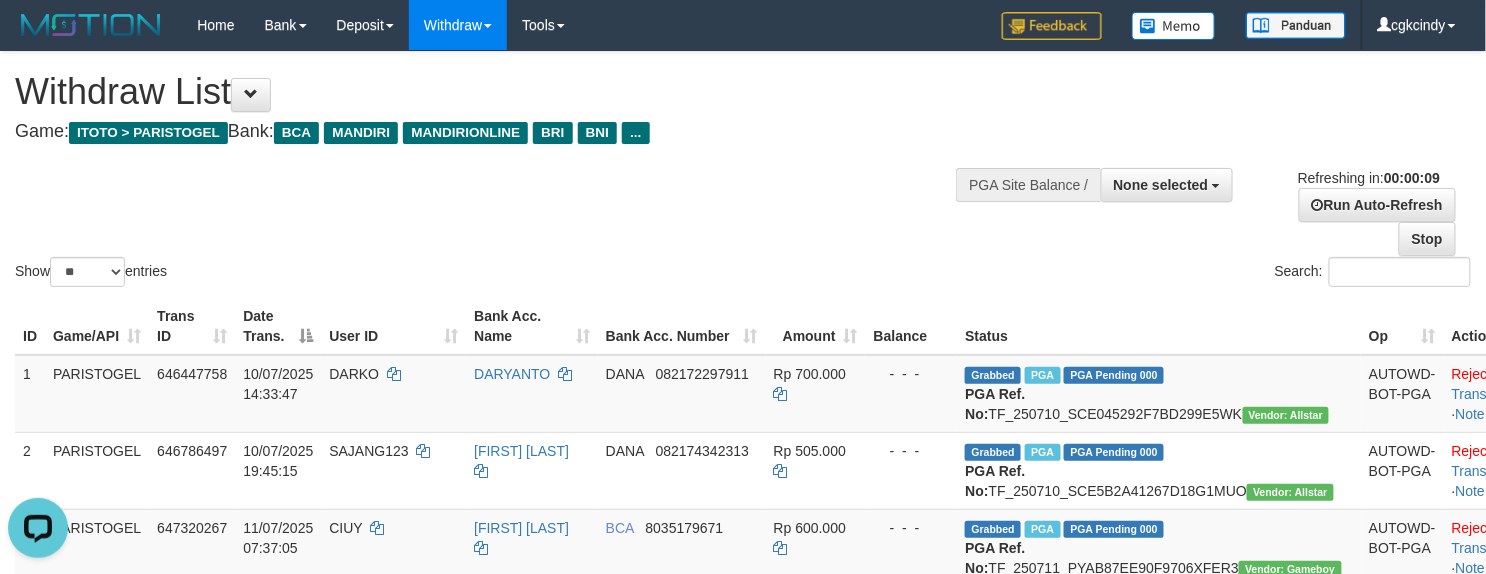 scroll, scrollTop: 0, scrollLeft: 0, axis: both 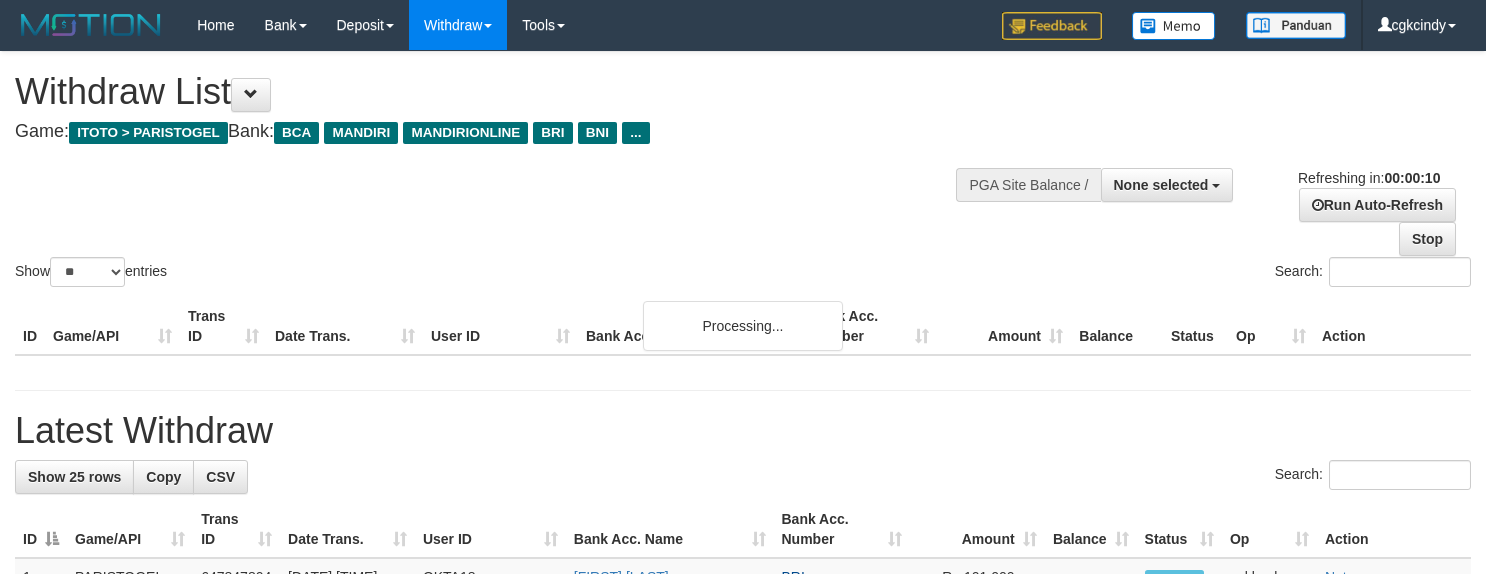select 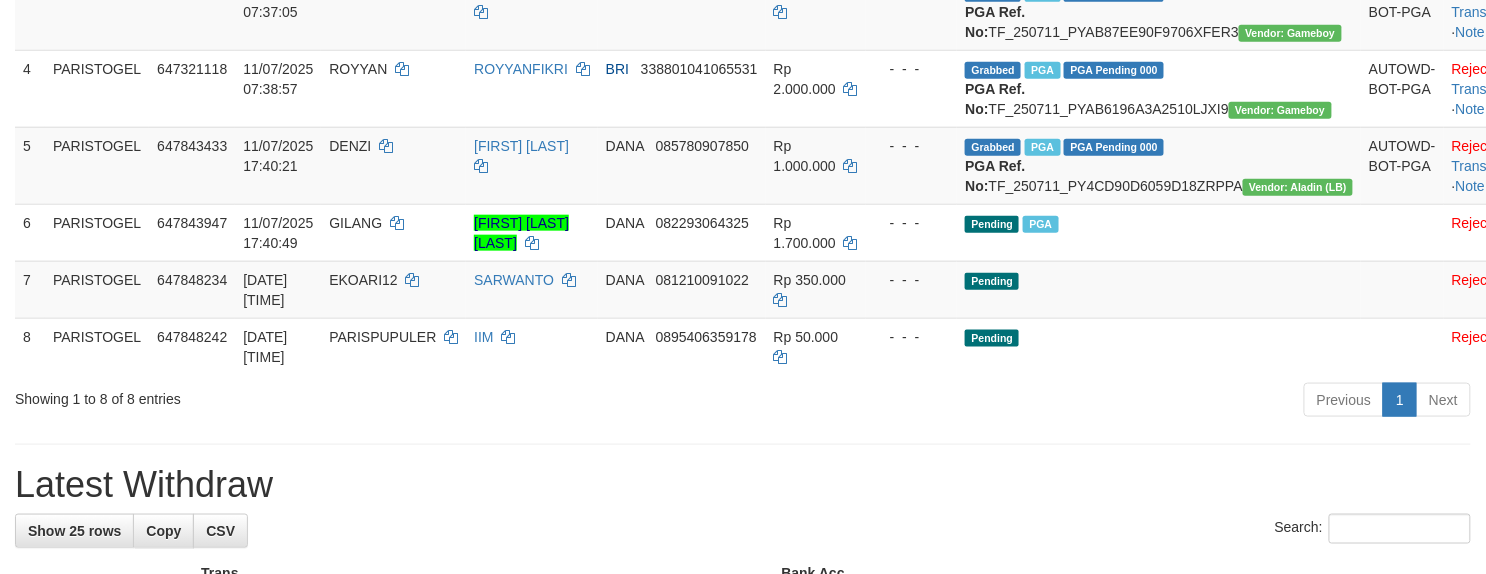scroll, scrollTop: 666, scrollLeft: 0, axis: vertical 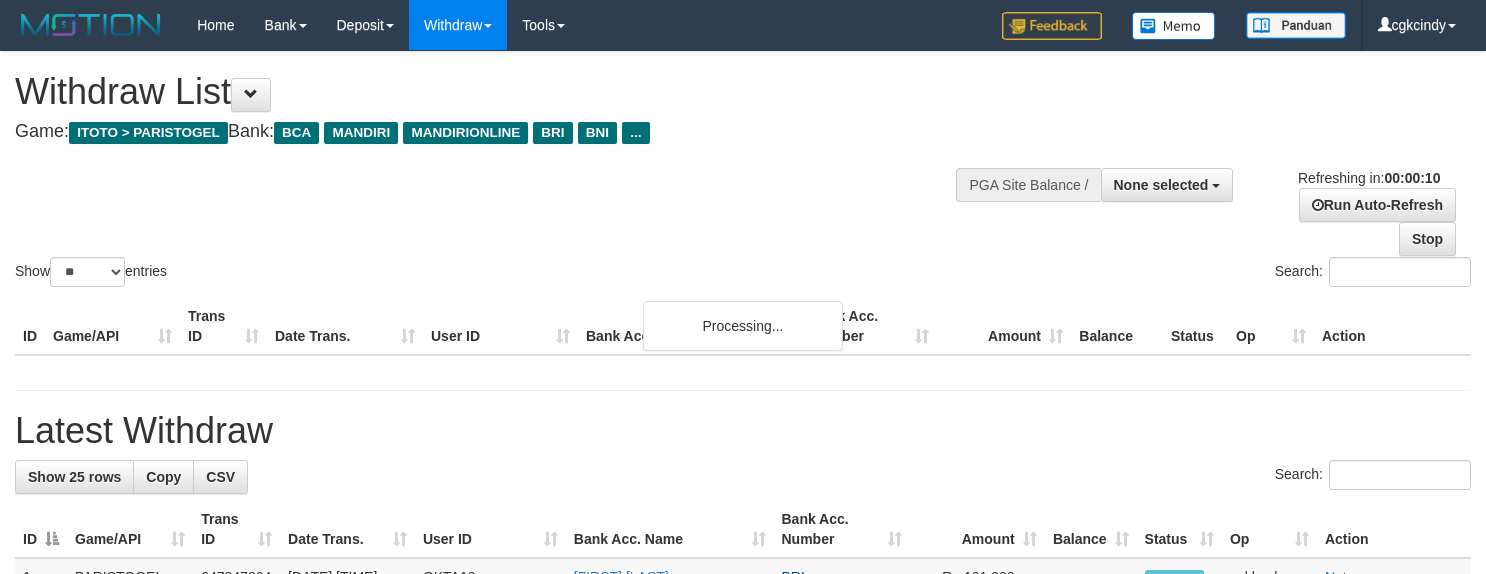 select 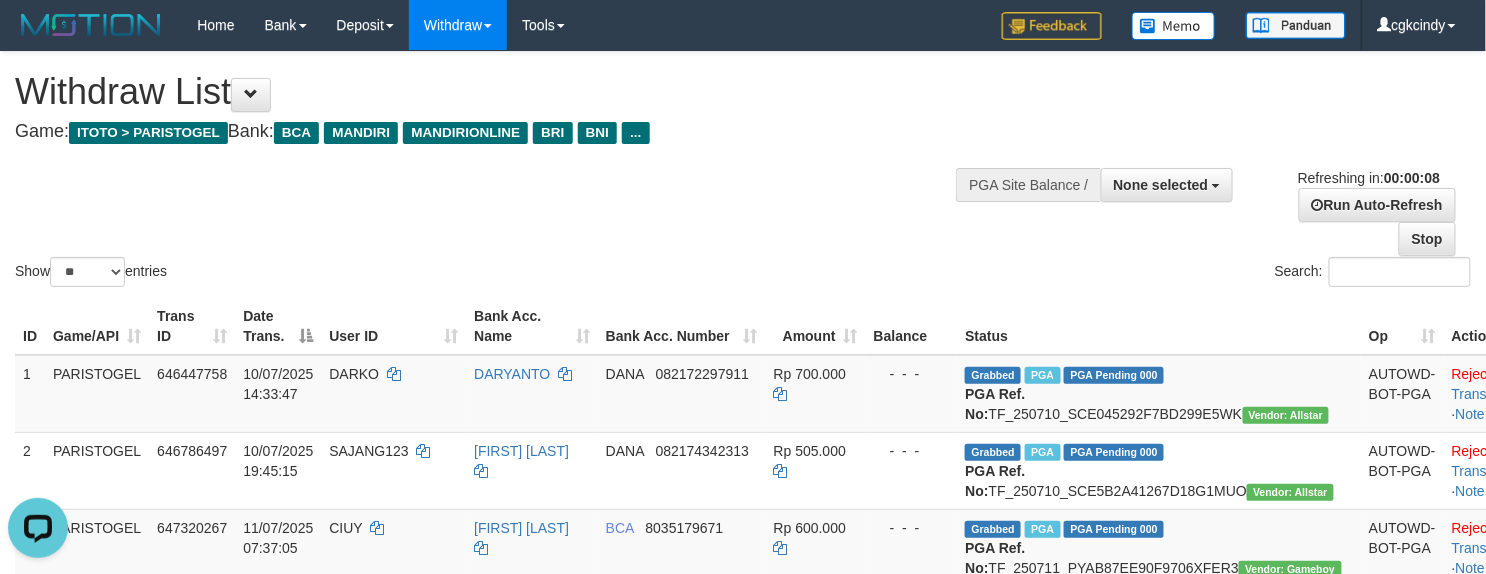scroll, scrollTop: 0, scrollLeft: 0, axis: both 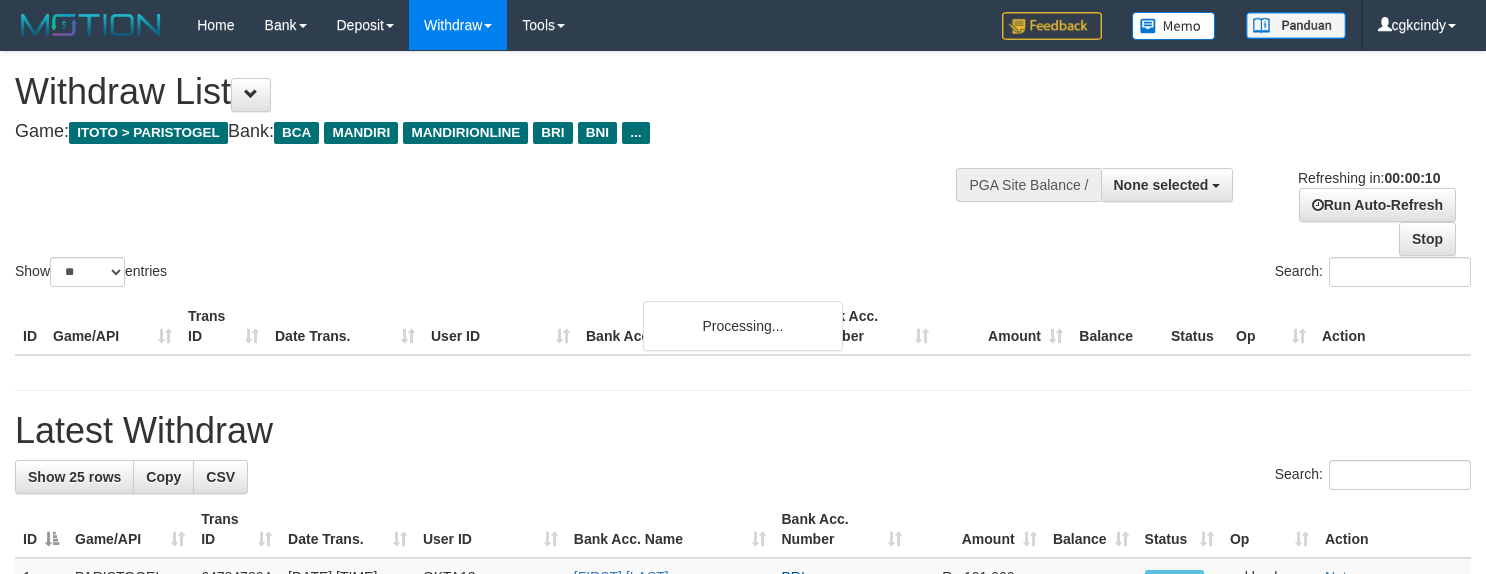 select 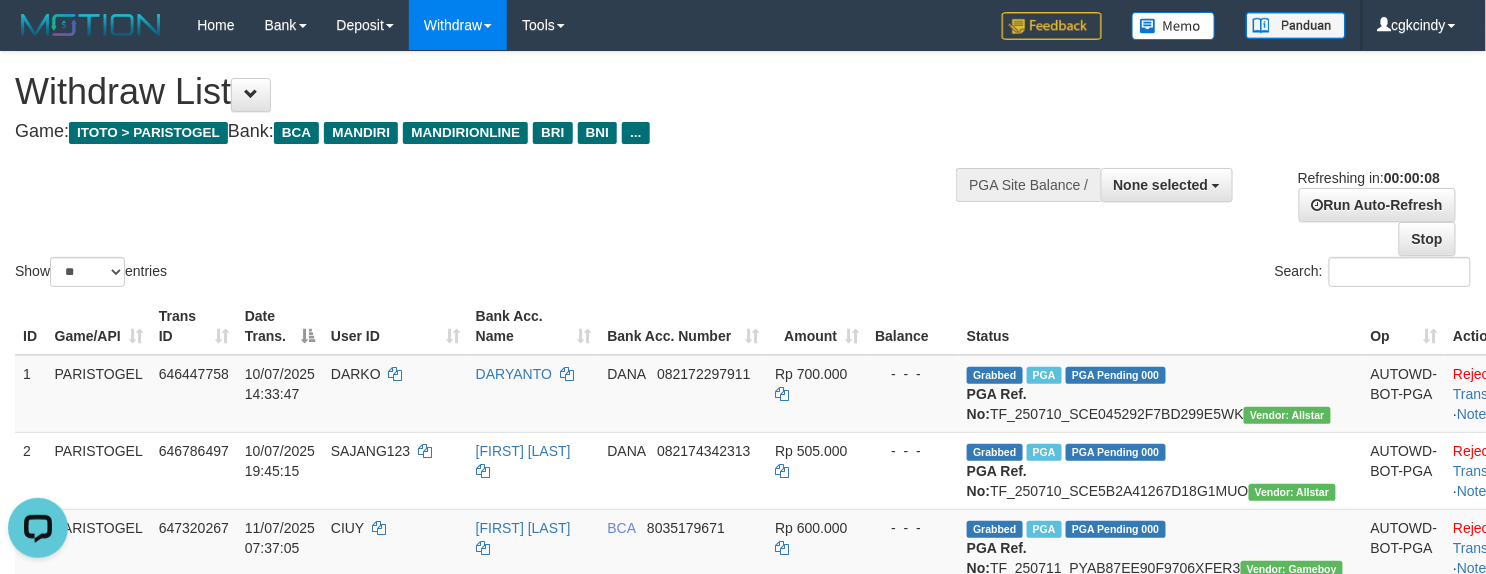 scroll, scrollTop: 0, scrollLeft: 0, axis: both 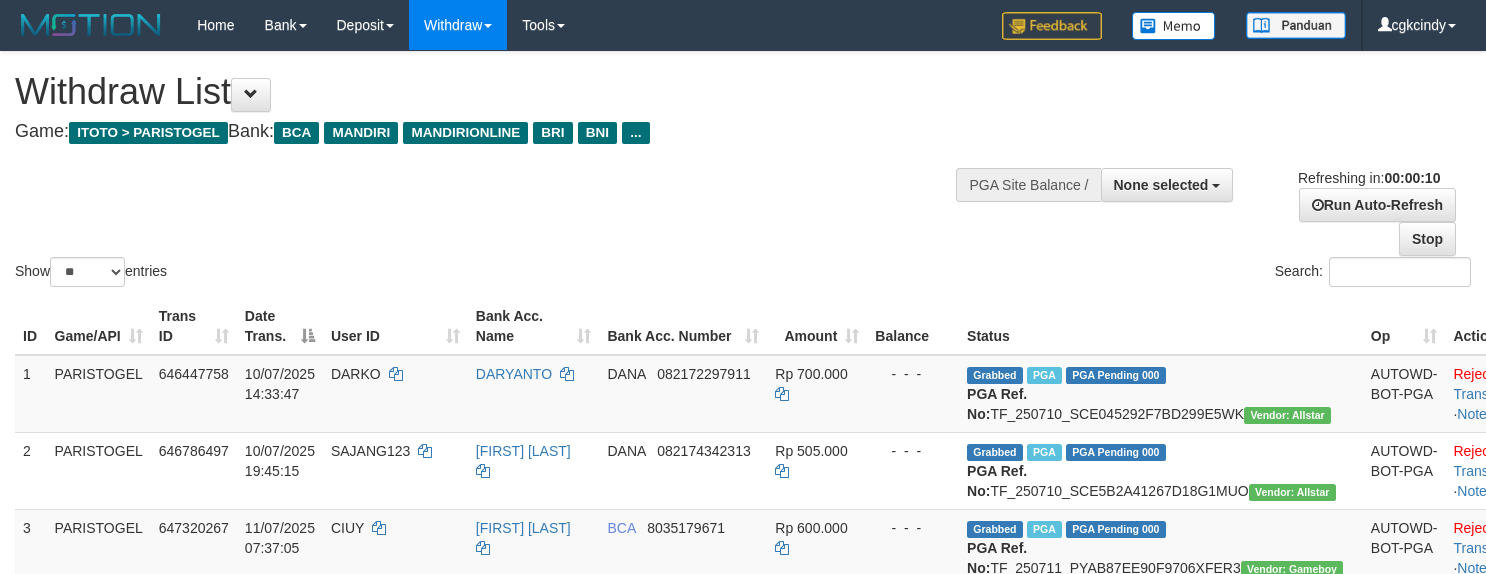 select 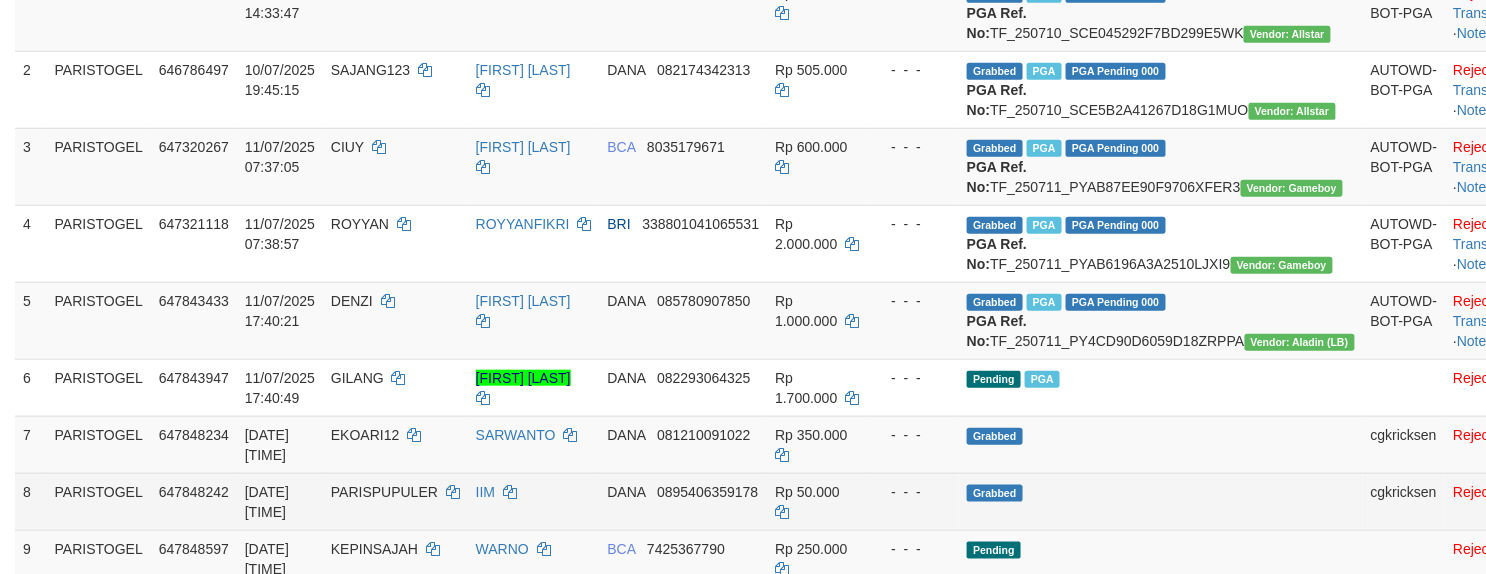 scroll, scrollTop: 666, scrollLeft: 0, axis: vertical 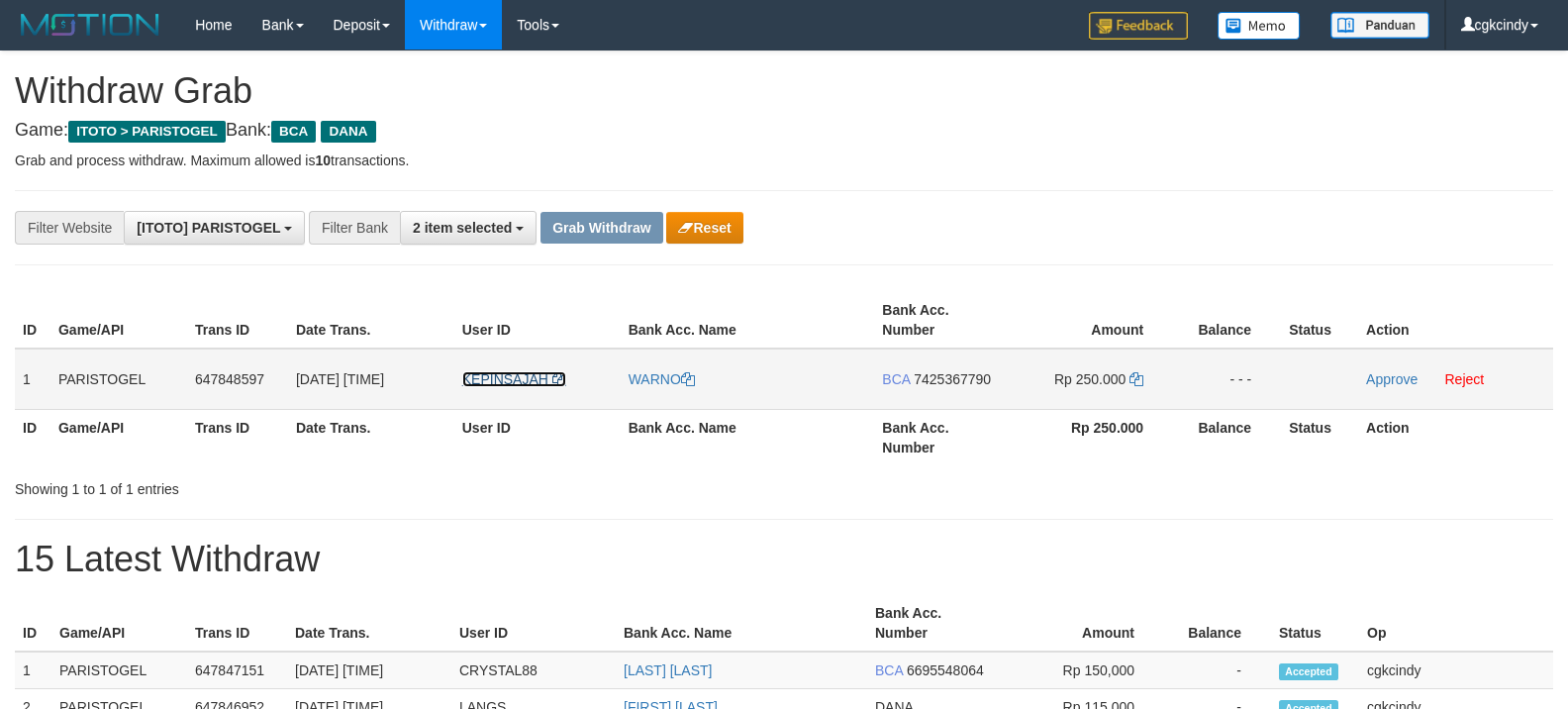 click on "KEPINSAJAH" at bounding box center [505, 379] 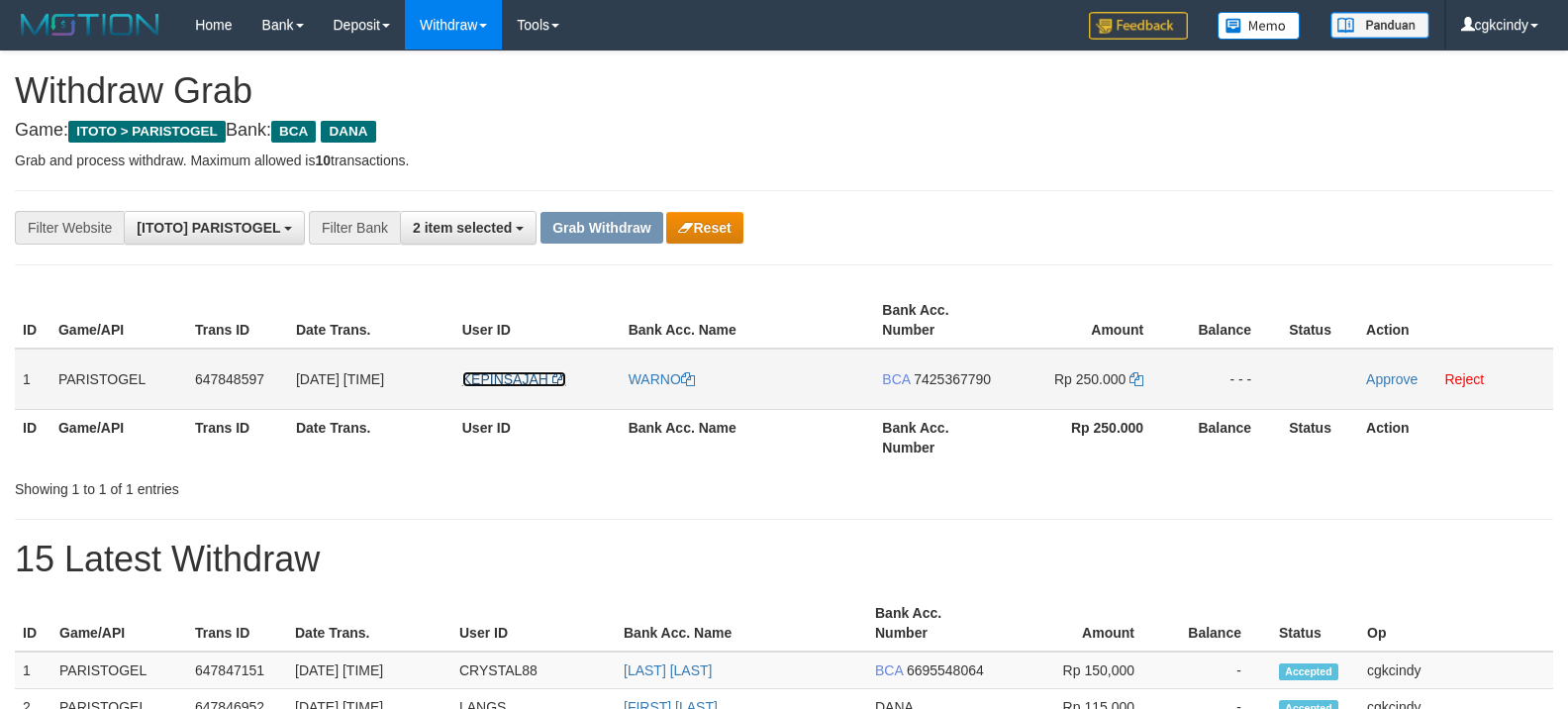 click on "KEPINSAJAH" at bounding box center [505, 379] 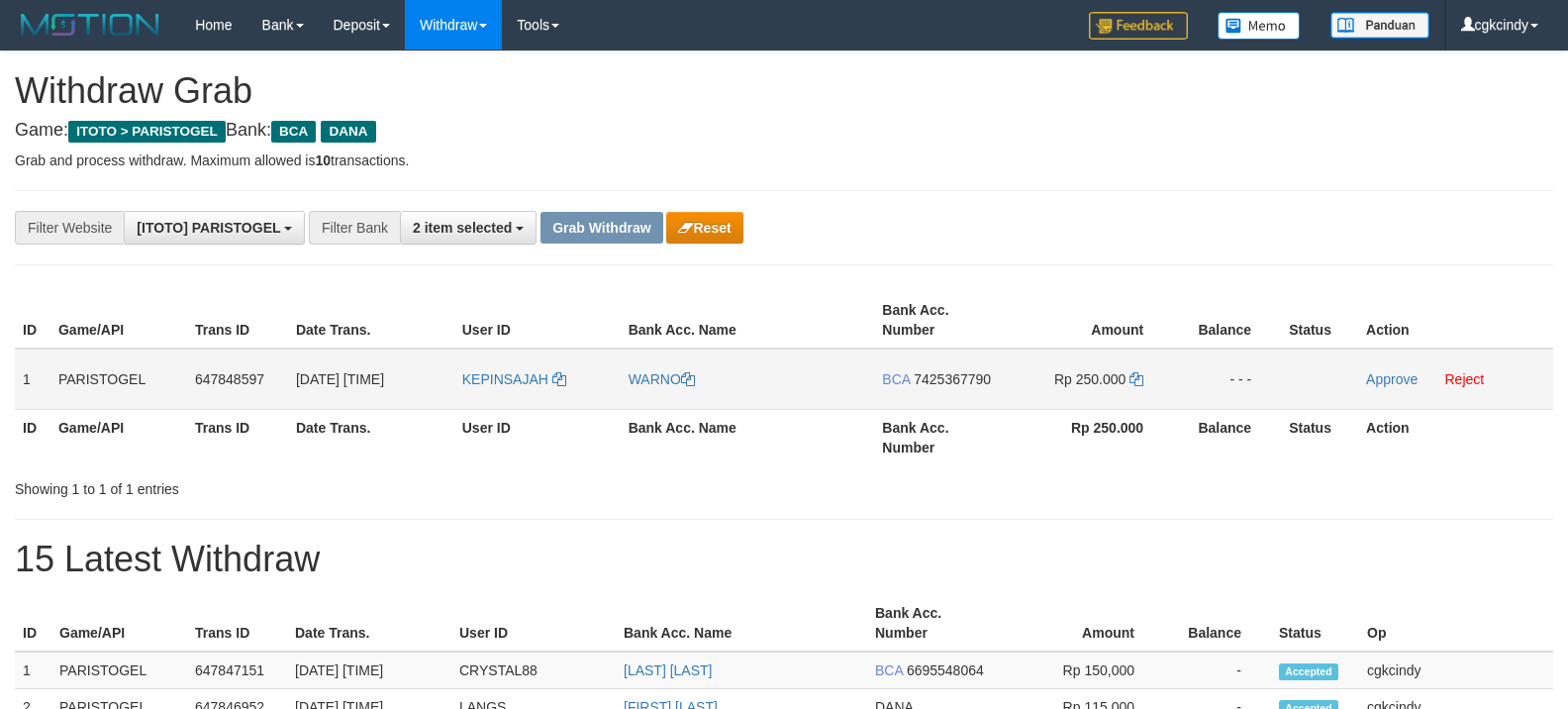 click on "KEPINSAJAH" at bounding box center (538, 379) 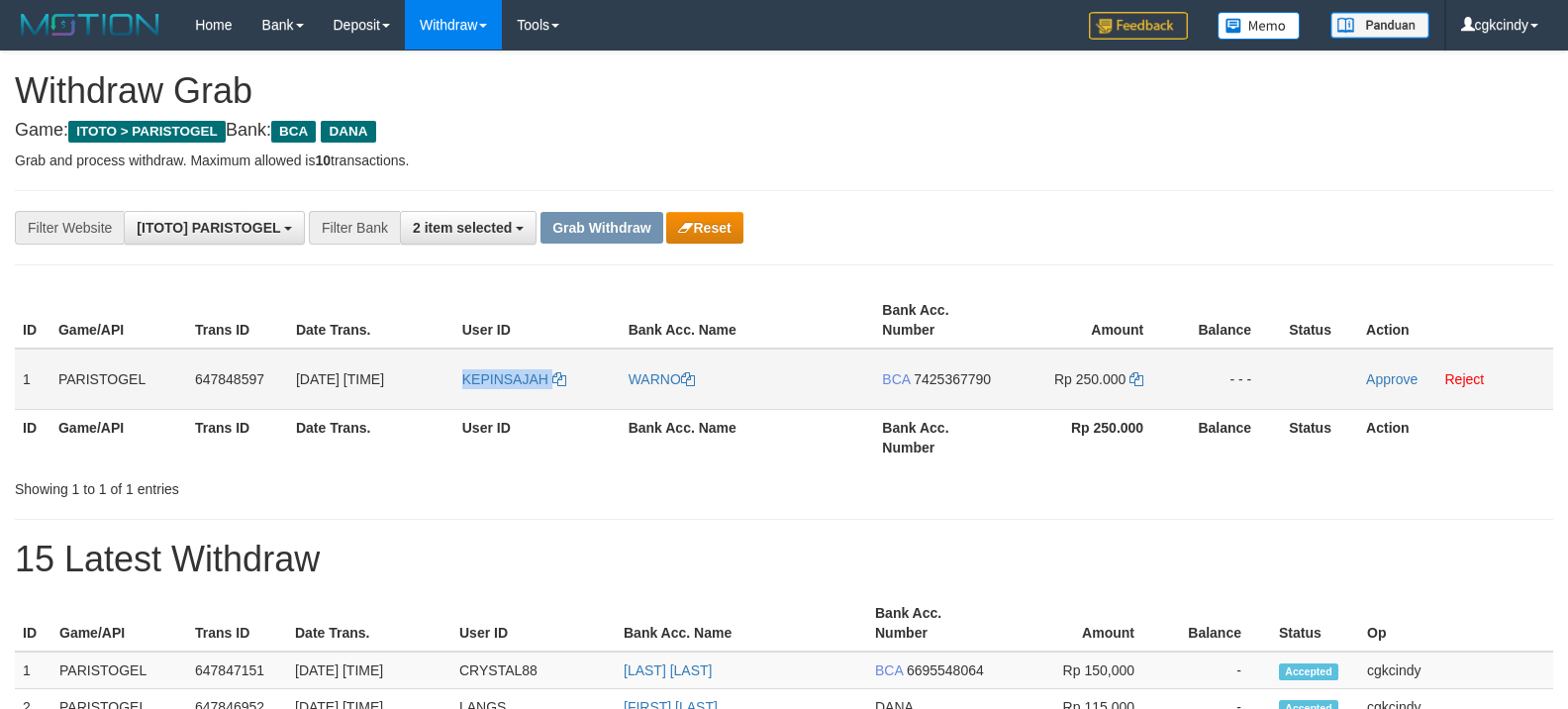 click on "KEPINSAJAH" at bounding box center (538, 379) 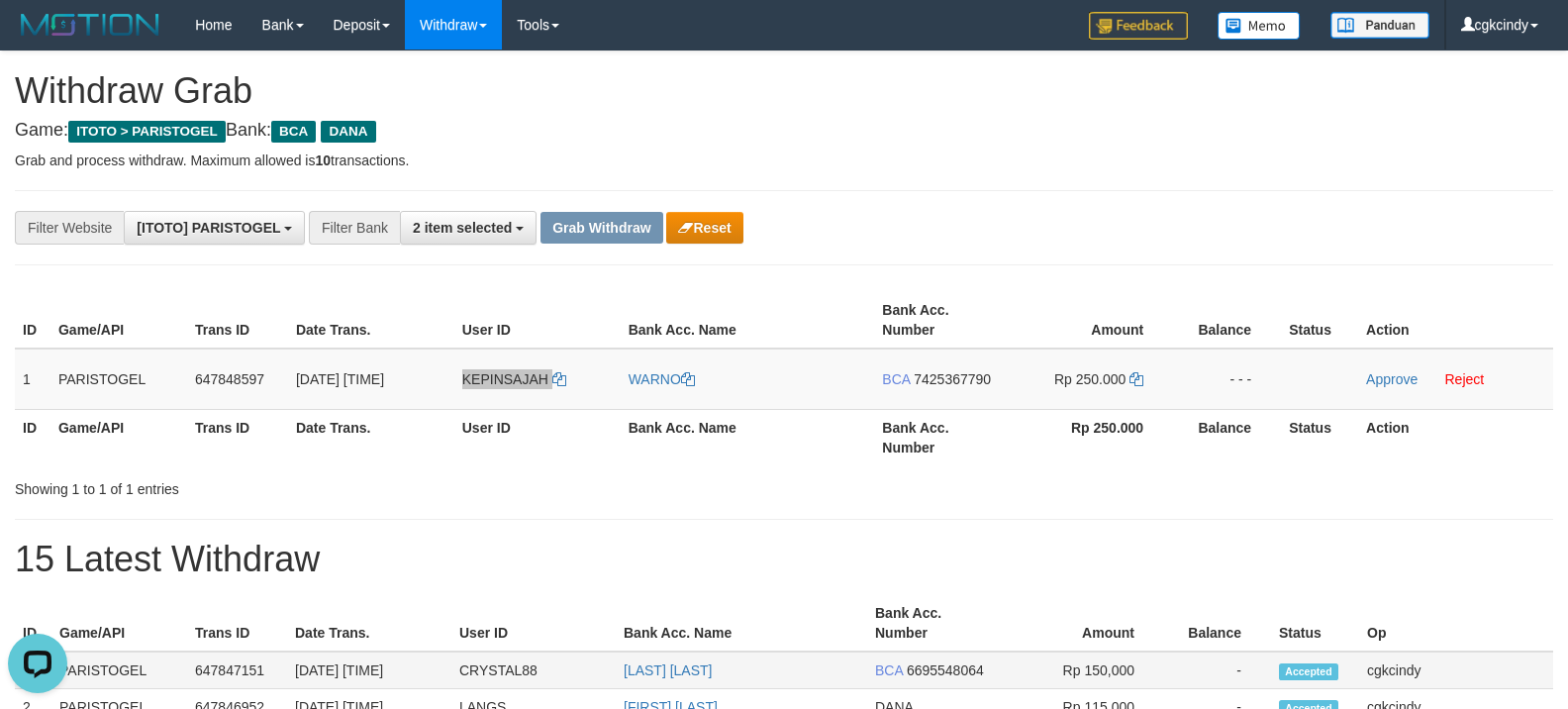scroll, scrollTop: 0, scrollLeft: 0, axis: both 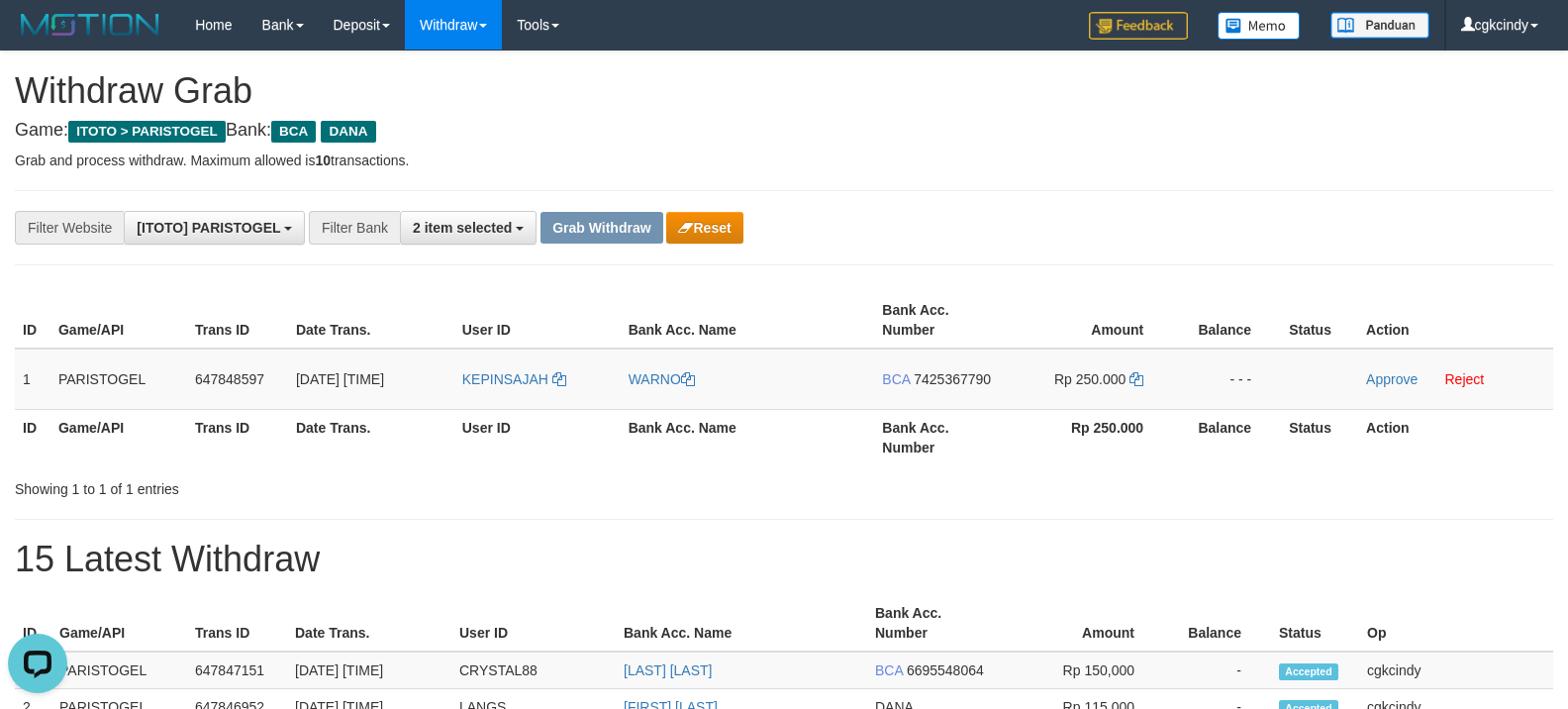 click on "**********" at bounding box center (784, 228) 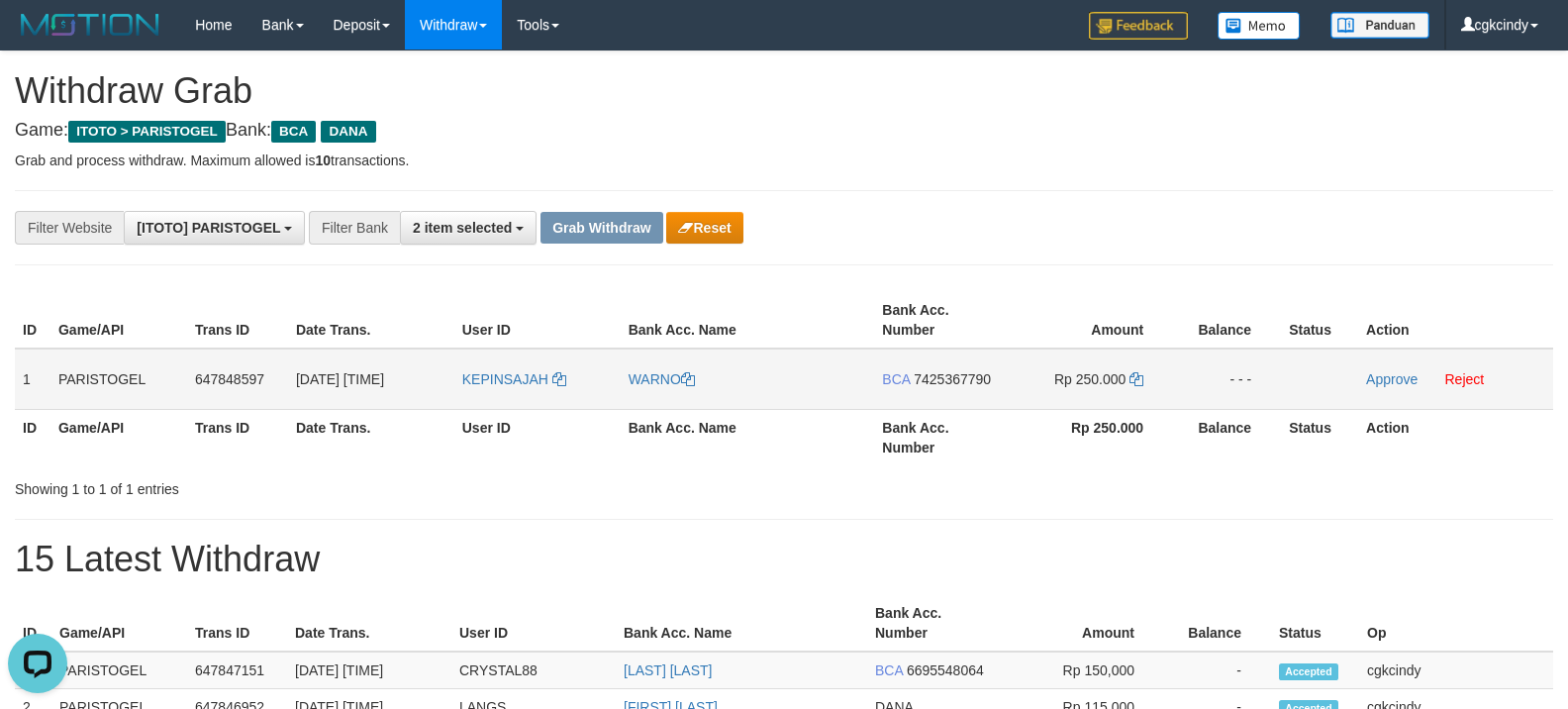 click on "KEPINSAJAH" at bounding box center (538, 379) 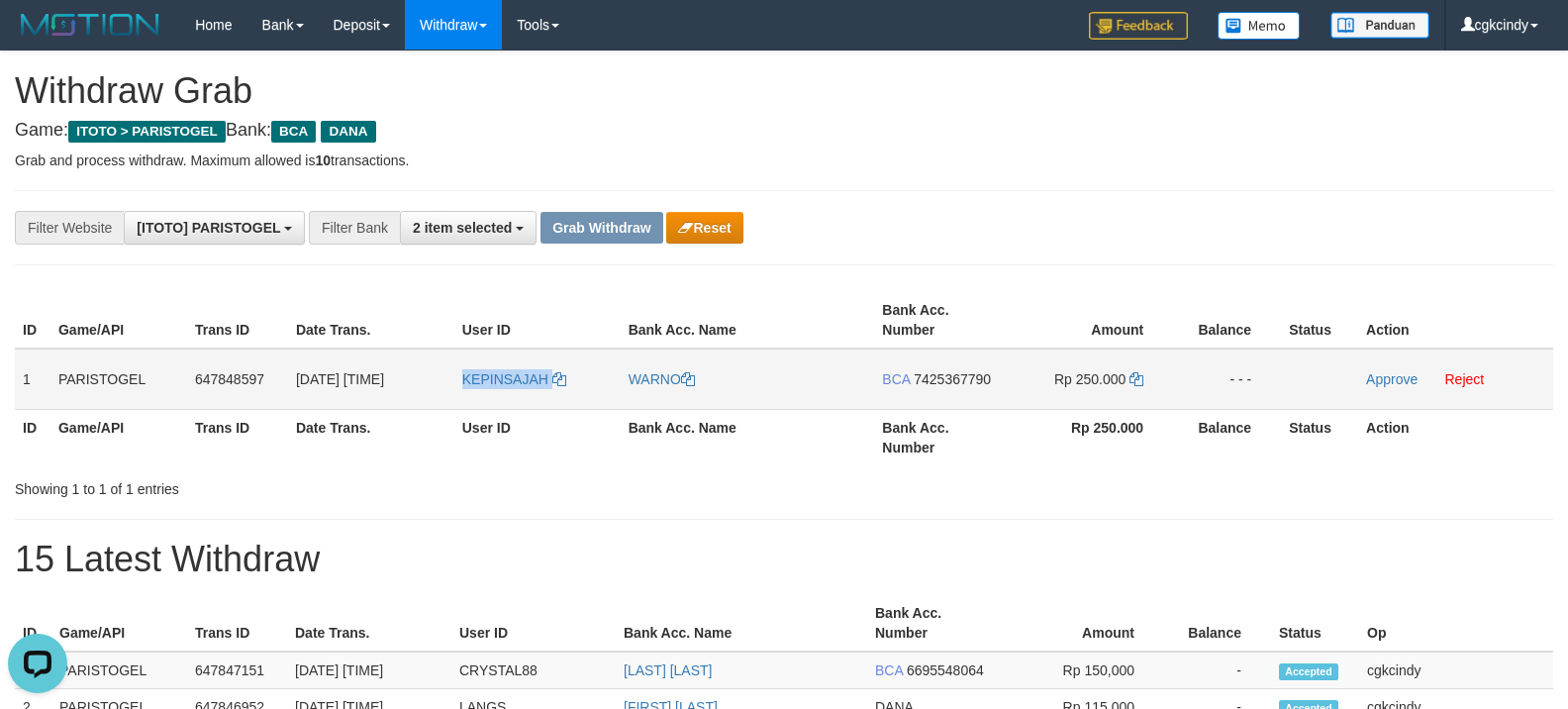 copy on "KEPINSAJAH" 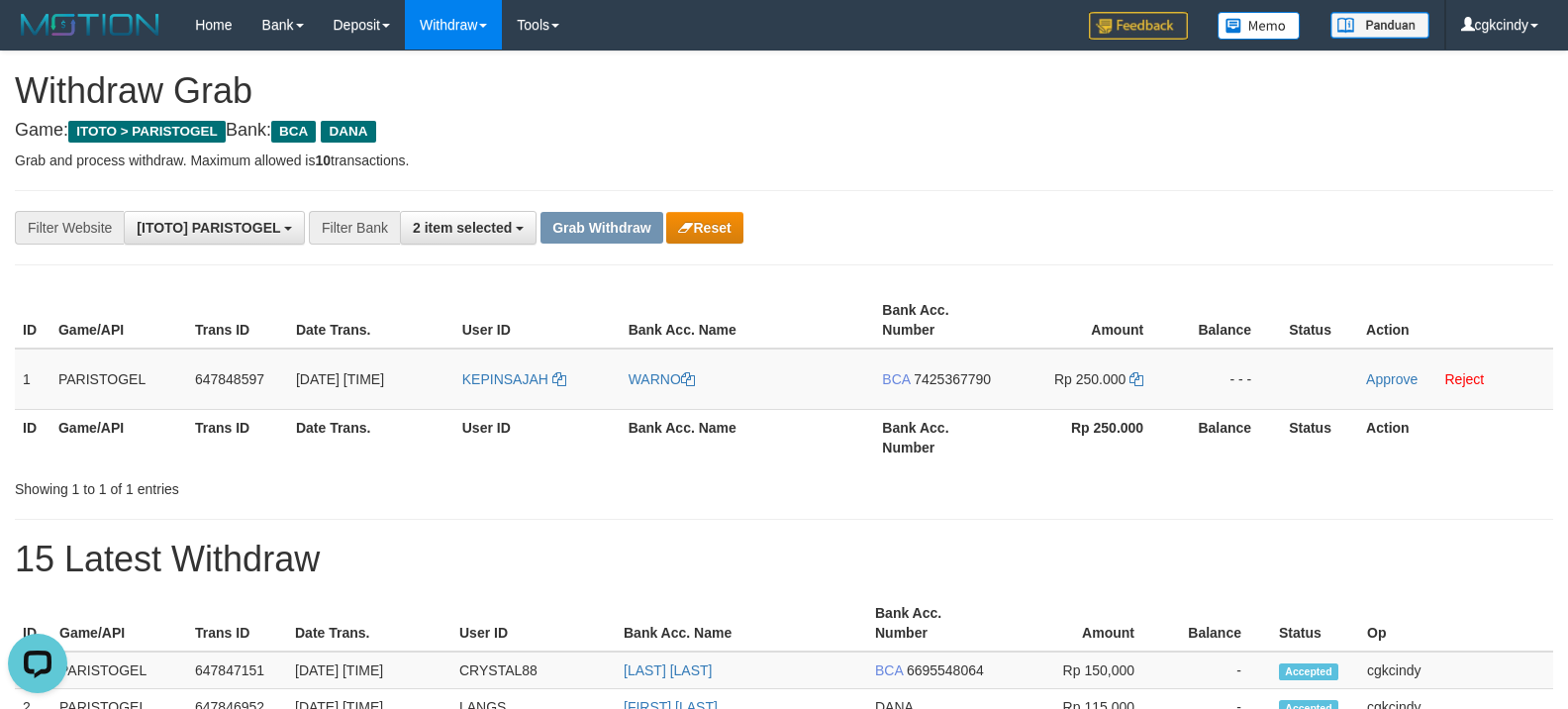 click on "ID Game/API Trans ID Date Trans. User ID Bank Acc. Name Bank Acc. Number Amount Balance Status Action
1
PARISTOGEL
647848597
11/07/2025 17:45:40
KEPINSAJAH
WARNO
BCA
7425367790
Rp 250.000
- - -
Approve
Reject
ID Game/API Trans ID Date Trans. User ID Bank Acc. Name Bank Acc. Number Rp 250.000 Balance Status Action" at bounding box center (784, 378) 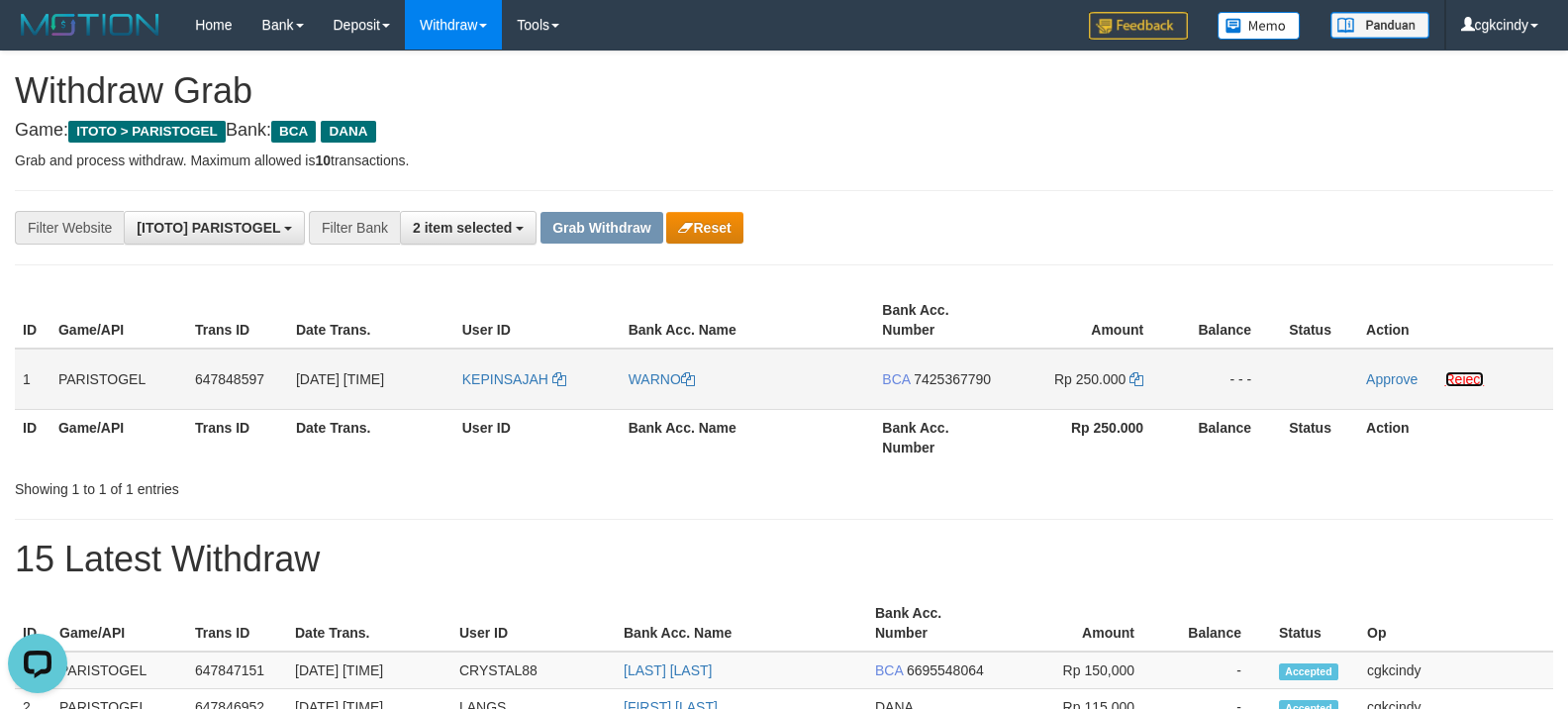 click on "Reject" at bounding box center (1465, 379) 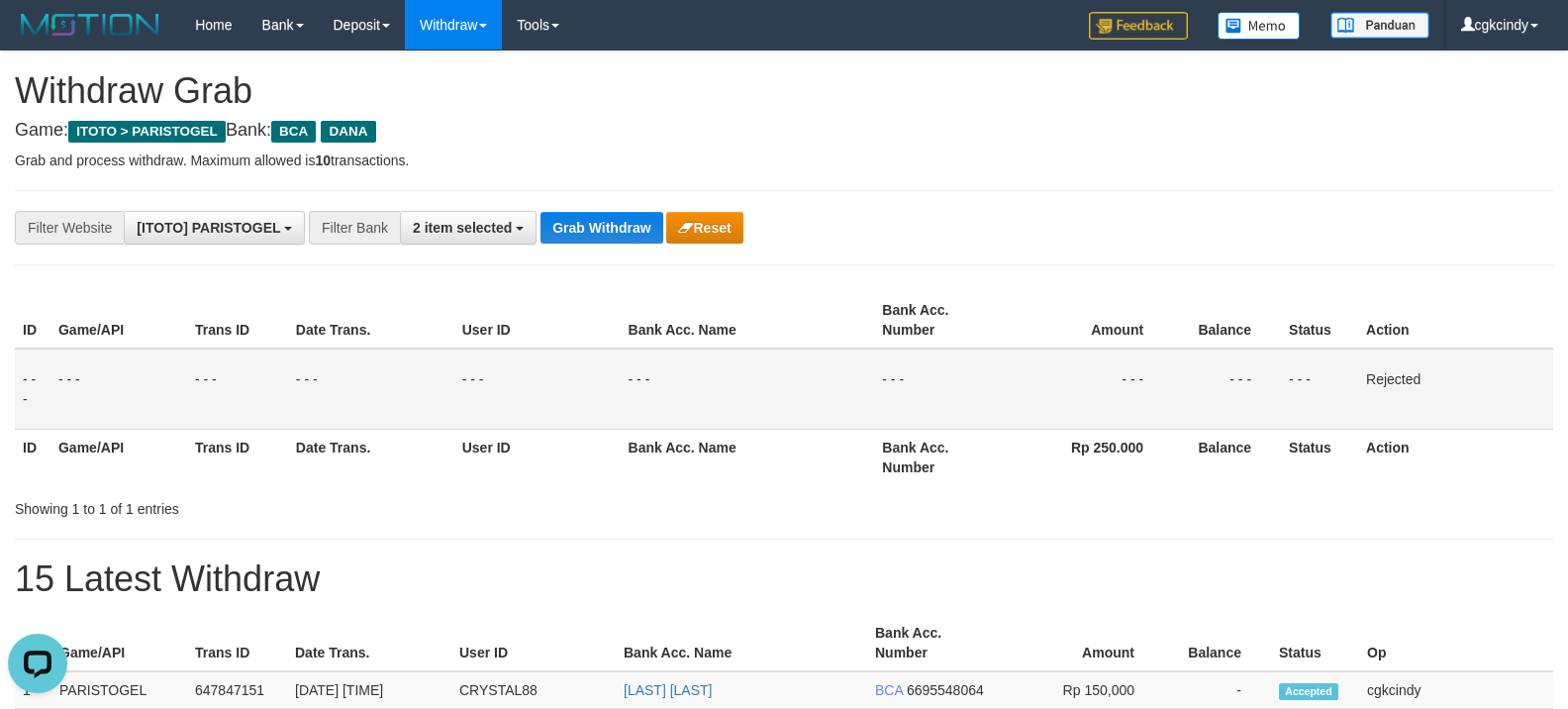 click on "**********" at bounding box center (784, 228) 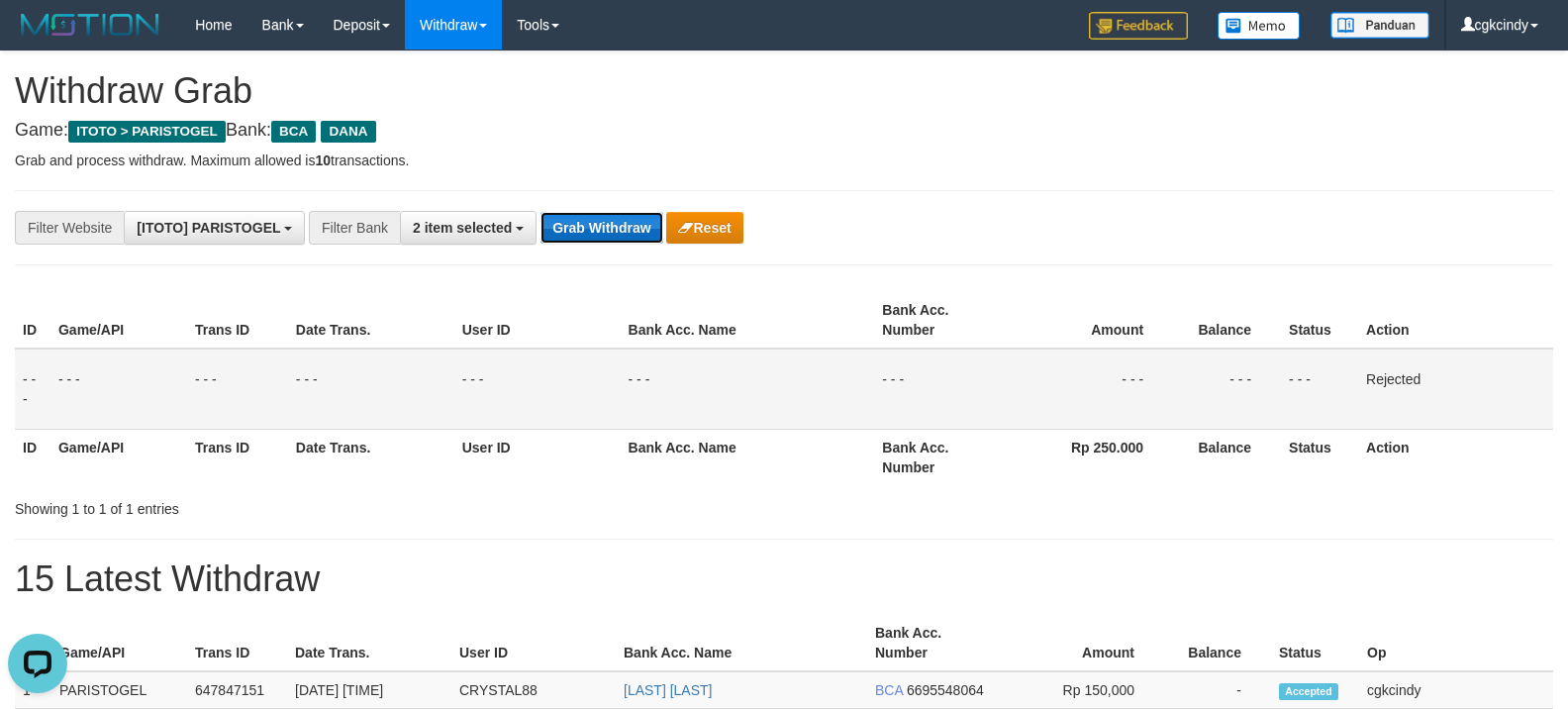 click on "Grab Withdraw" at bounding box center [601, 228] 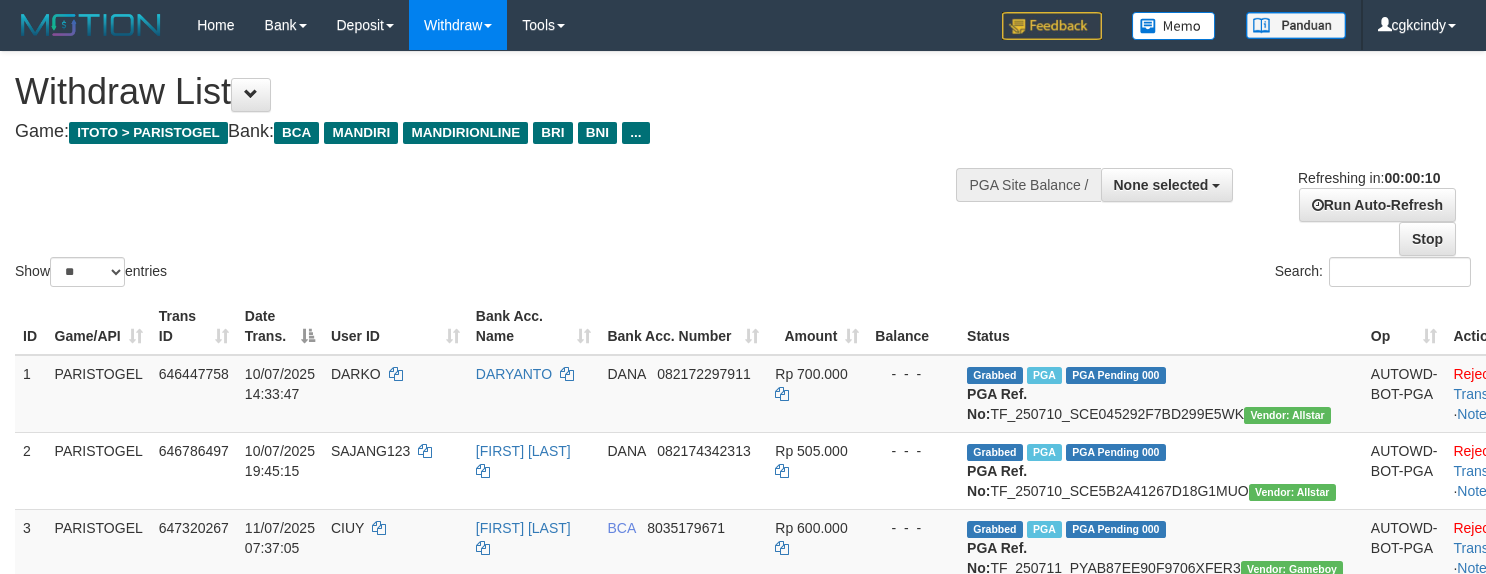 select 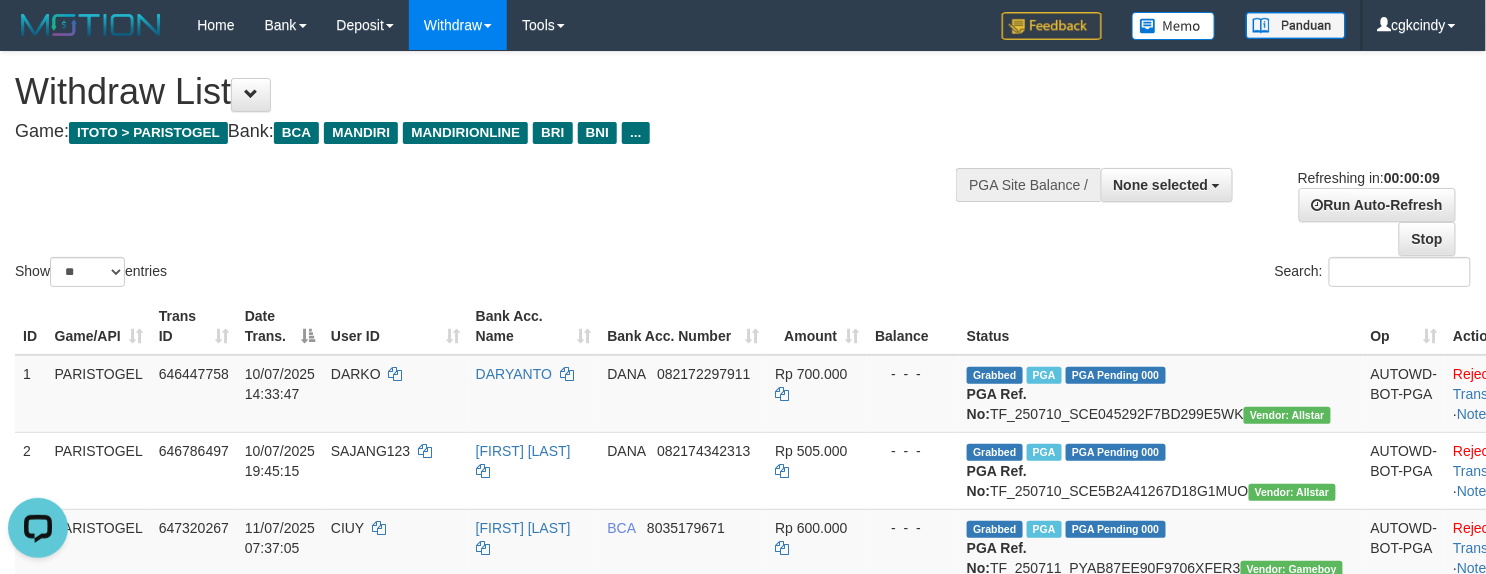 scroll, scrollTop: 0, scrollLeft: 0, axis: both 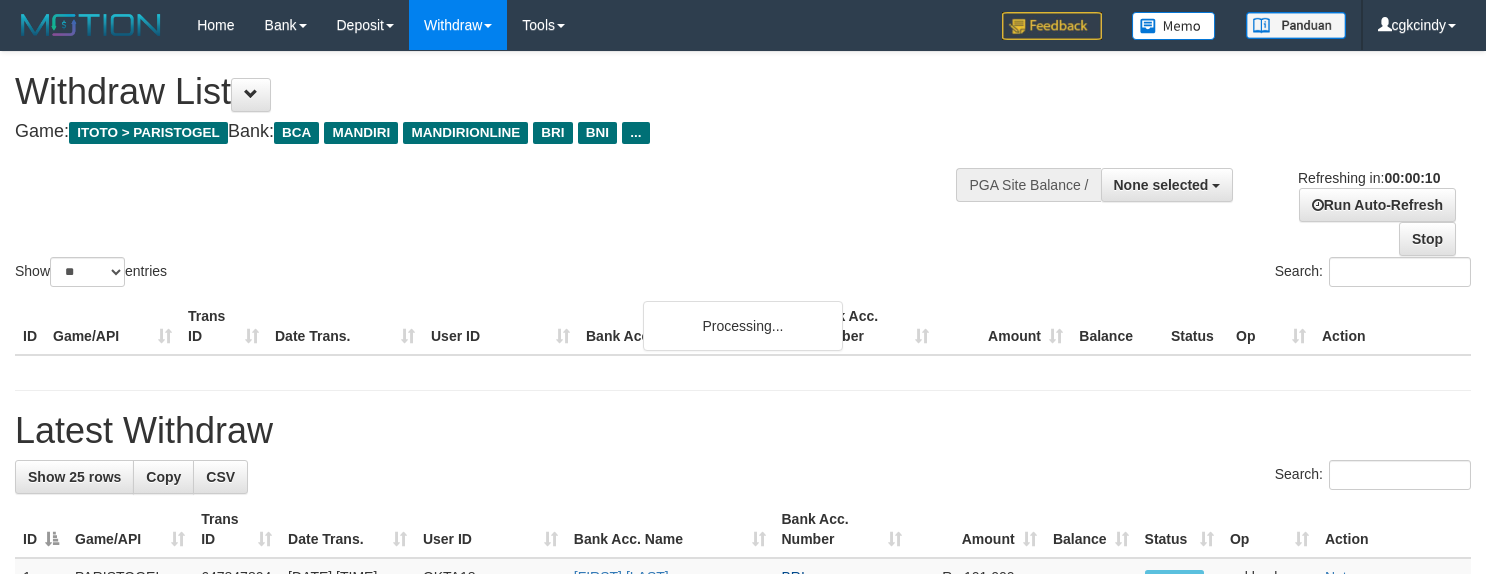 select 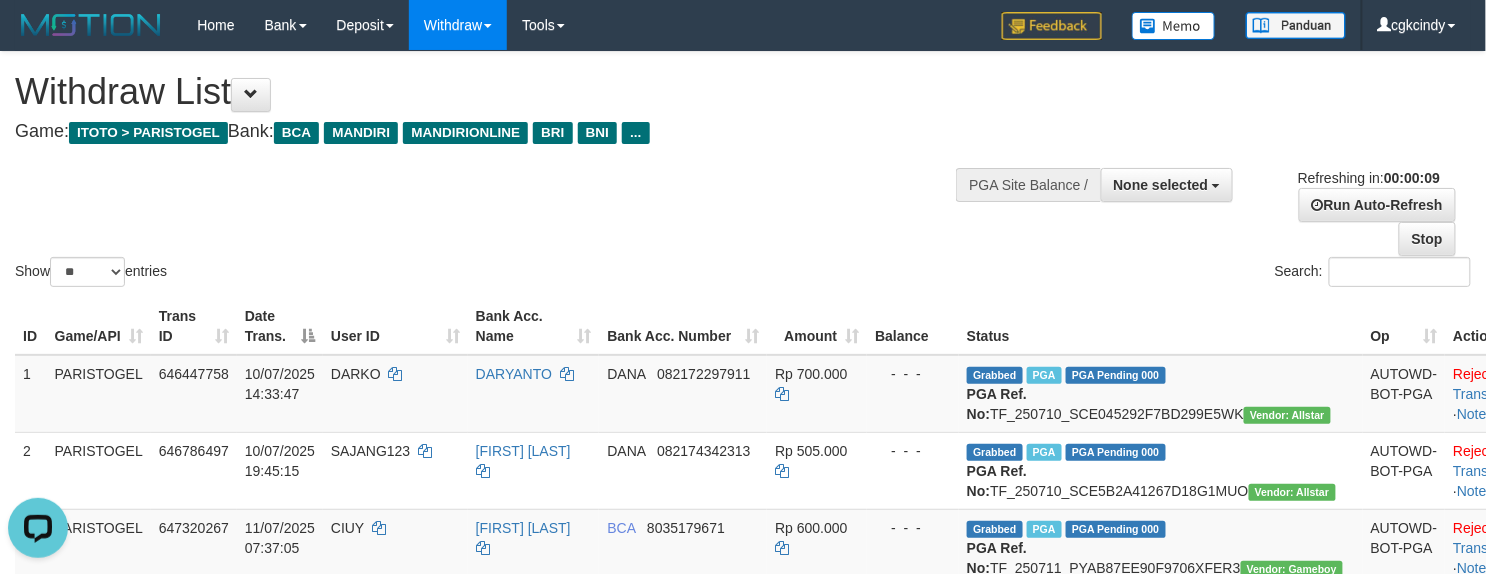 scroll, scrollTop: 0, scrollLeft: 0, axis: both 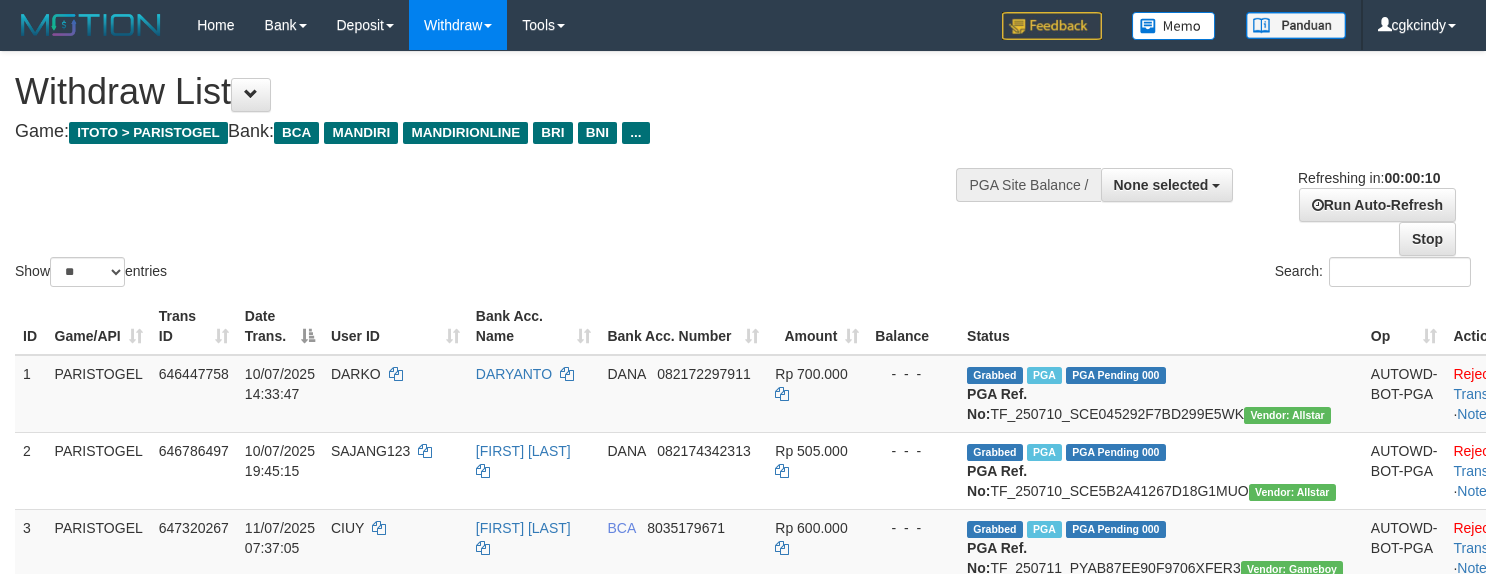 select 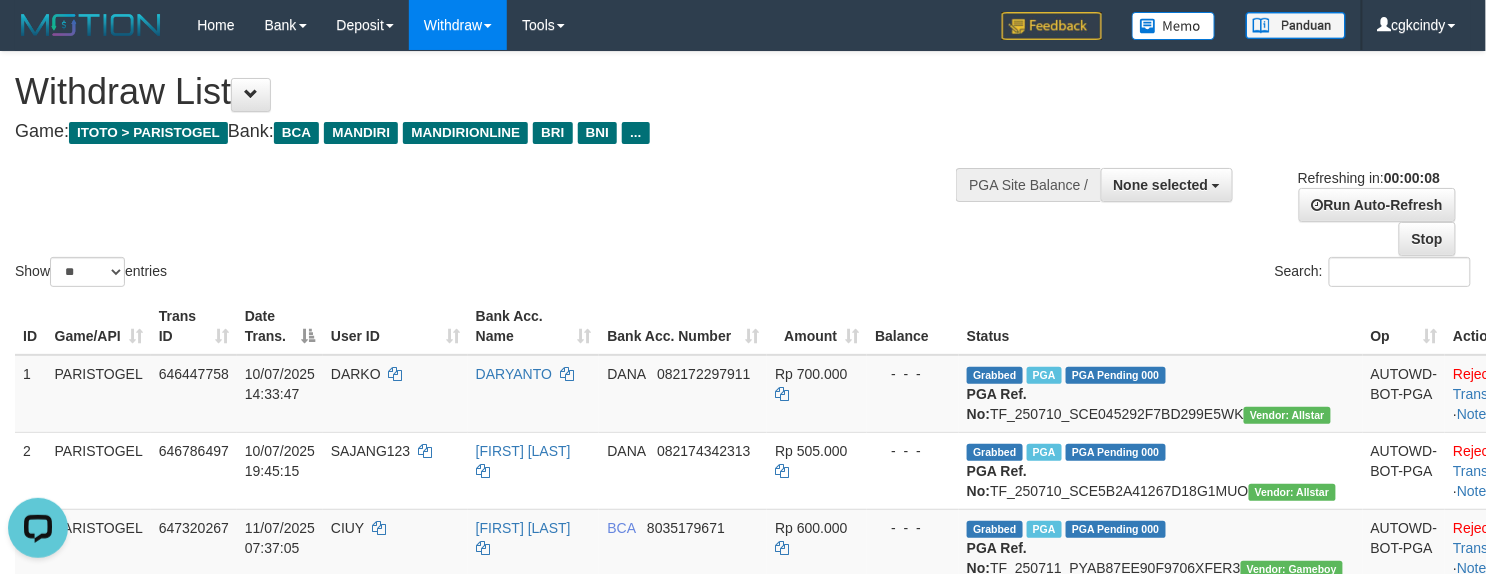 scroll, scrollTop: 0, scrollLeft: 0, axis: both 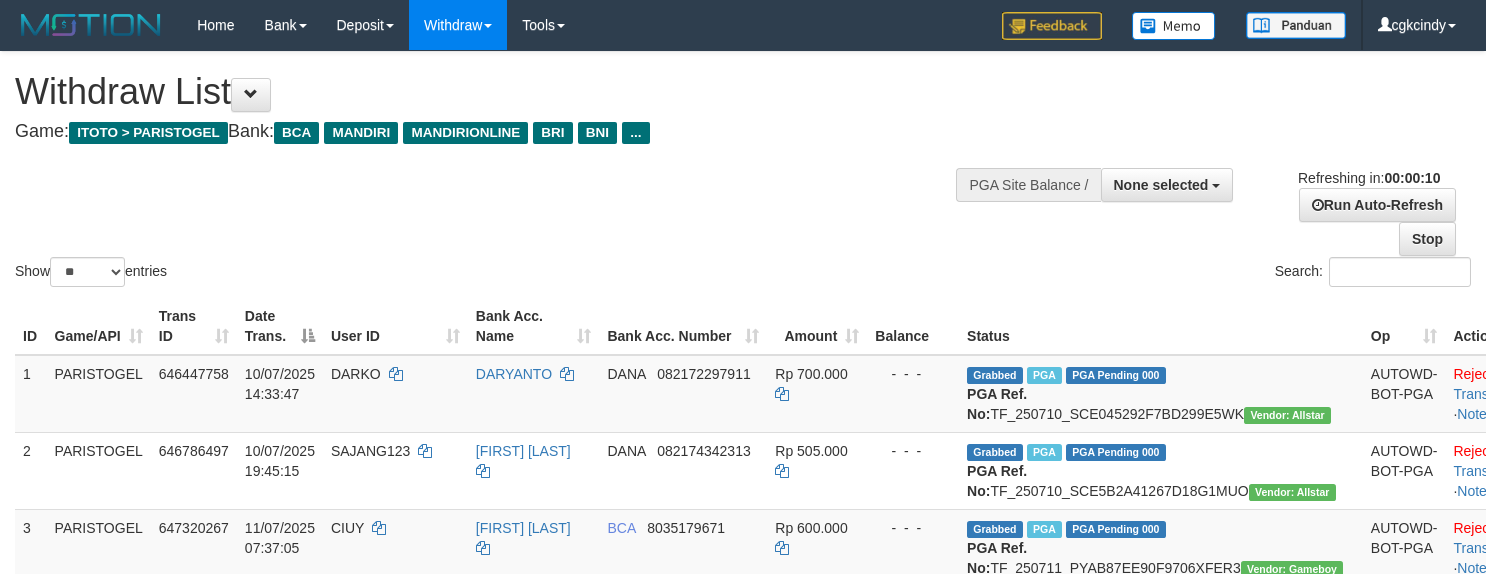 select 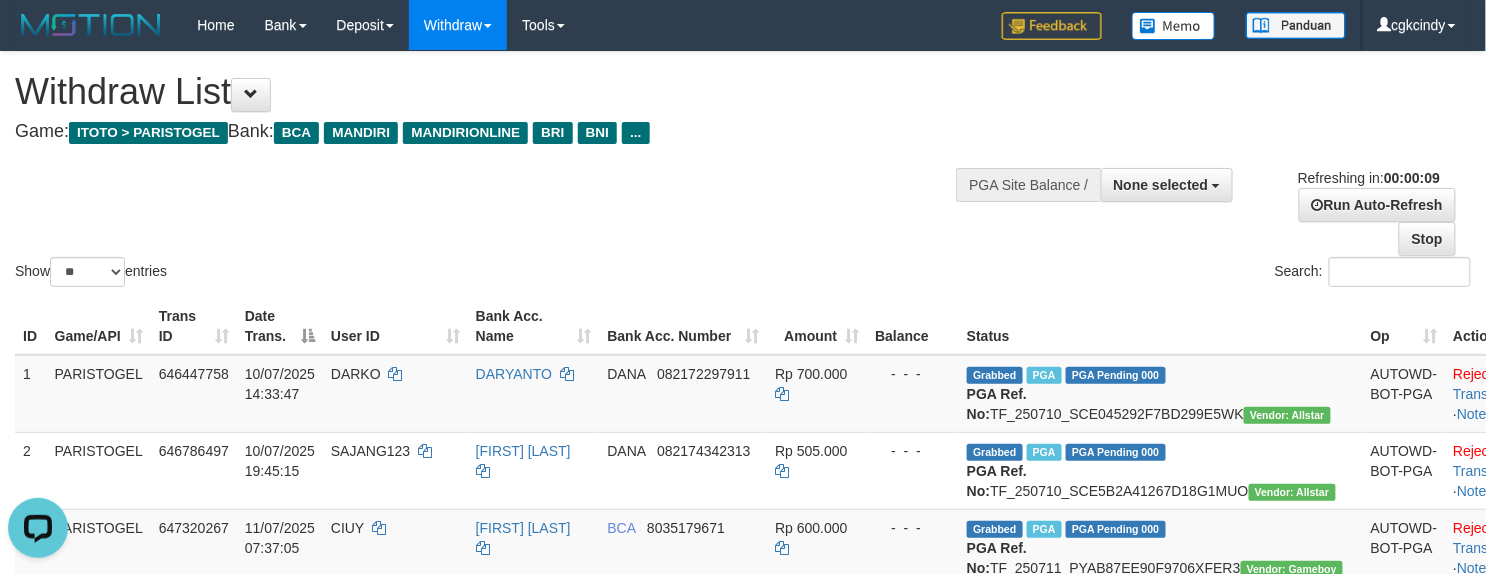 scroll, scrollTop: 0, scrollLeft: 0, axis: both 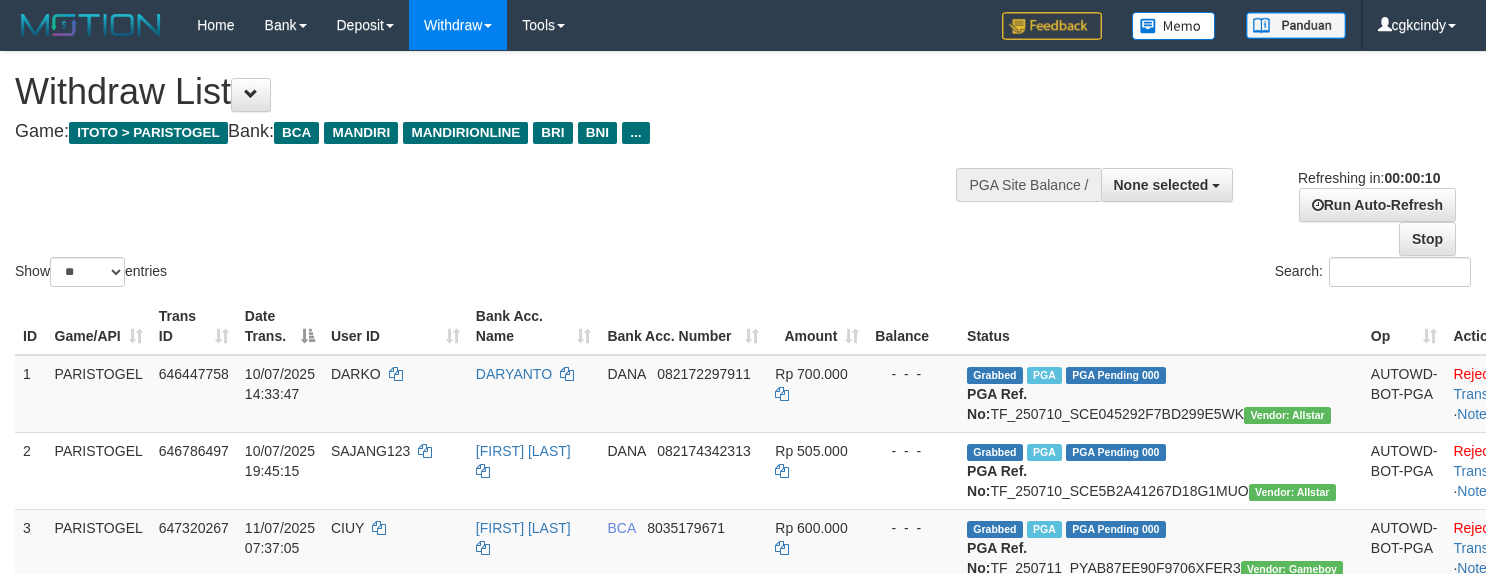 select 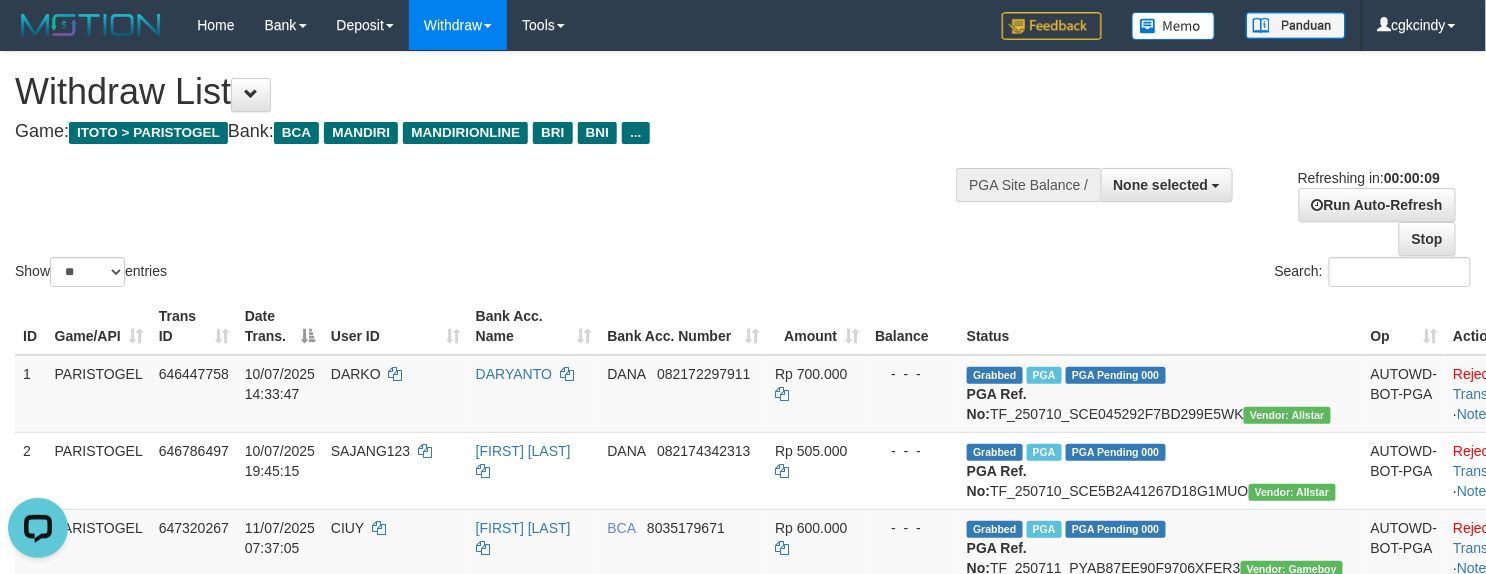 scroll, scrollTop: 0, scrollLeft: 0, axis: both 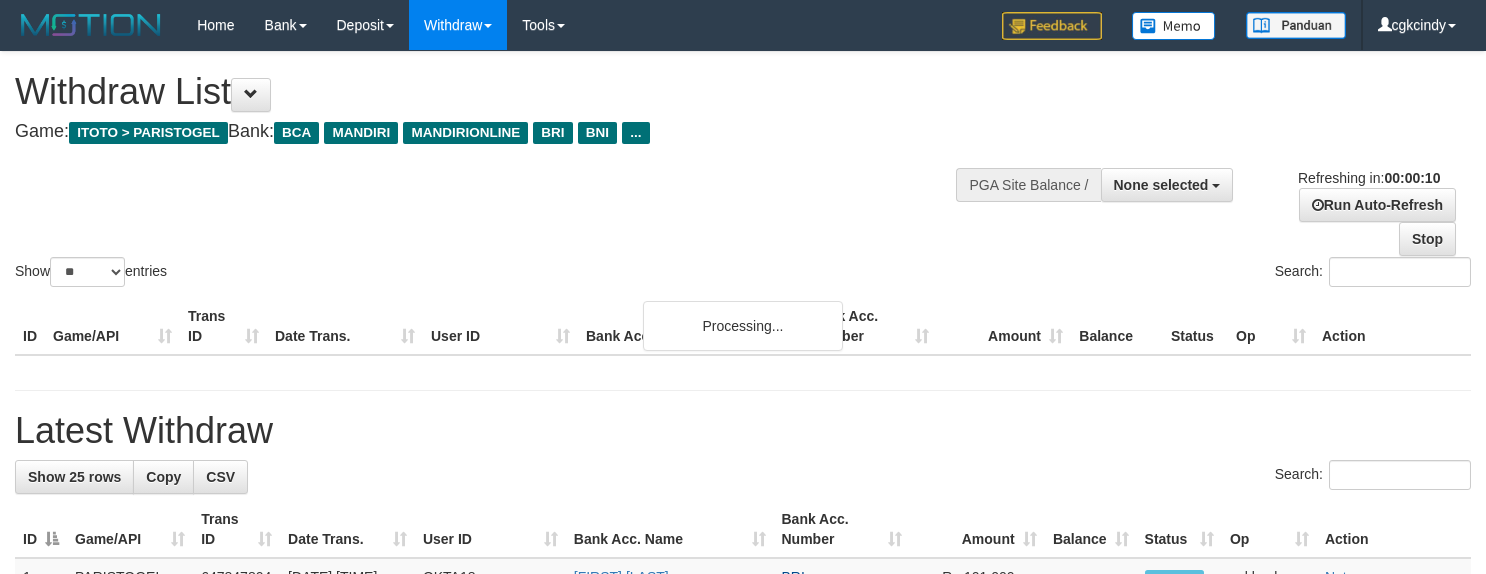 select 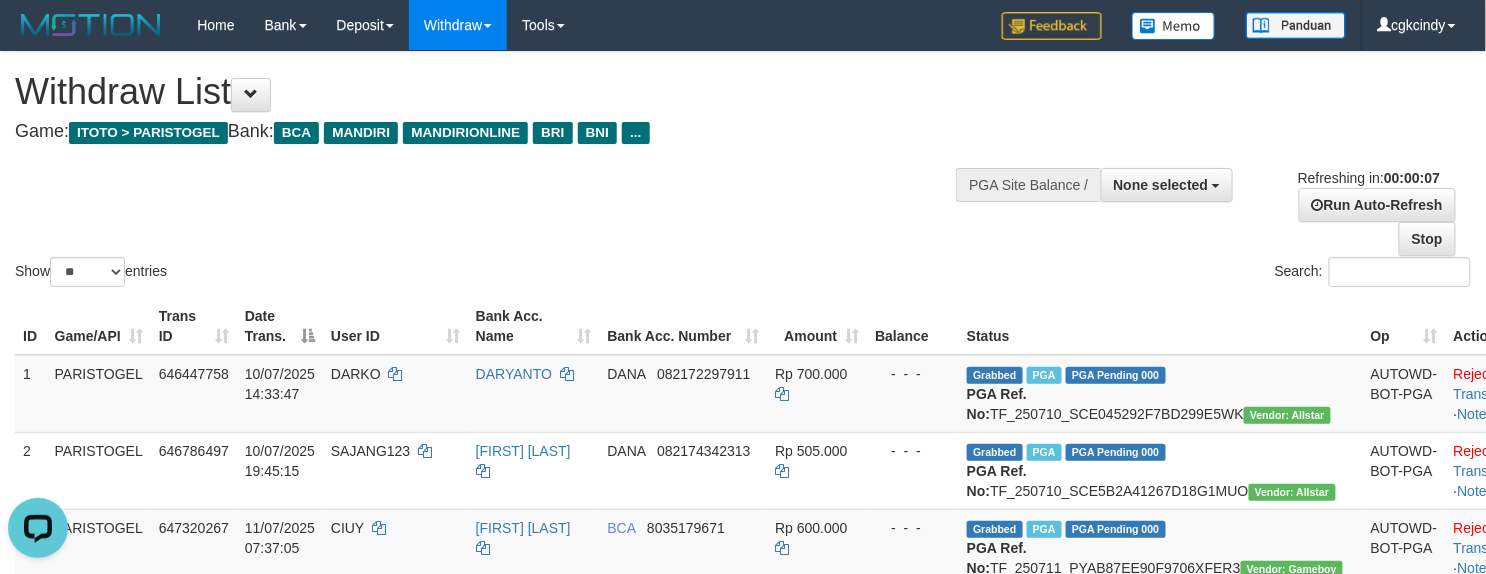 scroll, scrollTop: 0, scrollLeft: 0, axis: both 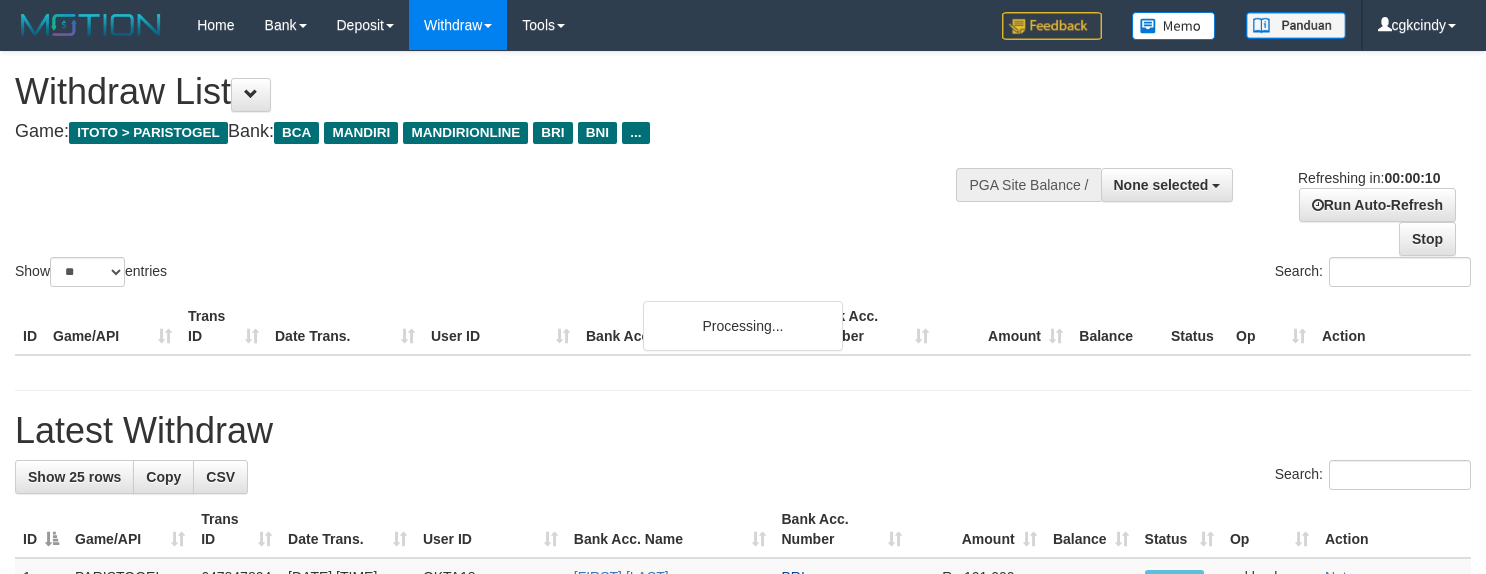 select 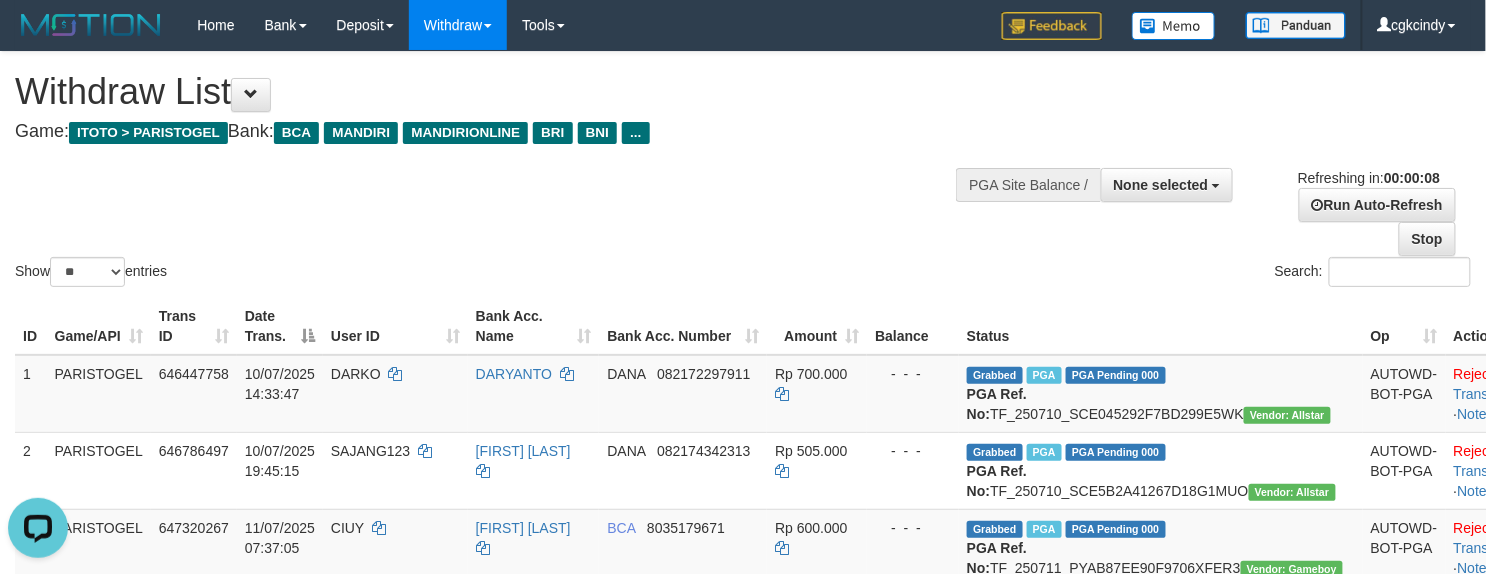scroll, scrollTop: 0, scrollLeft: 0, axis: both 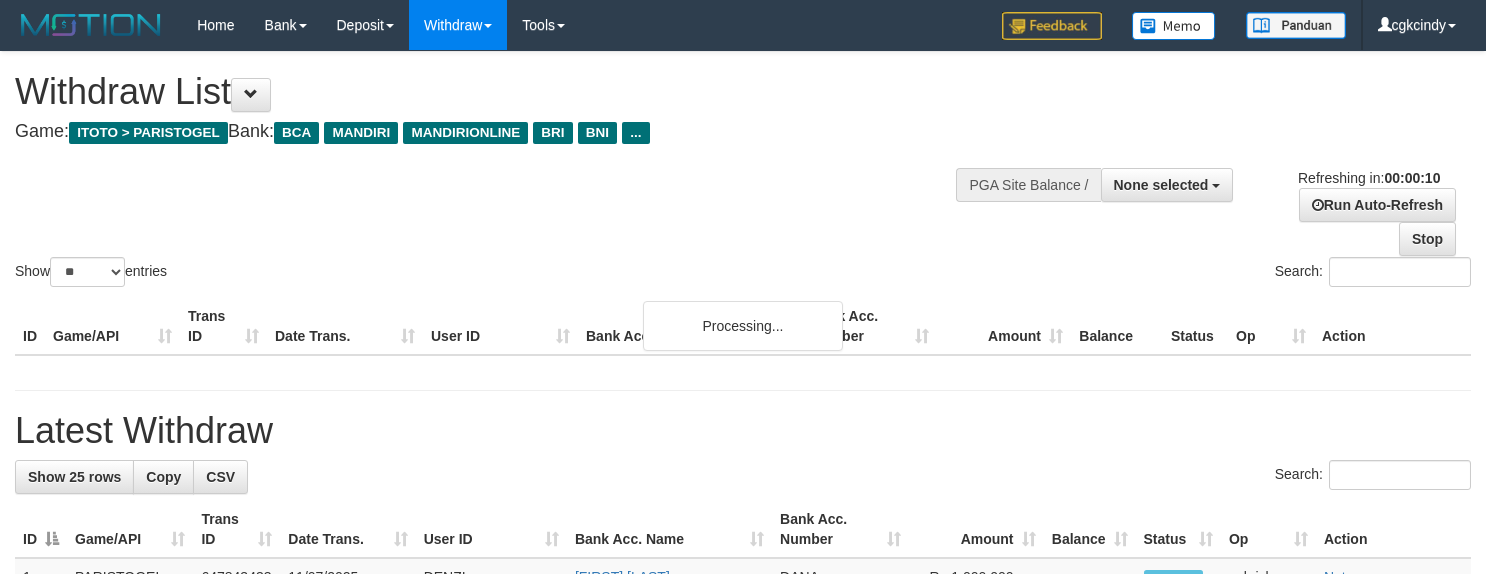select 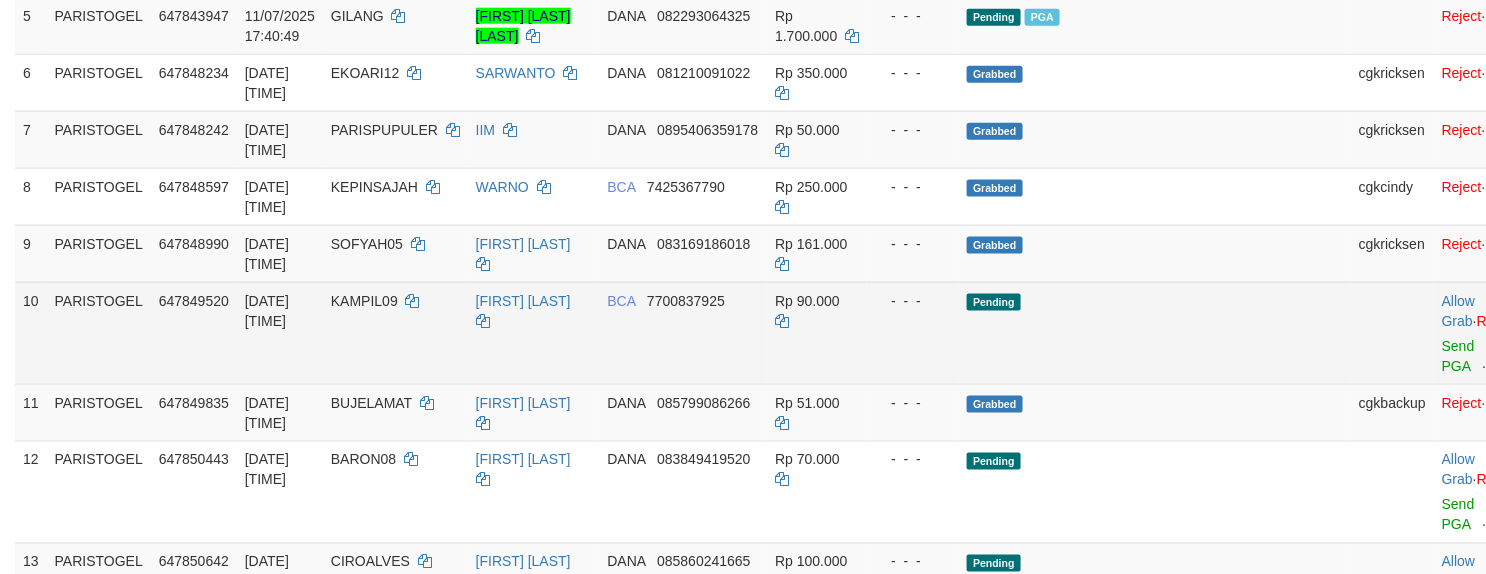 scroll, scrollTop: 933, scrollLeft: 0, axis: vertical 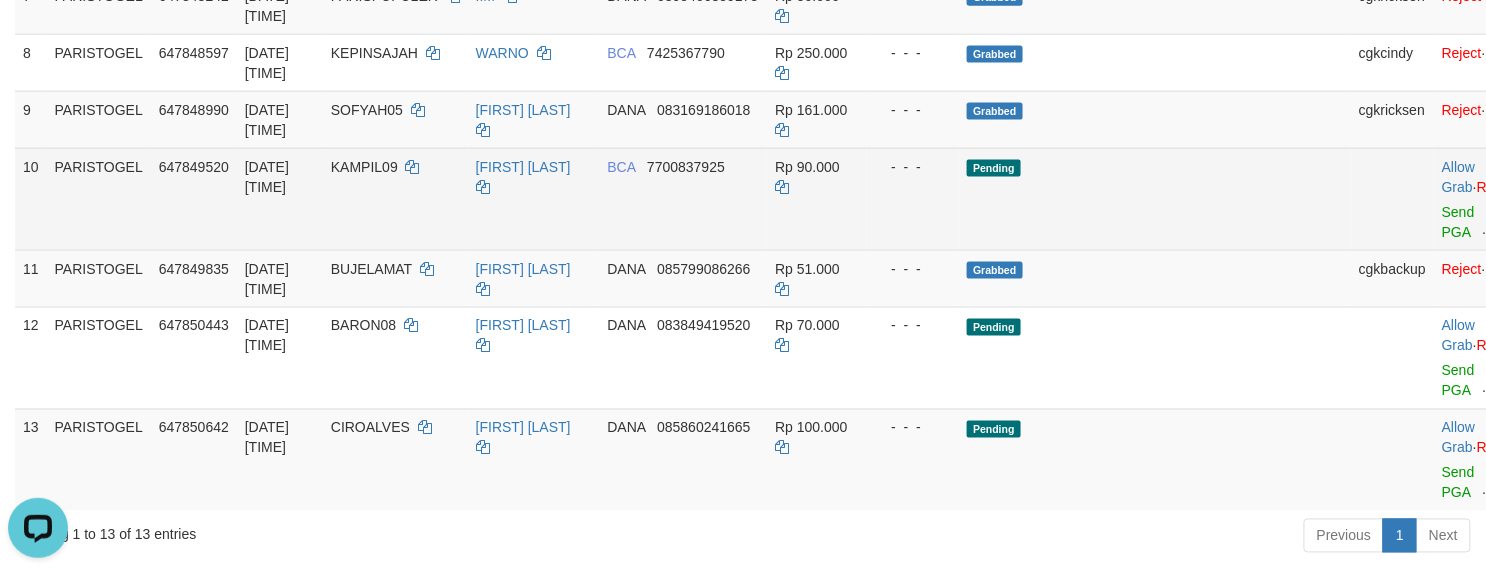click on "Allow Grab   ·    Reject Send PGA     ·    Note" at bounding box center (1483, 199) 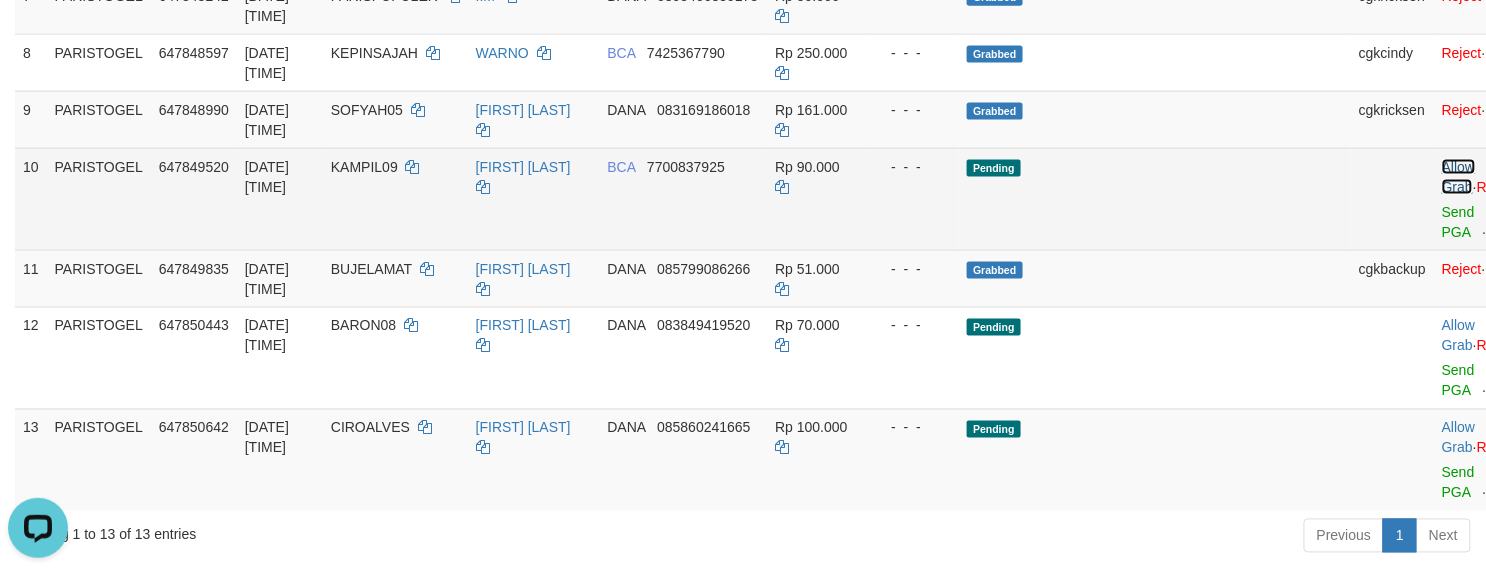 click on "Allow Grab" at bounding box center [1458, 177] 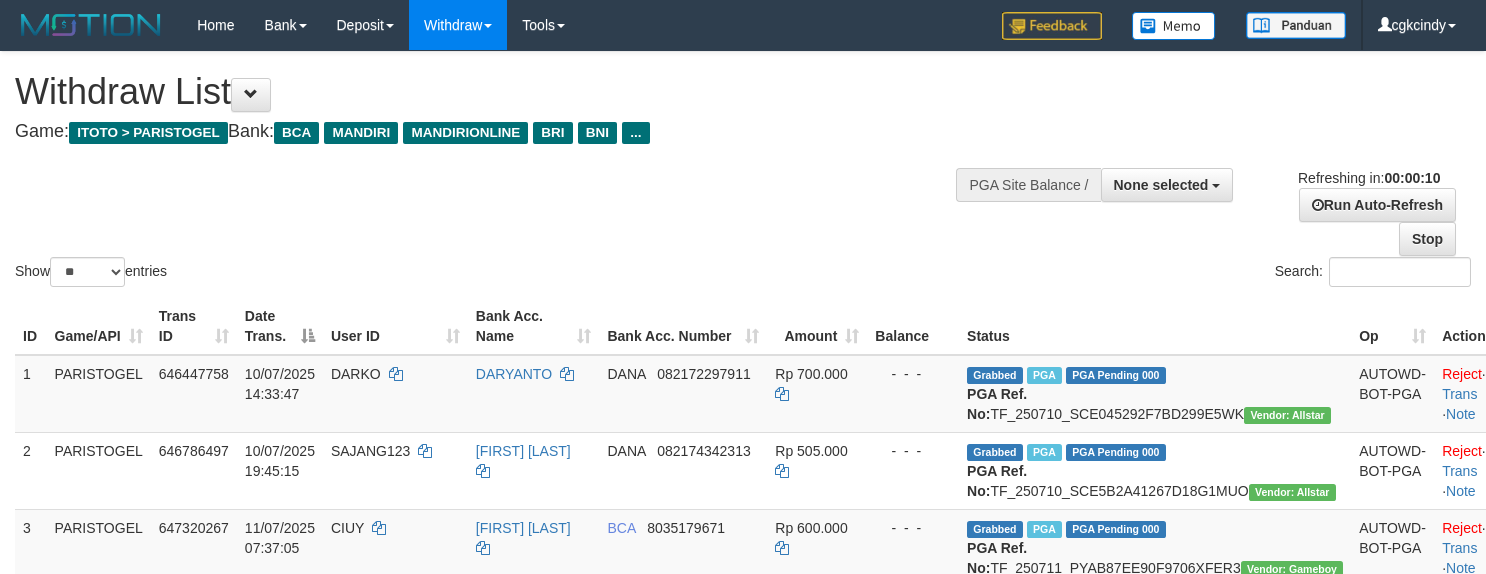 select 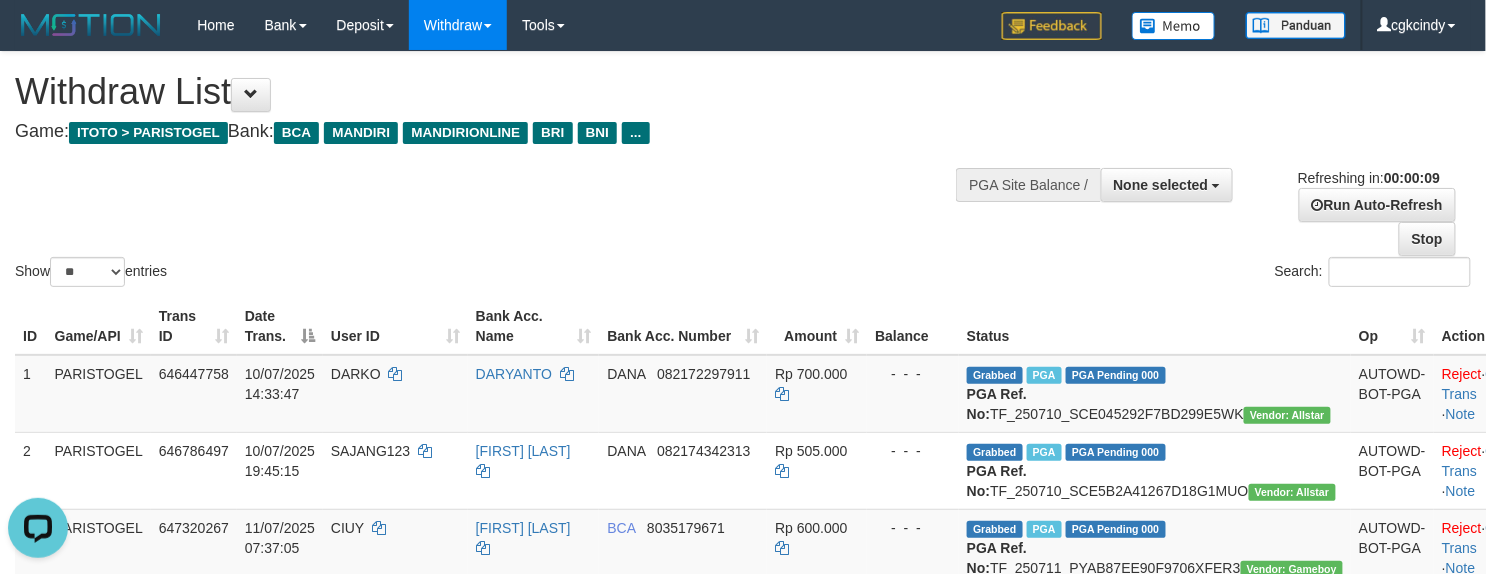 scroll, scrollTop: 0, scrollLeft: 0, axis: both 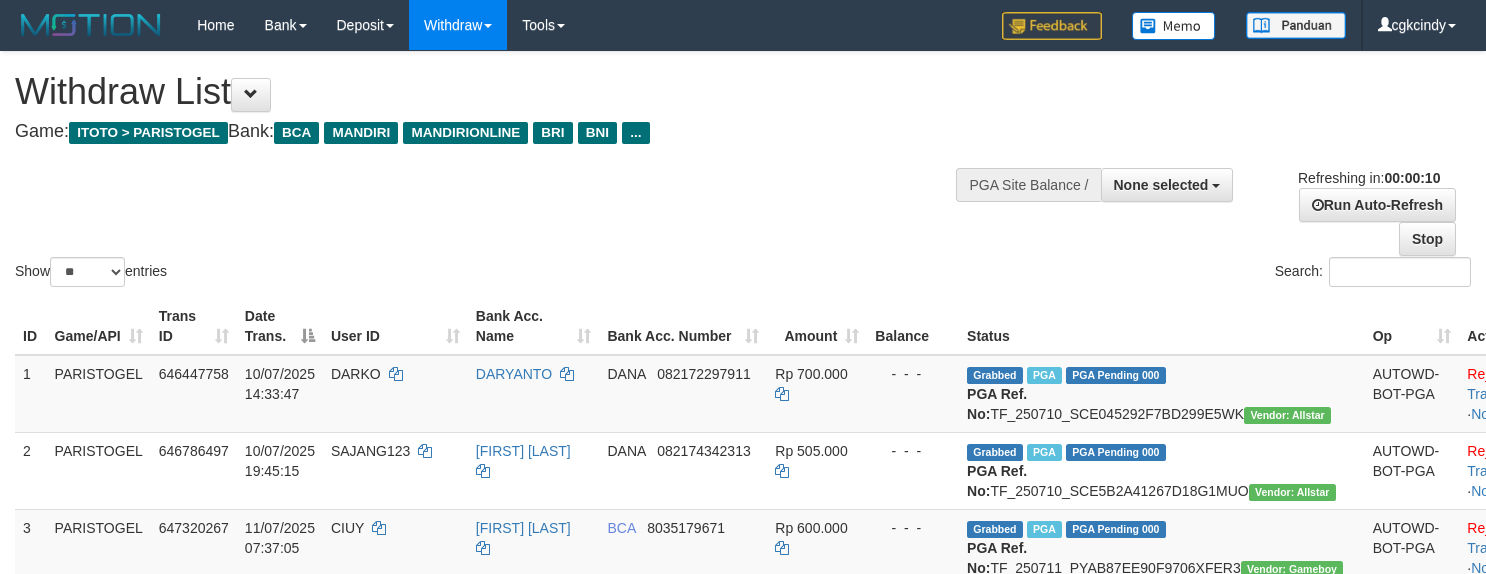 select 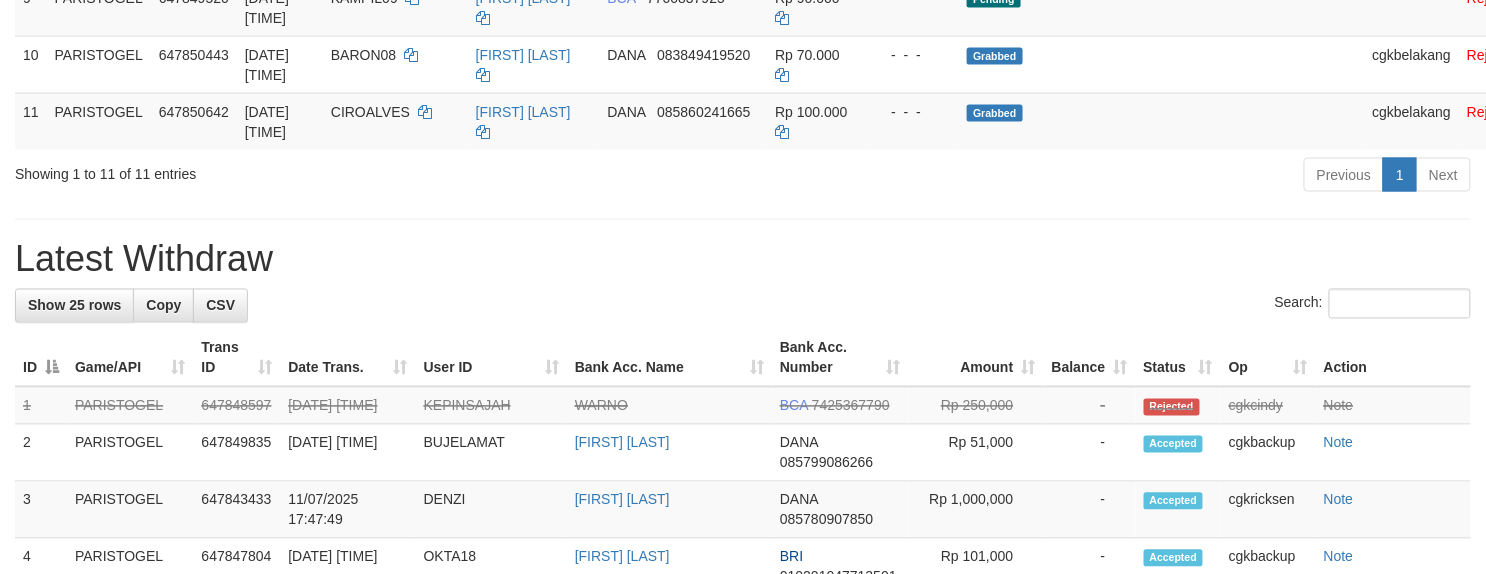 scroll, scrollTop: 933, scrollLeft: 0, axis: vertical 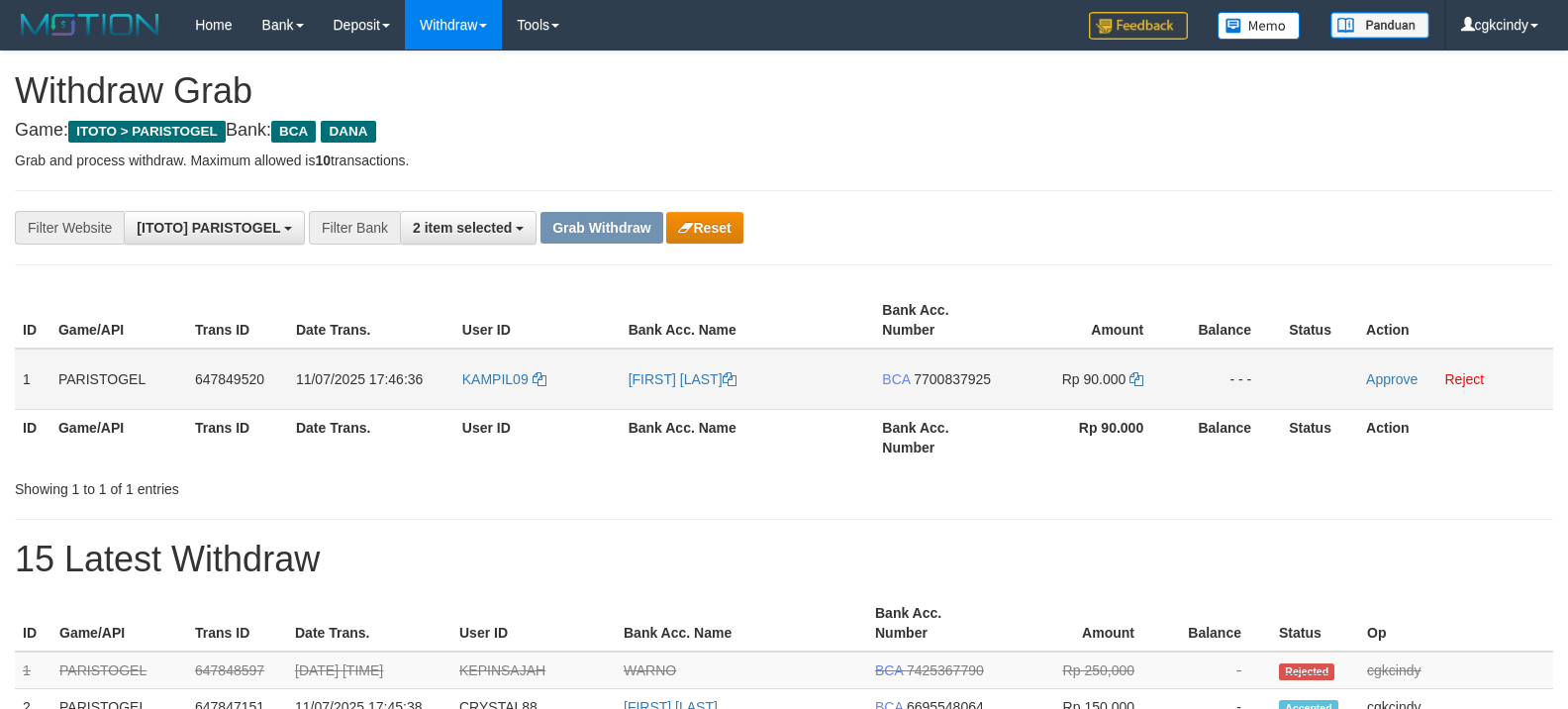 click on "KAMPIL09" at bounding box center [538, 379] 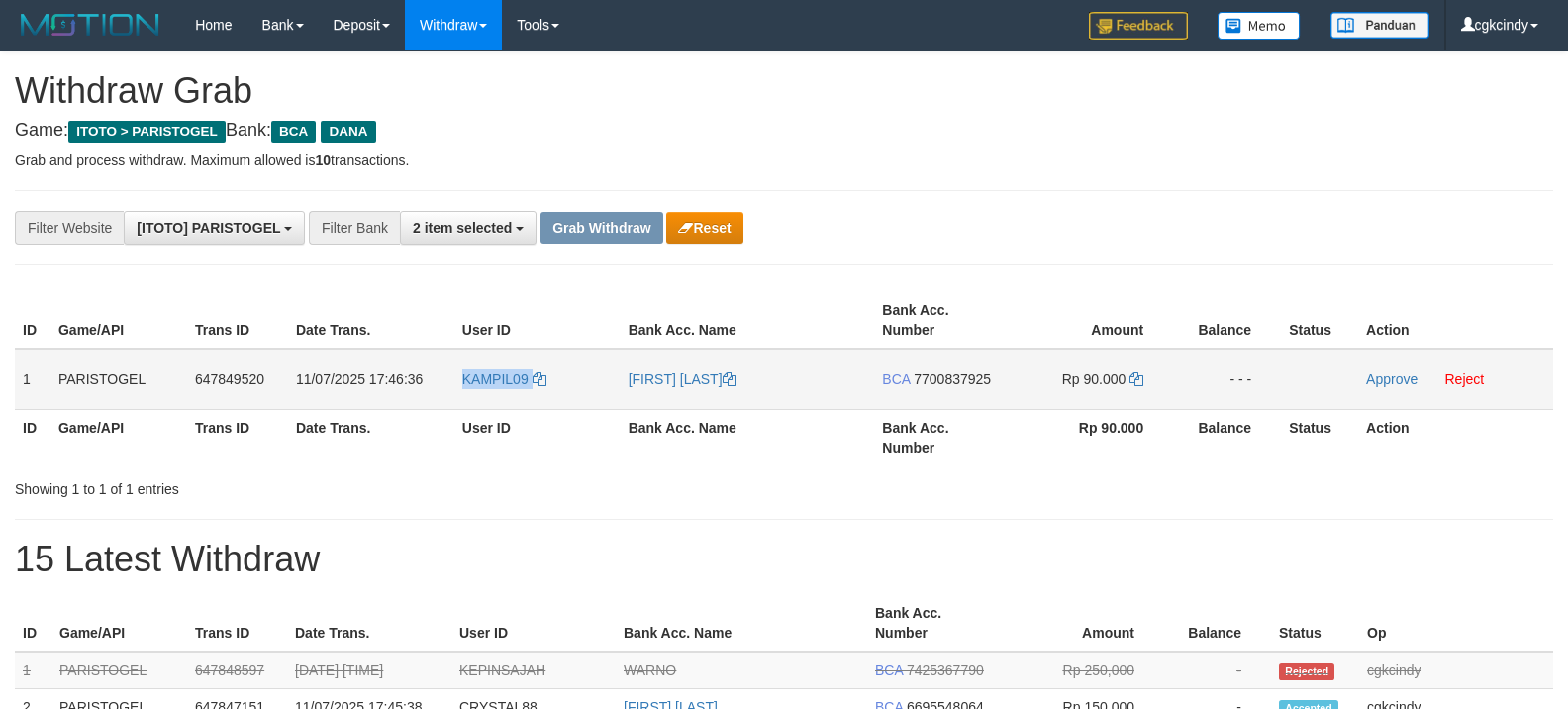 click on "KAMPIL09" at bounding box center (538, 379) 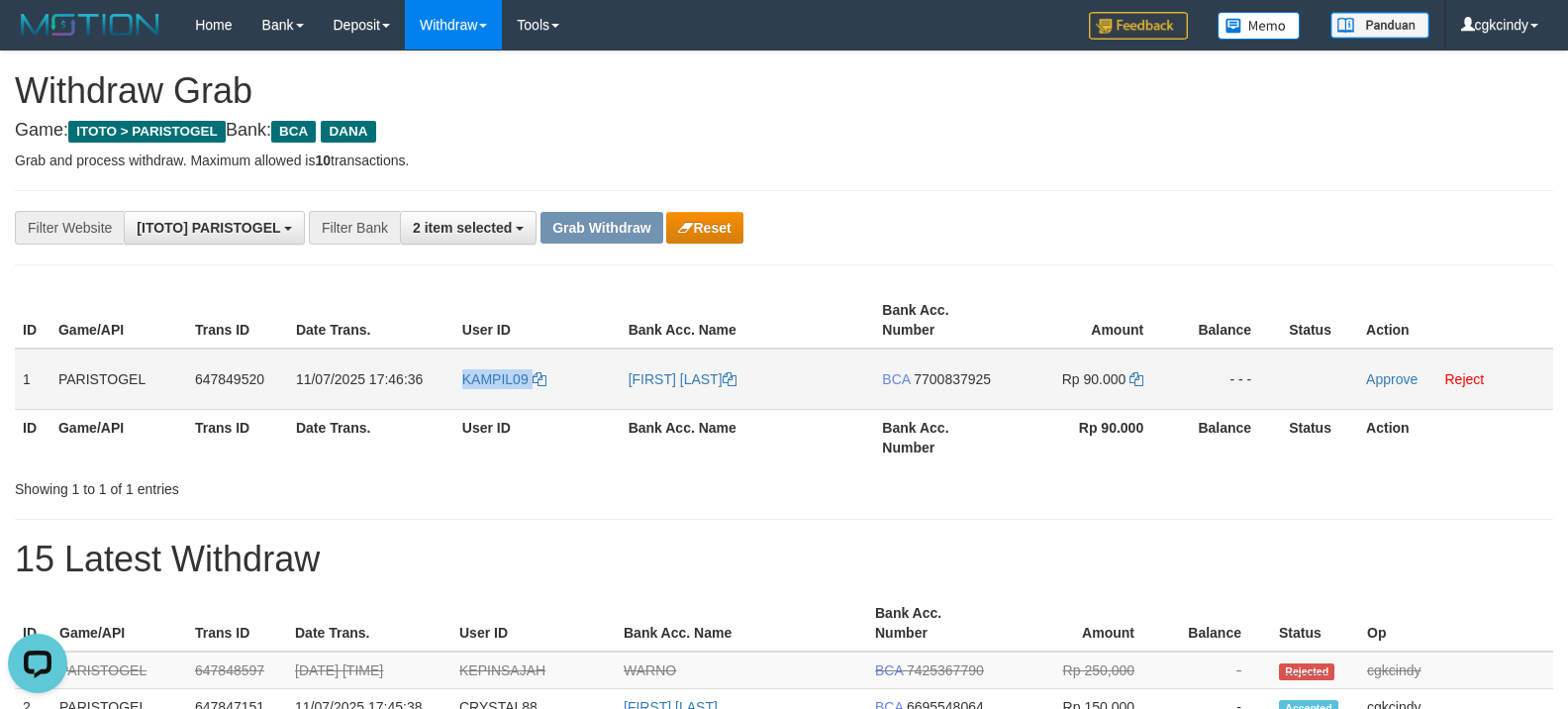 scroll, scrollTop: 0, scrollLeft: 0, axis: both 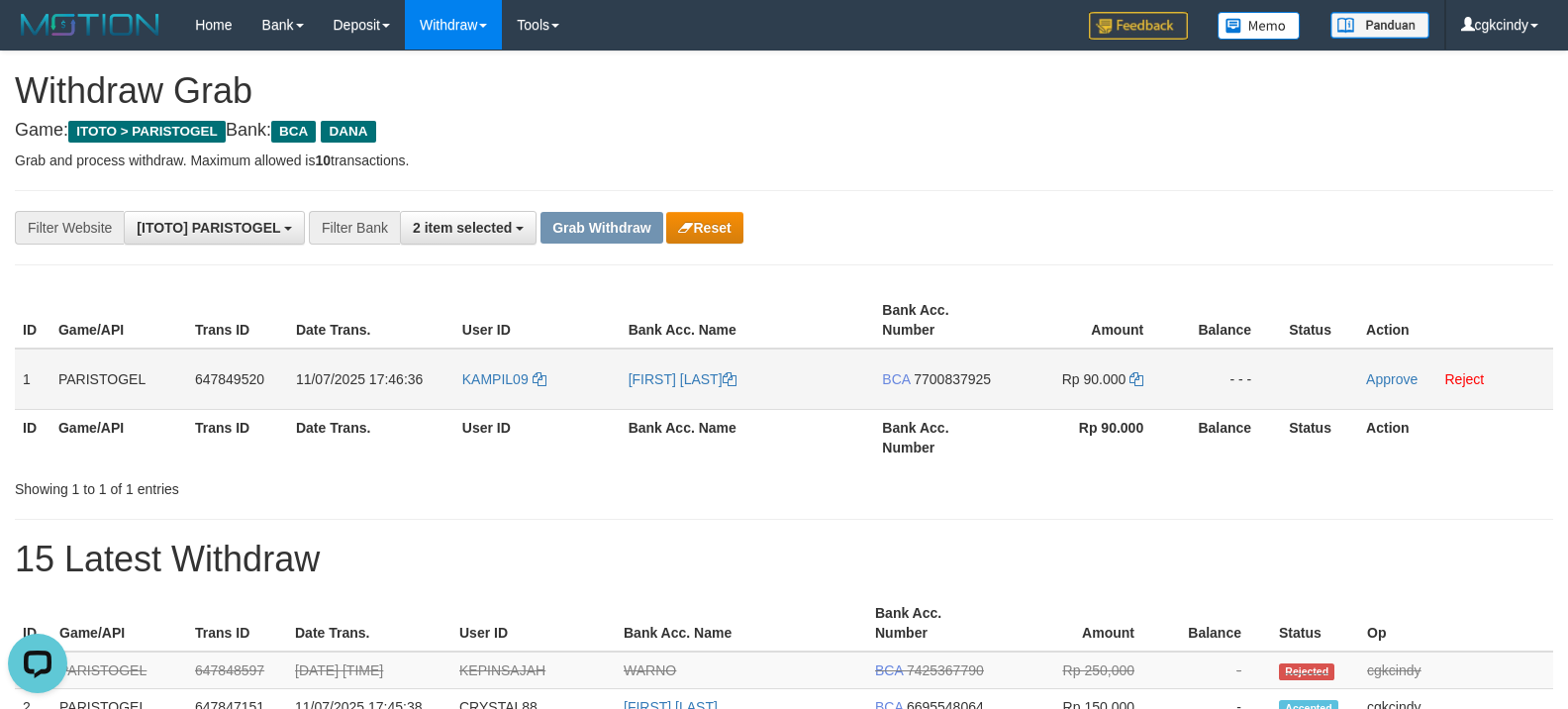 click on "[FIRST] [LAST]" at bounding box center [747, 379] 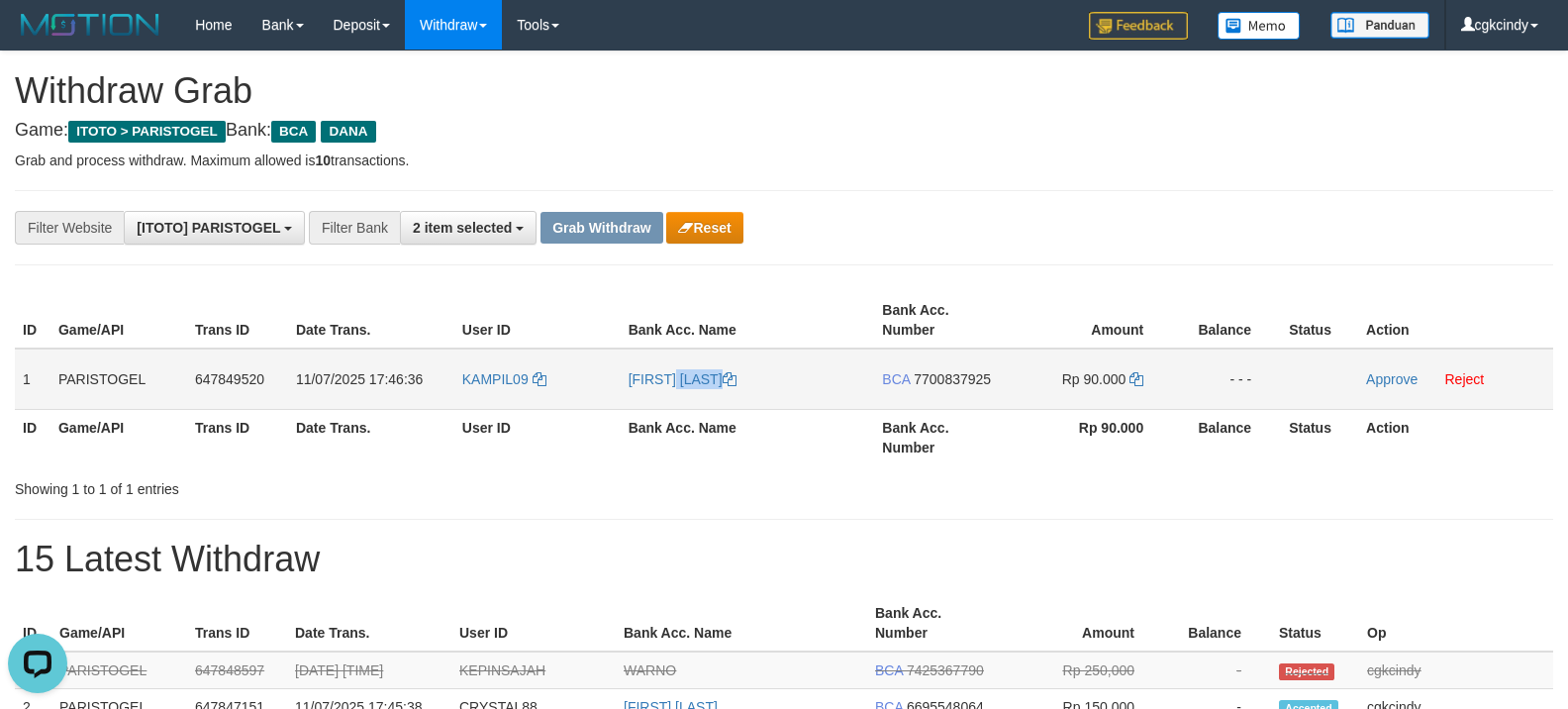 click on "[FIRST] [LAST]" at bounding box center (747, 379) 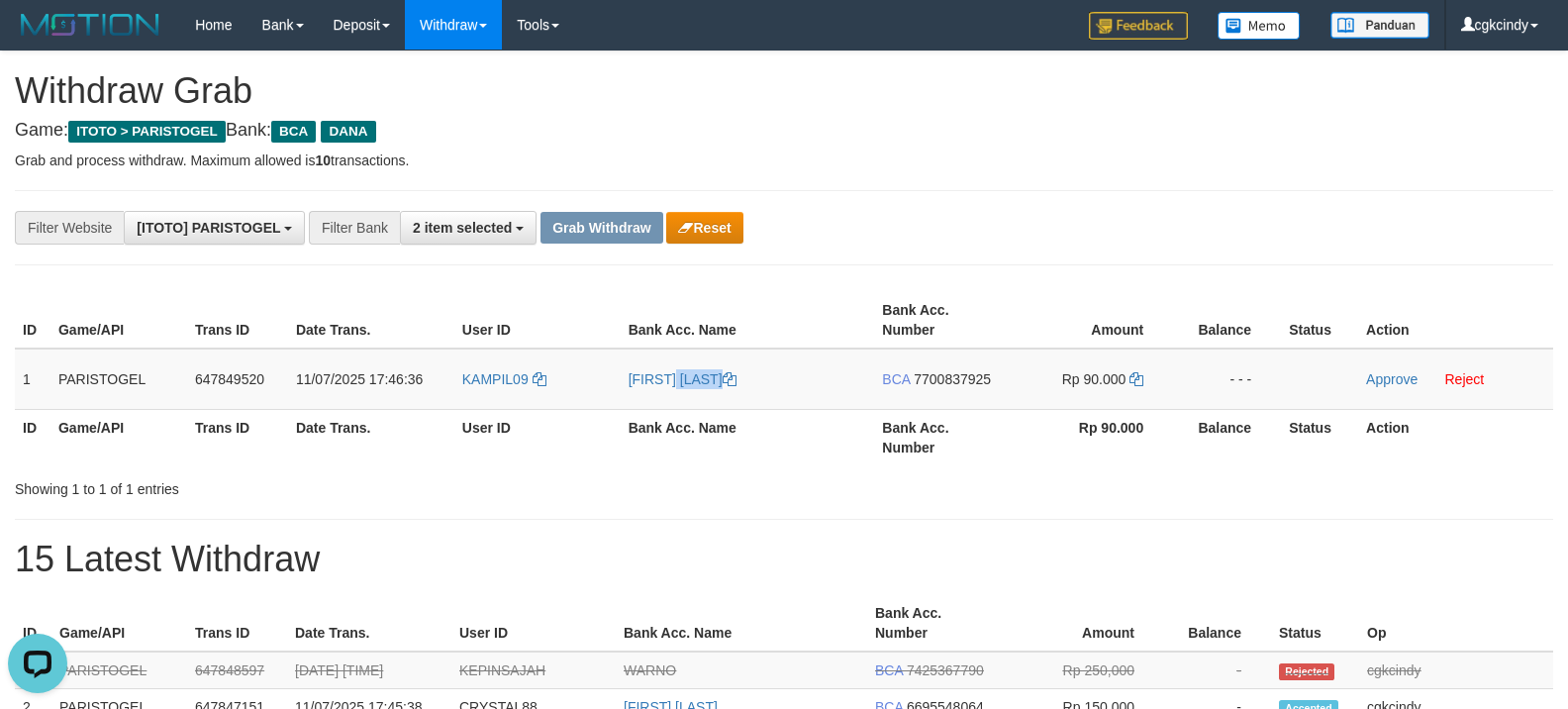 copy on "[FIRST] [LAST]" 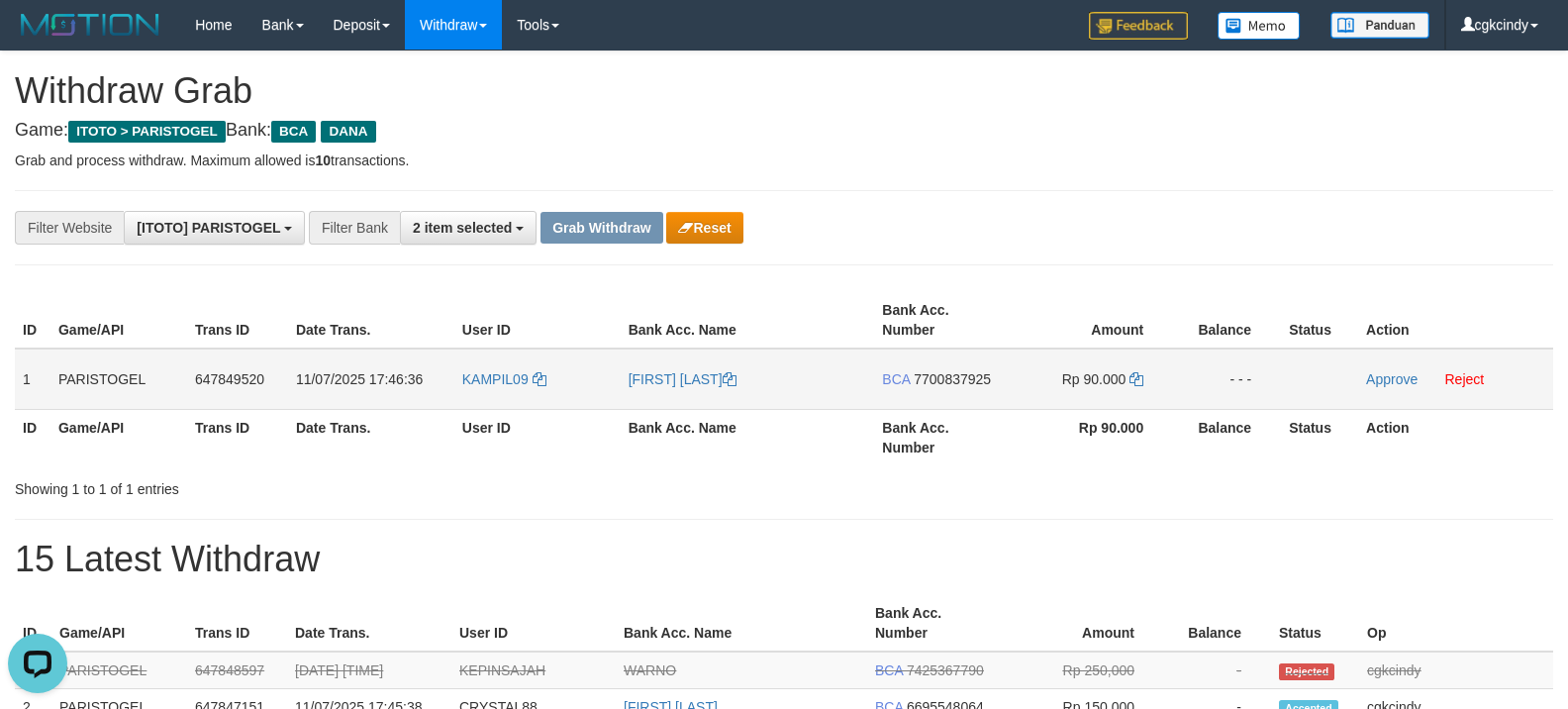 click on "BCA
7700837925" at bounding box center (942, 379) 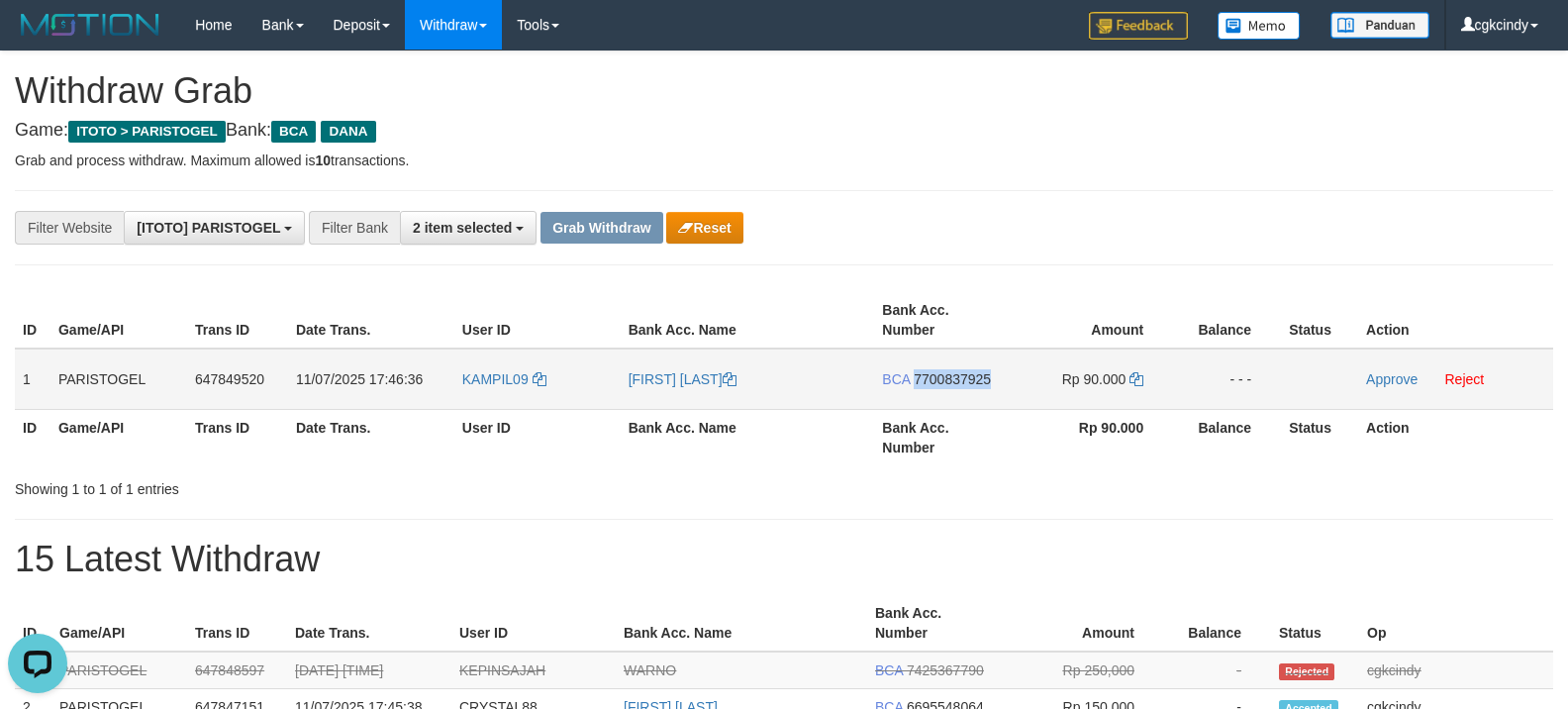 click on "BCA
7700837925" at bounding box center (942, 379) 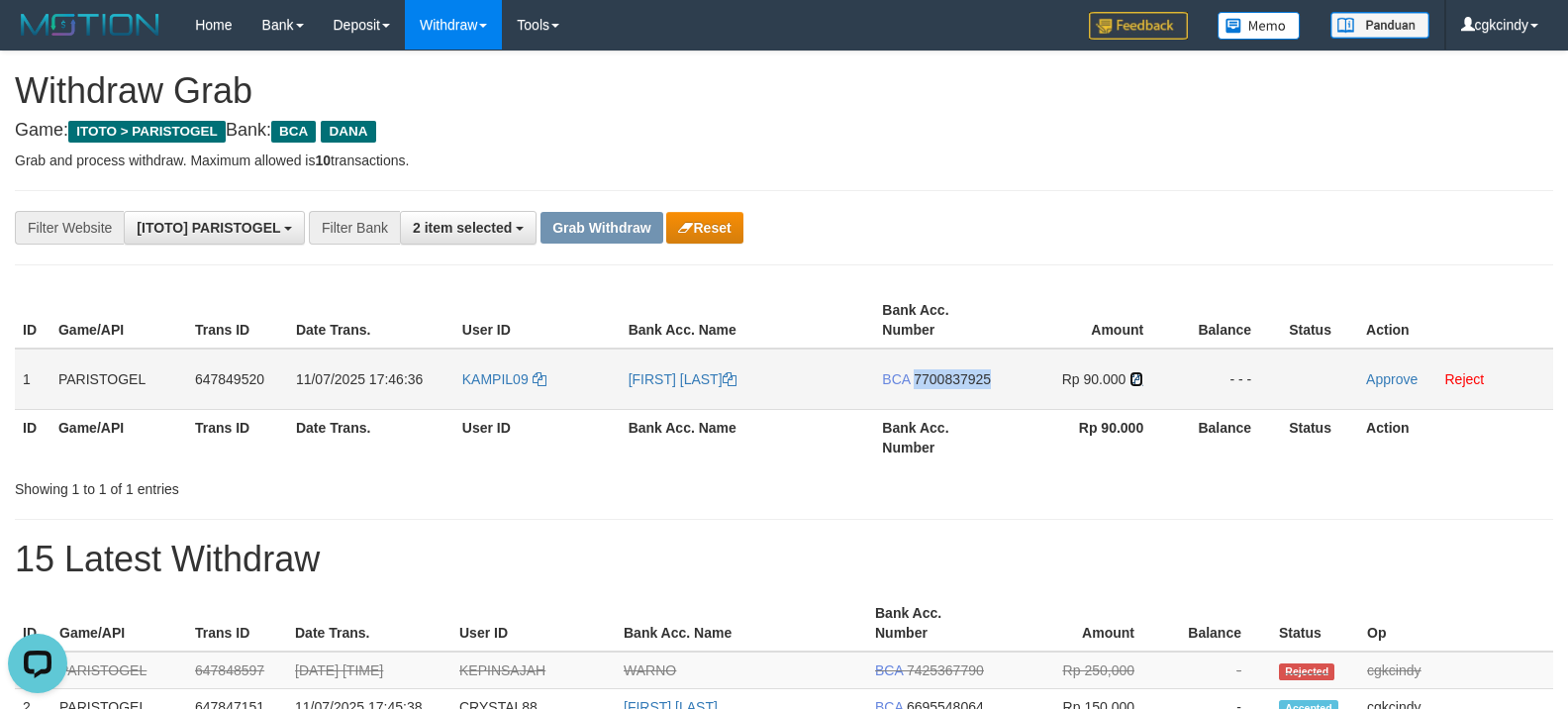 click at bounding box center (1136, 379) 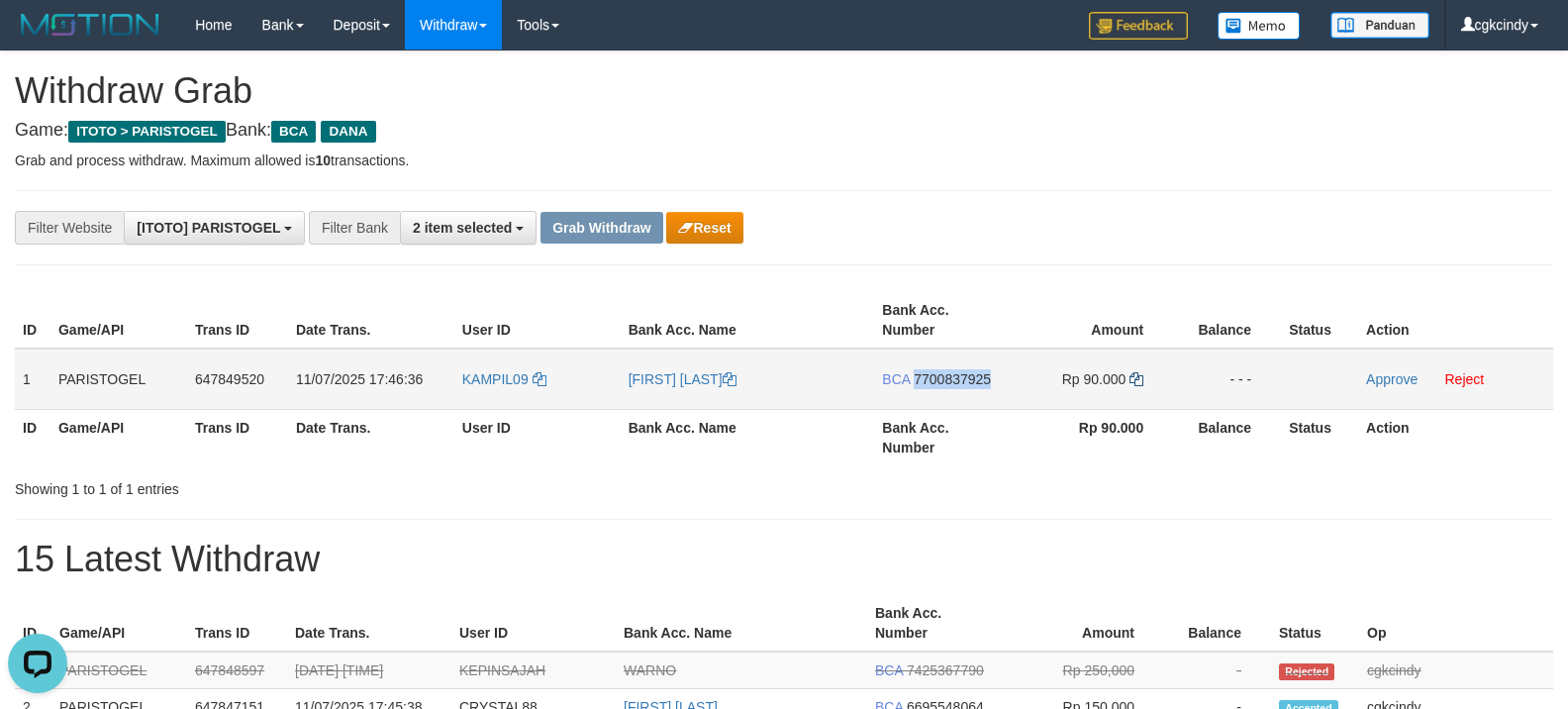 copy on "7700837925" 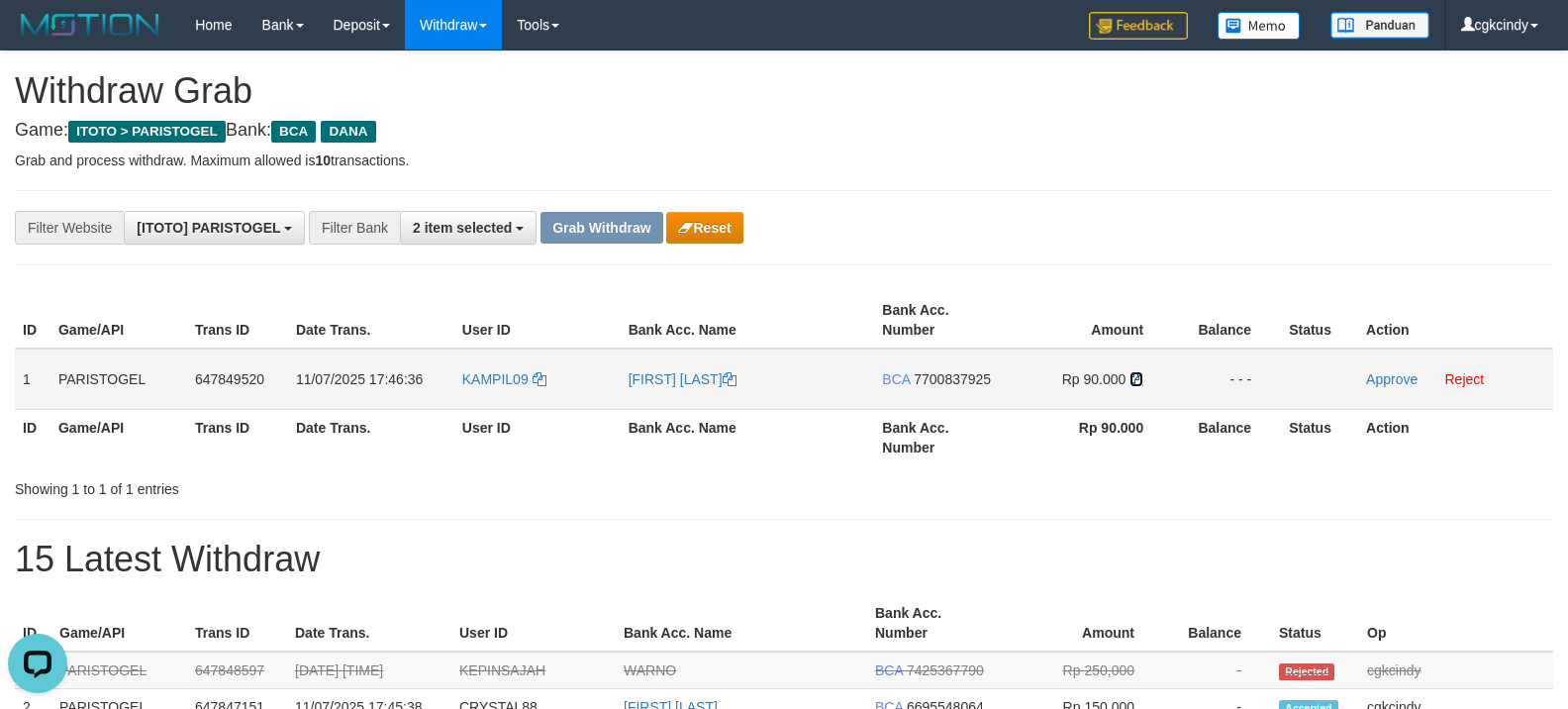 click at bounding box center [1136, 379] 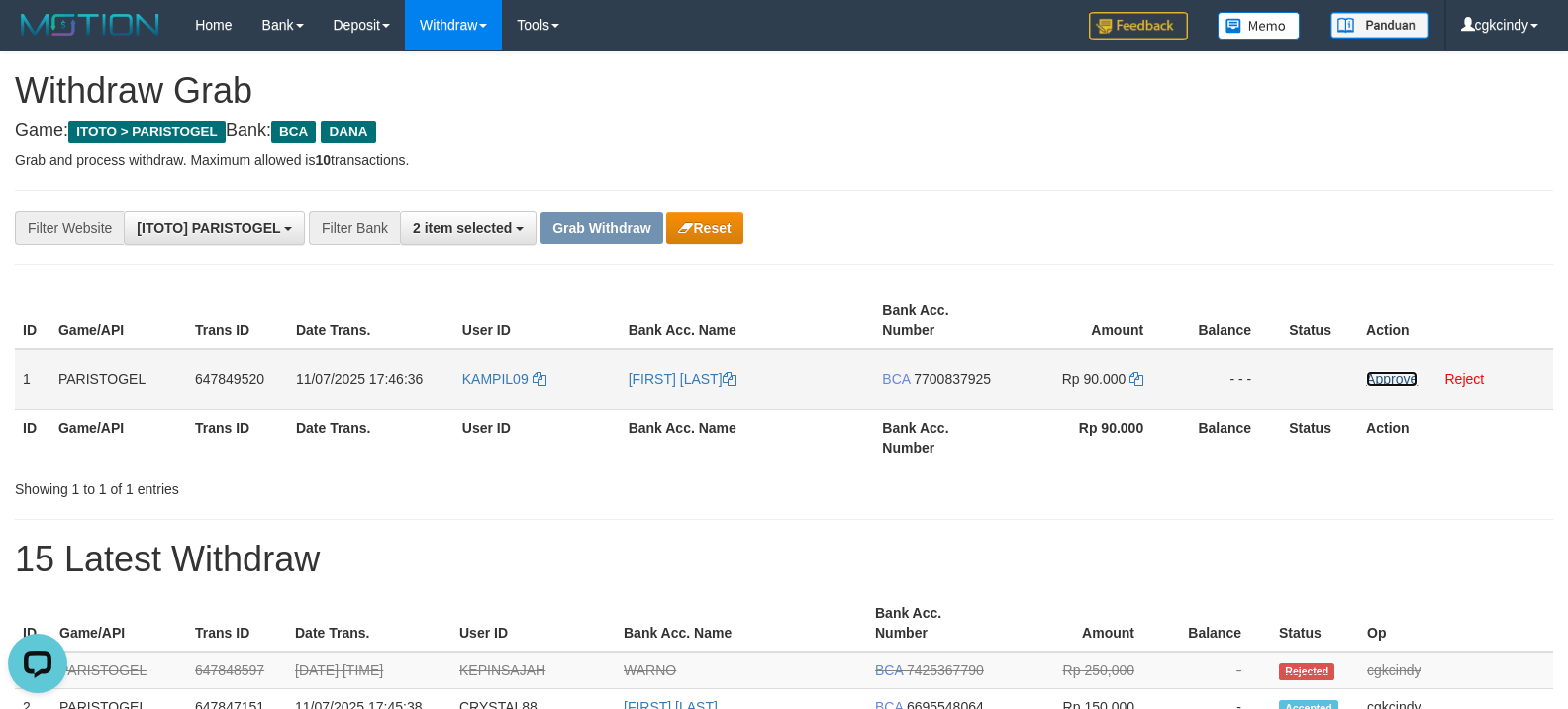click on "Approve" at bounding box center (1392, 379) 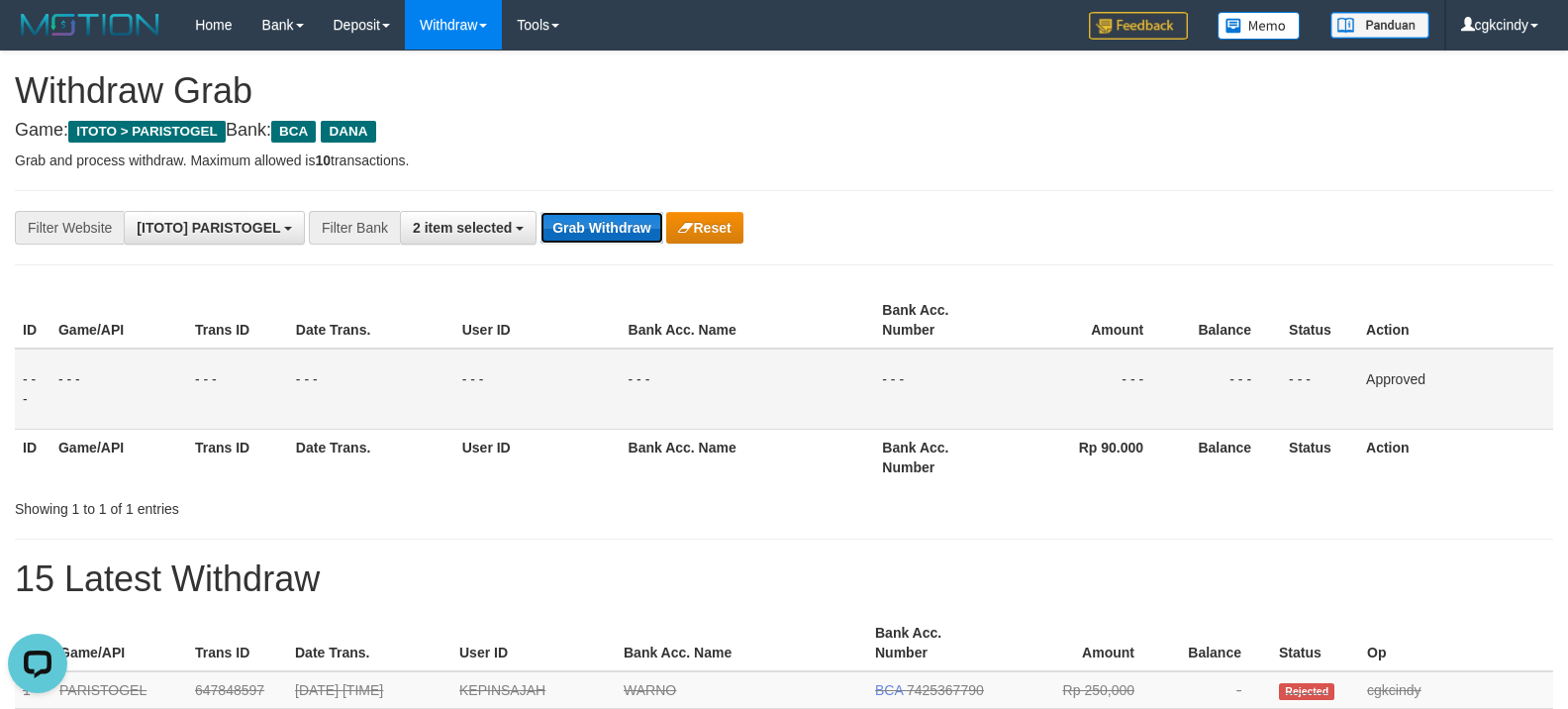click on "Grab Withdraw" at bounding box center [601, 228] 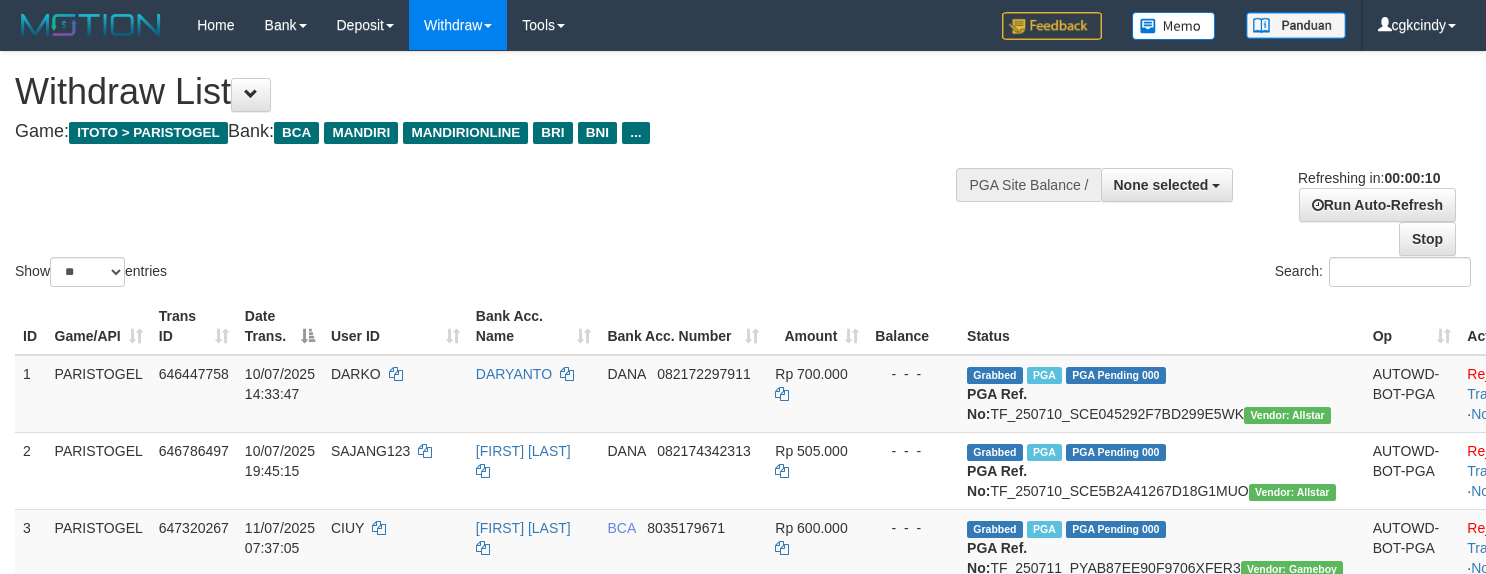 select 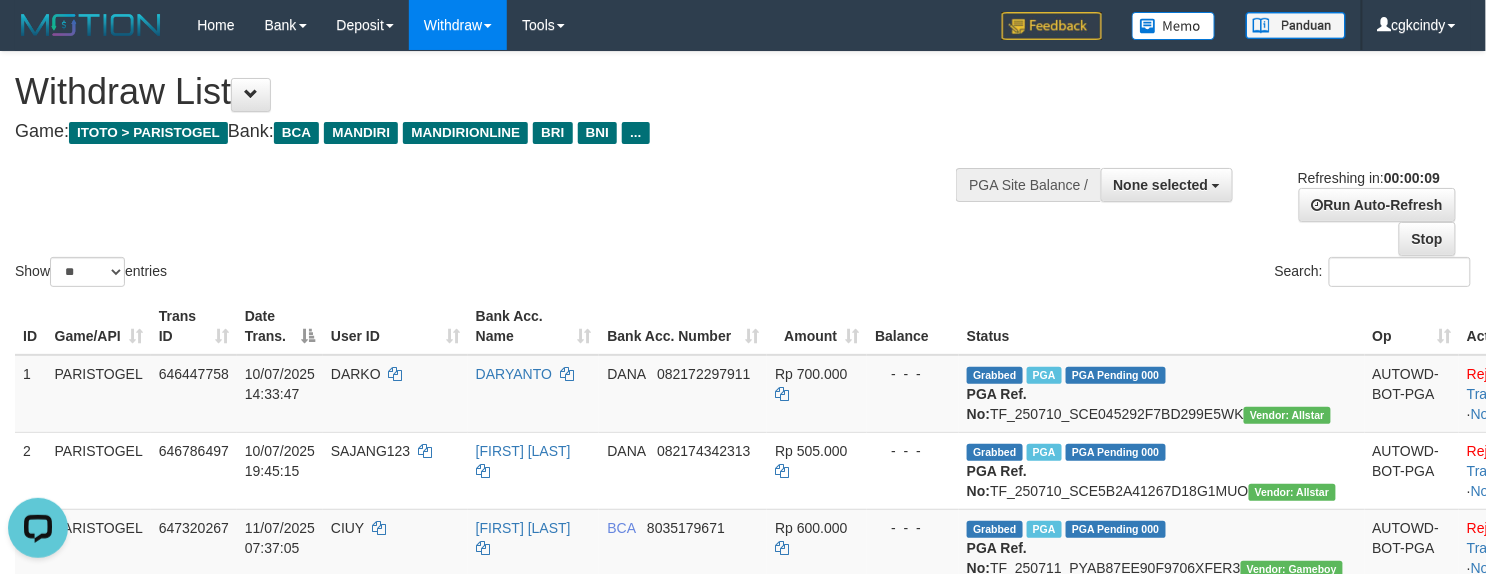 scroll, scrollTop: 0, scrollLeft: 0, axis: both 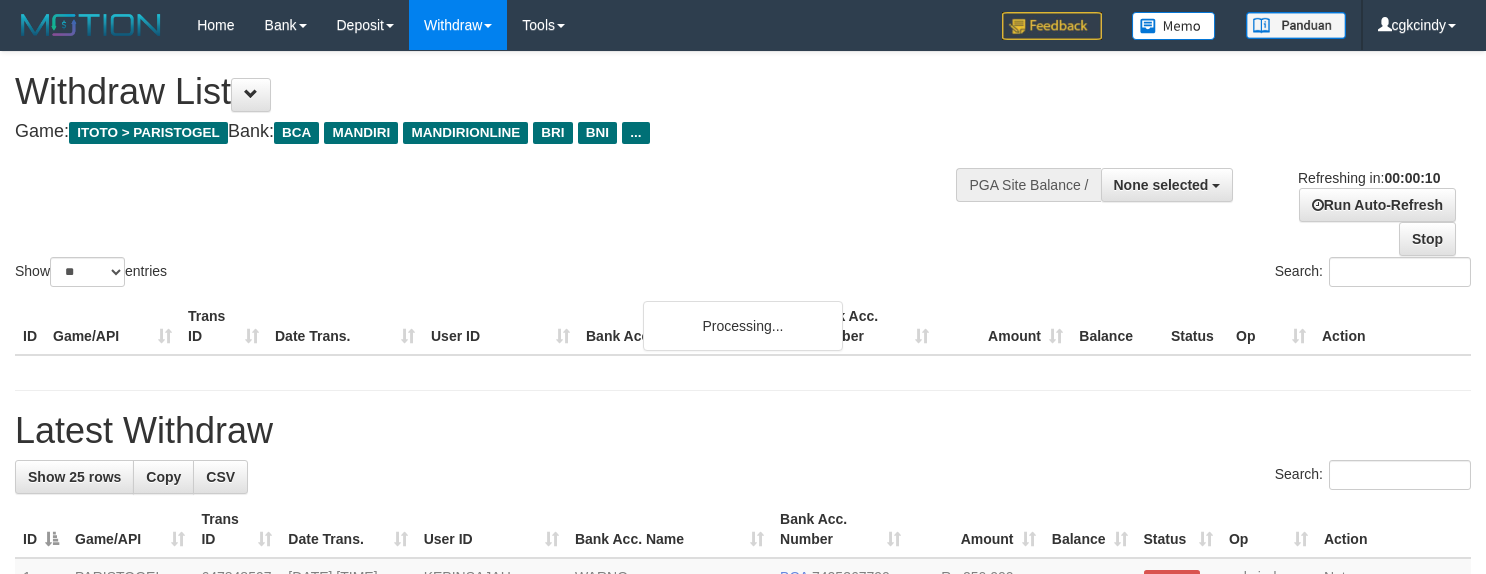 select 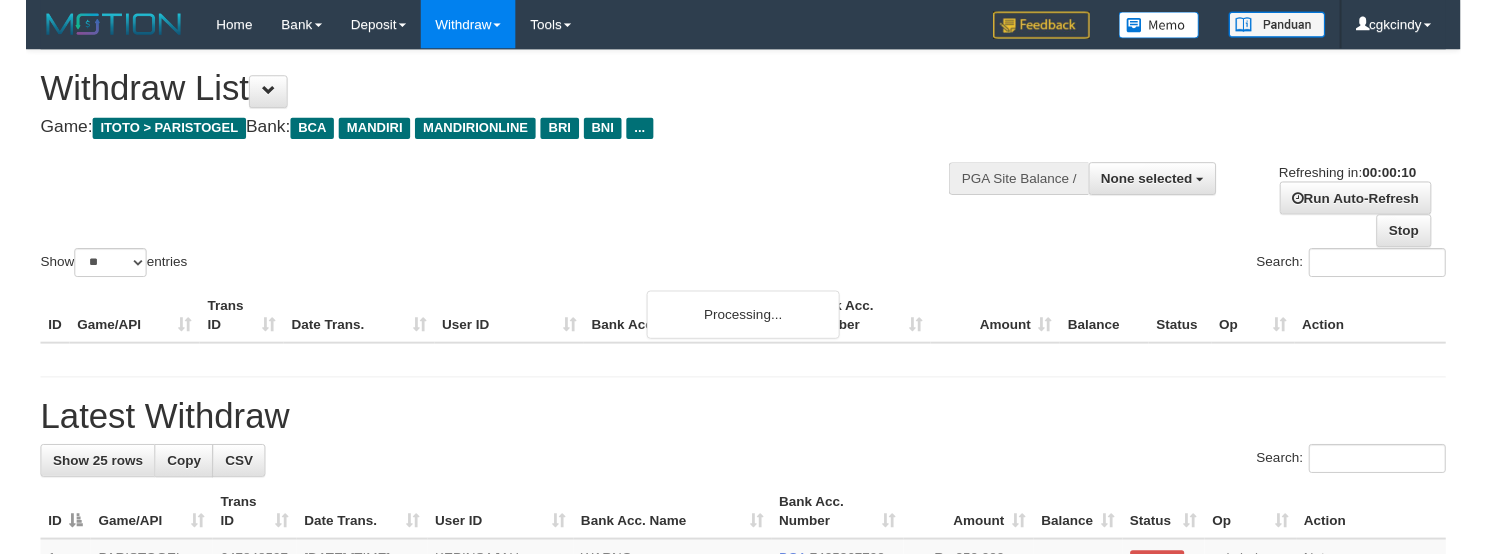 scroll, scrollTop: 0, scrollLeft: 0, axis: both 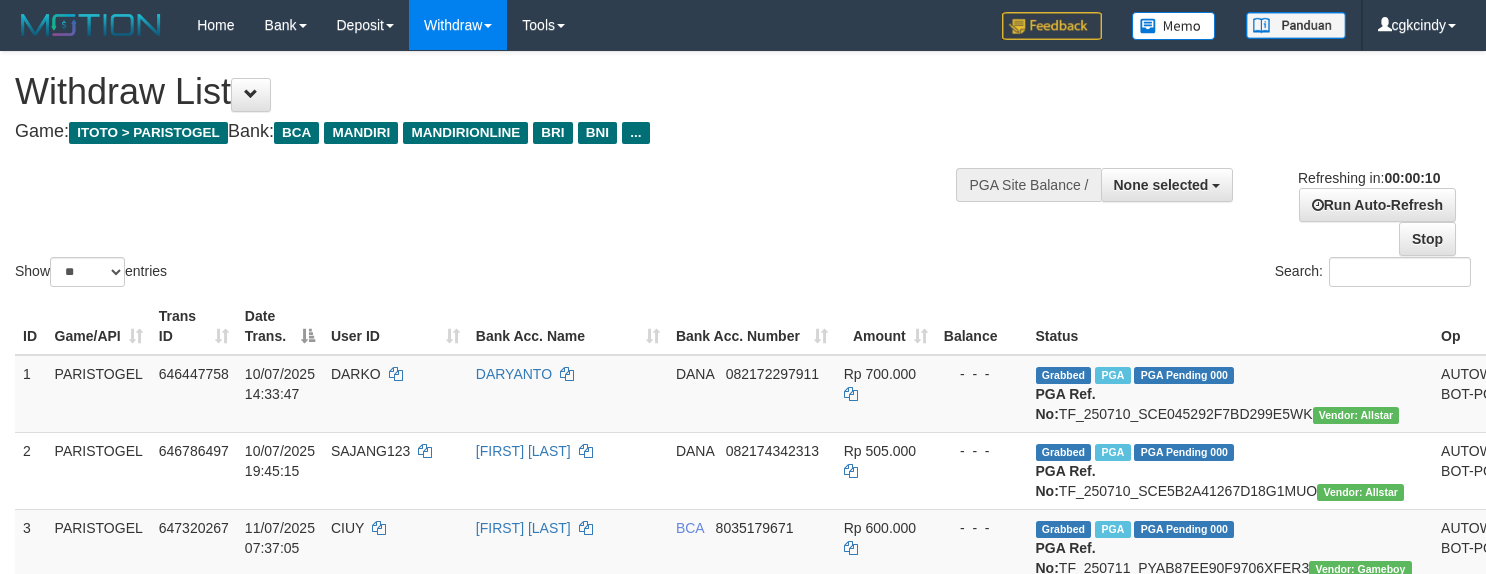 select 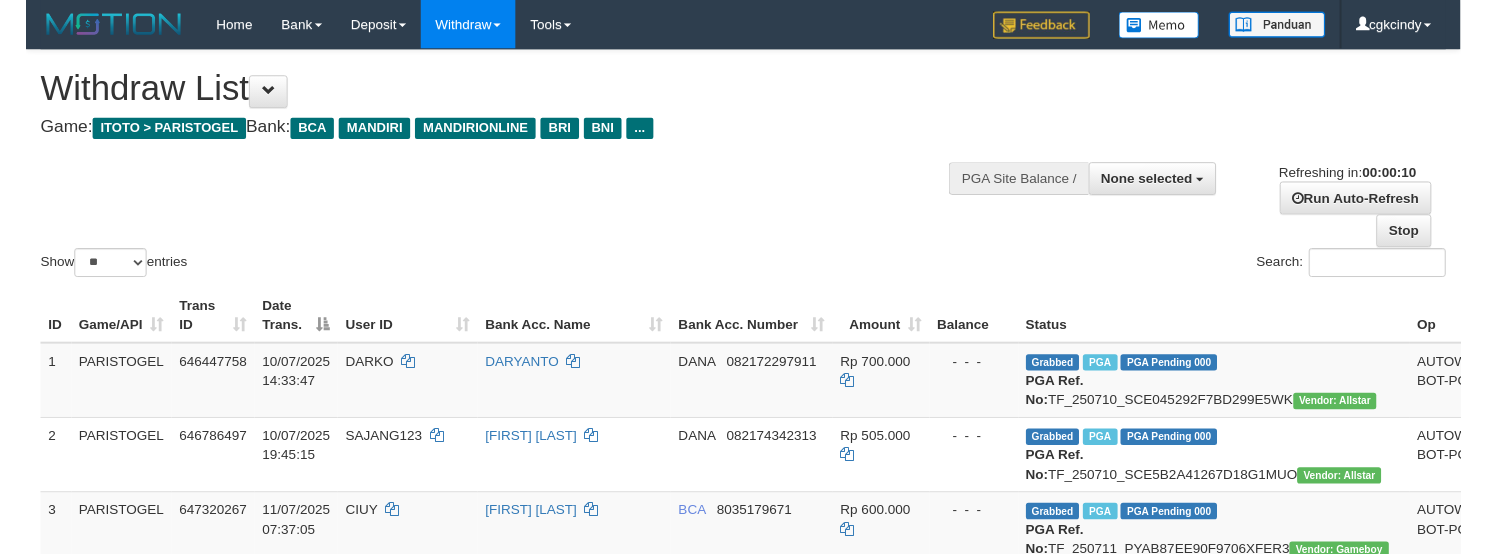 scroll, scrollTop: 0, scrollLeft: 0, axis: both 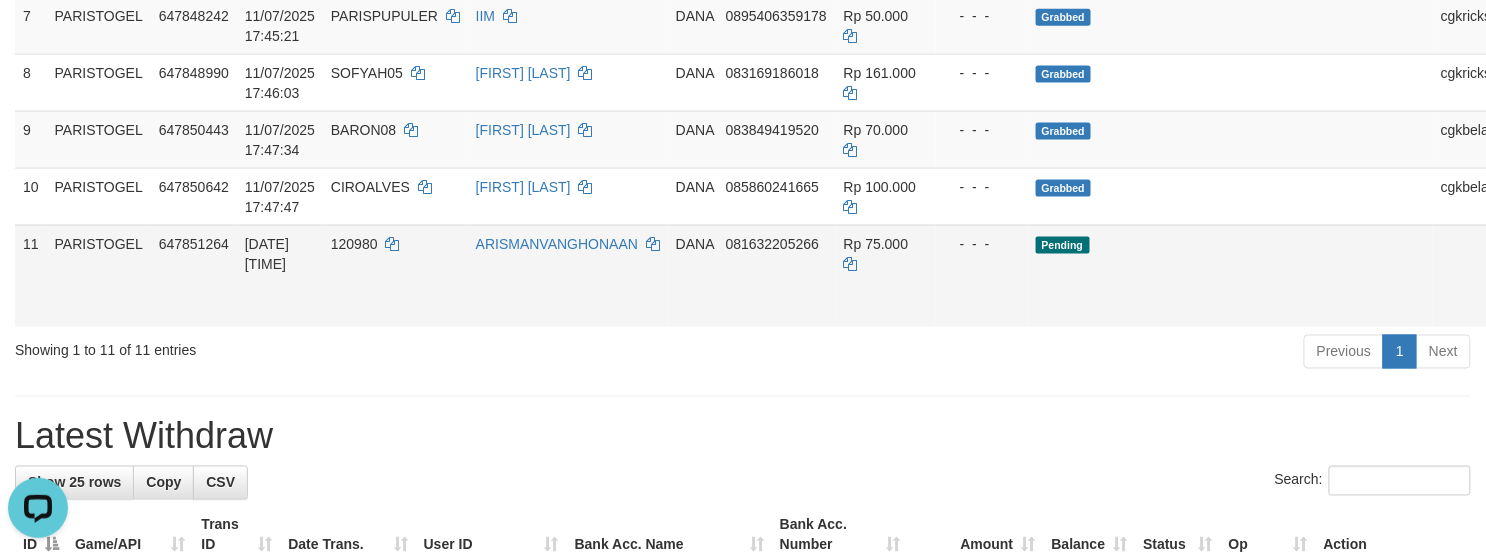 click on "Allow Grab   ·    Reject Send PGA     ·    Note" at bounding box center [1577, 276] 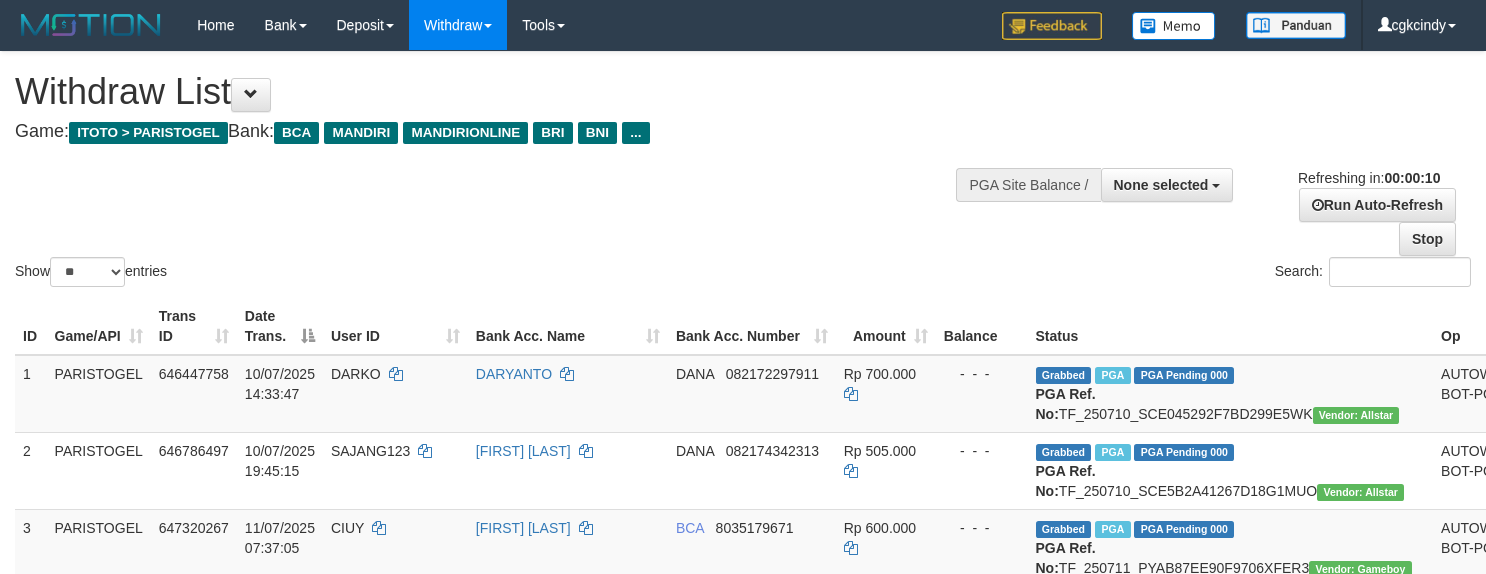 select 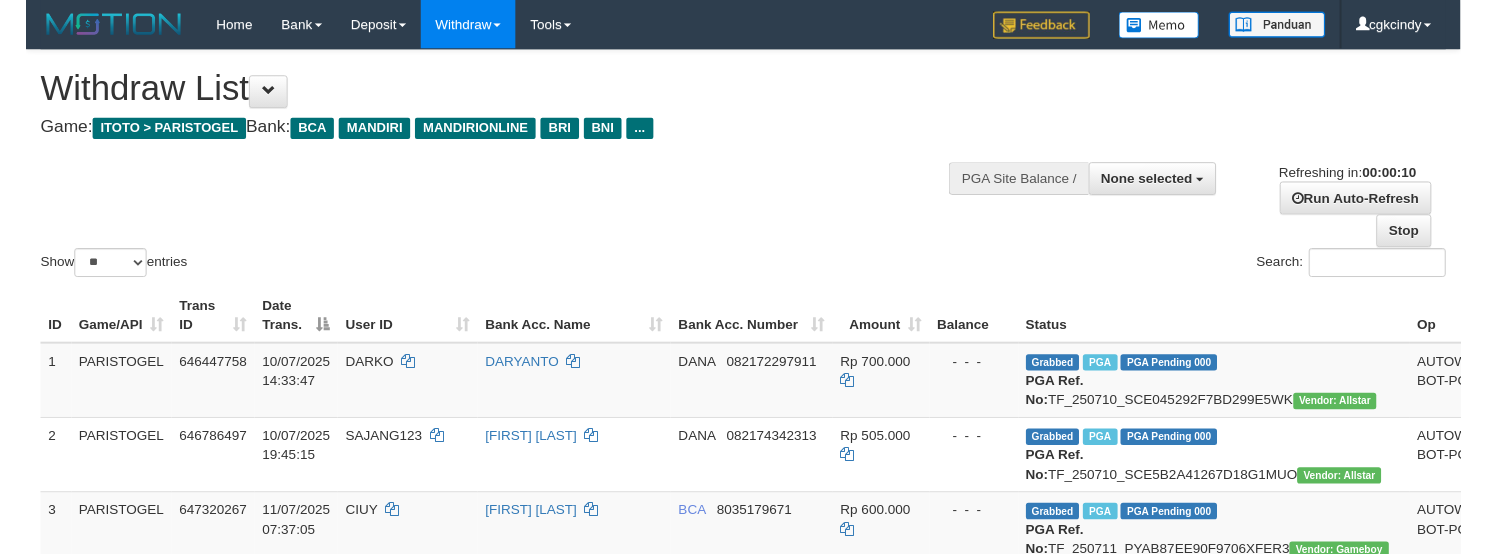 scroll, scrollTop: 0, scrollLeft: 0, axis: both 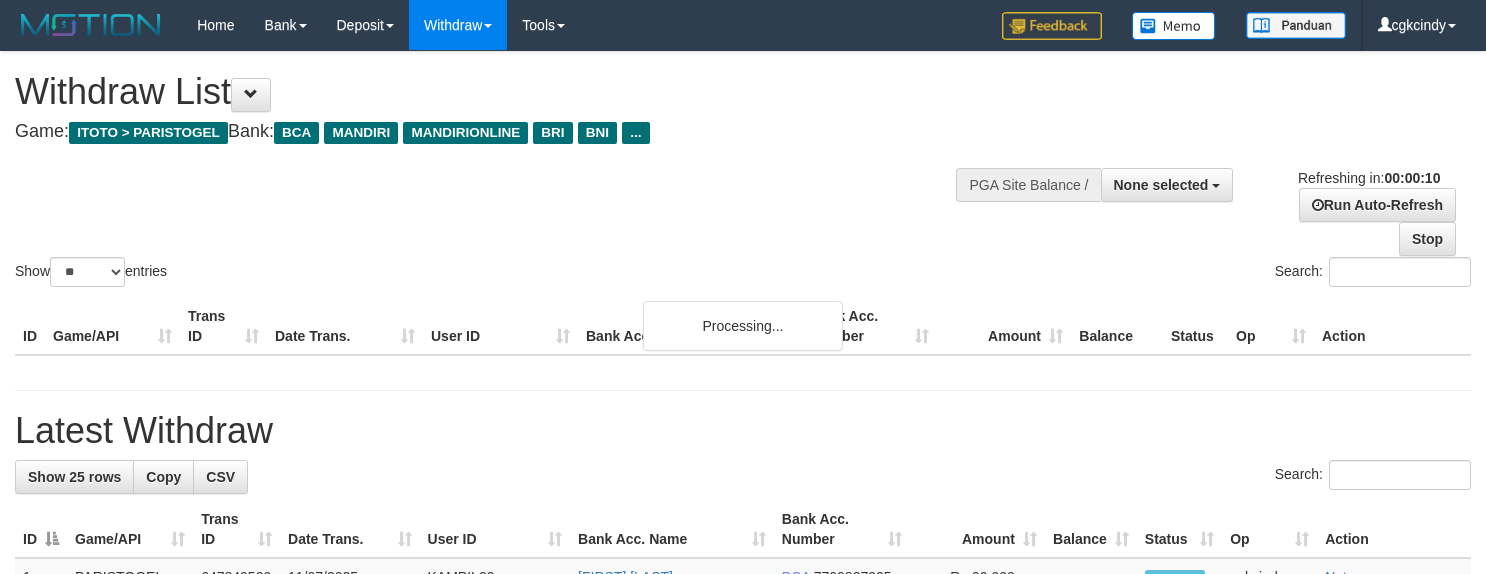 select 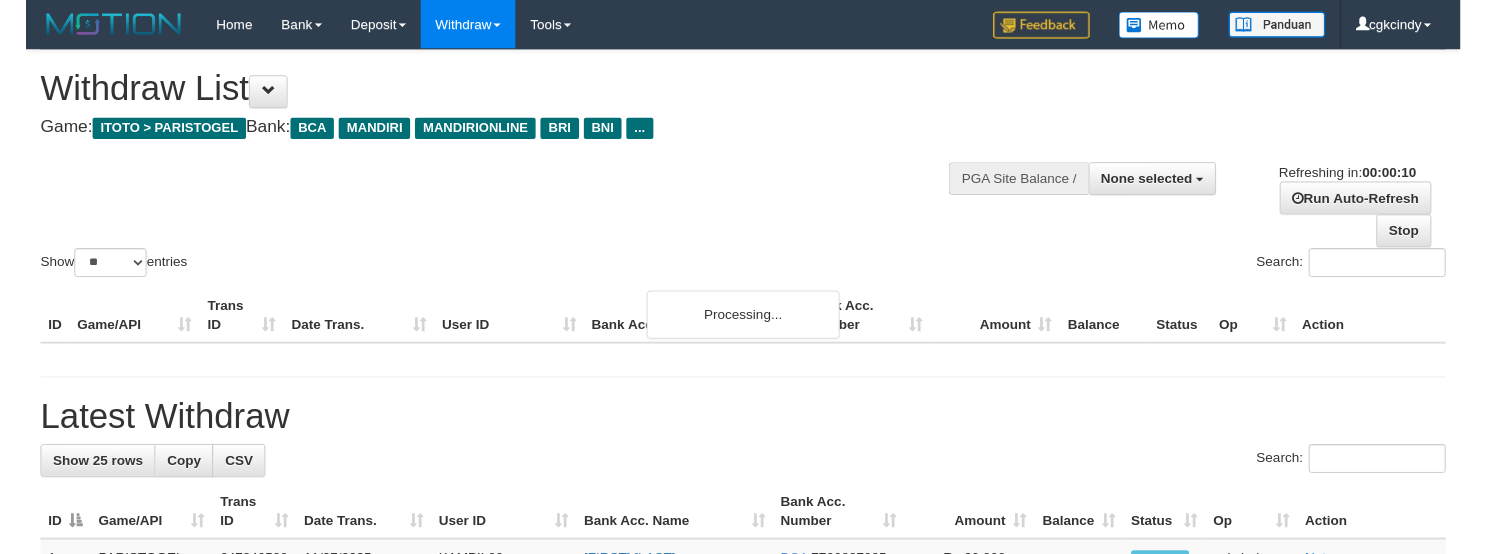 scroll, scrollTop: 0, scrollLeft: 0, axis: both 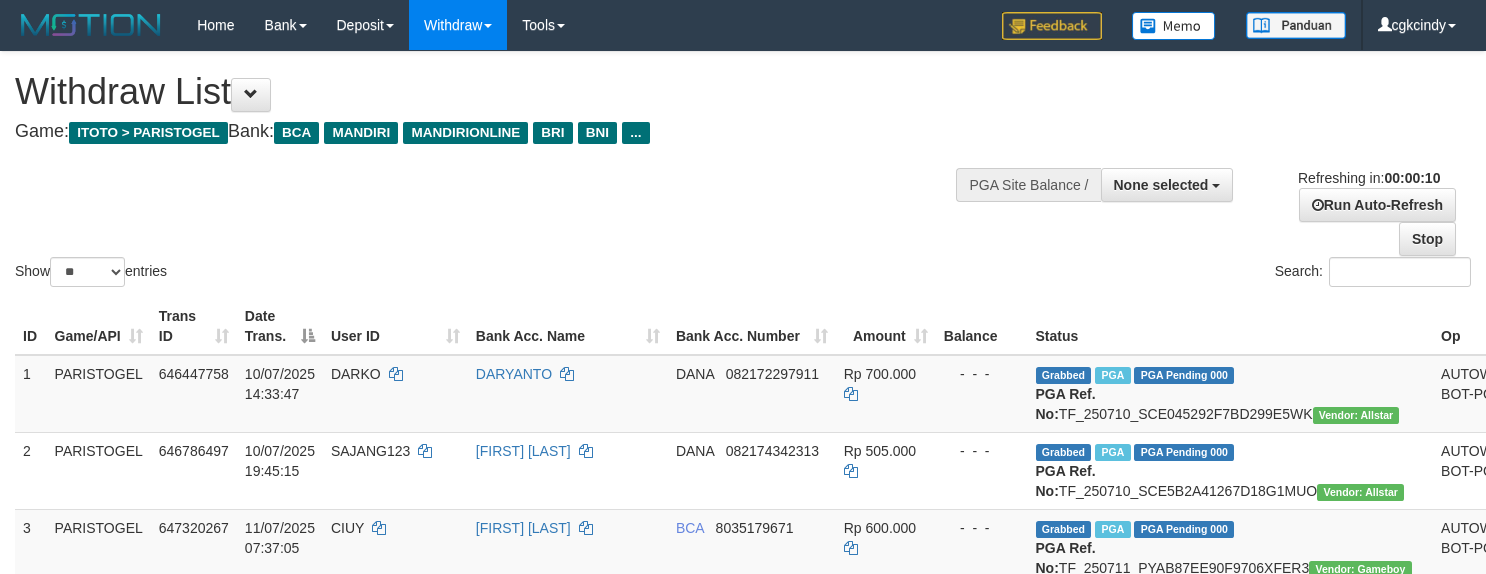select 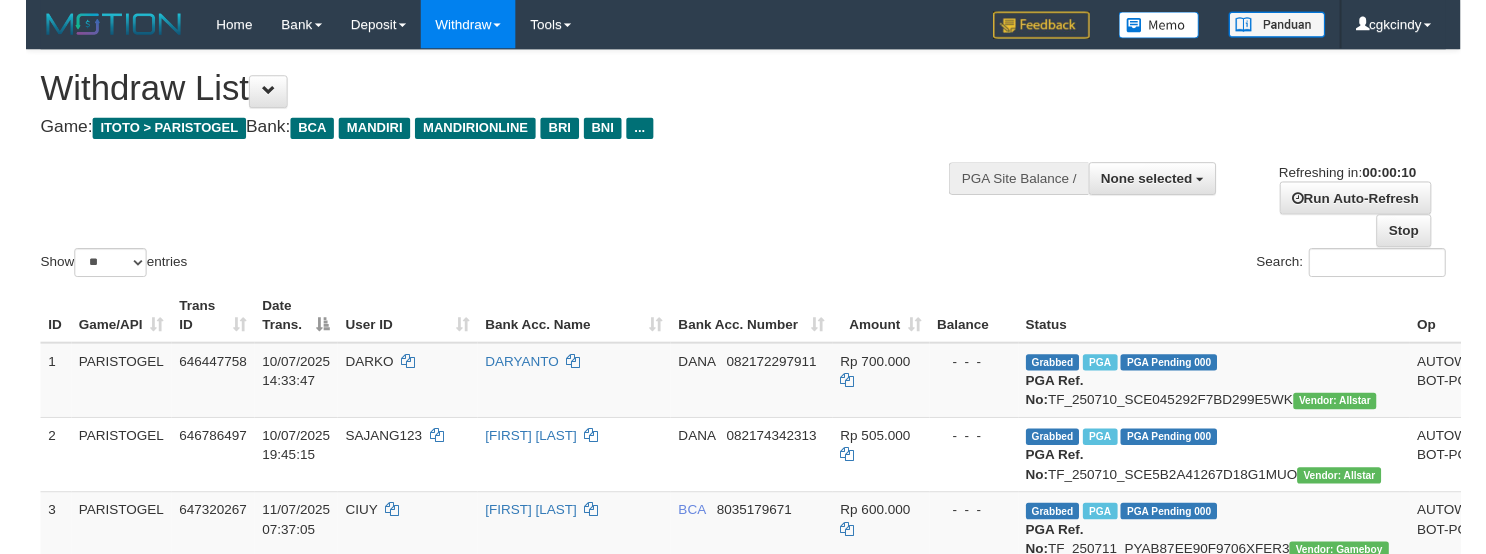 scroll, scrollTop: 0, scrollLeft: 0, axis: both 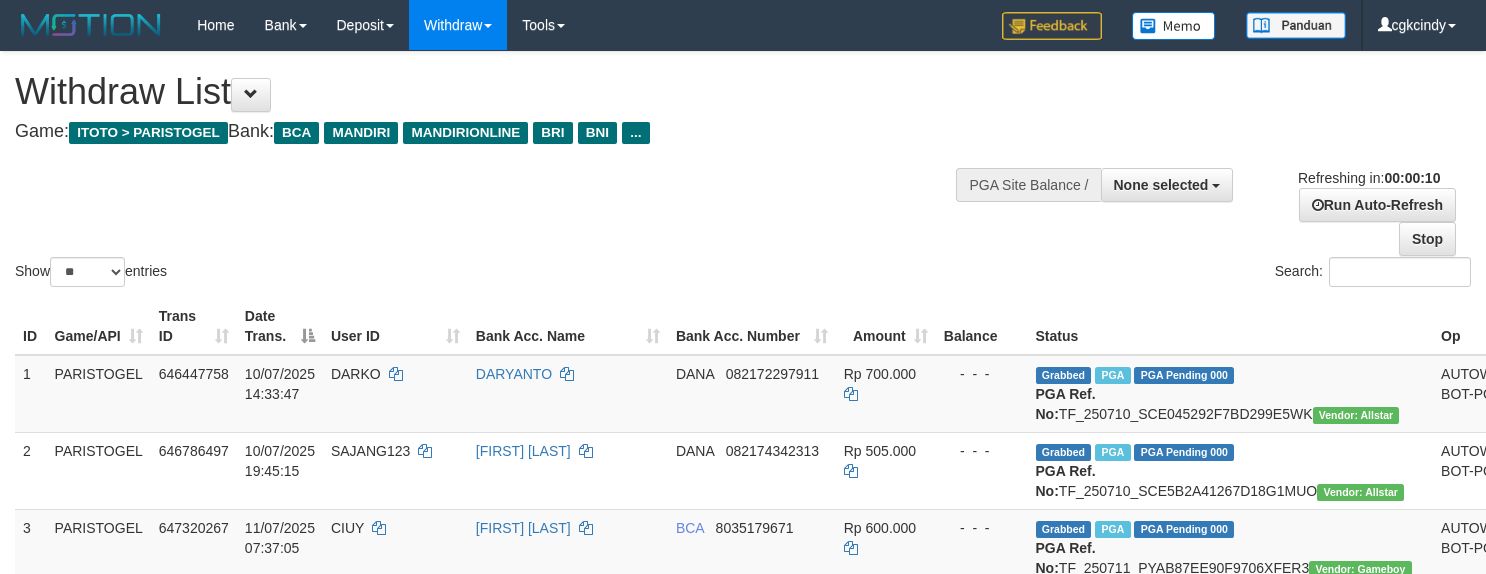 select 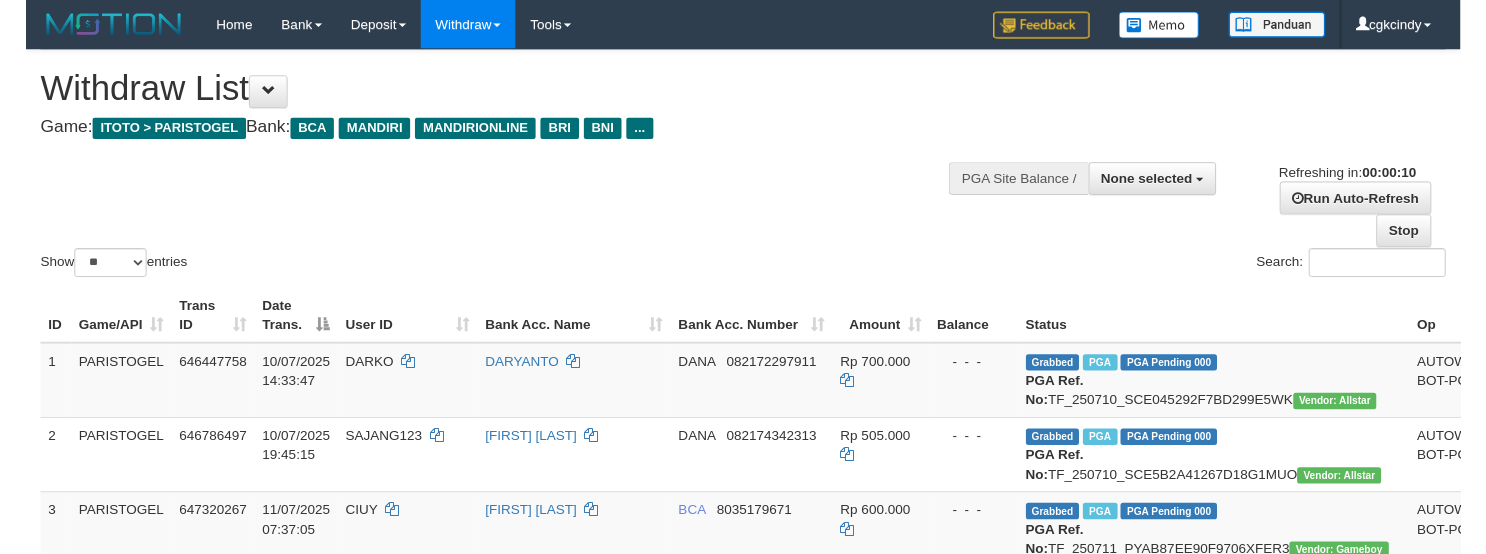 scroll, scrollTop: 0, scrollLeft: 0, axis: both 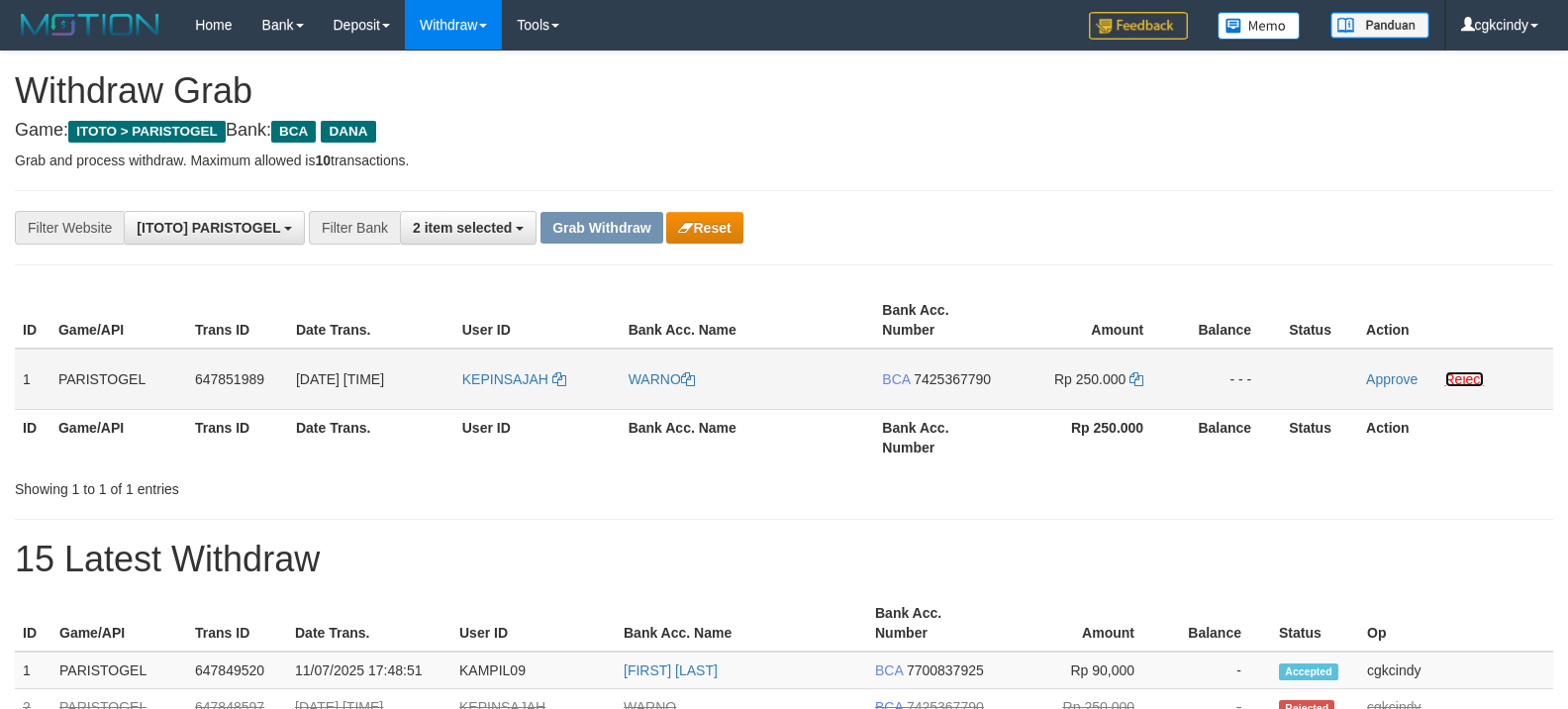 click on "Reject" at bounding box center [1465, 379] 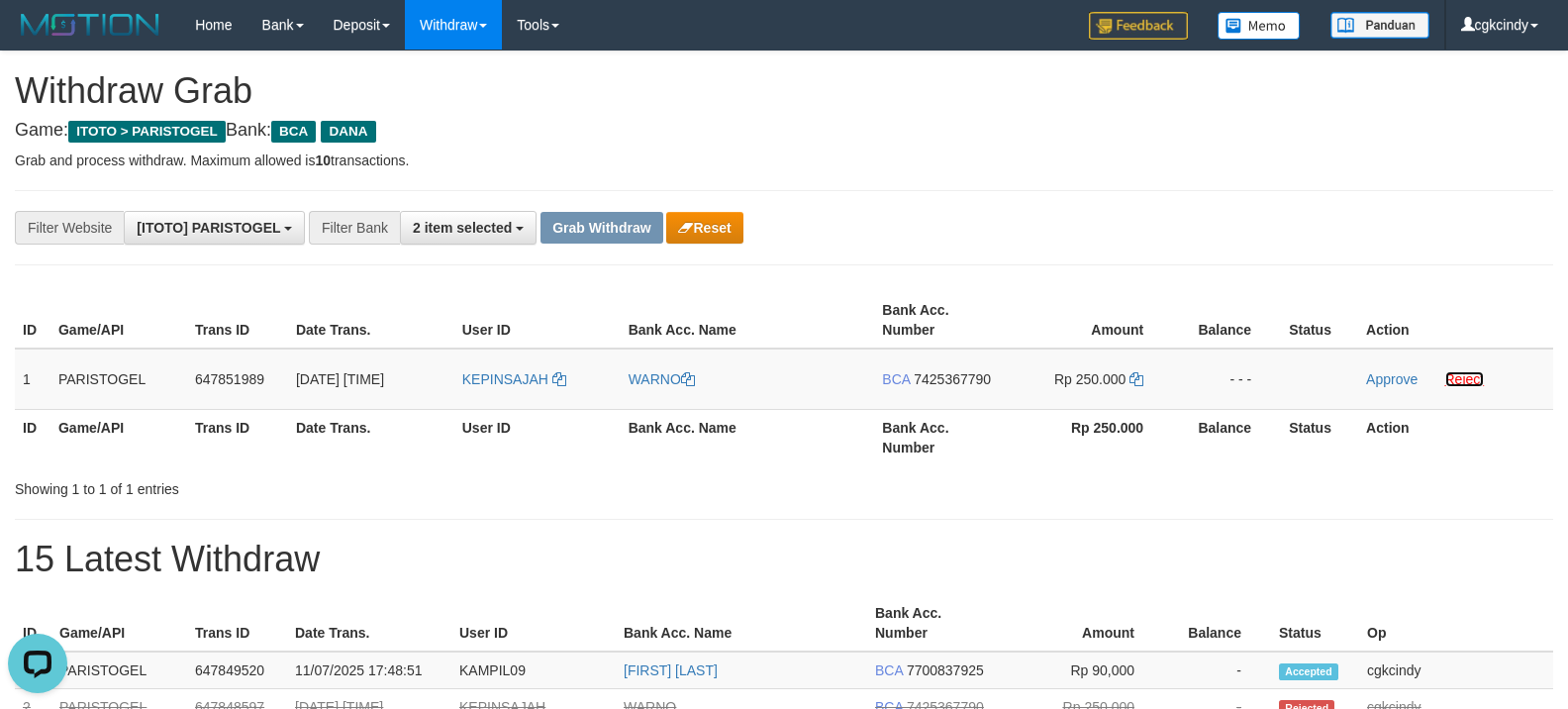 scroll, scrollTop: 0, scrollLeft: 0, axis: both 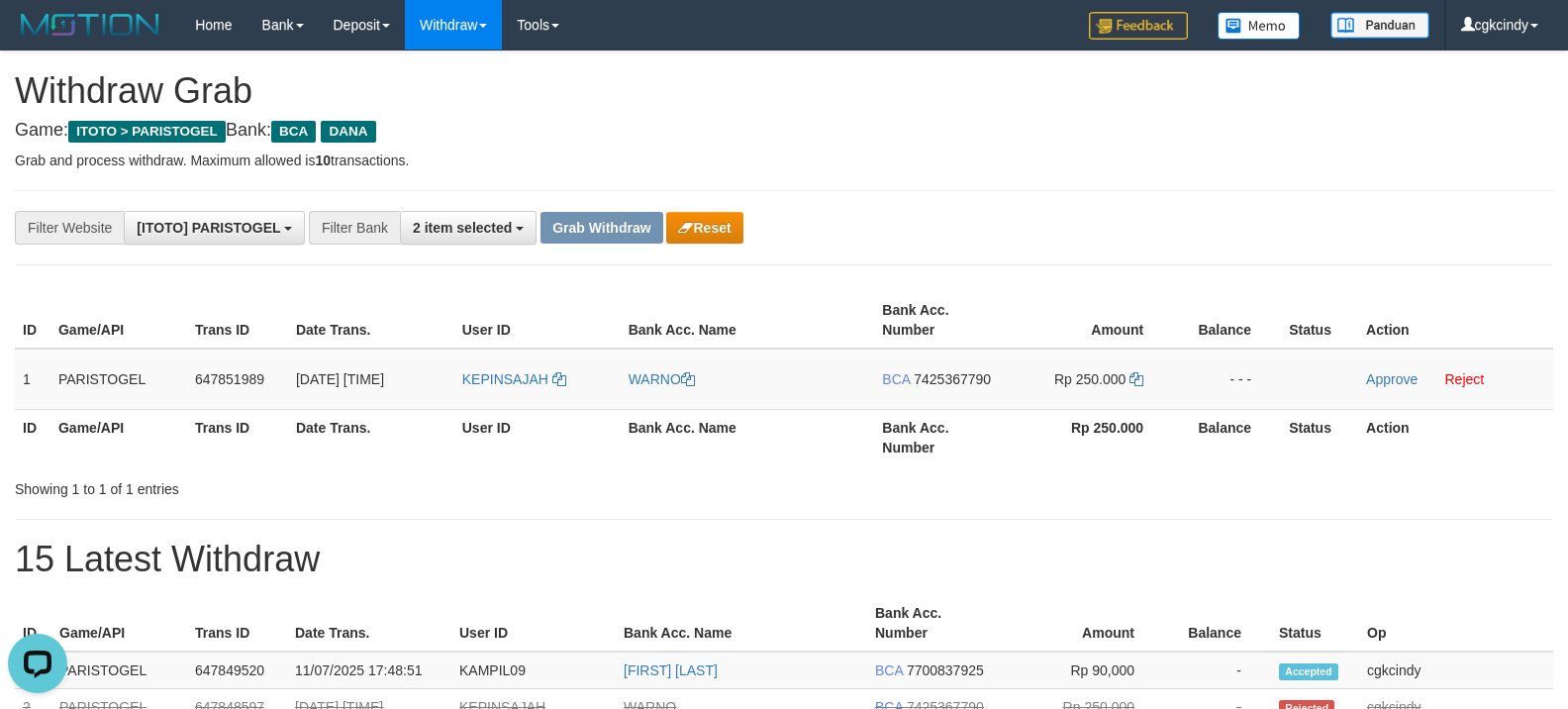 click on "**********" at bounding box center (784, 1023) 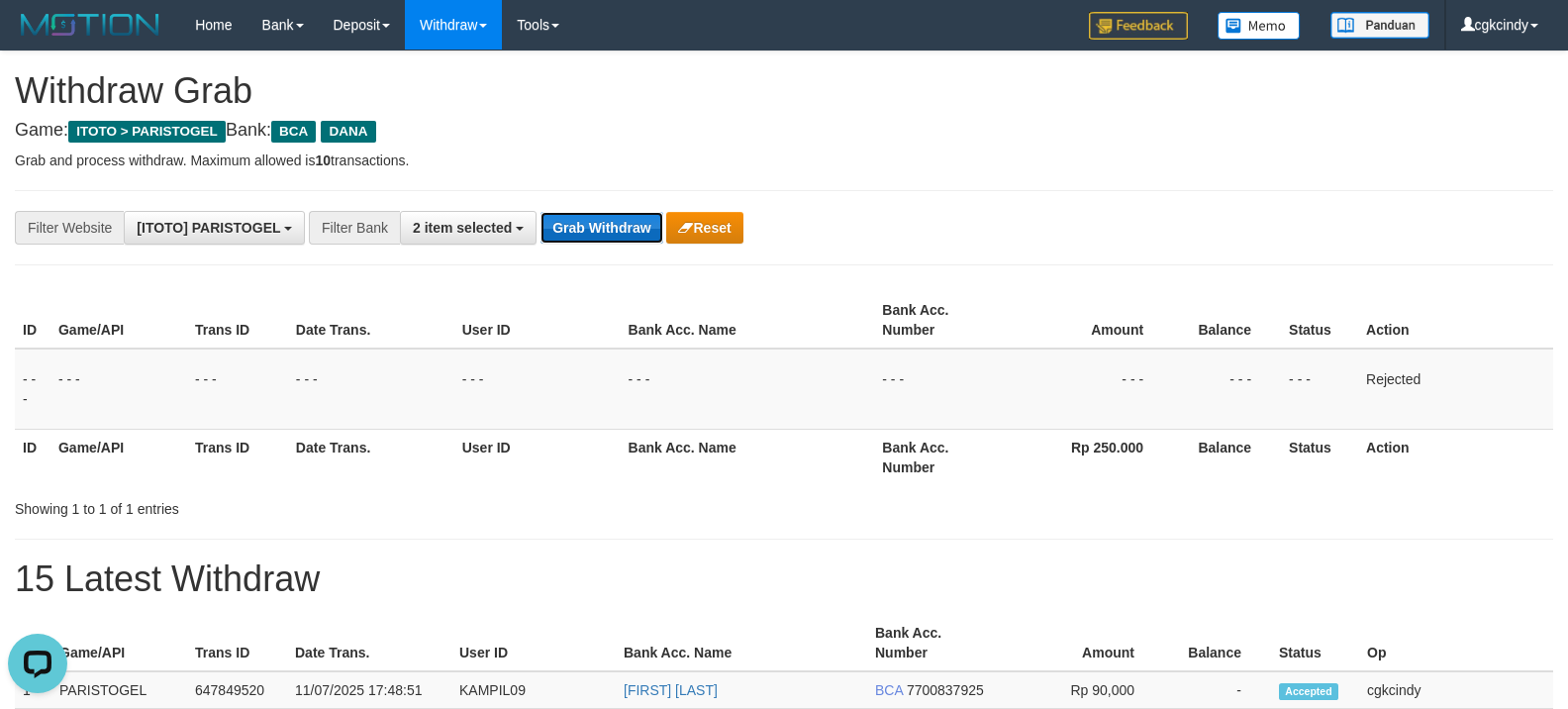 click on "Grab Withdraw" at bounding box center [601, 228] 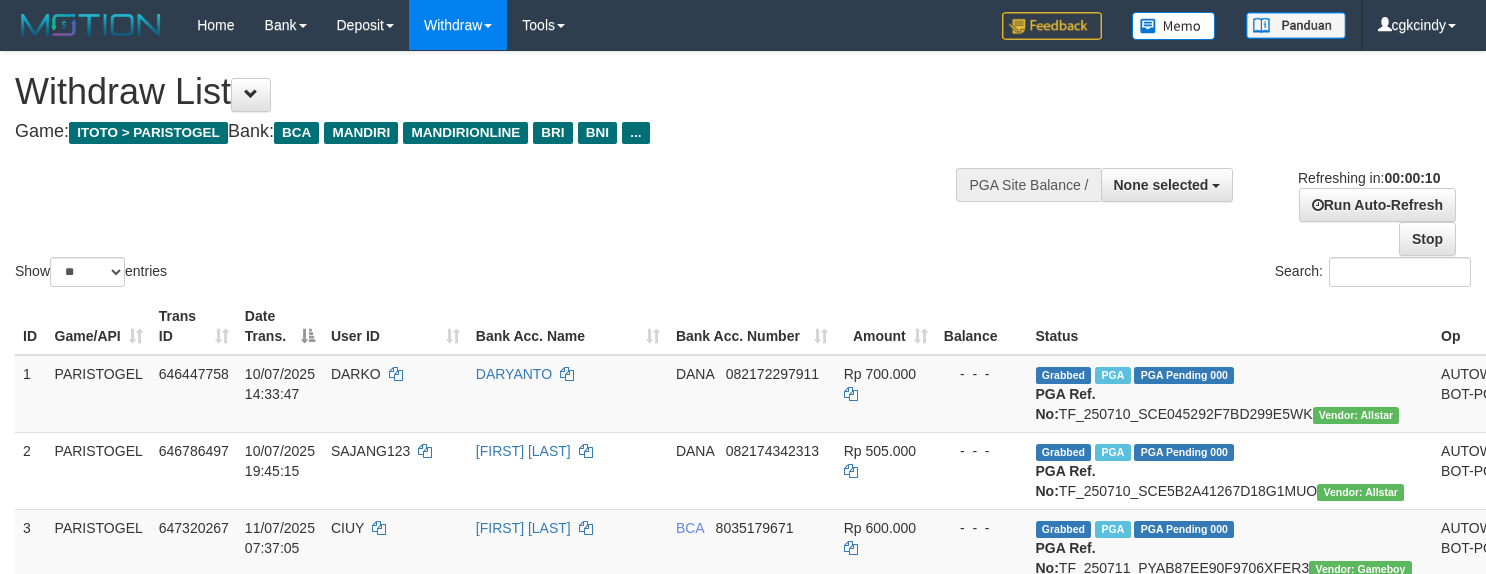 select 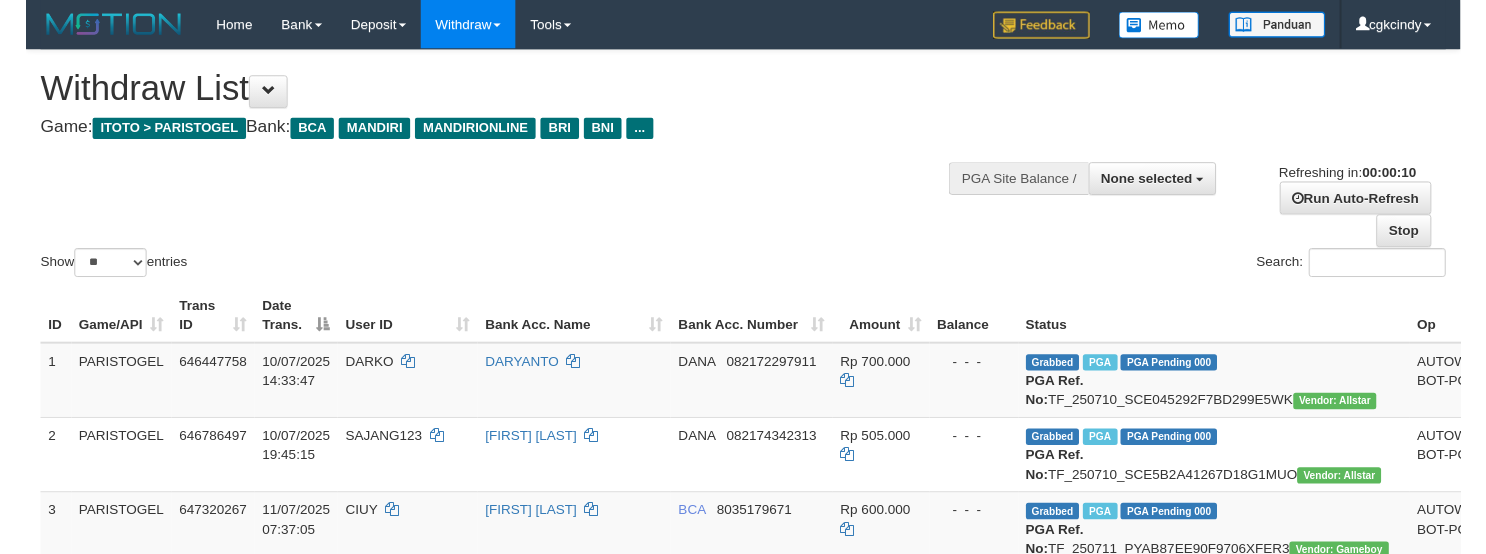 scroll, scrollTop: 0, scrollLeft: 0, axis: both 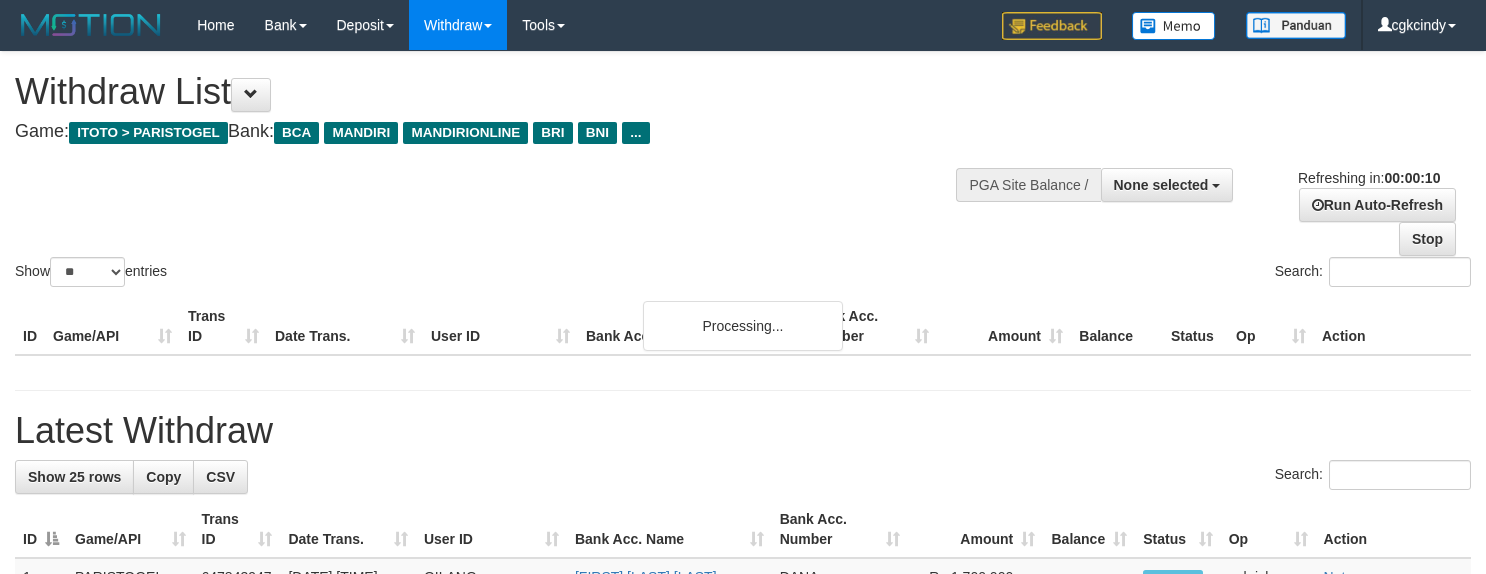 select 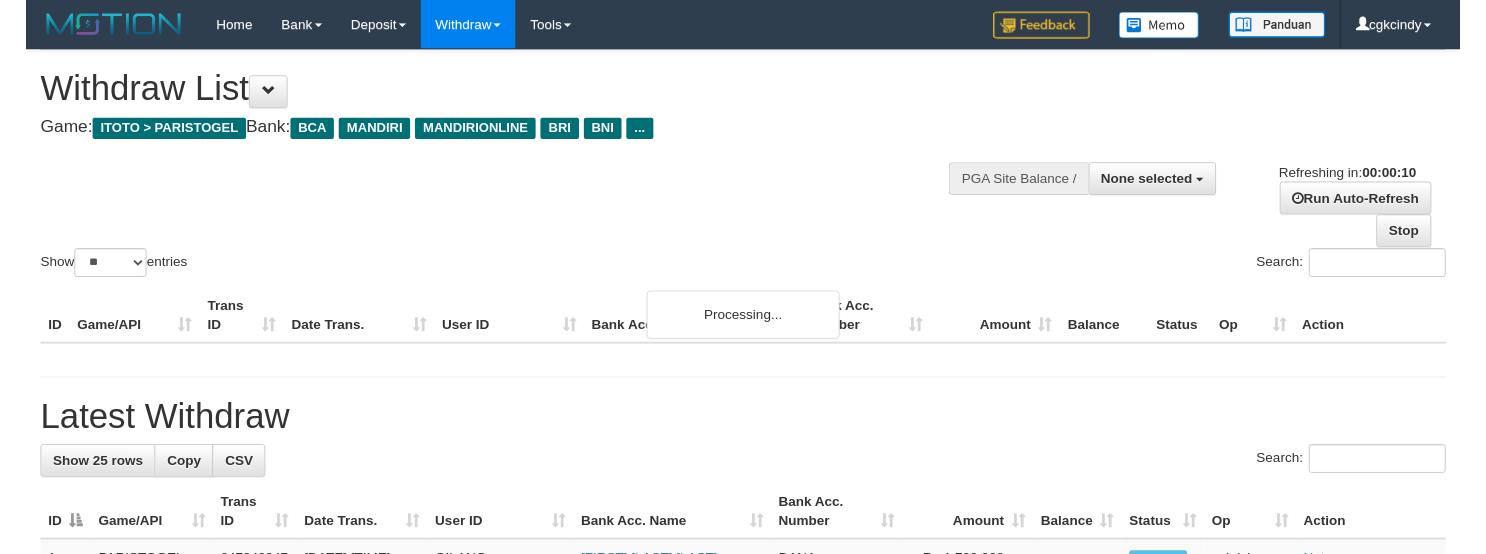scroll, scrollTop: 0, scrollLeft: 0, axis: both 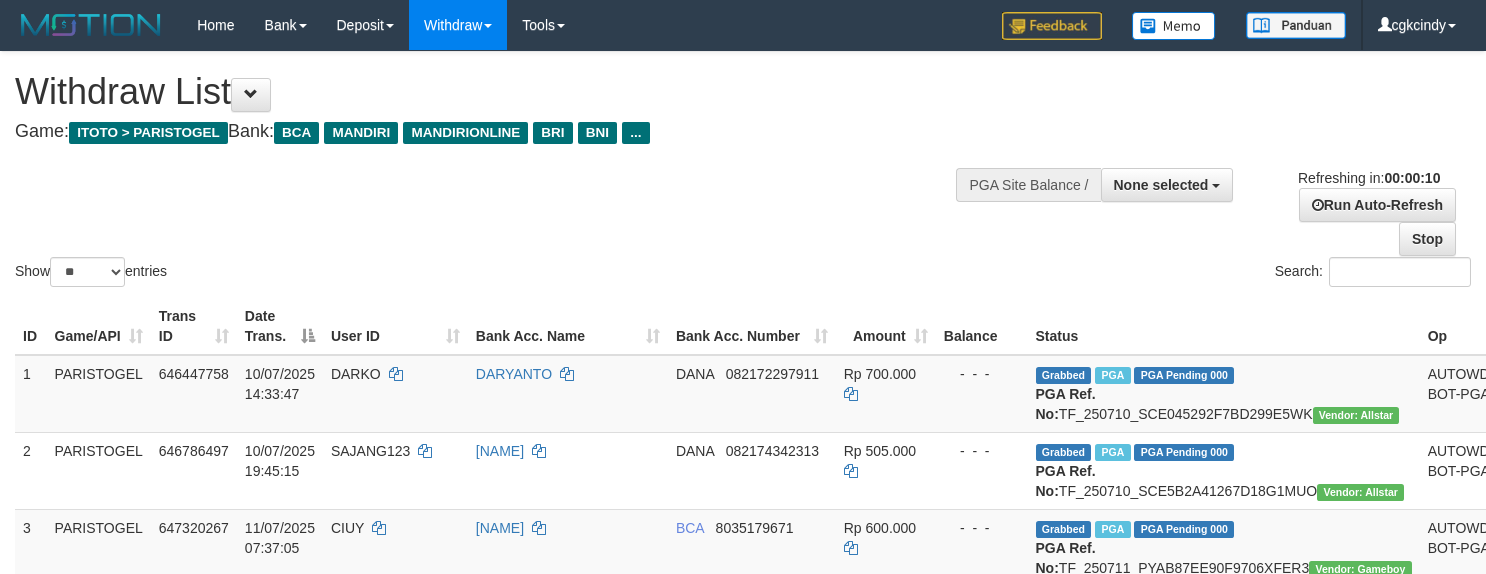 select 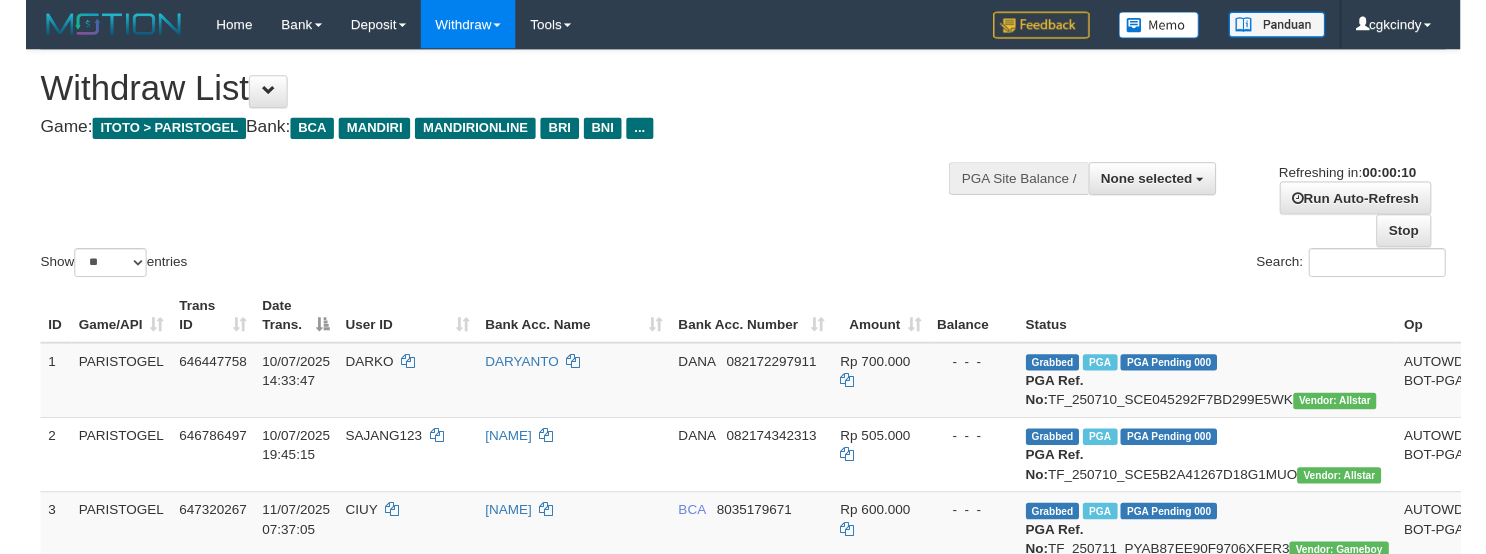 scroll, scrollTop: 0, scrollLeft: 0, axis: both 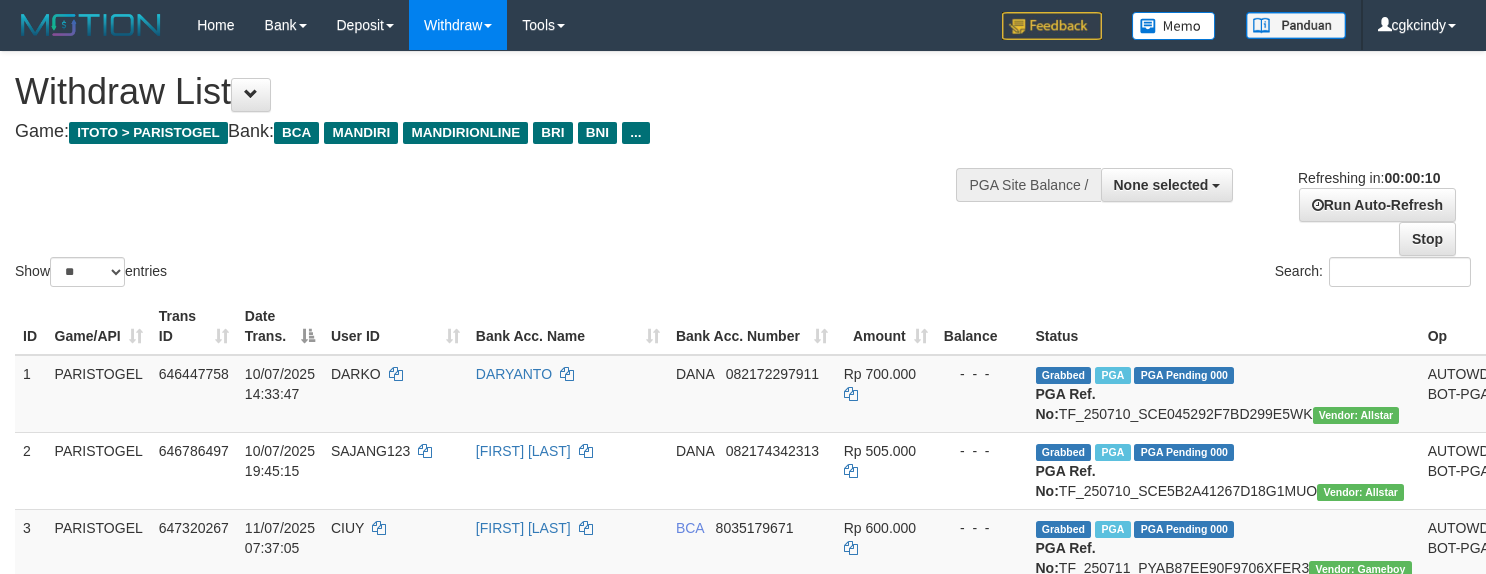select 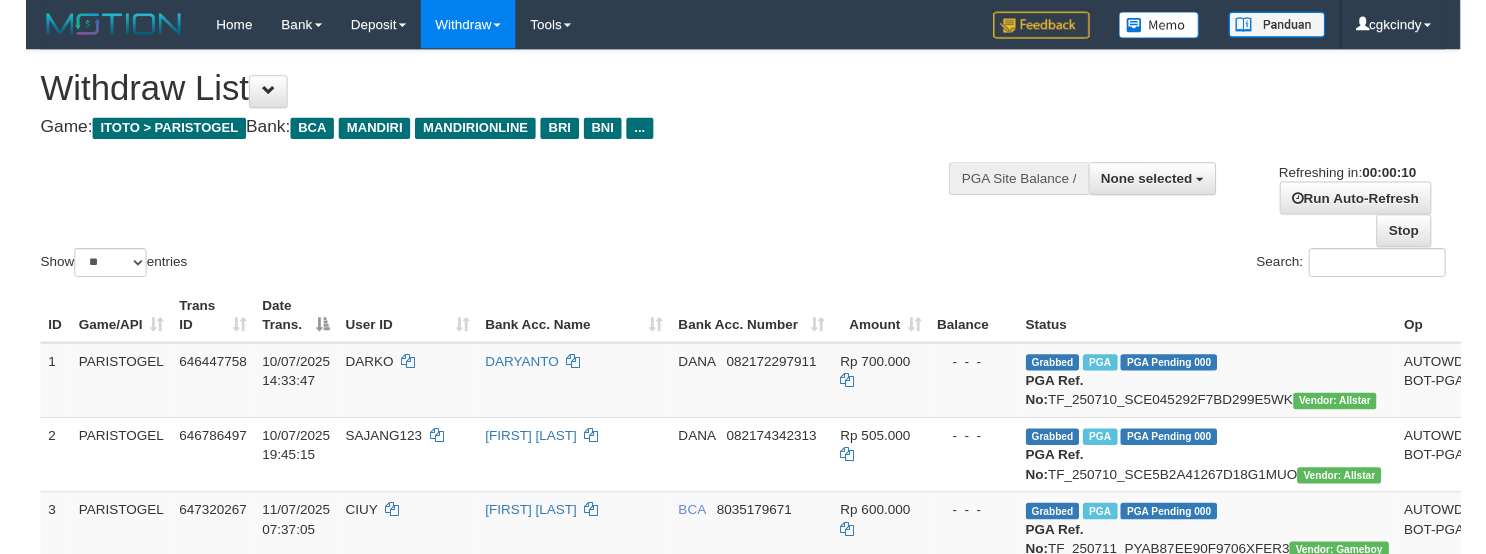 scroll, scrollTop: 0, scrollLeft: 0, axis: both 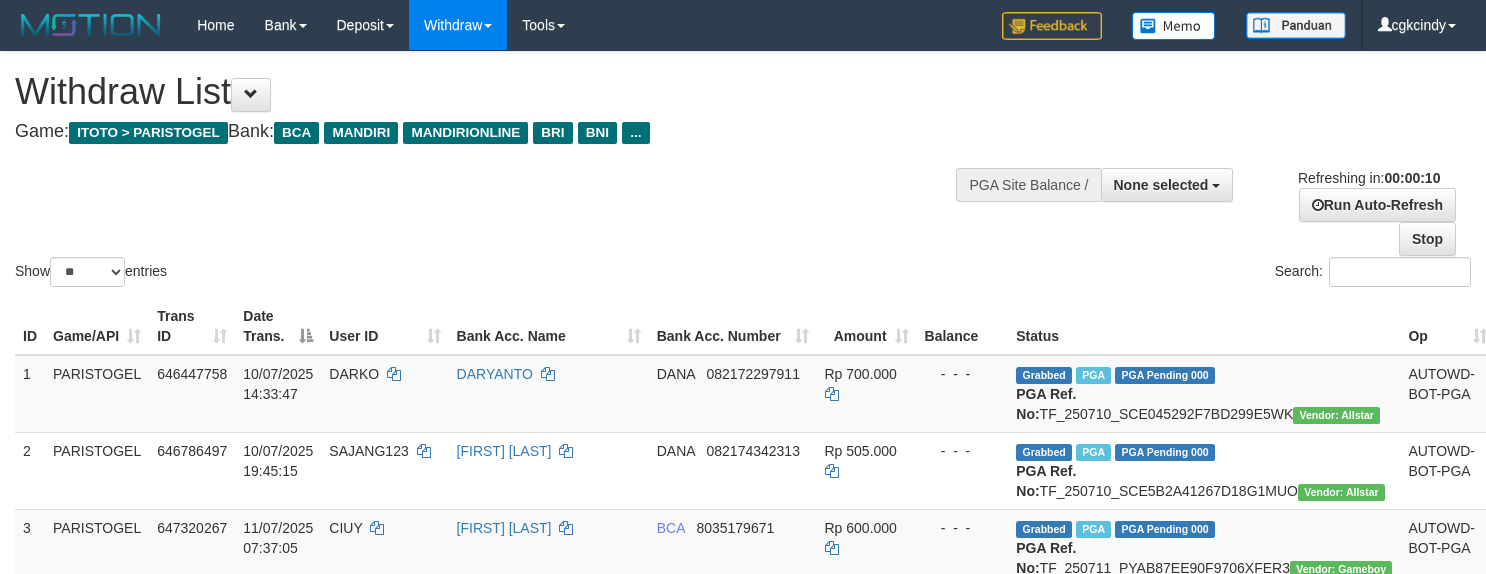 select 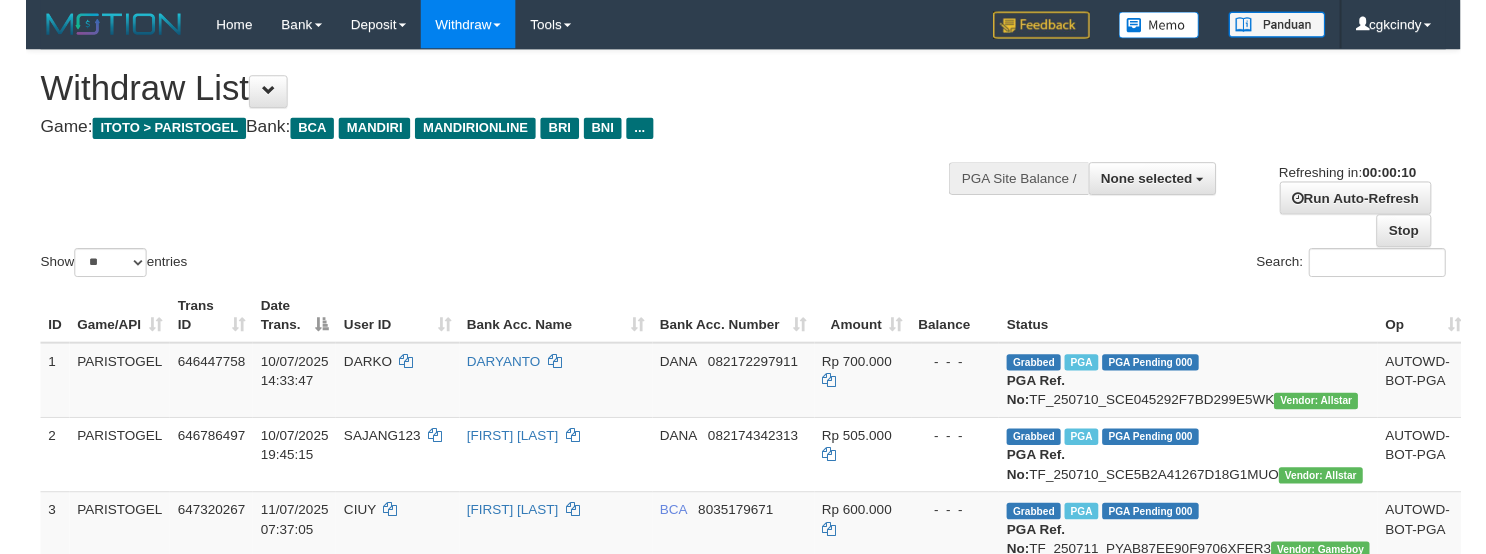 scroll, scrollTop: 0, scrollLeft: 0, axis: both 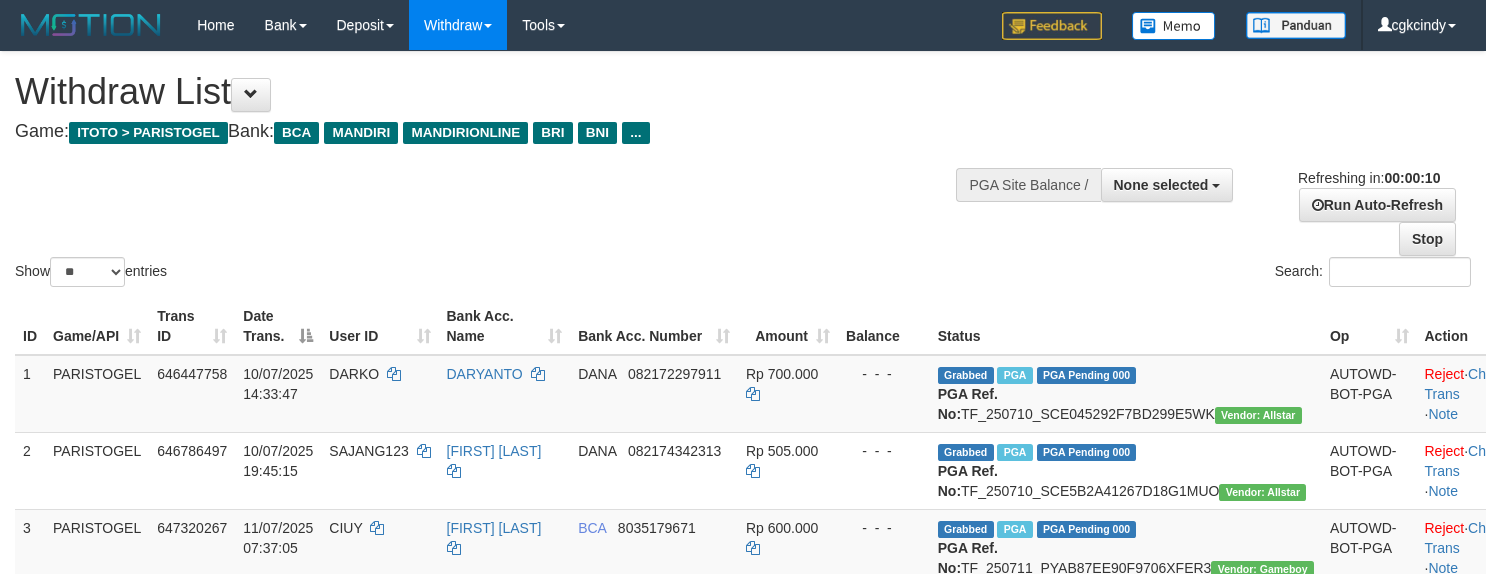select 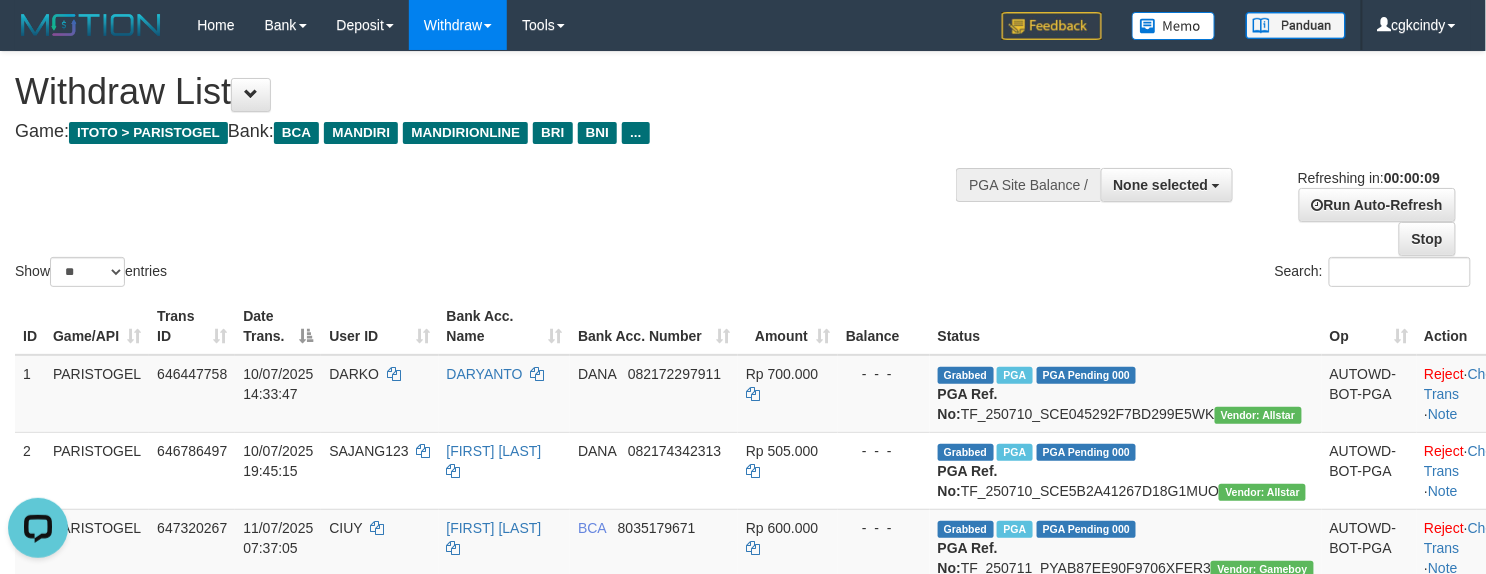 scroll, scrollTop: 0, scrollLeft: 0, axis: both 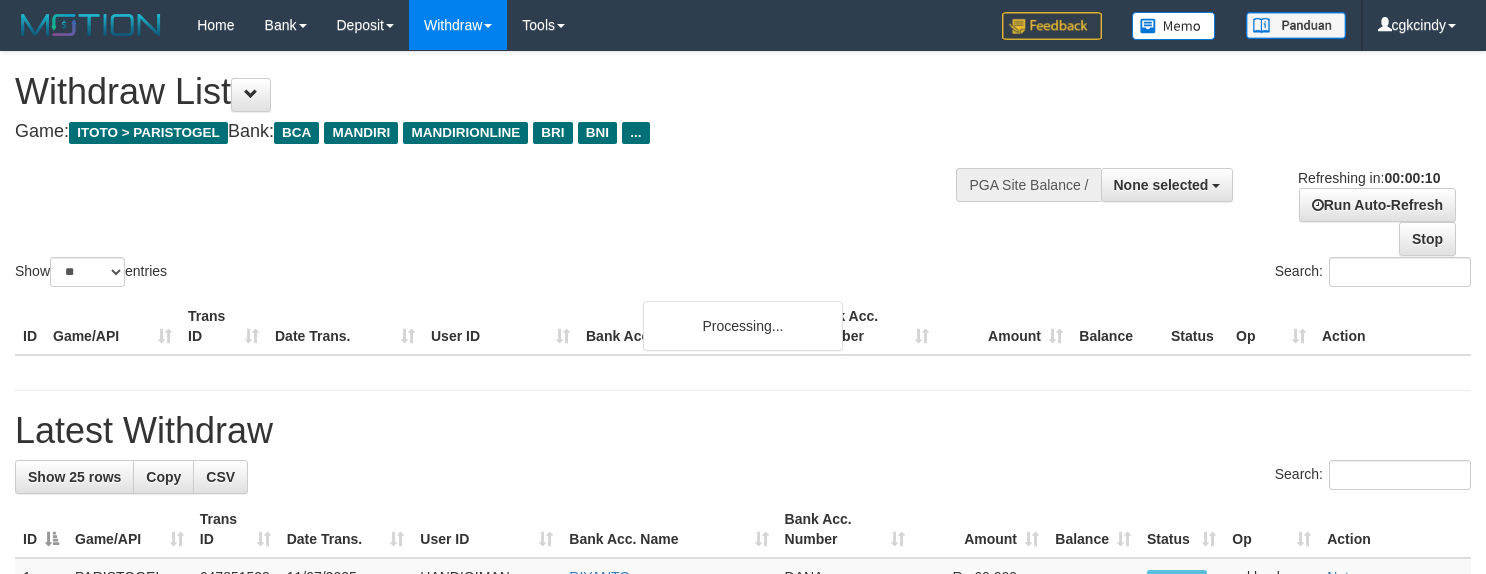 select 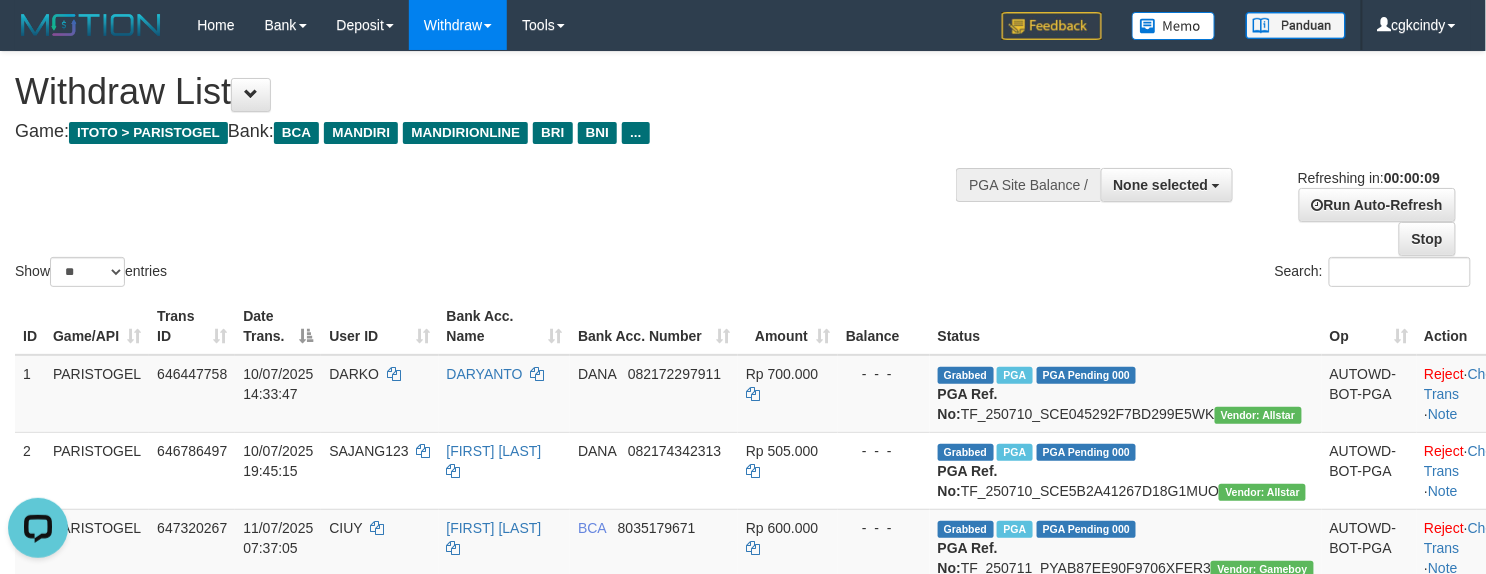 scroll, scrollTop: 0, scrollLeft: 0, axis: both 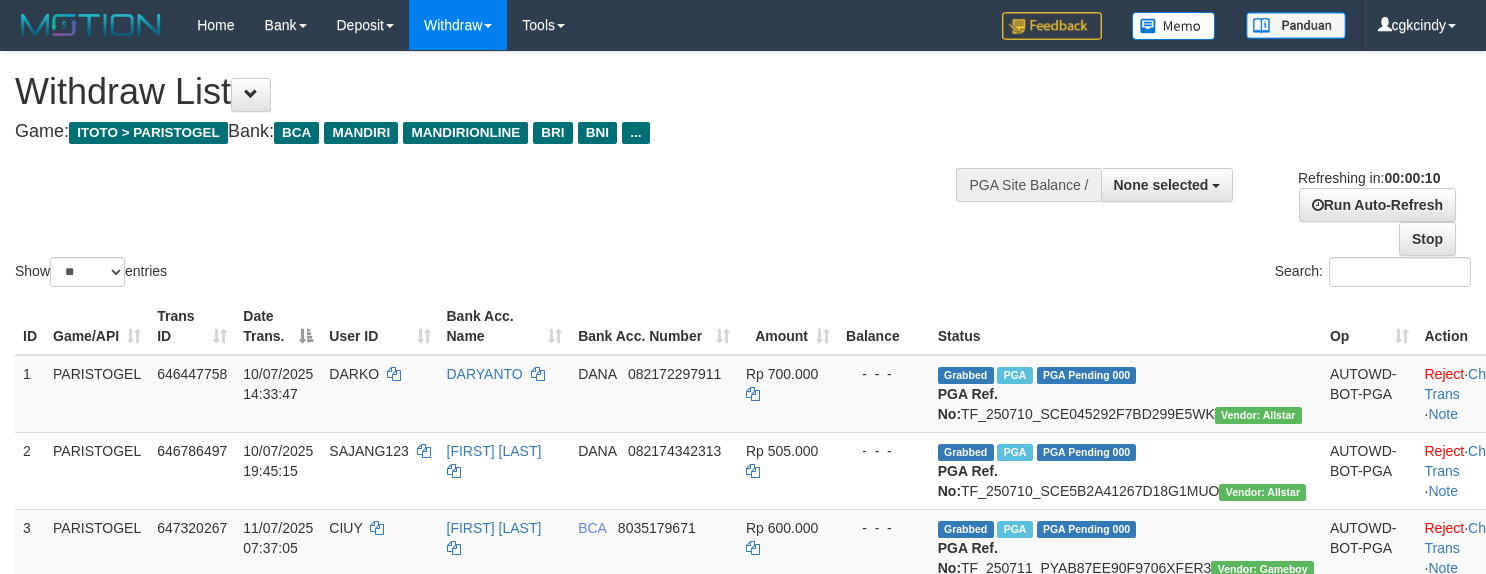 select 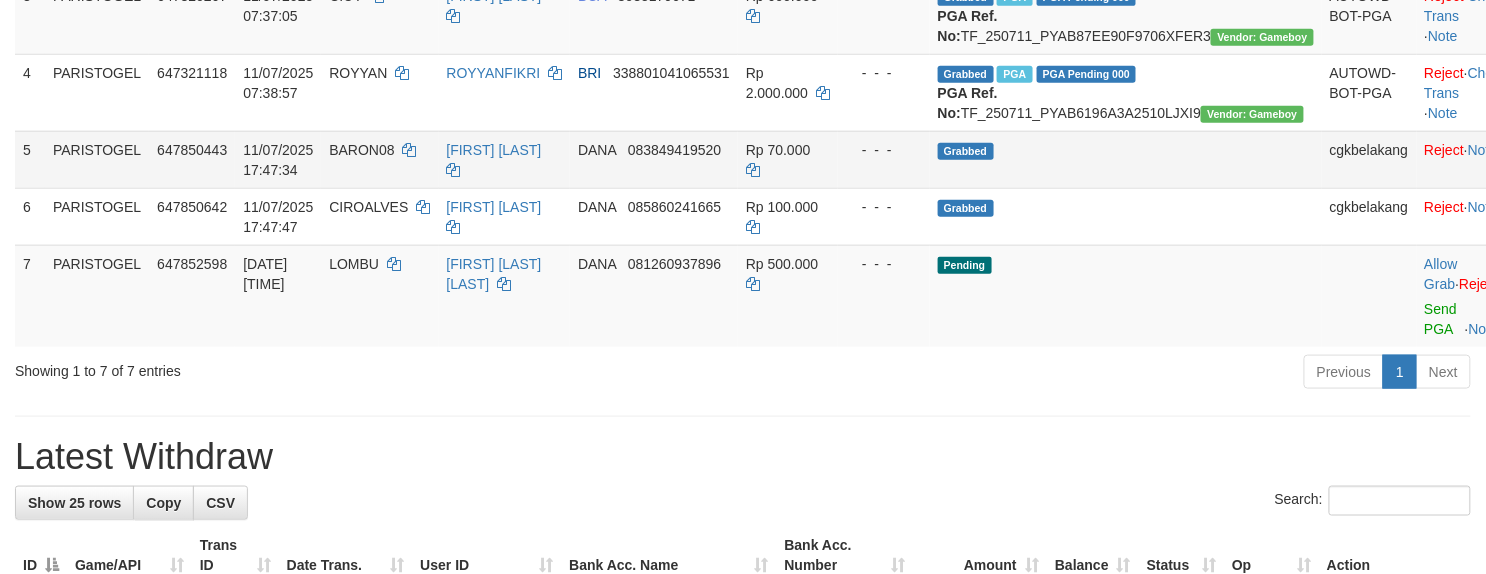 scroll, scrollTop: 533, scrollLeft: 0, axis: vertical 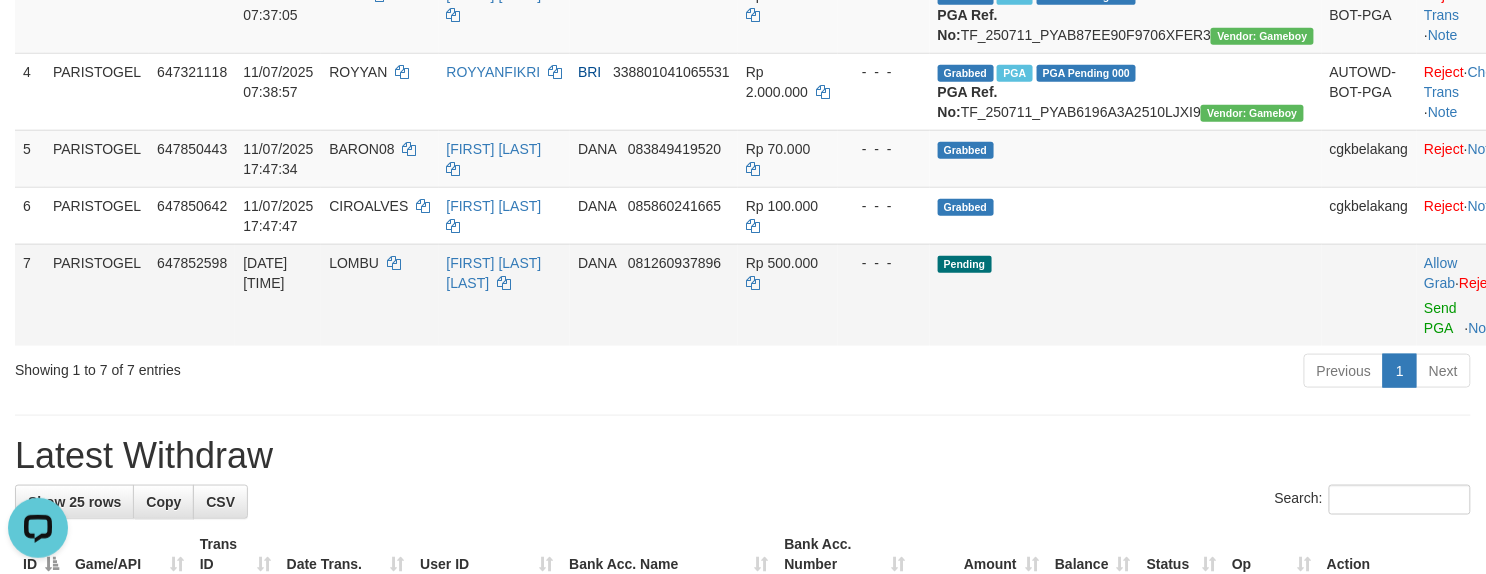 click on "Pending" at bounding box center (1126, 295) 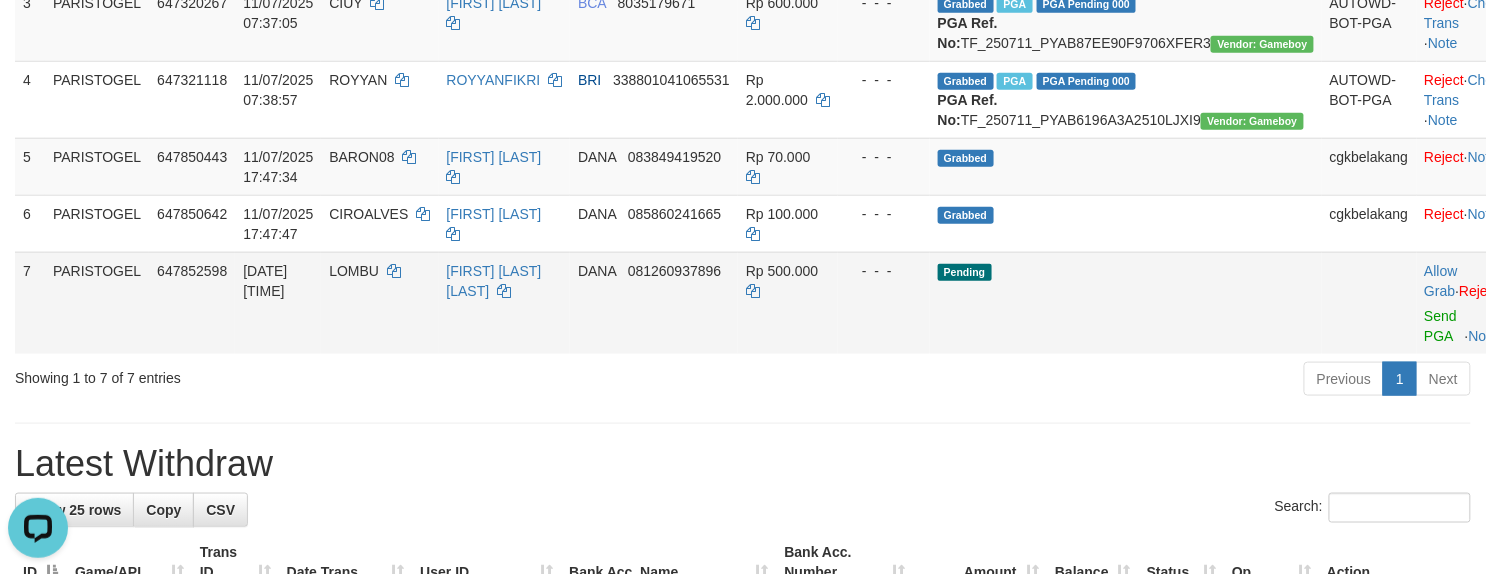 scroll, scrollTop: 400, scrollLeft: 0, axis: vertical 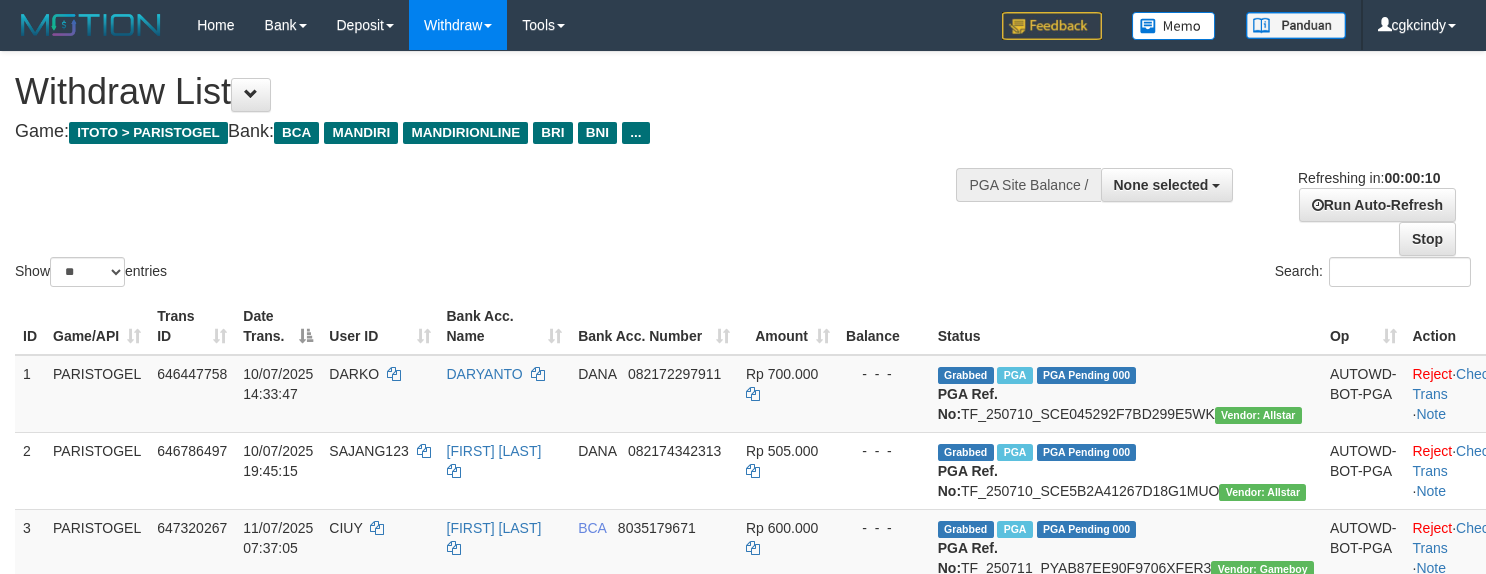 select 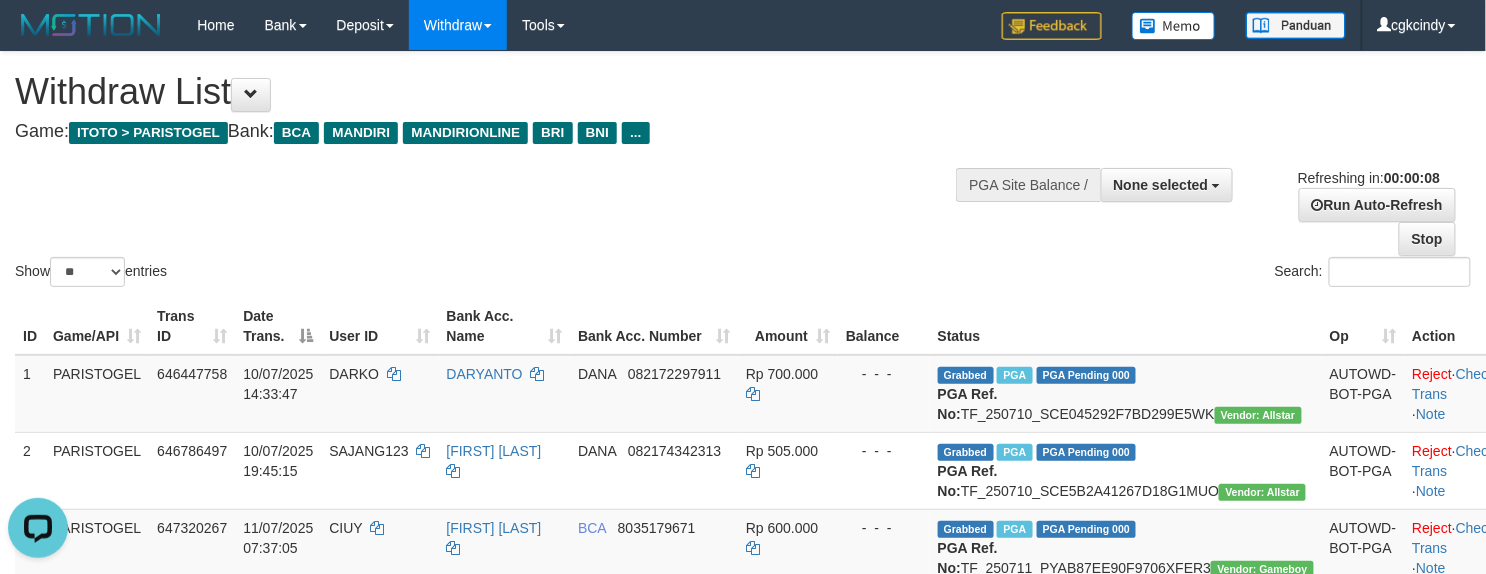 scroll, scrollTop: 0, scrollLeft: 0, axis: both 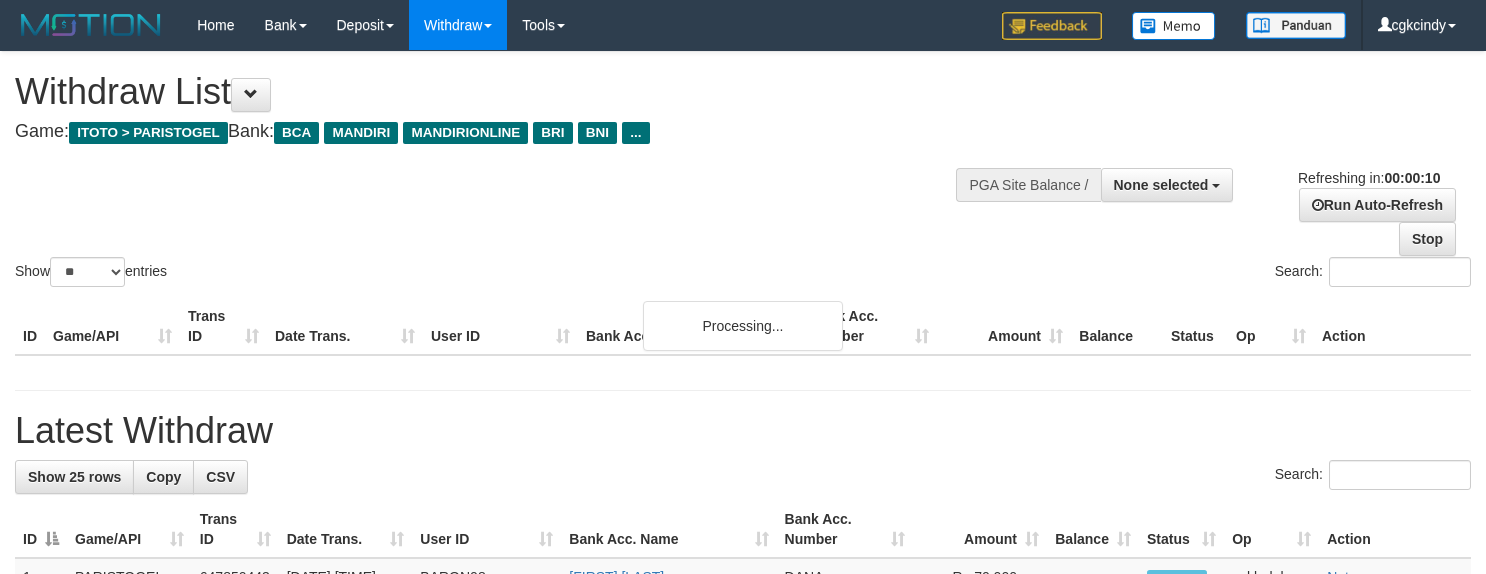 select 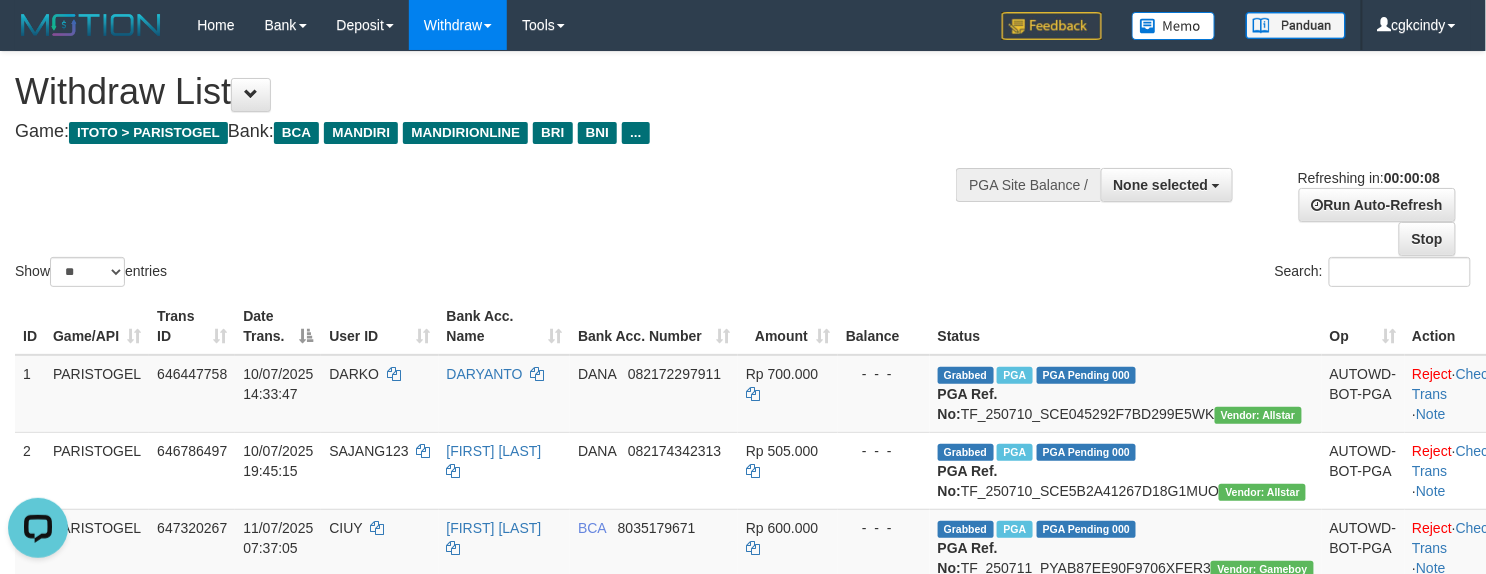 scroll, scrollTop: 0, scrollLeft: 0, axis: both 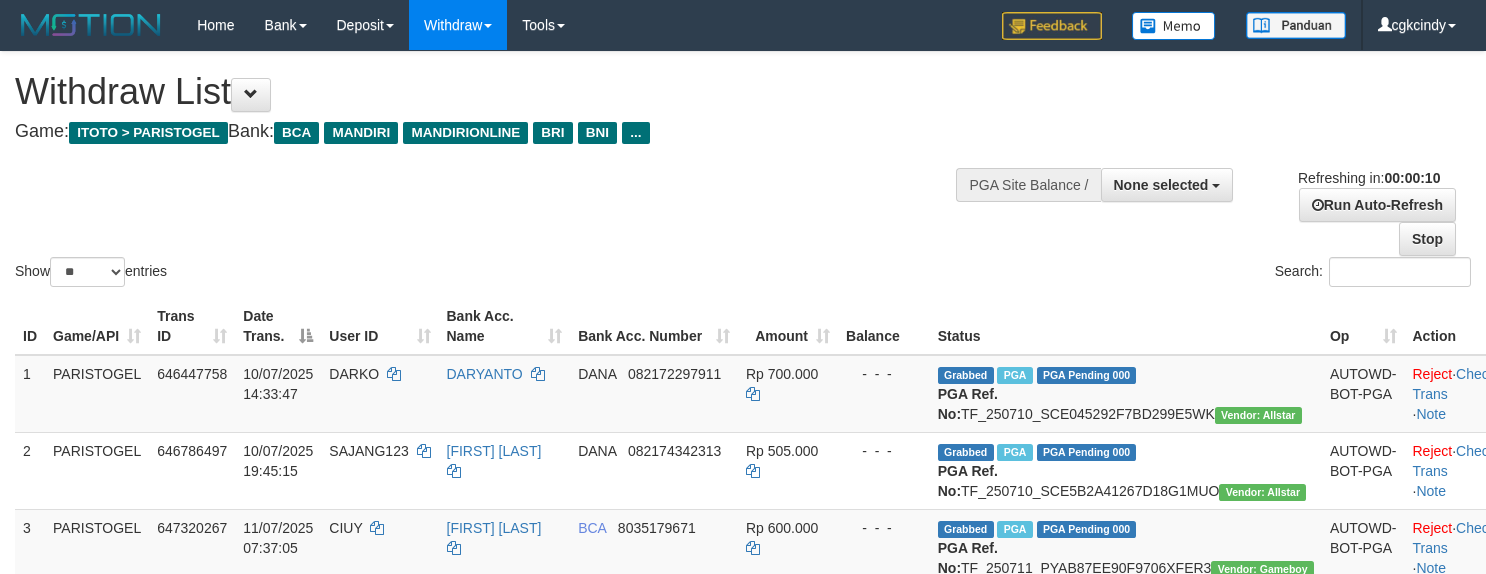 select 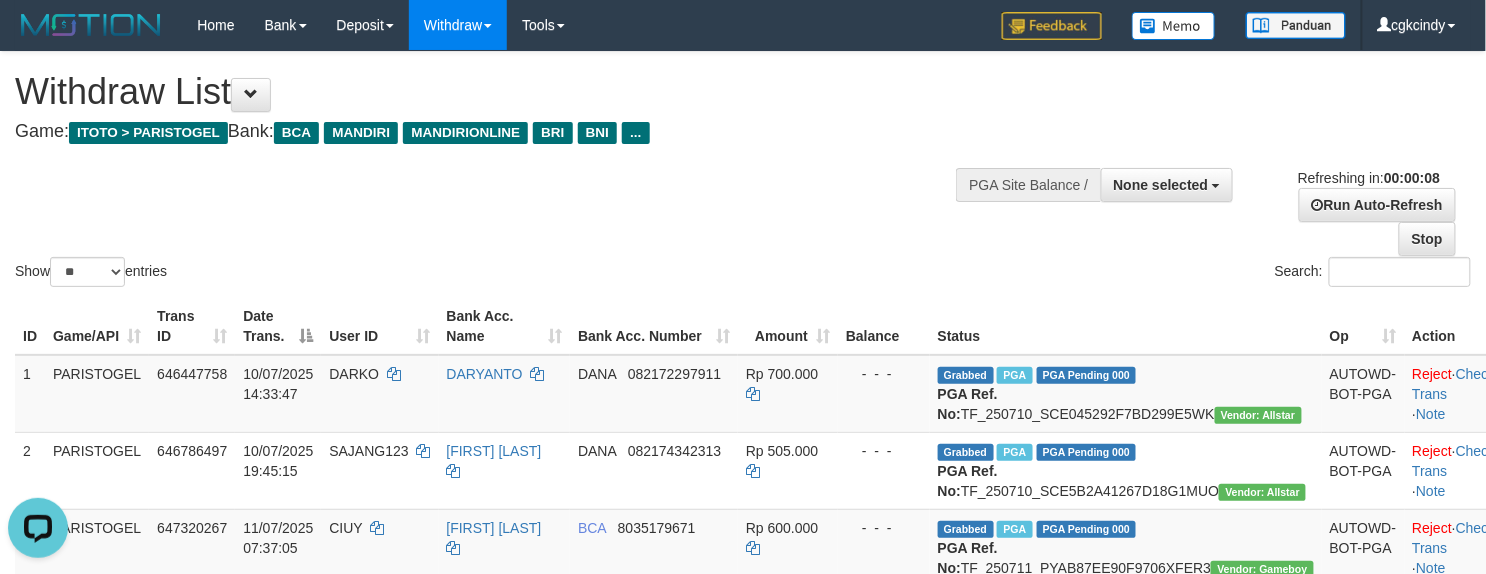 scroll, scrollTop: 0, scrollLeft: 0, axis: both 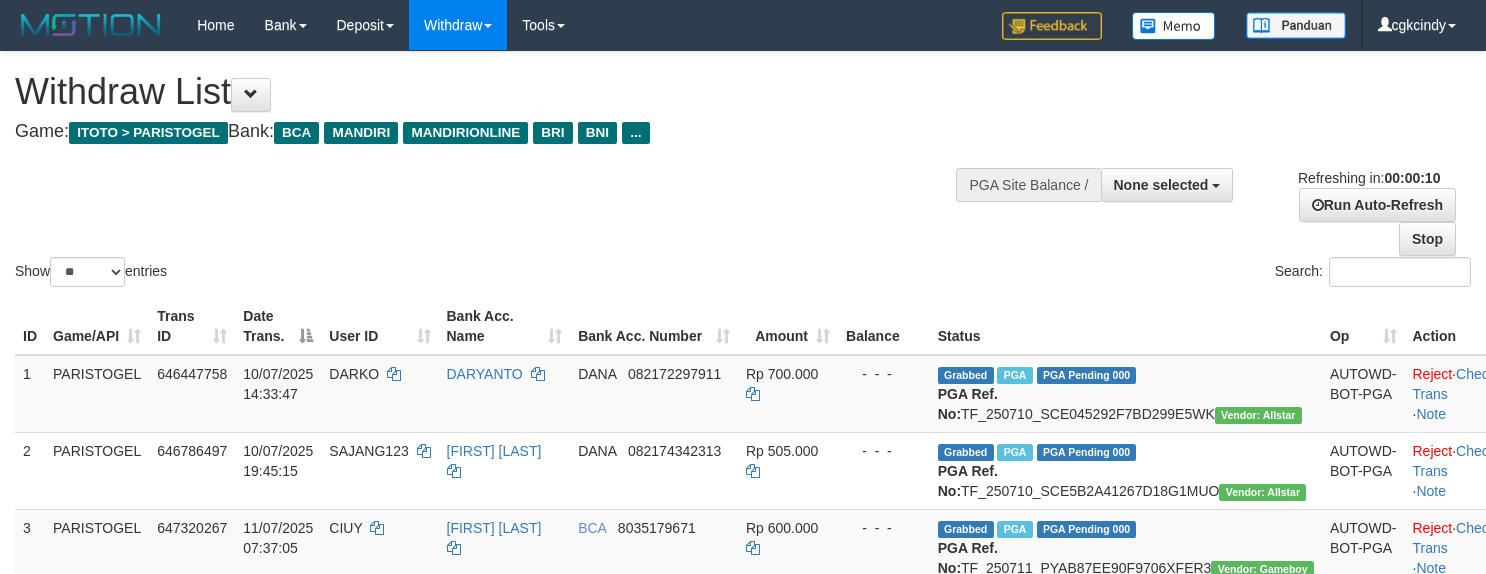 select 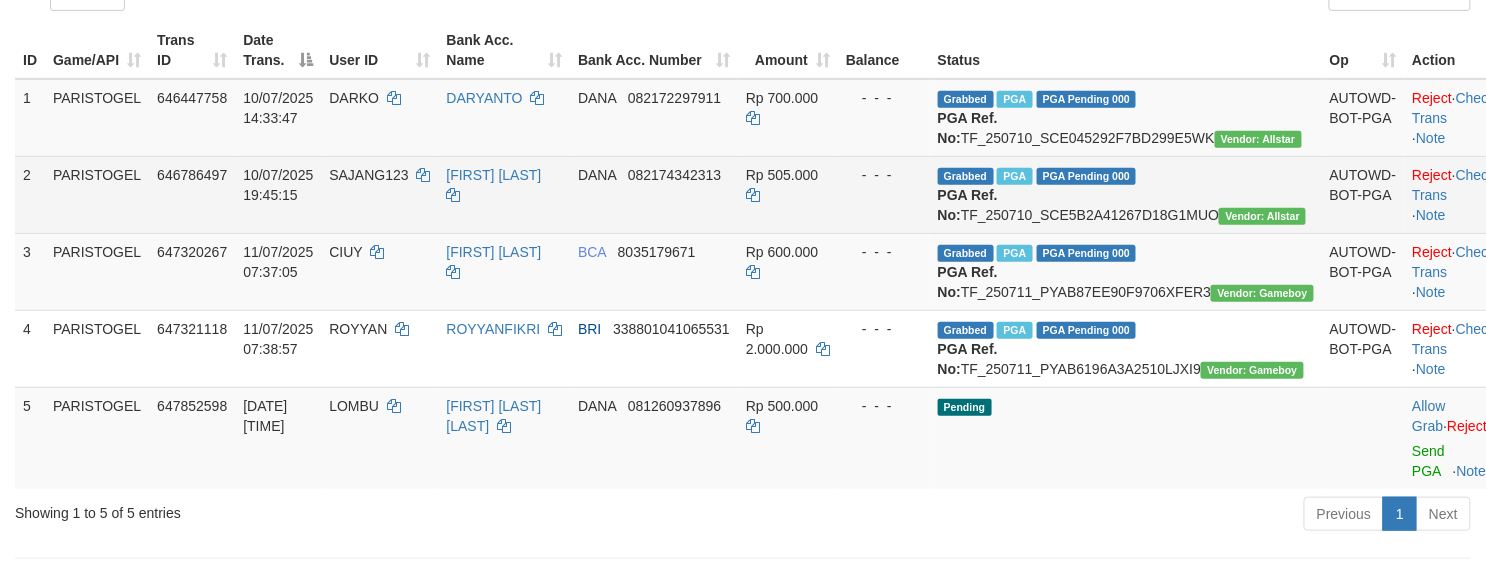scroll, scrollTop: 666, scrollLeft: 0, axis: vertical 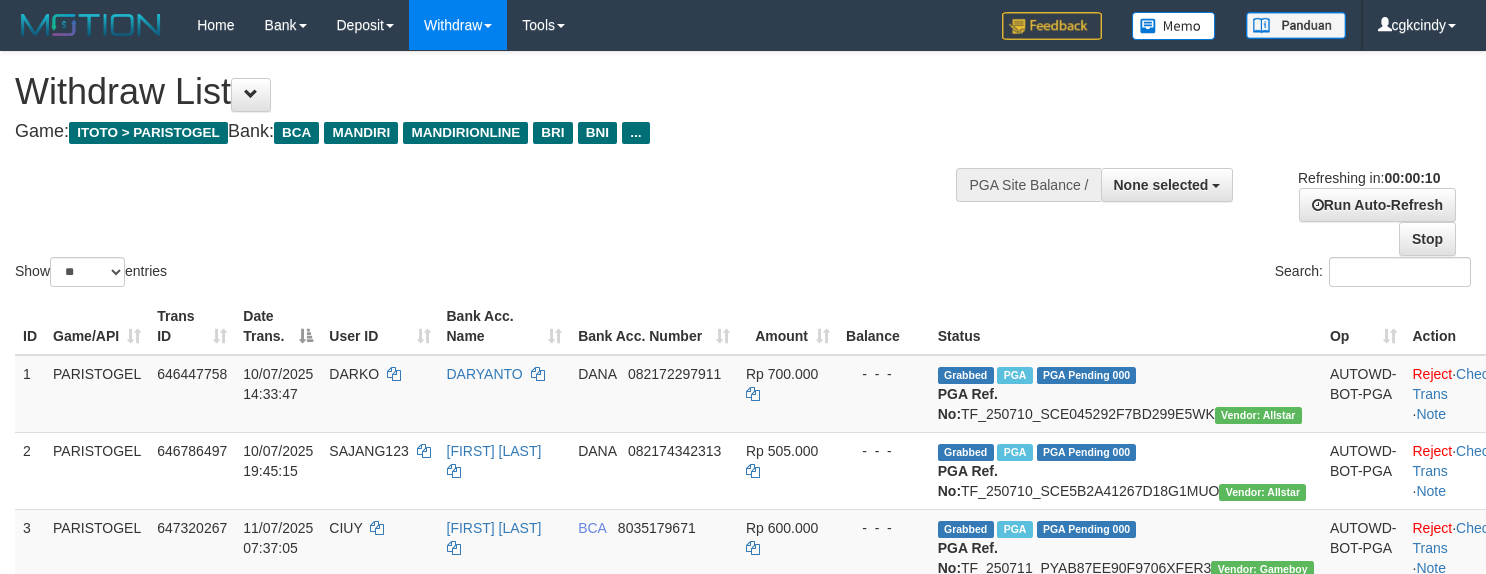 select 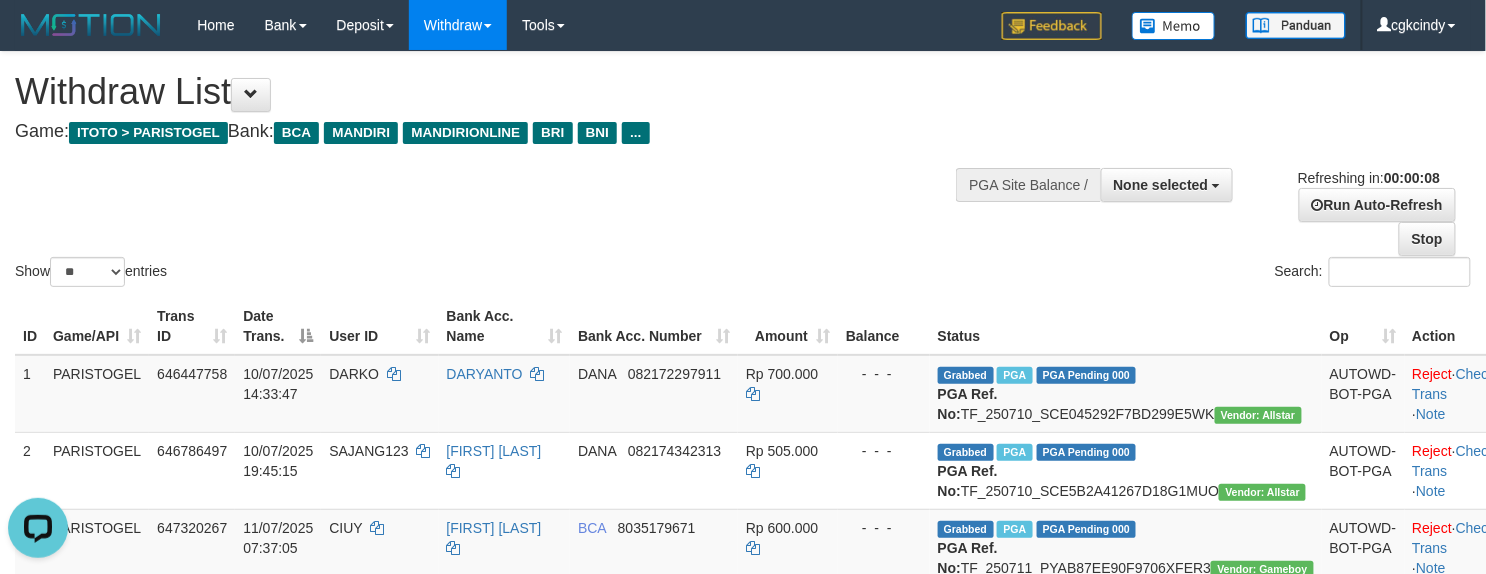 scroll, scrollTop: 0, scrollLeft: 0, axis: both 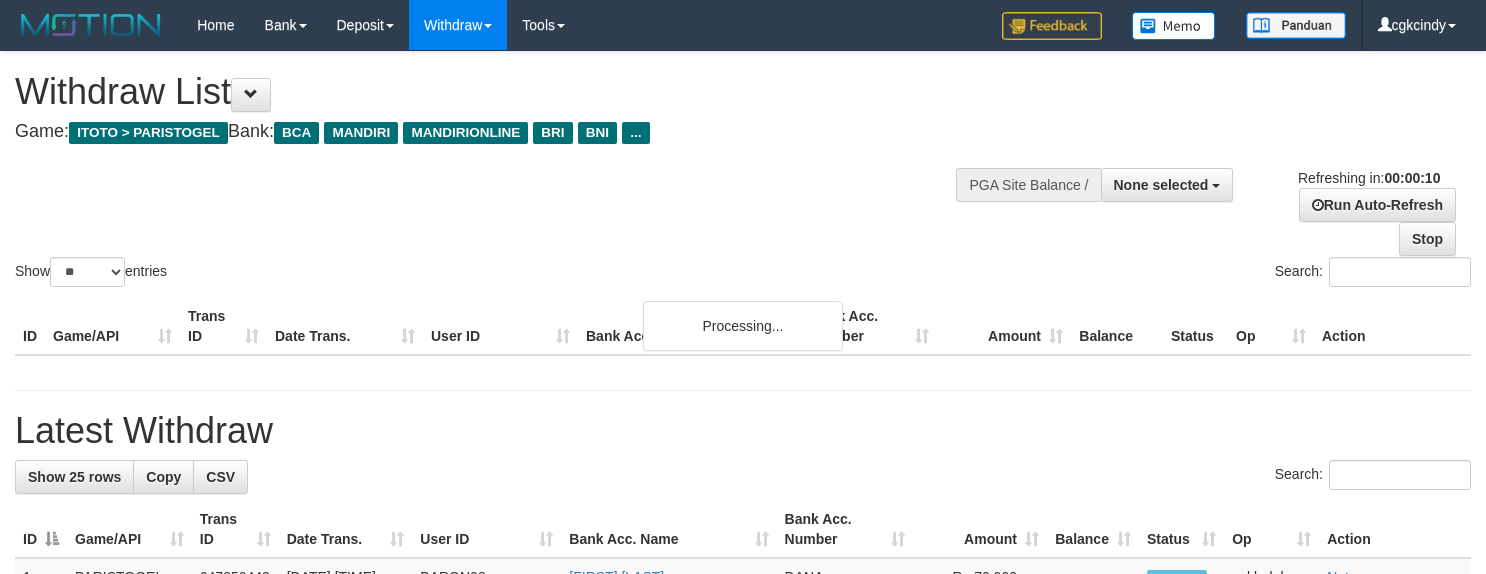 select 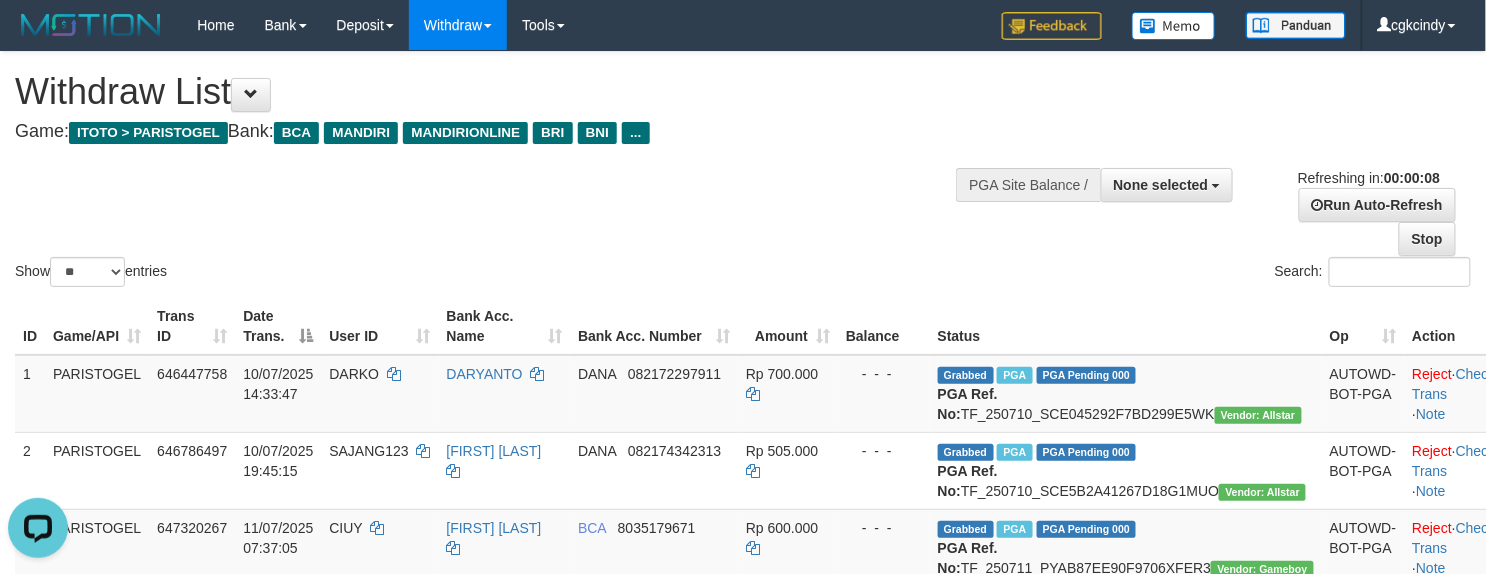 scroll, scrollTop: 0, scrollLeft: 0, axis: both 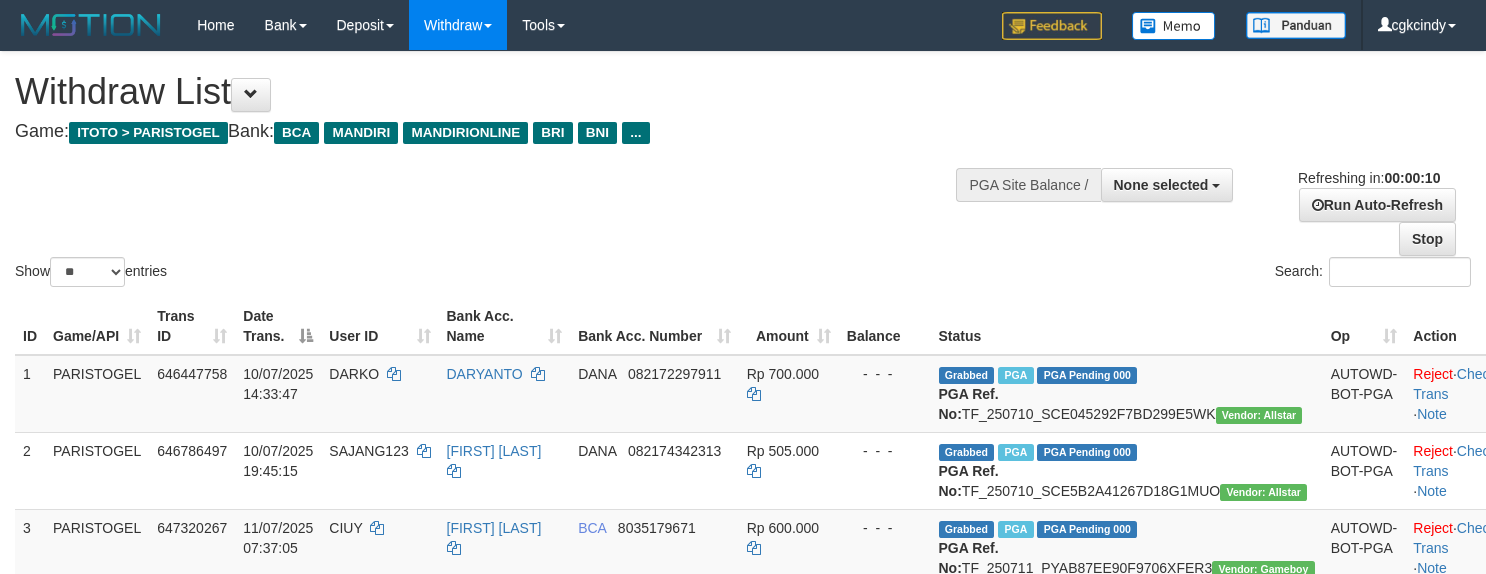 select 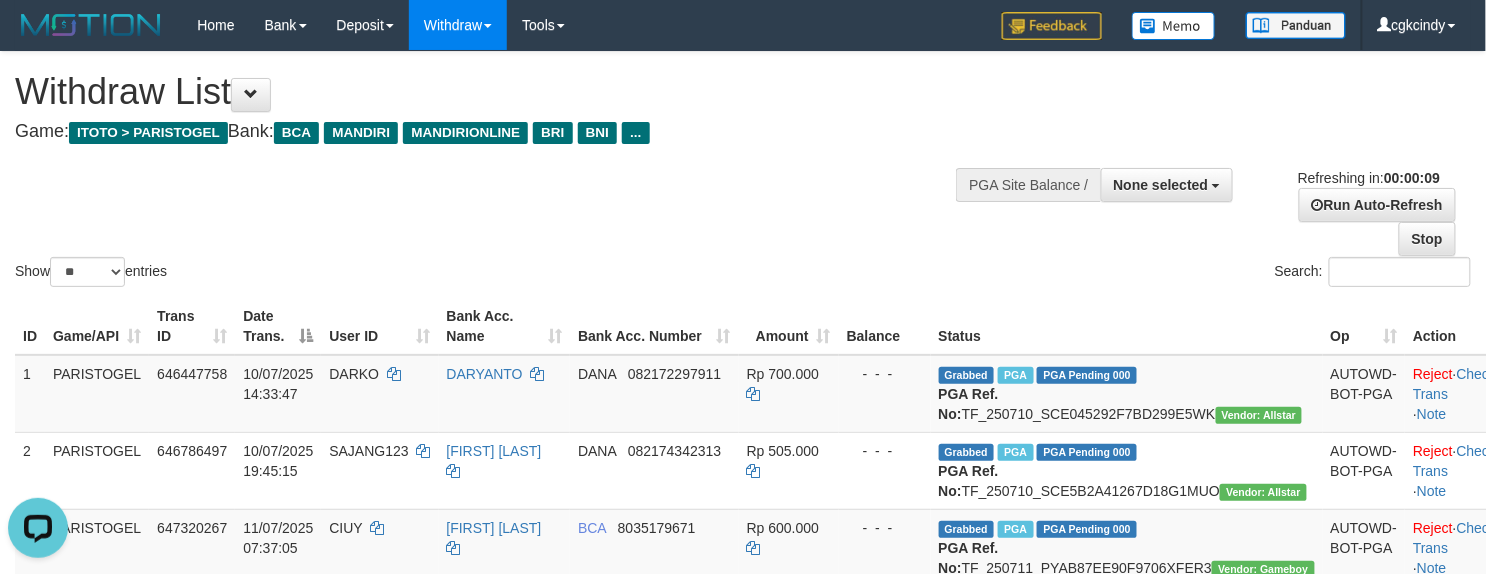 scroll, scrollTop: 0, scrollLeft: 0, axis: both 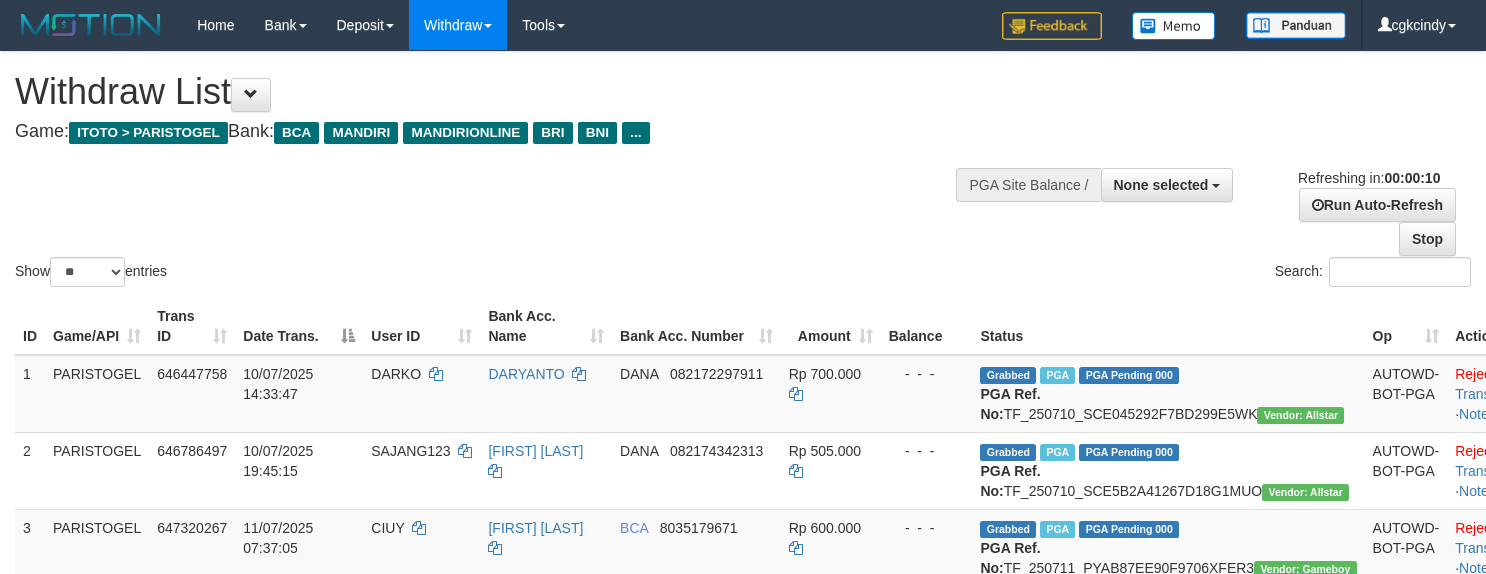 select 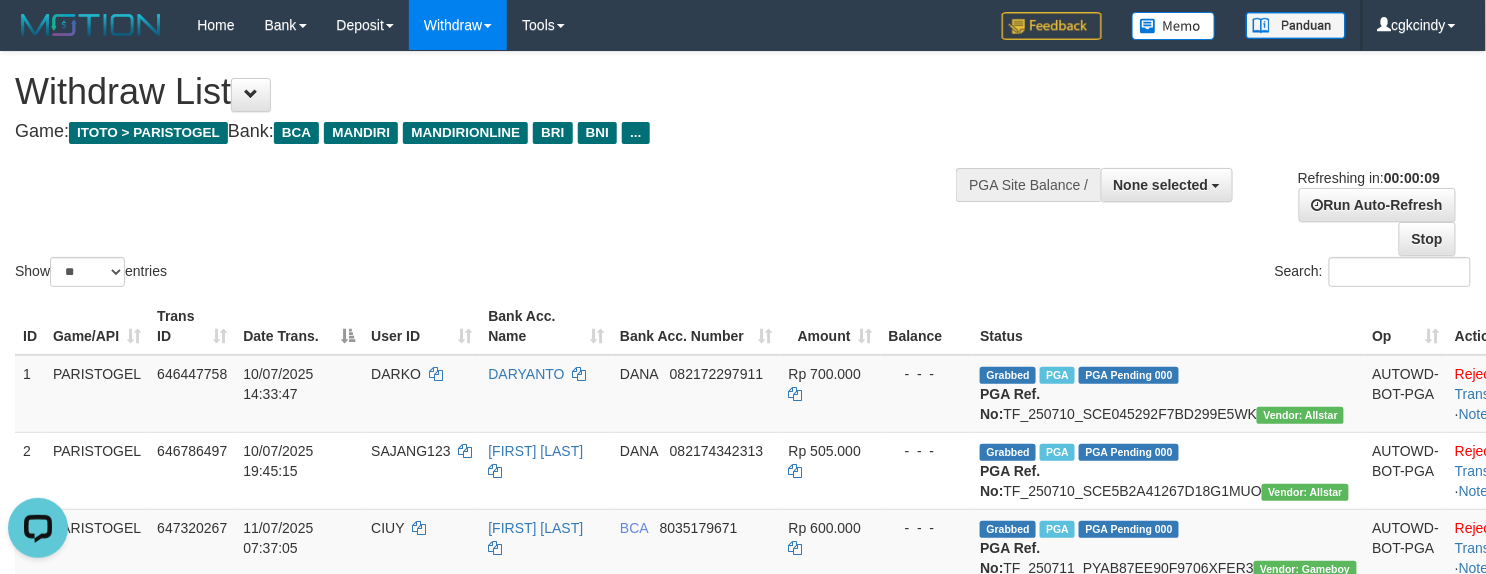 scroll, scrollTop: 0, scrollLeft: 0, axis: both 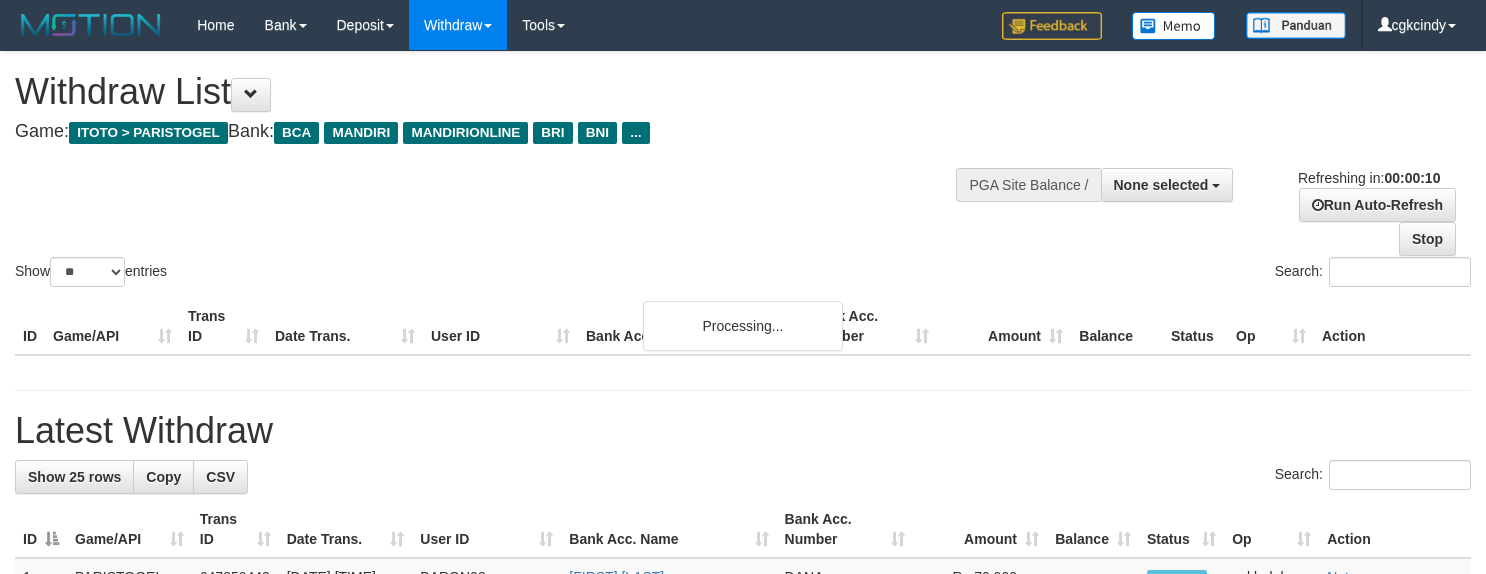 select 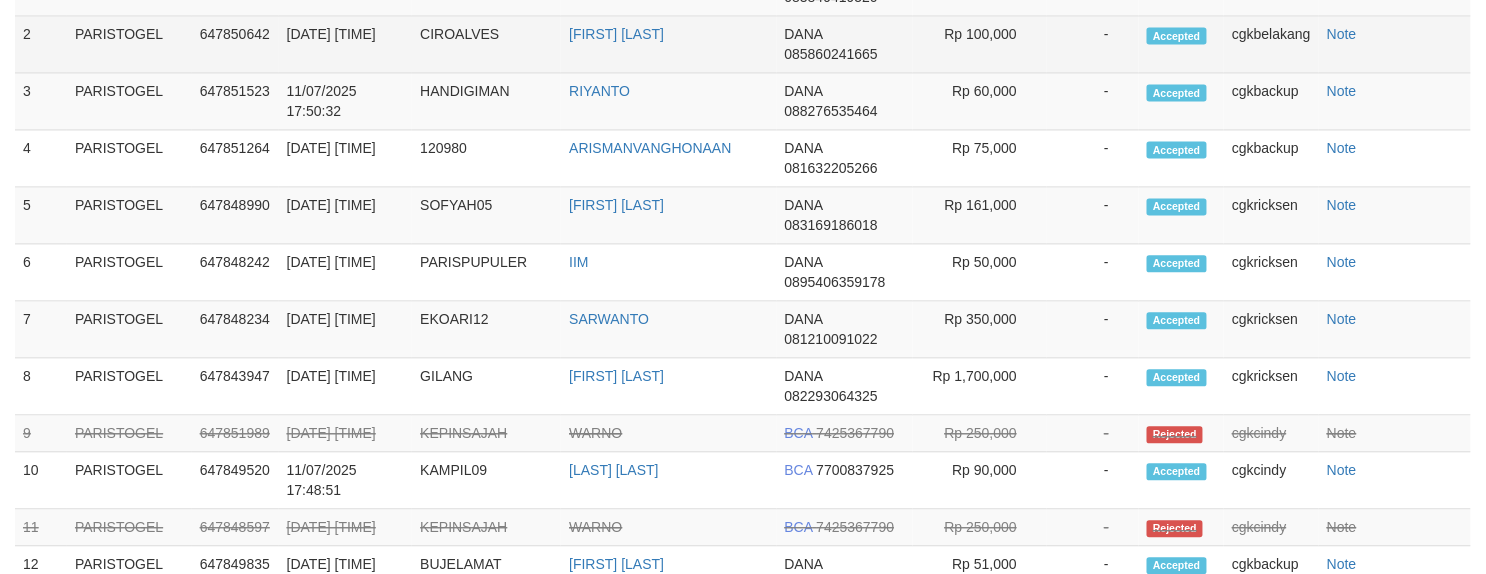 scroll, scrollTop: 1562, scrollLeft: 0, axis: vertical 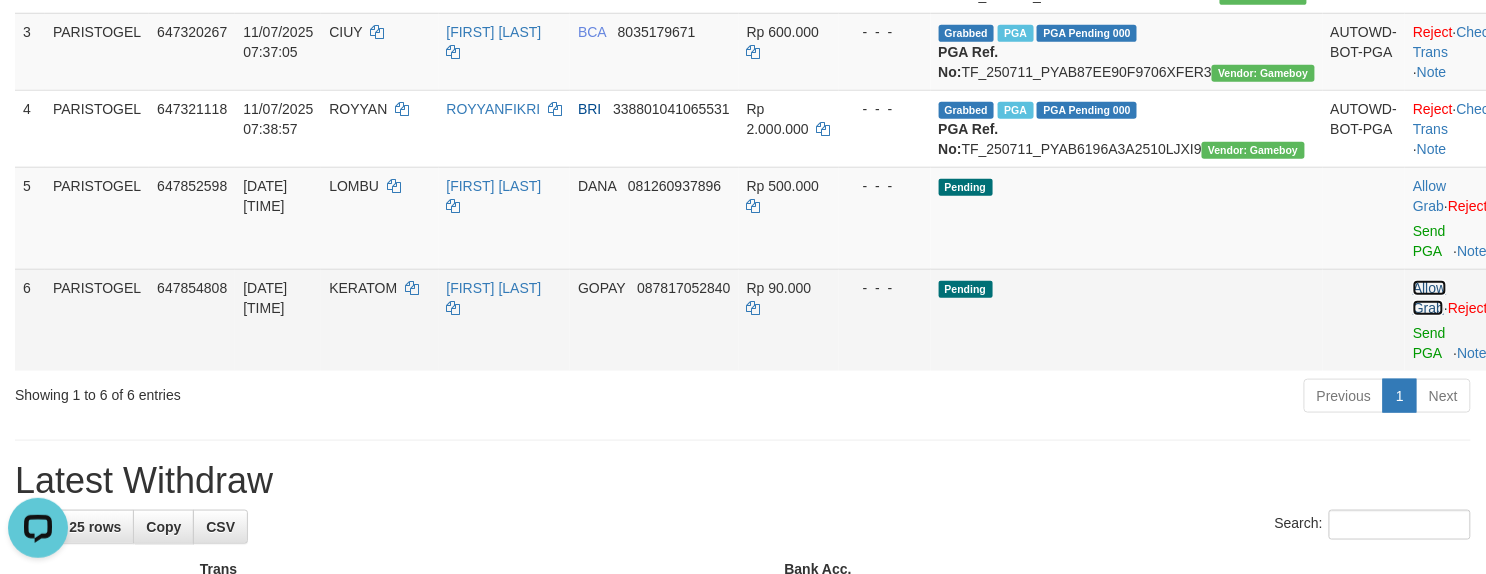 click on "Allow Grab" at bounding box center [1429, 298] 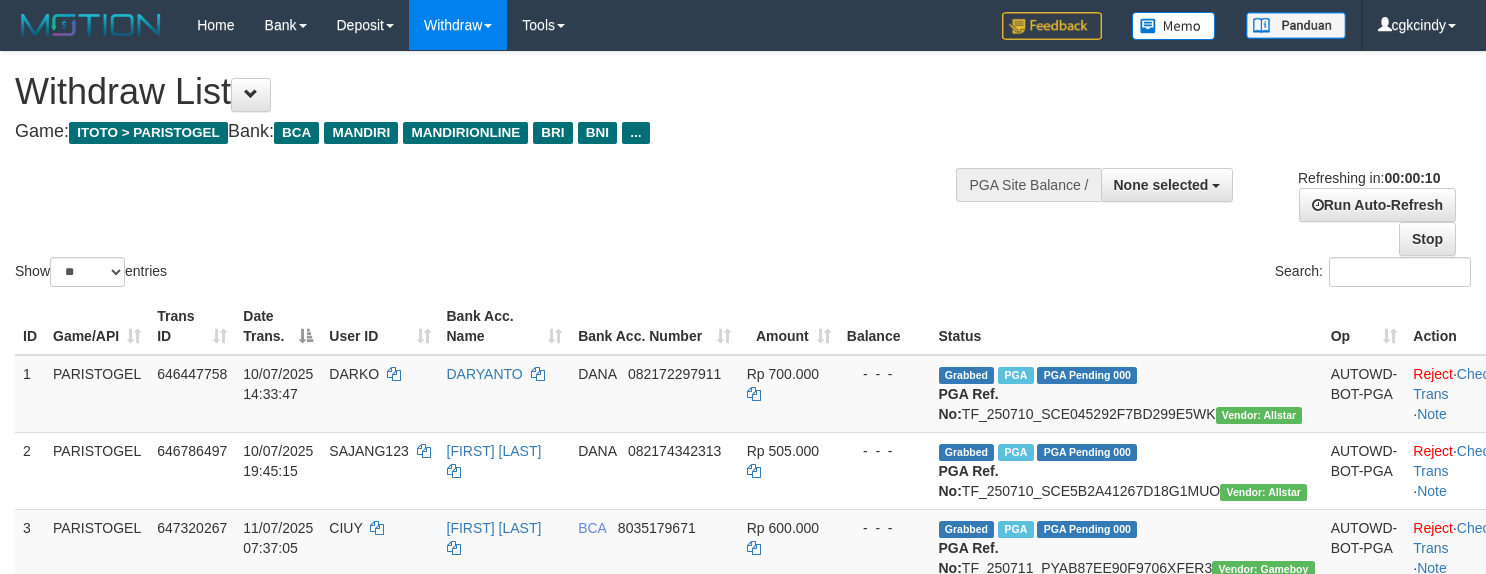 select 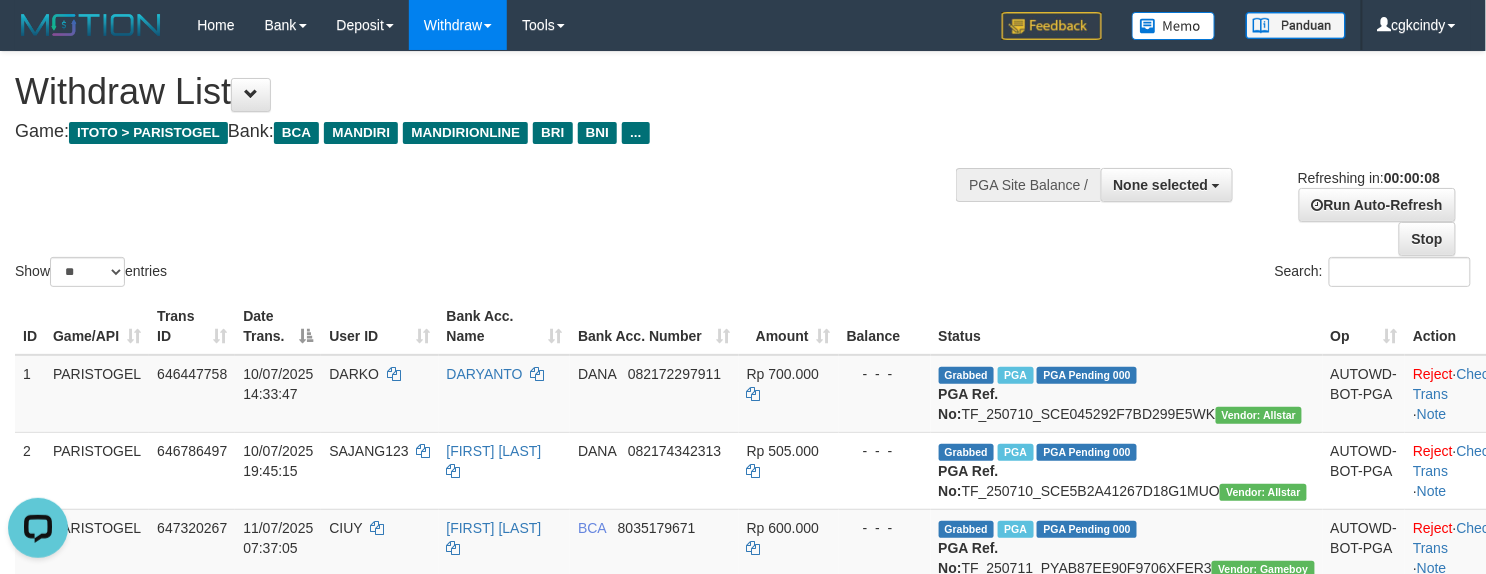scroll, scrollTop: 0, scrollLeft: 0, axis: both 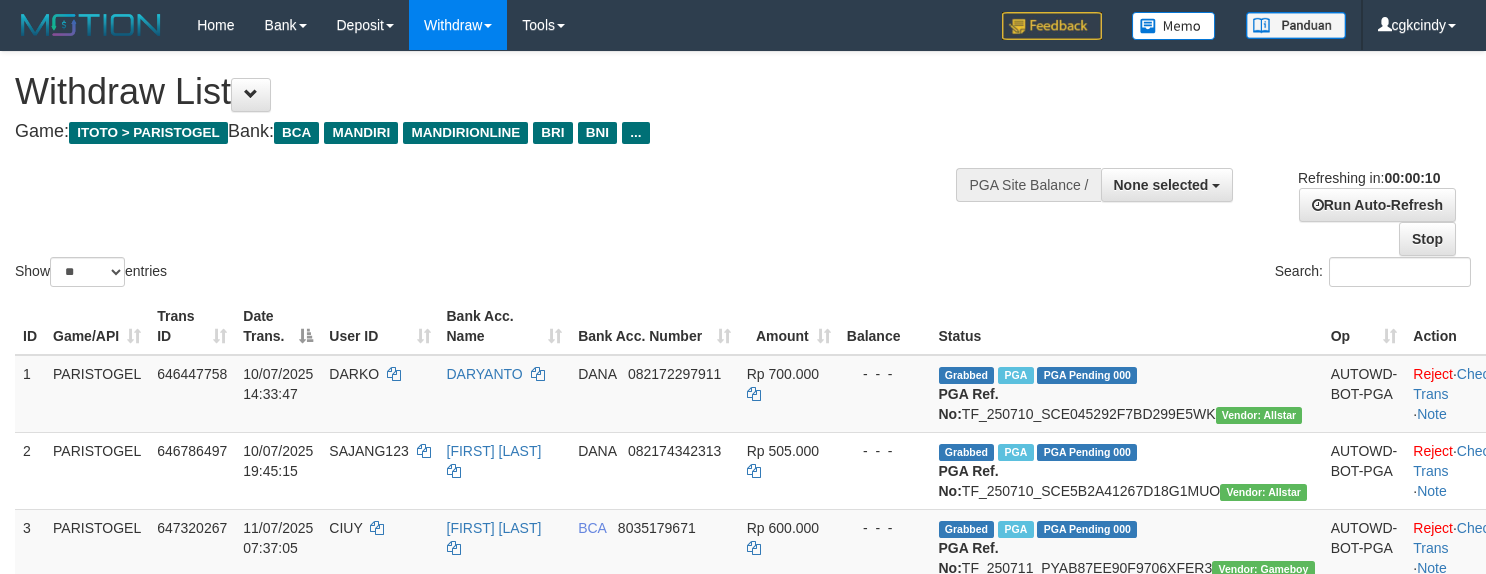 select 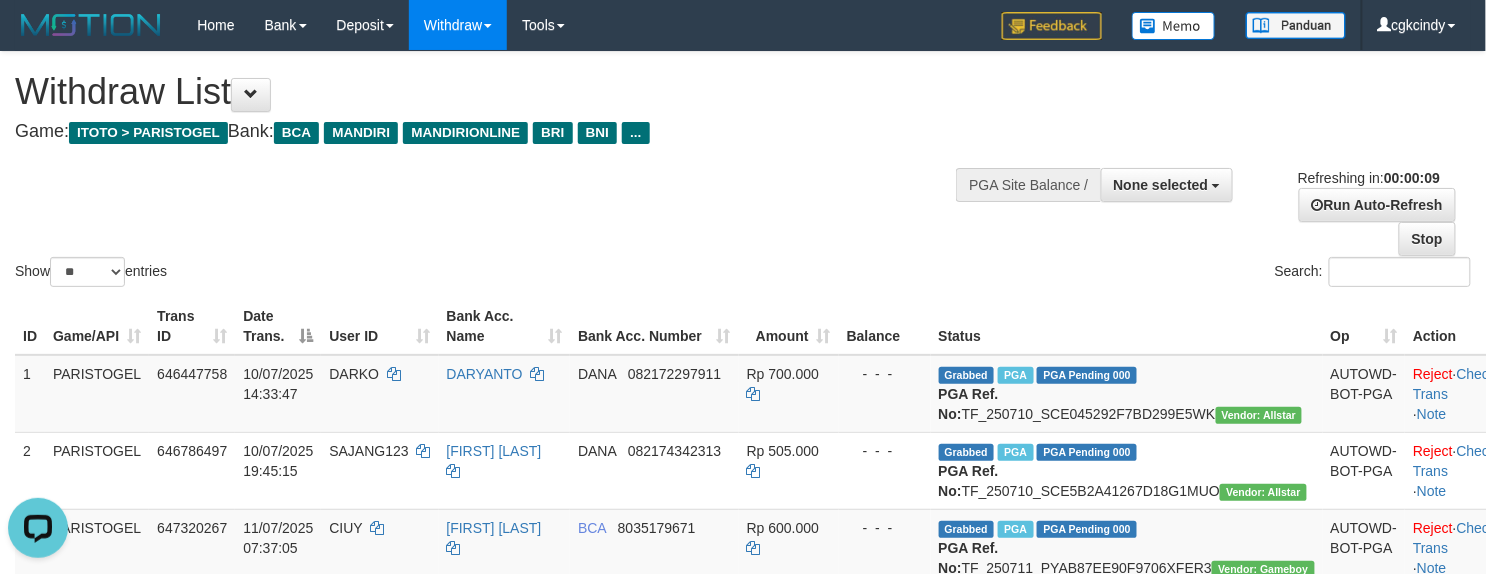 scroll, scrollTop: 0, scrollLeft: 0, axis: both 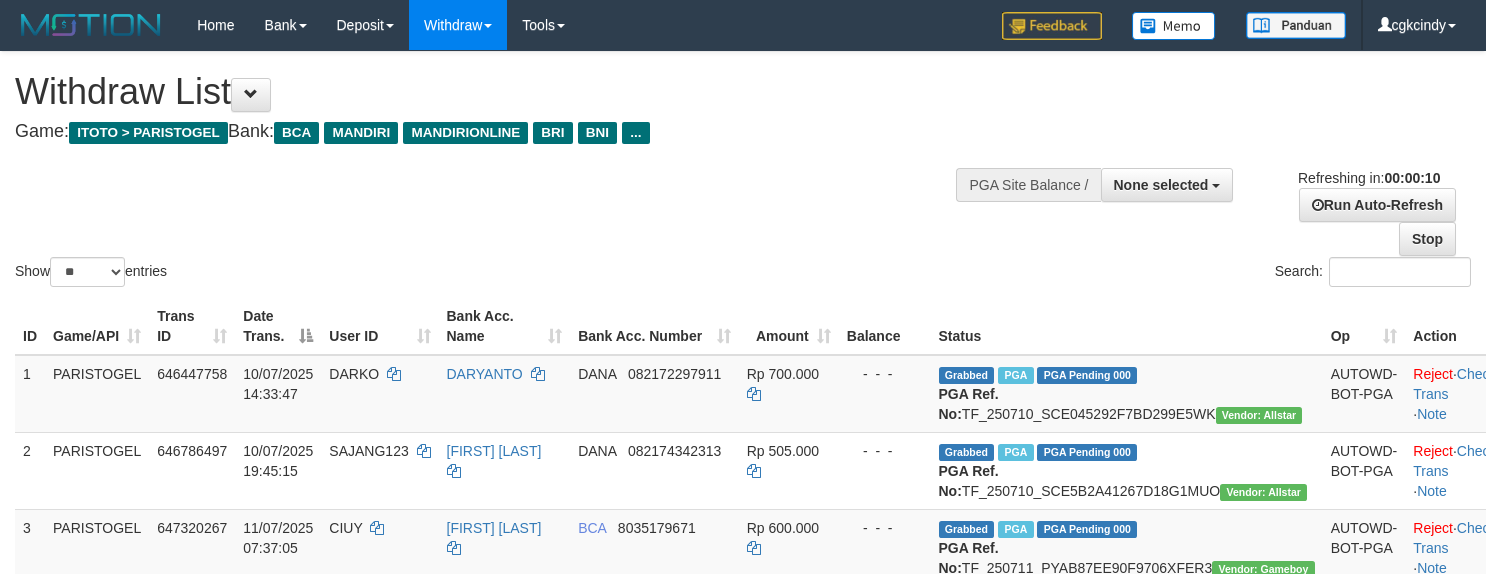 select 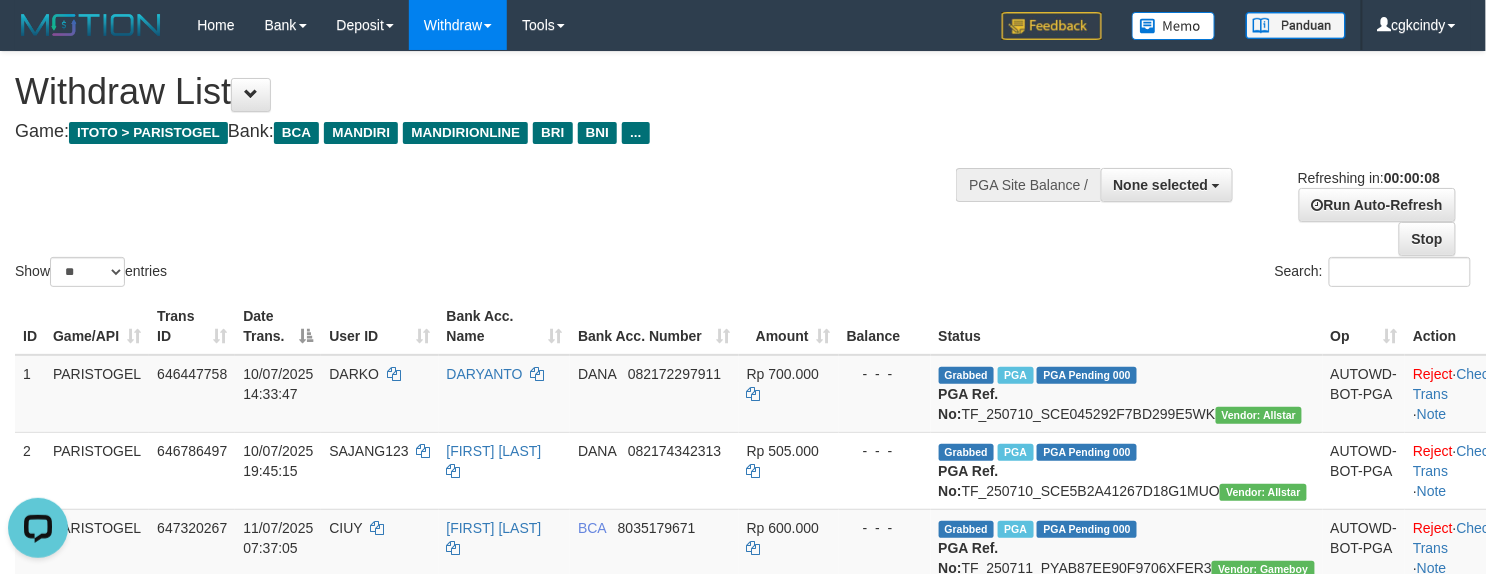 scroll, scrollTop: 0, scrollLeft: 0, axis: both 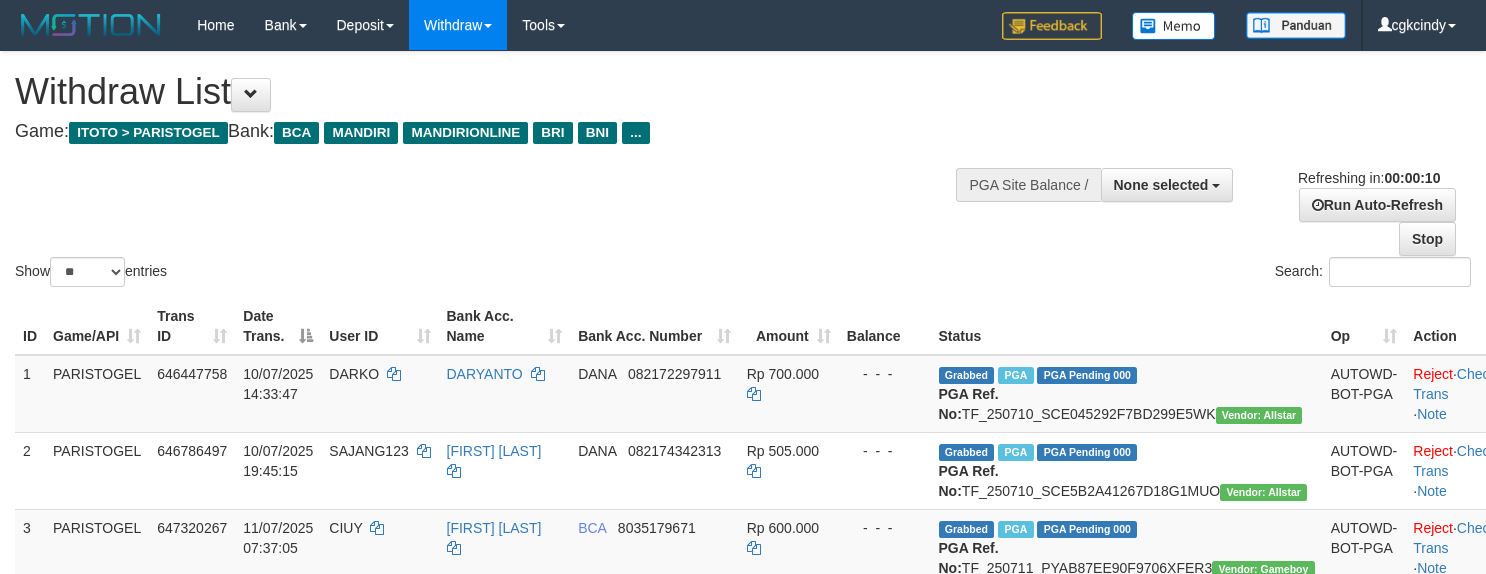 select 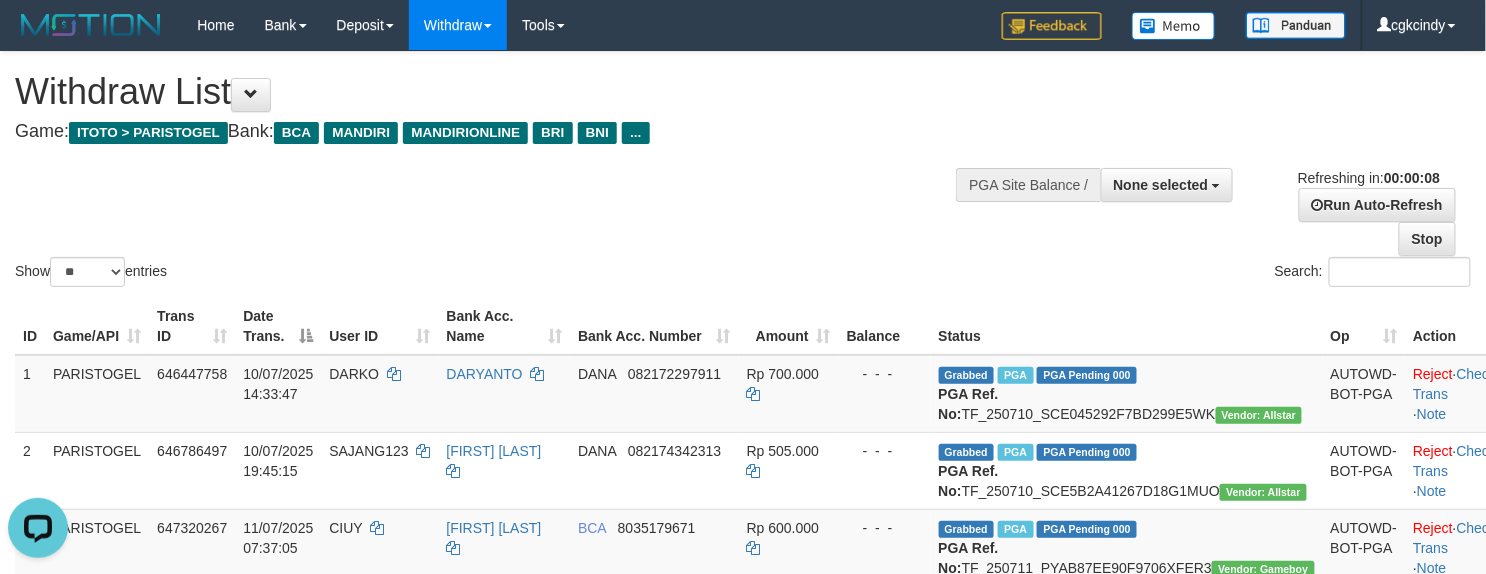 scroll, scrollTop: 0, scrollLeft: 0, axis: both 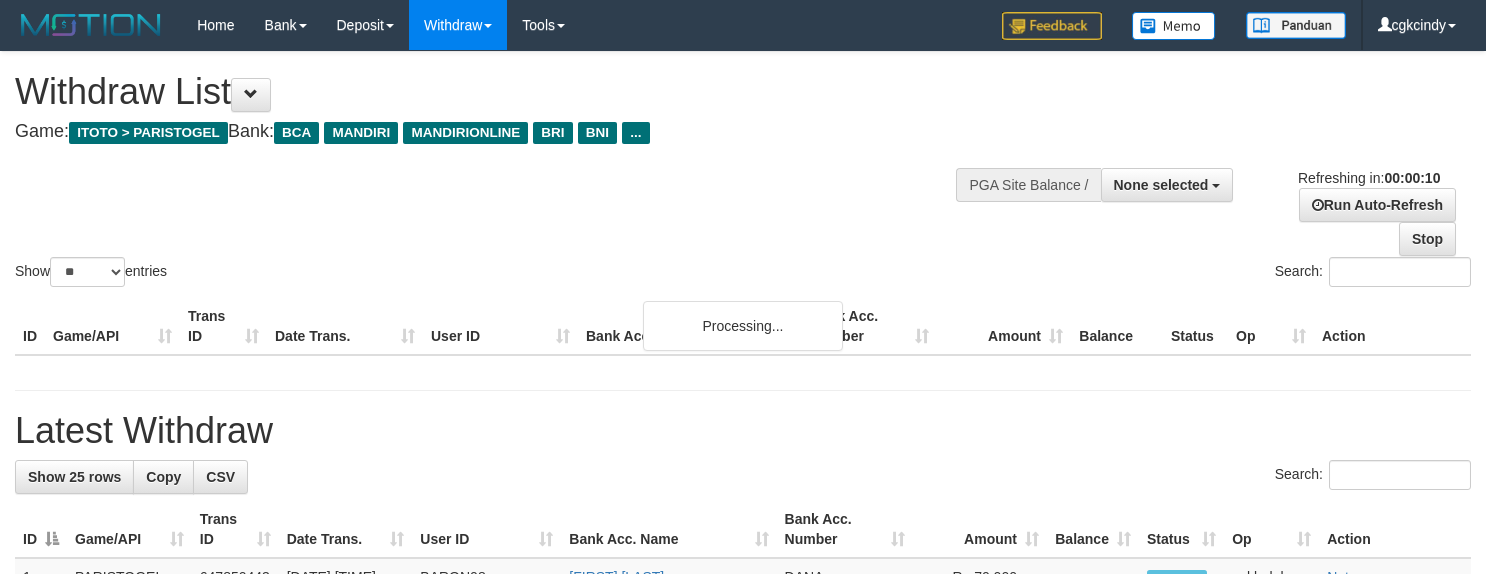select 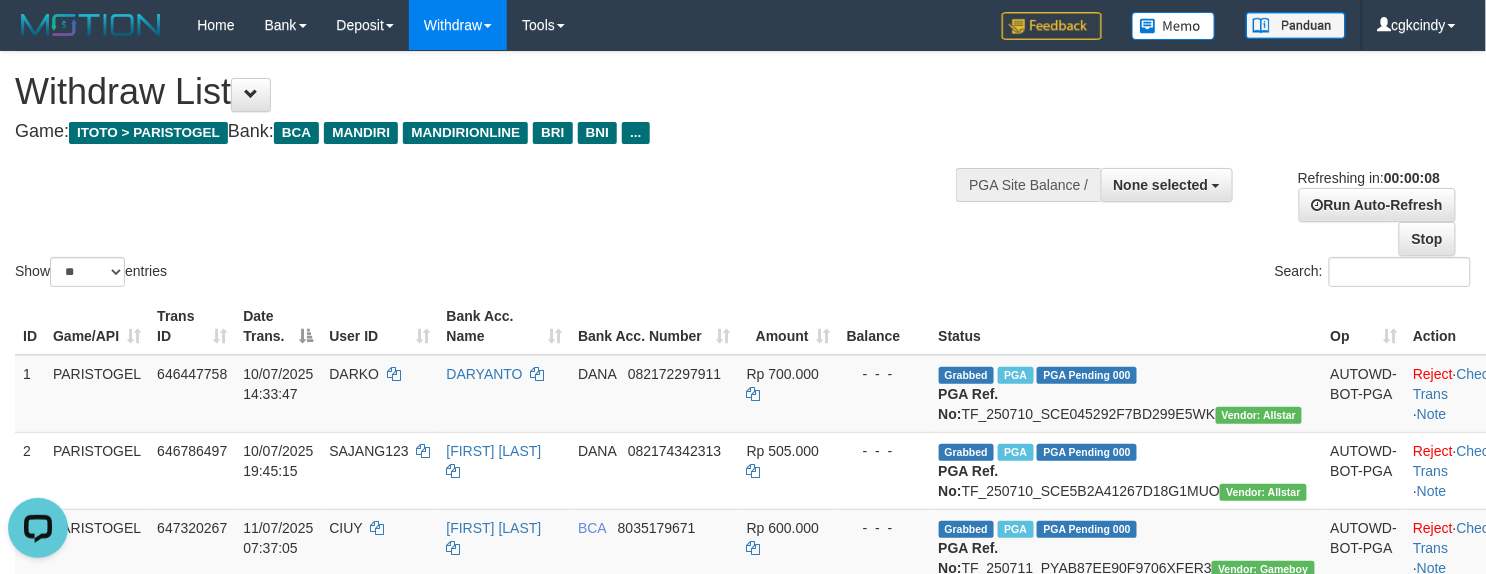 scroll, scrollTop: 0, scrollLeft: 0, axis: both 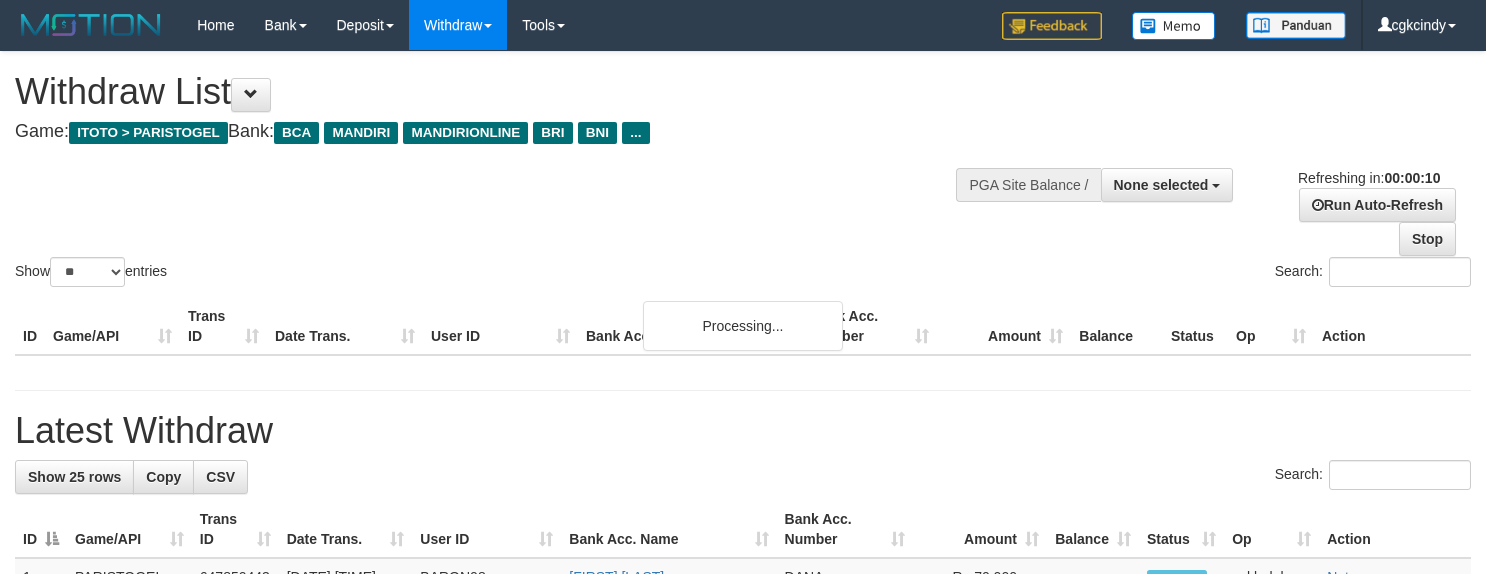 select 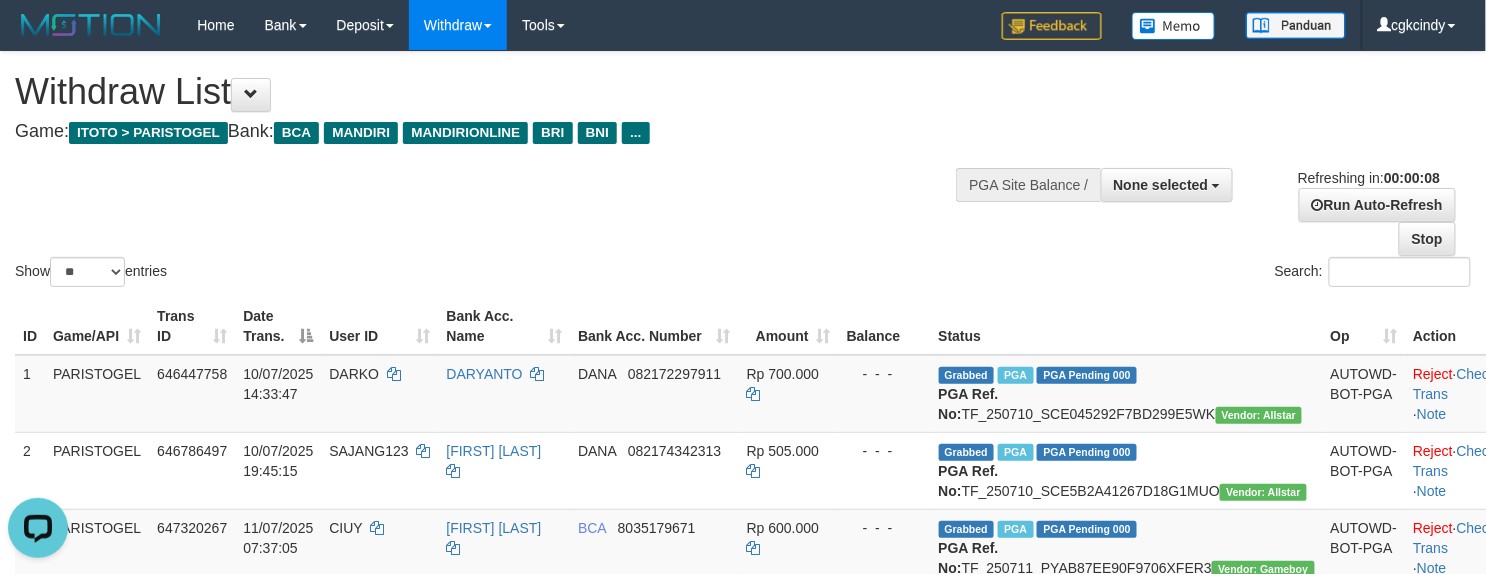 scroll, scrollTop: 0, scrollLeft: 0, axis: both 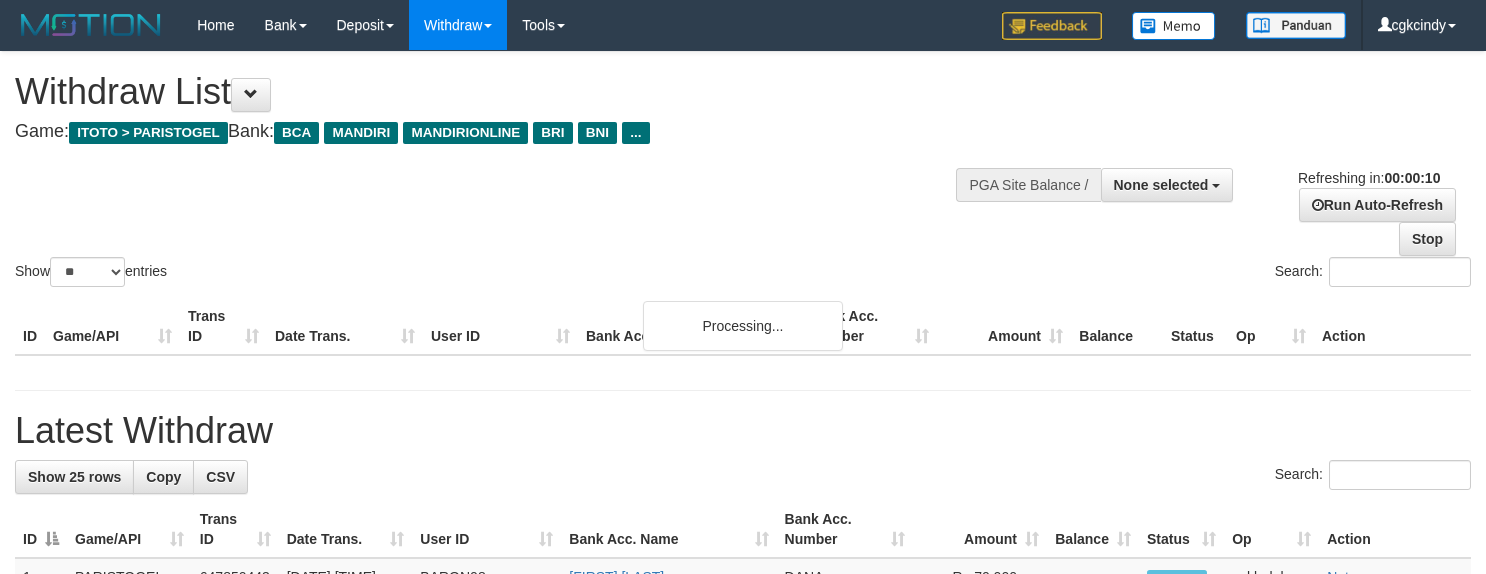 select 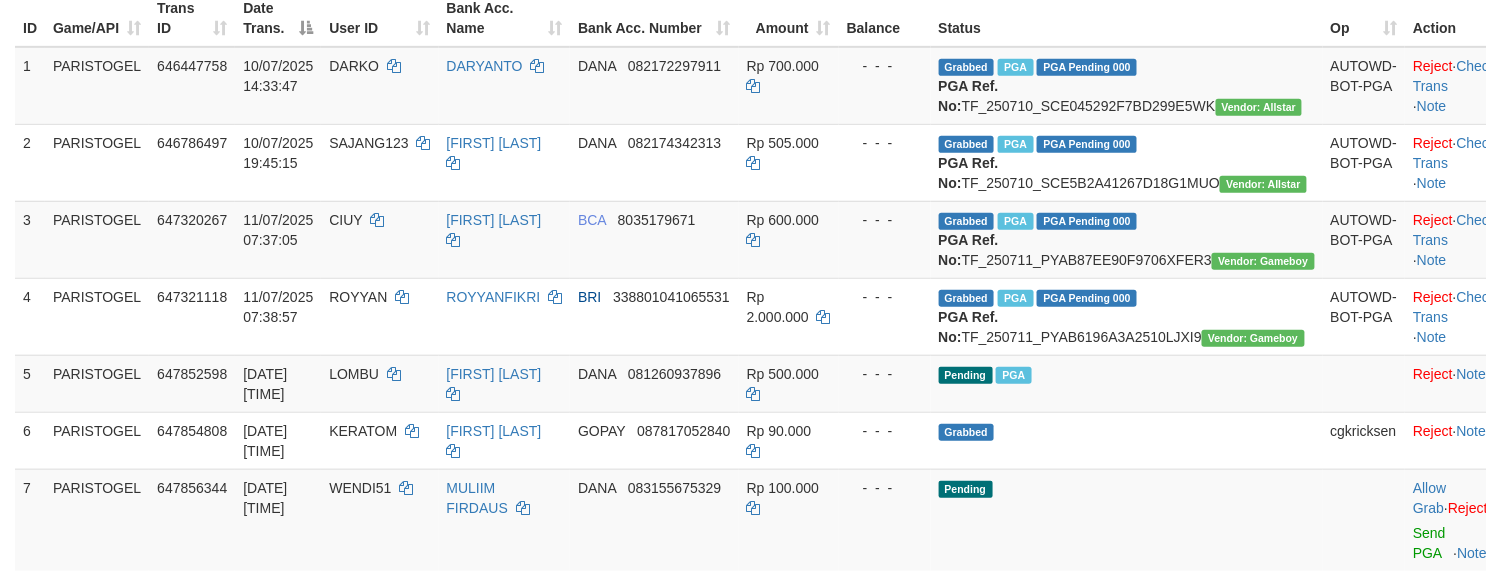 scroll, scrollTop: 666, scrollLeft: 0, axis: vertical 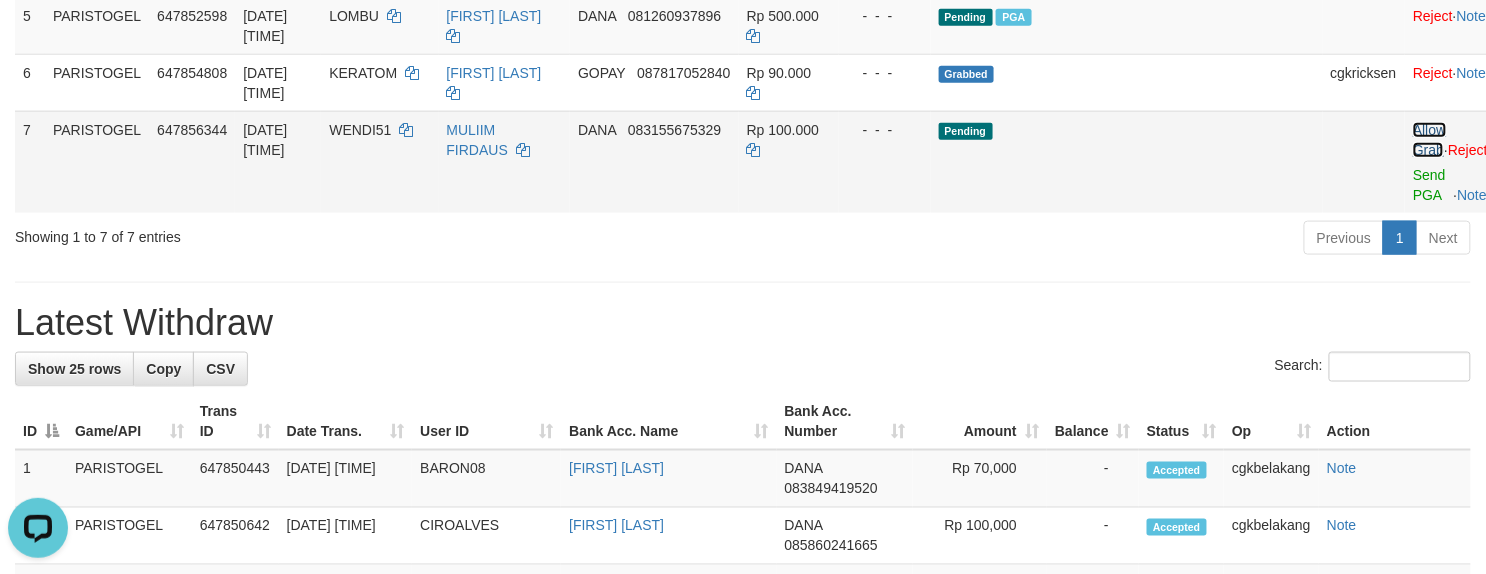 click on "Allow Grab" at bounding box center (1429, 140) 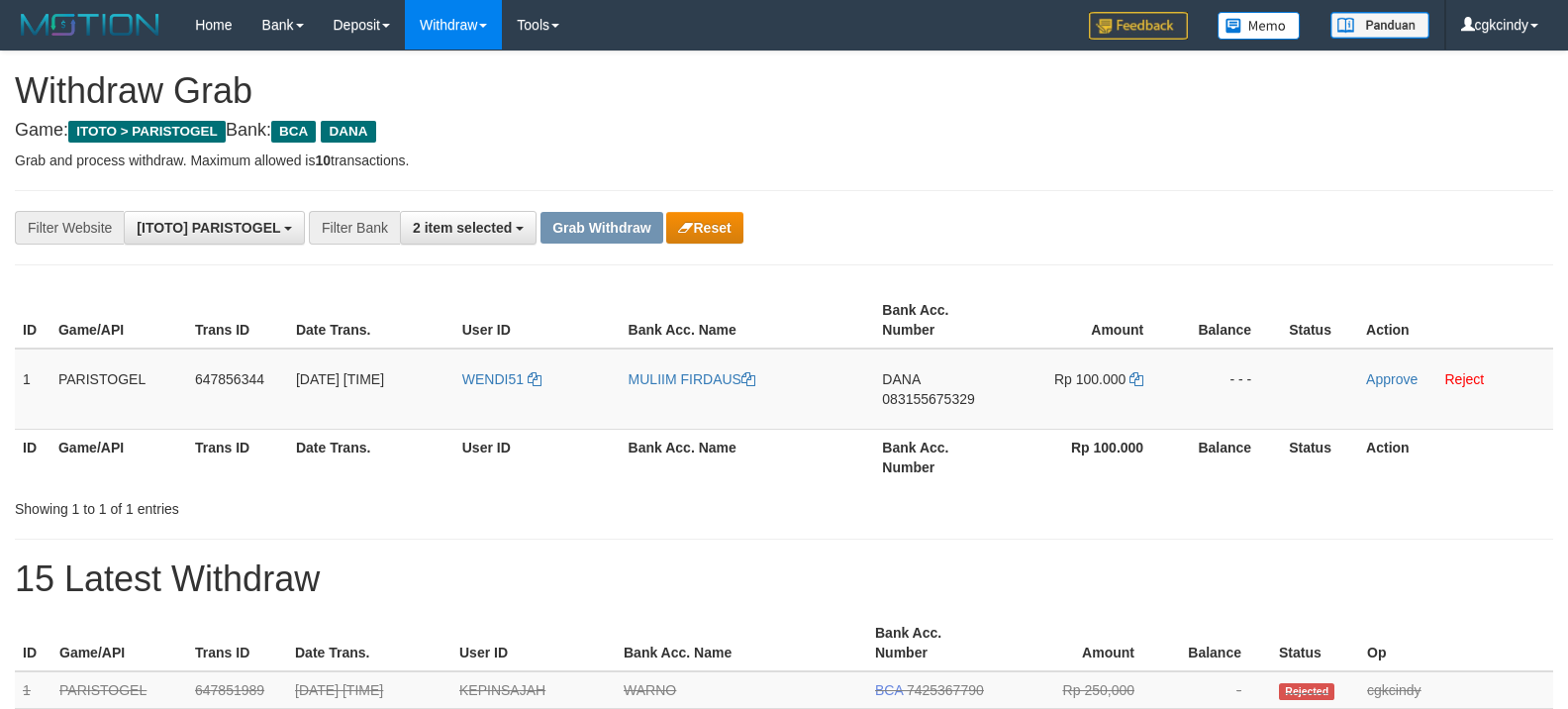 click on "WENDI51" at bounding box center [538, 389] 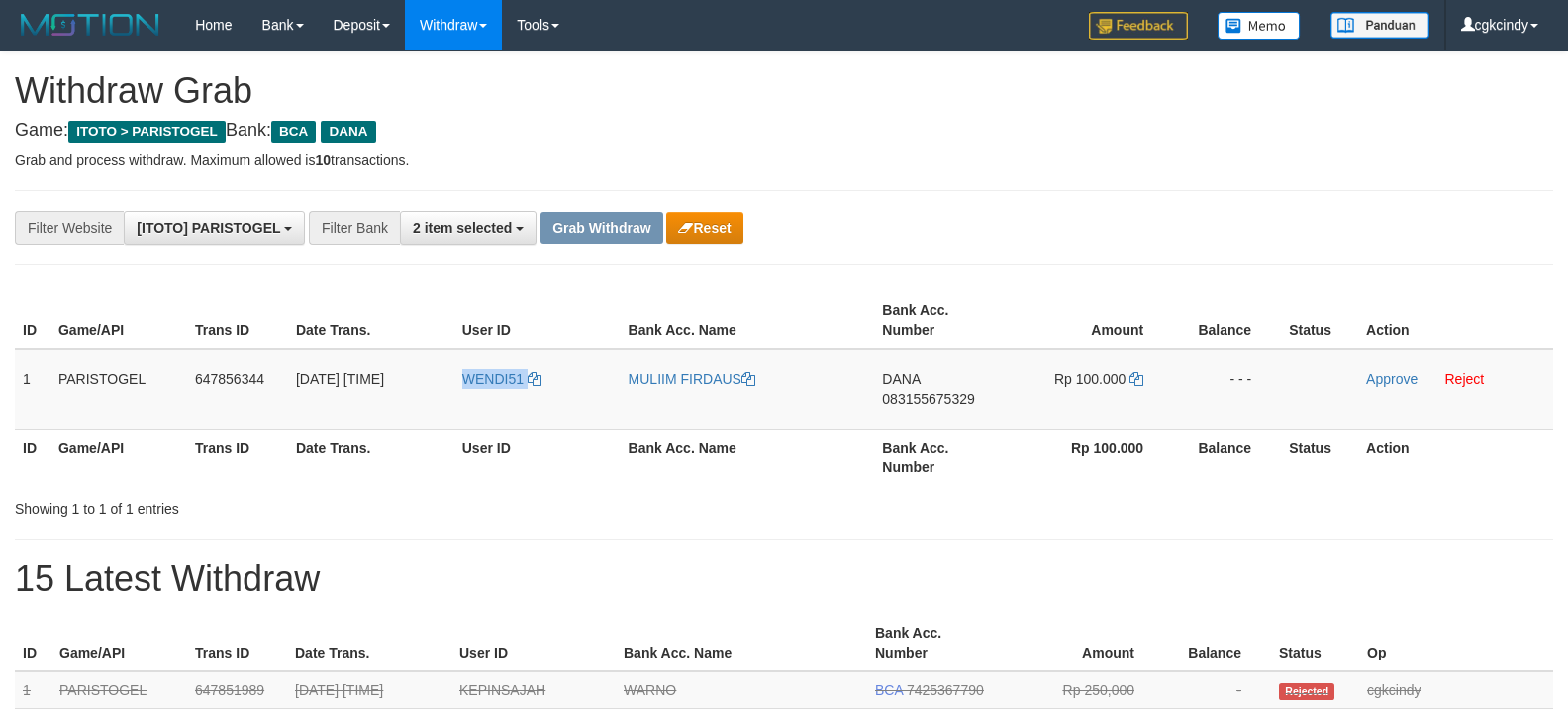 copy on "WENDI51" 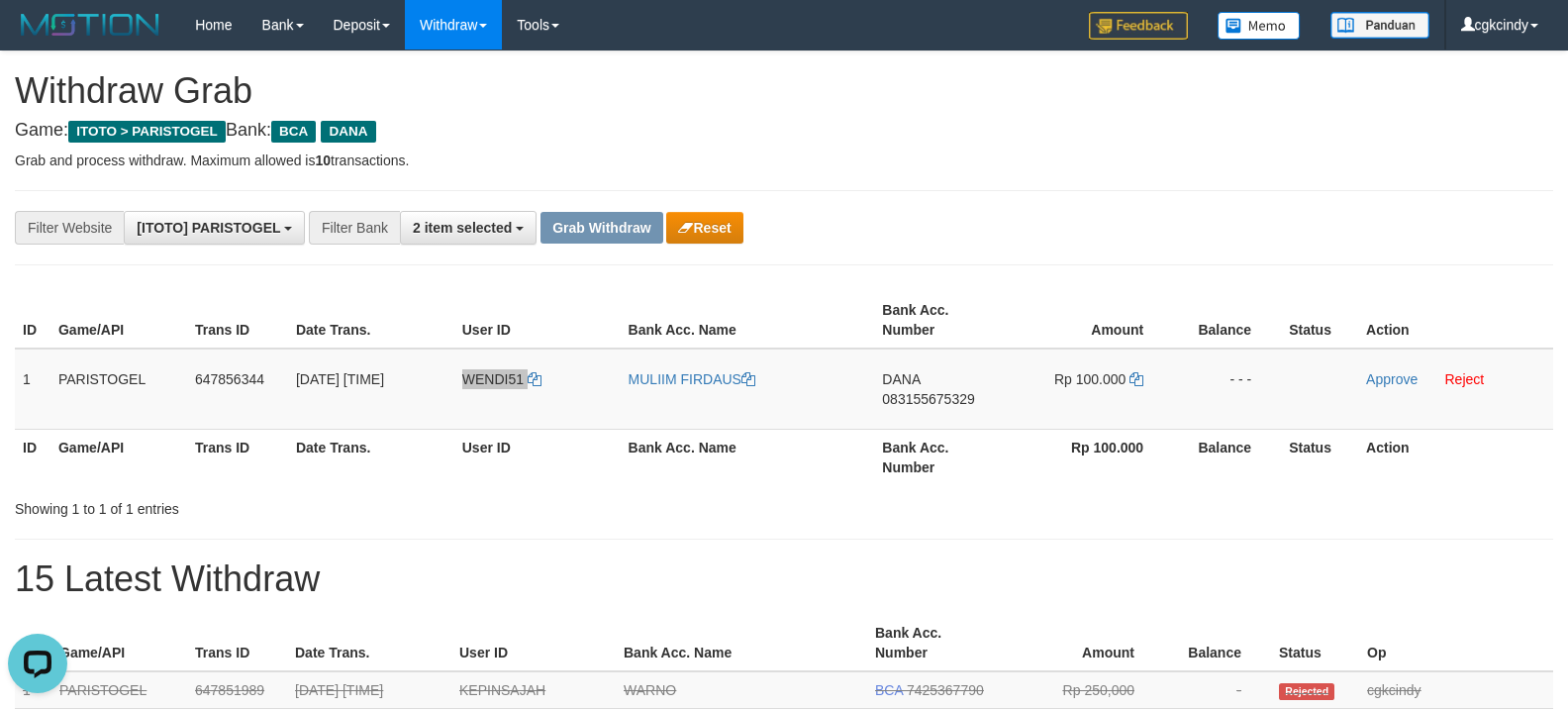 scroll, scrollTop: 0, scrollLeft: 0, axis: both 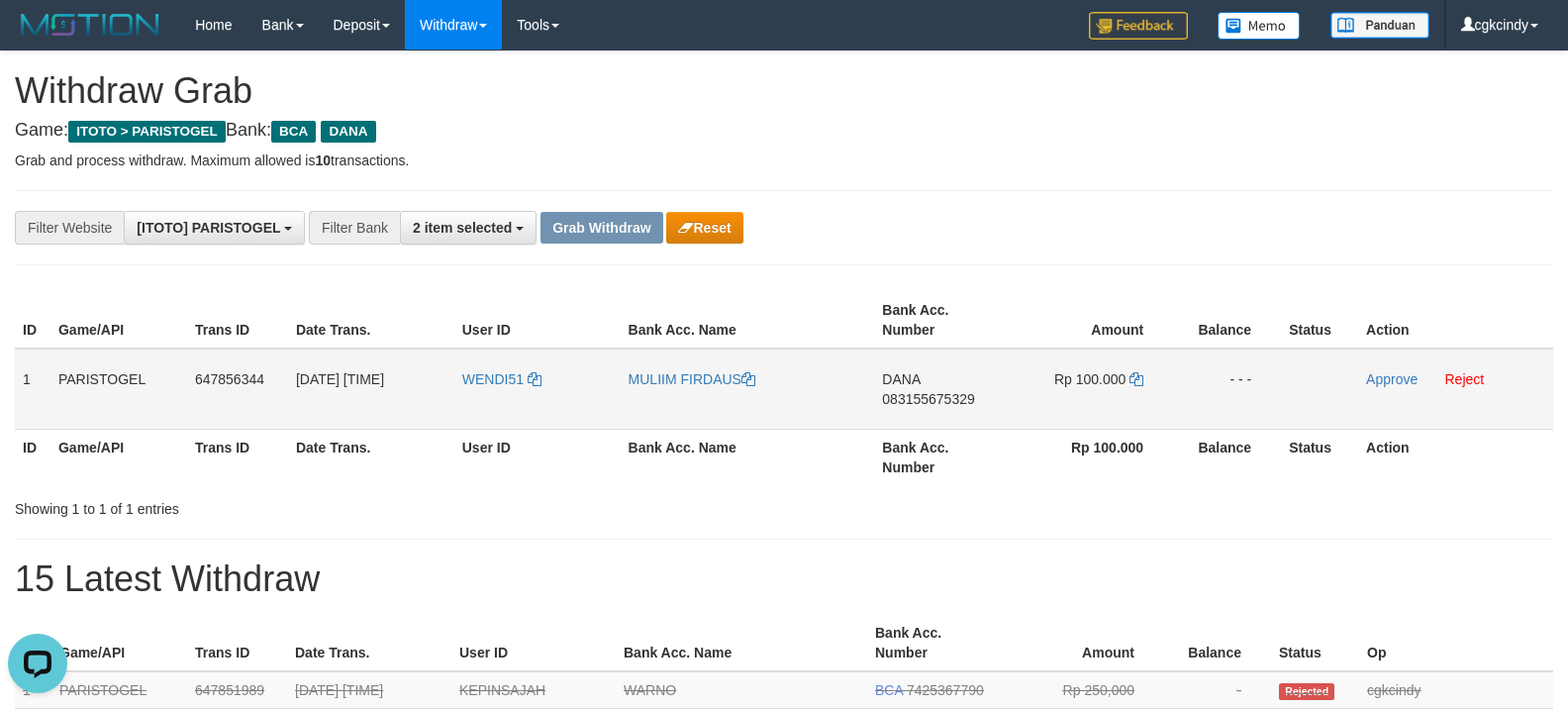 click on "MULIIM FIRDAUS" at bounding box center [747, 389] 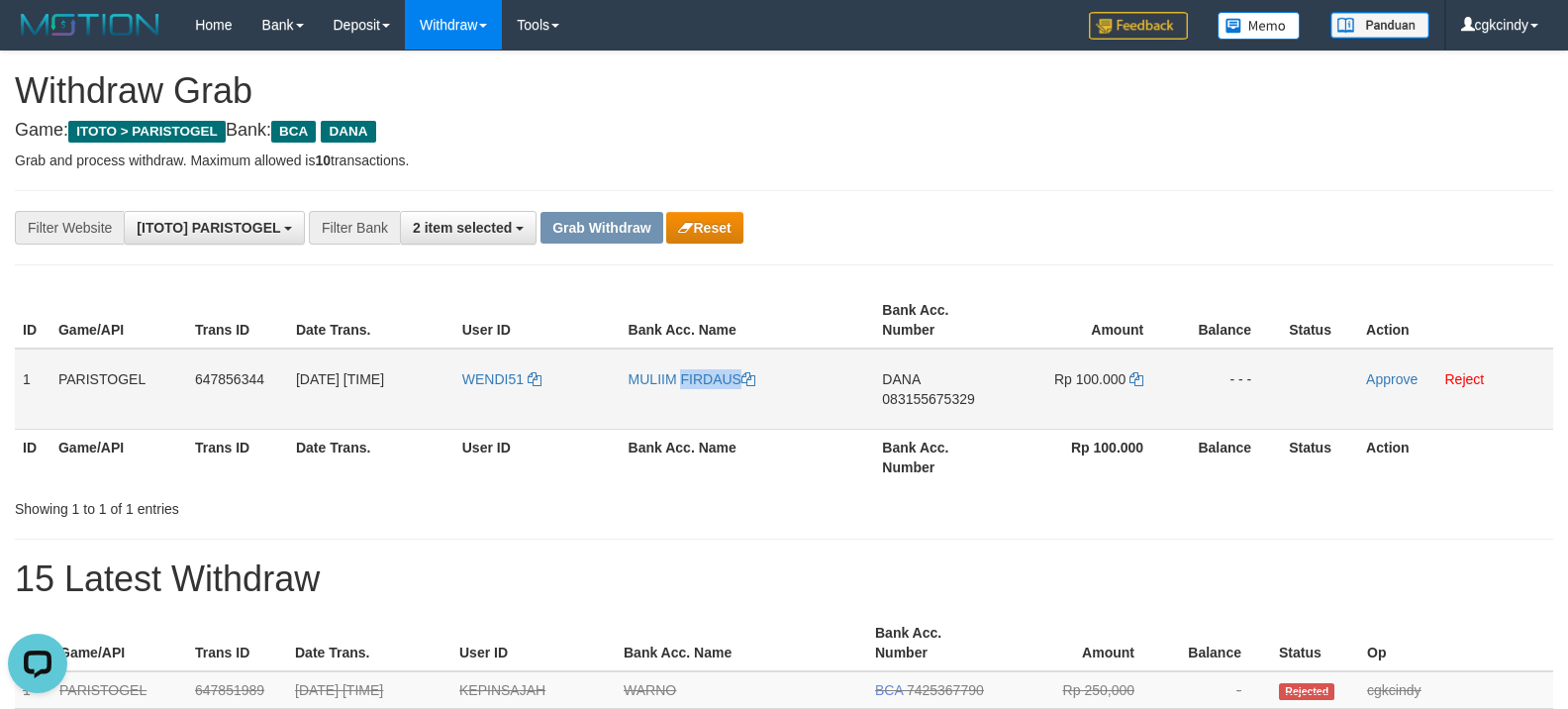 copy on "MULIIM" 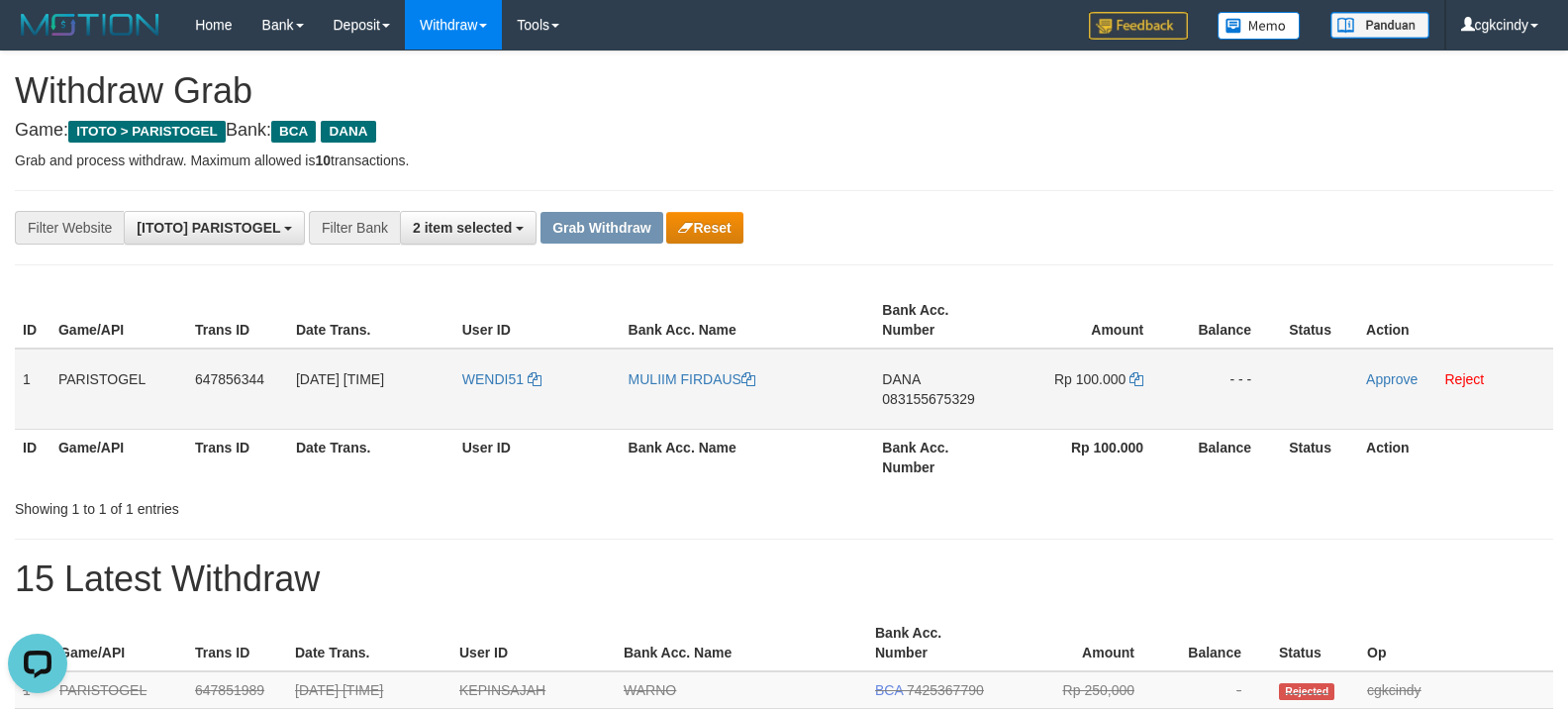 click on "DANA
083155675329" at bounding box center [942, 389] 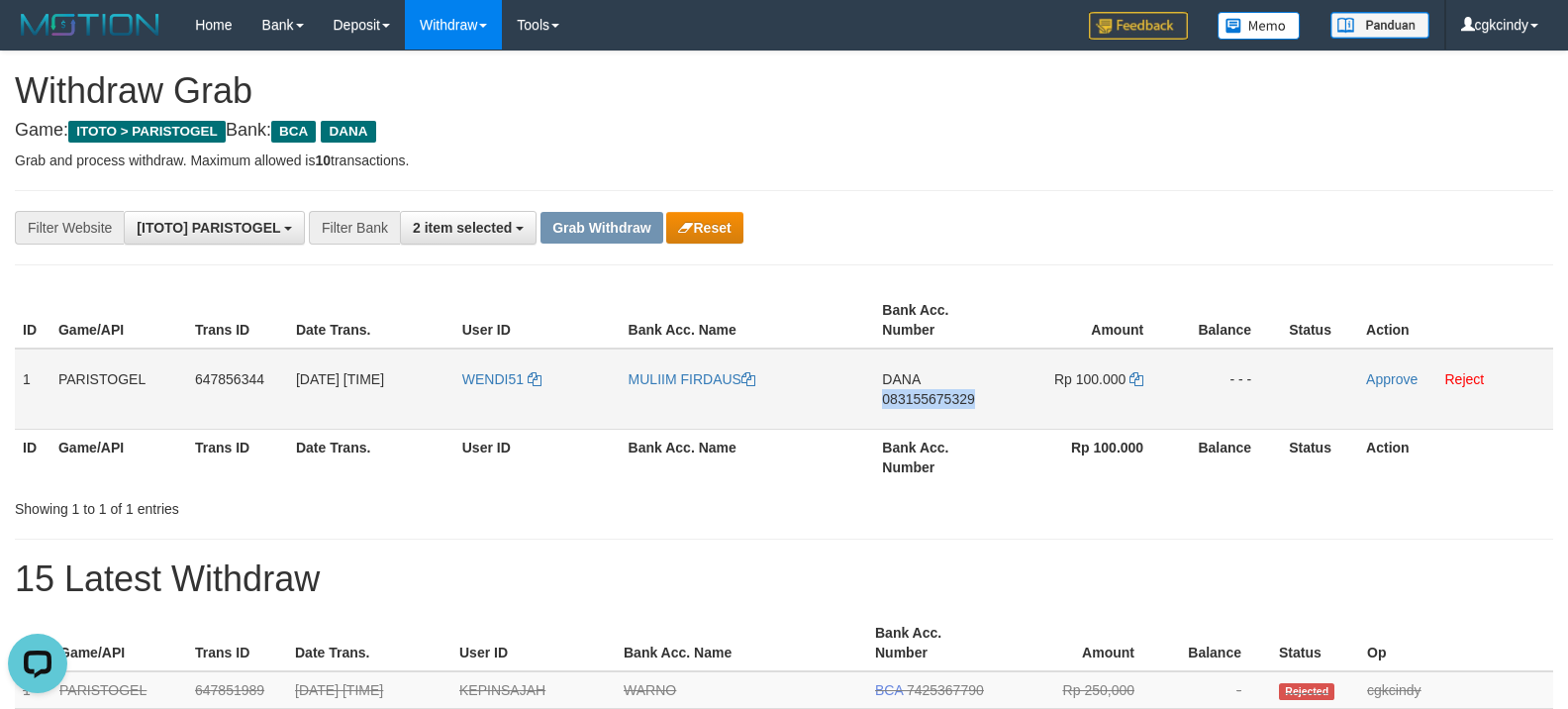 click on "DANA
083155675329" at bounding box center [942, 389] 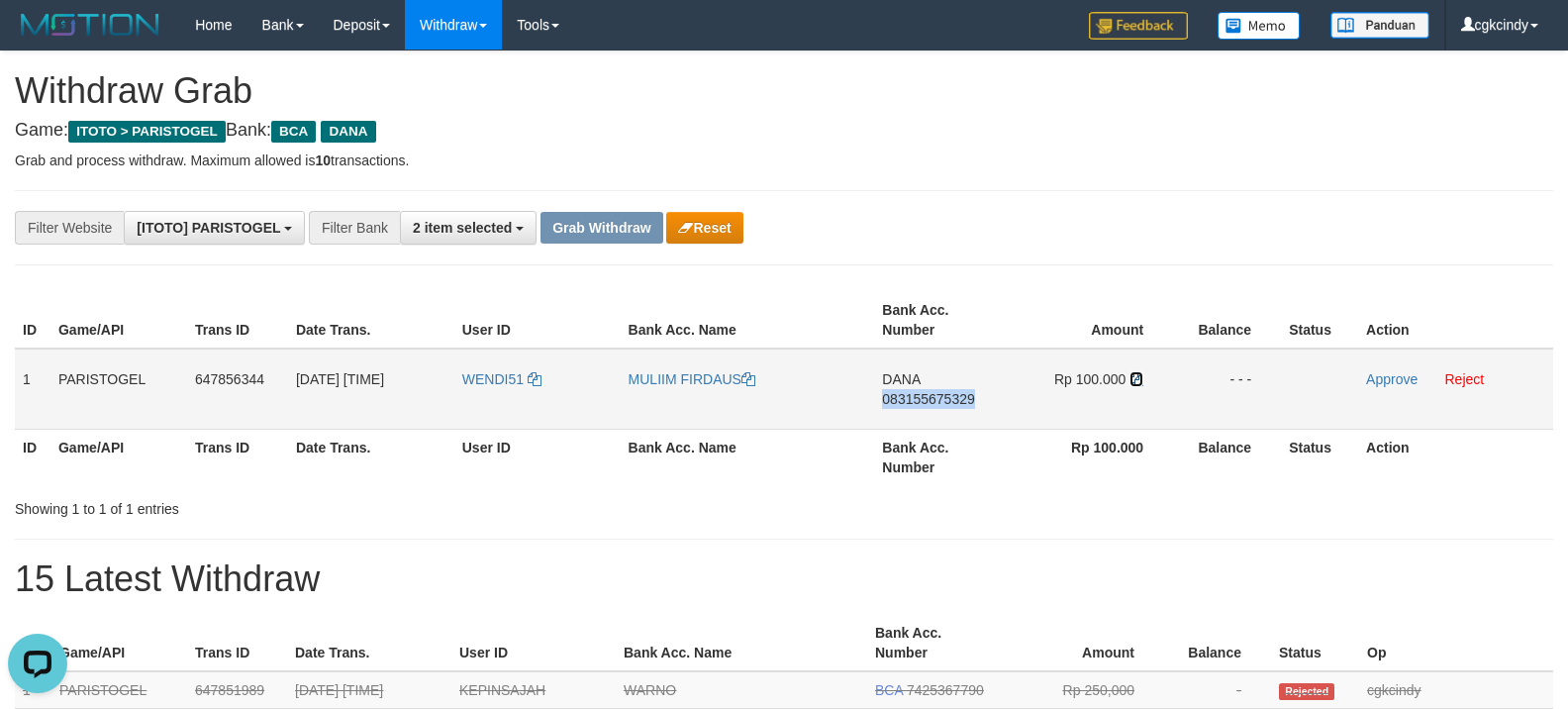 click at bounding box center [1136, 379] 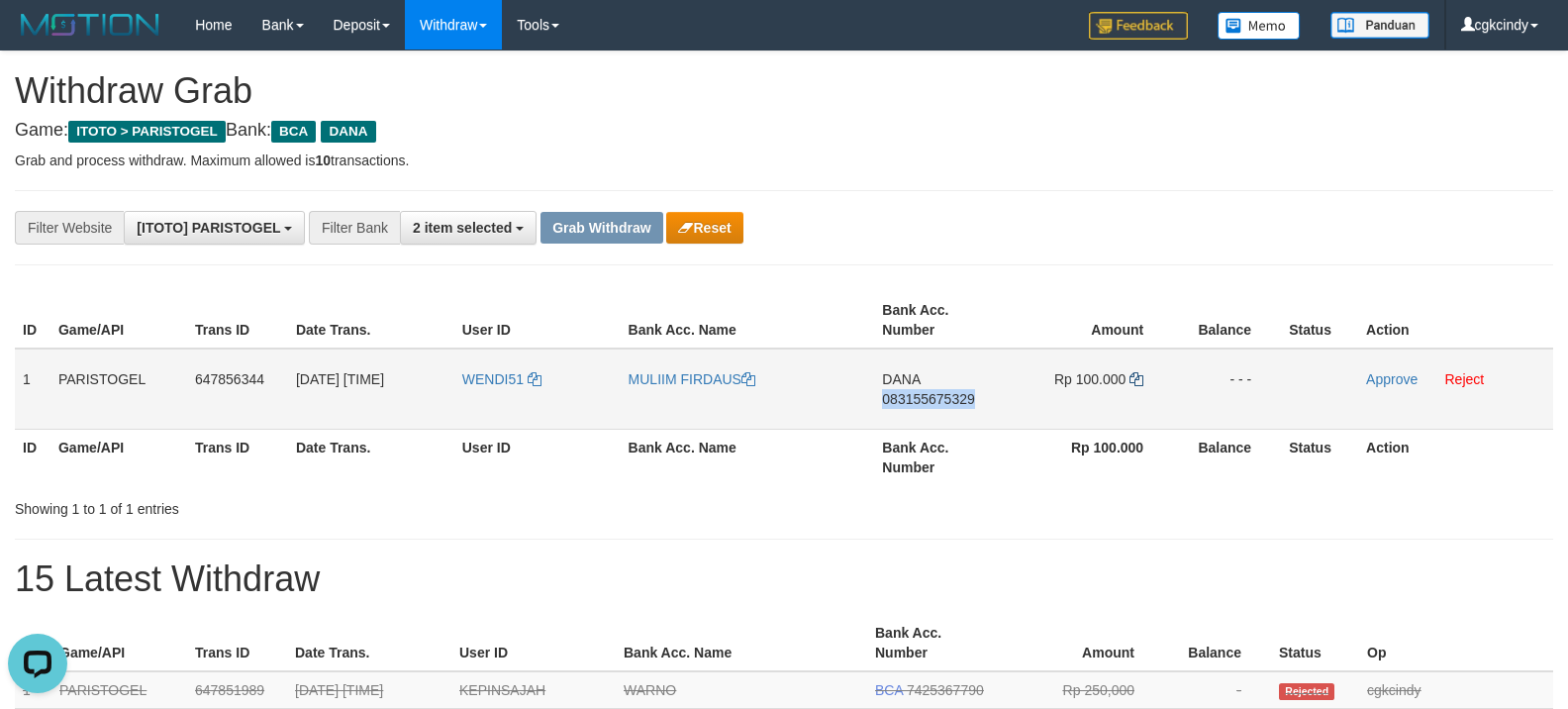 copy on "083155675329" 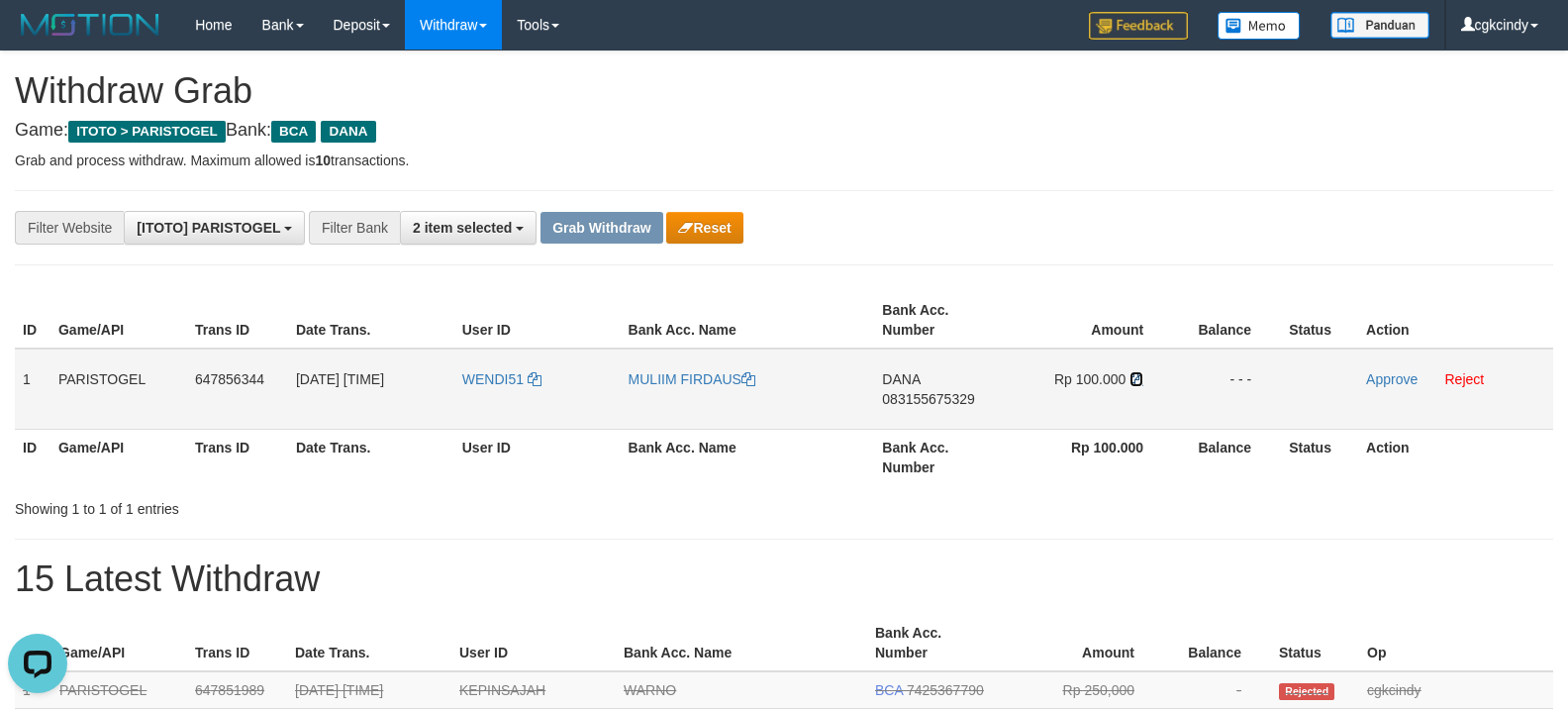 click at bounding box center [1136, 379] 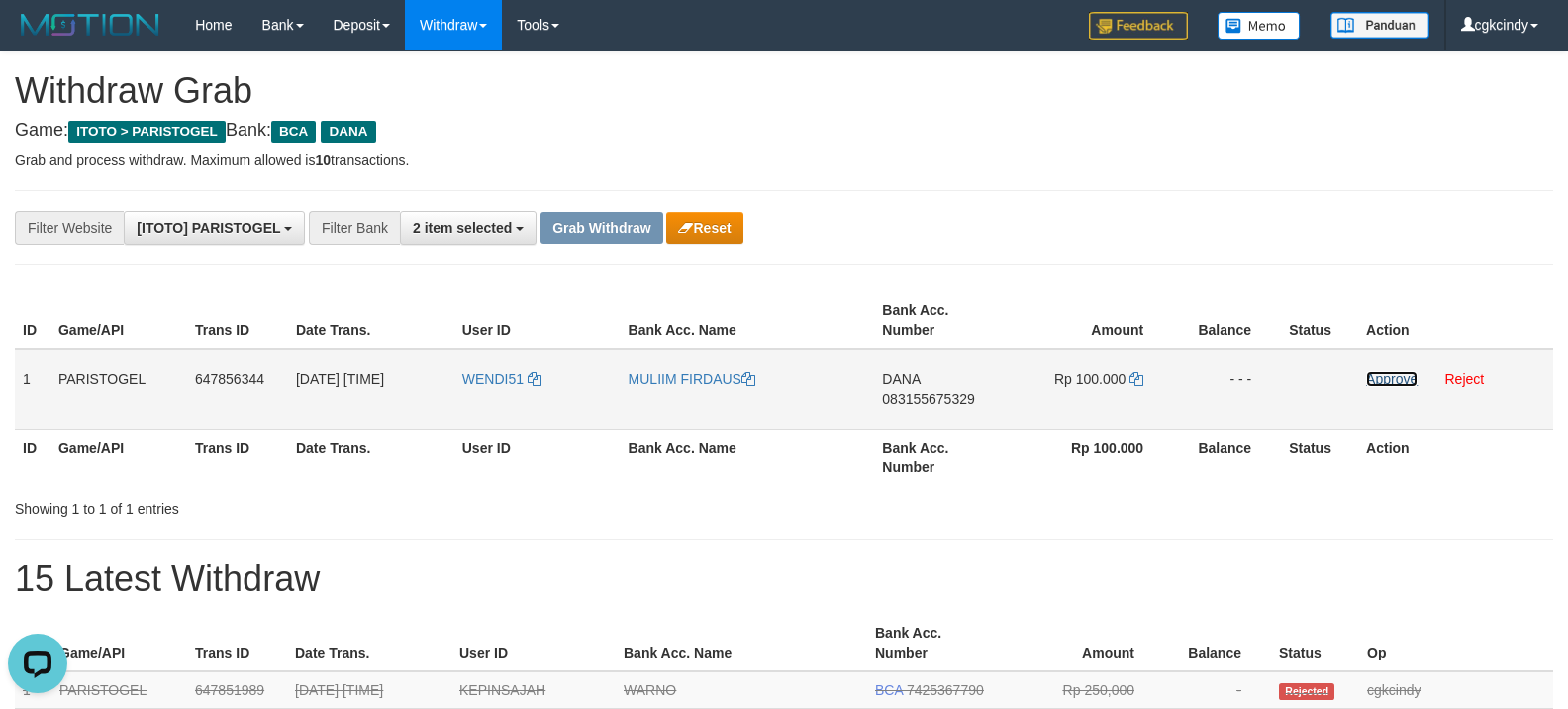 click on "Approve" at bounding box center (1392, 379) 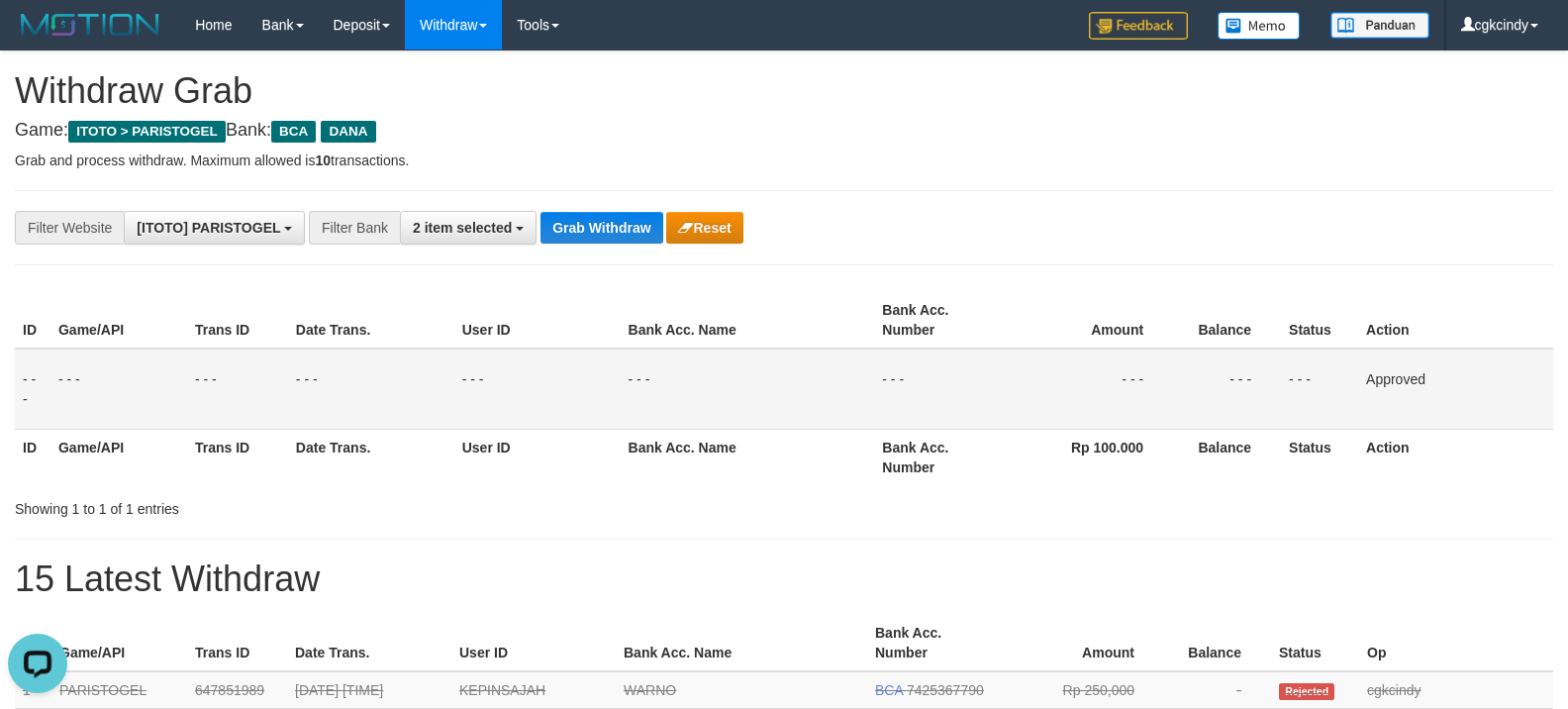 scroll, scrollTop: 528, scrollLeft: 0, axis: vertical 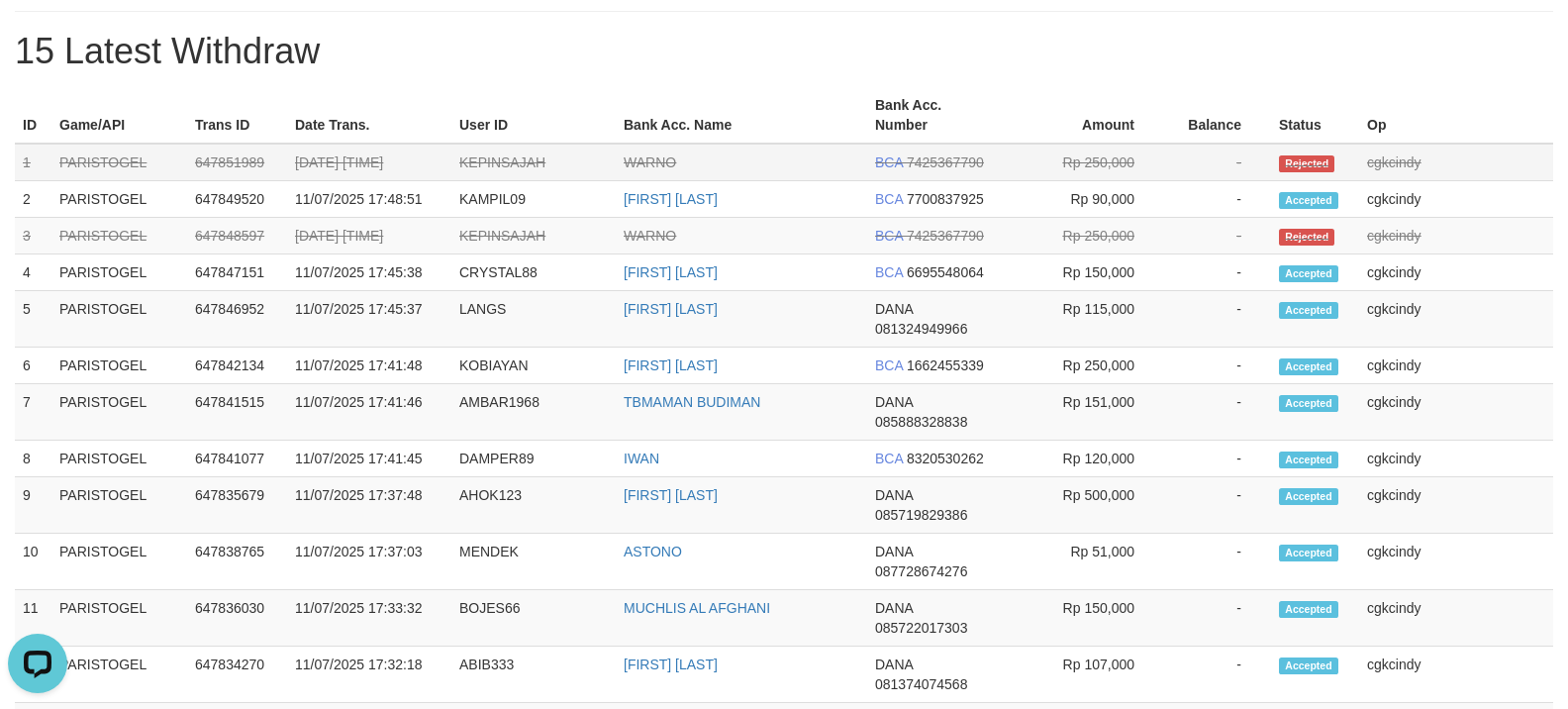 click on "KEPINSAJAH" at bounding box center [534, 162] 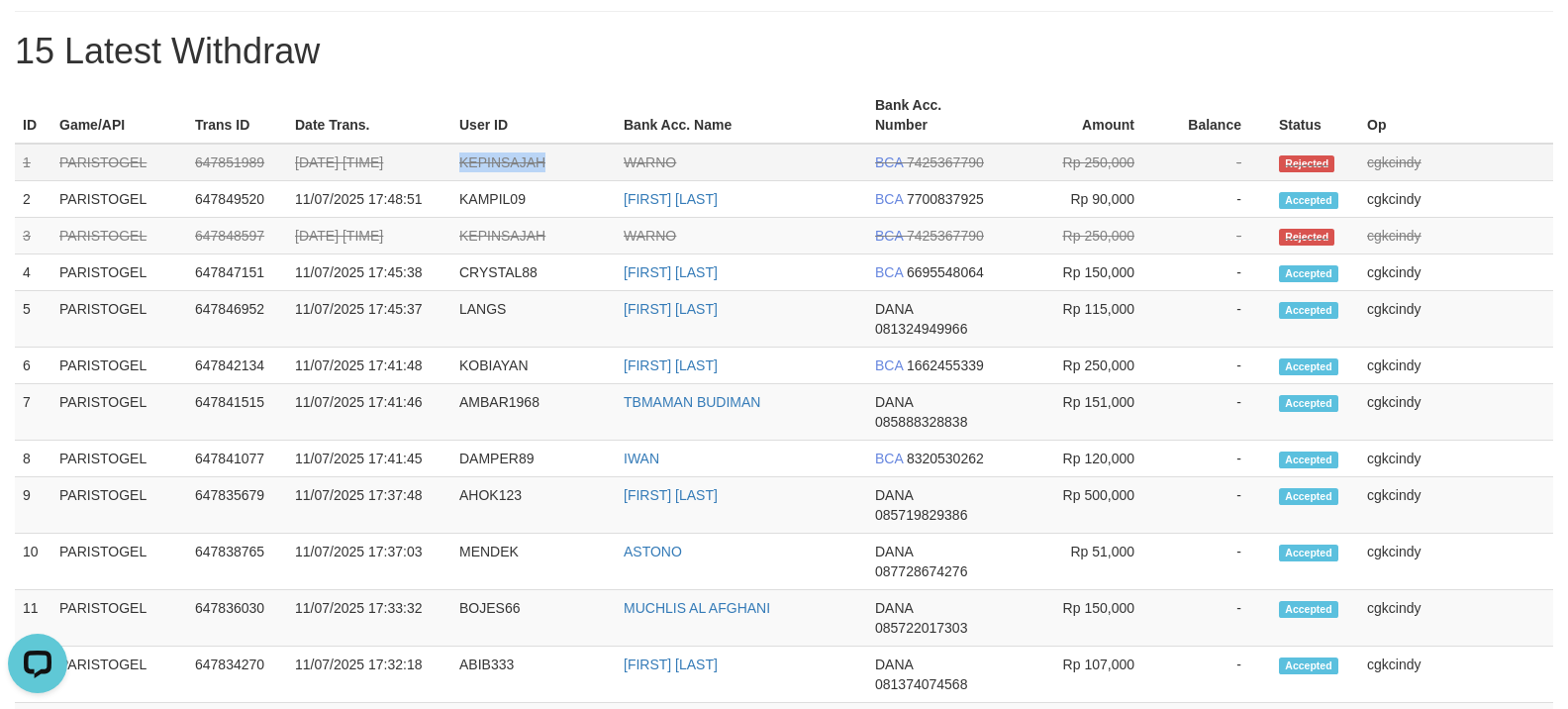 copy on "KEPINSAJAH" 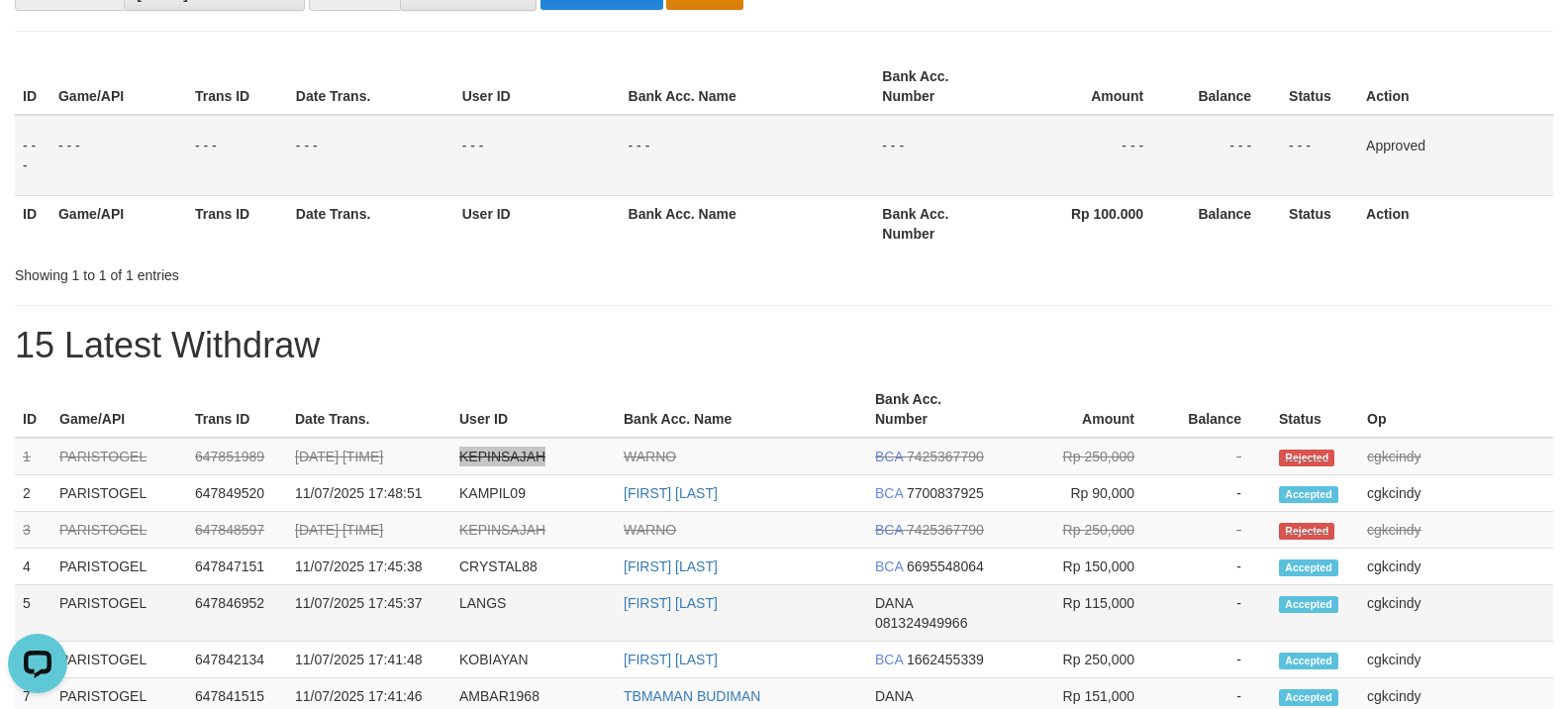 scroll, scrollTop: 0, scrollLeft: 0, axis: both 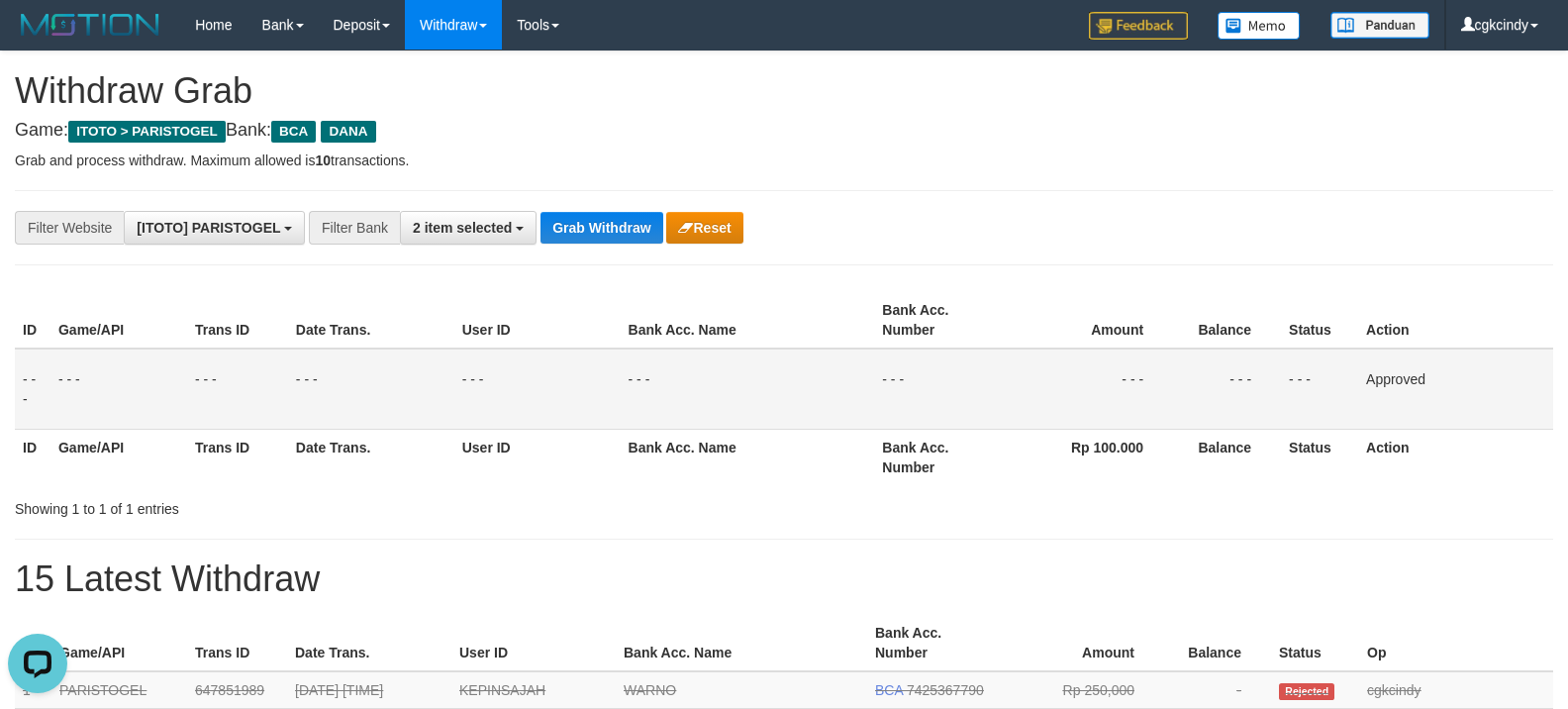 click on "**********" at bounding box center [784, 228] 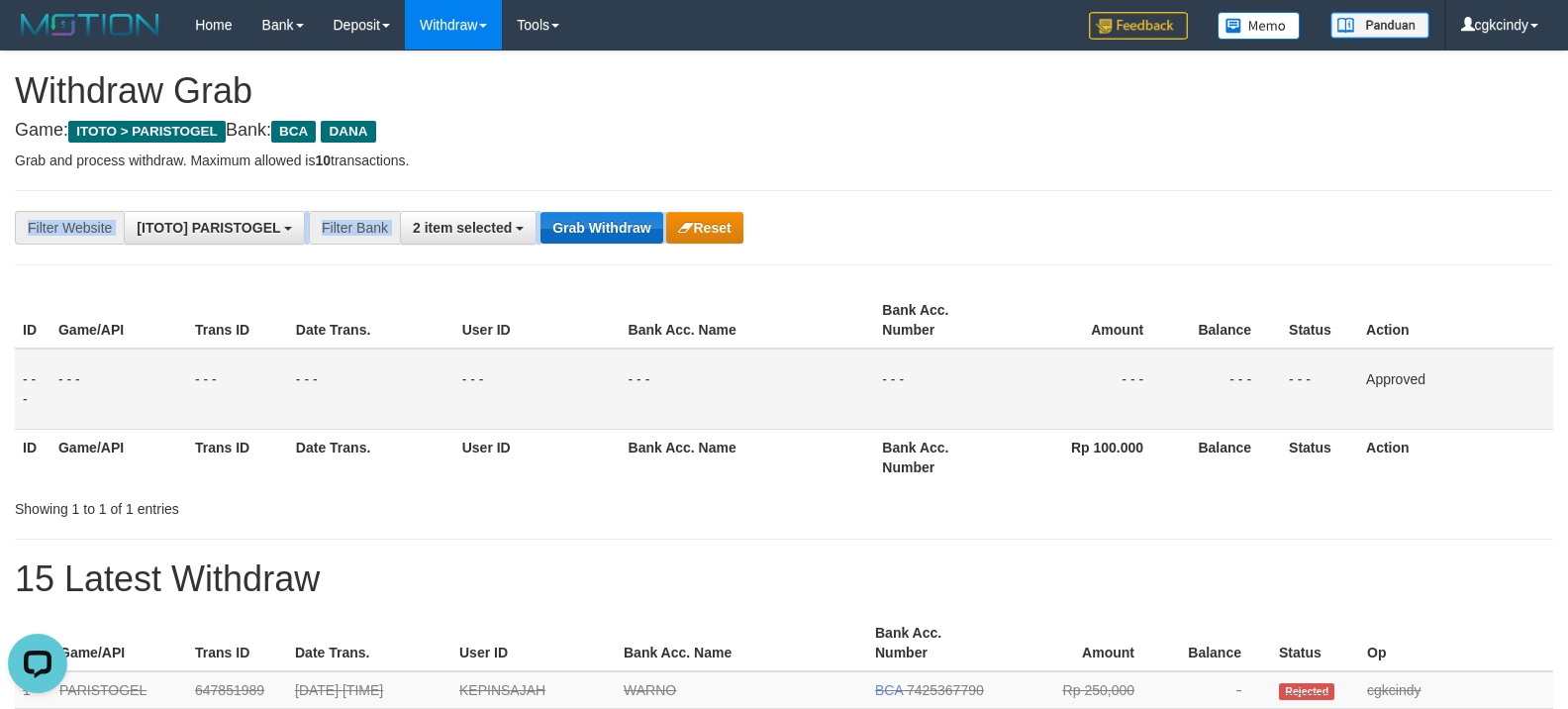 click on "**********" at bounding box center (784, 228) 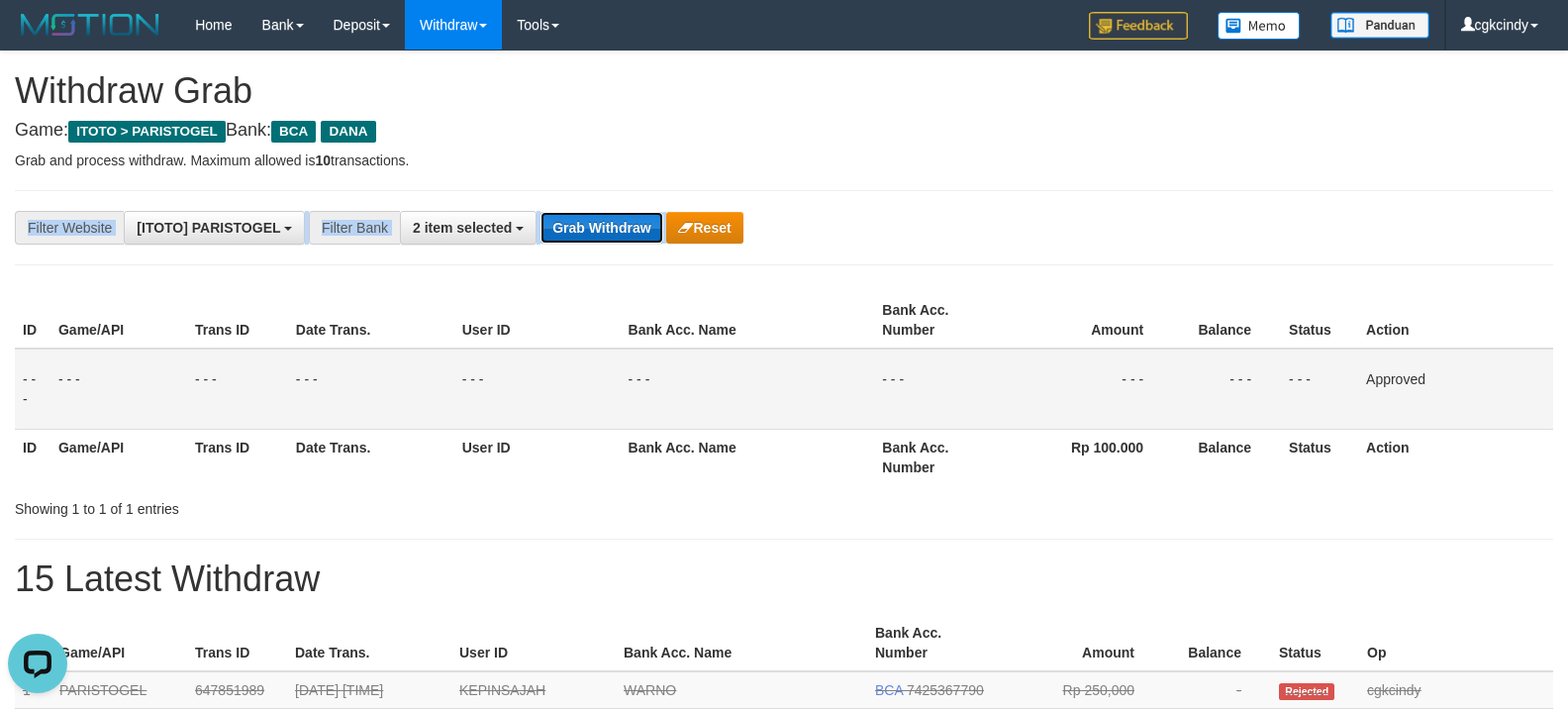 click on "Grab Withdraw" at bounding box center [601, 228] 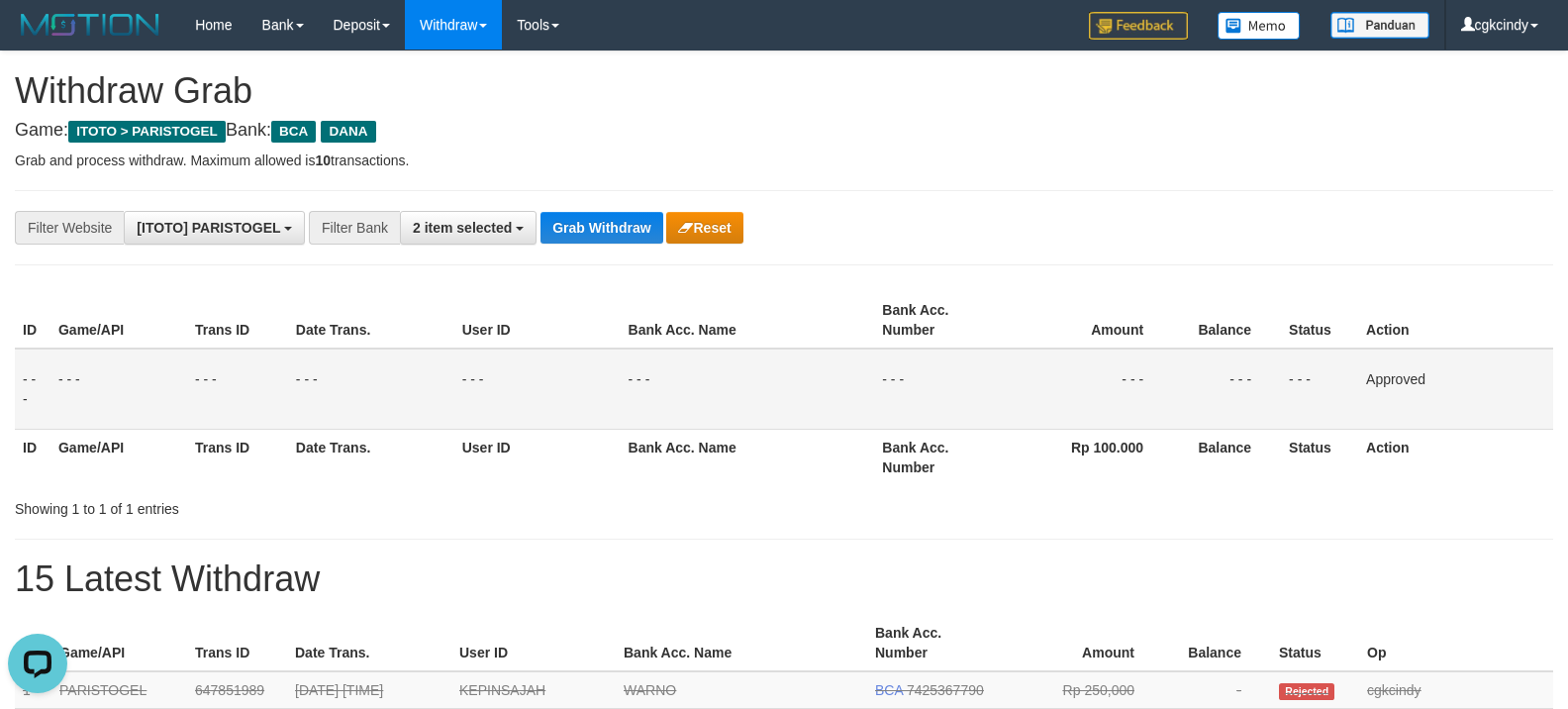 drag, startPoint x: 1055, startPoint y: 222, endPoint x: 1063, endPoint y: 212, distance: 12.806248 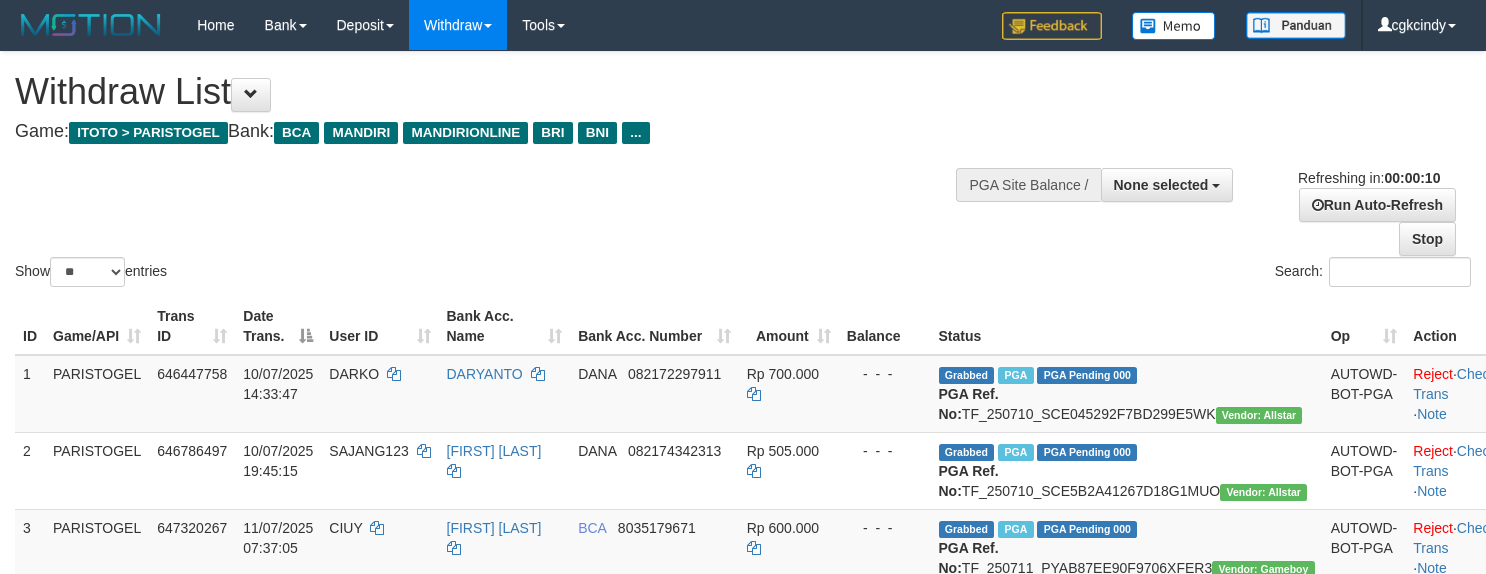 select 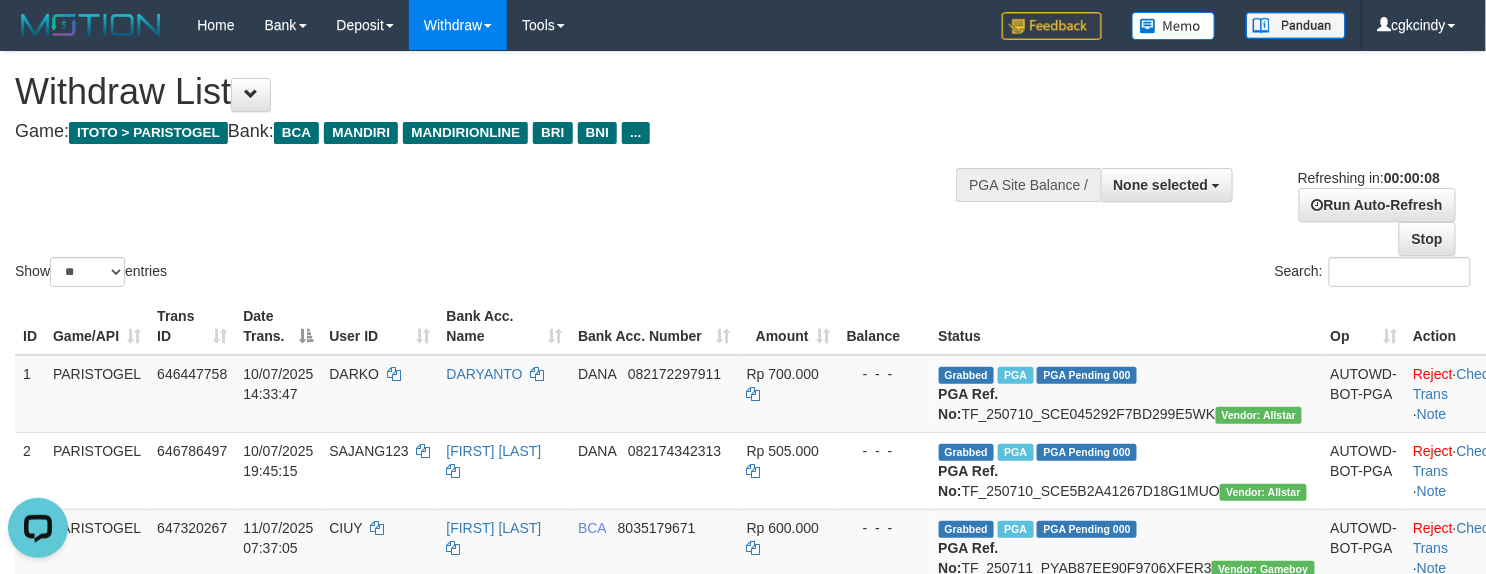 scroll, scrollTop: 0, scrollLeft: 0, axis: both 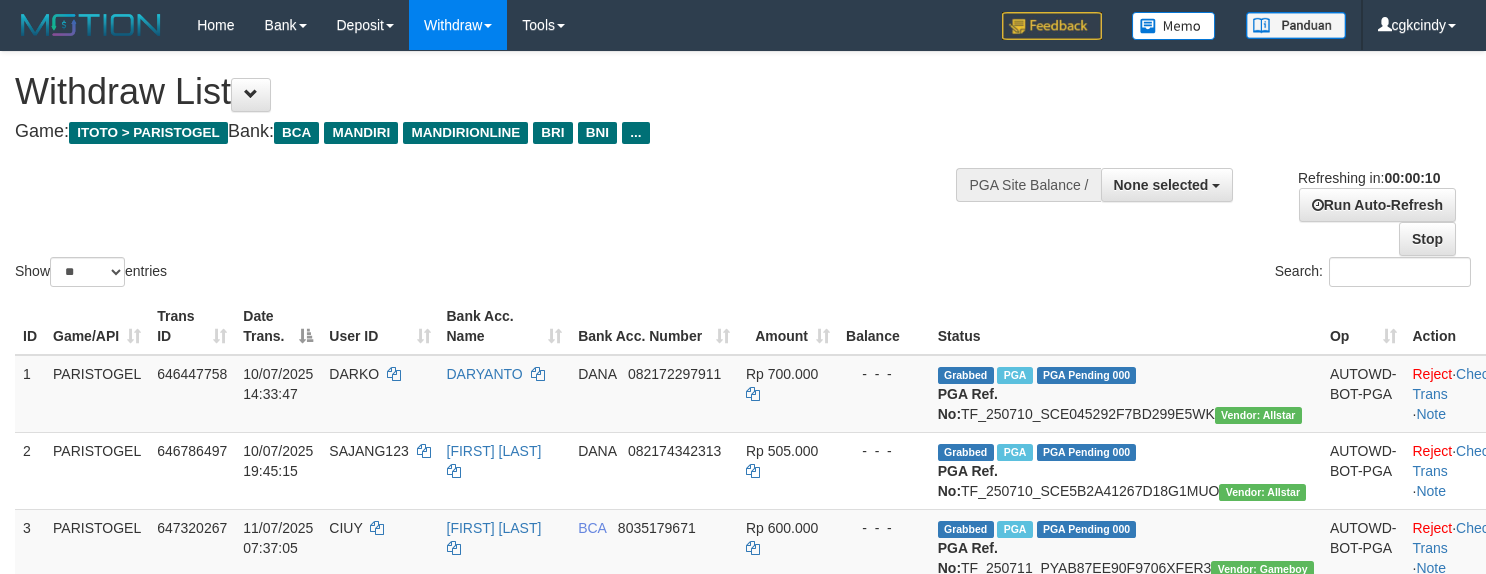 select 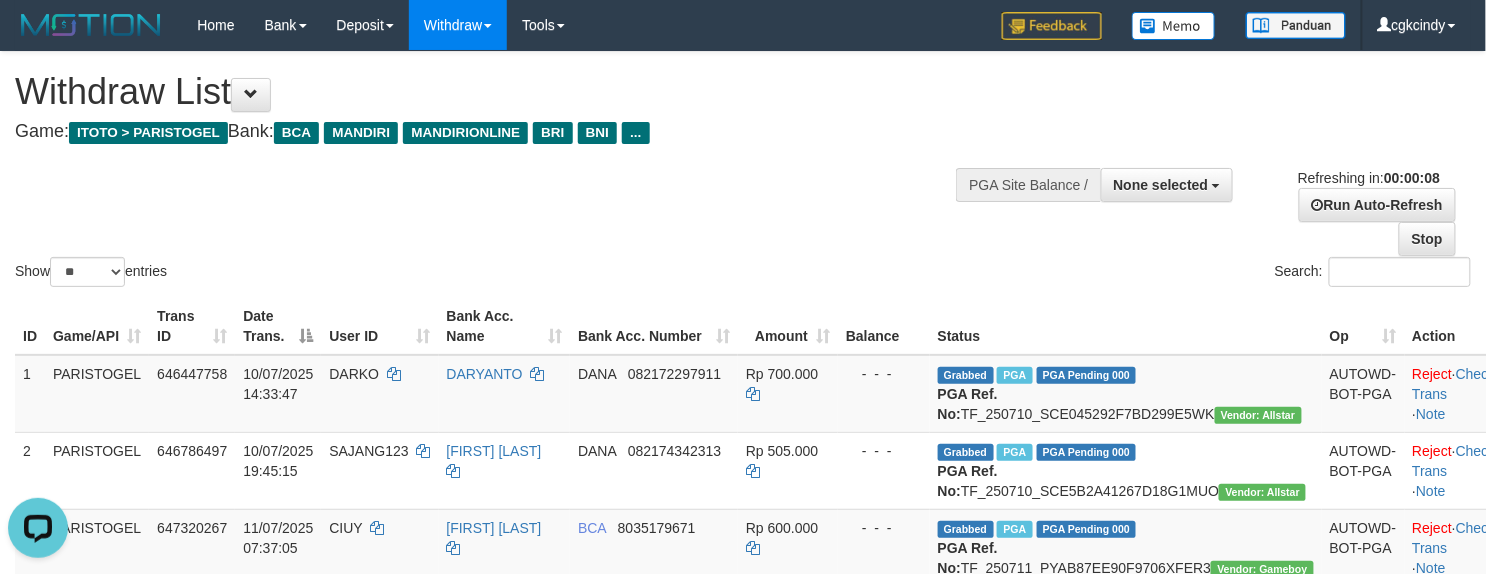 scroll, scrollTop: 0, scrollLeft: 0, axis: both 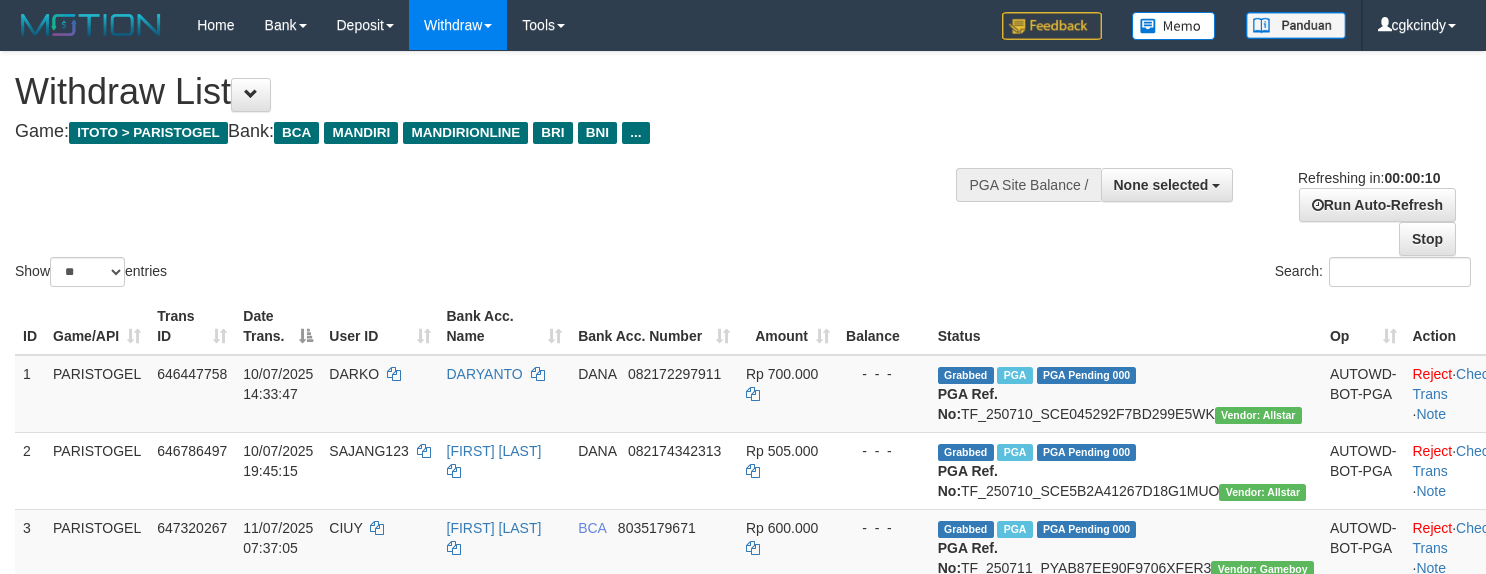 select 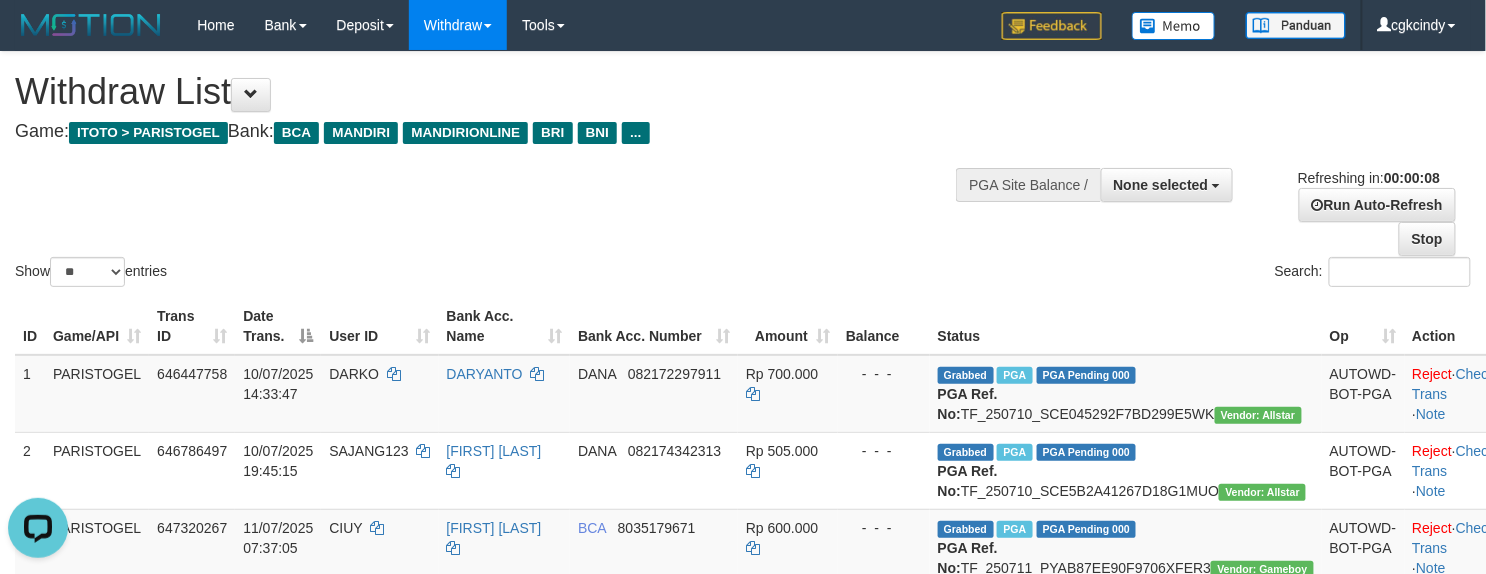scroll, scrollTop: 0, scrollLeft: 0, axis: both 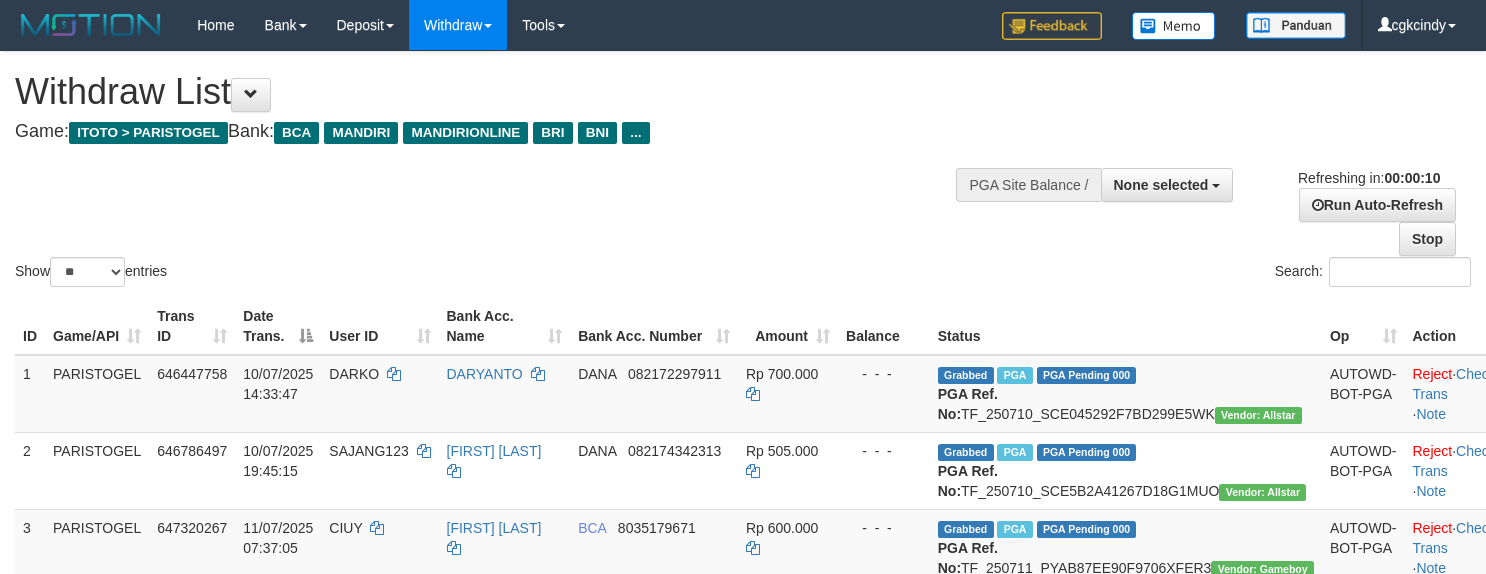 select 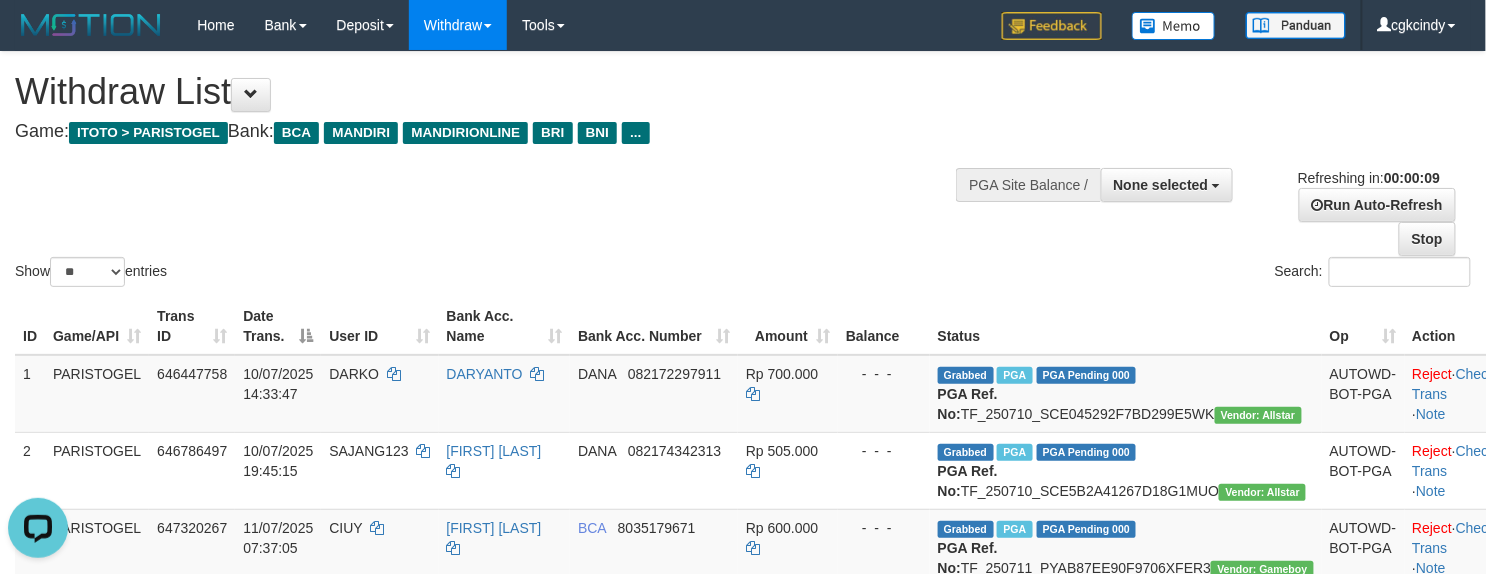 scroll, scrollTop: 0, scrollLeft: 0, axis: both 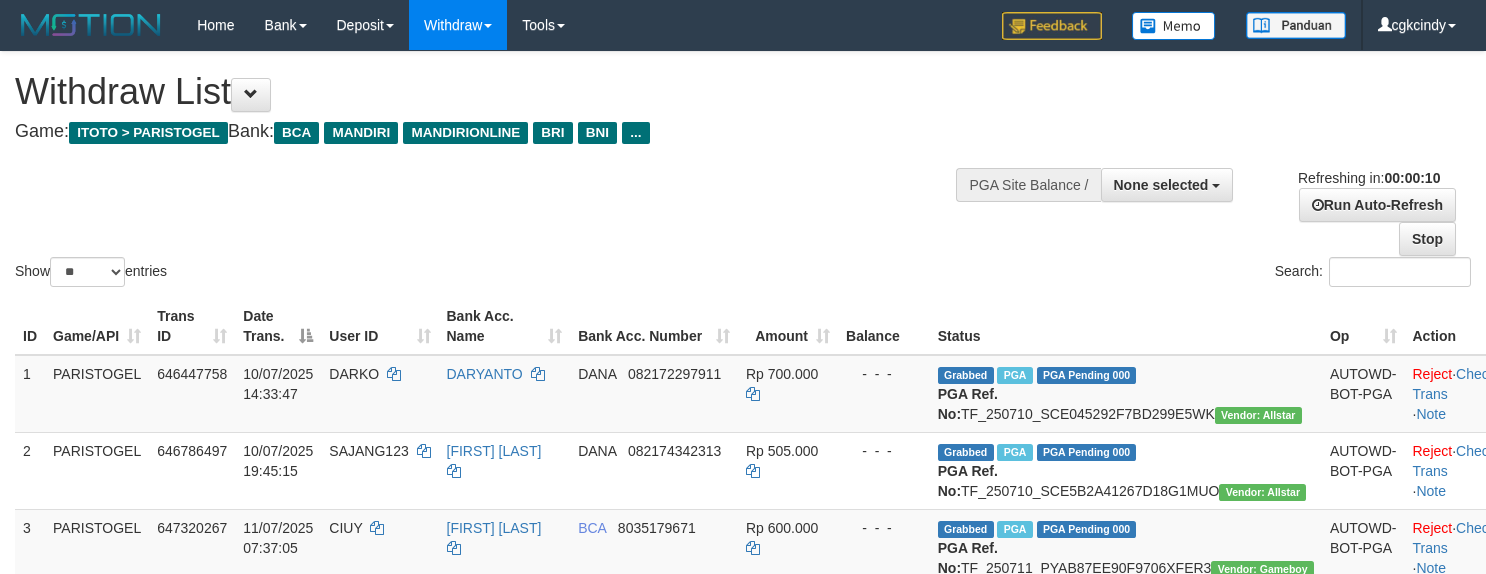 select 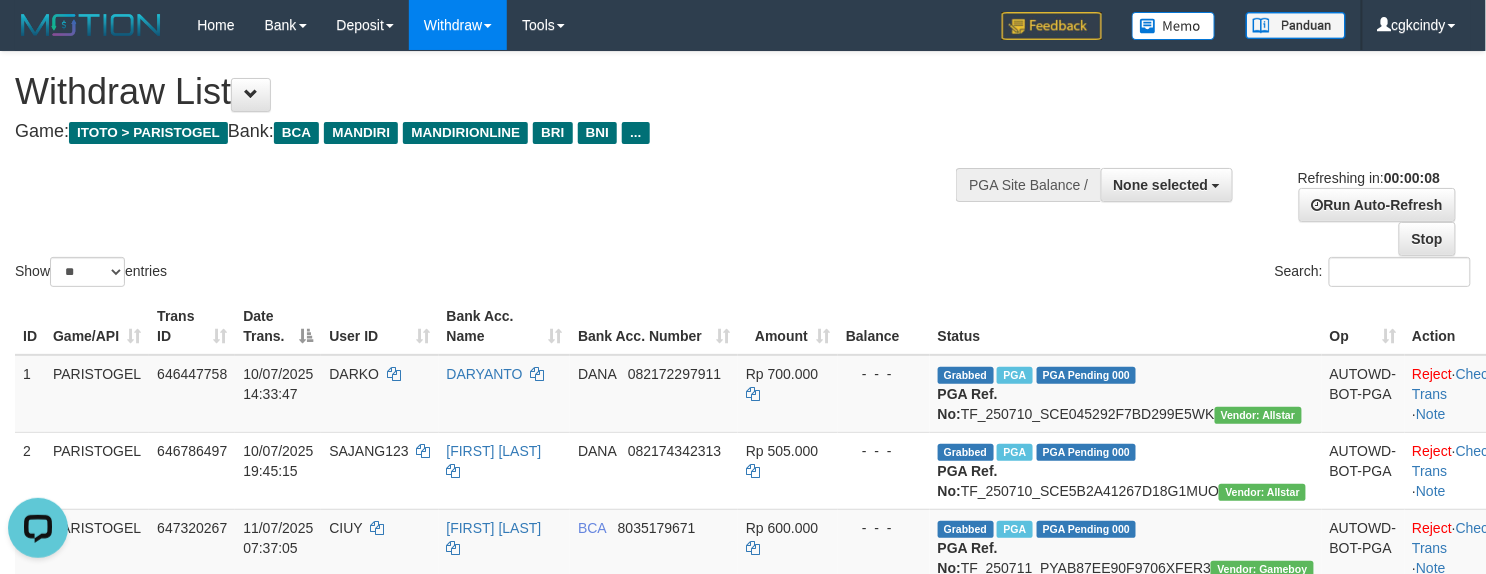 scroll, scrollTop: 0, scrollLeft: 0, axis: both 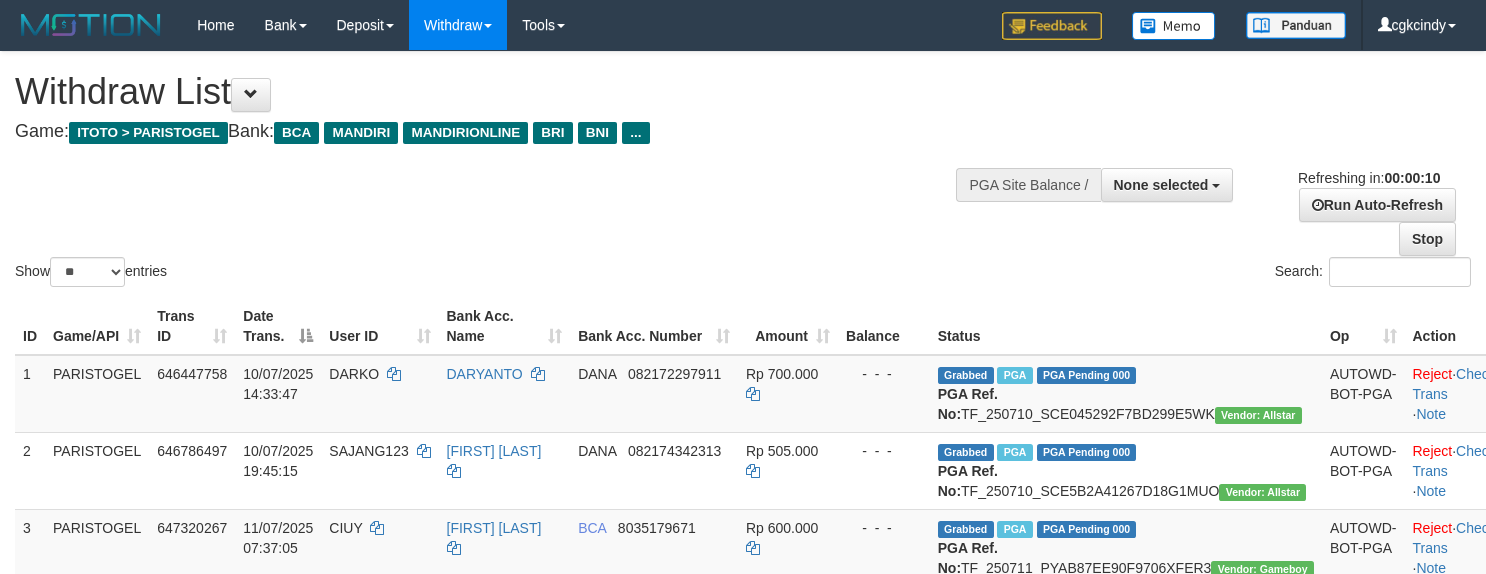 select 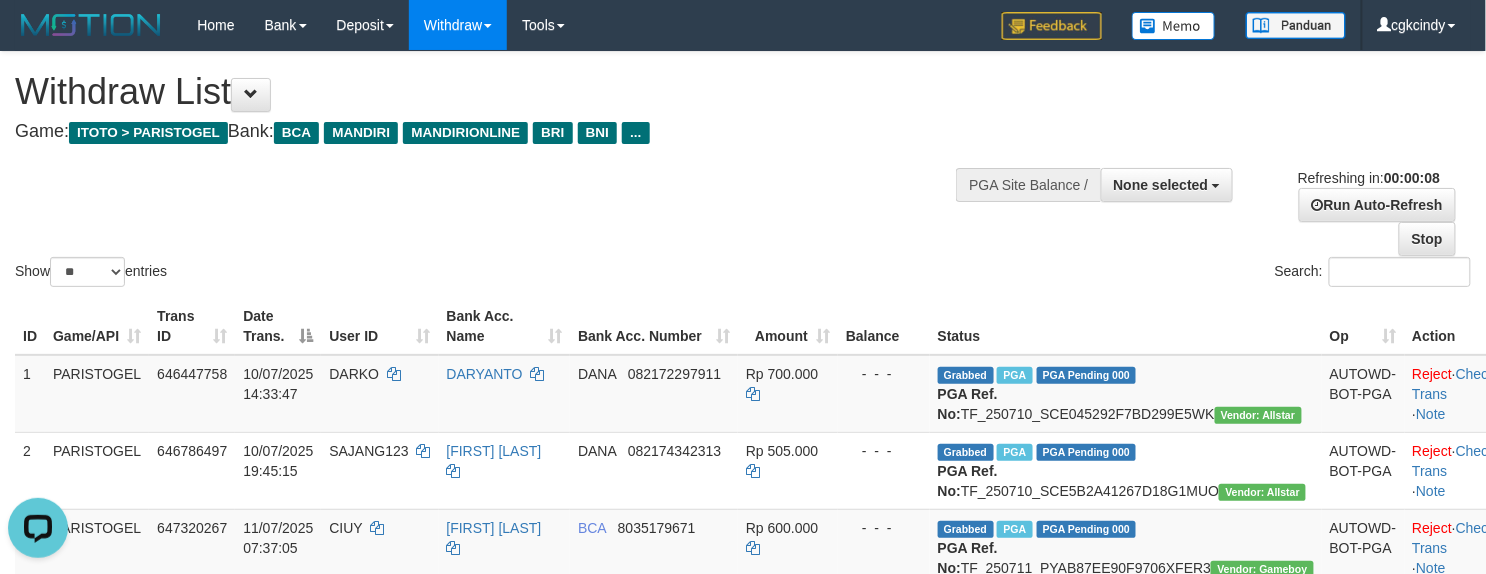 scroll, scrollTop: 0, scrollLeft: 0, axis: both 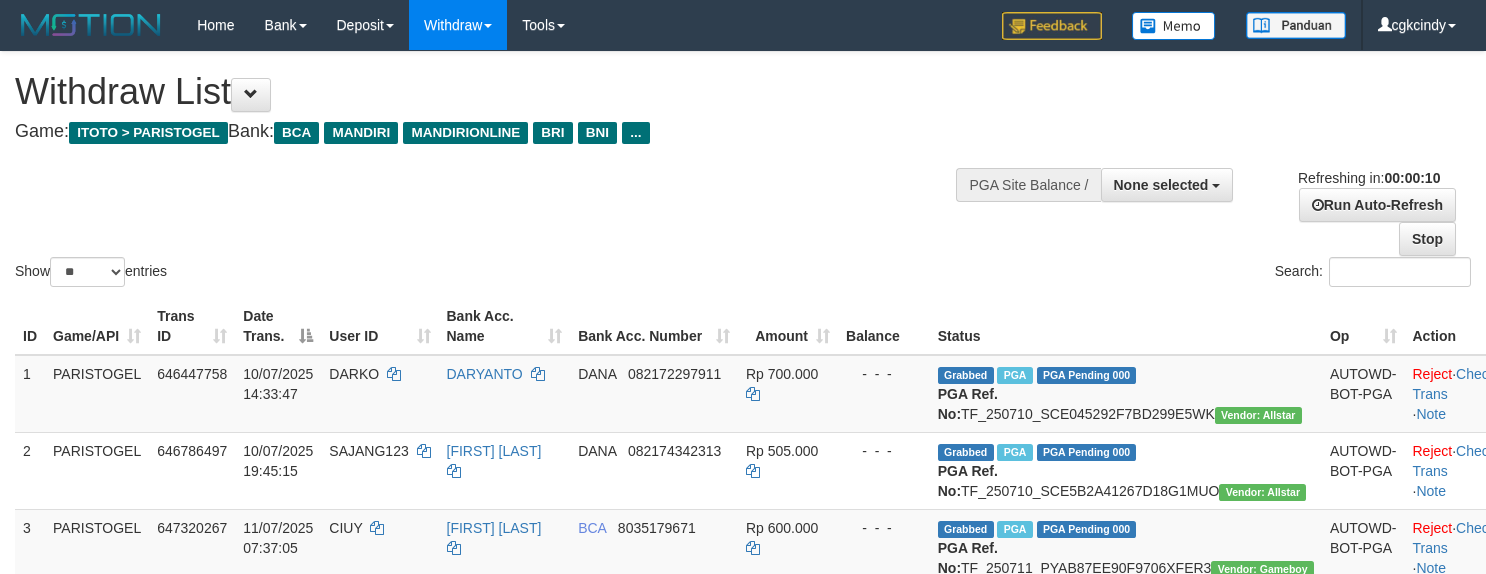 select 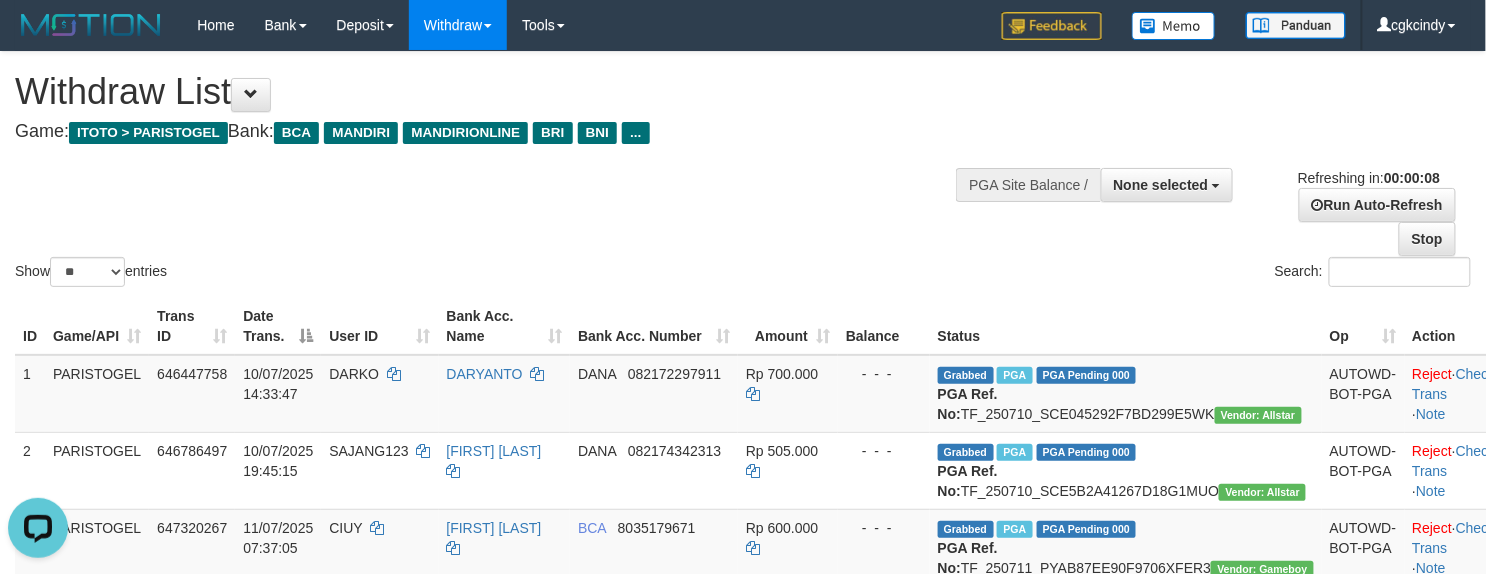 scroll, scrollTop: 0, scrollLeft: 0, axis: both 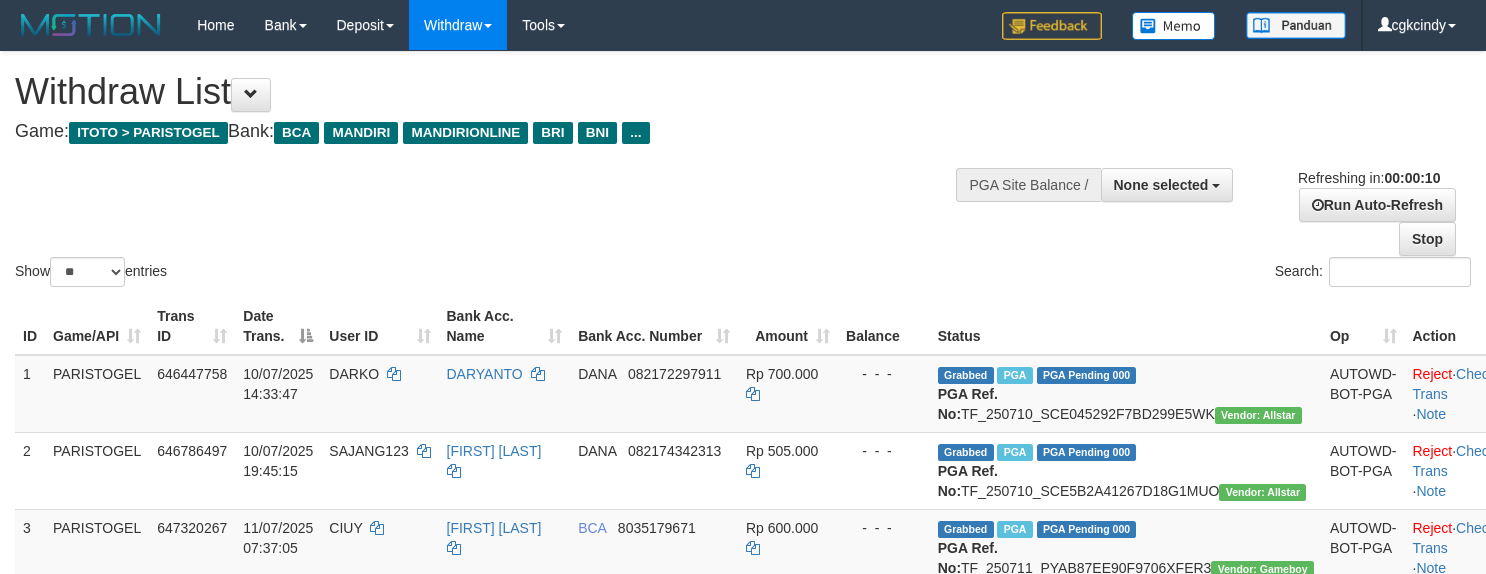 select 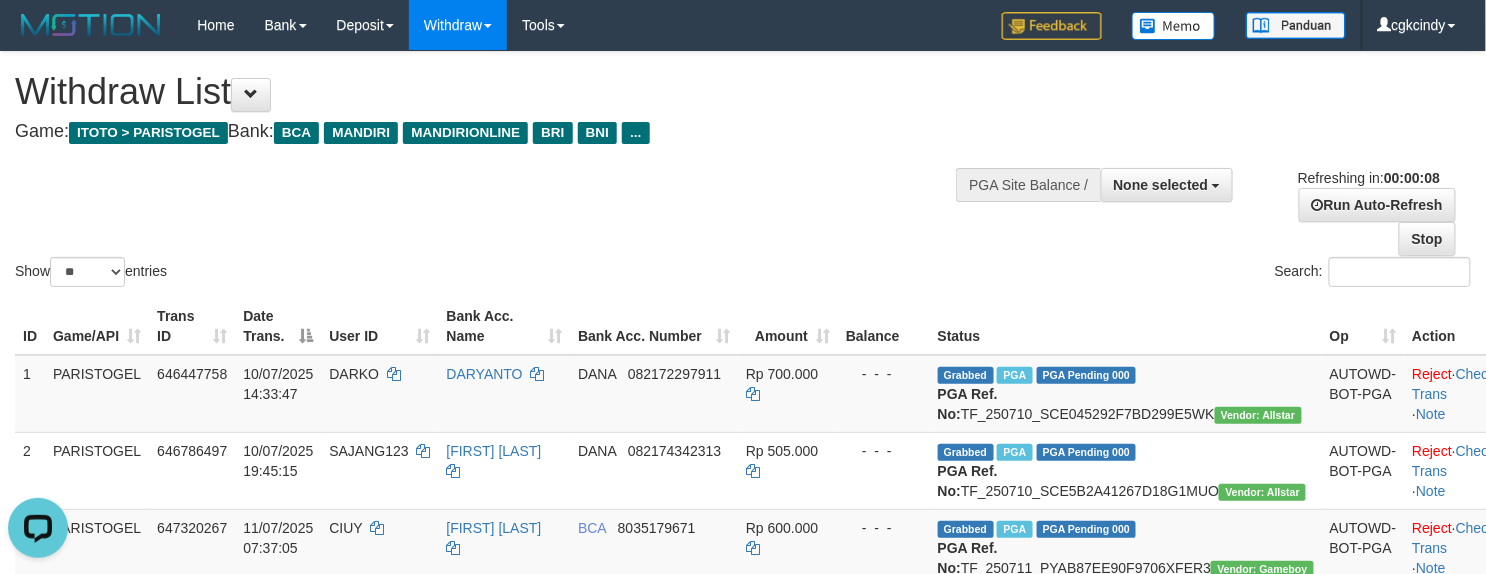 scroll, scrollTop: 0, scrollLeft: 0, axis: both 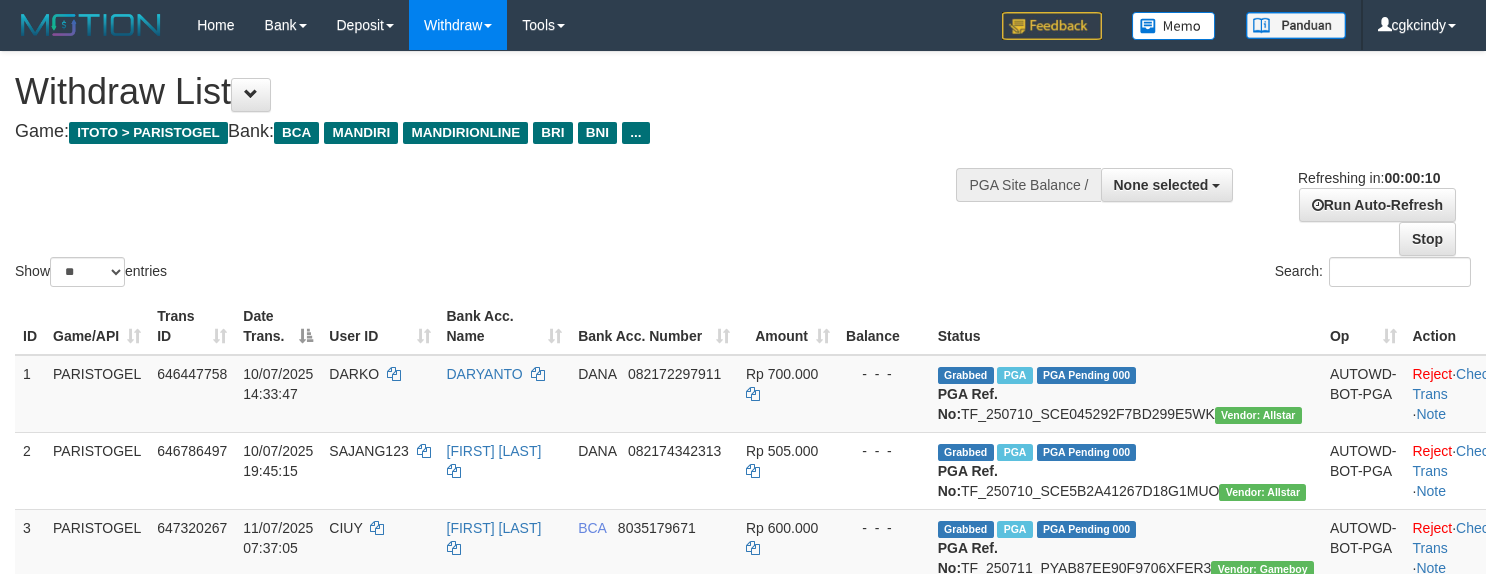 select 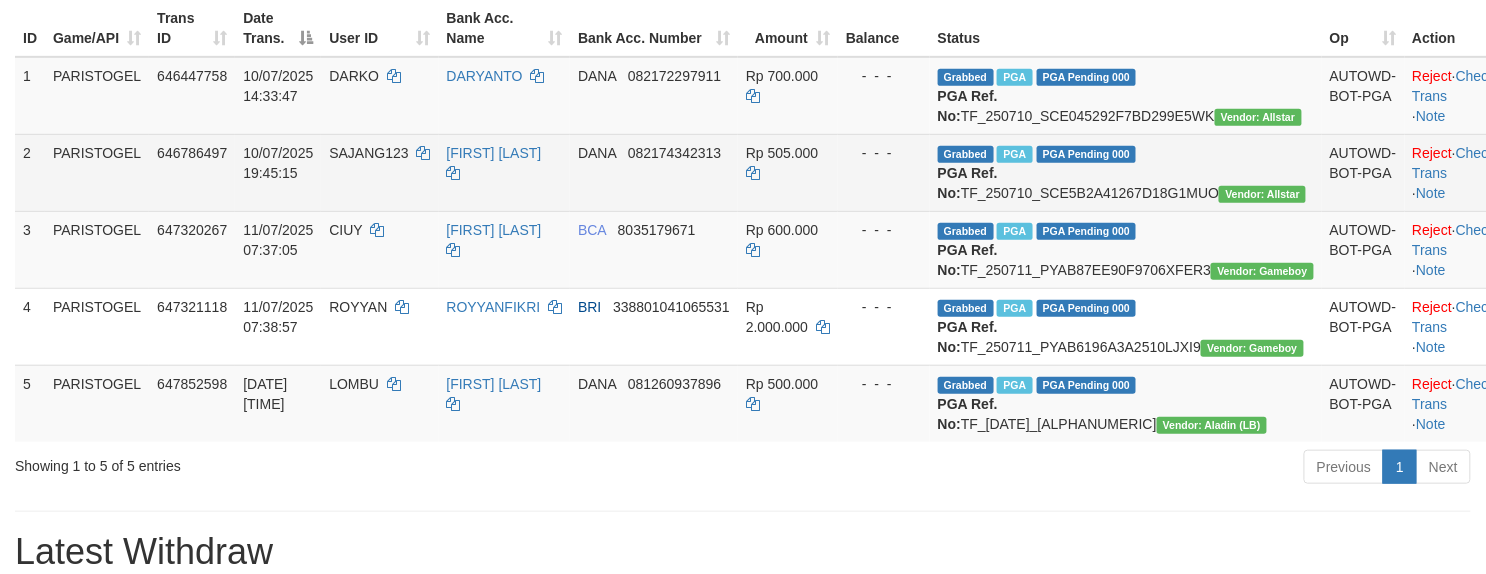 scroll, scrollTop: 481, scrollLeft: 0, axis: vertical 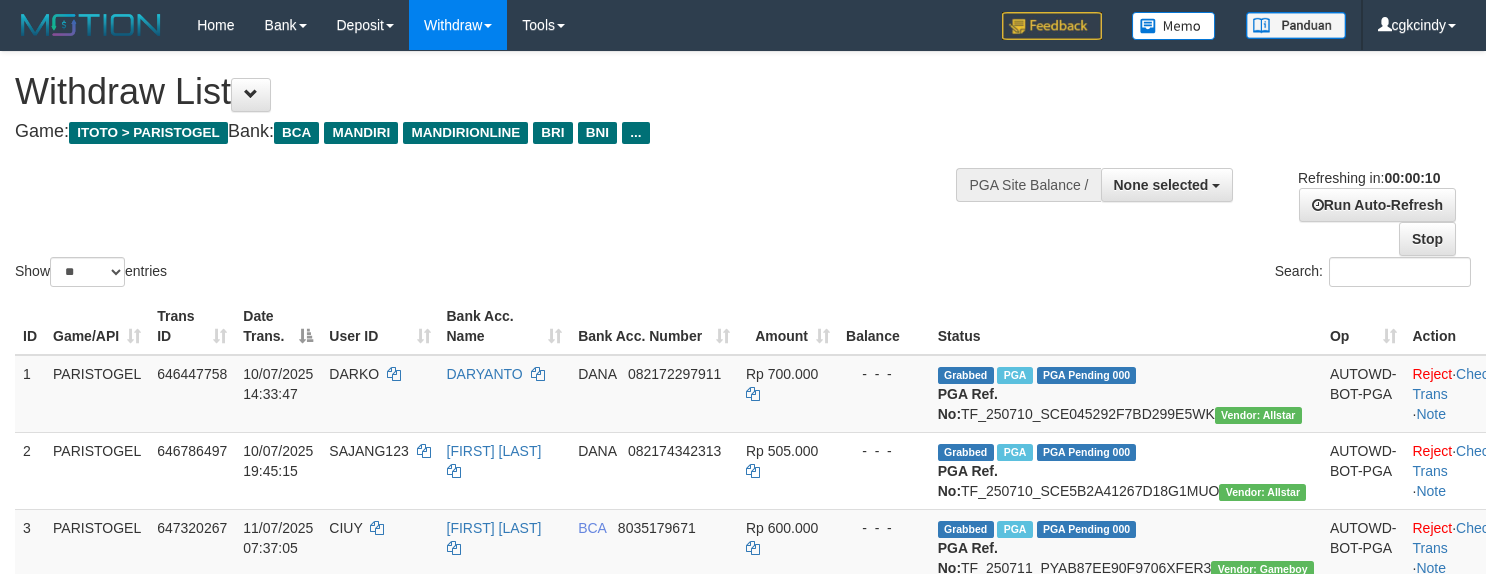 select 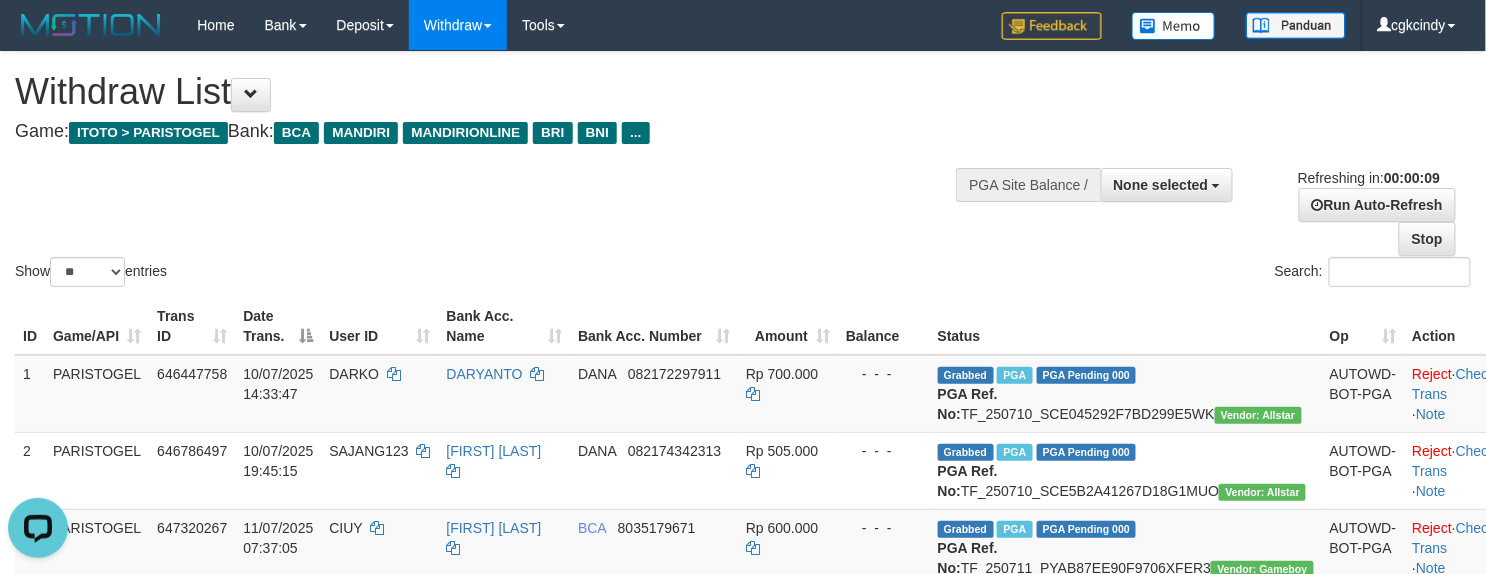scroll, scrollTop: 0, scrollLeft: 0, axis: both 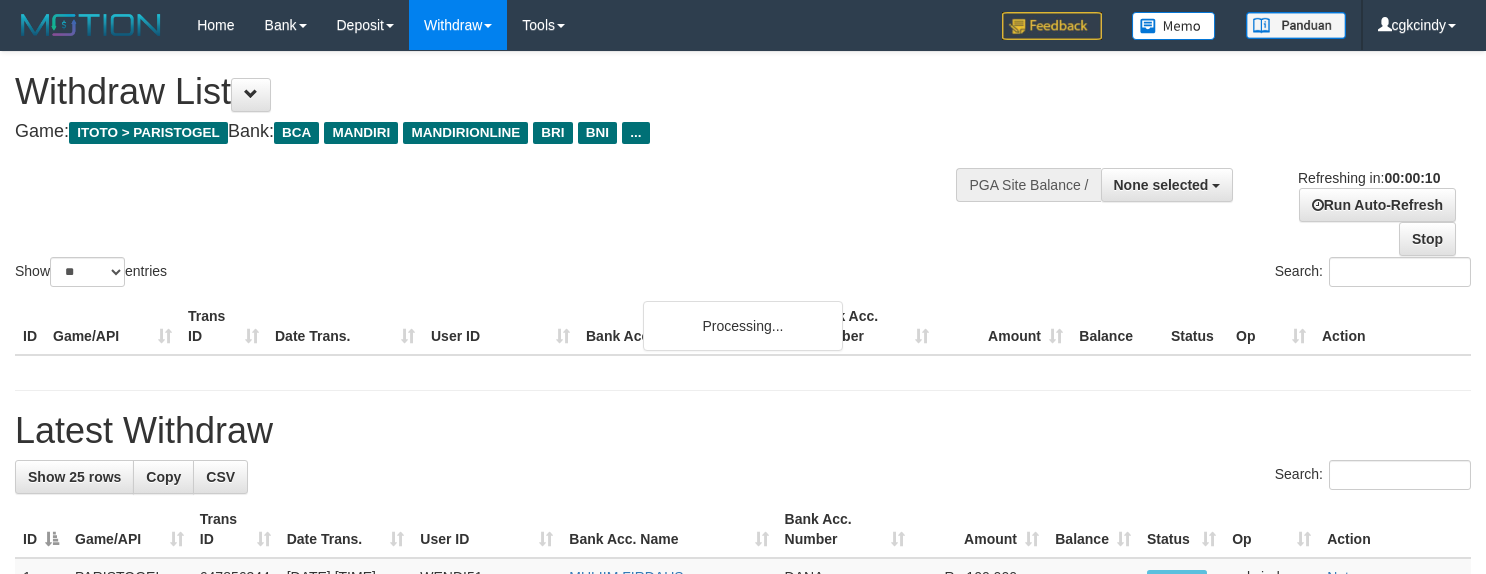 select 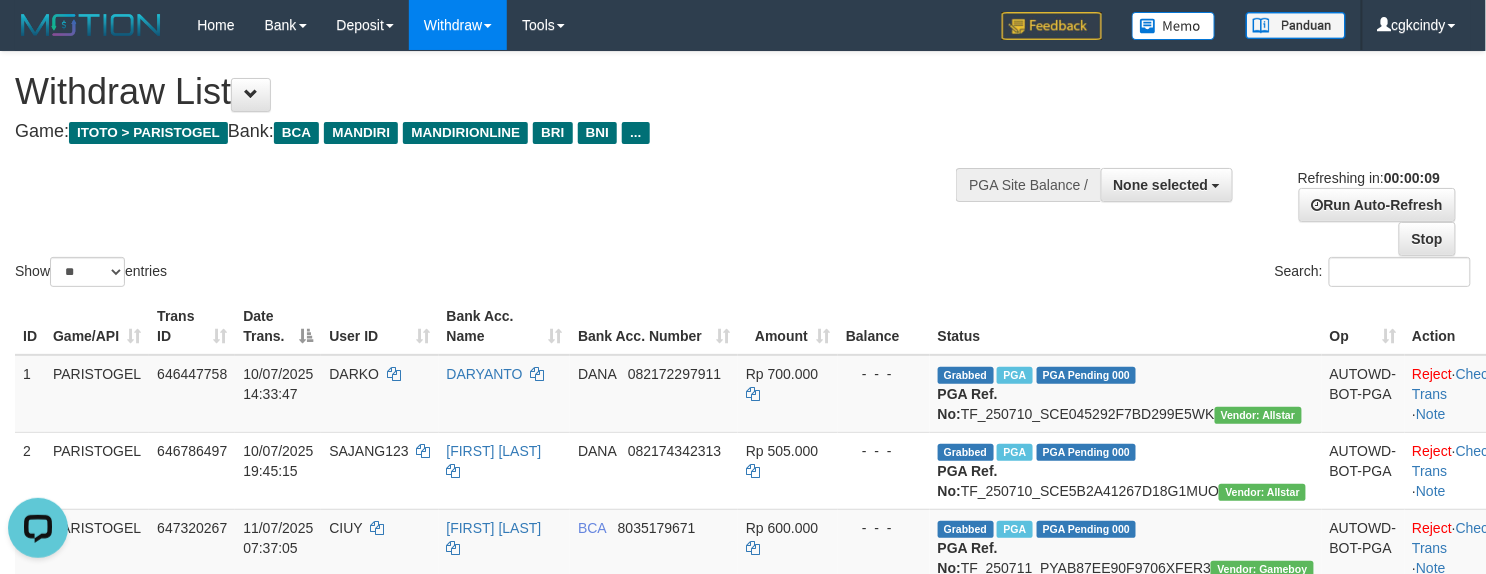 scroll, scrollTop: 0, scrollLeft: 0, axis: both 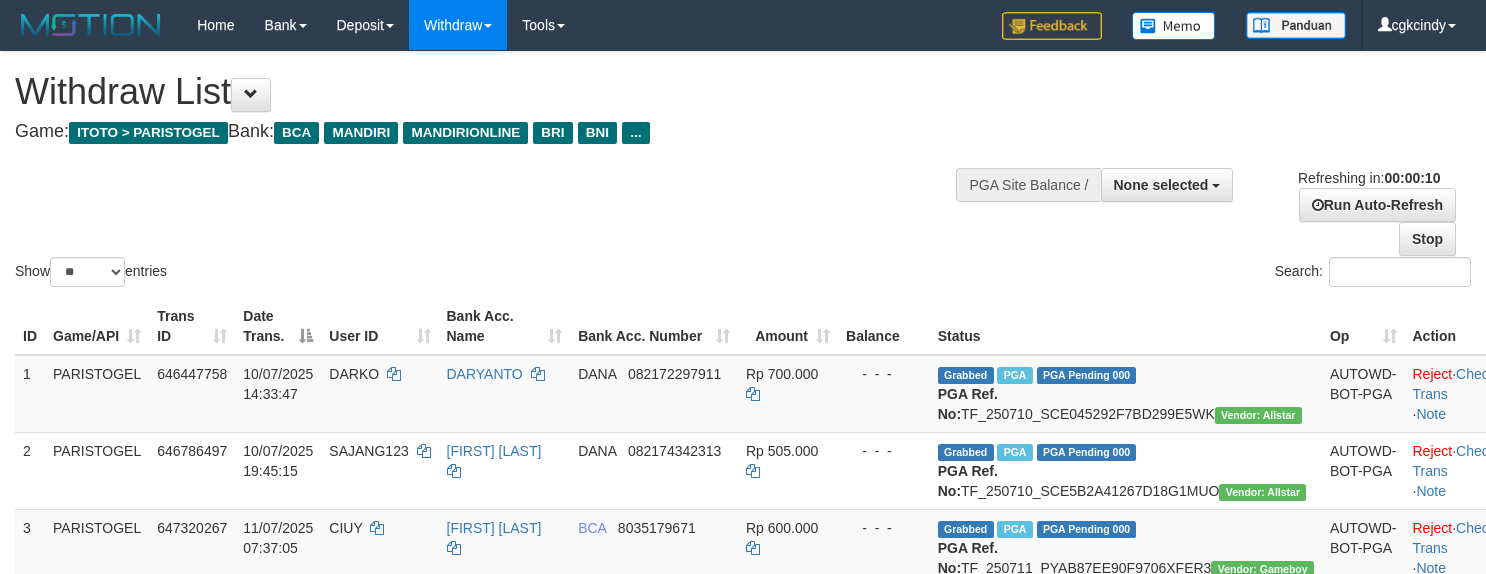 select 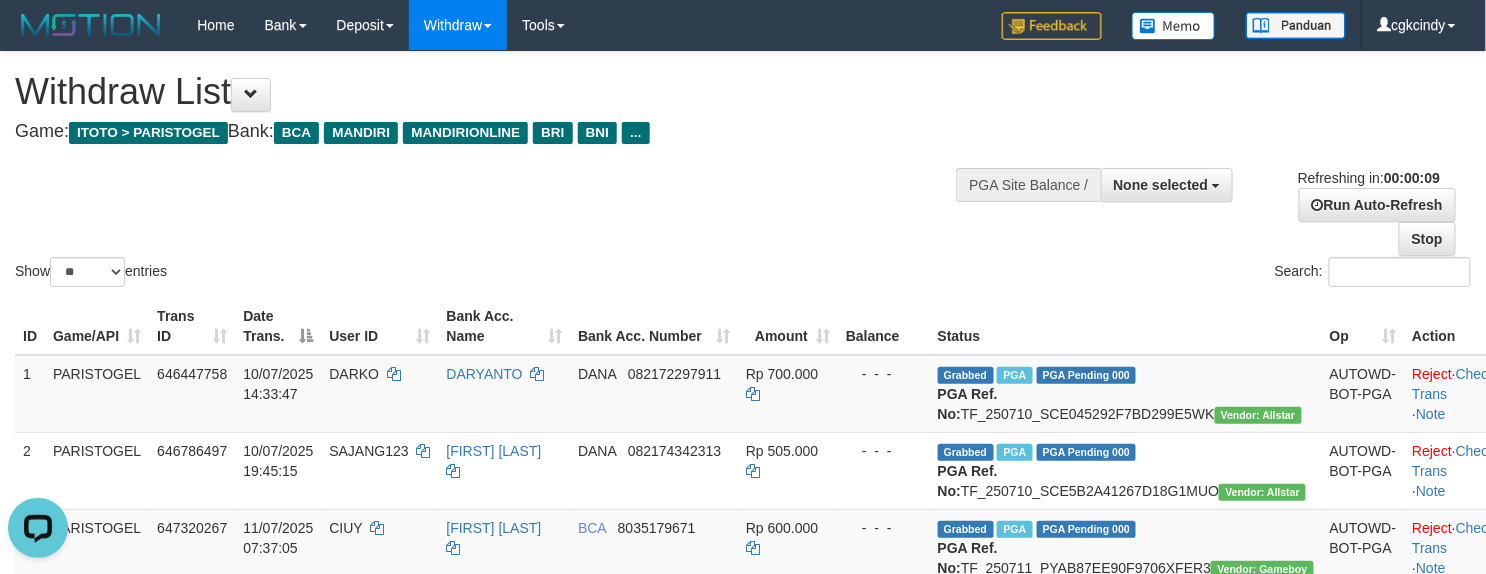 scroll, scrollTop: 0, scrollLeft: 0, axis: both 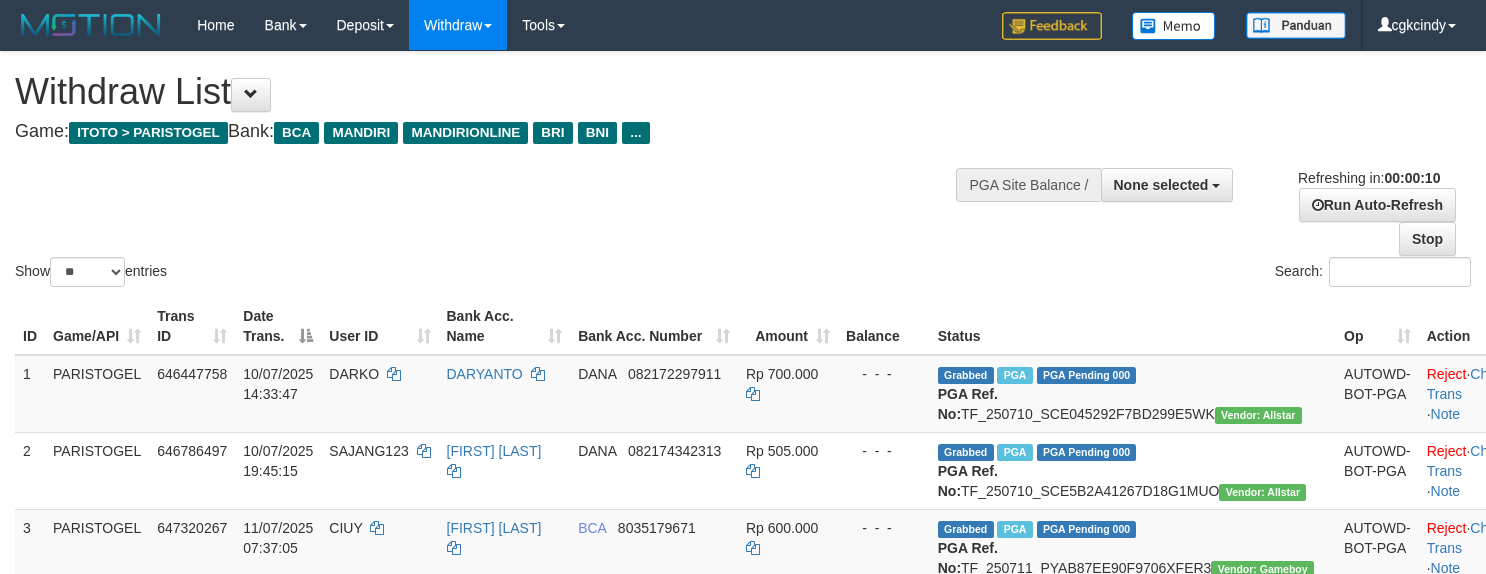 select 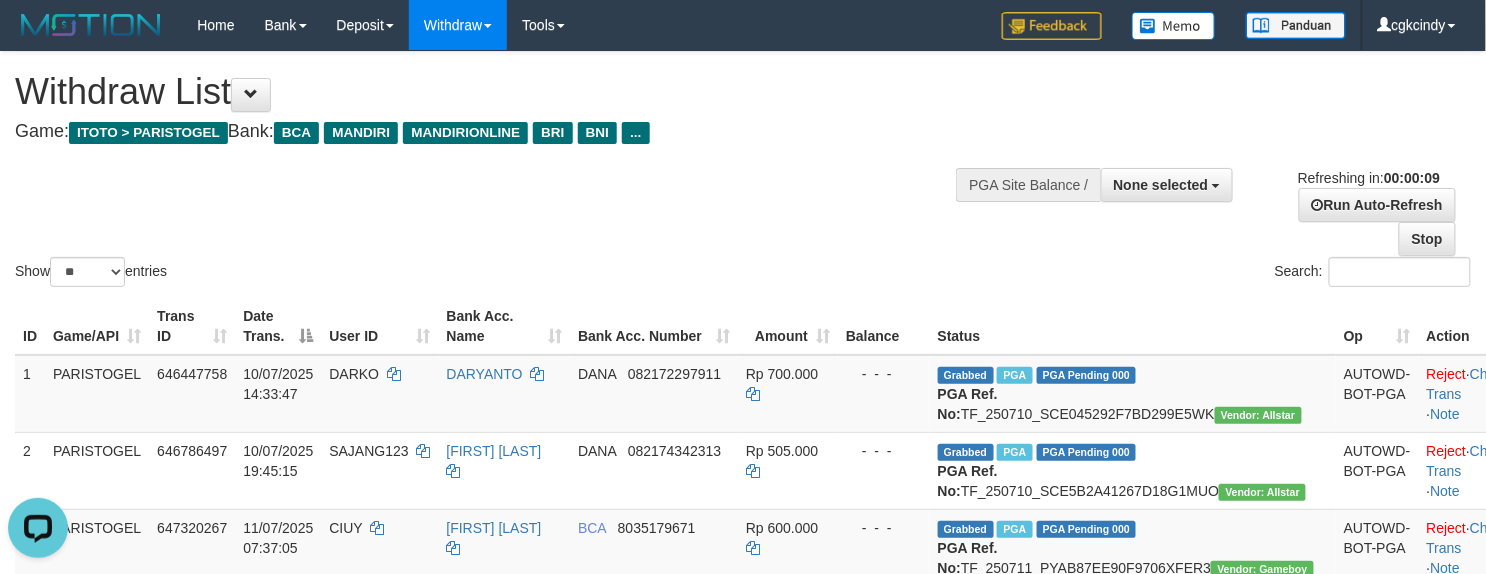 scroll, scrollTop: 0, scrollLeft: 0, axis: both 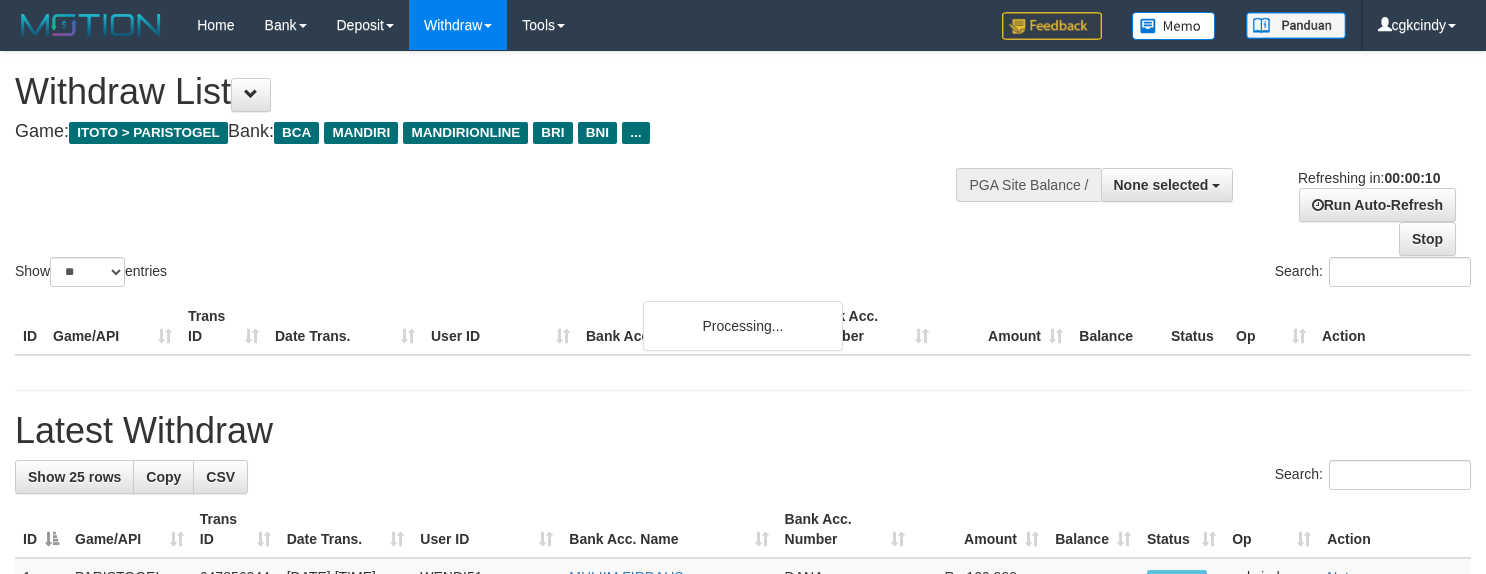 select 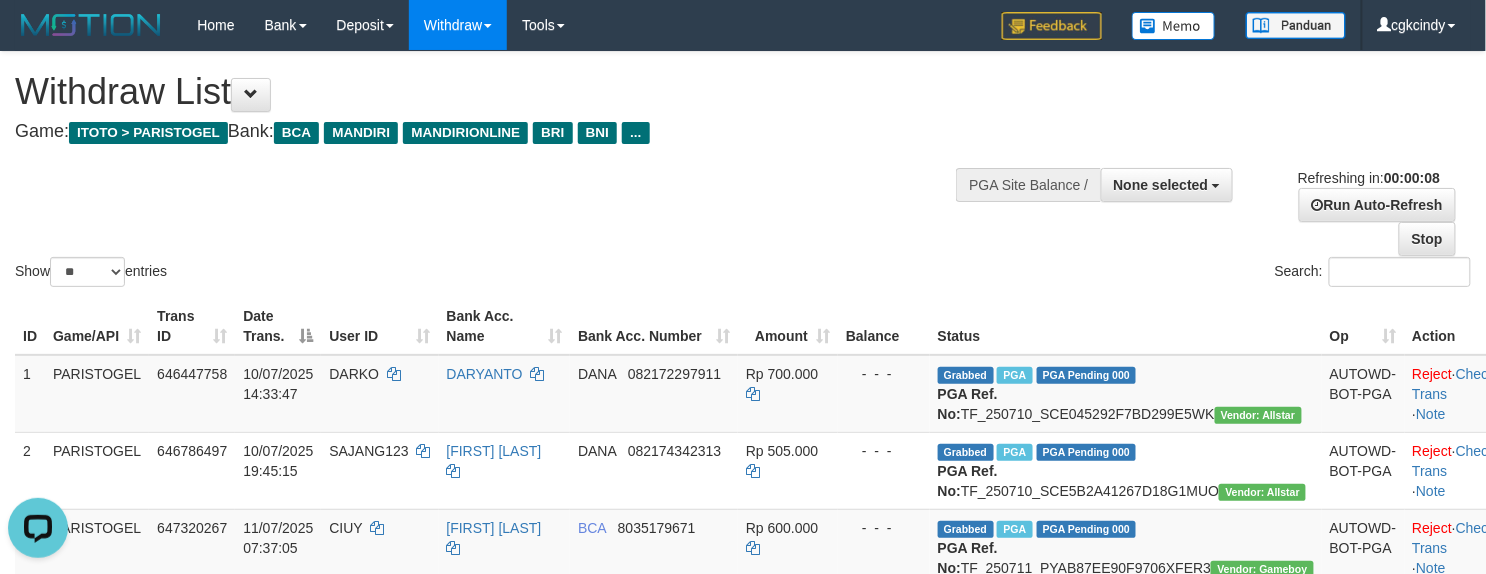 scroll, scrollTop: 0, scrollLeft: 0, axis: both 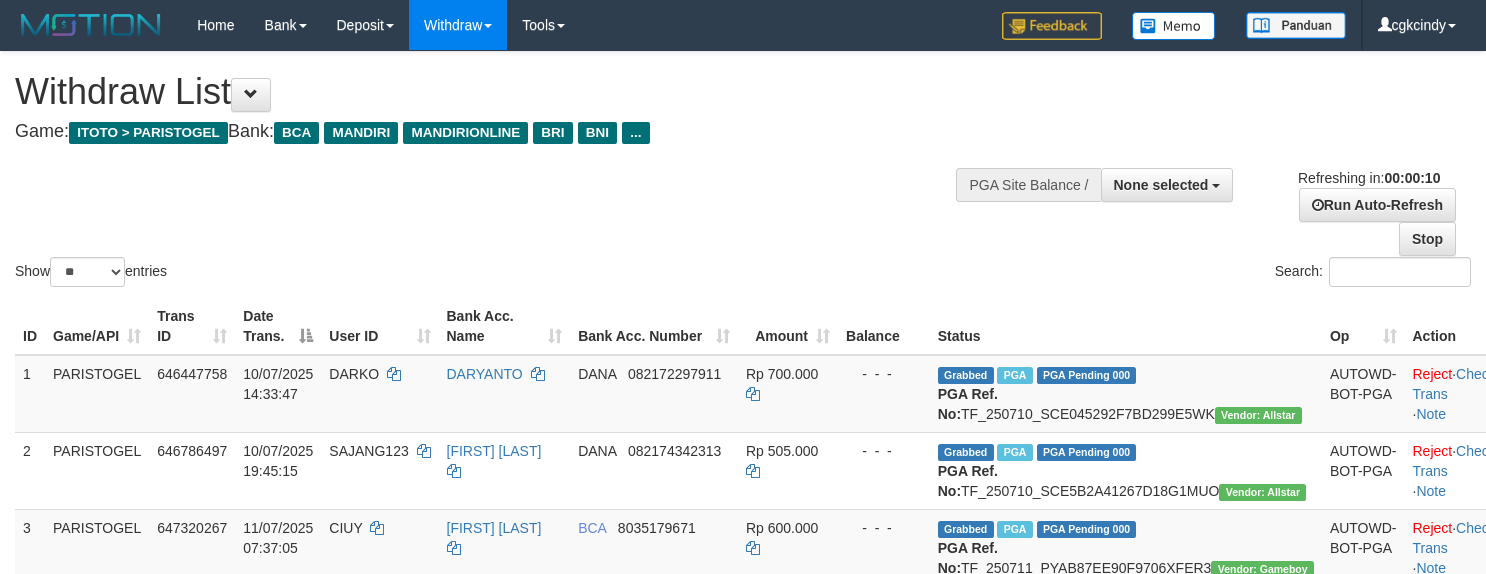 select 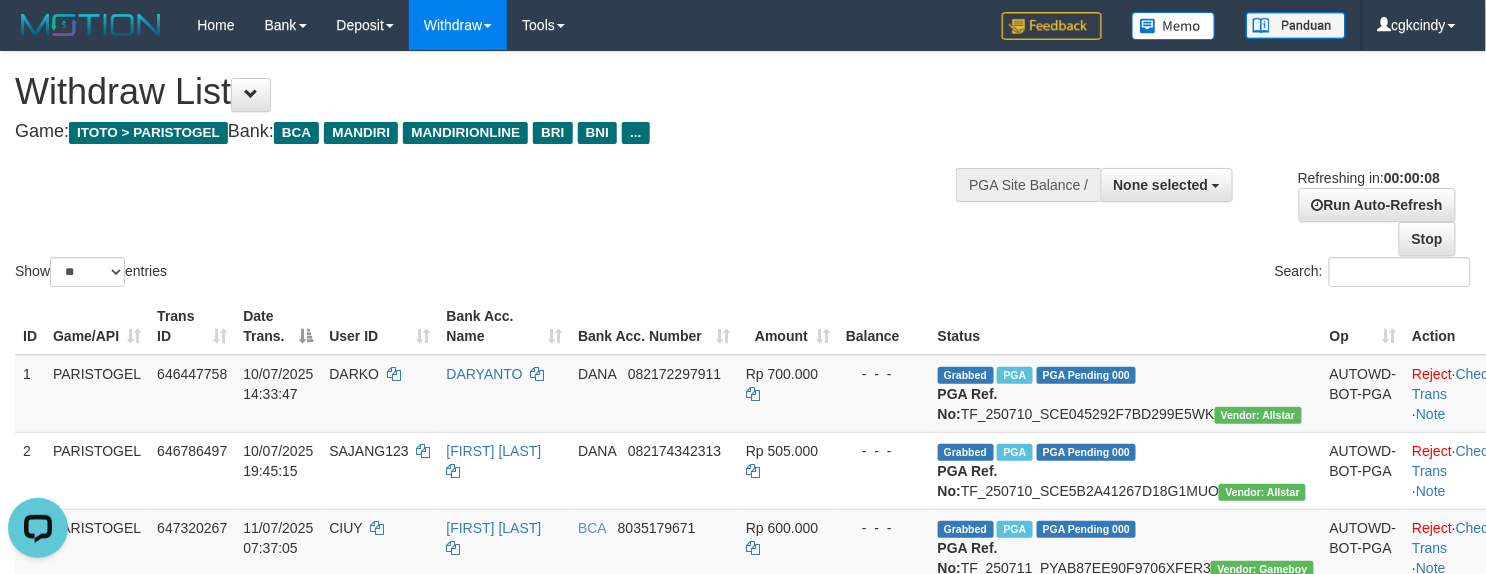 scroll, scrollTop: 0, scrollLeft: 0, axis: both 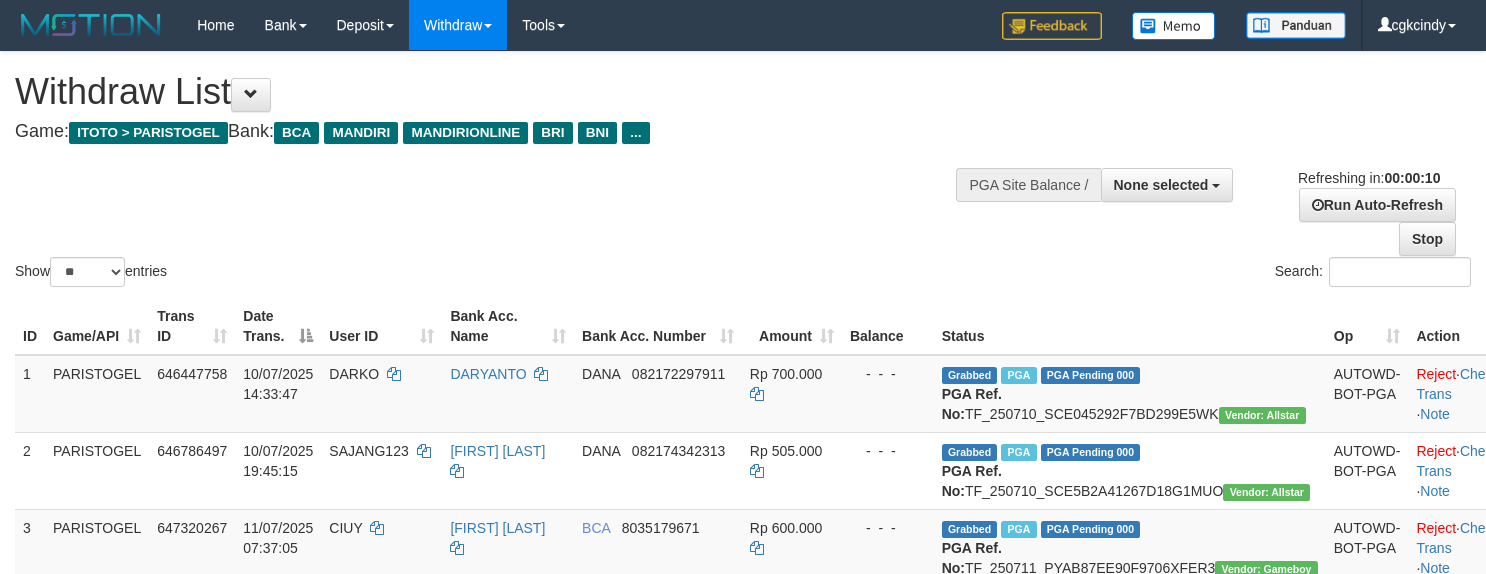 select 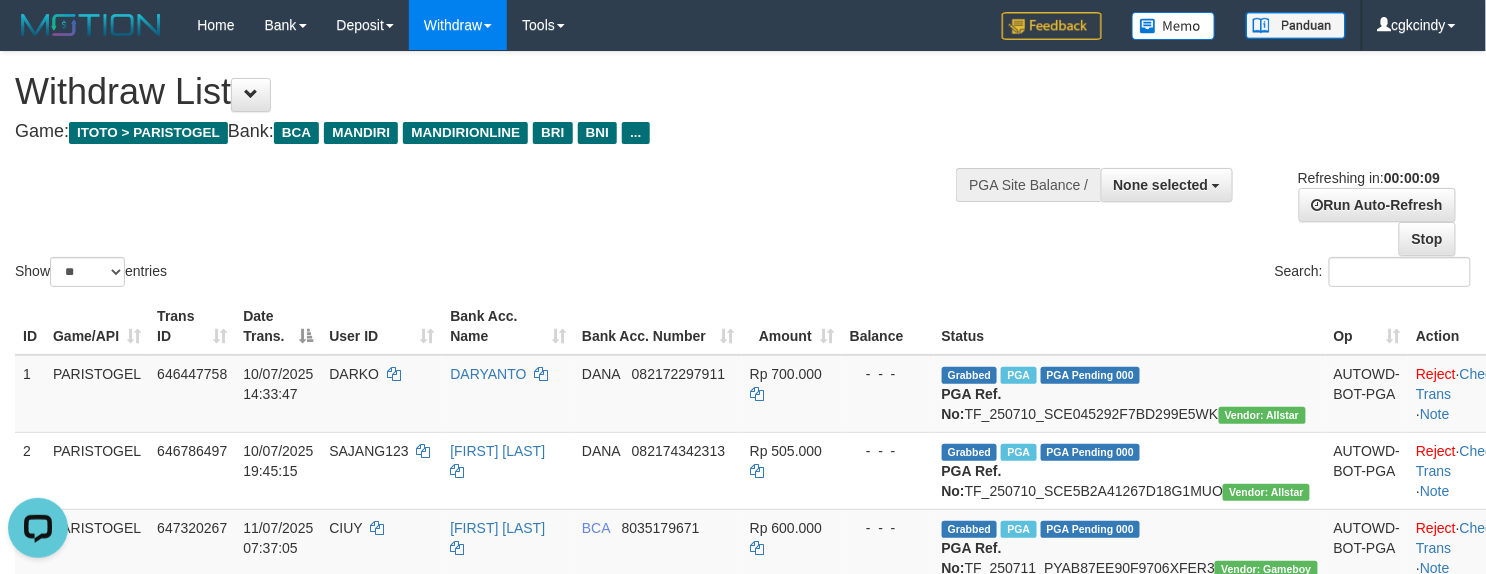 scroll, scrollTop: 0, scrollLeft: 0, axis: both 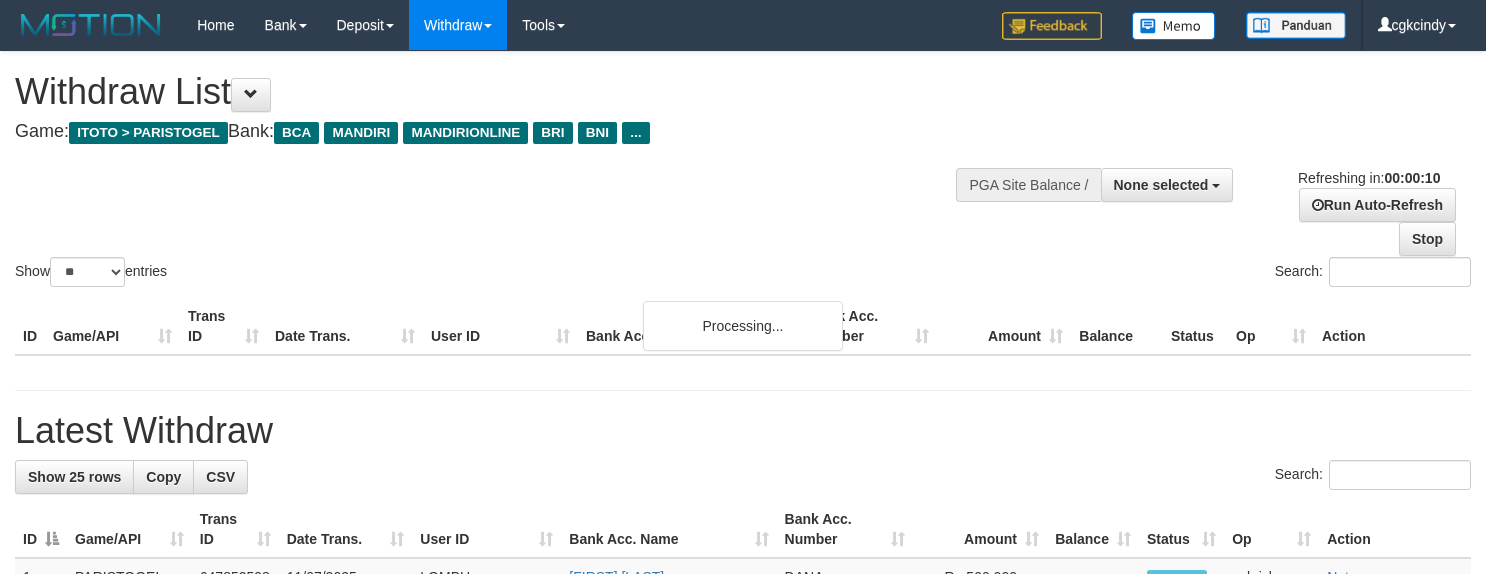 select 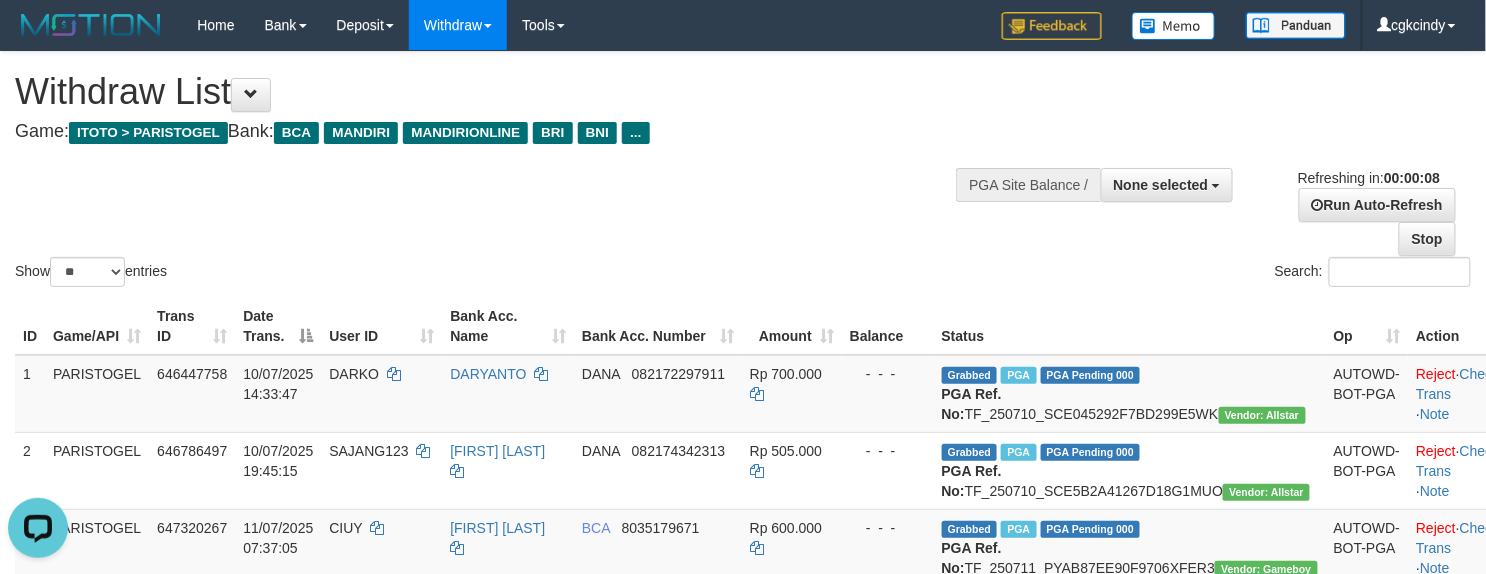 scroll, scrollTop: 0, scrollLeft: 0, axis: both 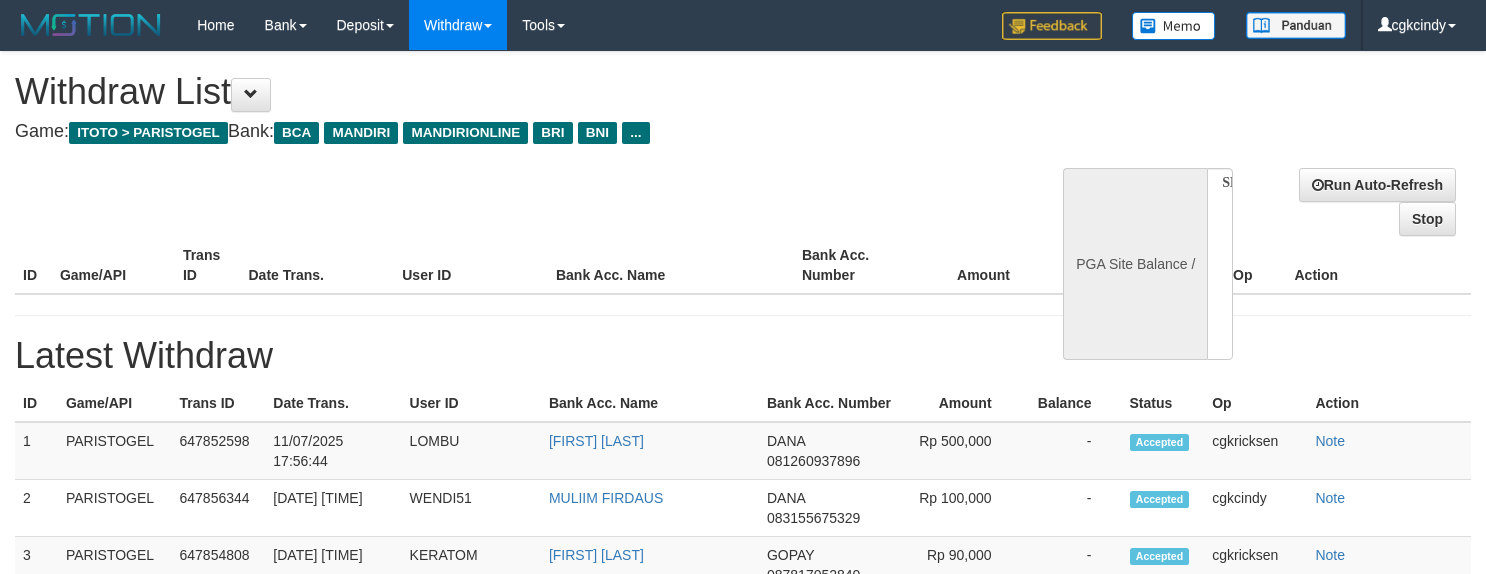 select 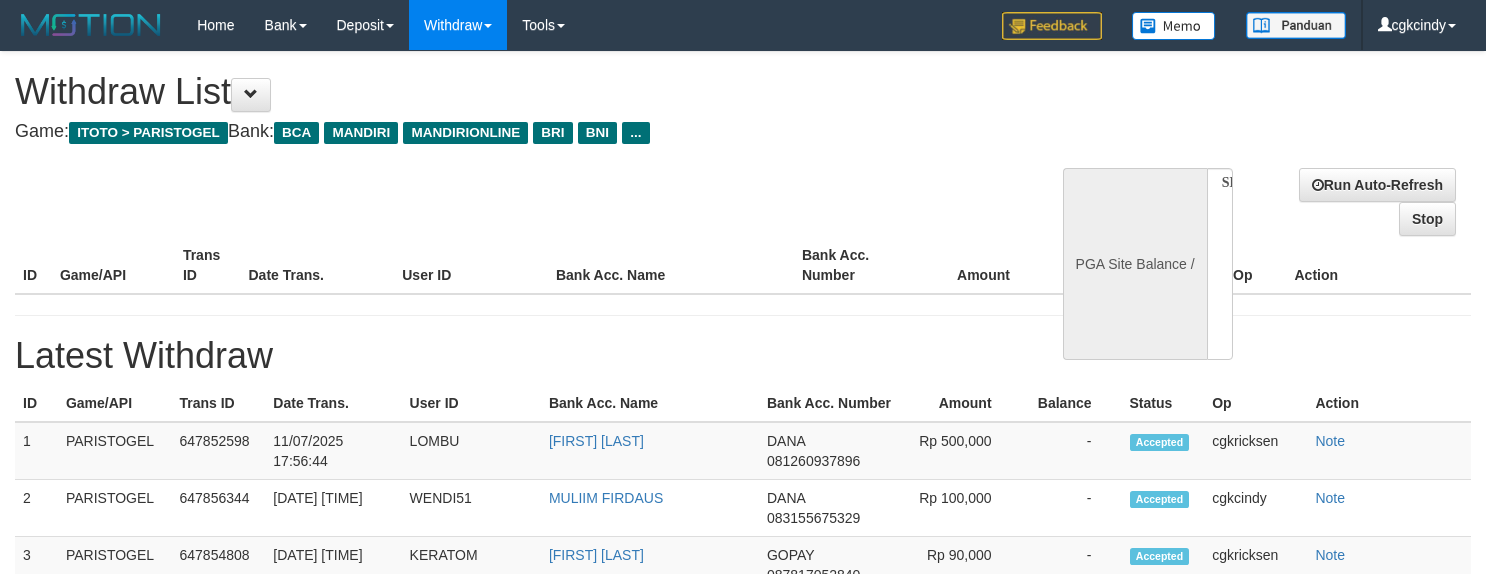 scroll, scrollTop: 0, scrollLeft: 0, axis: both 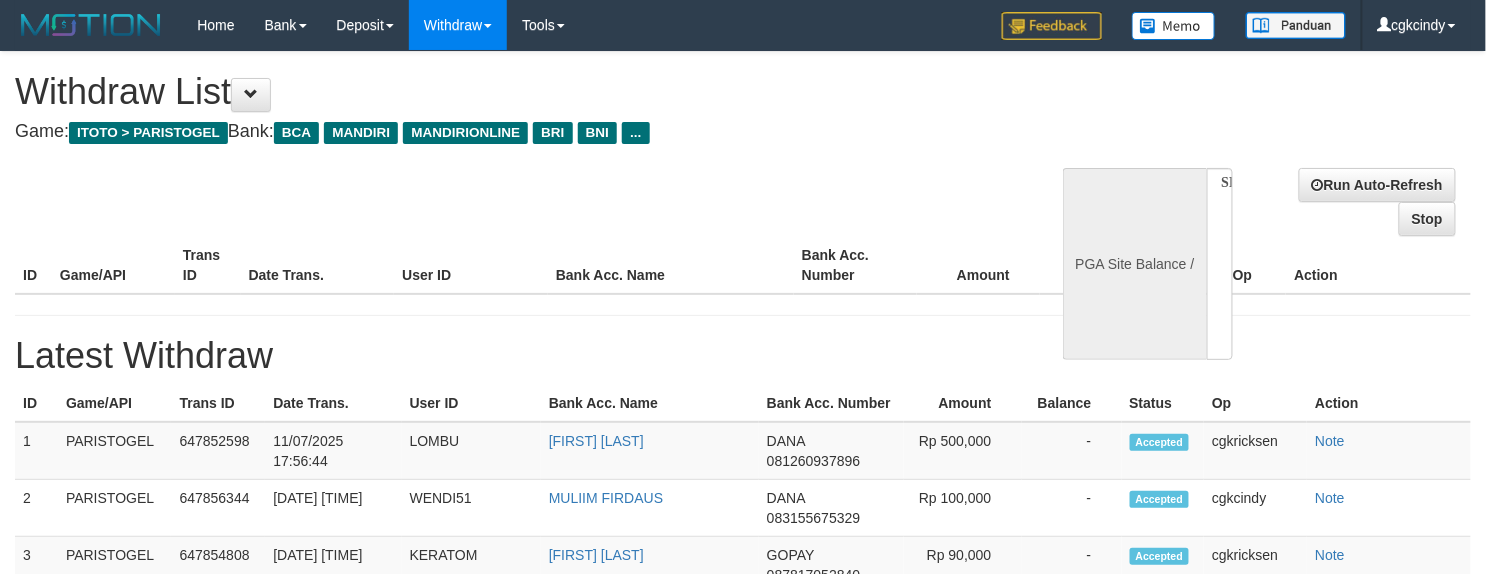 select on "**" 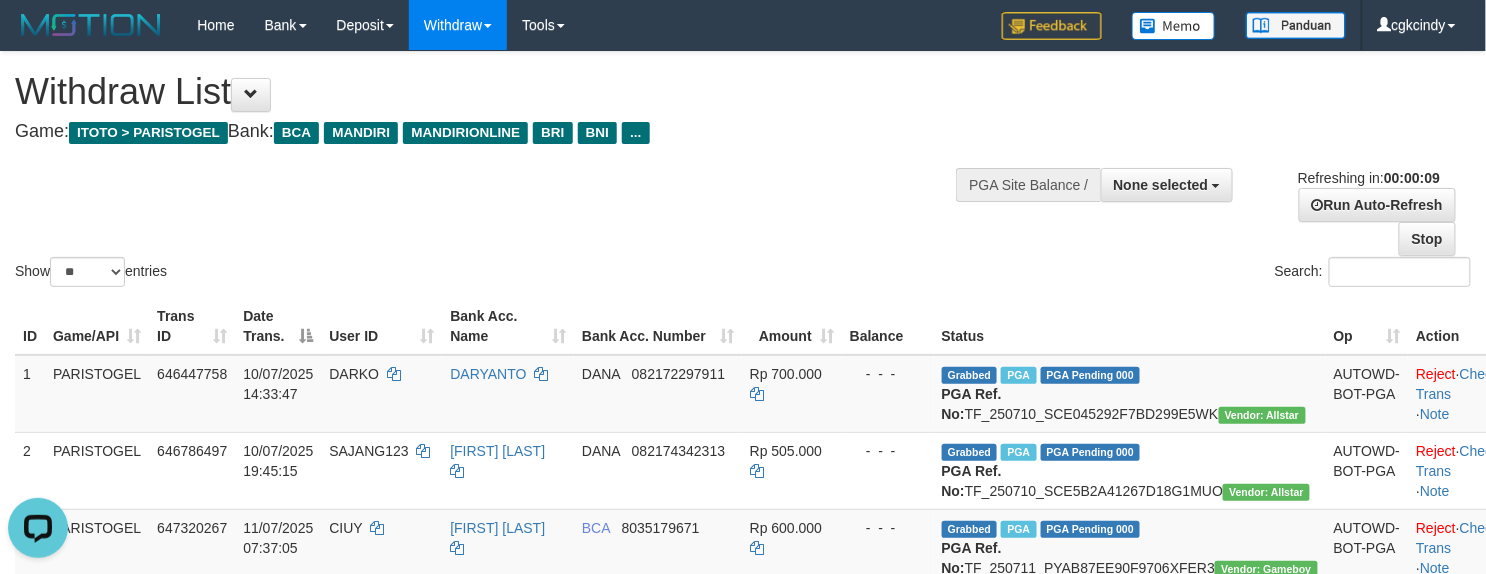 scroll, scrollTop: 0, scrollLeft: 0, axis: both 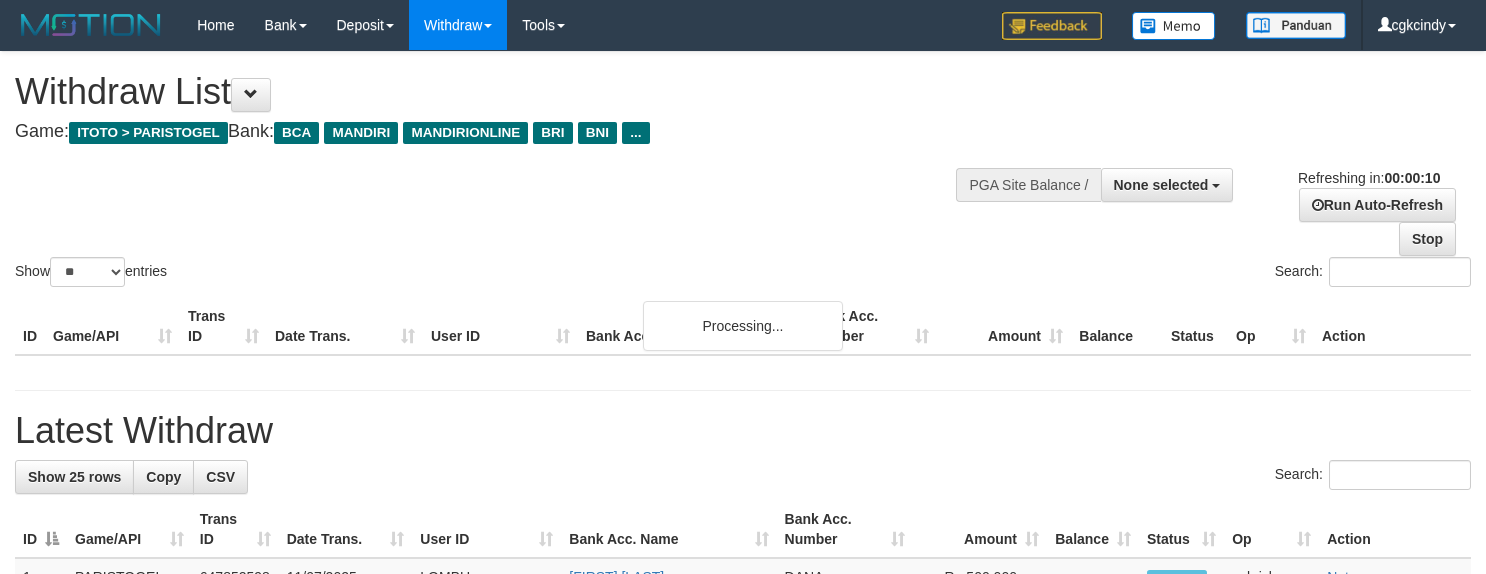 select 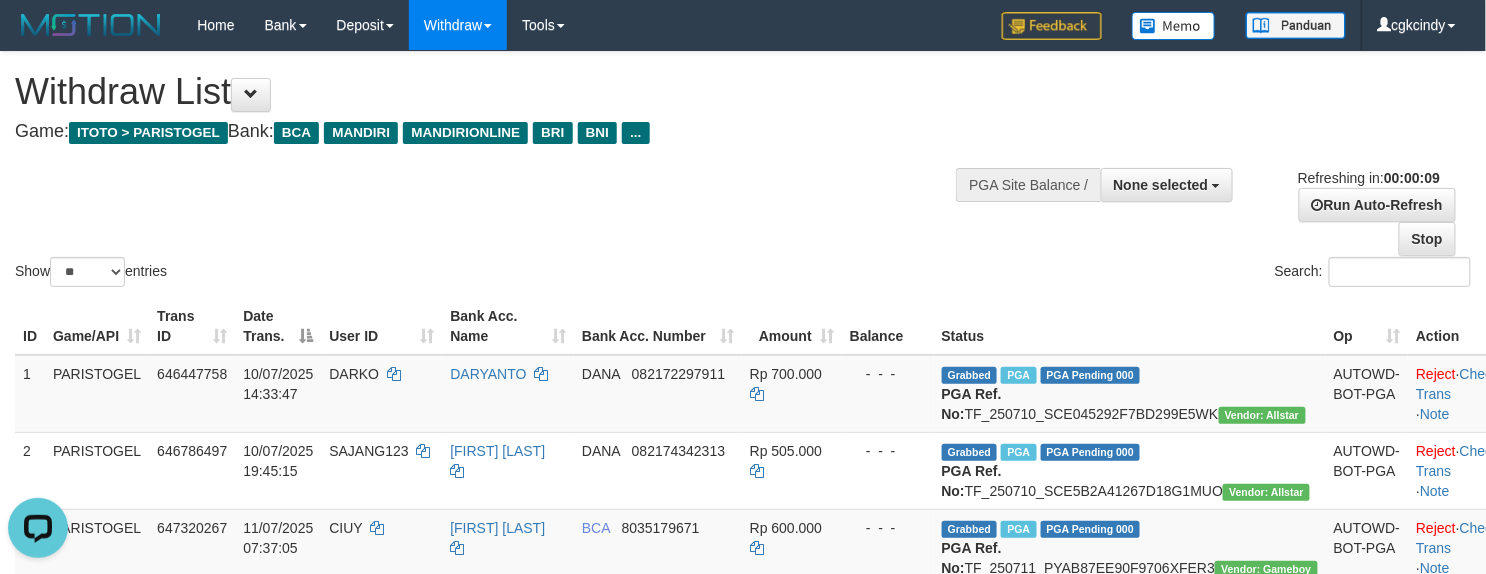 scroll, scrollTop: 0, scrollLeft: 0, axis: both 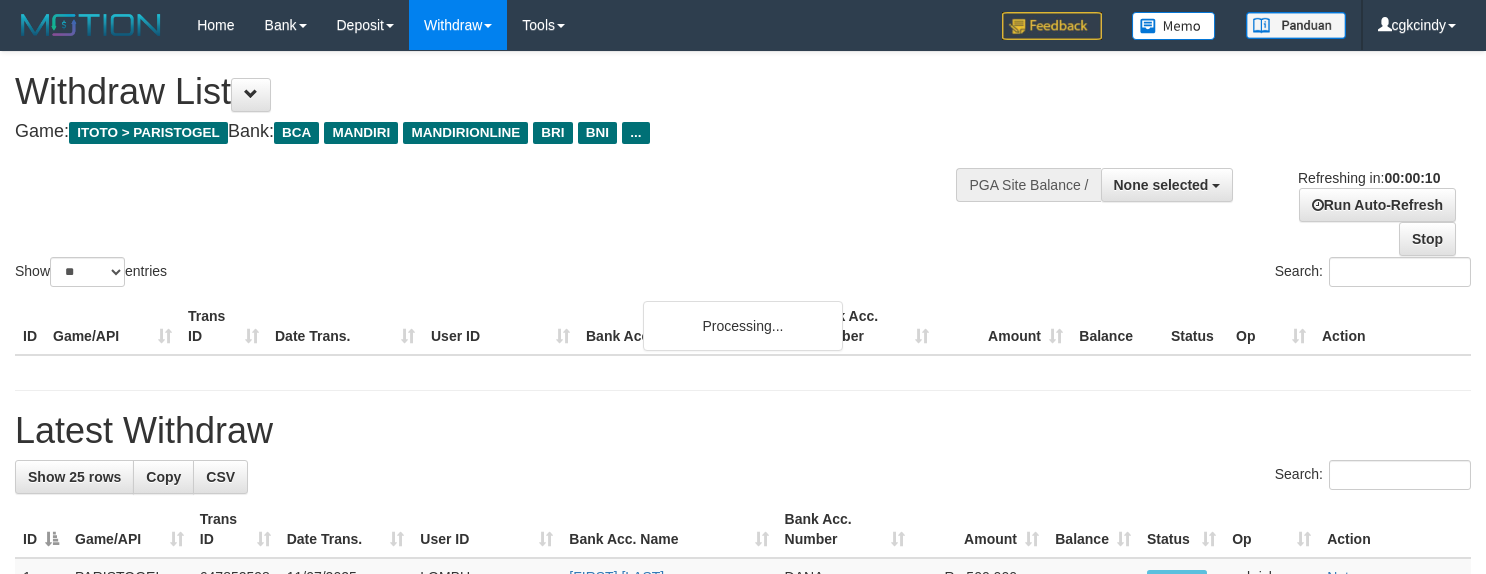 select 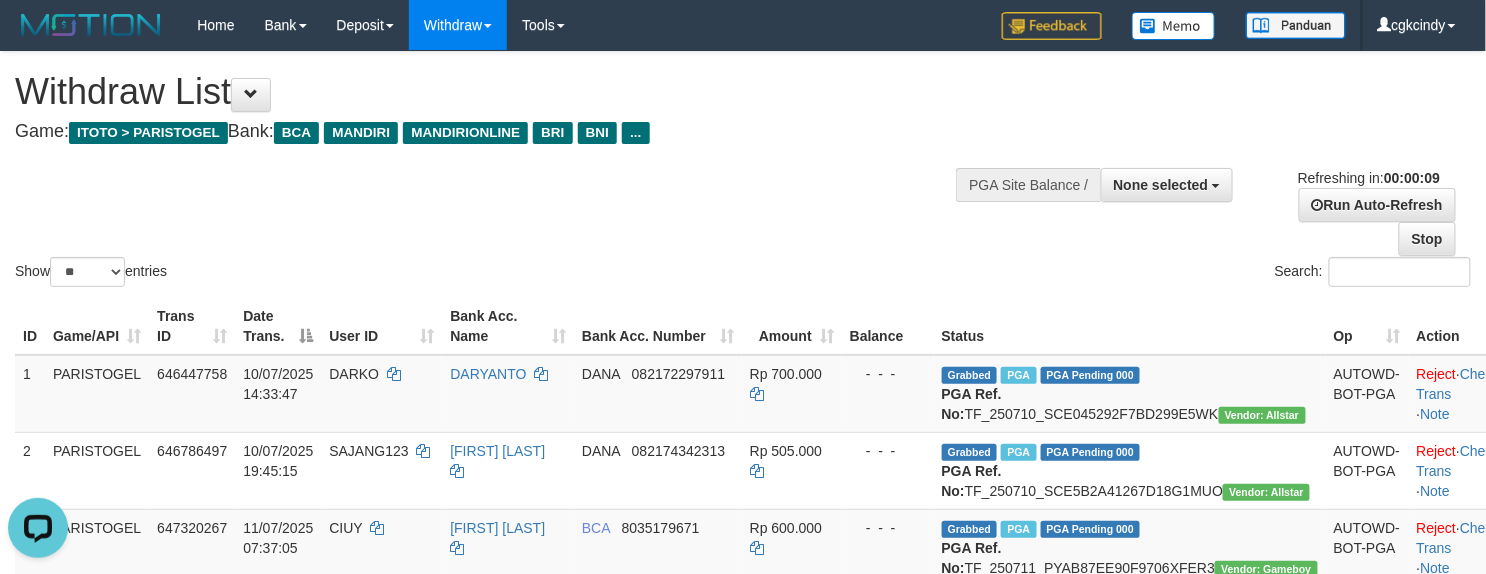 scroll, scrollTop: 0, scrollLeft: 0, axis: both 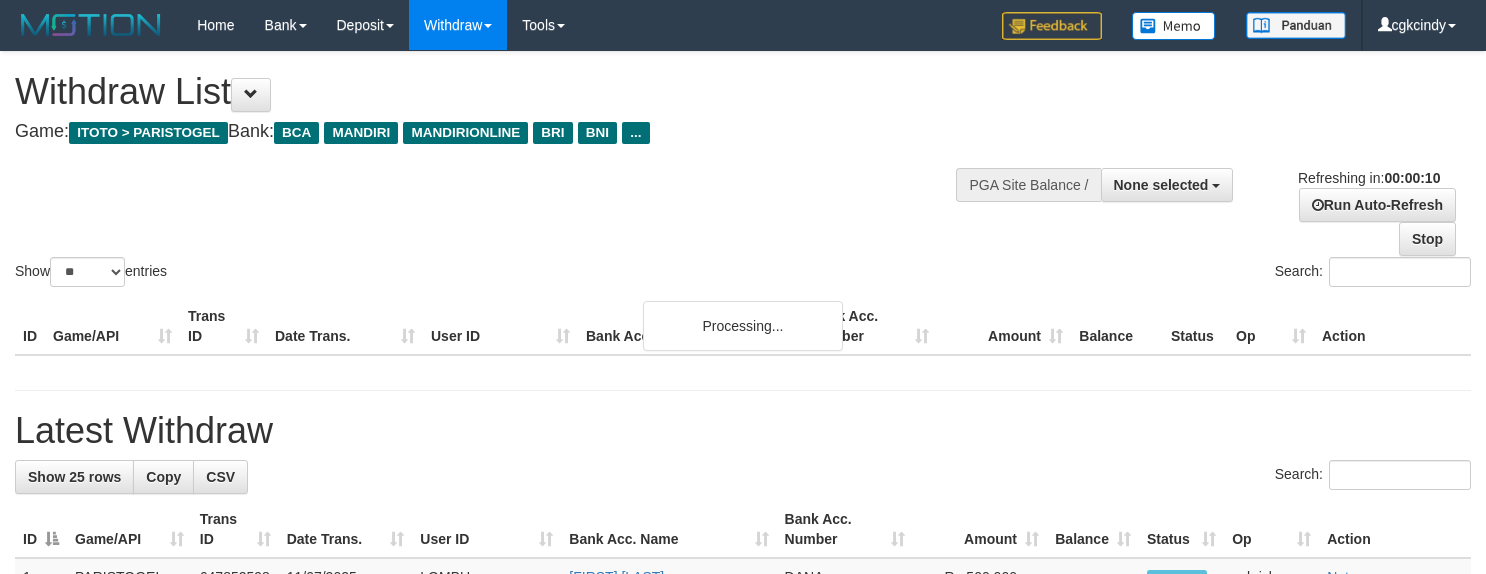 select 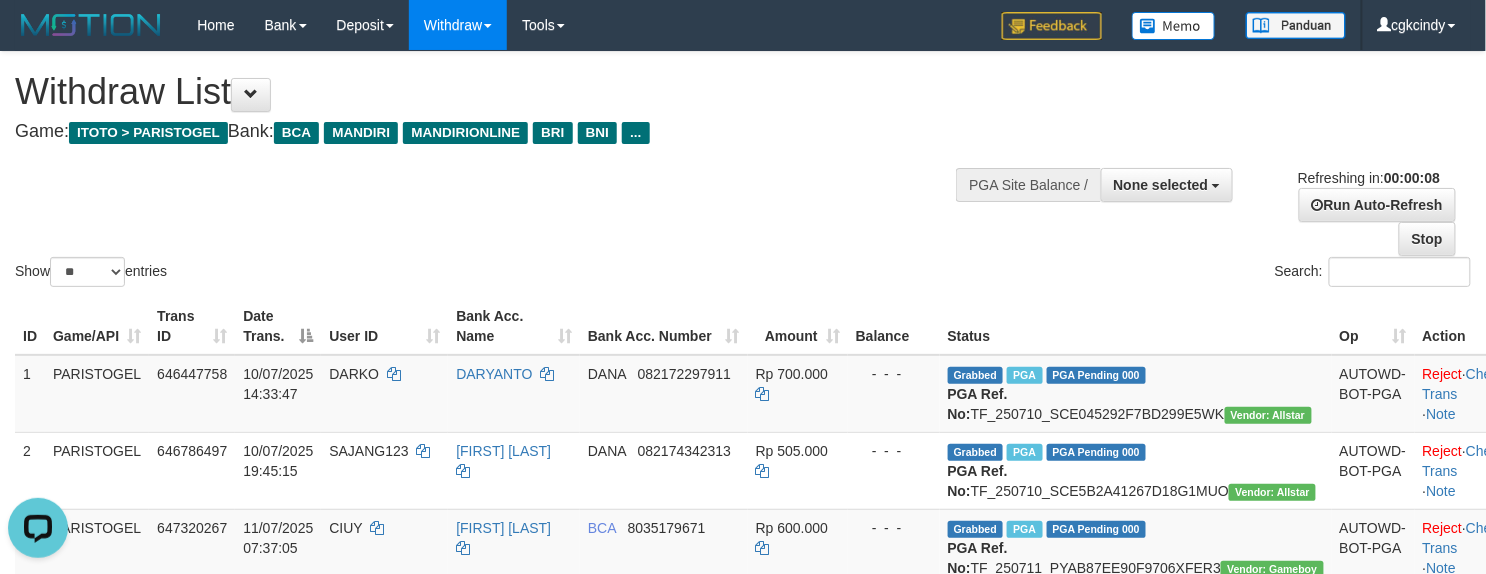 scroll, scrollTop: 0, scrollLeft: 0, axis: both 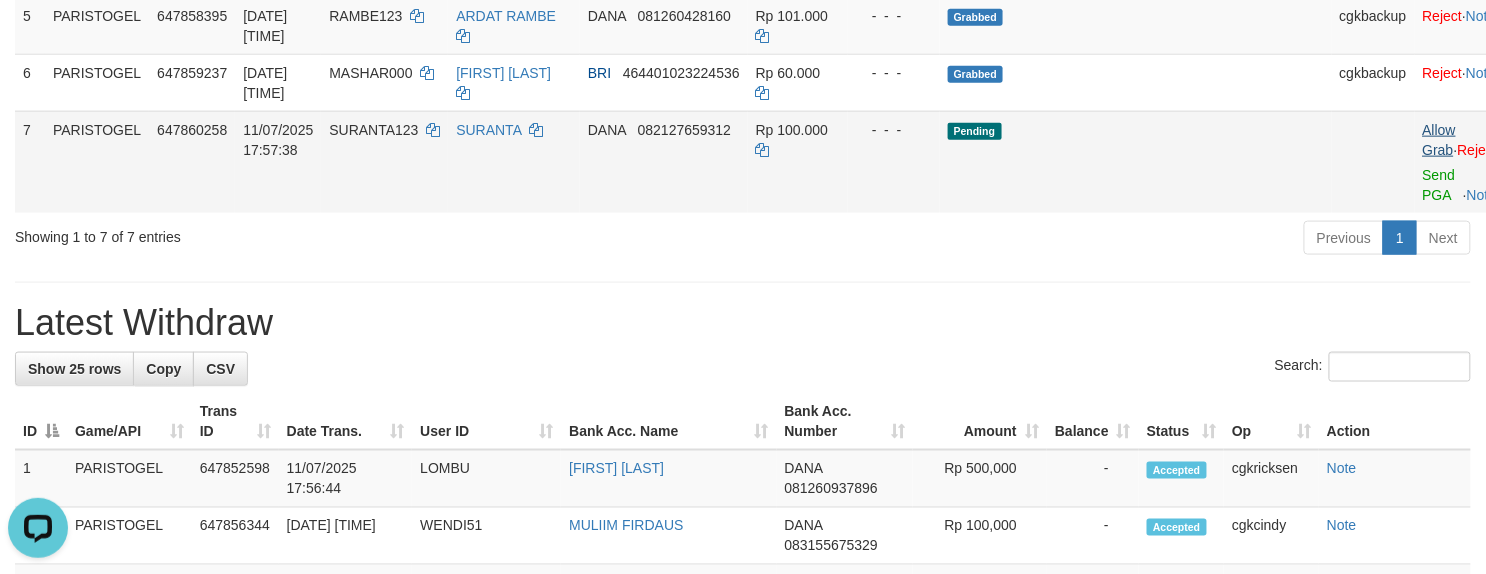 drag, startPoint x: 1366, startPoint y: 201, endPoint x: 1376, endPoint y: 209, distance: 12.806249 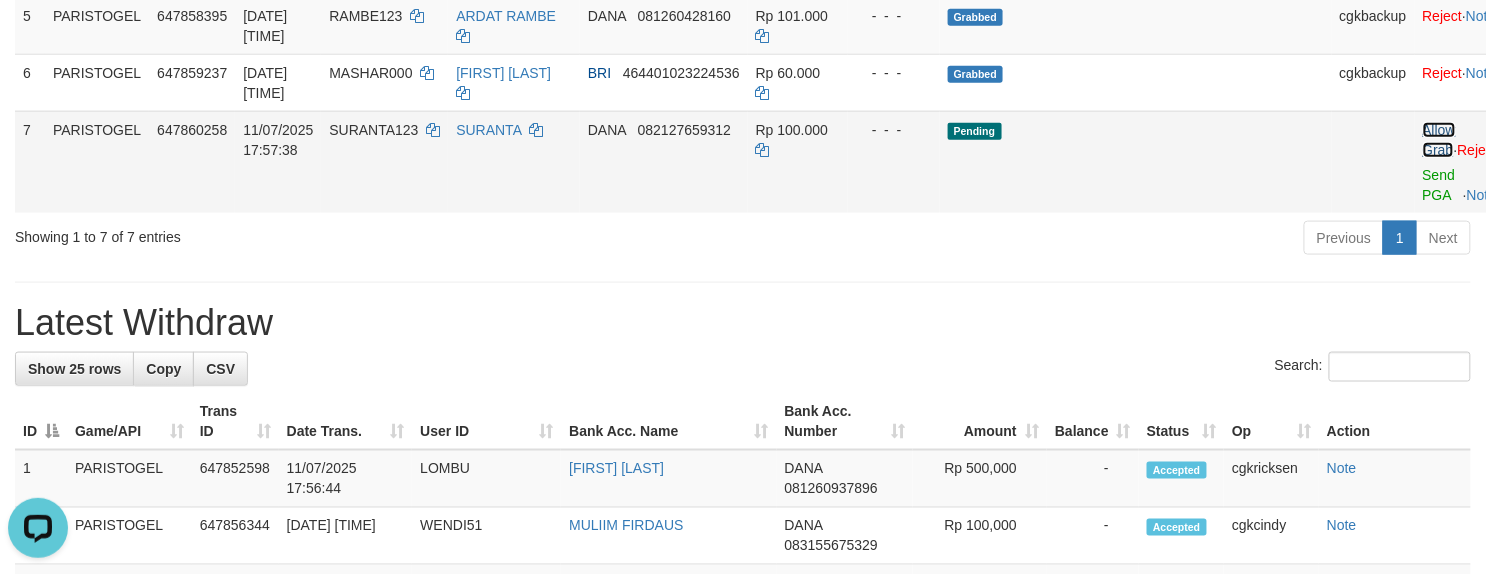 click on "Allow Grab" at bounding box center (1439, 140) 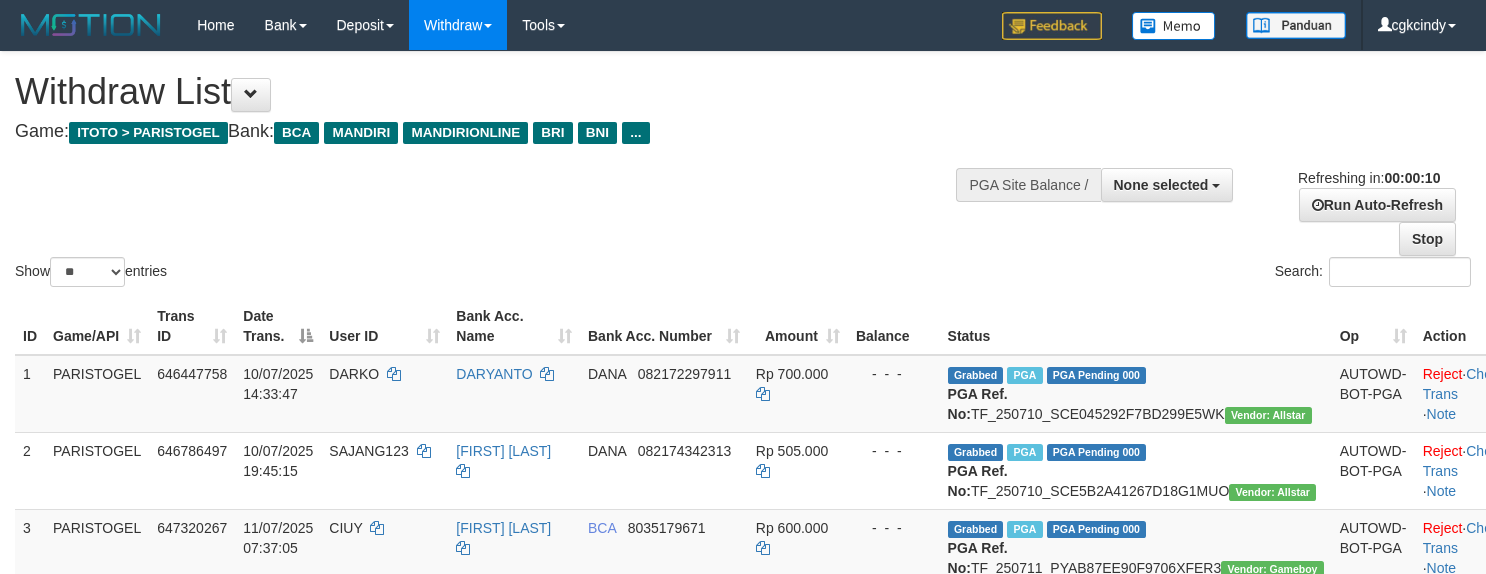 select 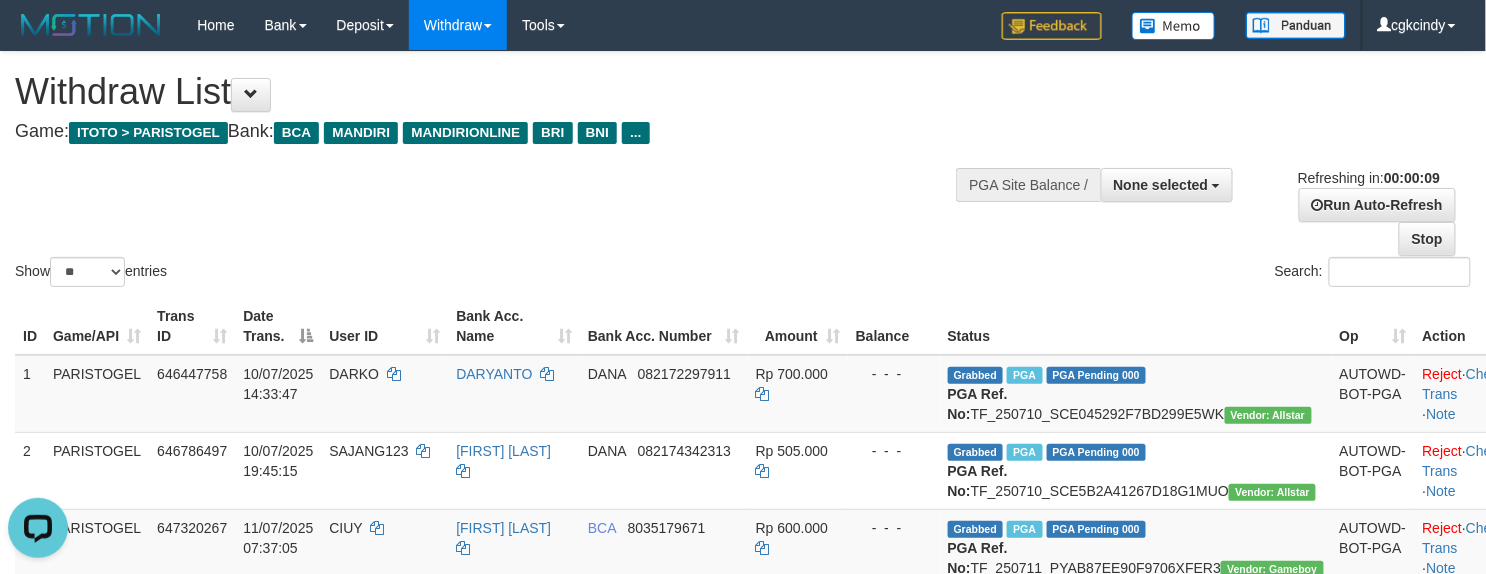 scroll, scrollTop: 0, scrollLeft: 0, axis: both 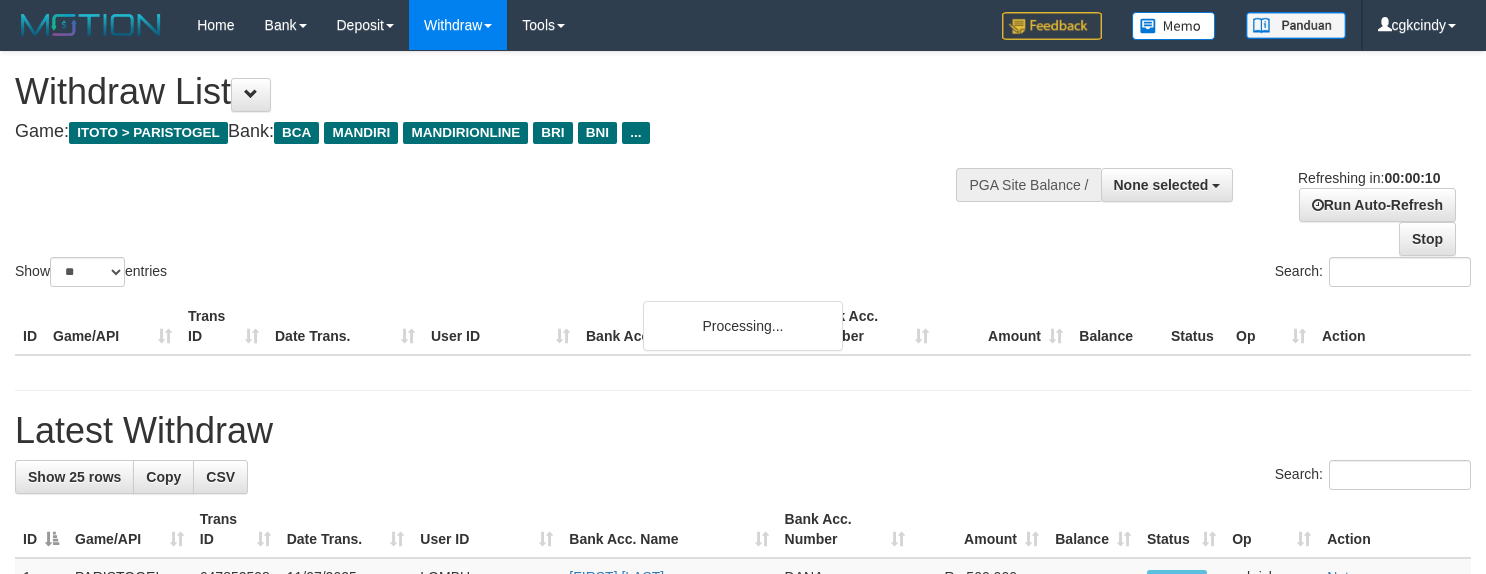 select 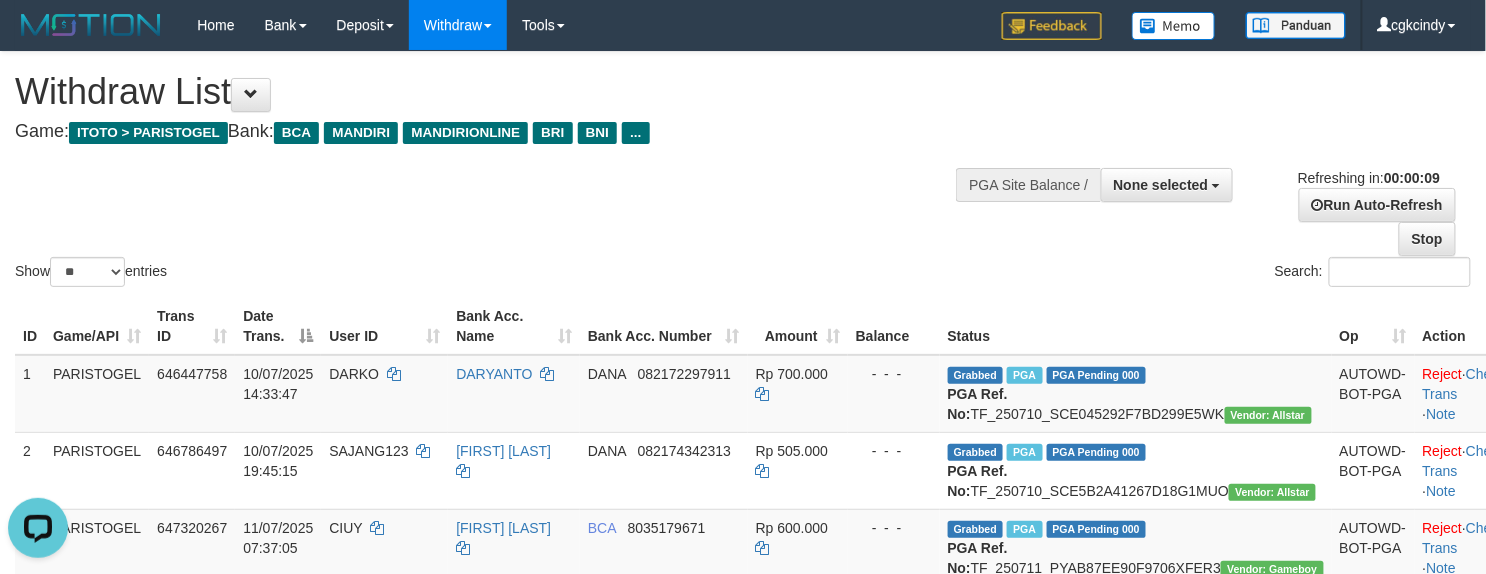 scroll, scrollTop: 0, scrollLeft: 0, axis: both 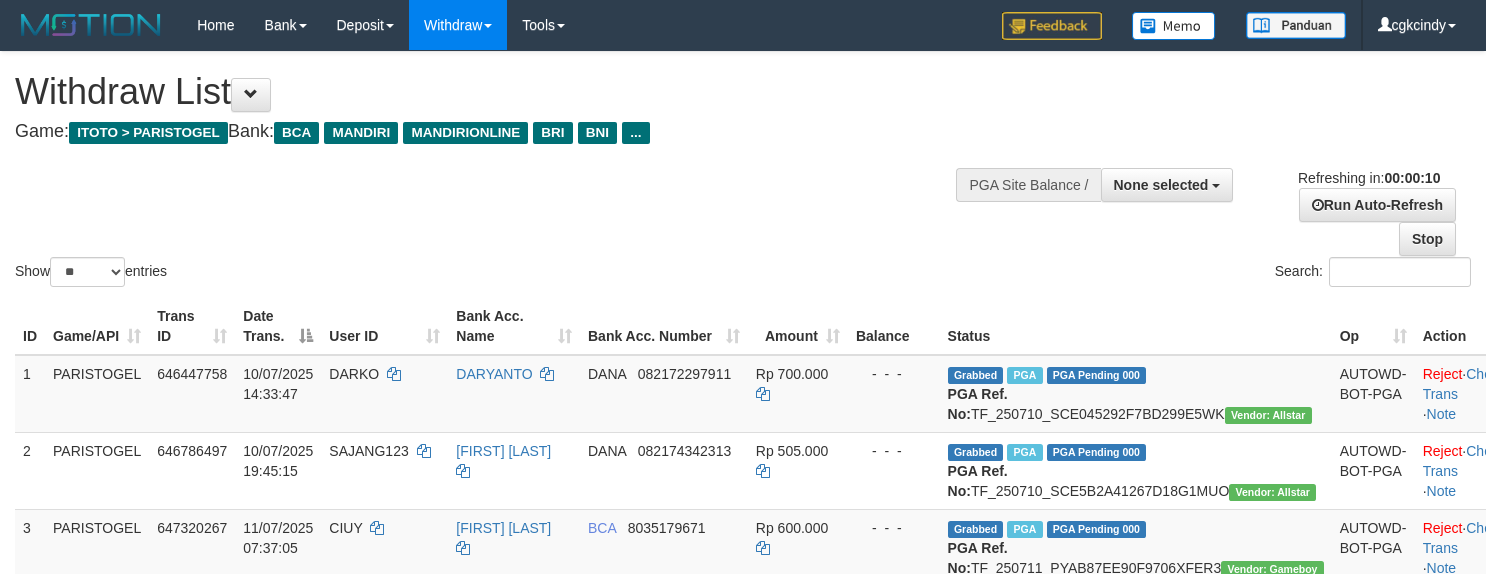 select 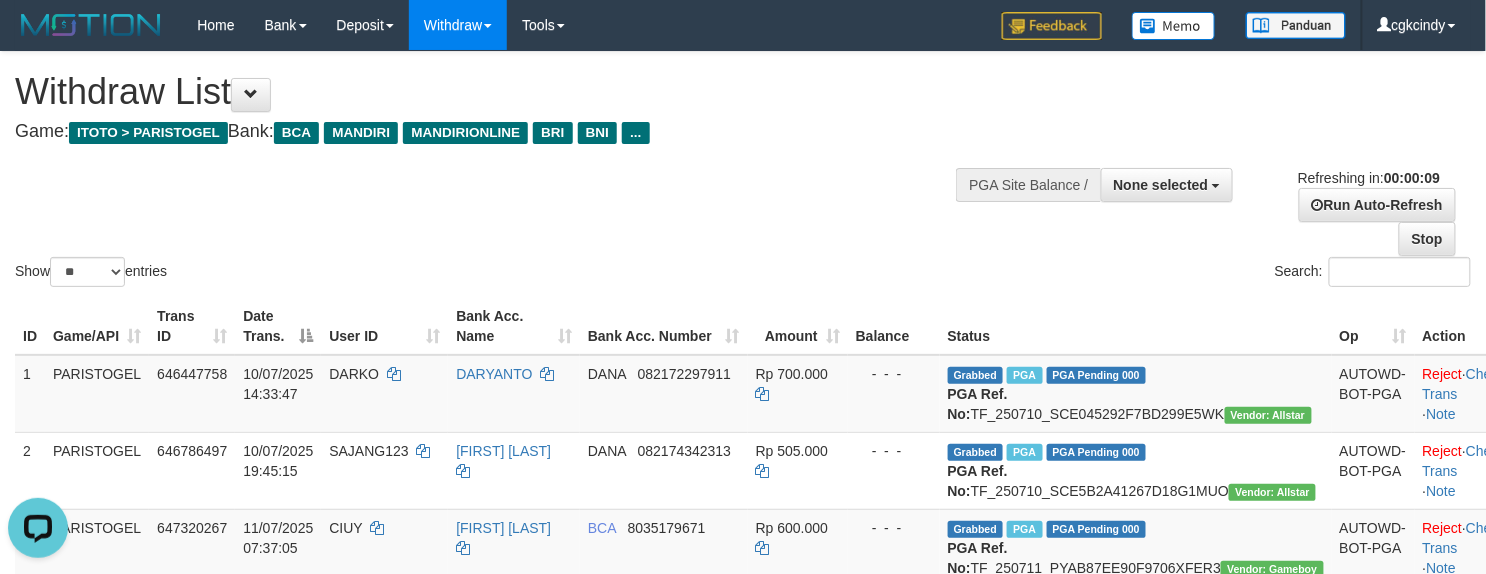 scroll, scrollTop: 0, scrollLeft: 0, axis: both 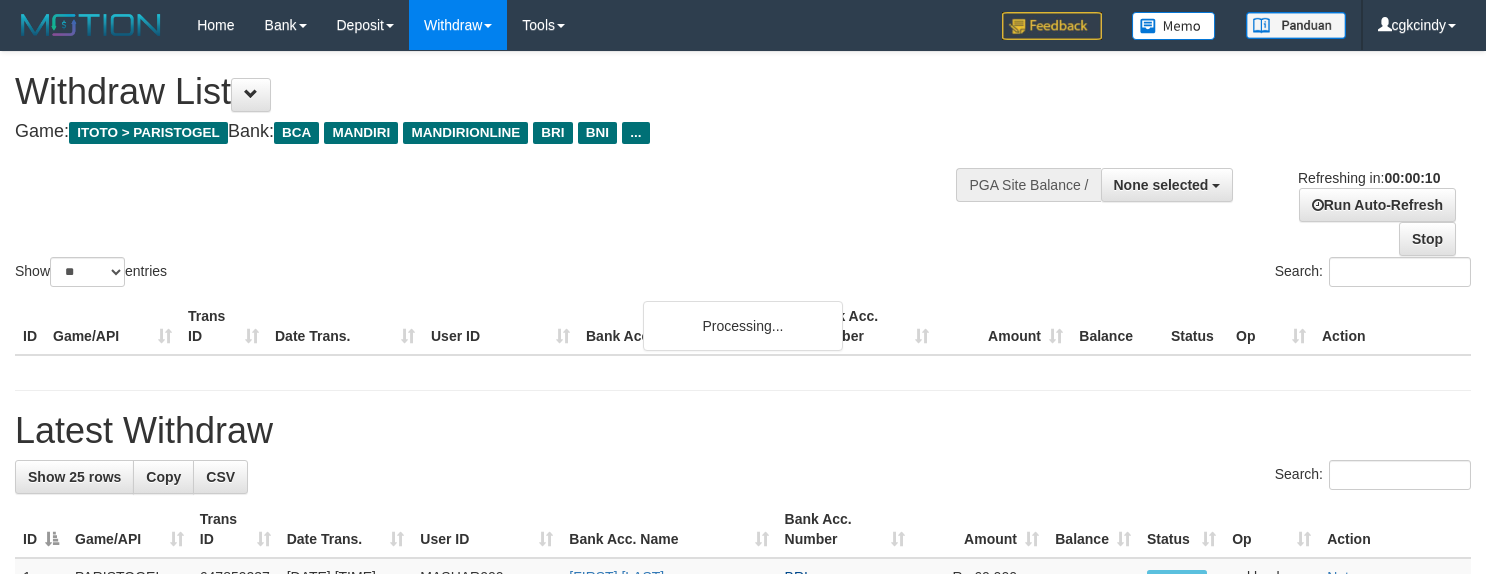 select 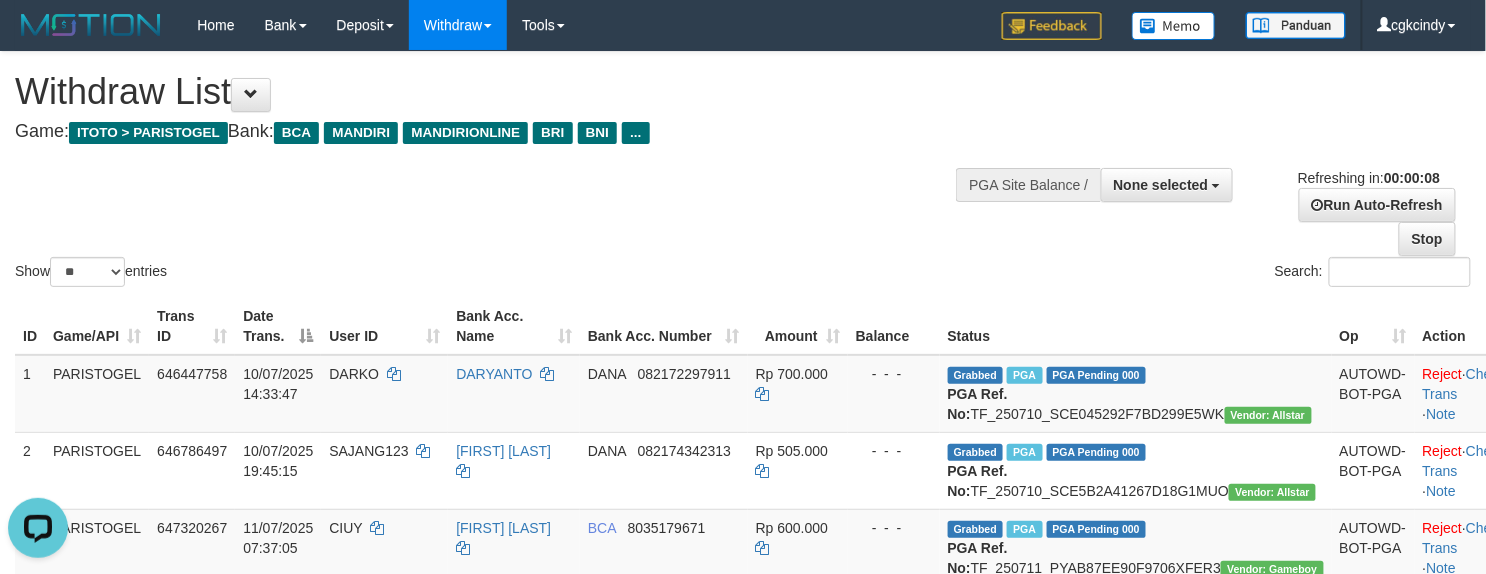 scroll, scrollTop: 0, scrollLeft: 0, axis: both 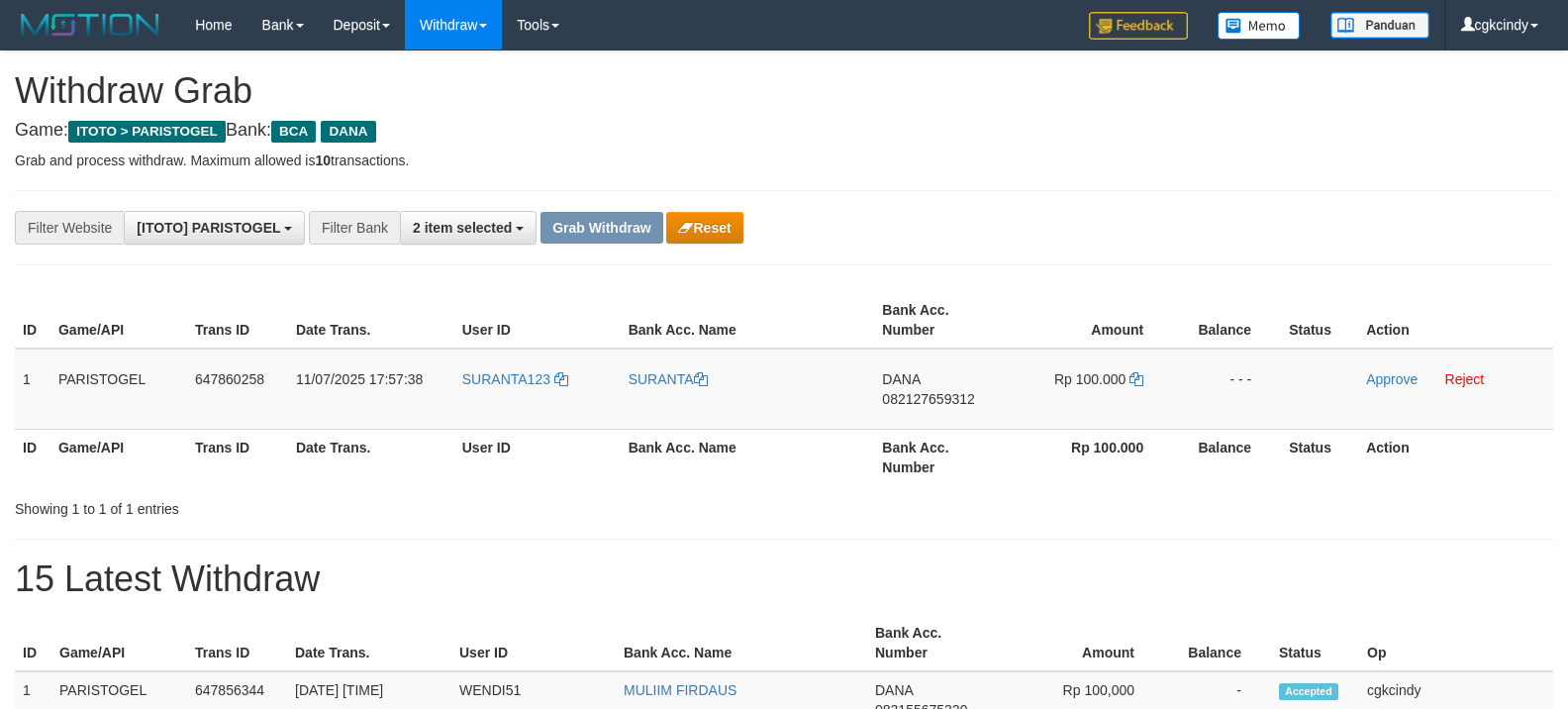 click on "User ID" at bounding box center (538, 456) 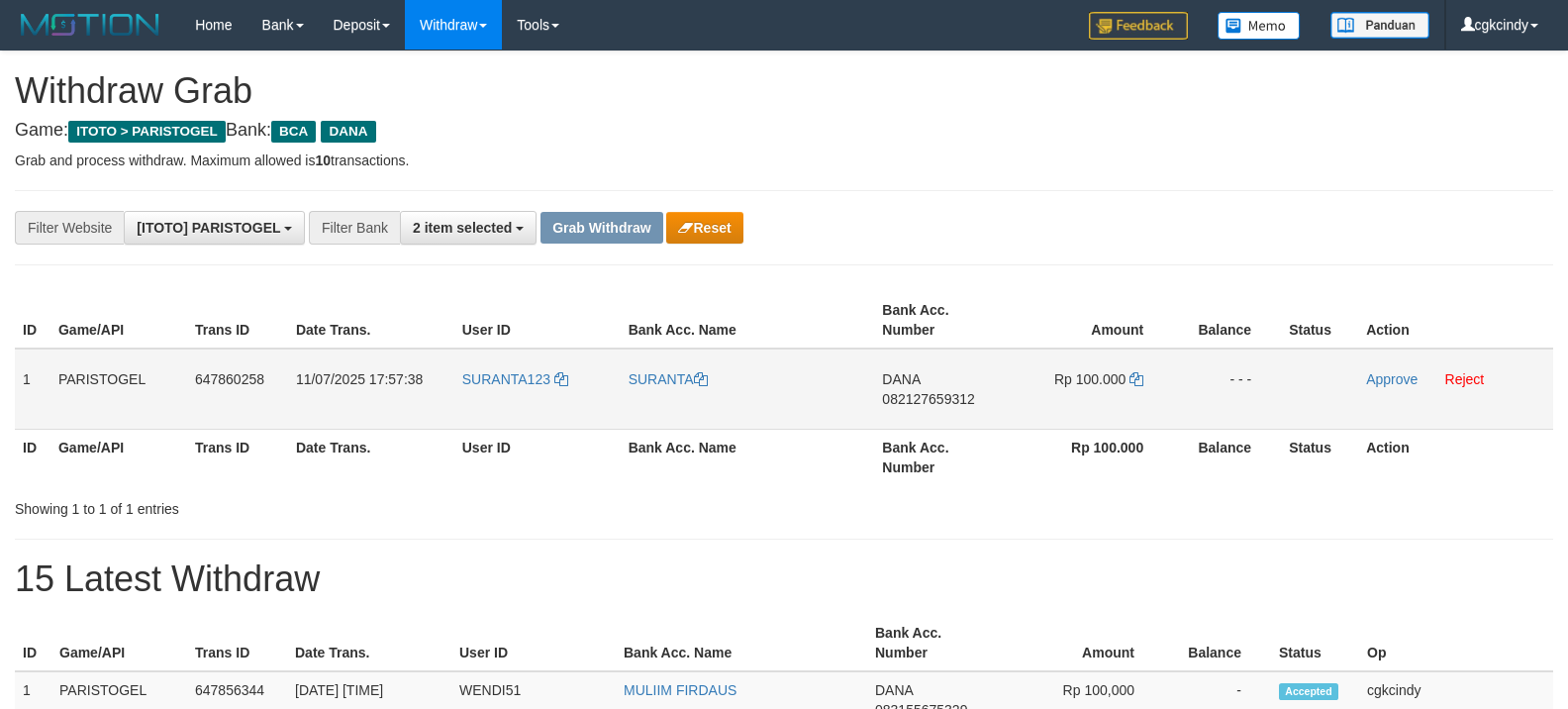 click on "SURANTA123" at bounding box center [538, 389] 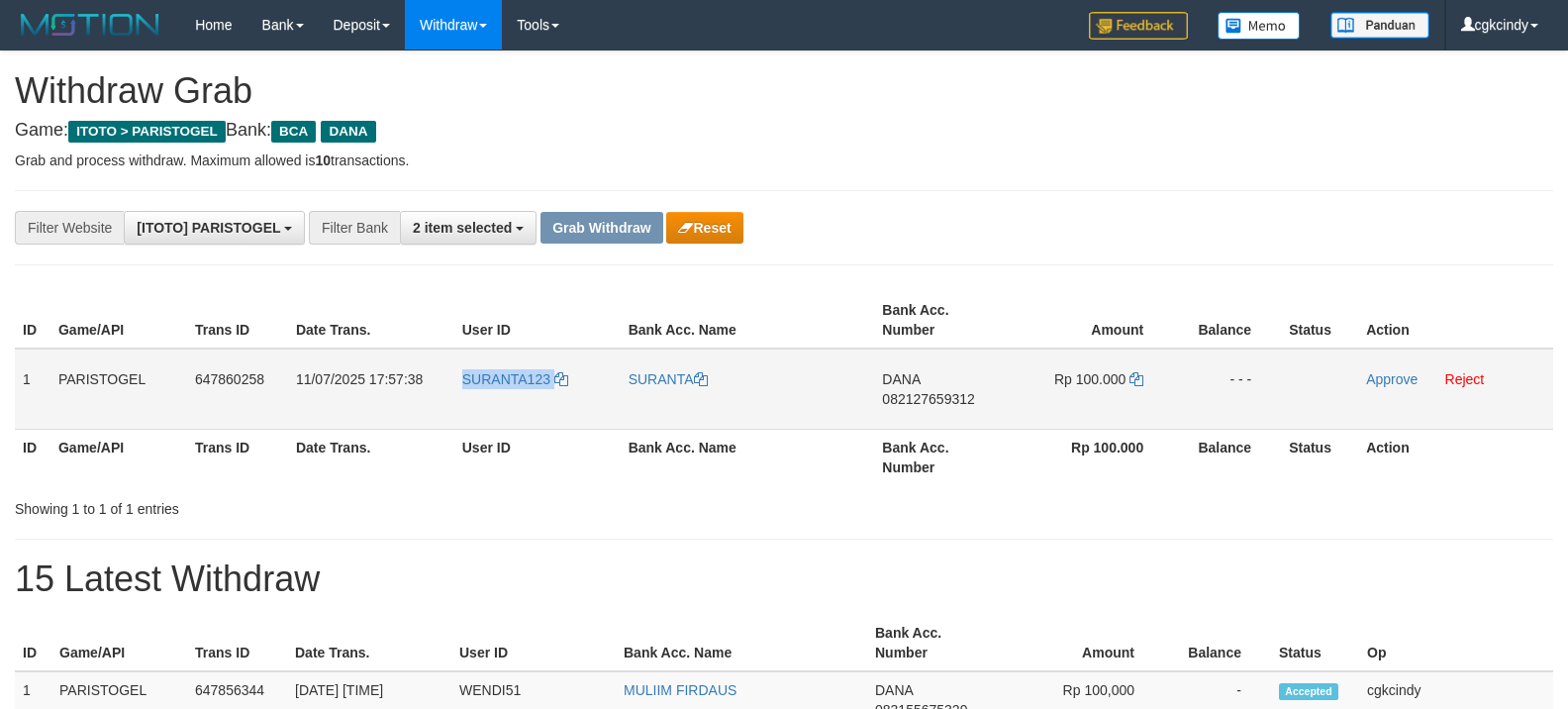 copy on "SURANTA123" 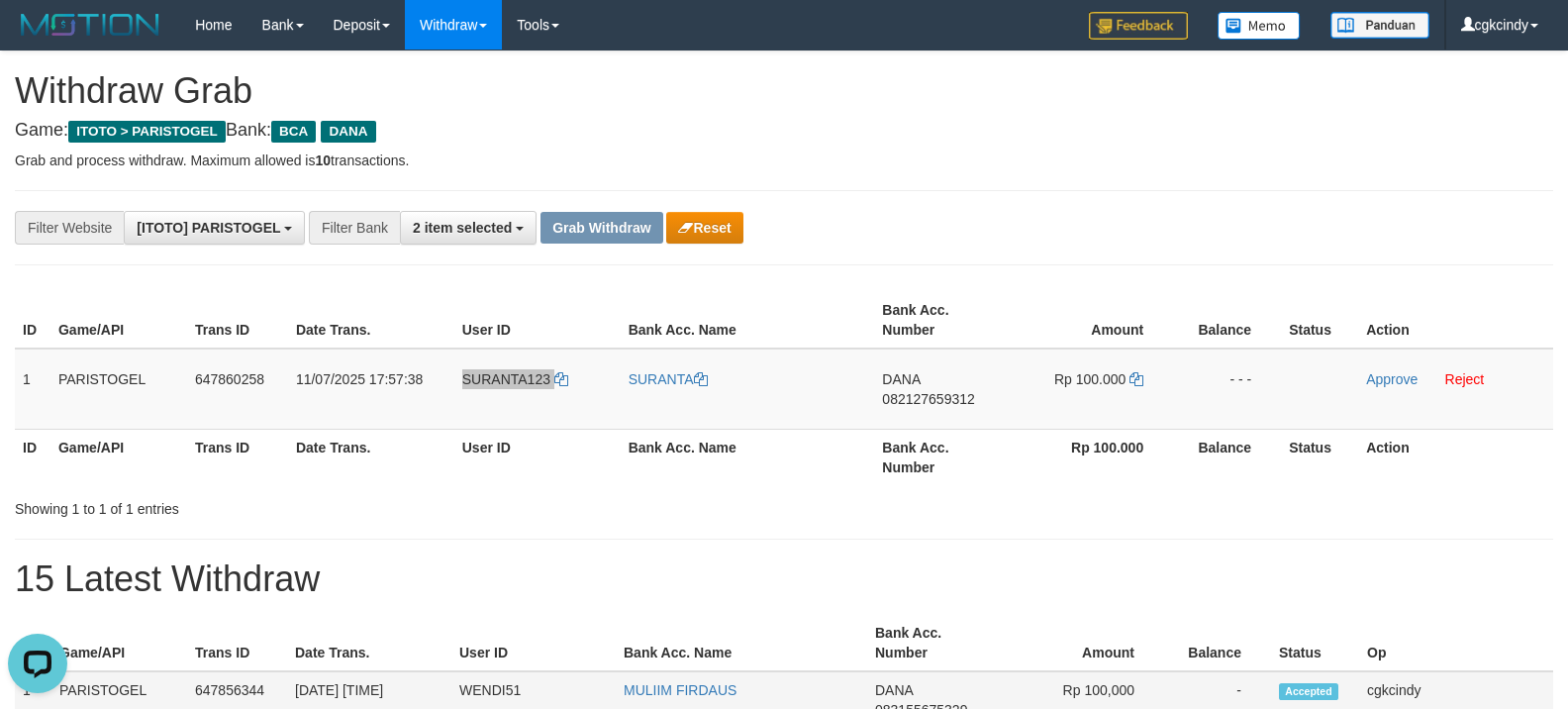 scroll, scrollTop: 0, scrollLeft: 0, axis: both 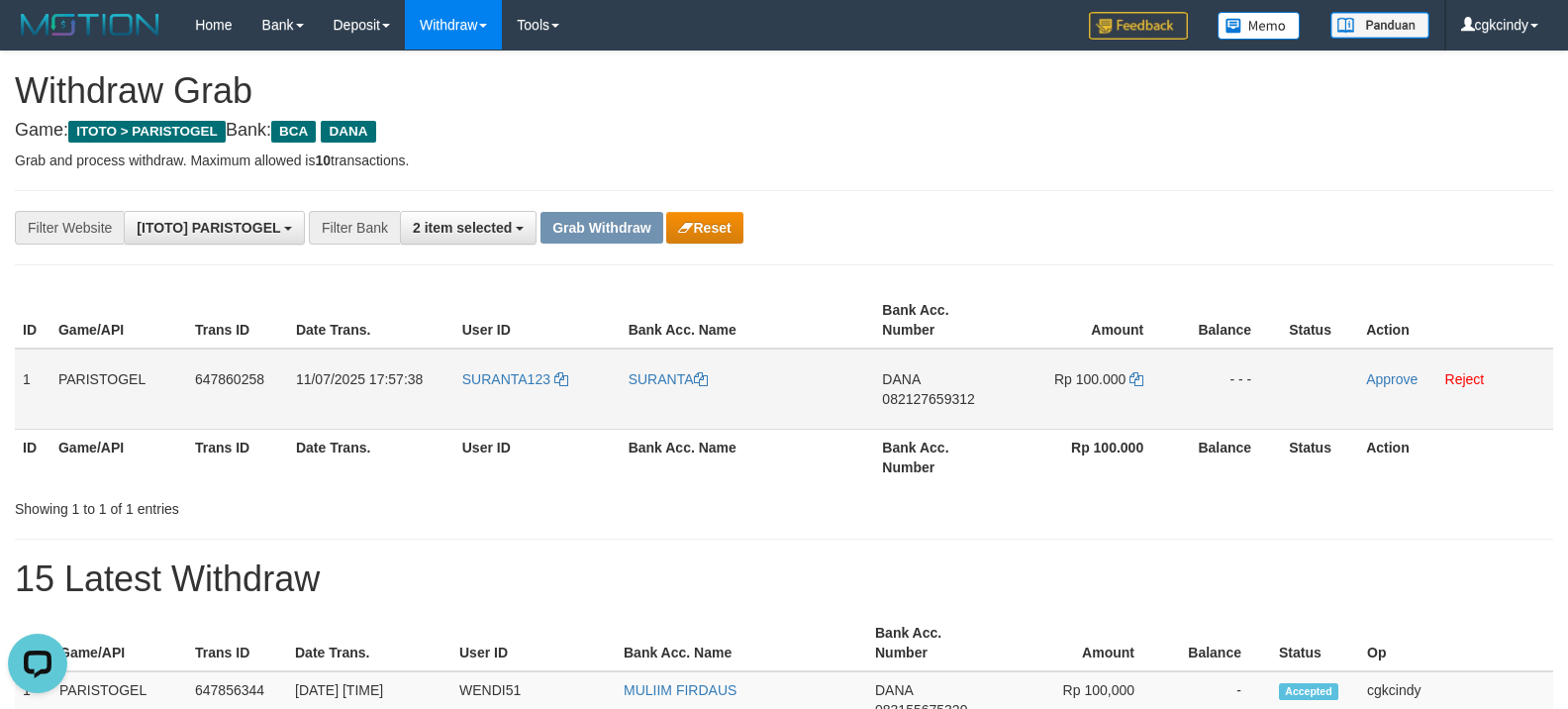 click on "SURANTA123" at bounding box center [538, 389] 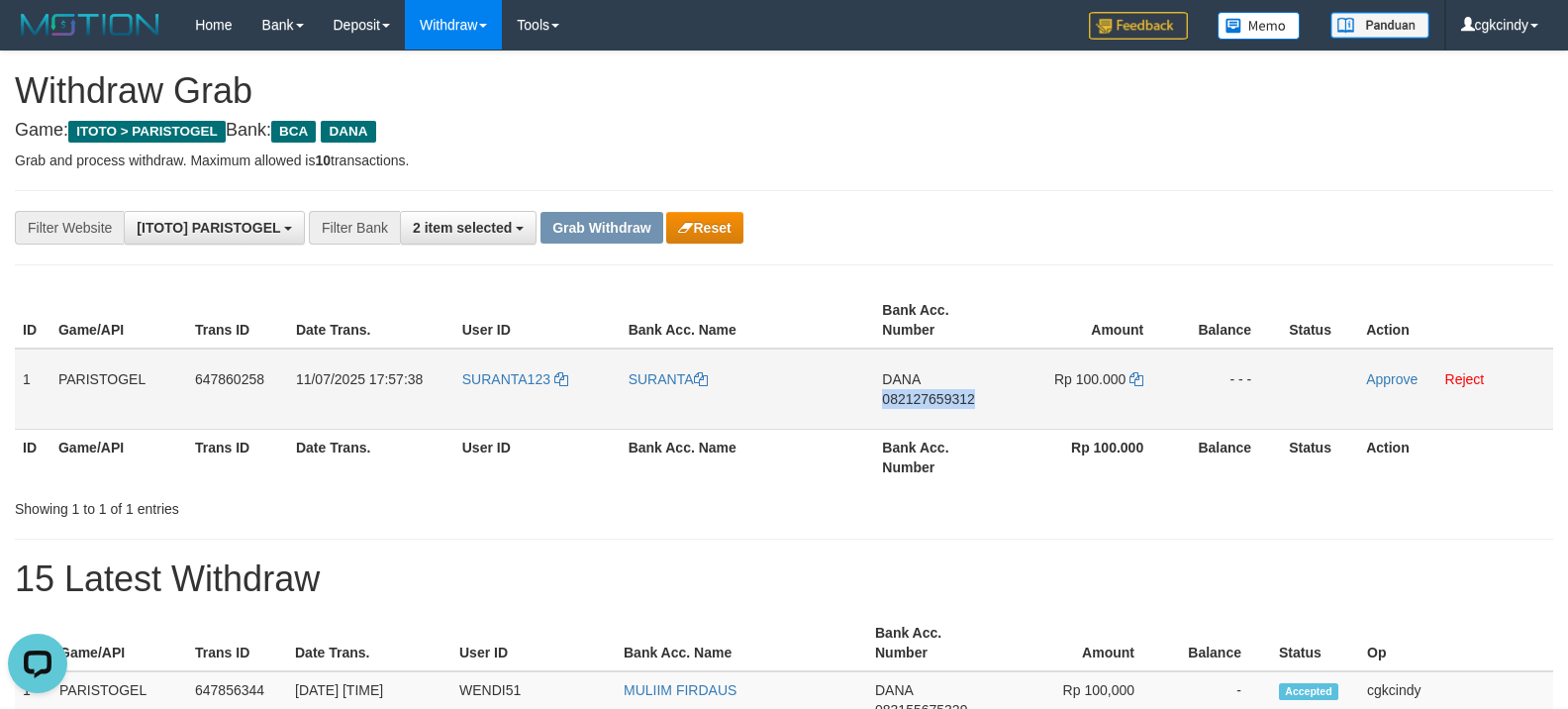 click on "DANA
082127659312" at bounding box center (942, 389) 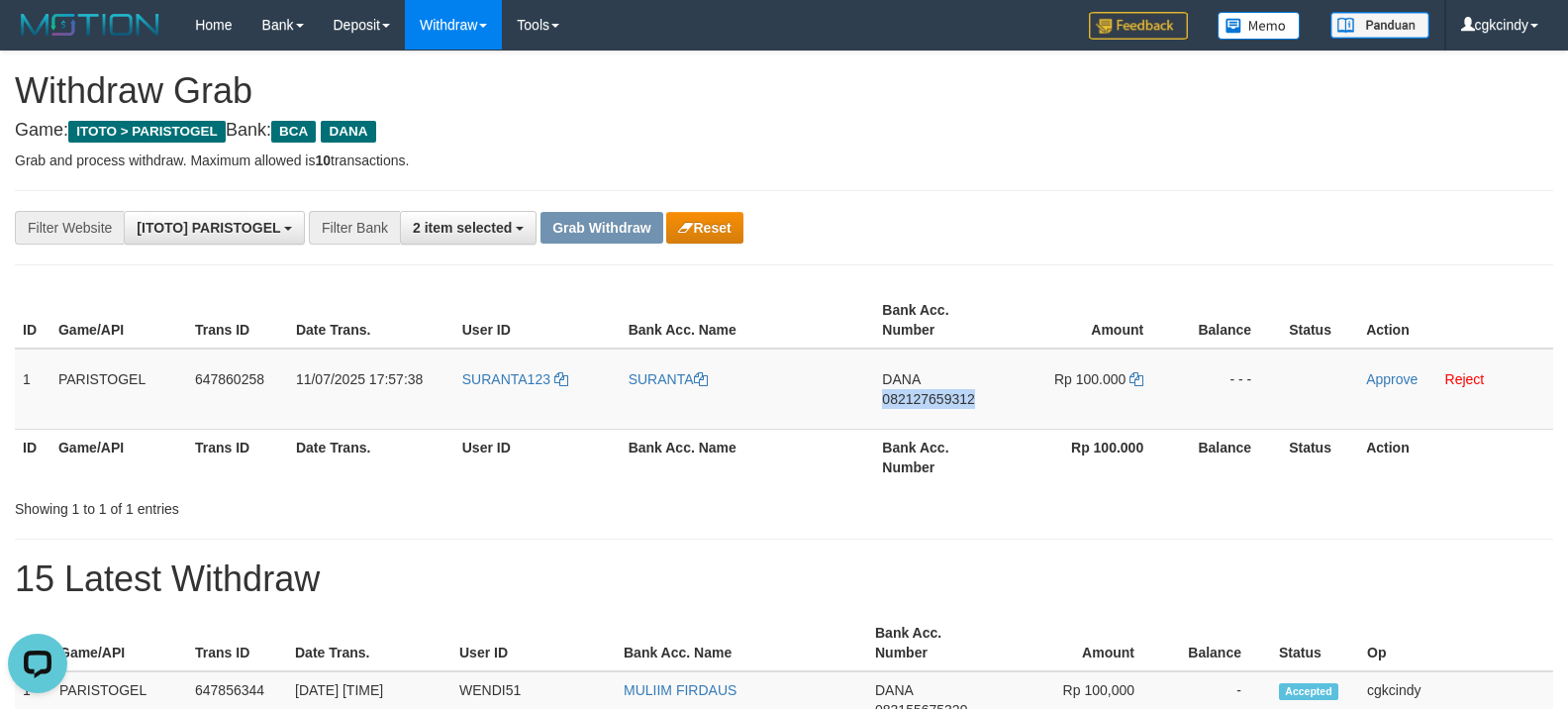 copy on "082127659312" 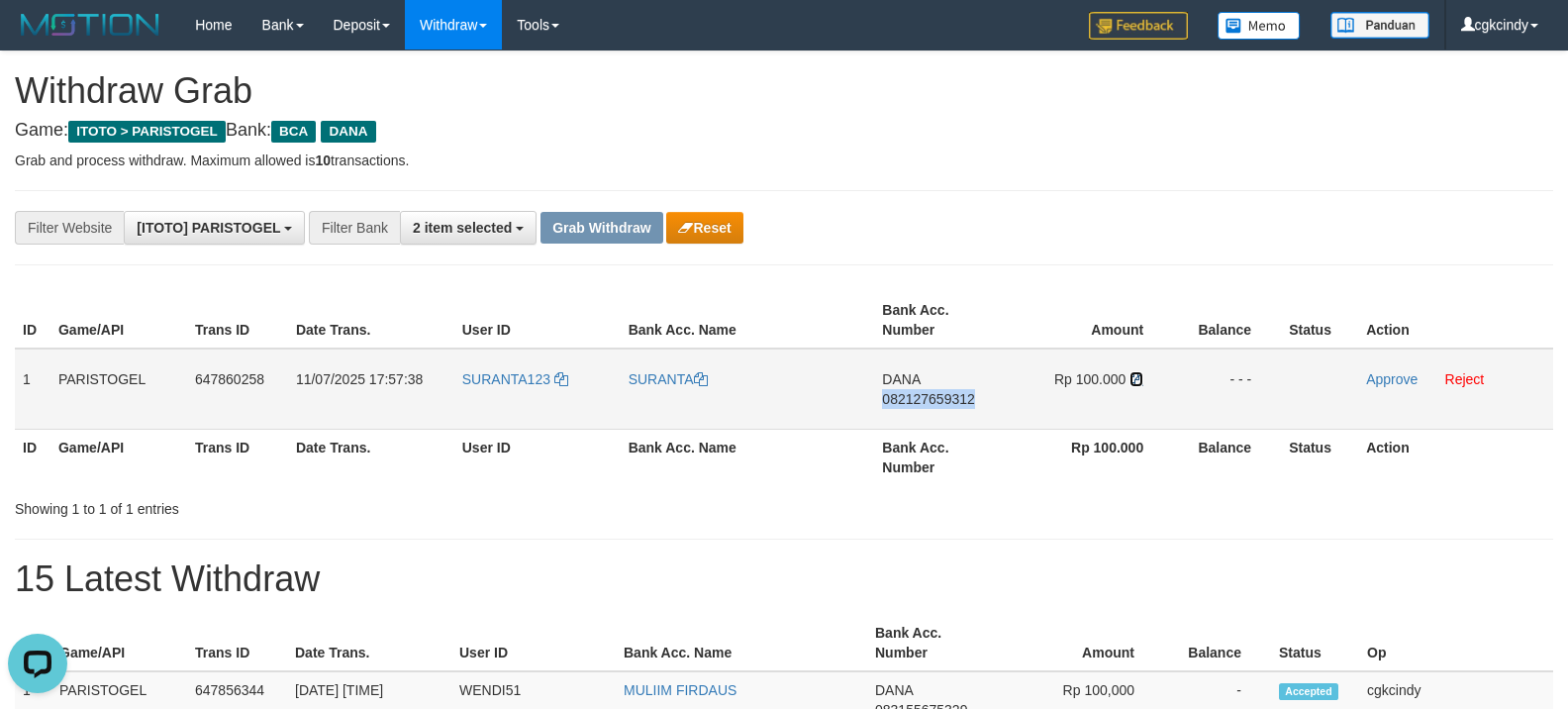click at bounding box center [1136, 379] 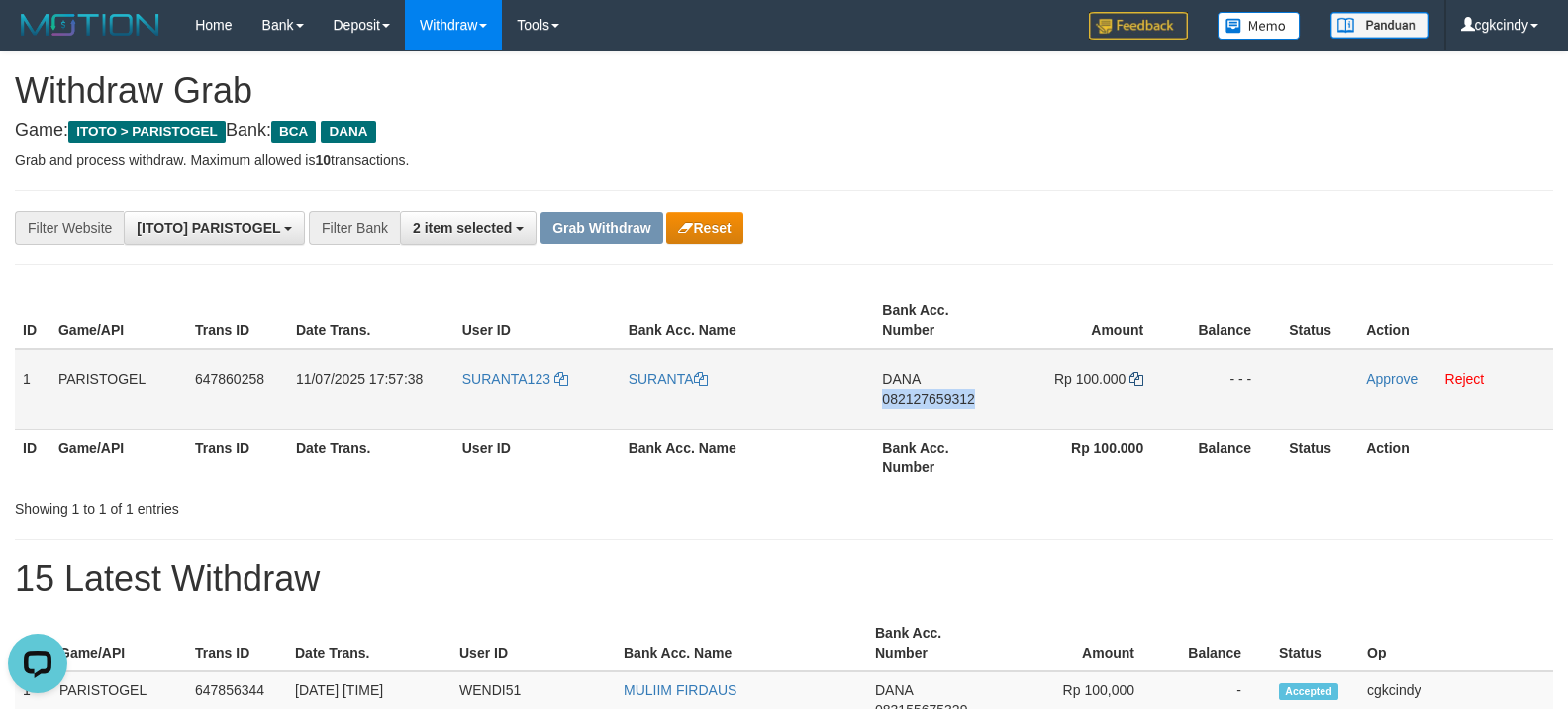 copy on "082127659312" 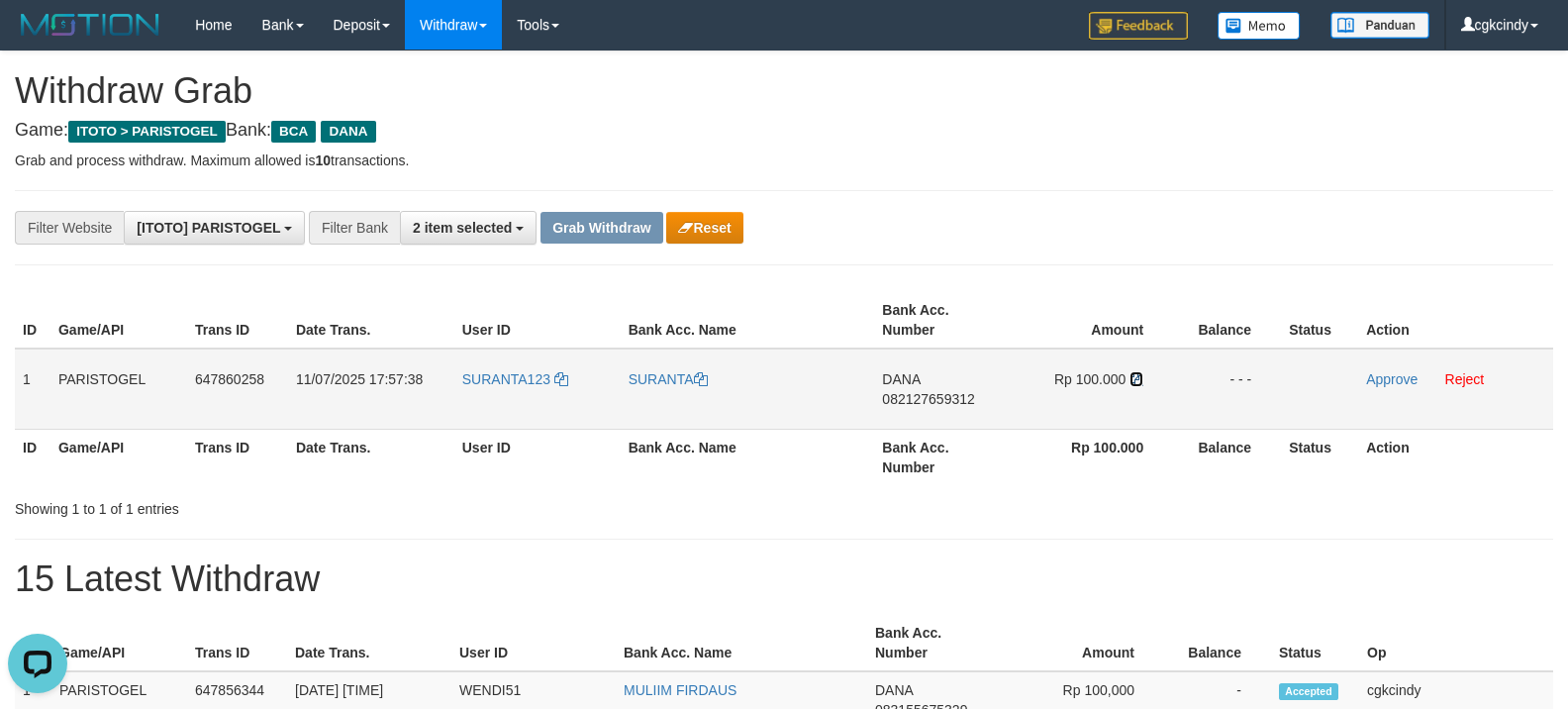 click at bounding box center [1136, 379] 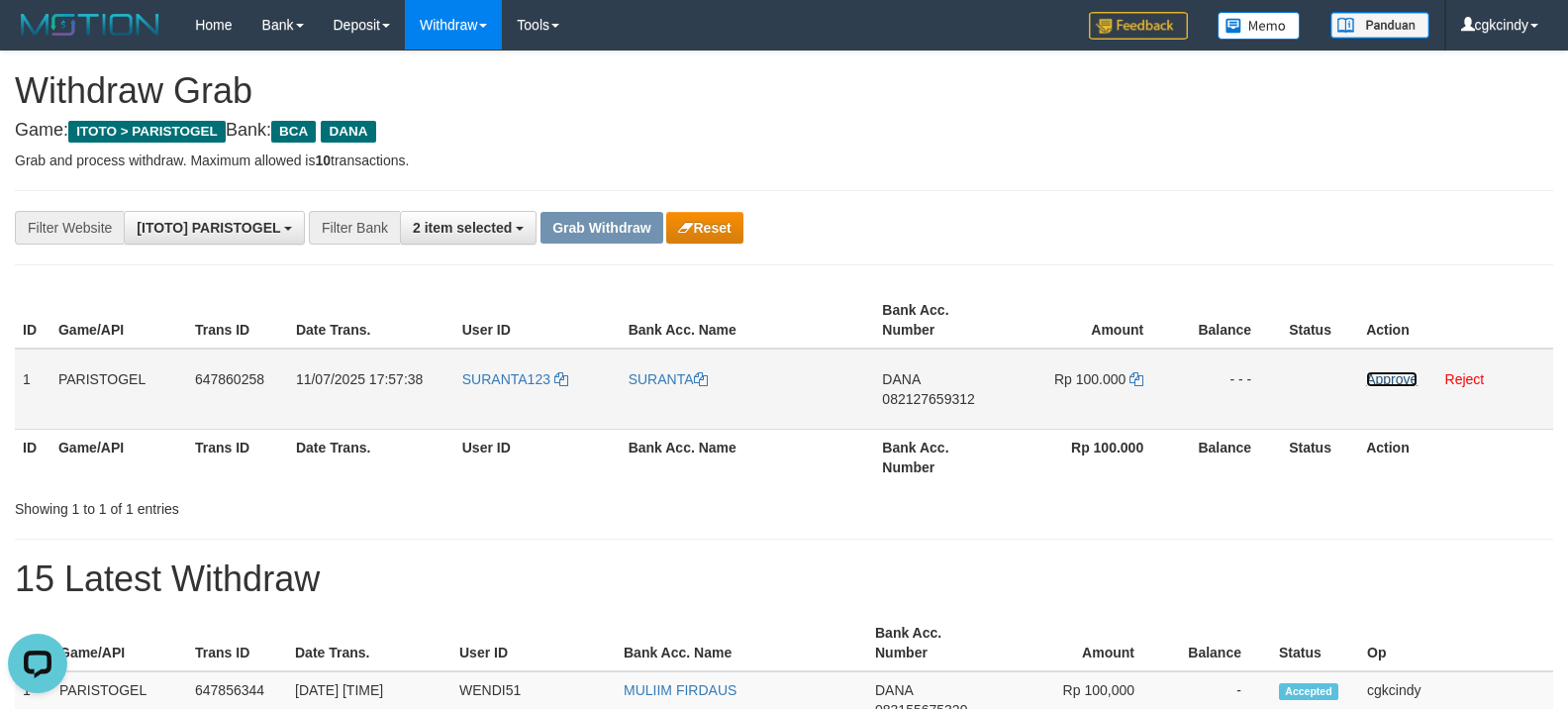 click on "Approve" at bounding box center (1392, 379) 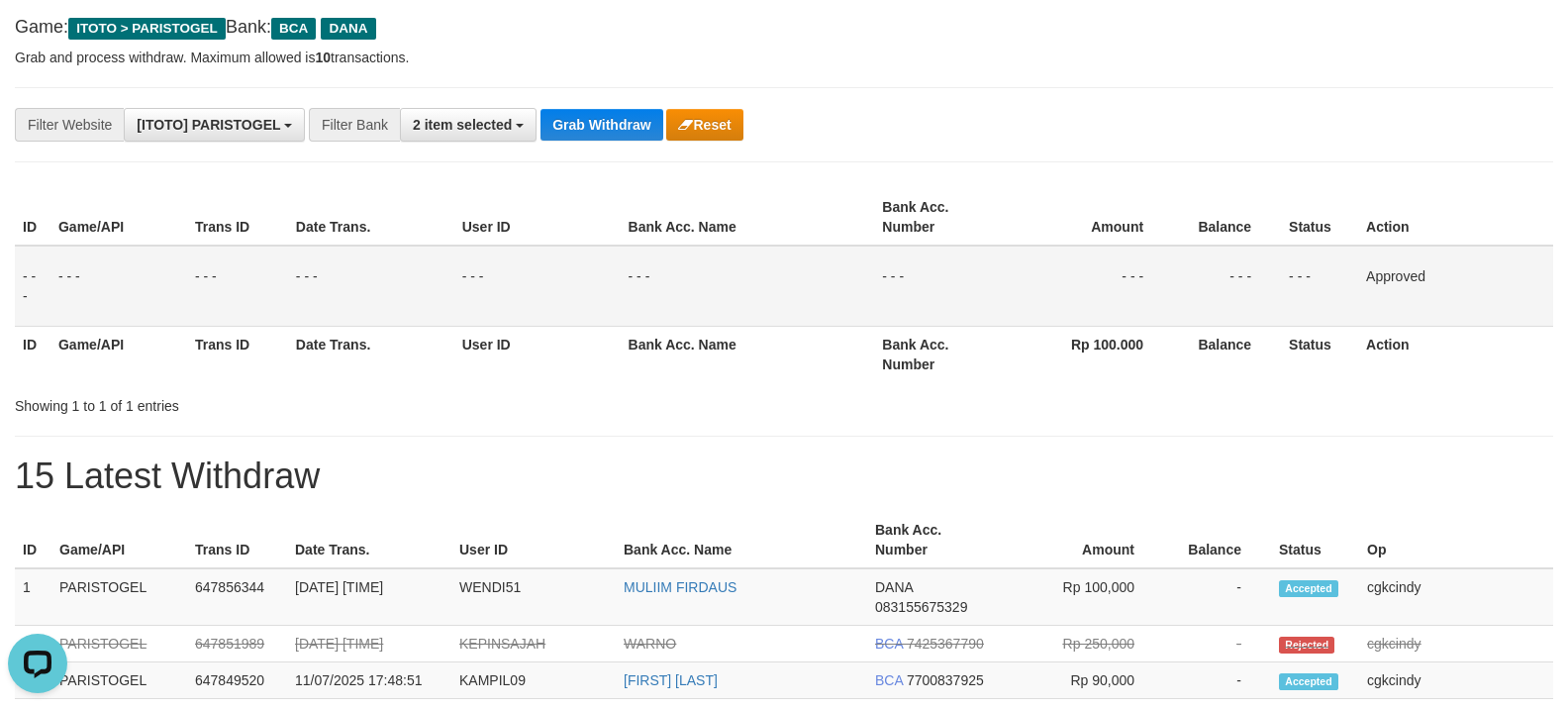 scroll, scrollTop: 263, scrollLeft: 0, axis: vertical 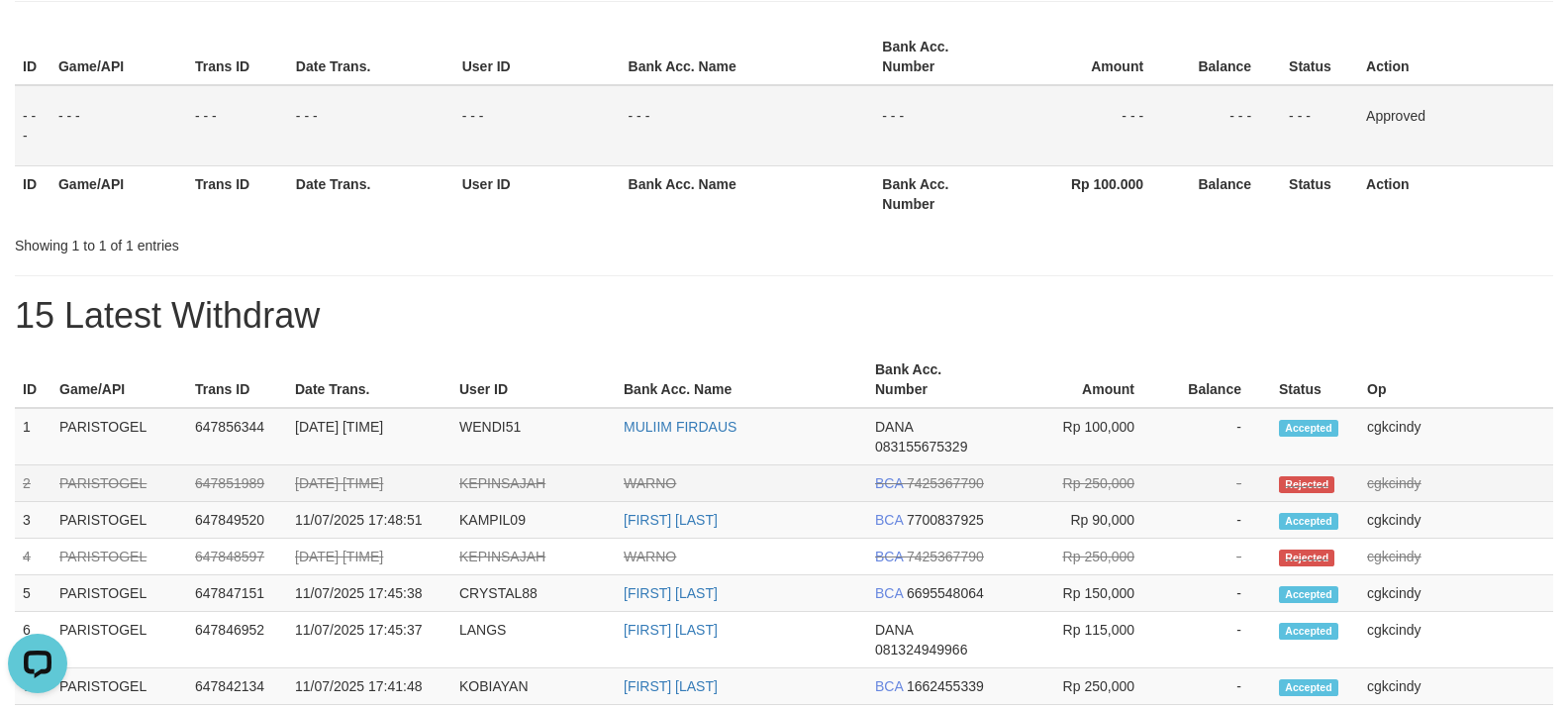 click on "KEPINSAJAH" at bounding box center (534, 483) 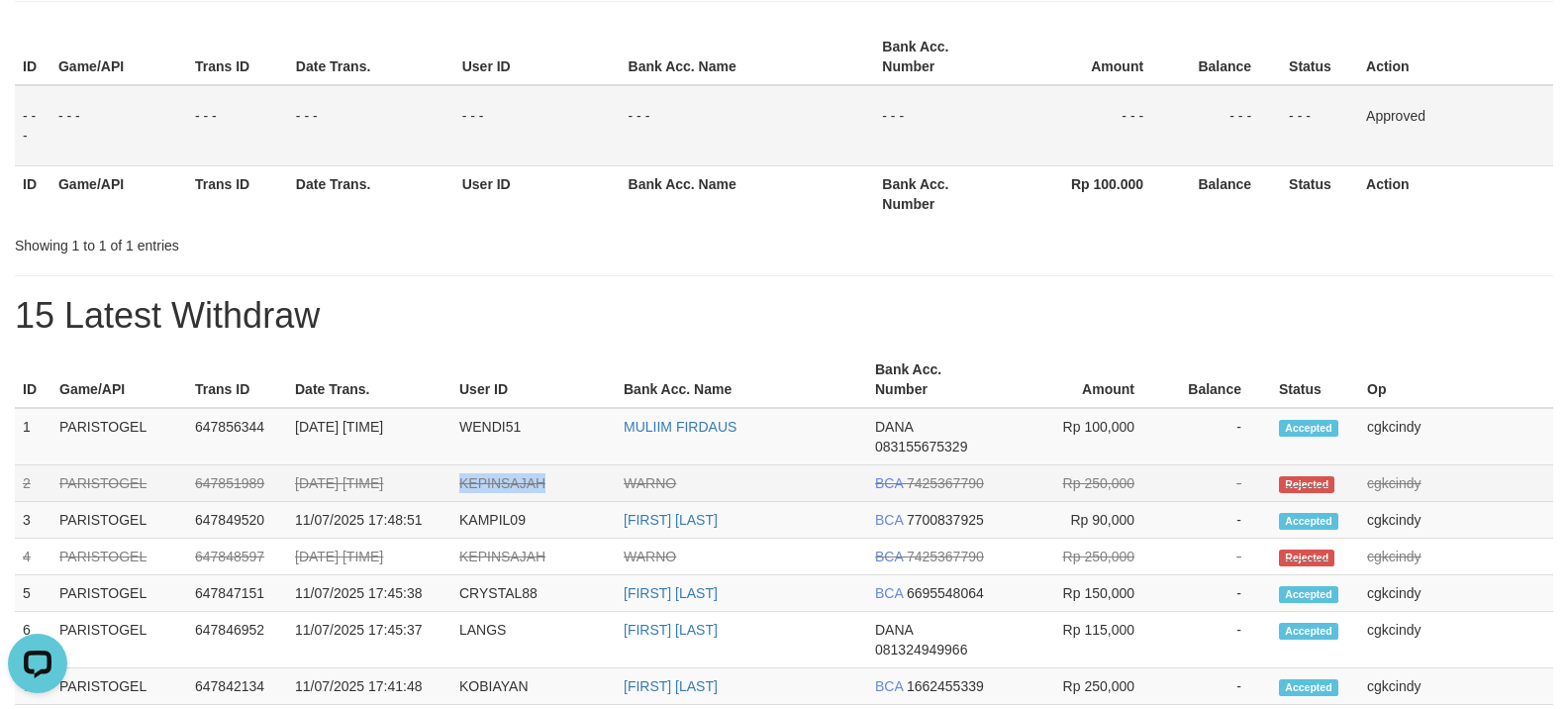 click on "KEPINSAJAH" at bounding box center [534, 483] 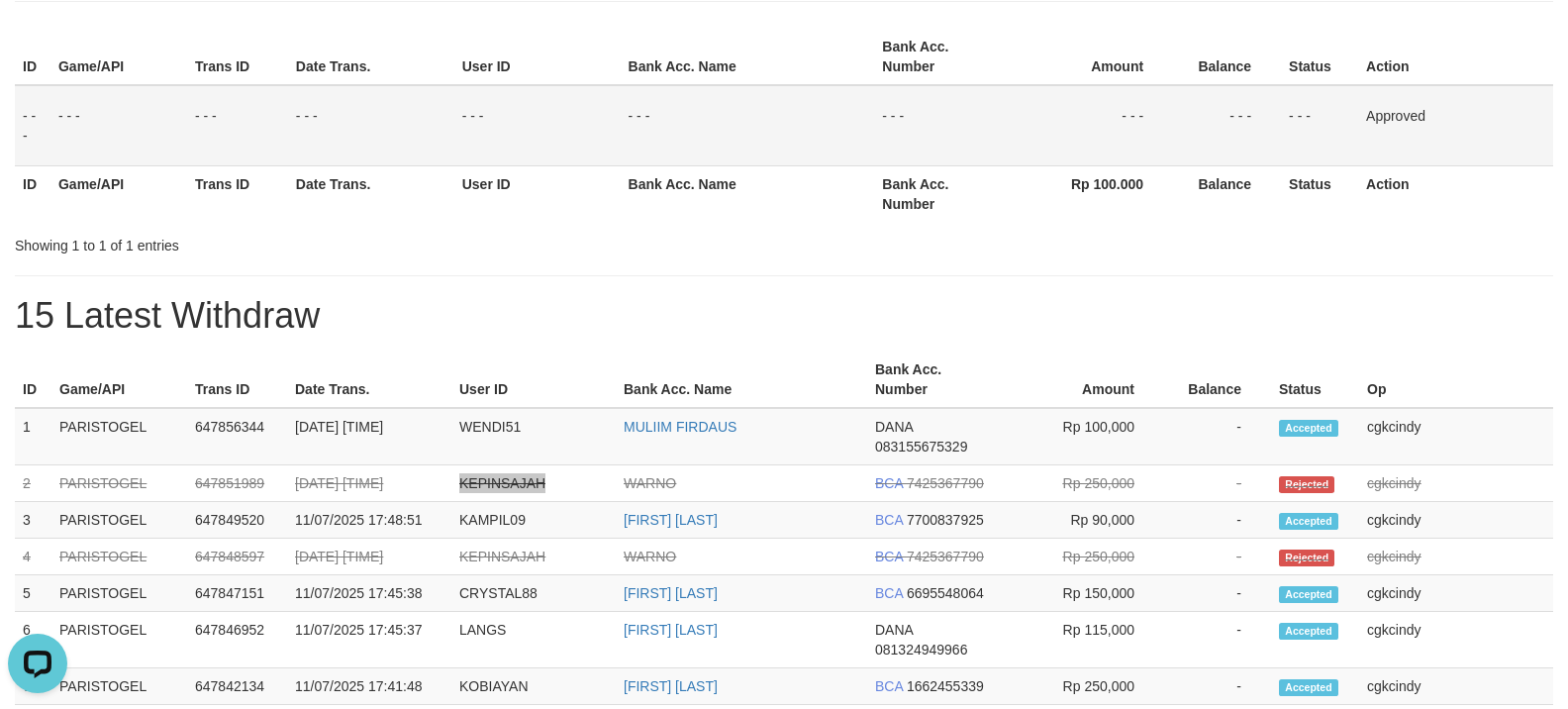 scroll, scrollTop: 0, scrollLeft: 0, axis: both 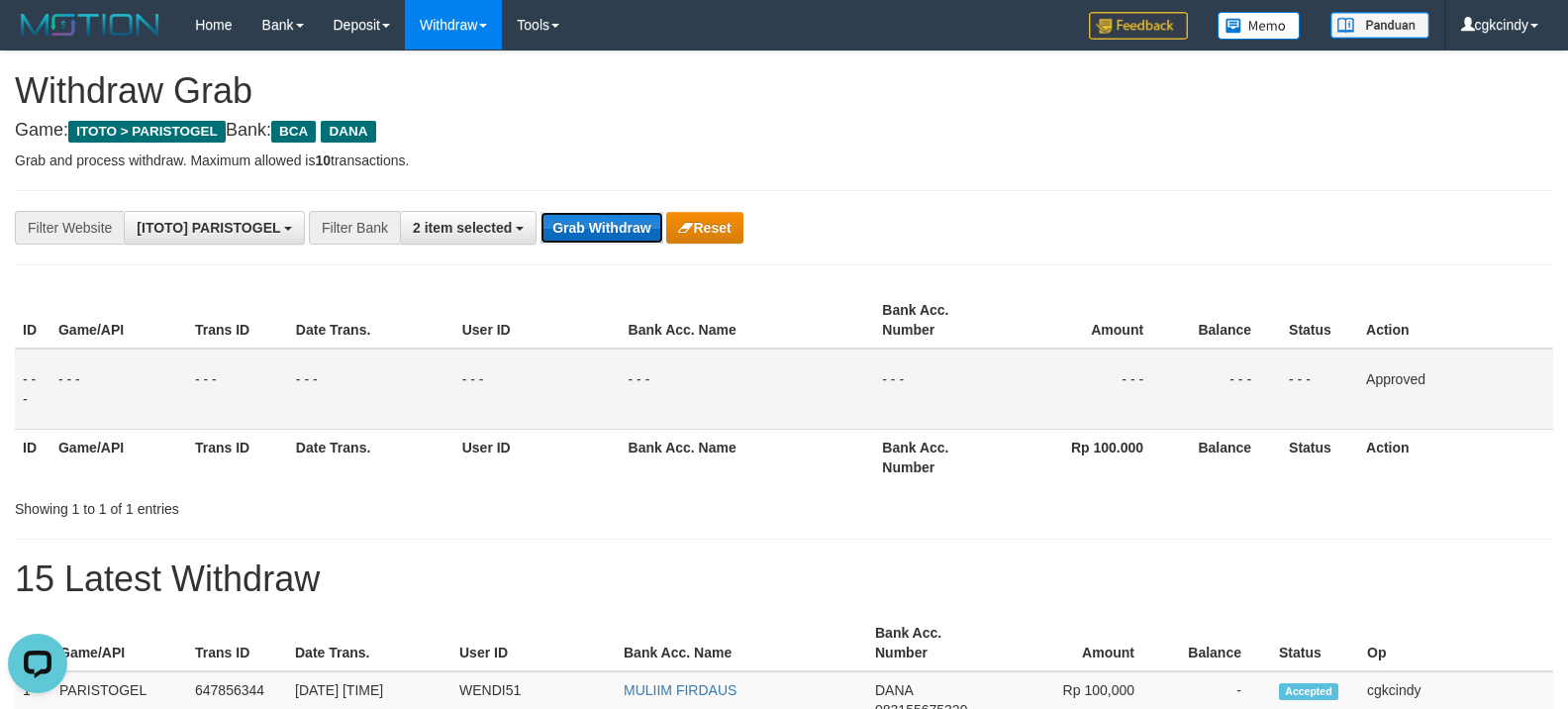 click on "Grab Withdraw" at bounding box center (601, 228) 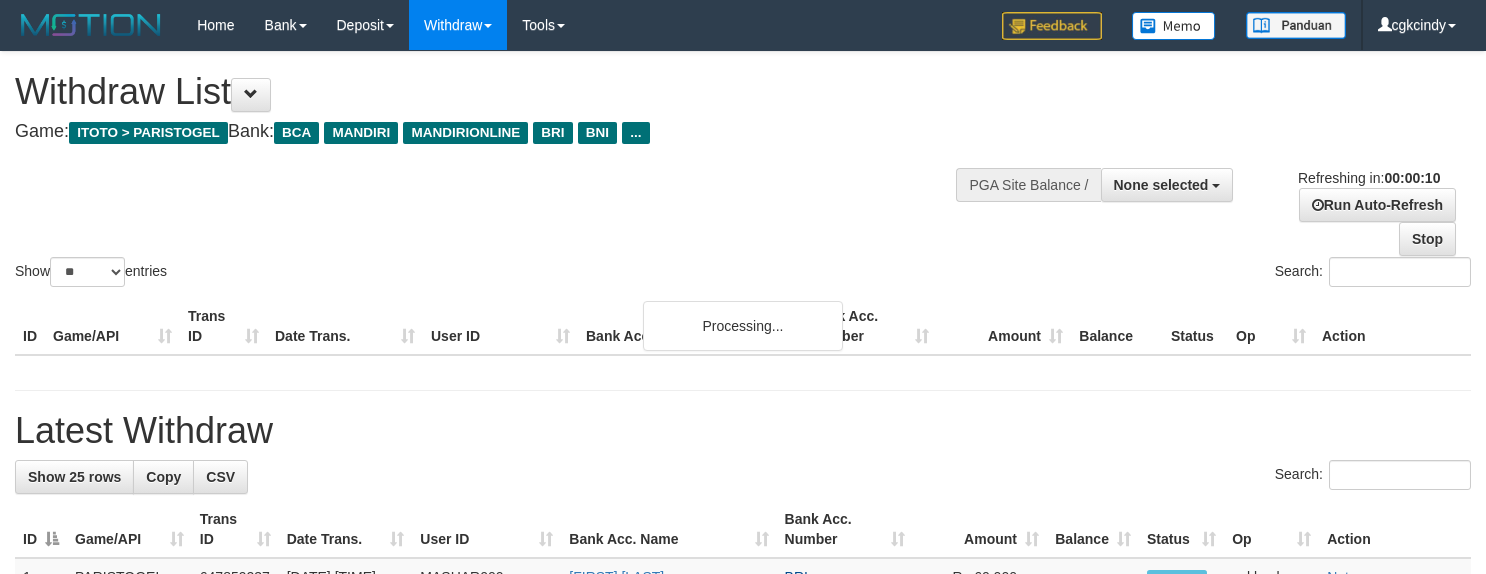 select 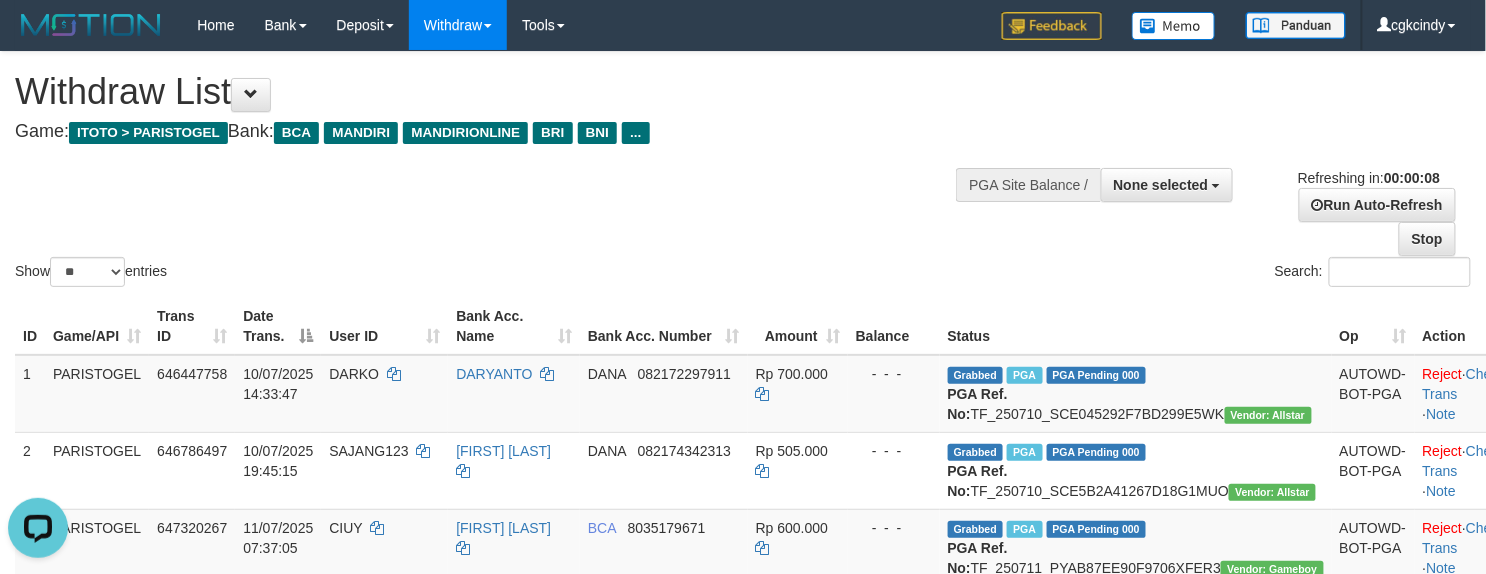 scroll, scrollTop: 0, scrollLeft: 0, axis: both 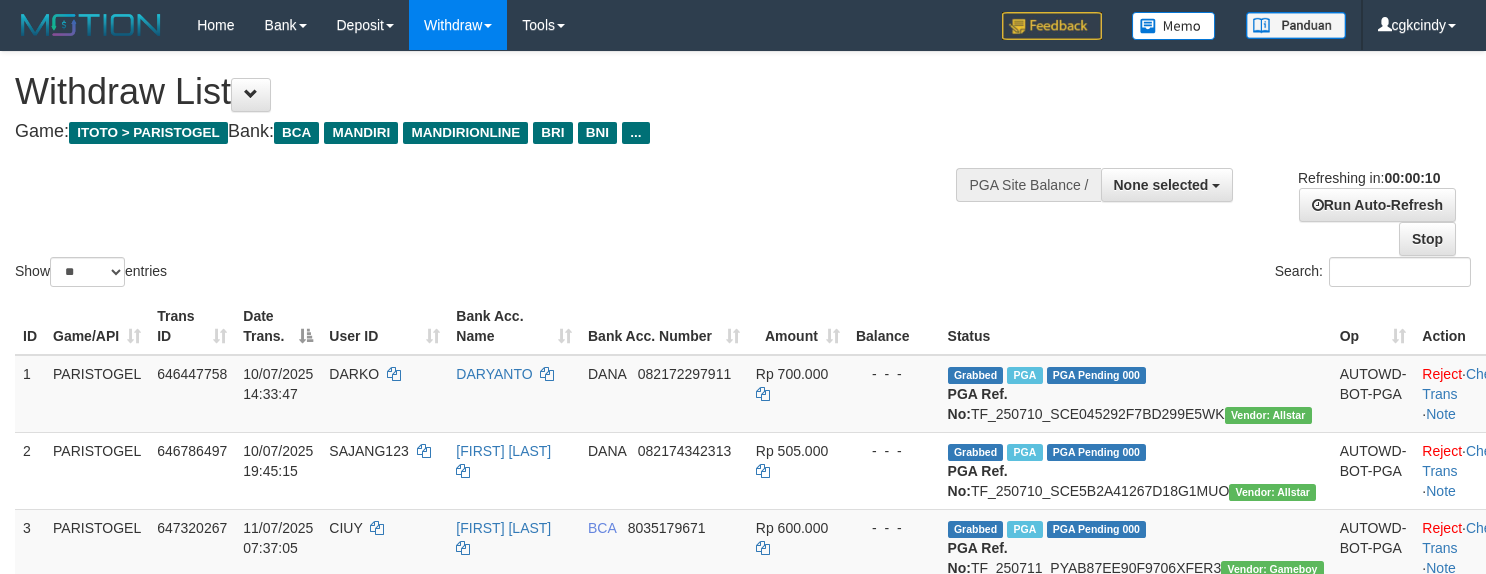 select 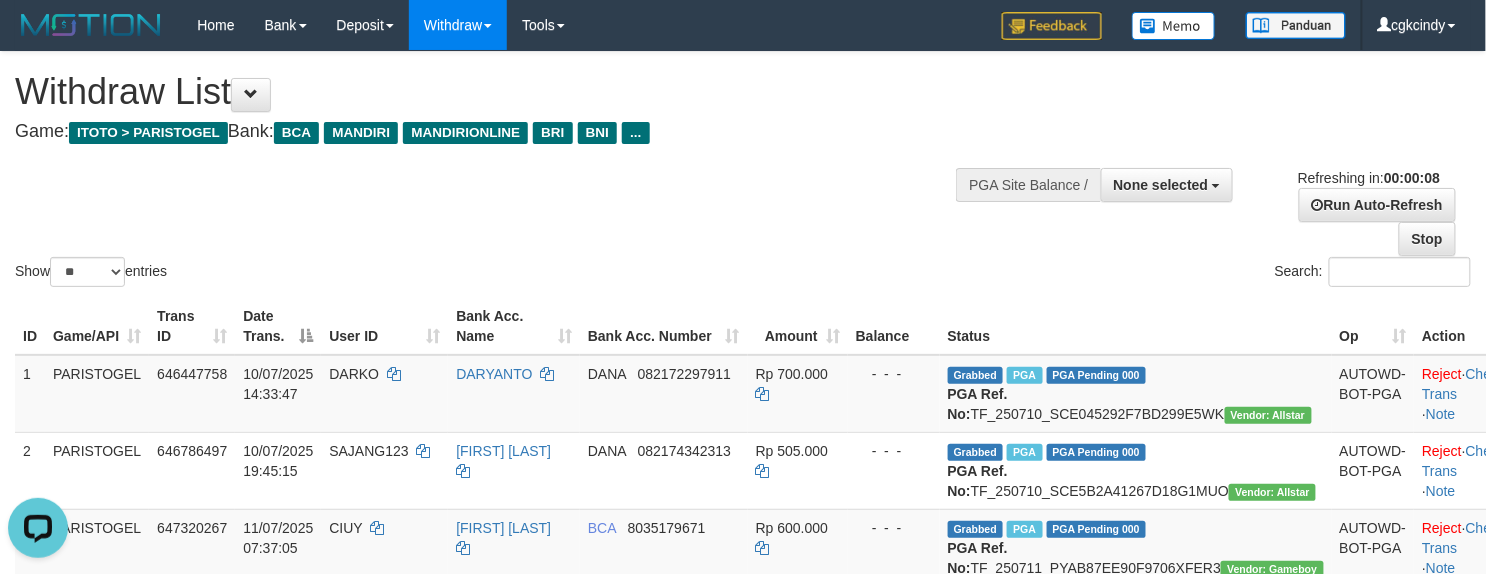 scroll, scrollTop: 0, scrollLeft: 0, axis: both 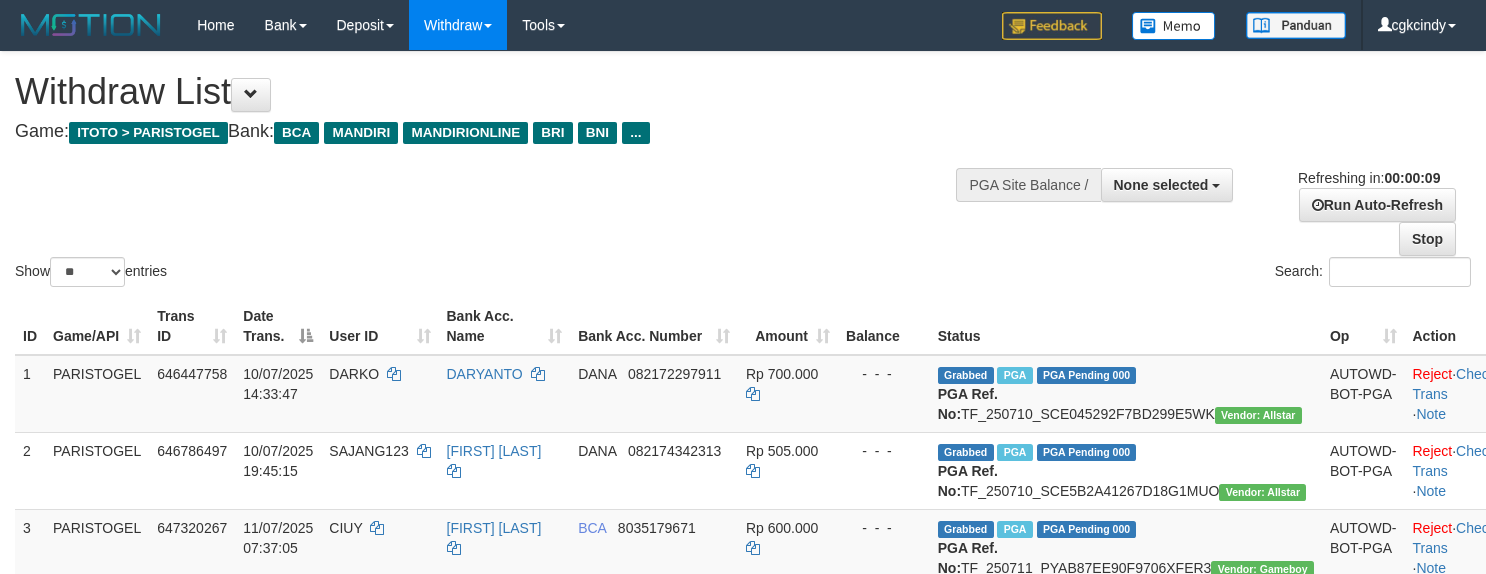 select 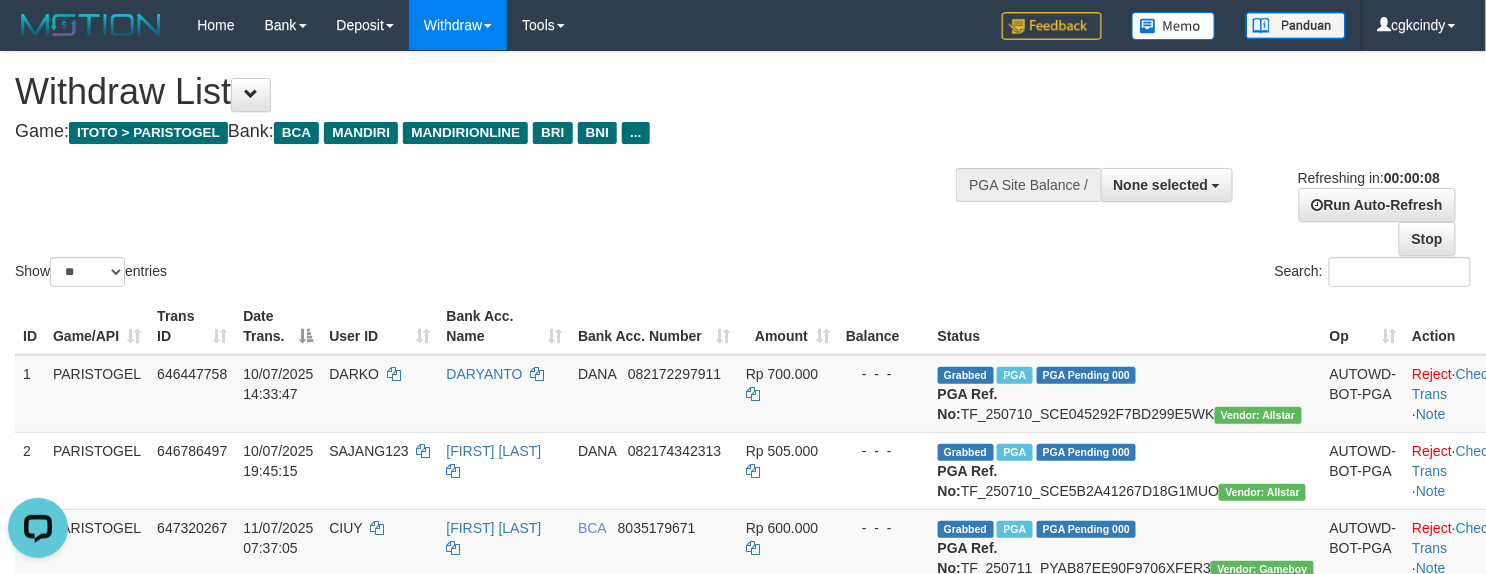 scroll, scrollTop: 0, scrollLeft: 0, axis: both 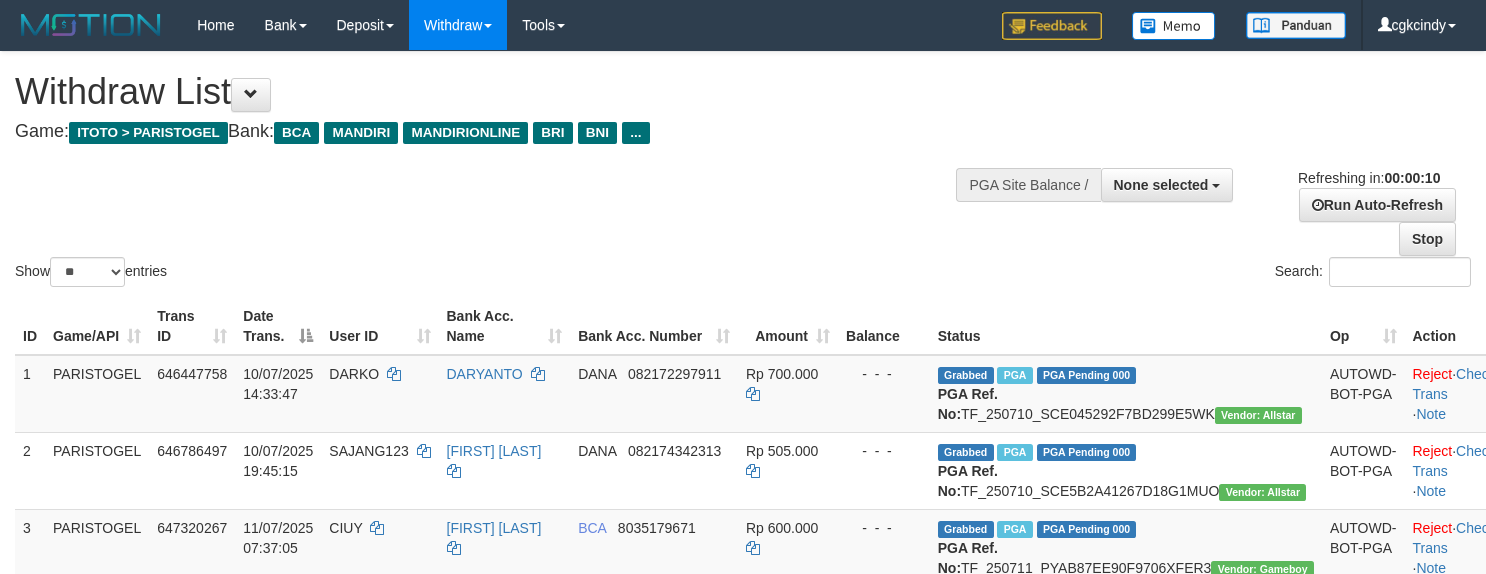 select 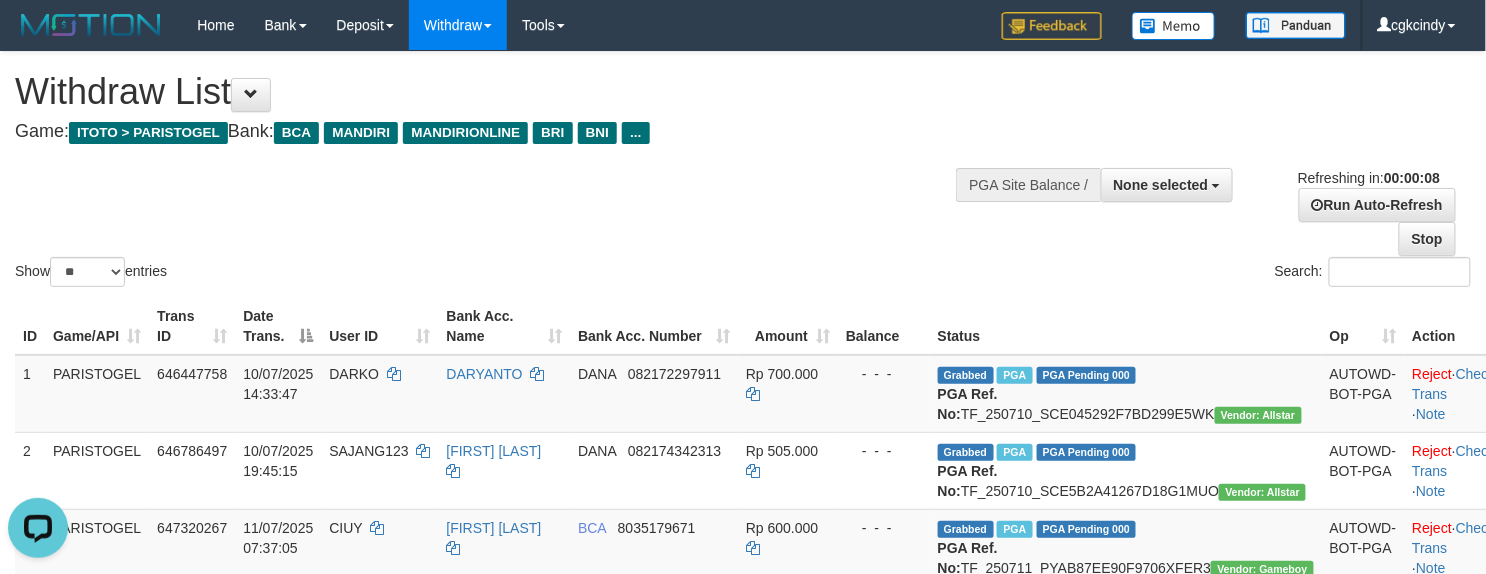 scroll, scrollTop: 0, scrollLeft: 0, axis: both 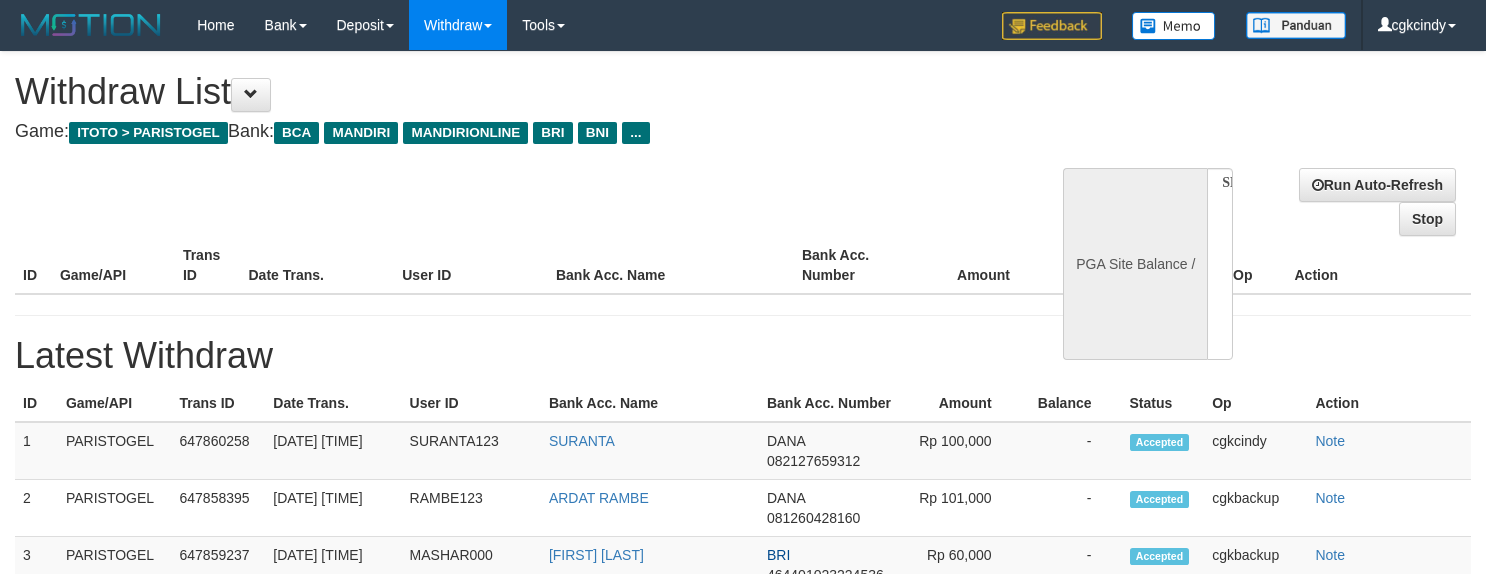 select 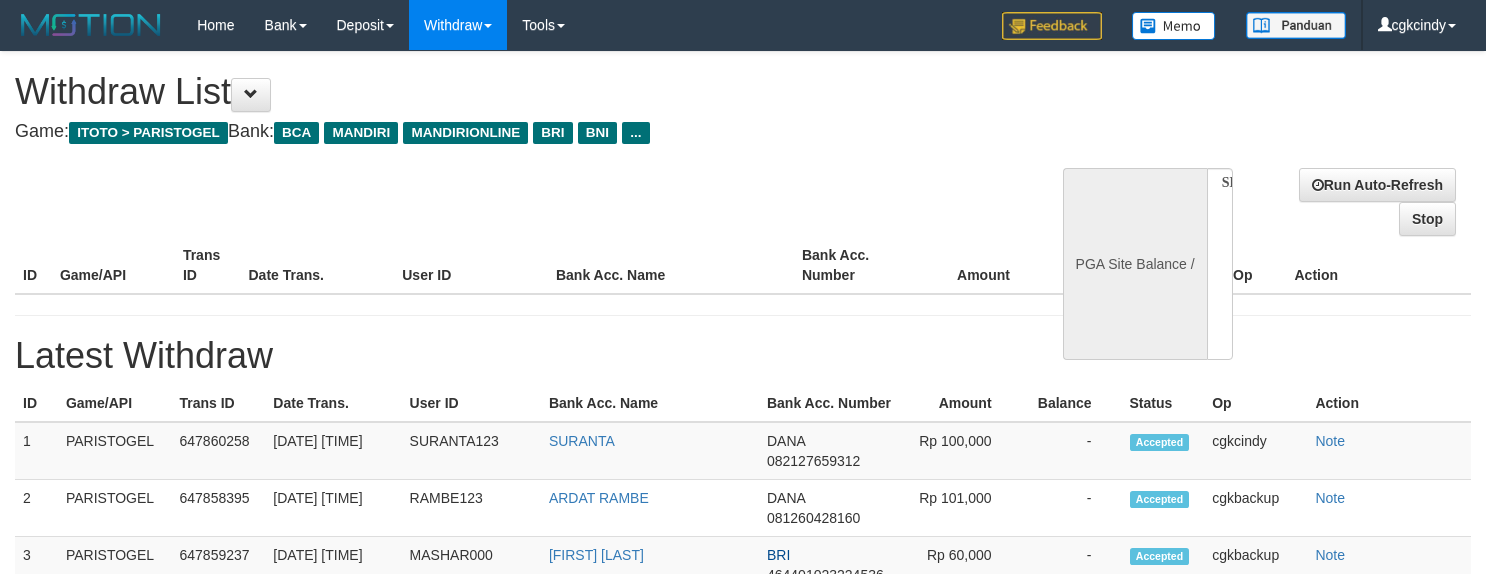scroll, scrollTop: 0, scrollLeft: 0, axis: both 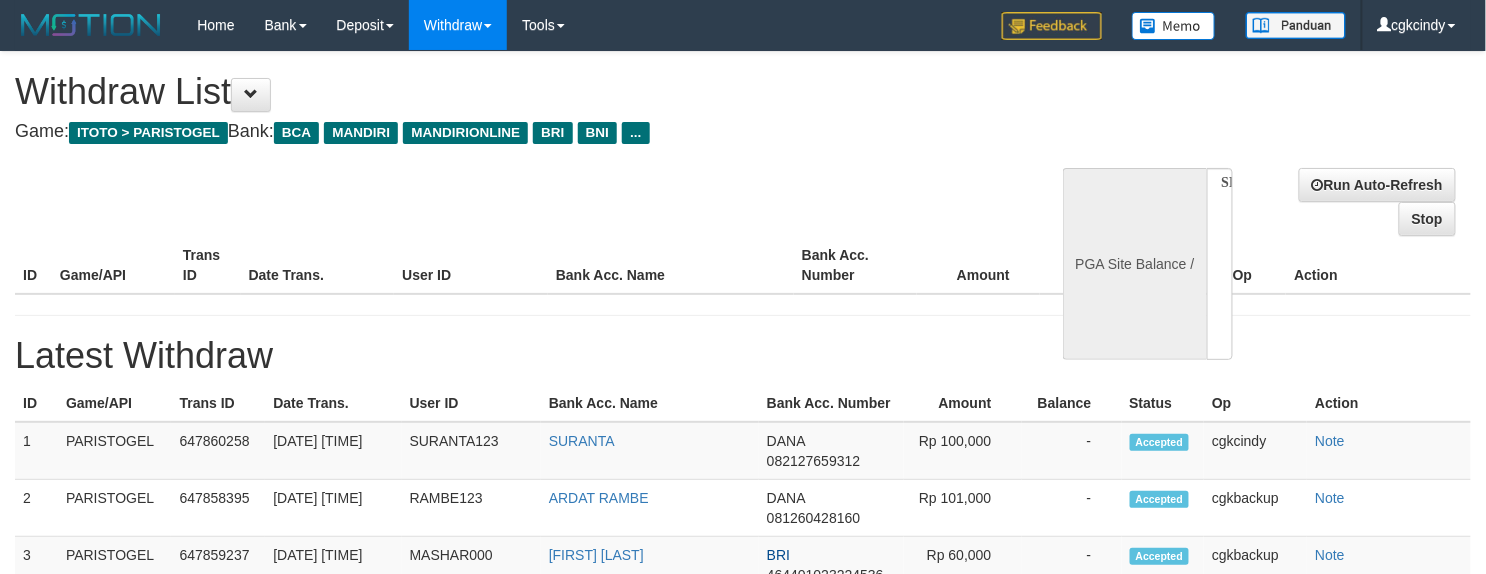 select on "**" 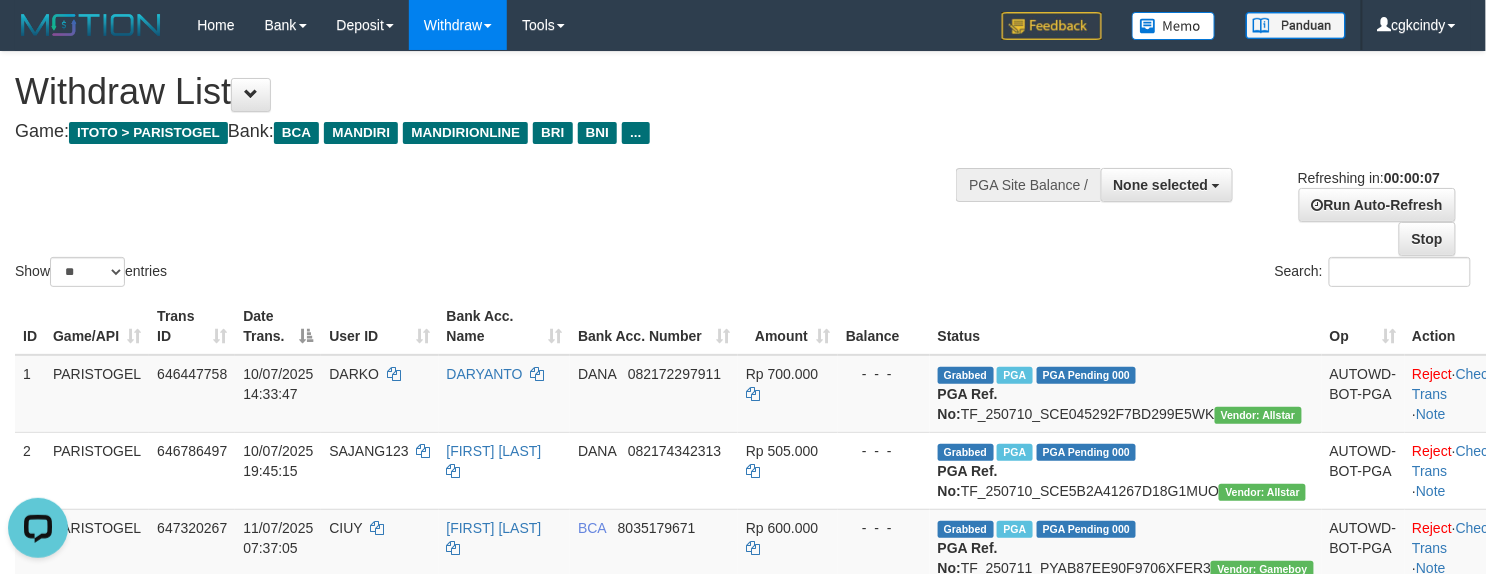 scroll, scrollTop: 0, scrollLeft: 0, axis: both 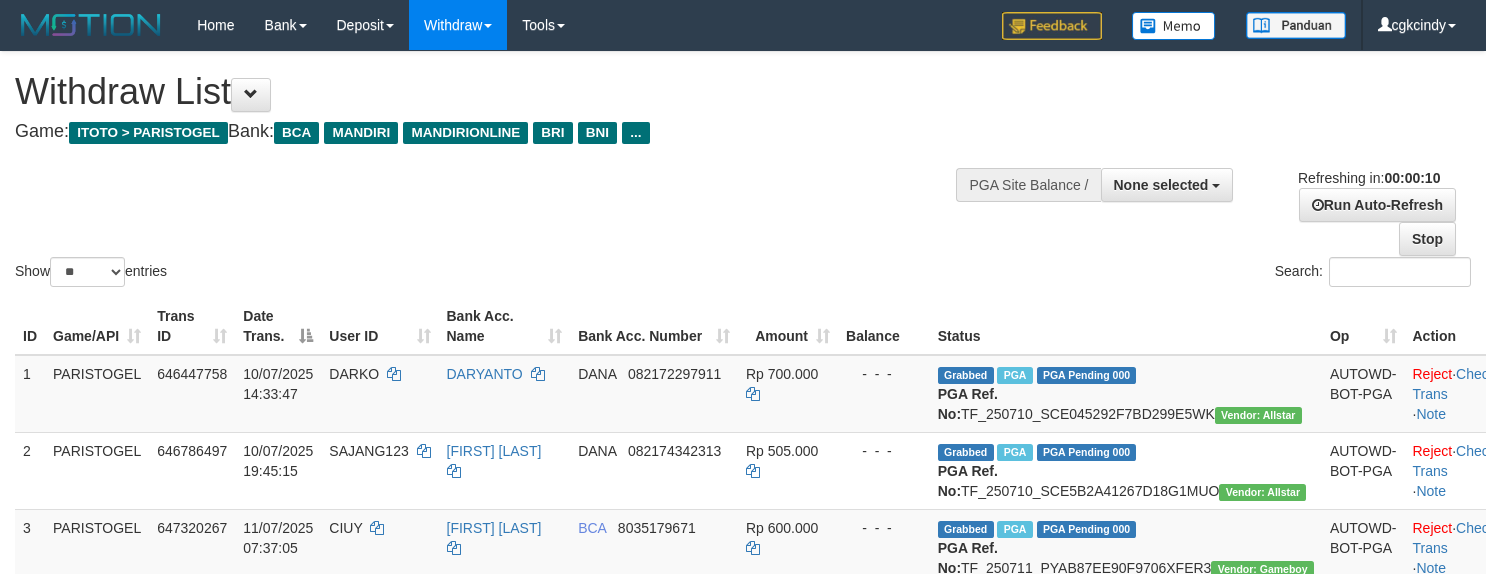 select 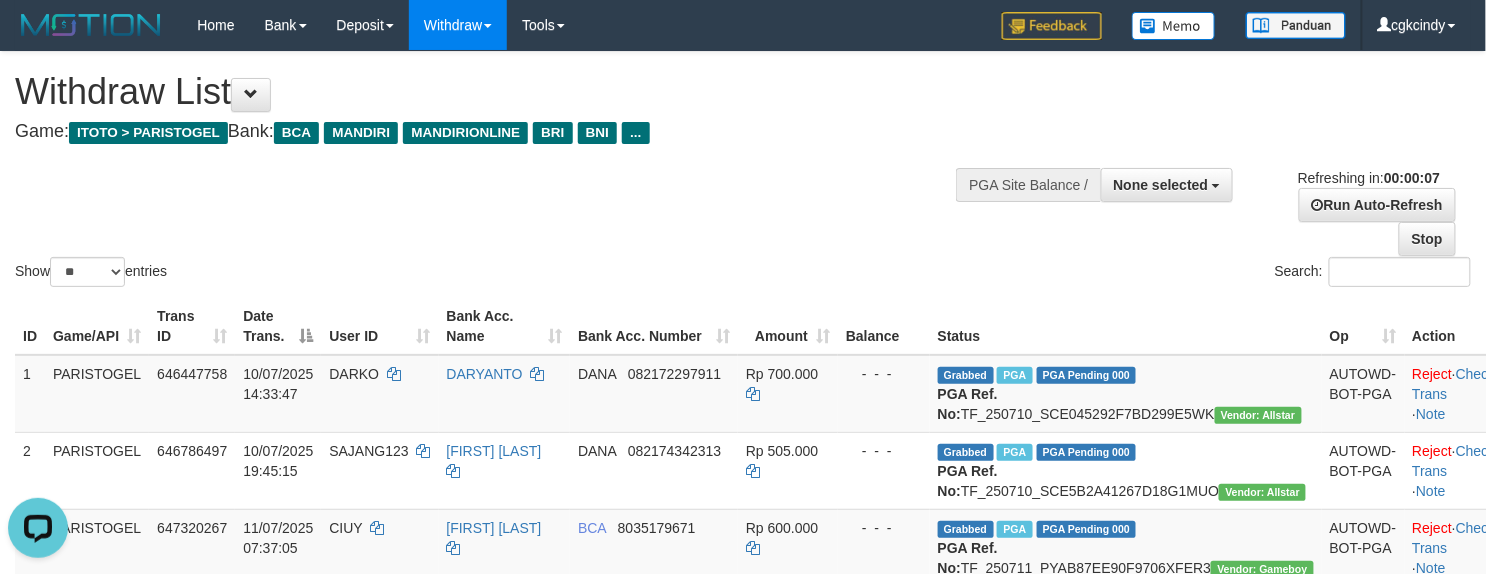 scroll, scrollTop: 0, scrollLeft: 0, axis: both 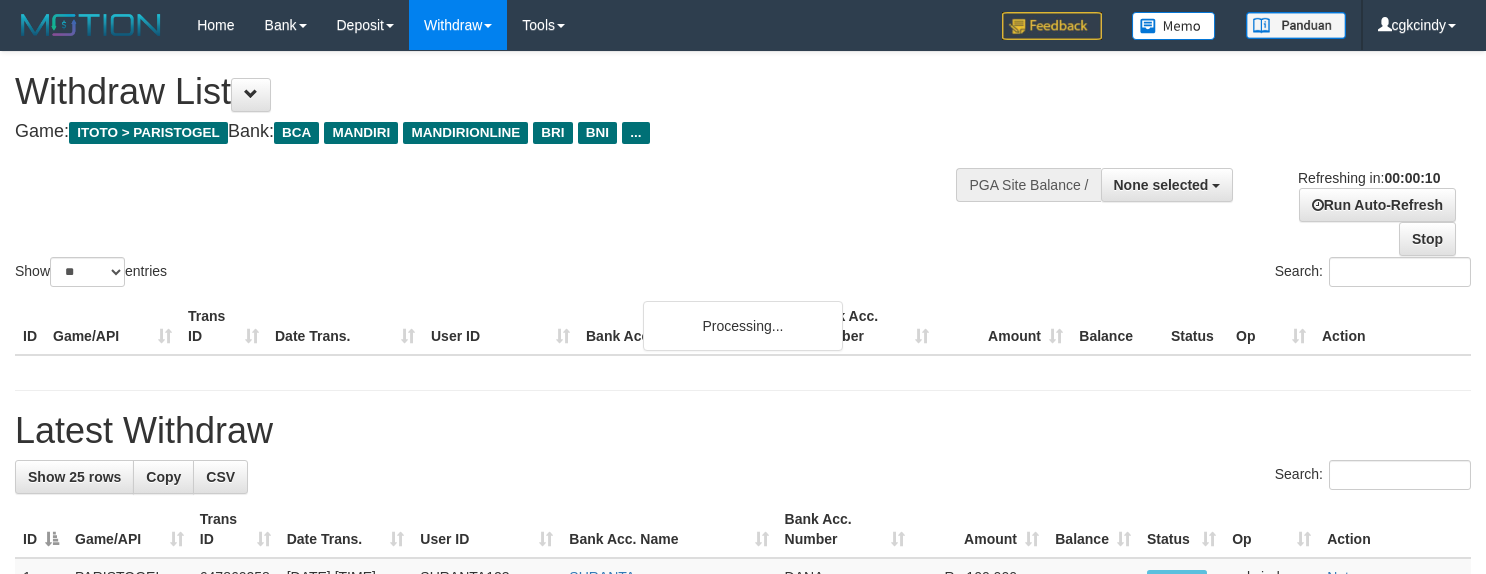 select 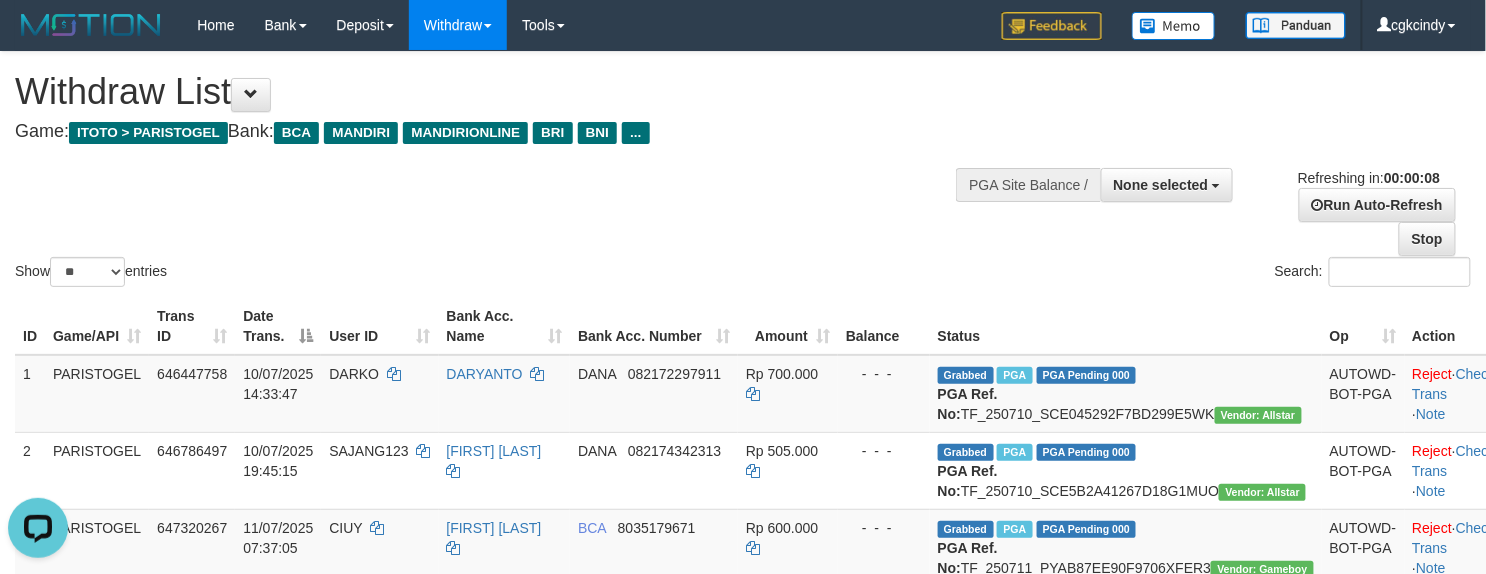 scroll, scrollTop: 0, scrollLeft: 0, axis: both 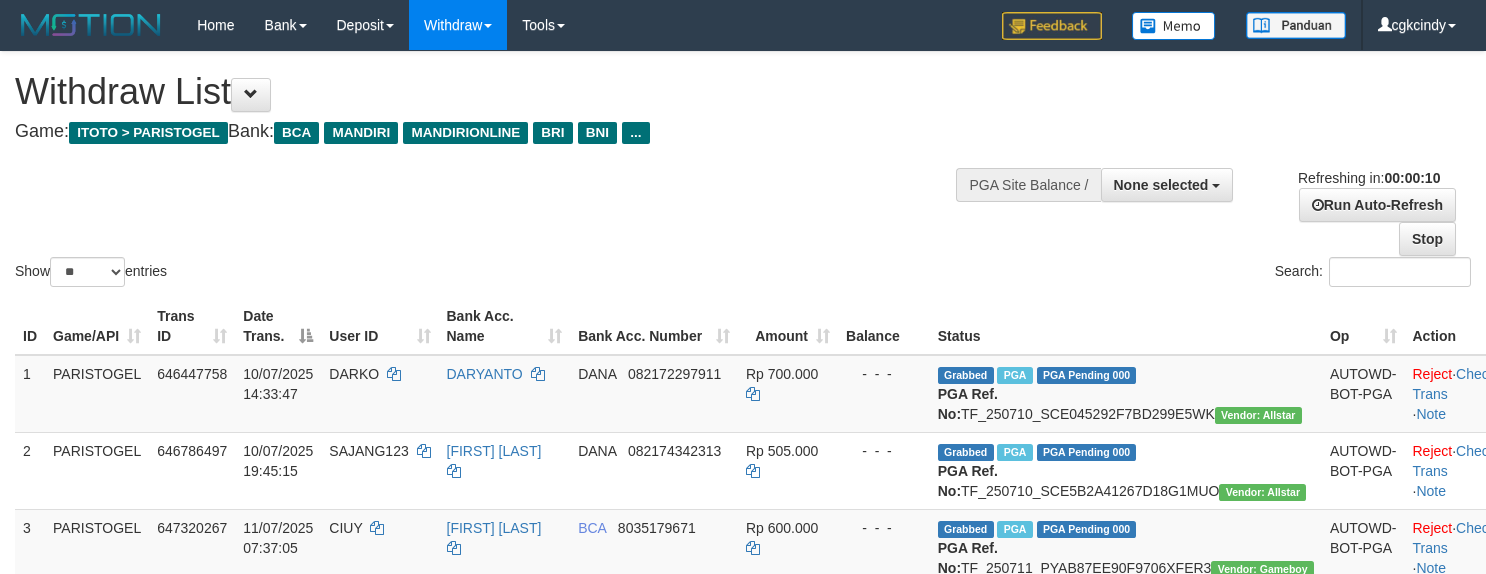 select 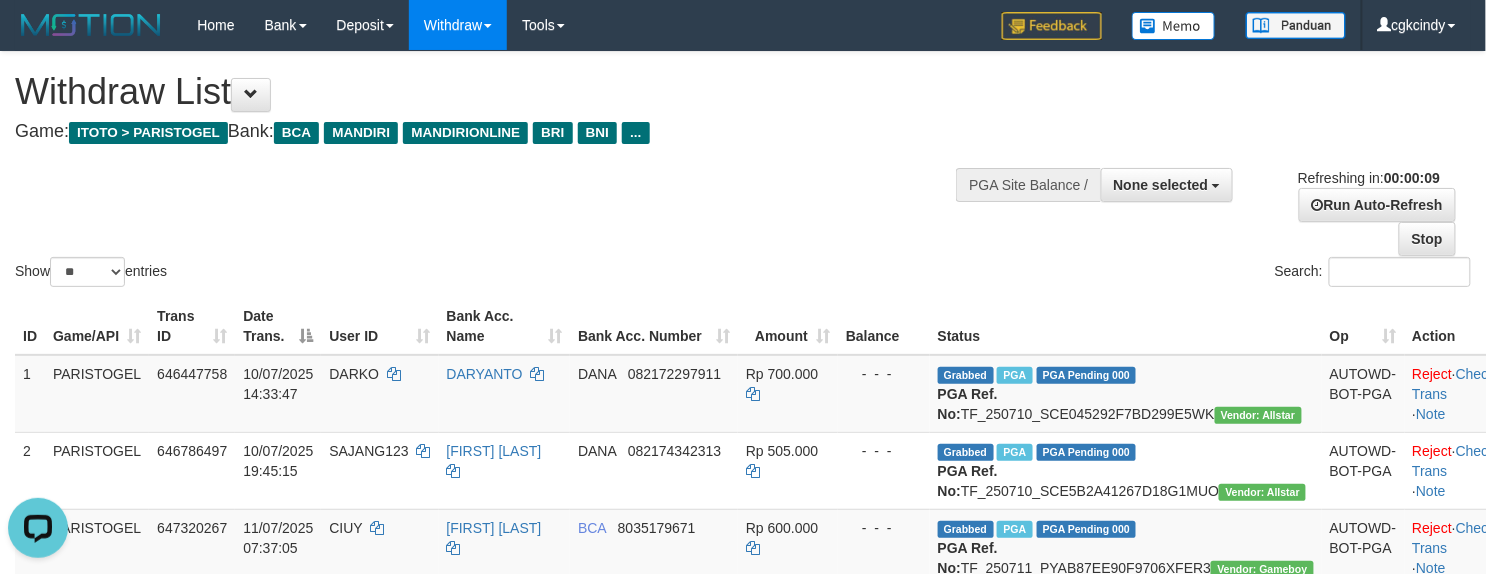 scroll, scrollTop: 0, scrollLeft: 0, axis: both 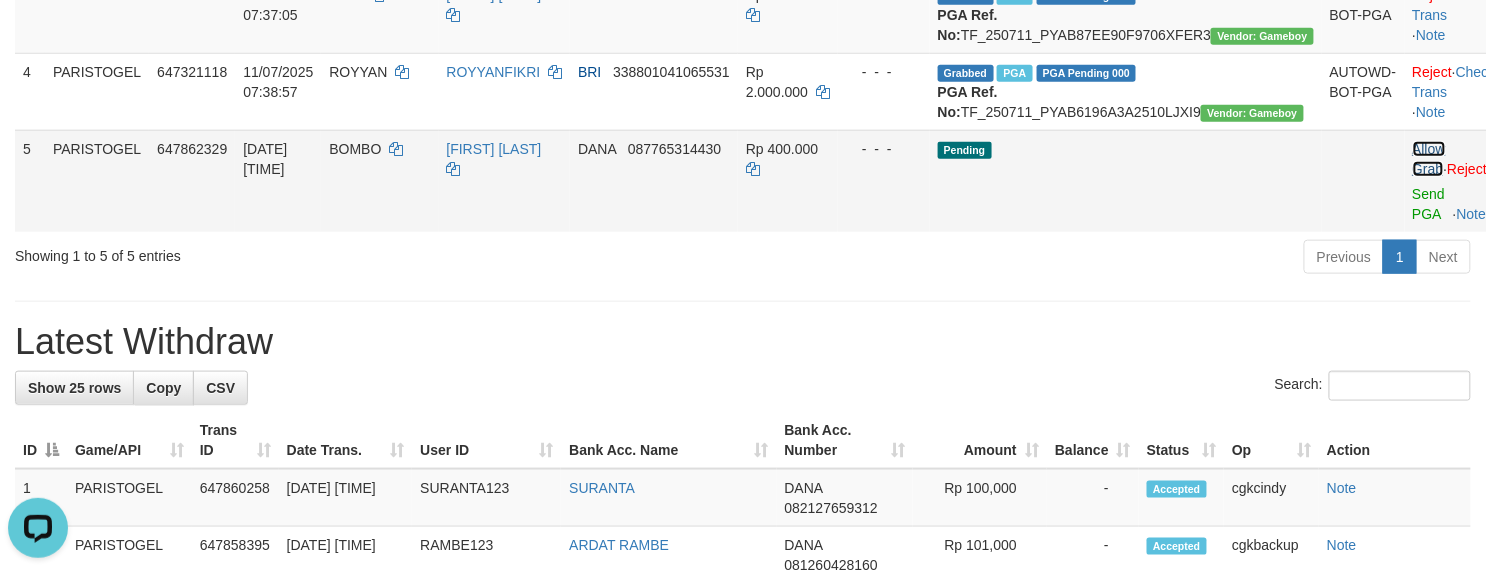 click on "Allow Grab" at bounding box center (1429, 159) 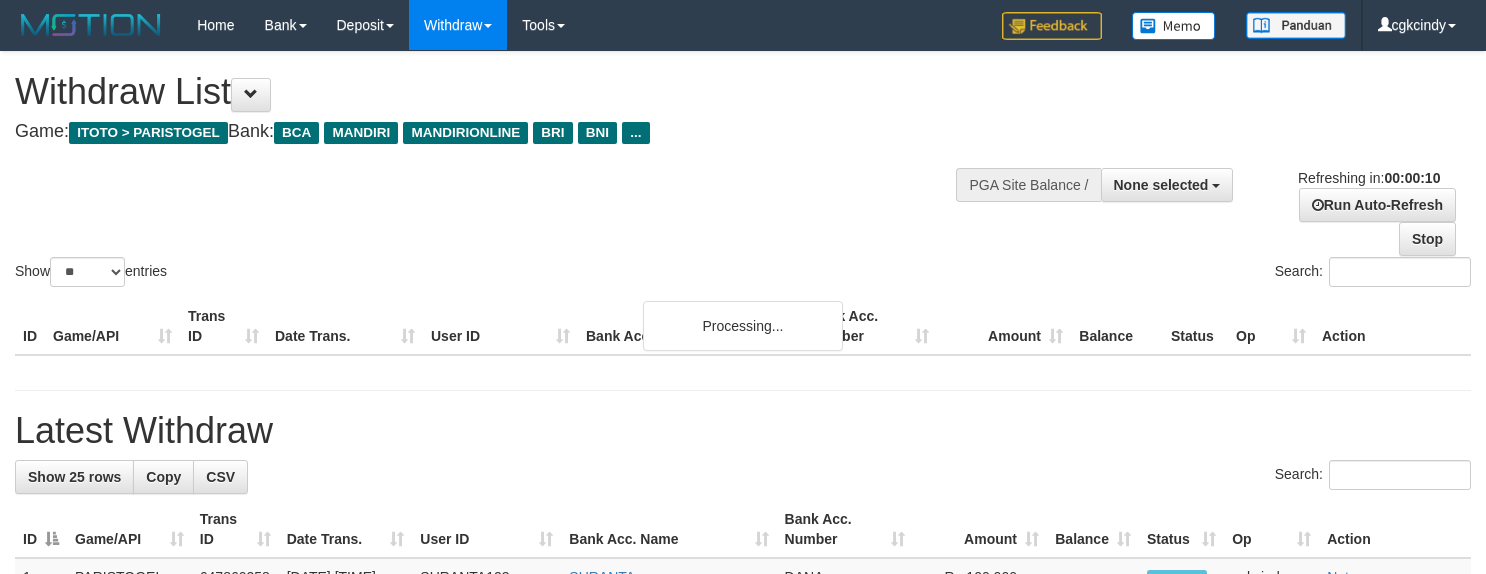 select 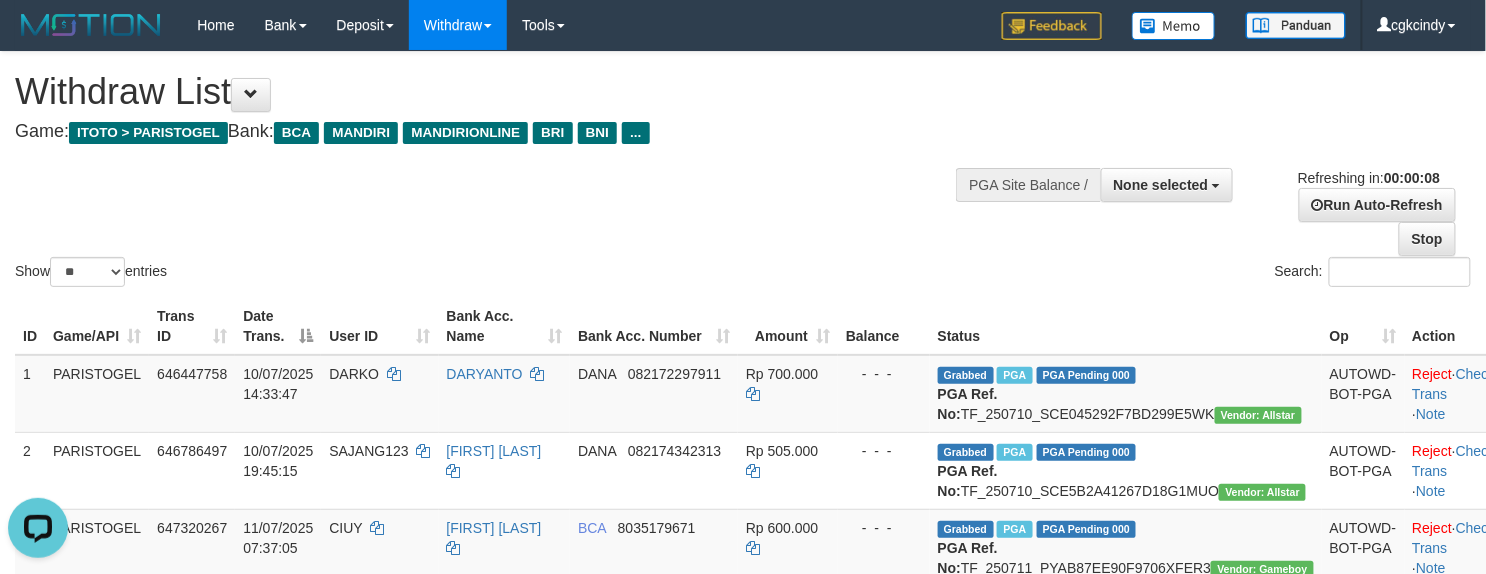 scroll, scrollTop: 0, scrollLeft: 0, axis: both 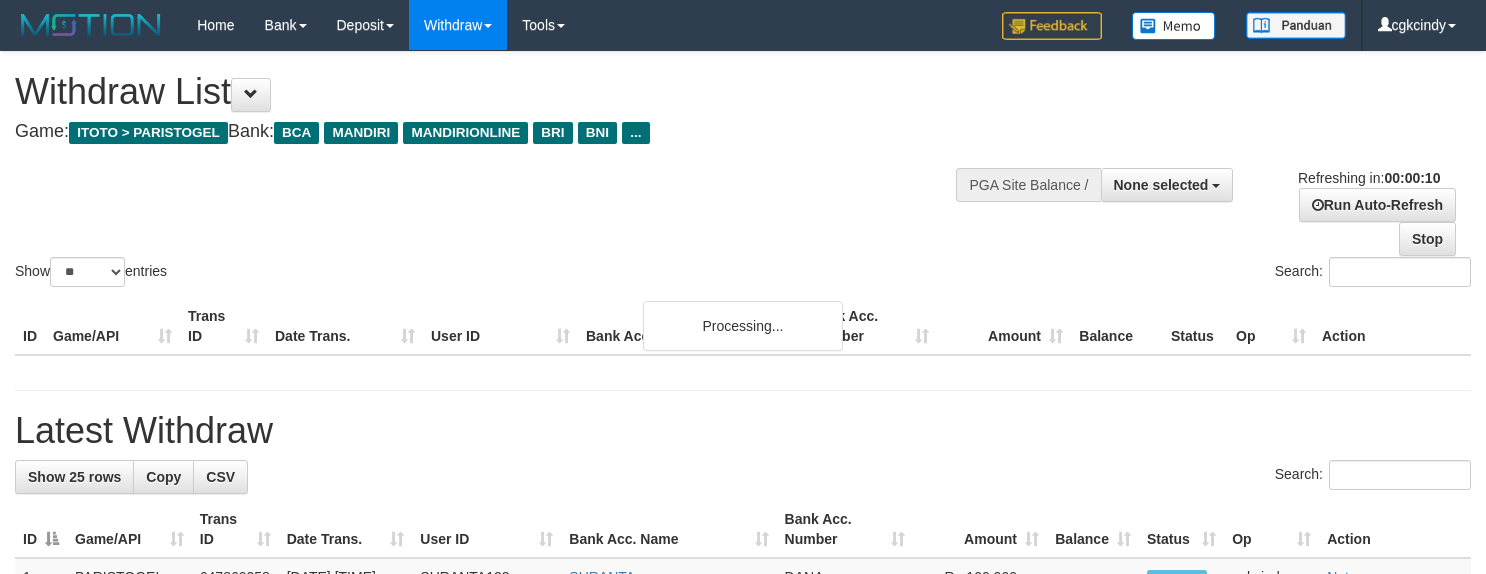 select 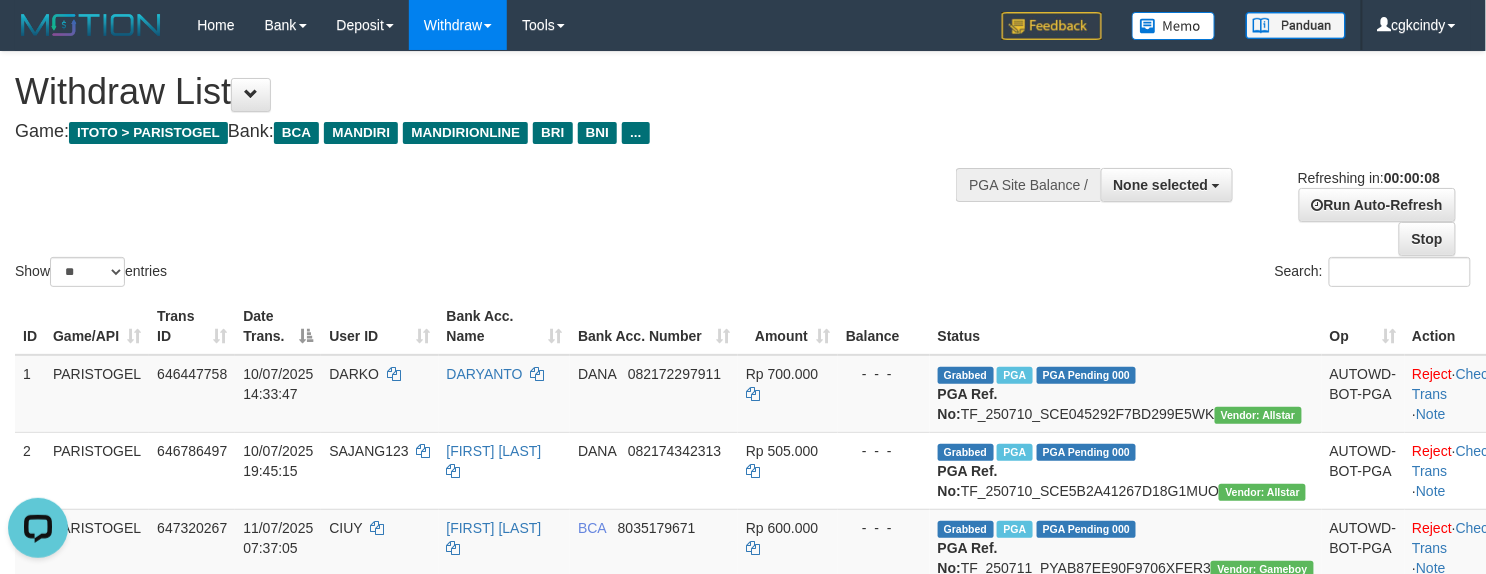 scroll, scrollTop: 0, scrollLeft: 0, axis: both 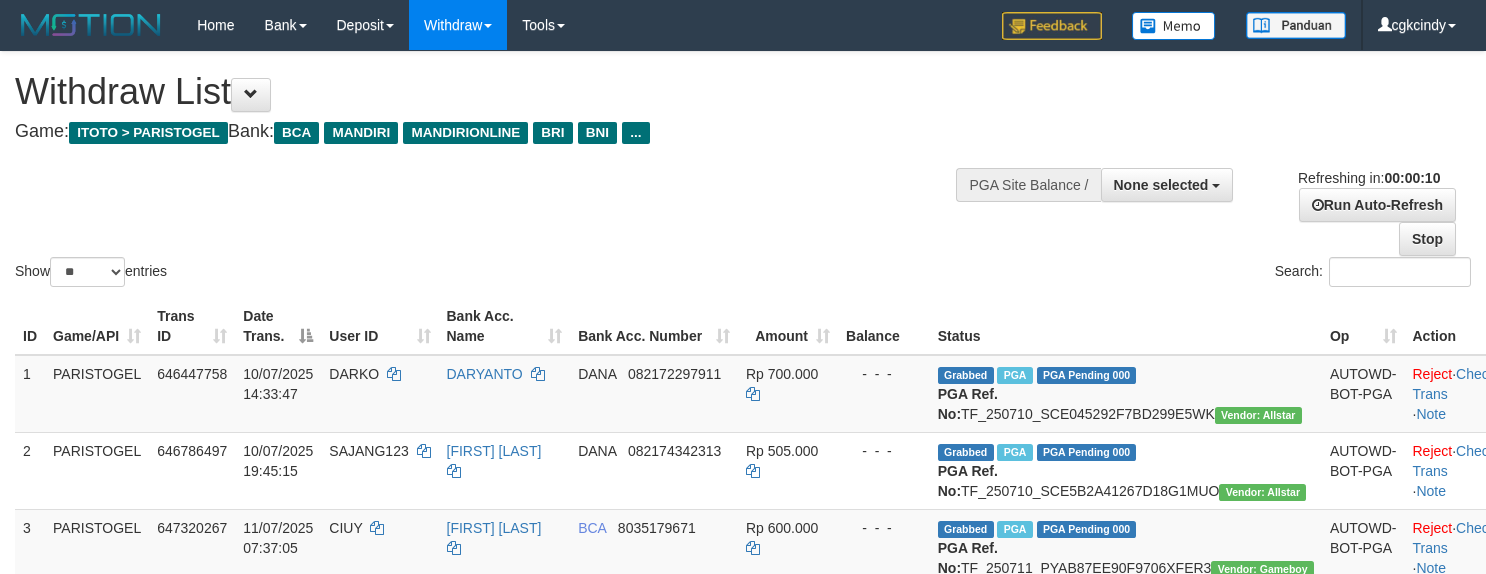 select 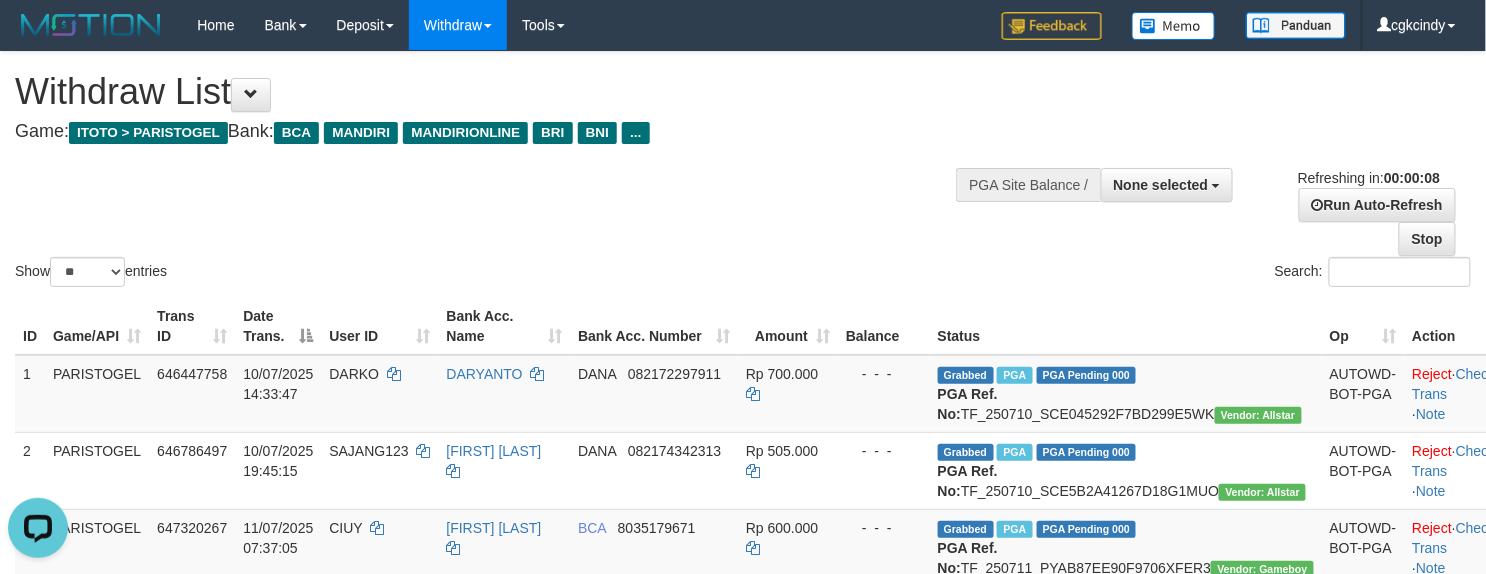 scroll, scrollTop: 0, scrollLeft: 0, axis: both 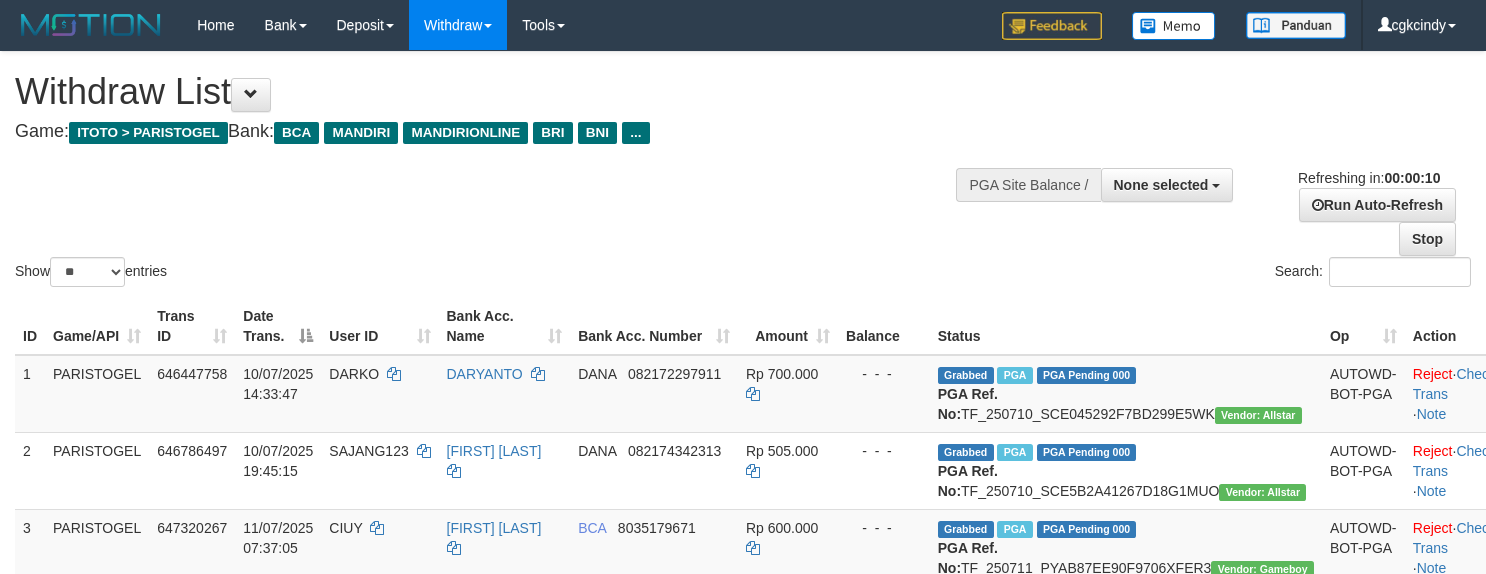 select 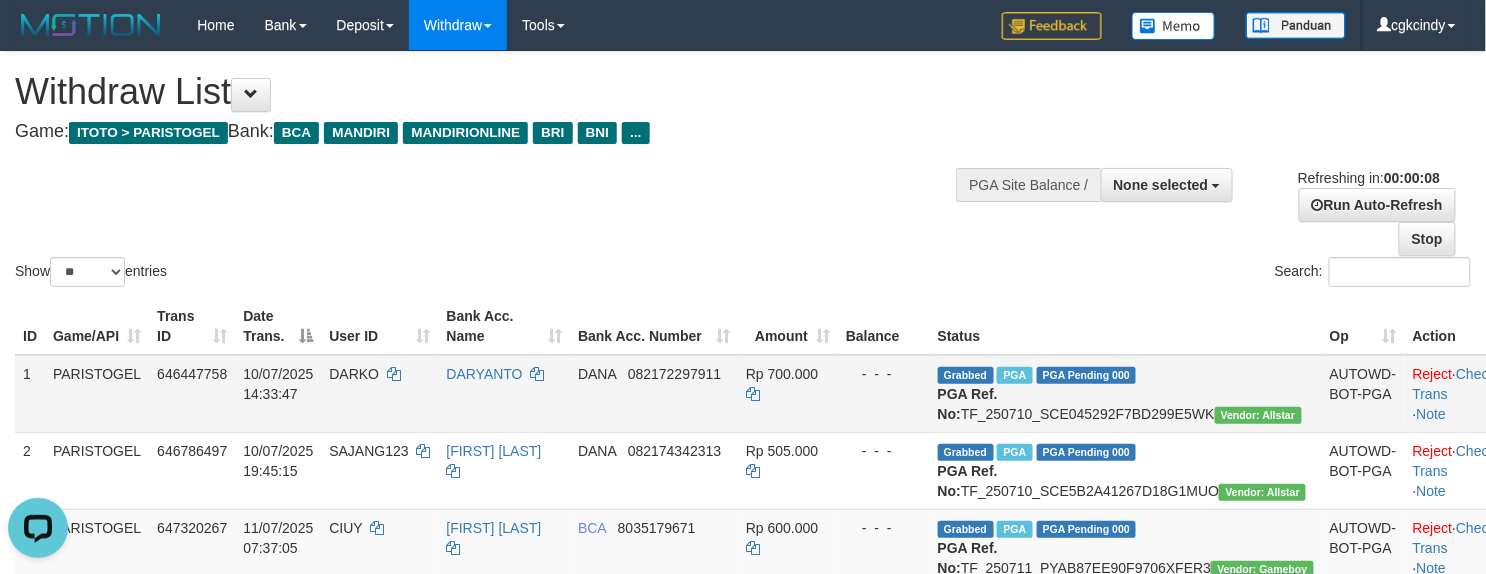 scroll, scrollTop: 0, scrollLeft: 0, axis: both 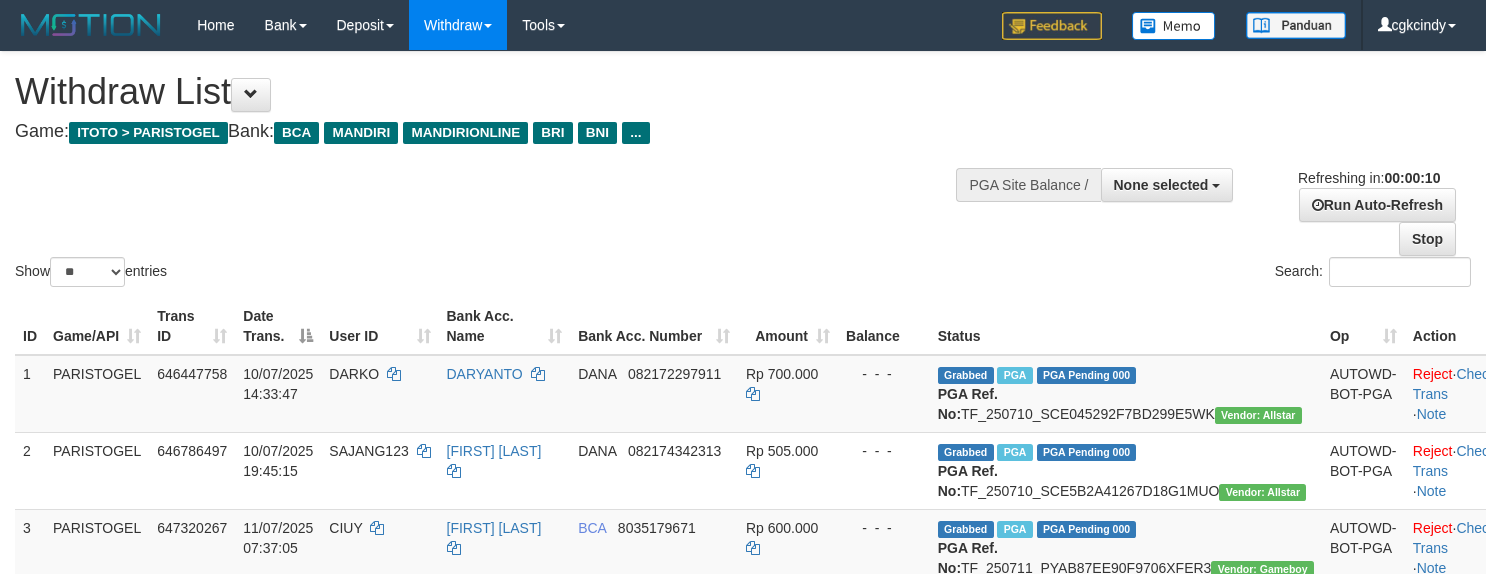 select 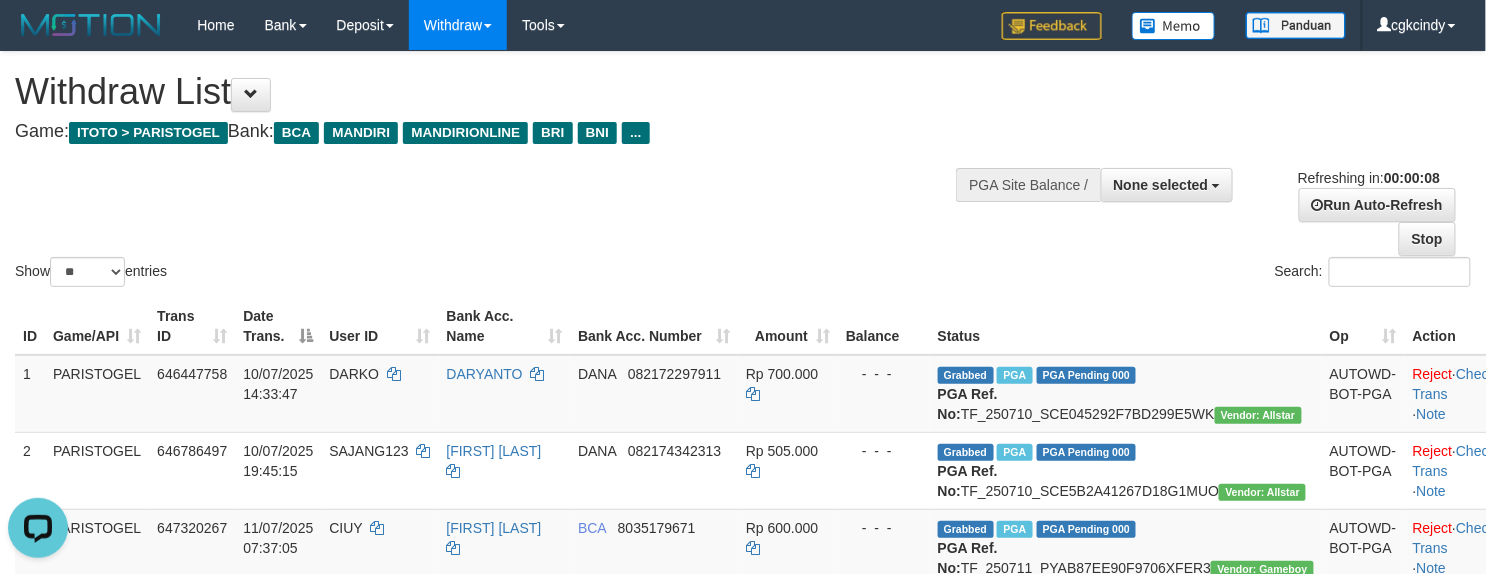 scroll, scrollTop: 0, scrollLeft: 0, axis: both 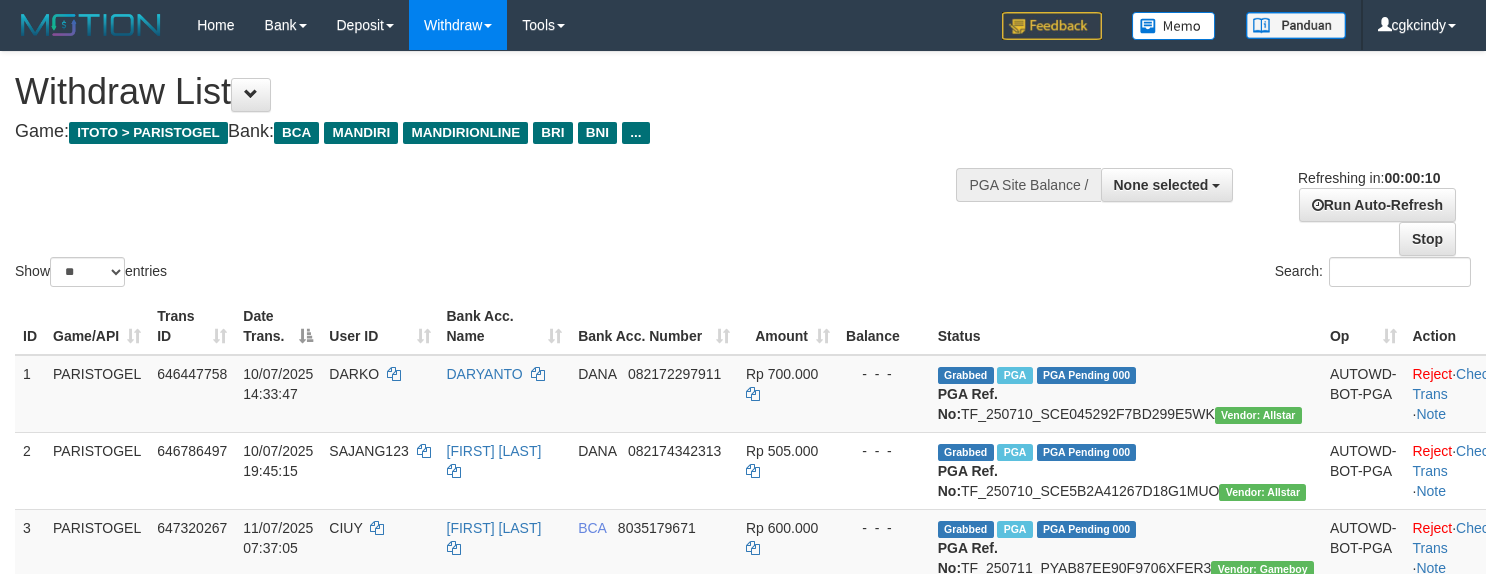 select 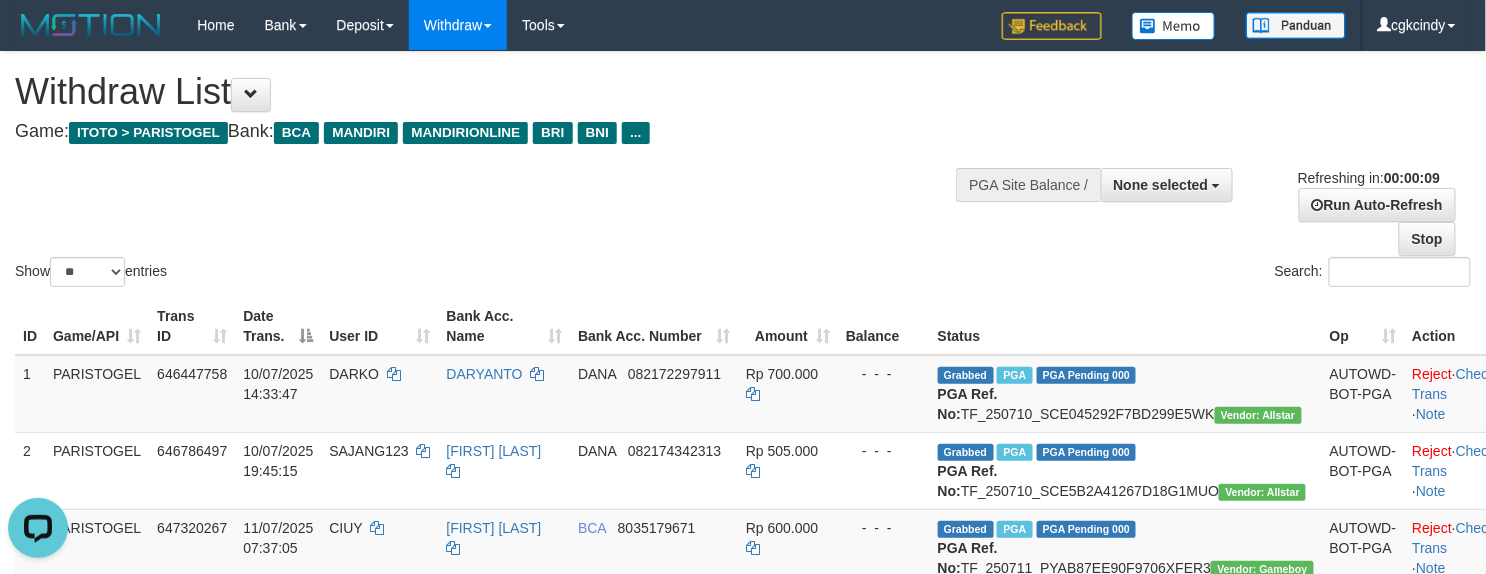scroll, scrollTop: 0, scrollLeft: 0, axis: both 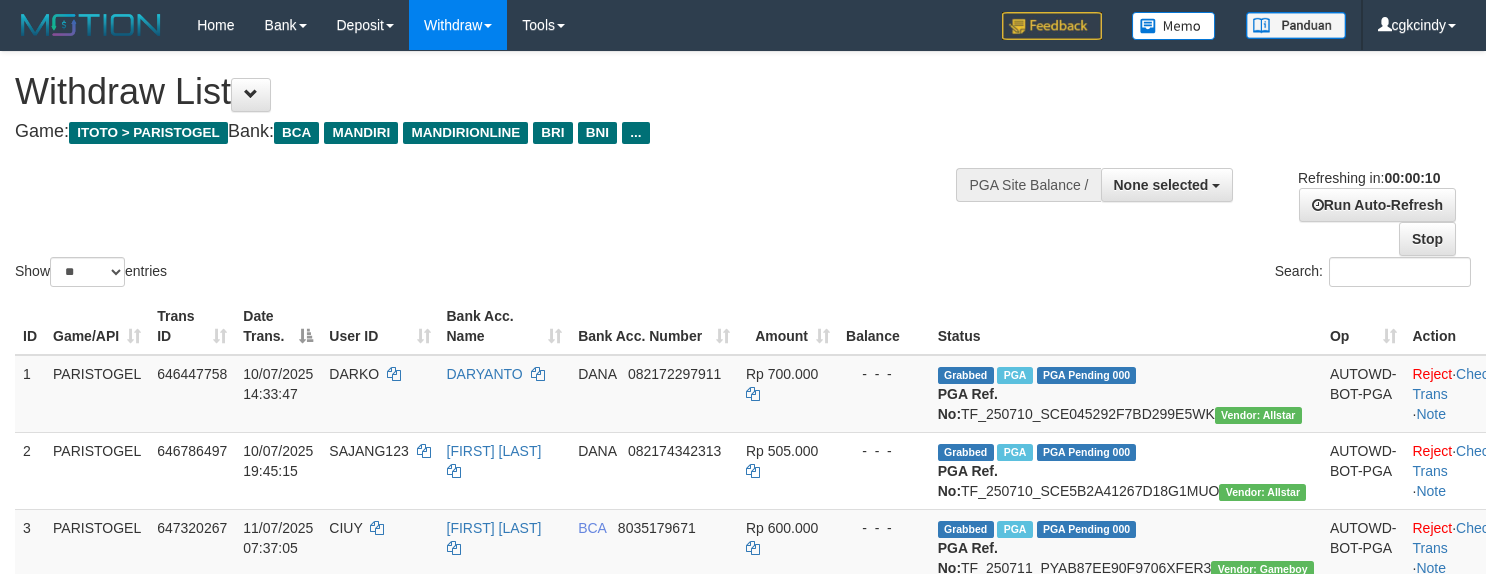 select 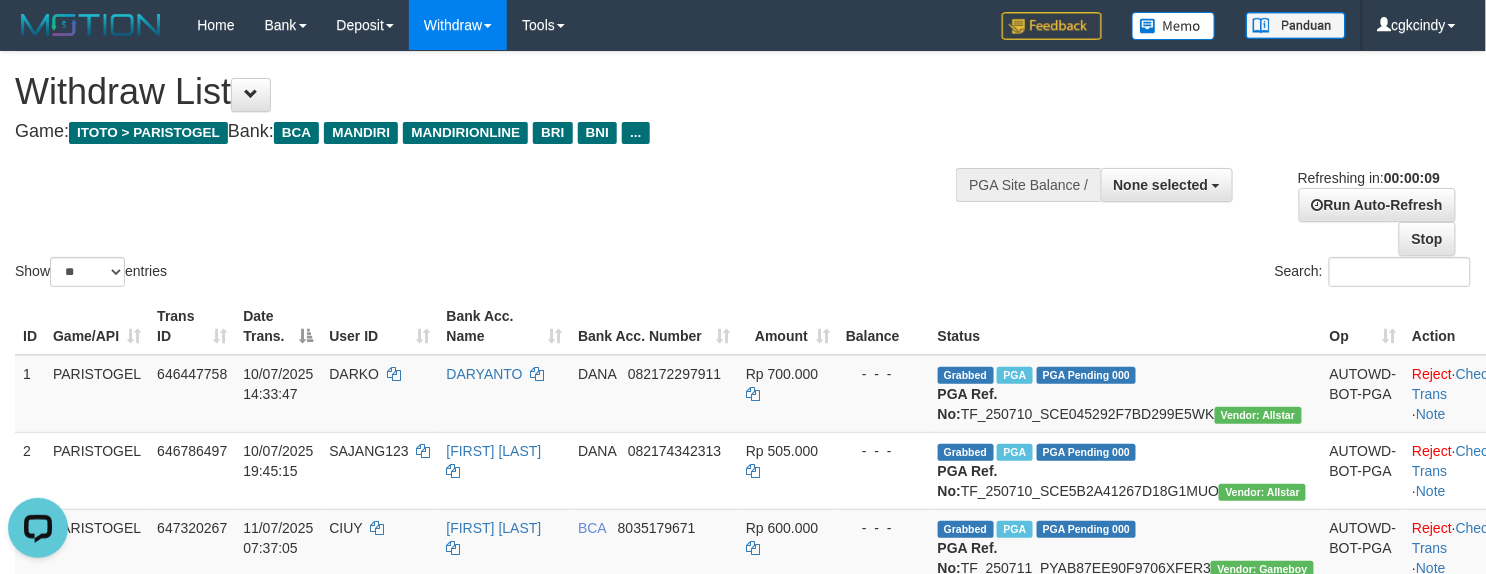 scroll, scrollTop: 0, scrollLeft: 0, axis: both 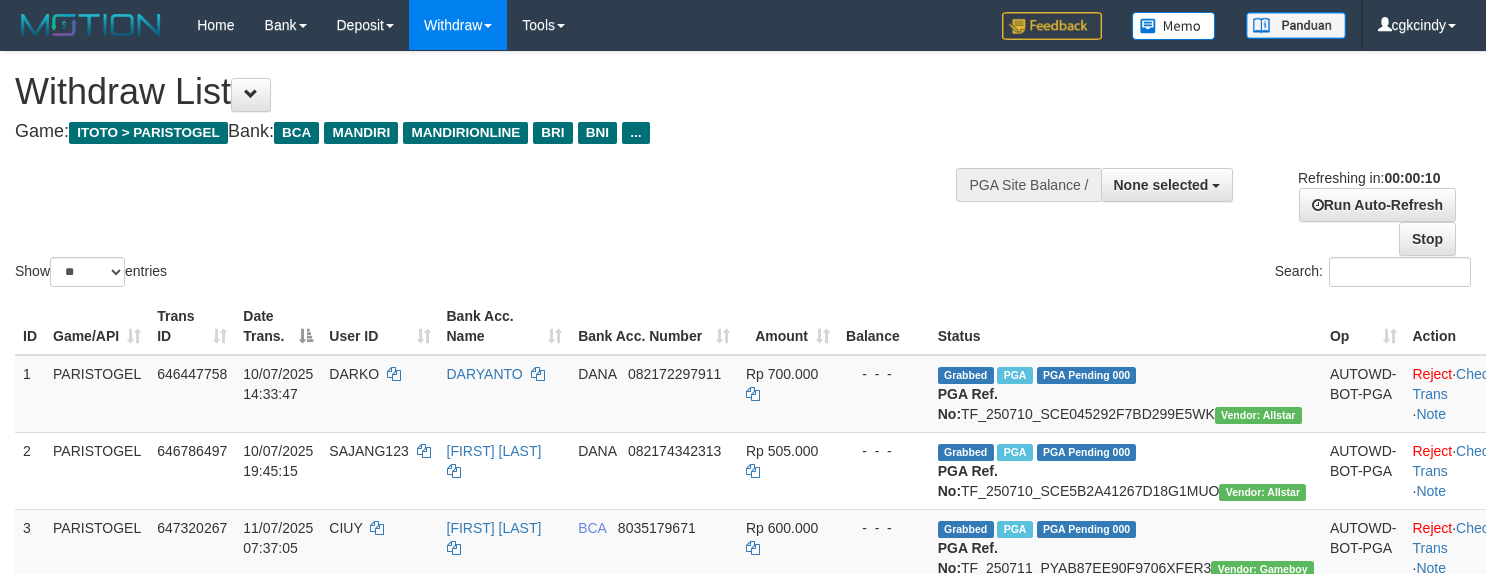 select 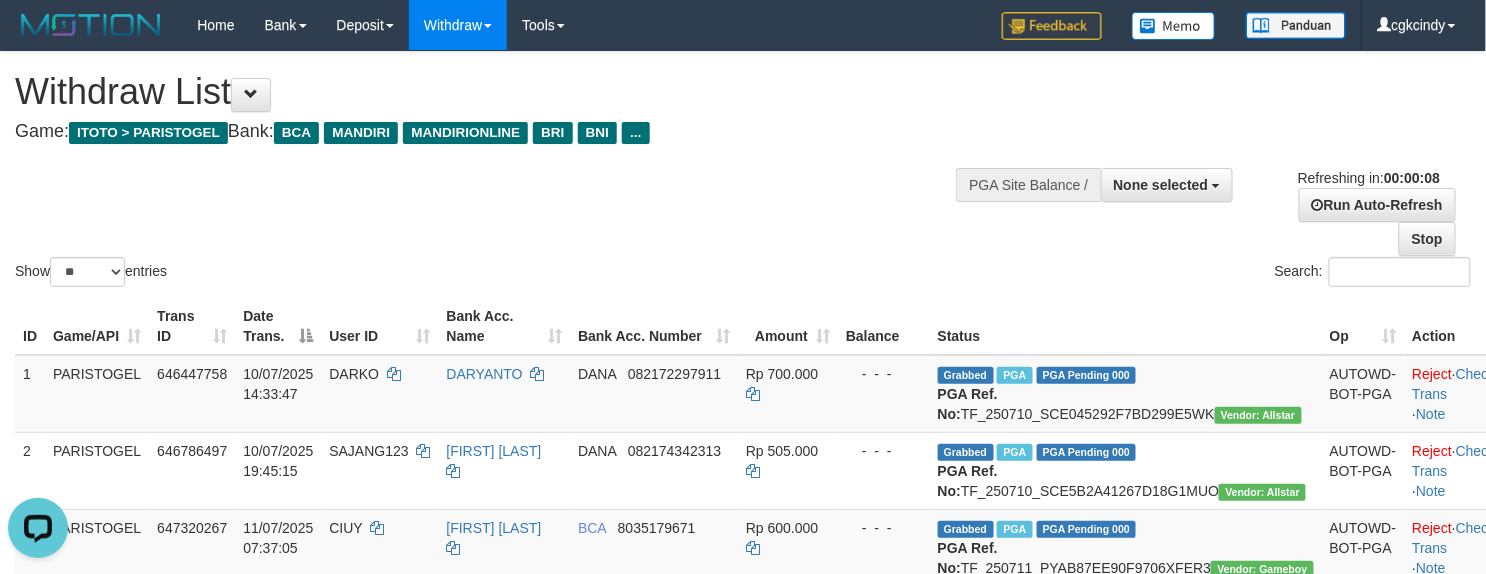 scroll, scrollTop: 0, scrollLeft: 0, axis: both 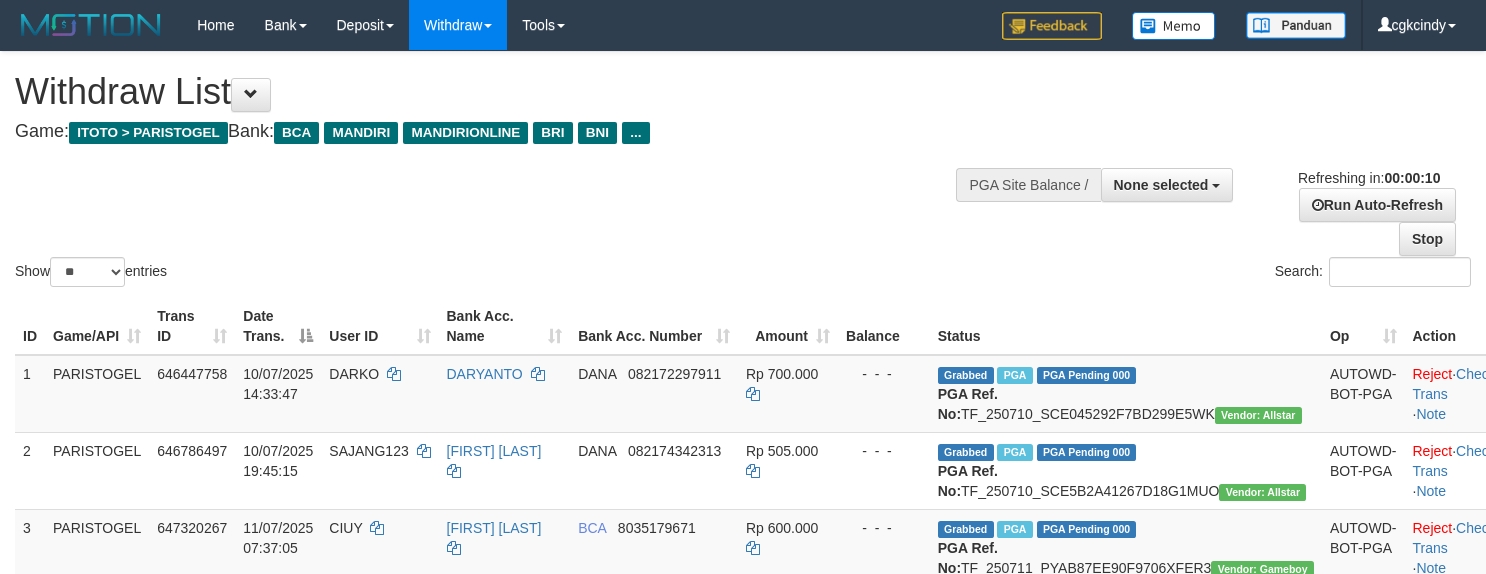 select 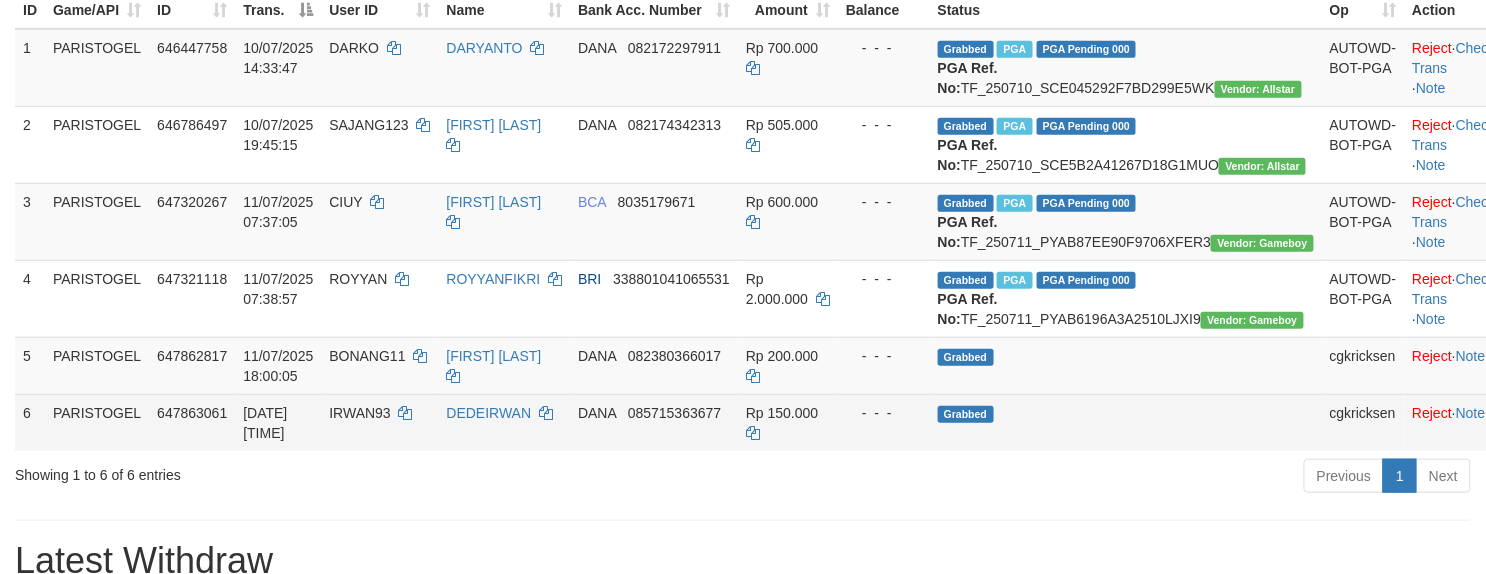 scroll, scrollTop: 533, scrollLeft: 0, axis: vertical 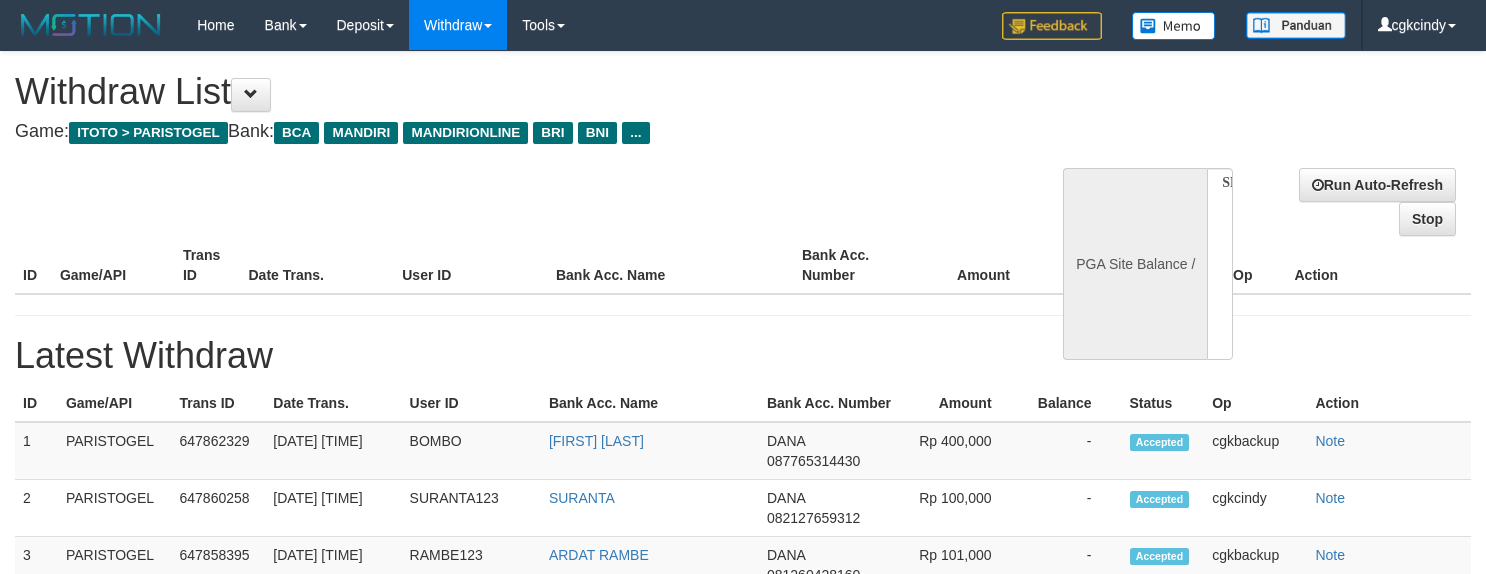 select 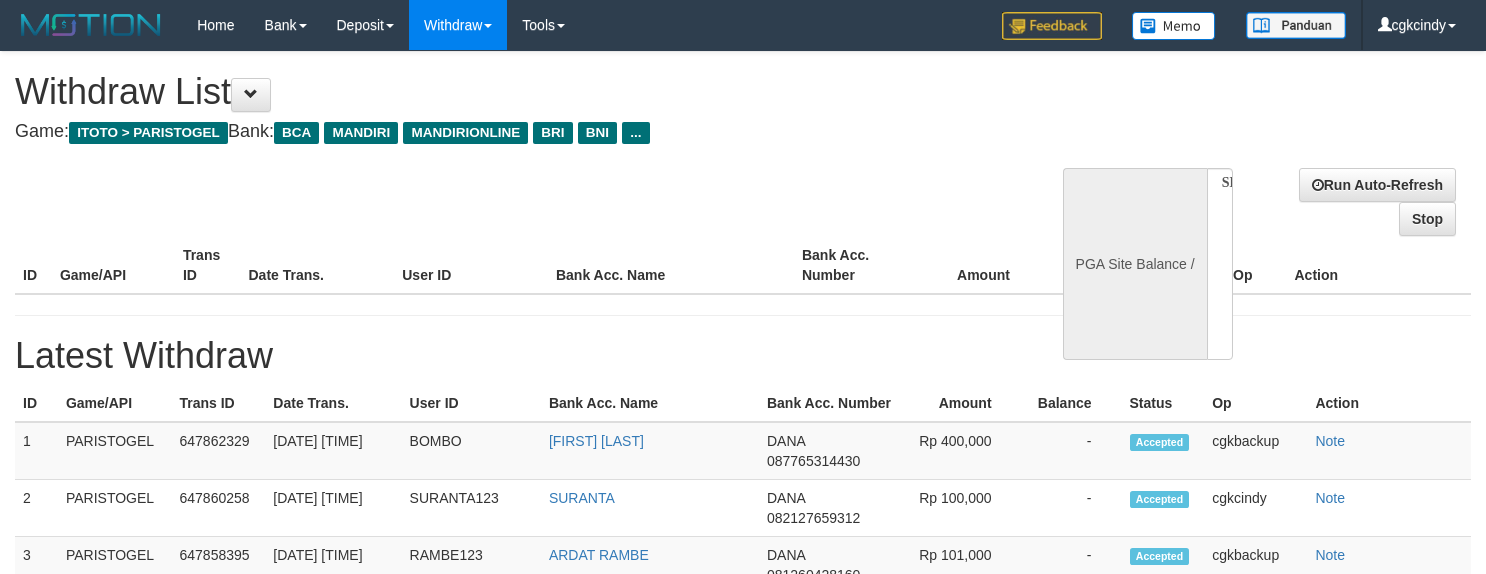 scroll, scrollTop: 0, scrollLeft: 0, axis: both 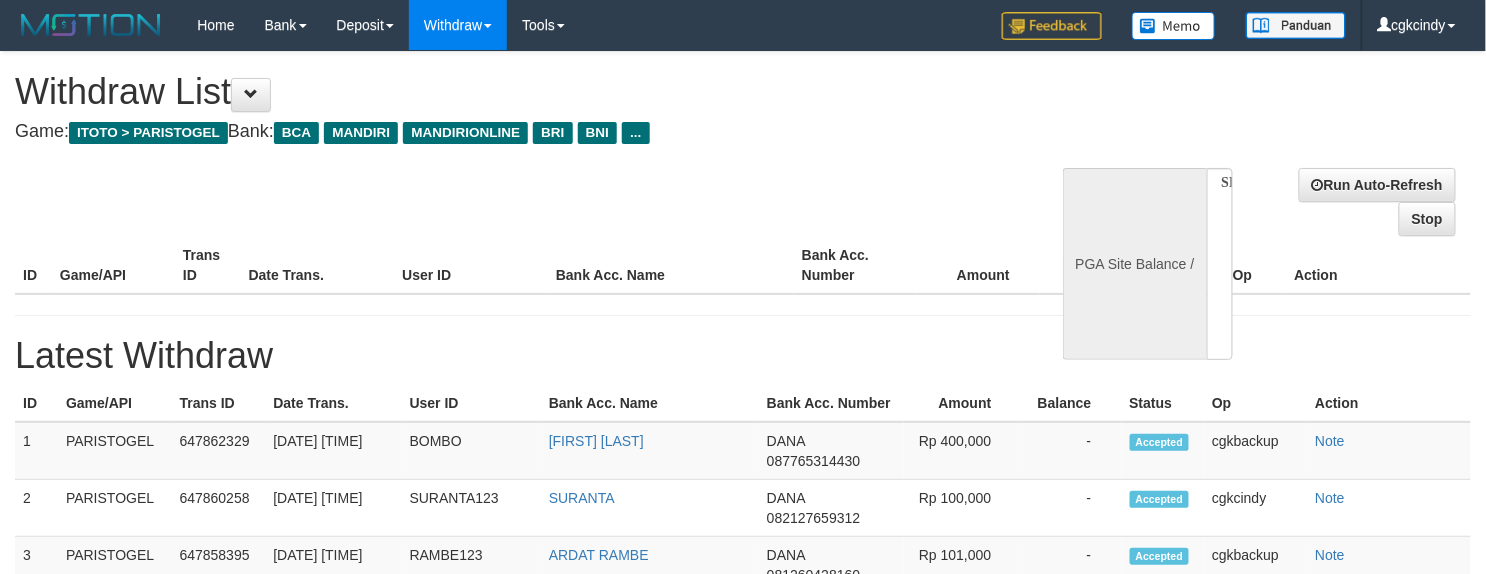 select on "**" 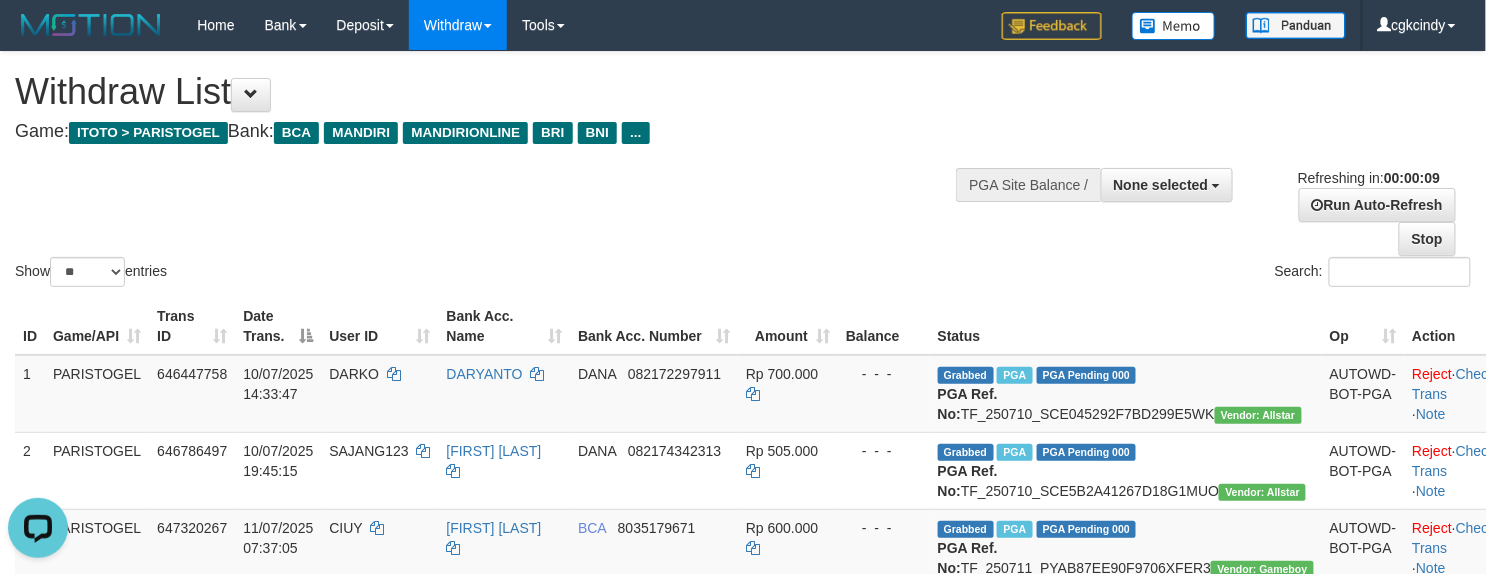 scroll, scrollTop: 0, scrollLeft: 0, axis: both 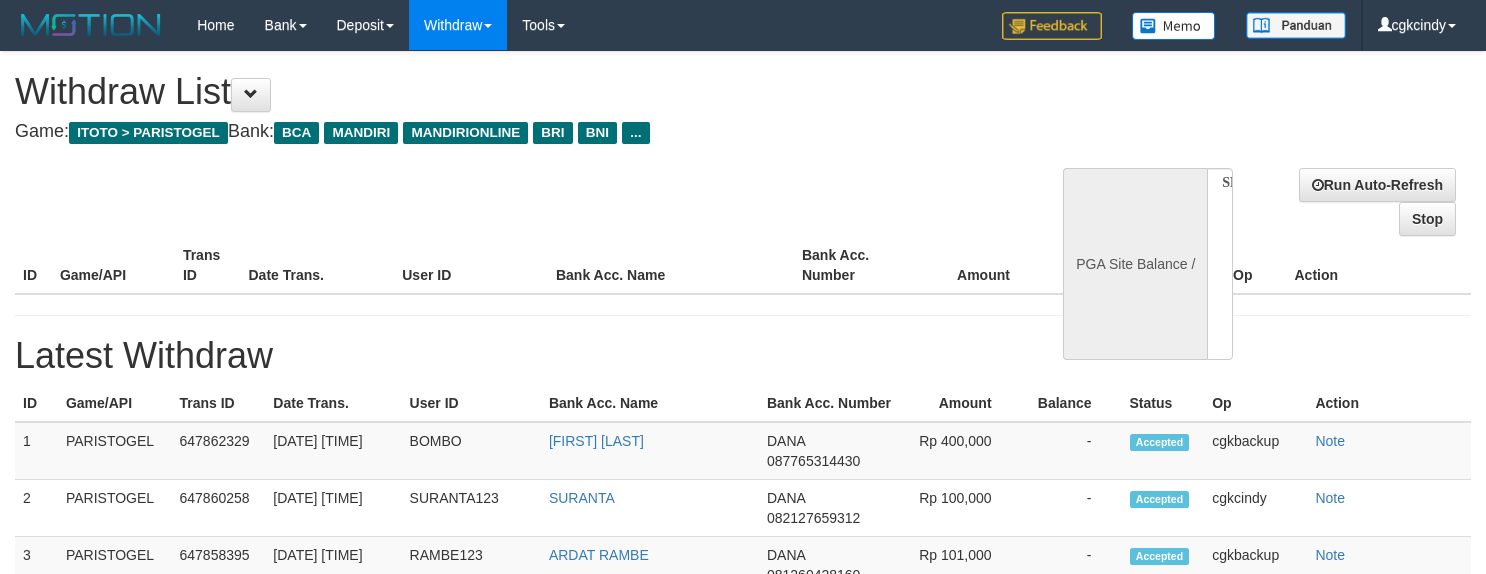 select 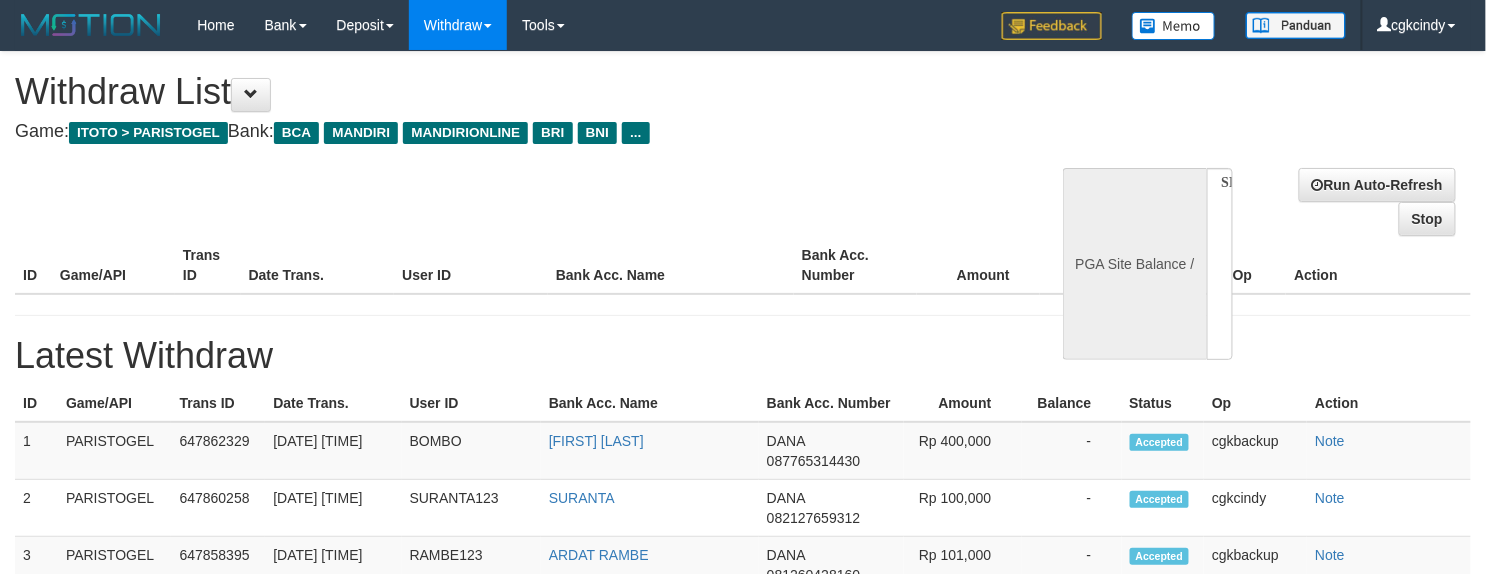 select on "**" 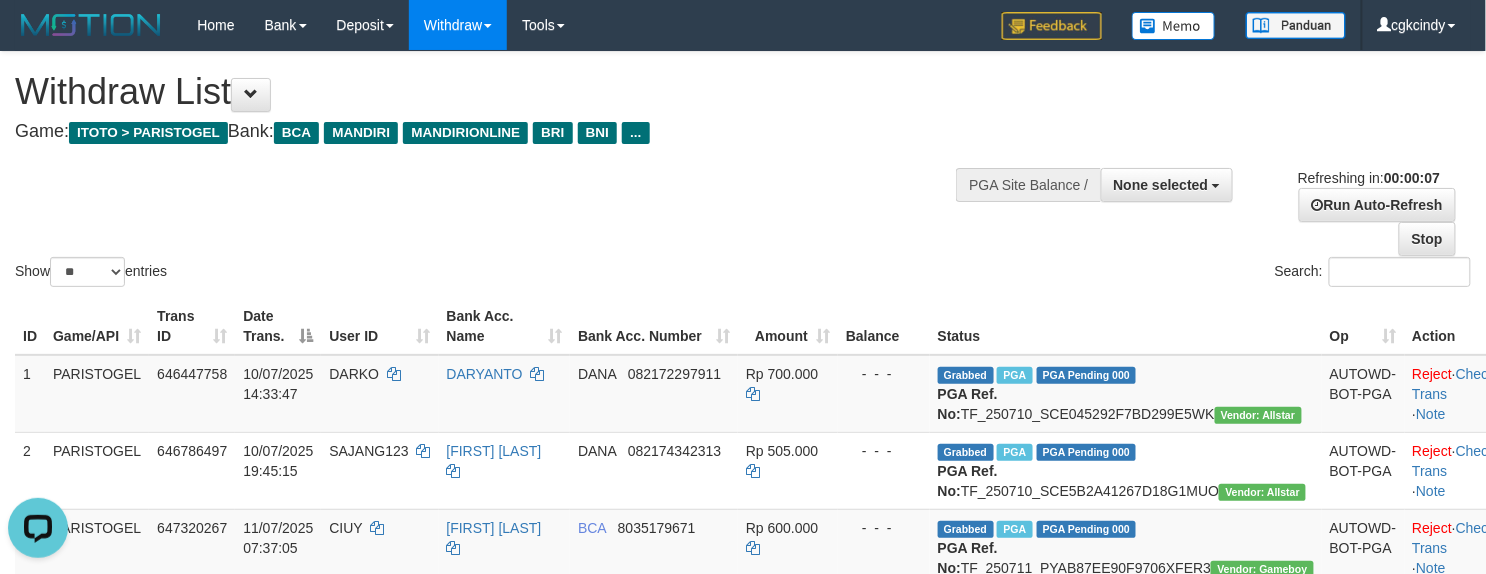 scroll, scrollTop: 0, scrollLeft: 0, axis: both 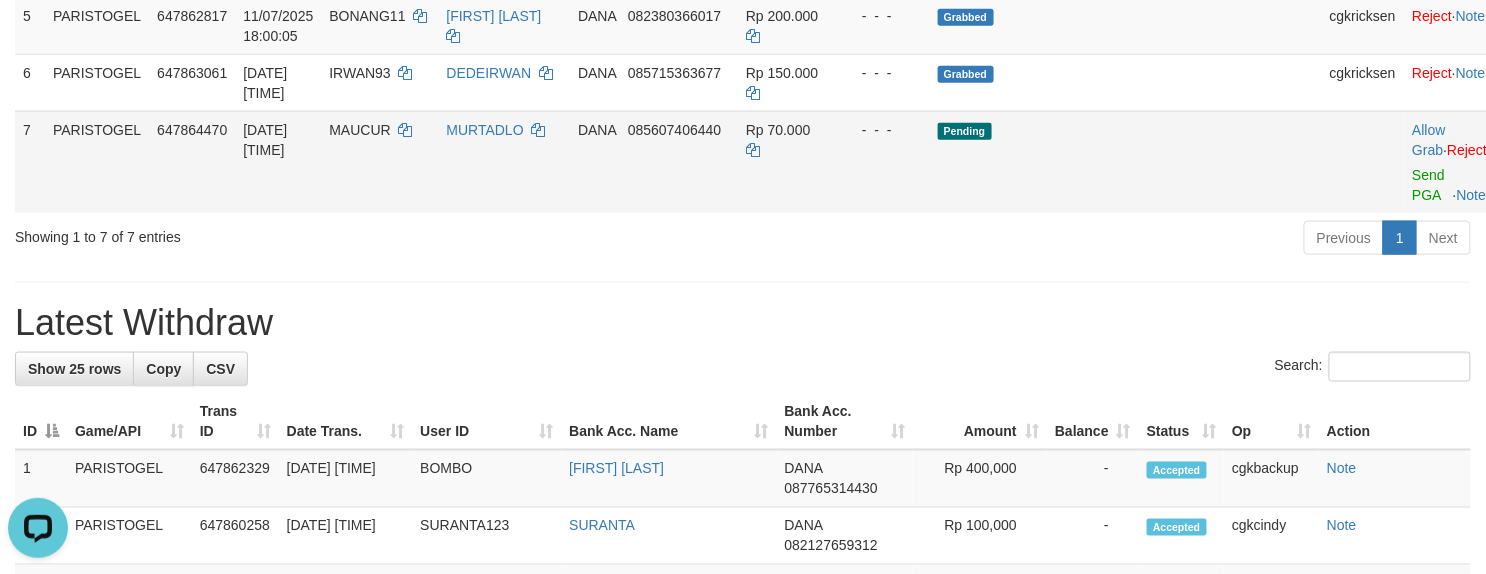 click on "Allow Grab   ·    Reject Send PGA     ·    Note" at bounding box center [1454, 162] 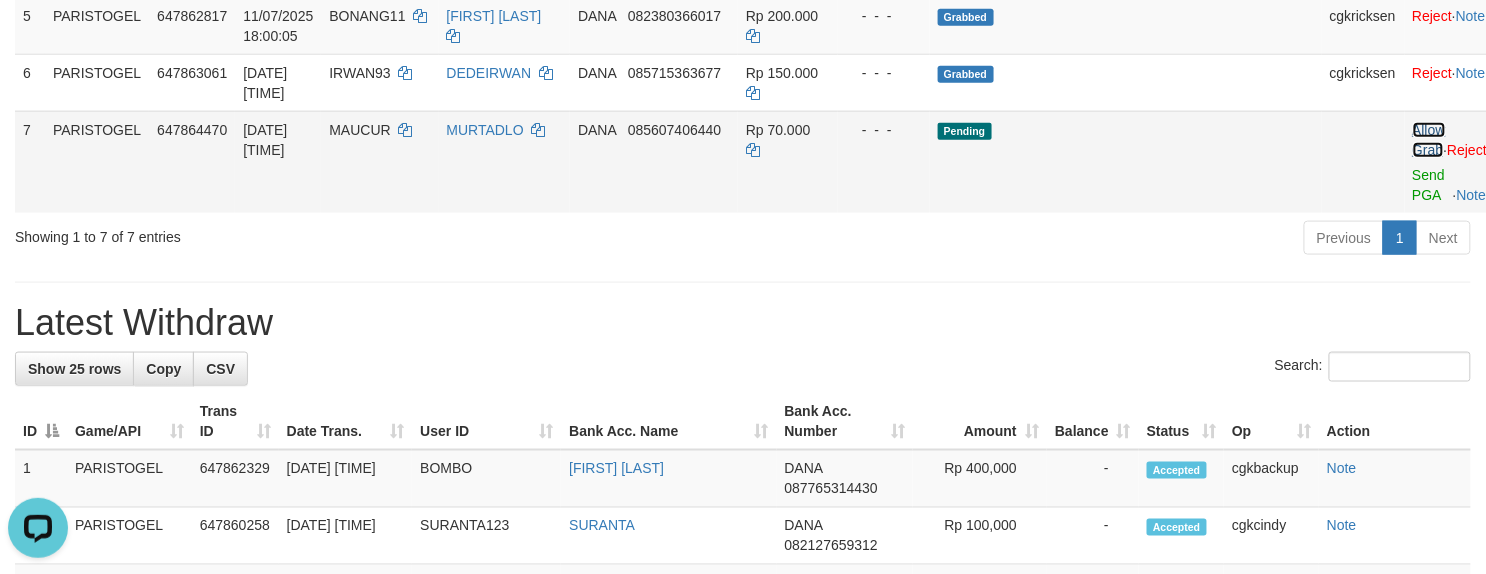click on "Allow Grab" at bounding box center (1429, 140) 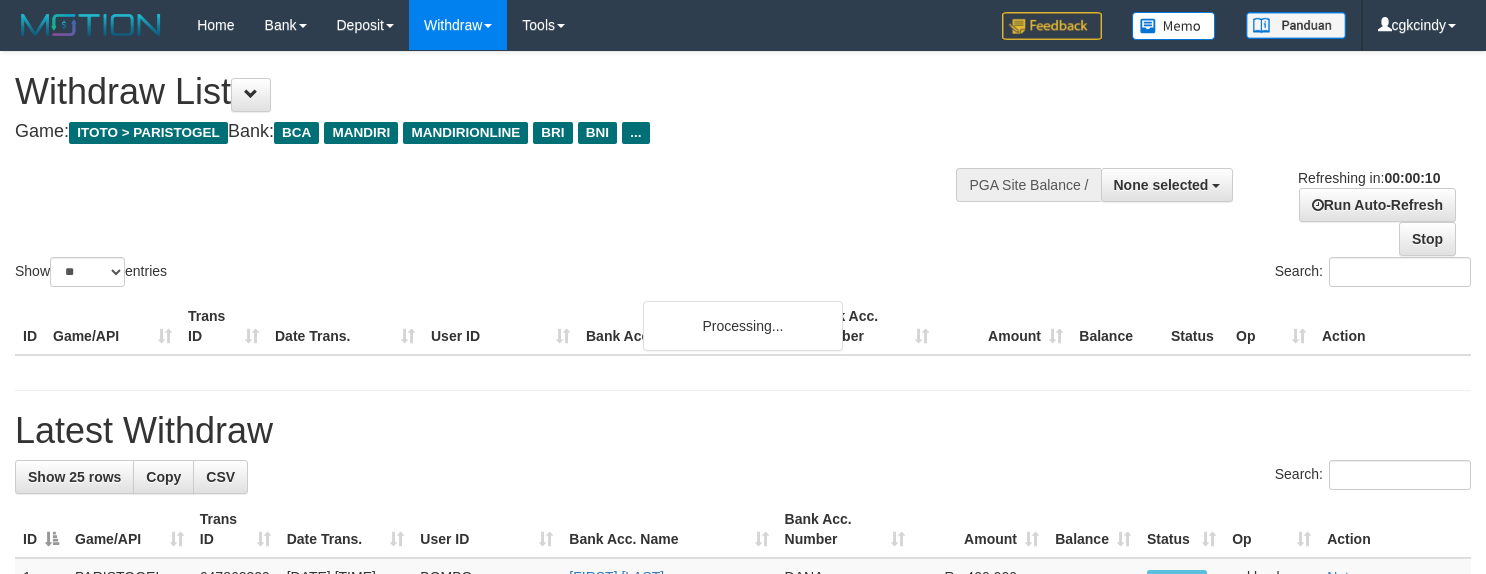 select 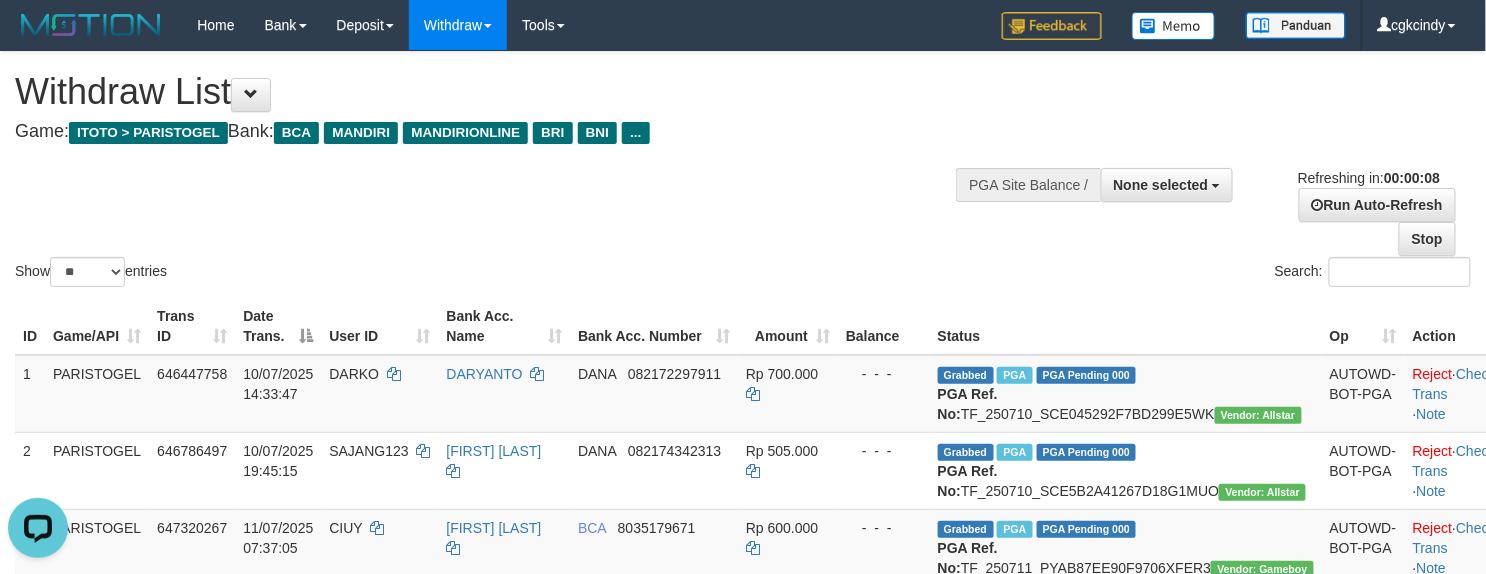 scroll, scrollTop: 0, scrollLeft: 0, axis: both 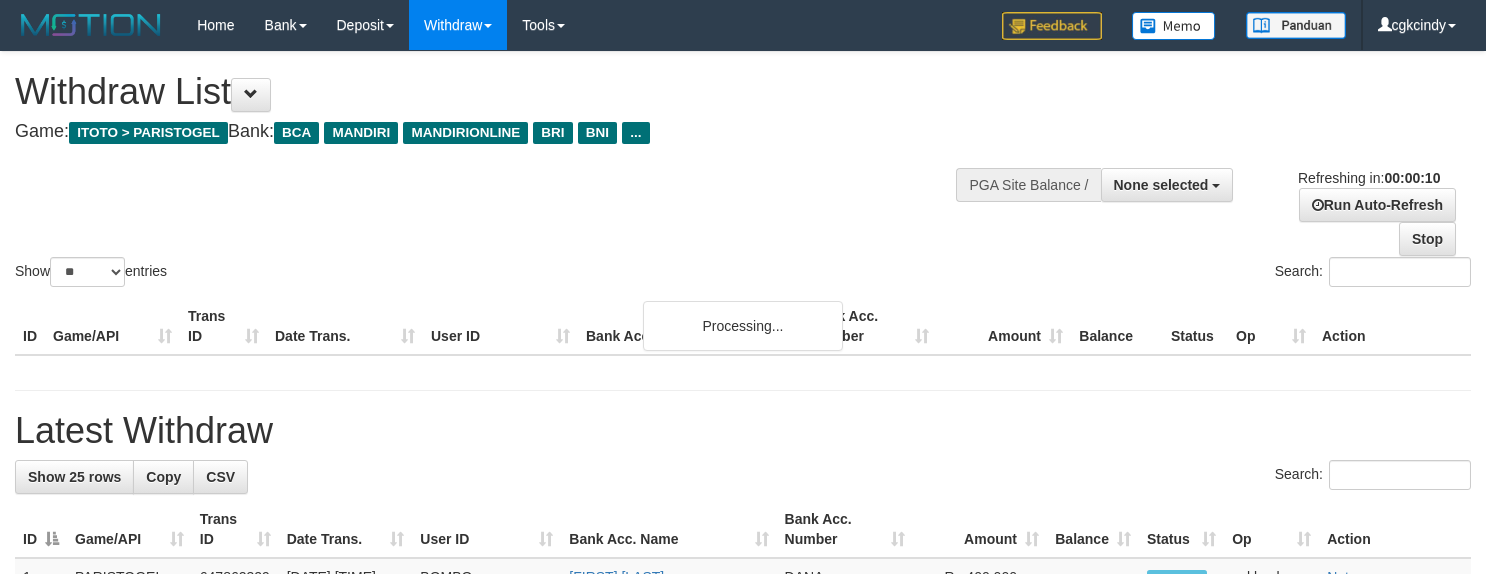 select 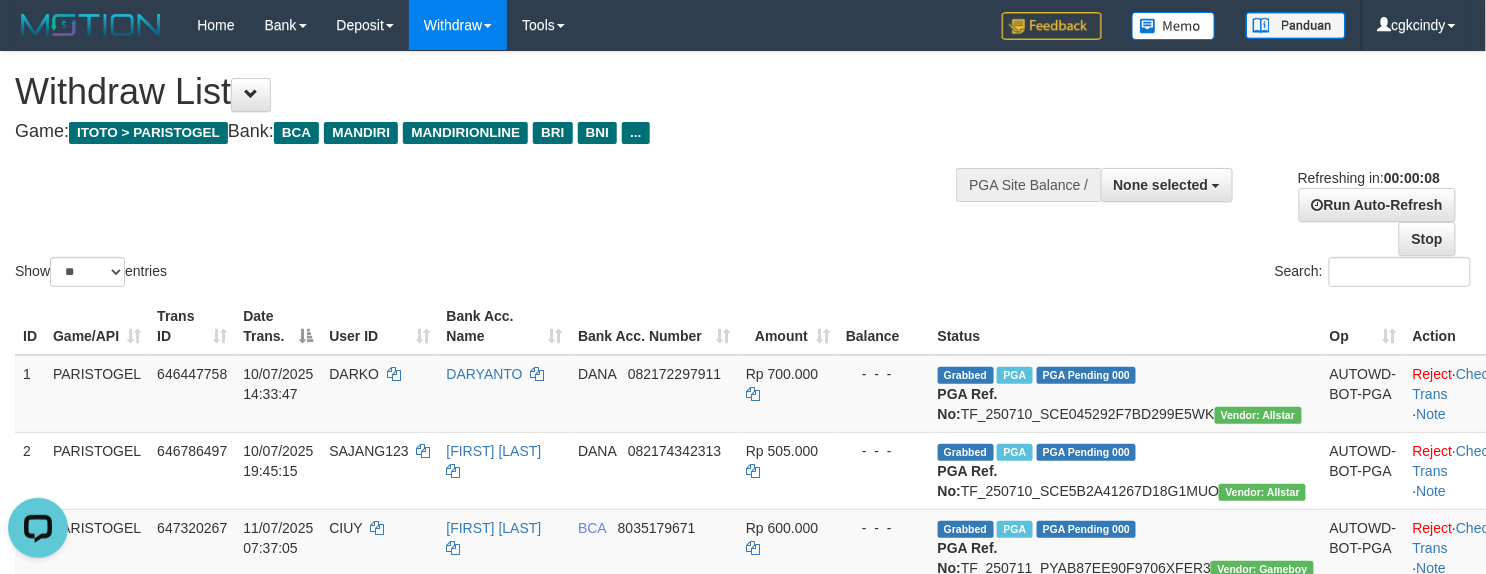 scroll, scrollTop: 0, scrollLeft: 0, axis: both 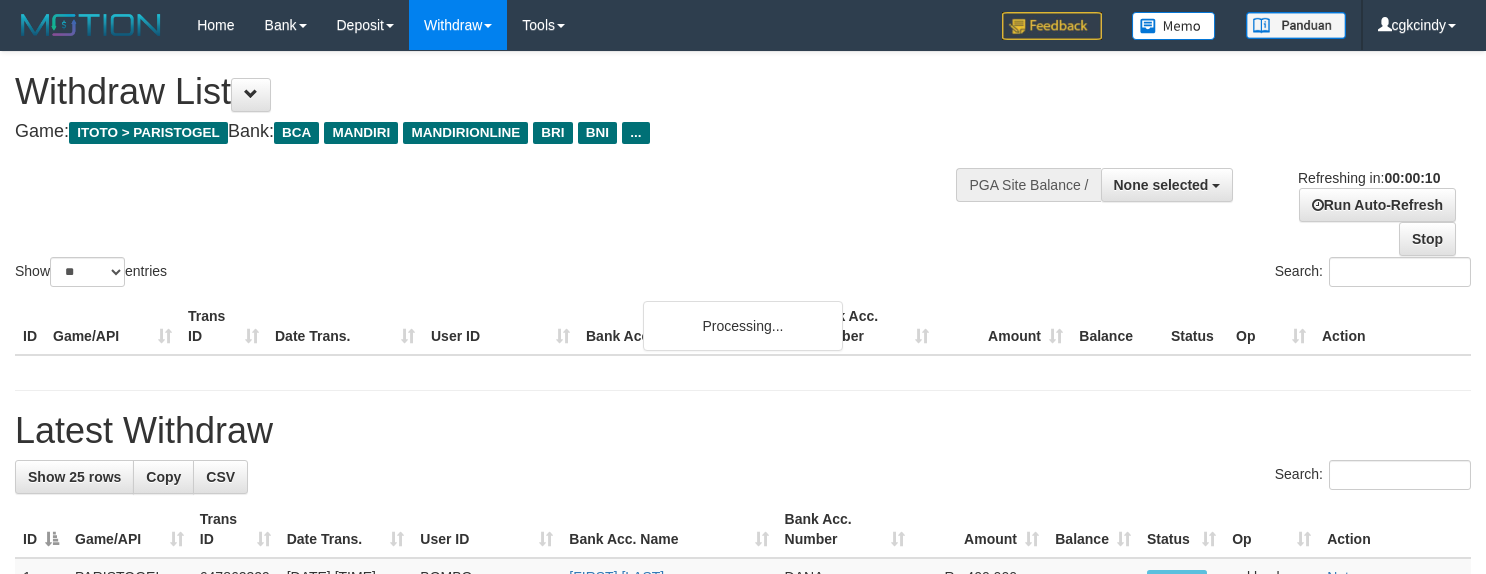 select 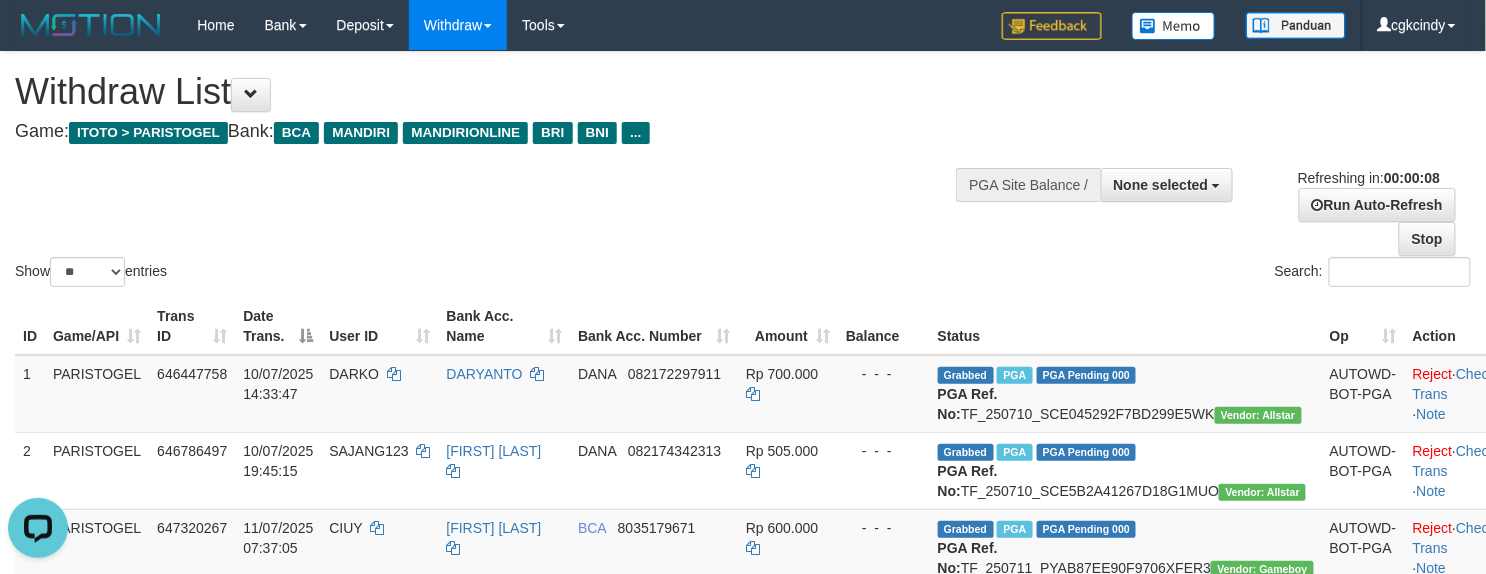 scroll, scrollTop: 0, scrollLeft: 0, axis: both 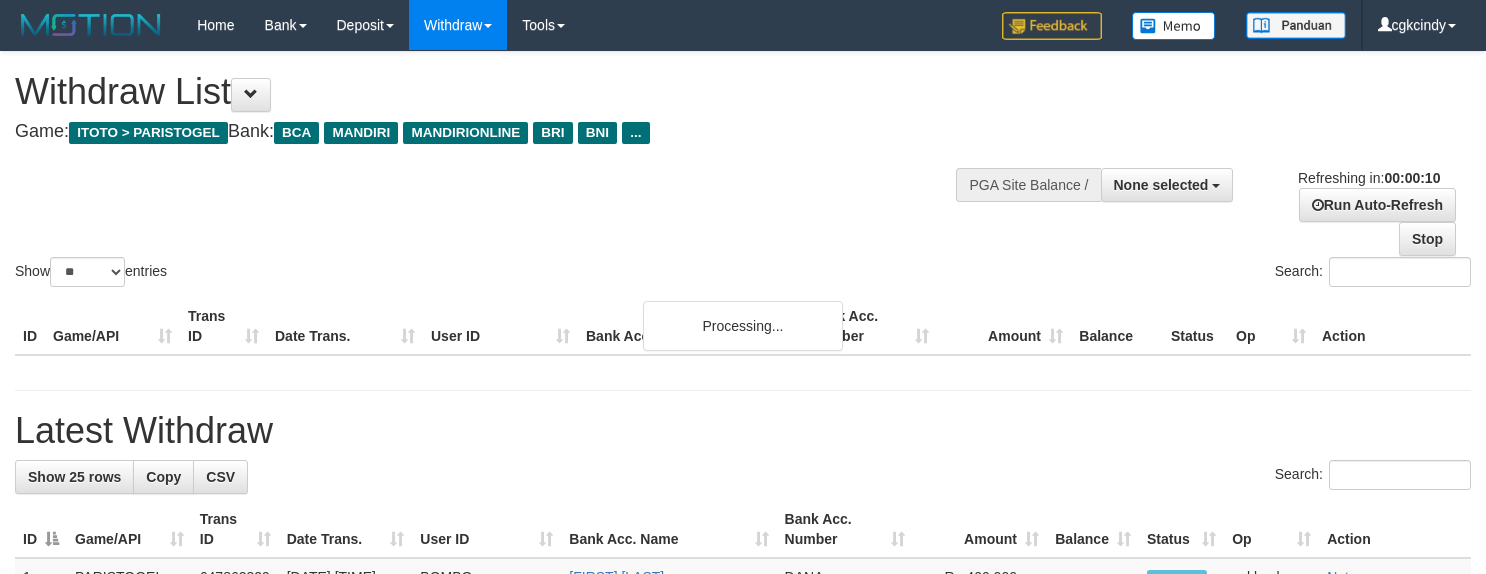 select 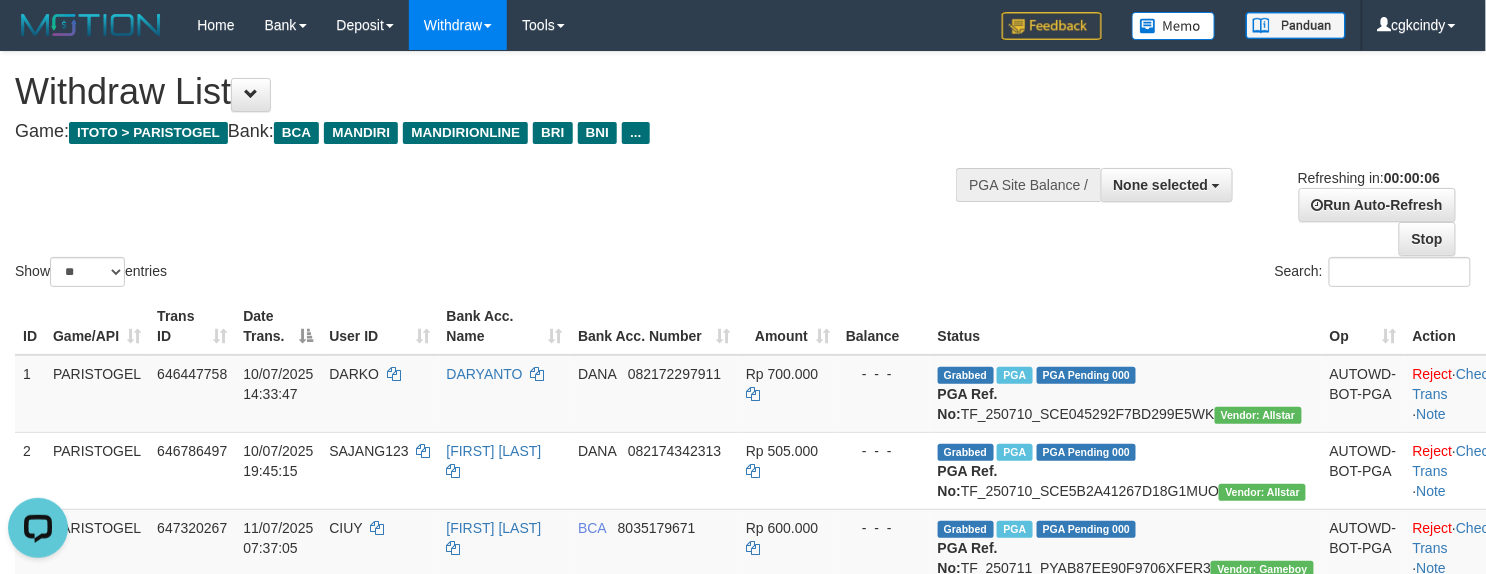 scroll, scrollTop: 0, scrollLeft: 0, axis: both 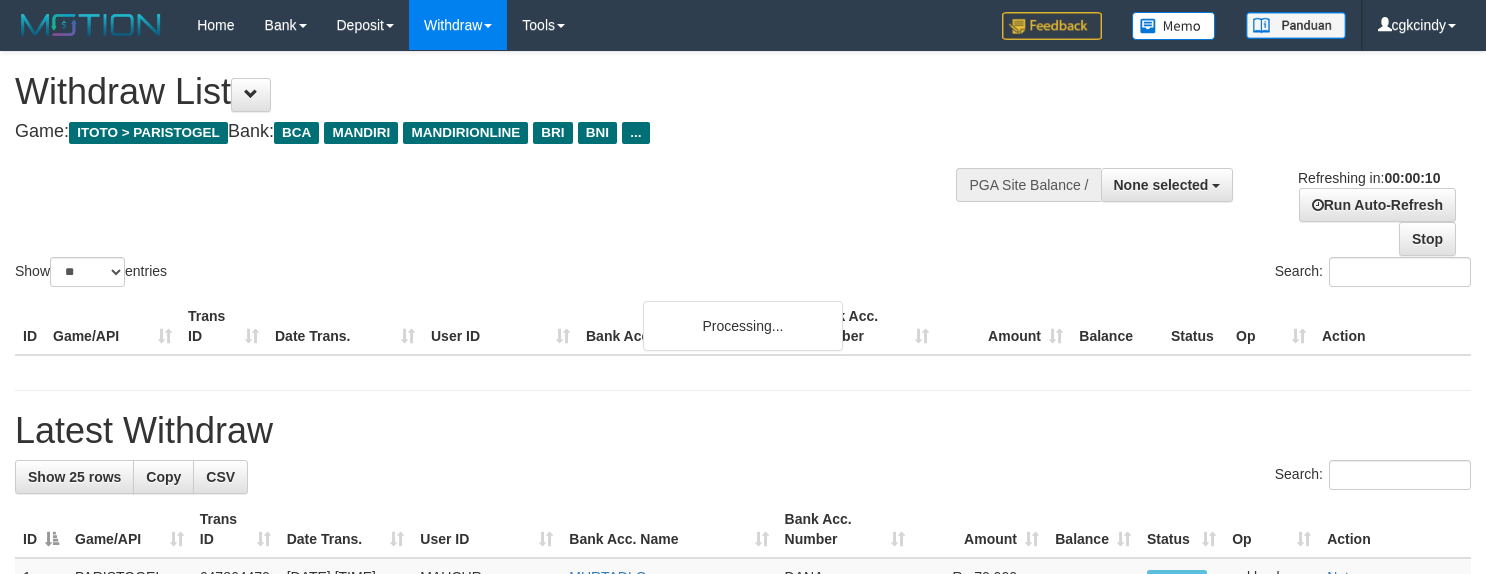 select 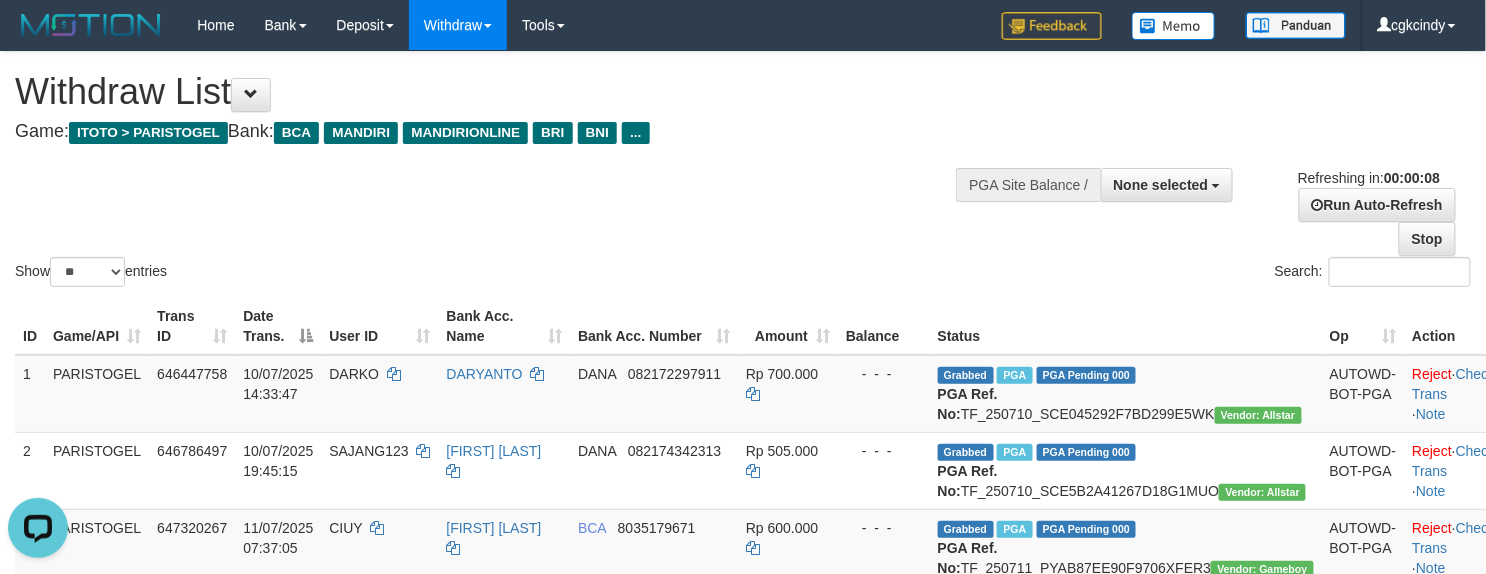 scroll, scrollTop: 0, scrollLeft: 0, axis: both 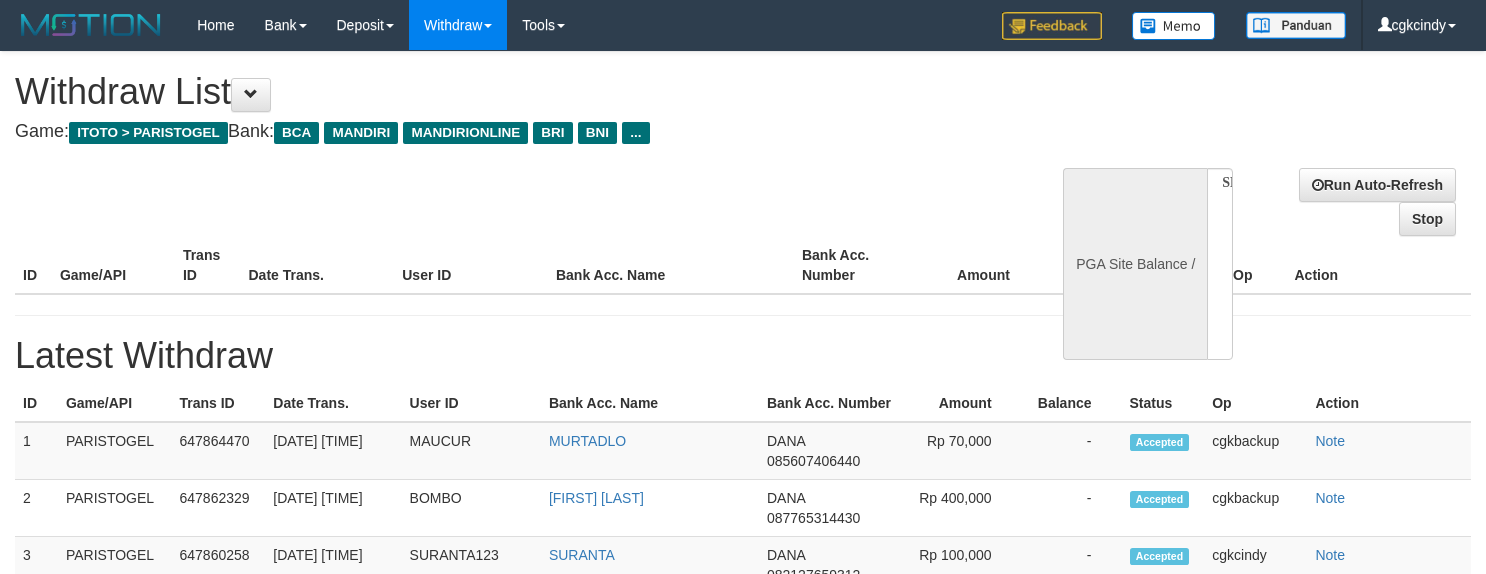 select 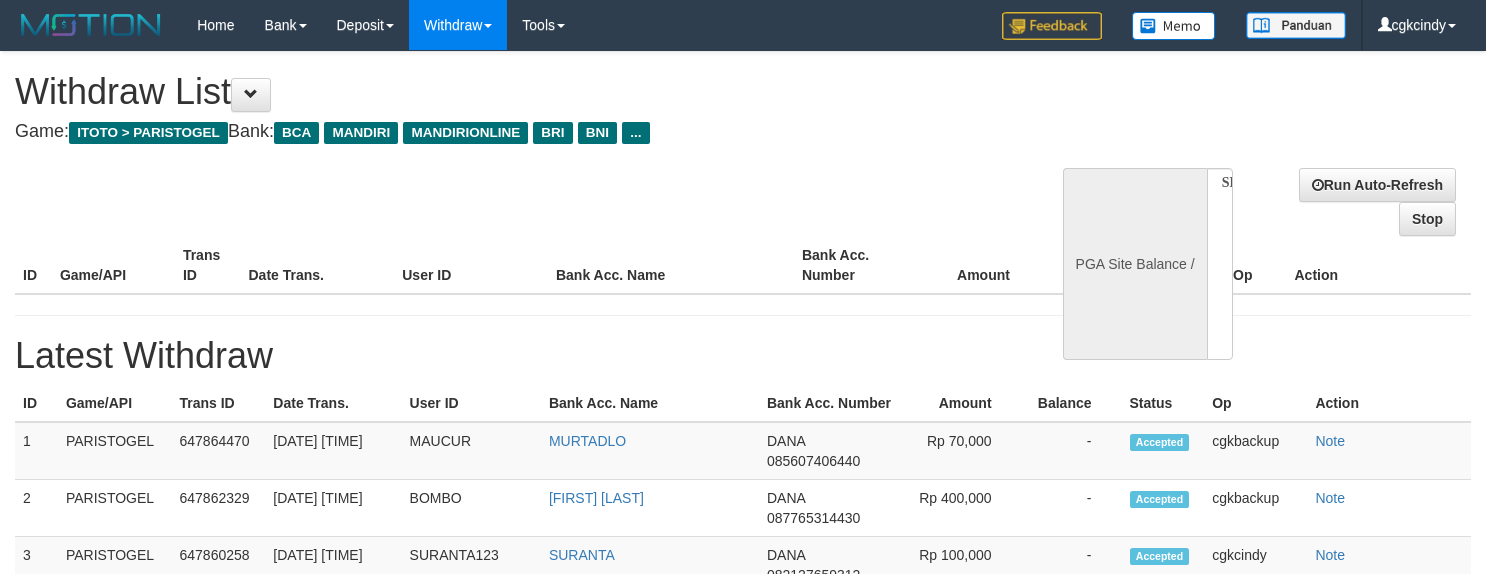 scroll, scrollTop: 0, scrollLeft: 0, axis: both 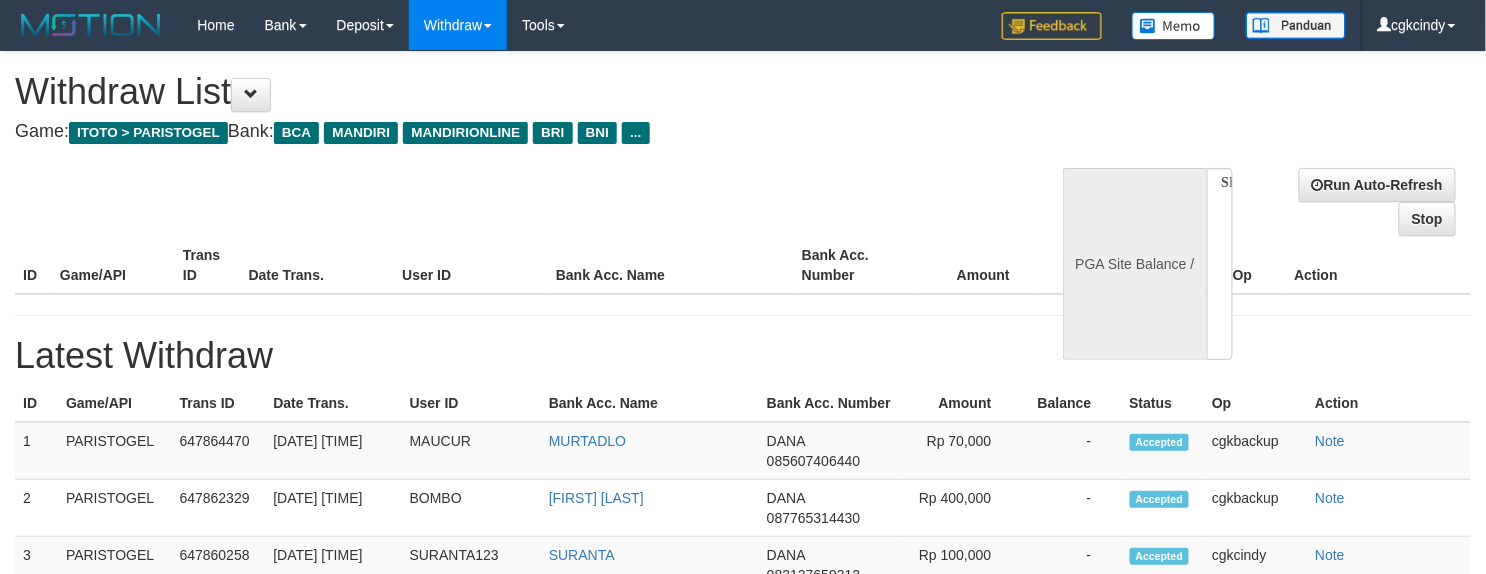 select on "**" 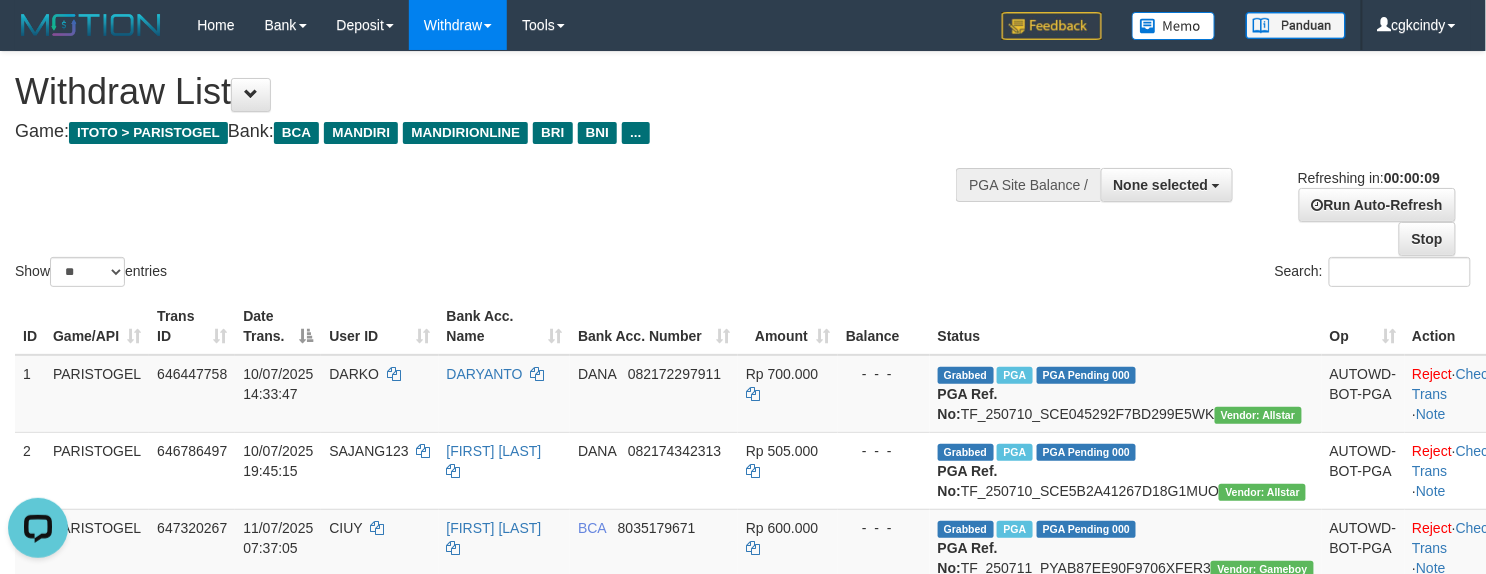 scroll, scrollTop: 0, scrollLeft: 0, axis: both 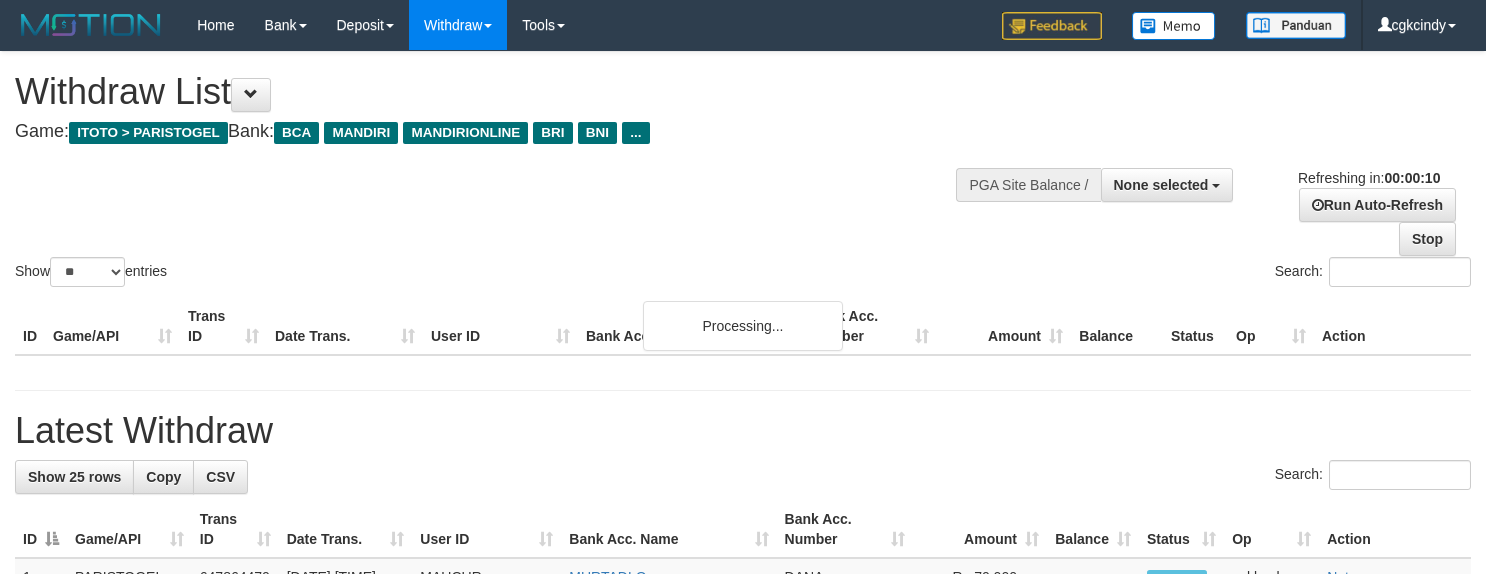 select 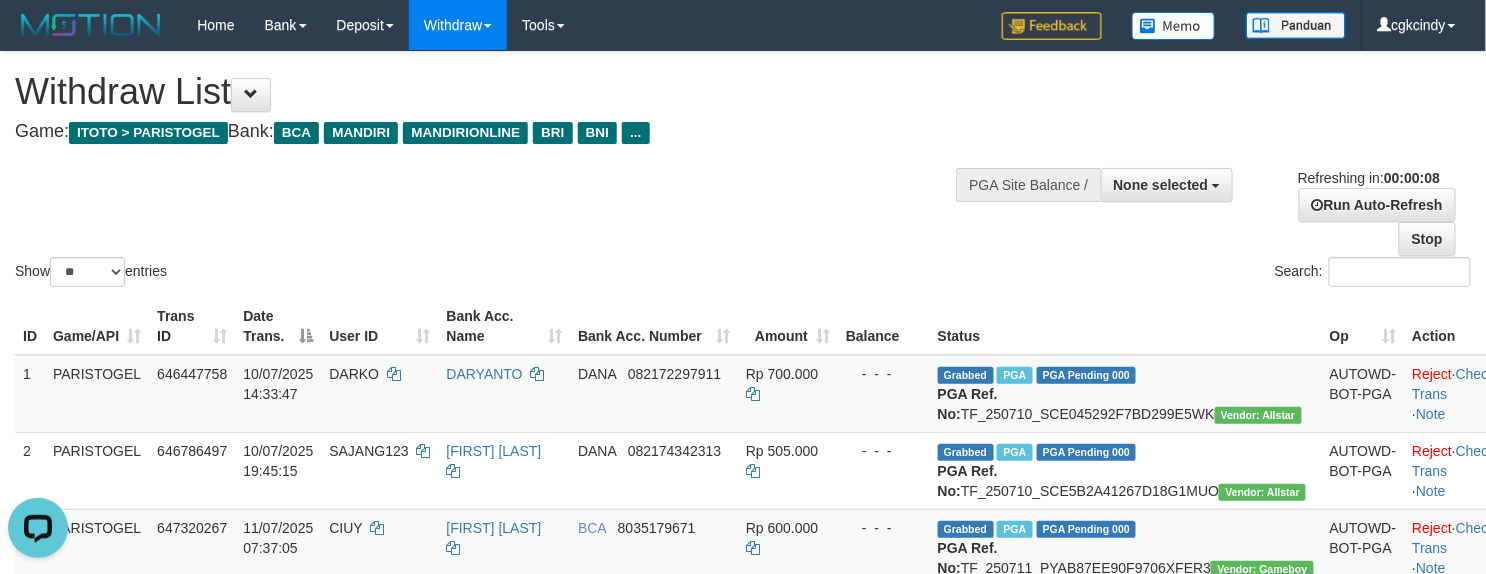scroll, scrollTop: 0, scrollLeft: 0, axis: both 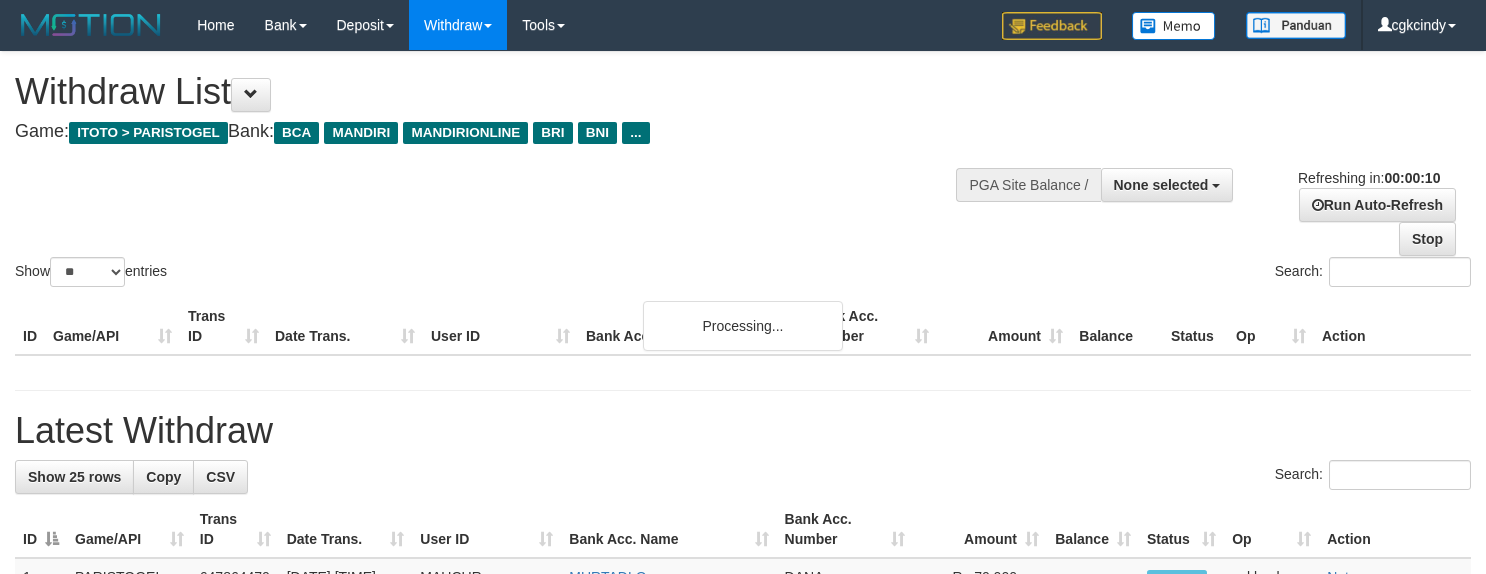 select 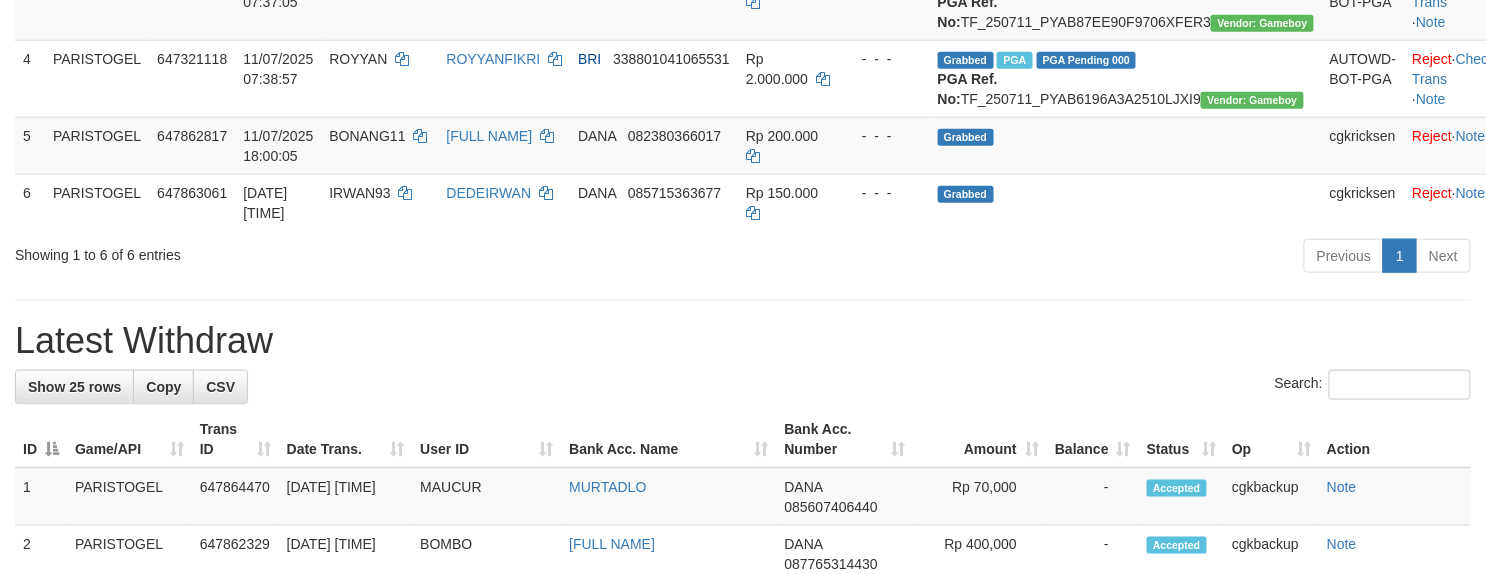 scroll, scrollTop: 666, scrollLeft: 0, axis: vertical 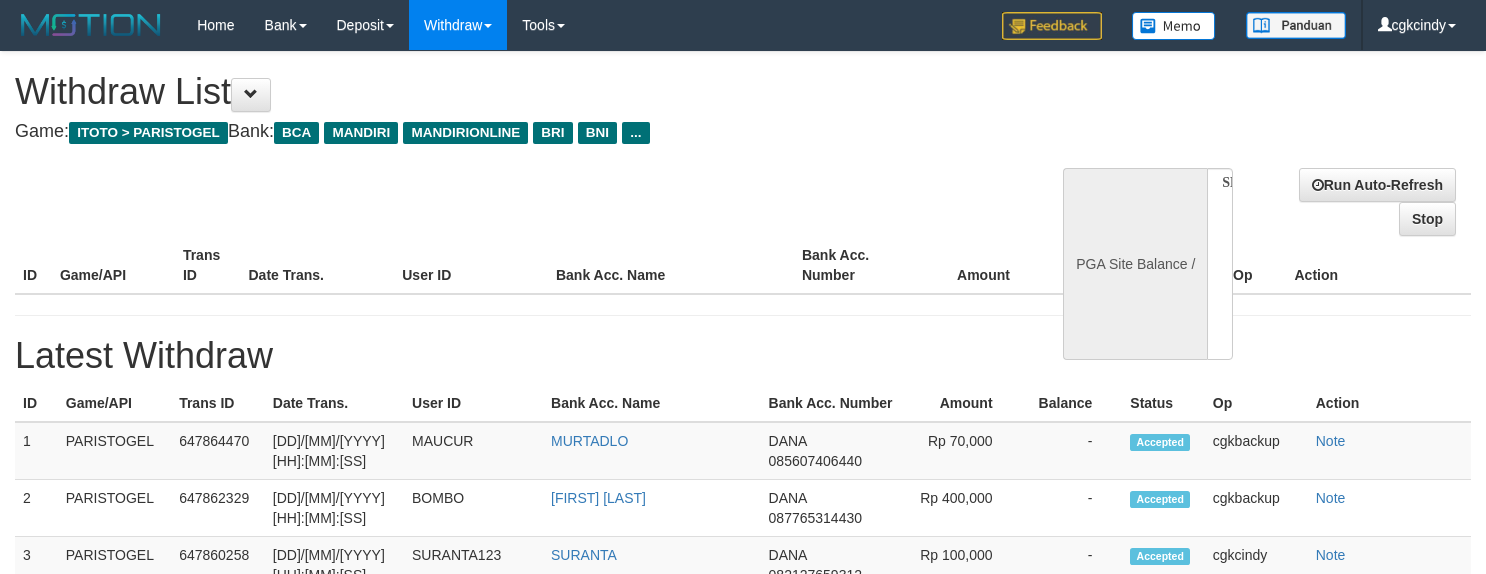 select 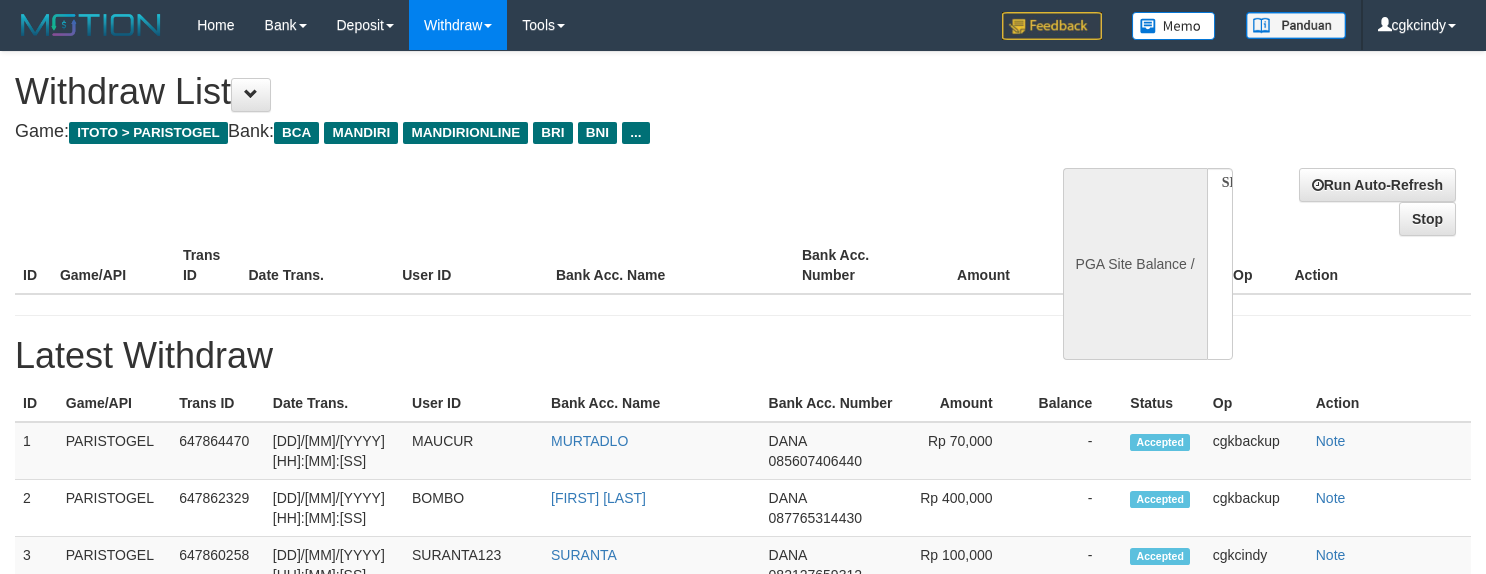 scroll, scrollTop: 0, scrollLeft: 0, axis: both 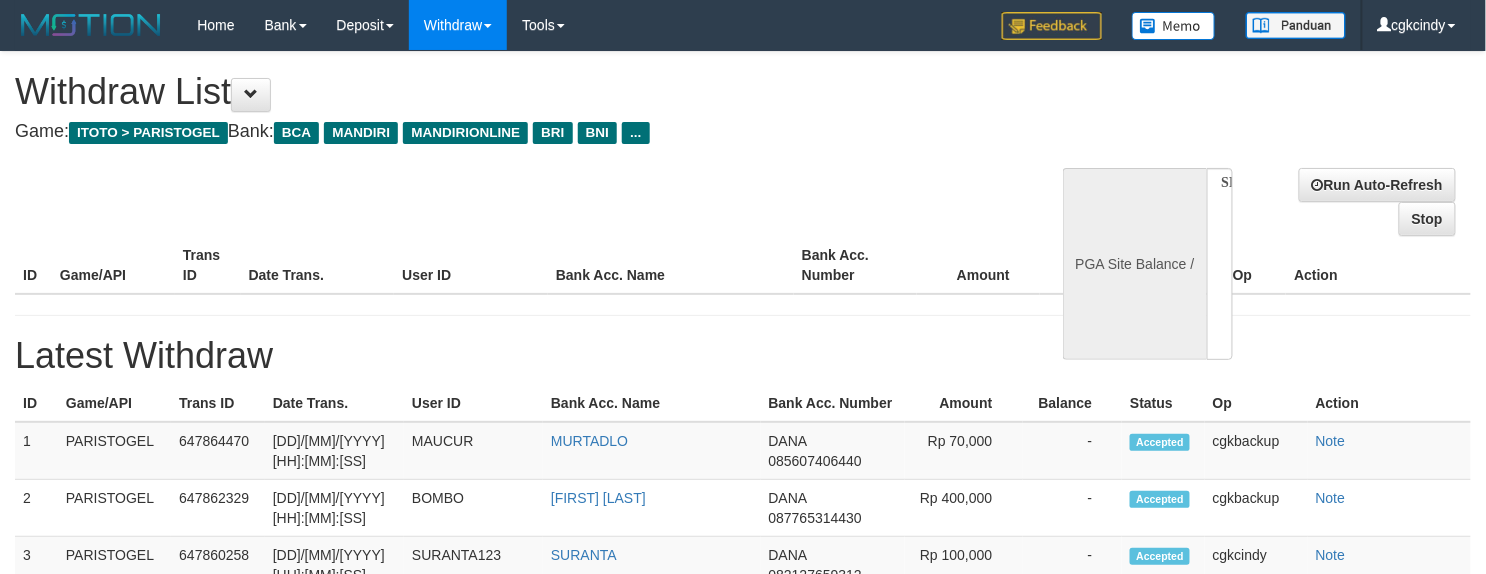 select on "**" 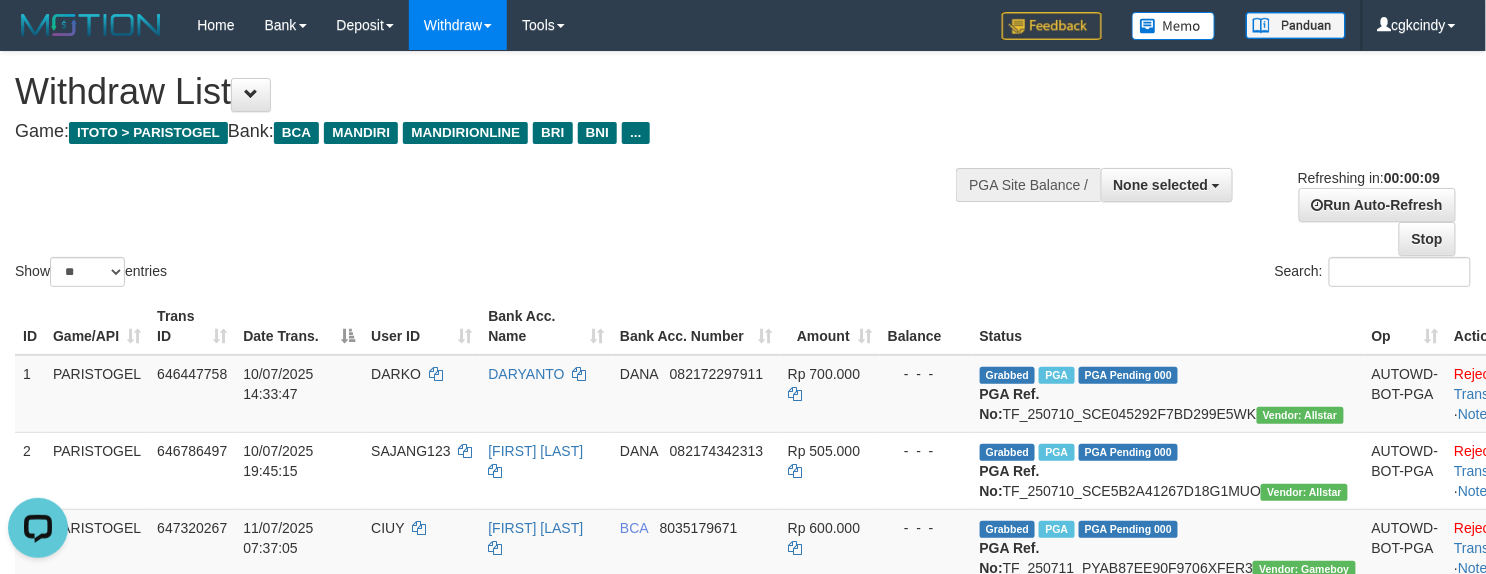 scroll, scrollTop: 0, scrollLeft: 0, axis: both 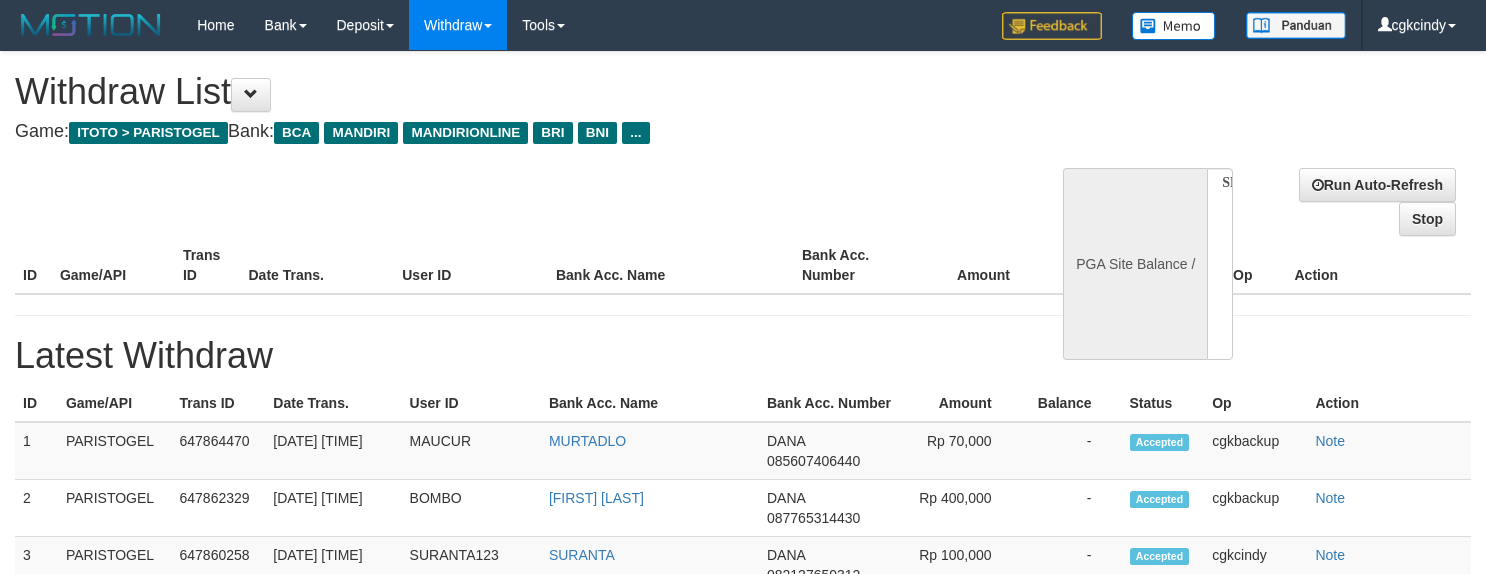 select 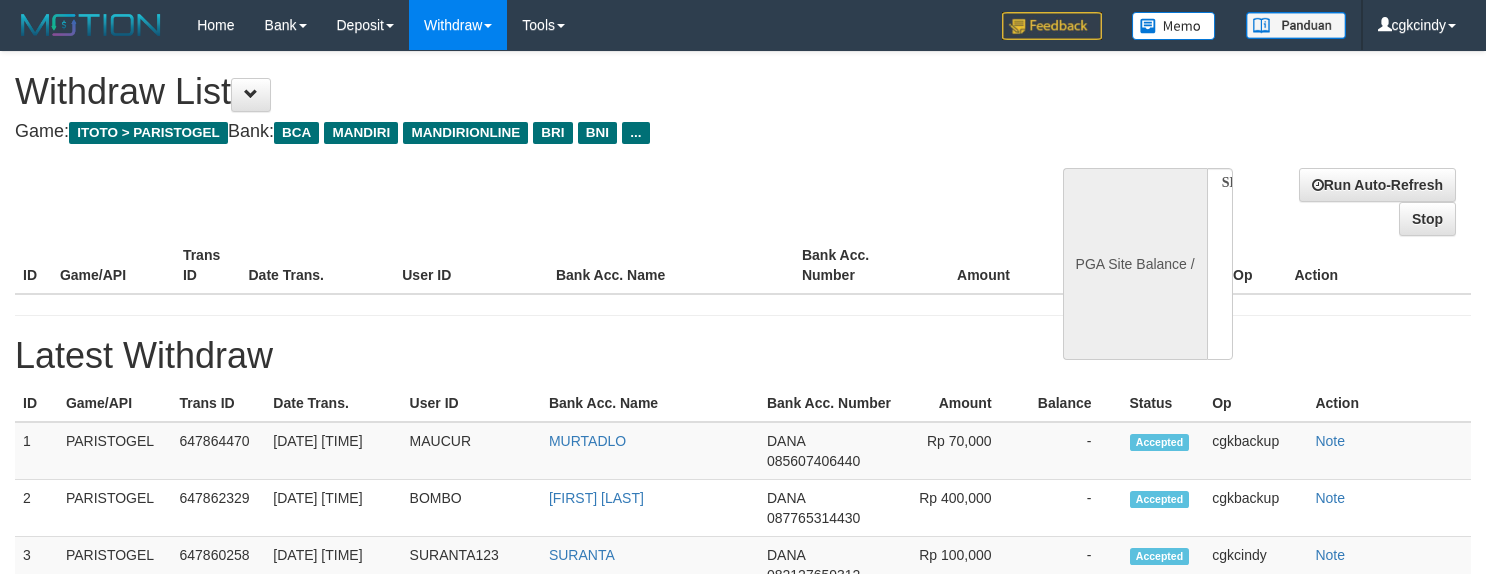 scroll, scrollTop: 0, scrollLeft: 0, axis: both 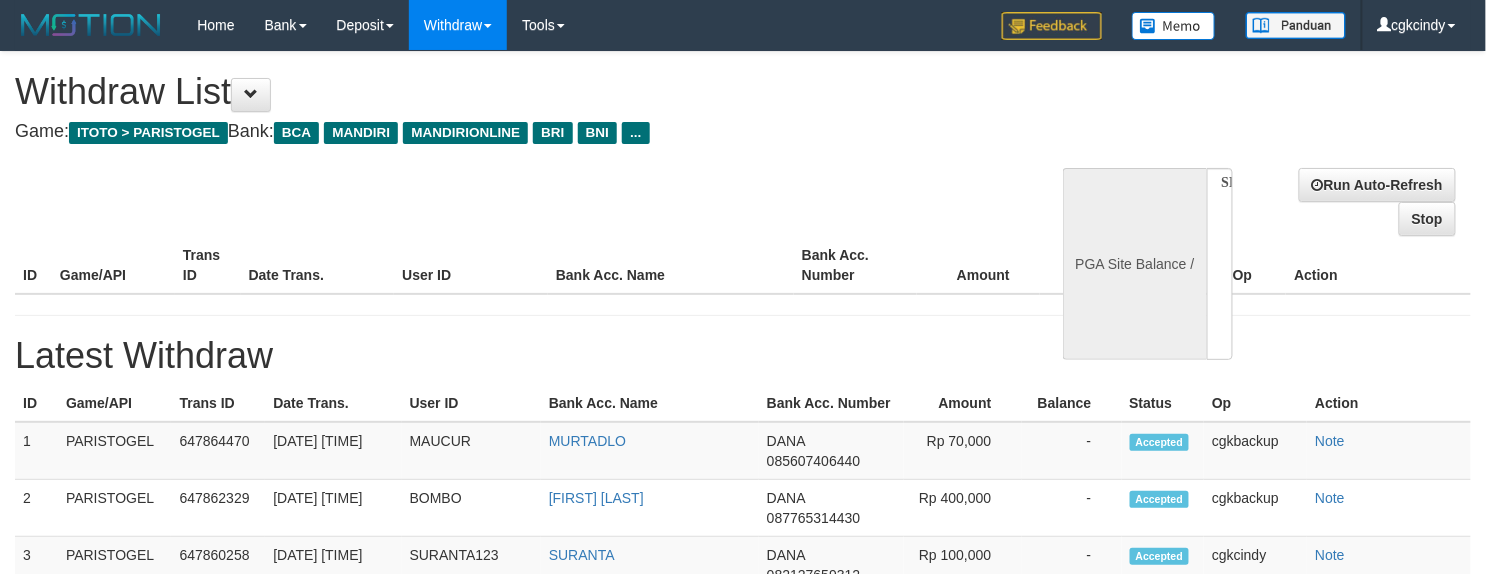 select on "**" 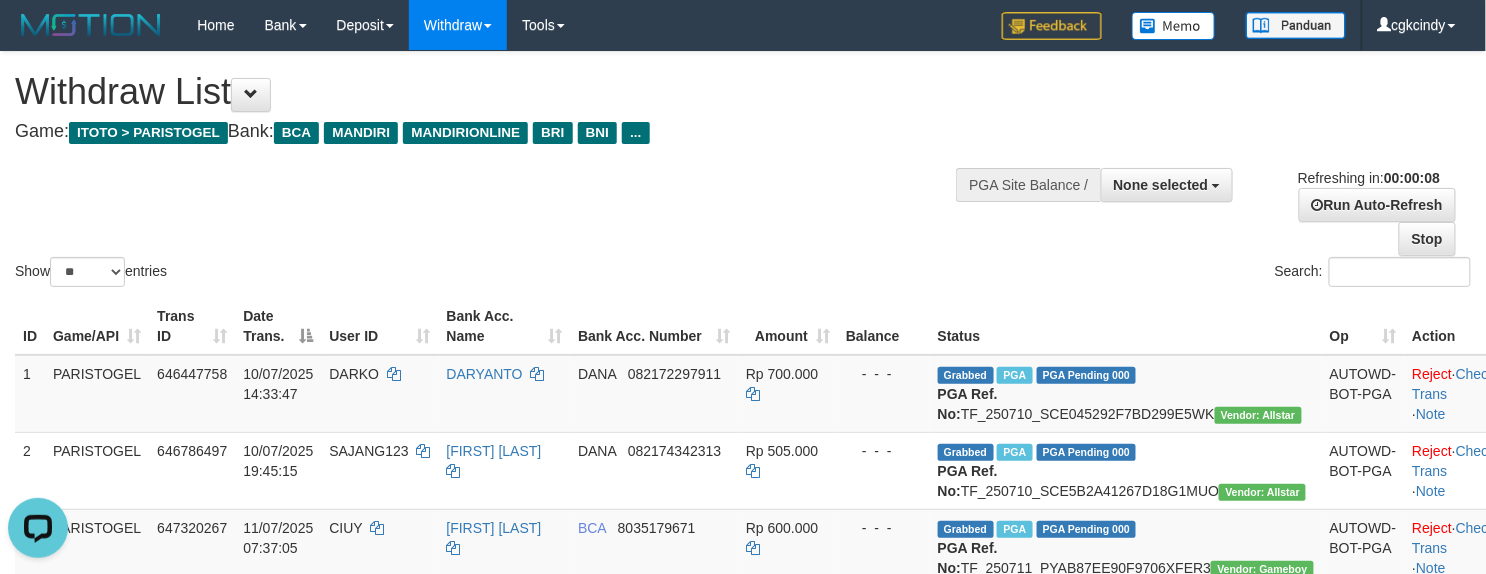 scroll, scrollTop: 0, scrollLeft: 0, axis: both 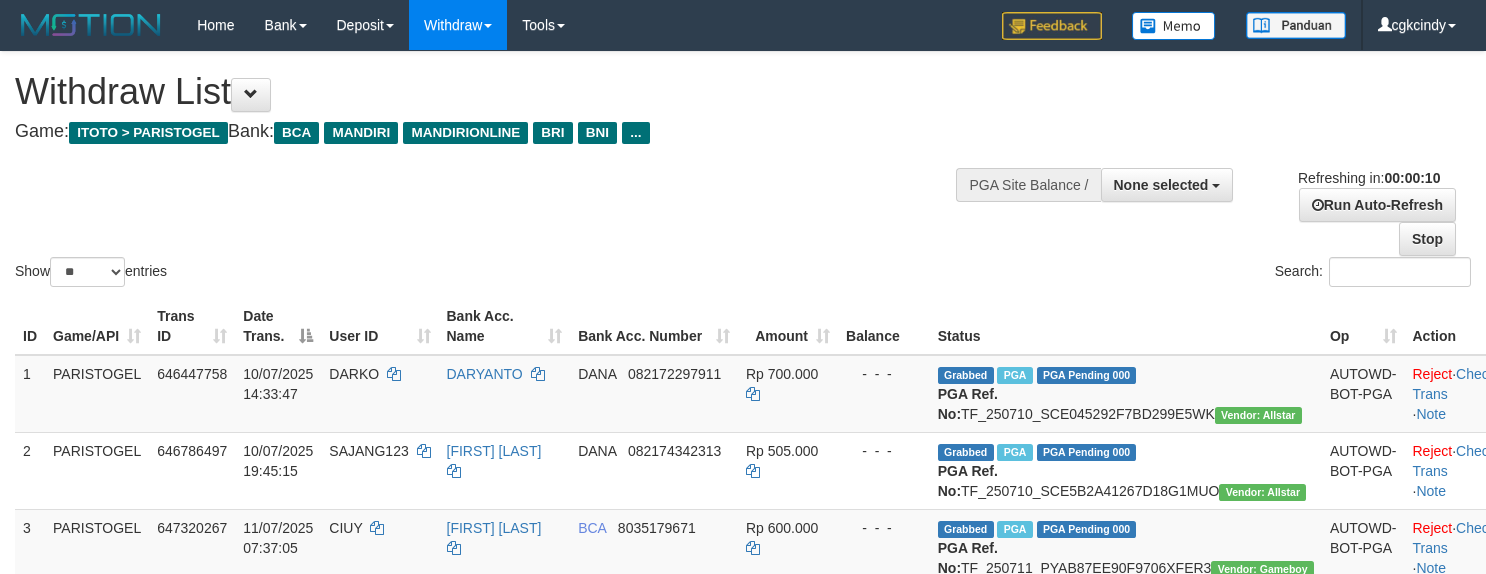 select 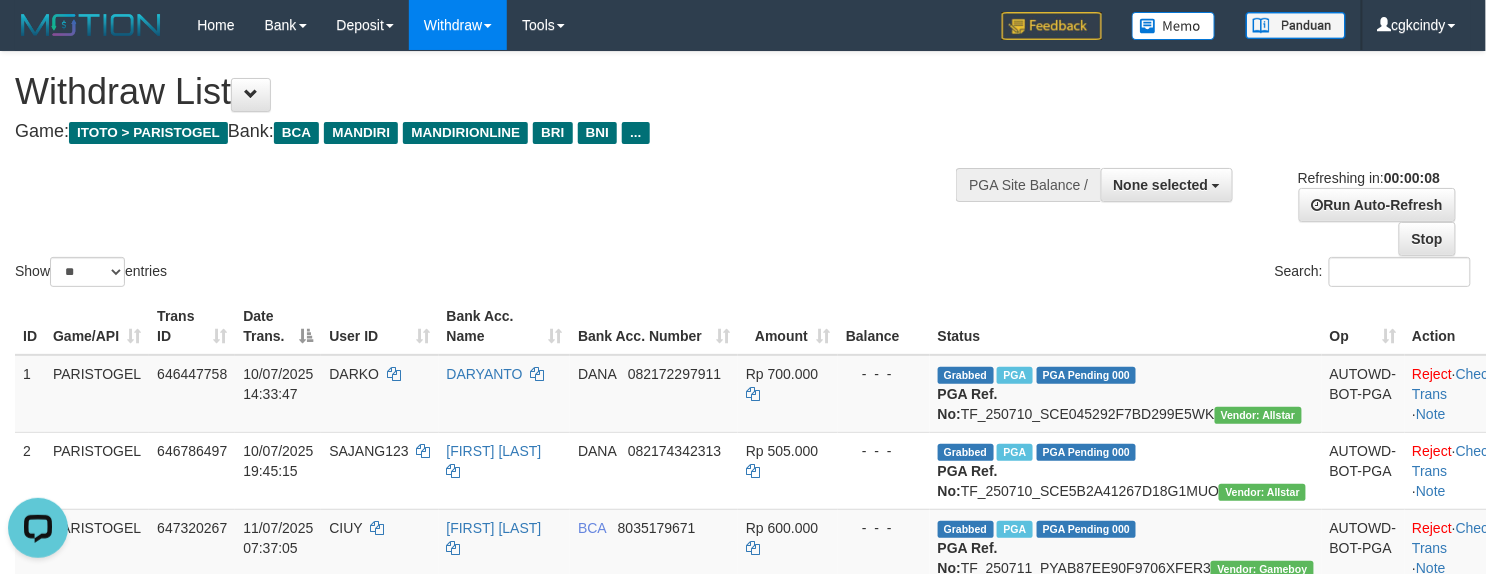 scroll, scrollTop: 0, scrollLeft: 0, axis: both 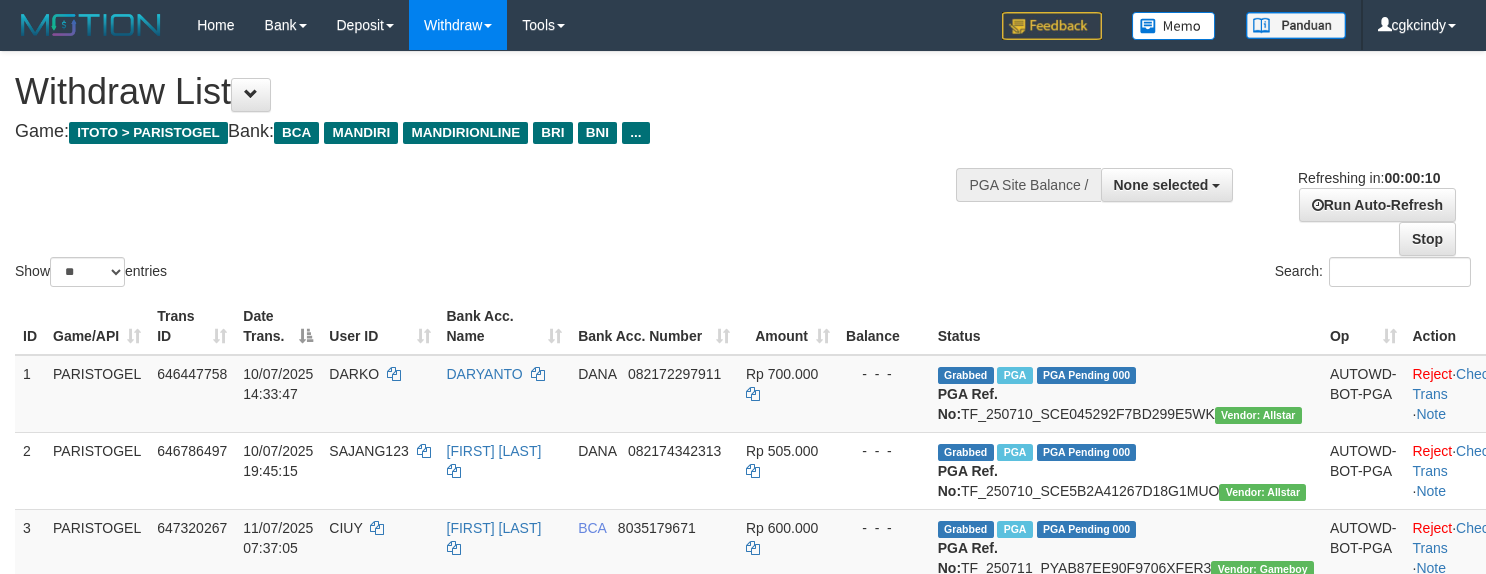 select 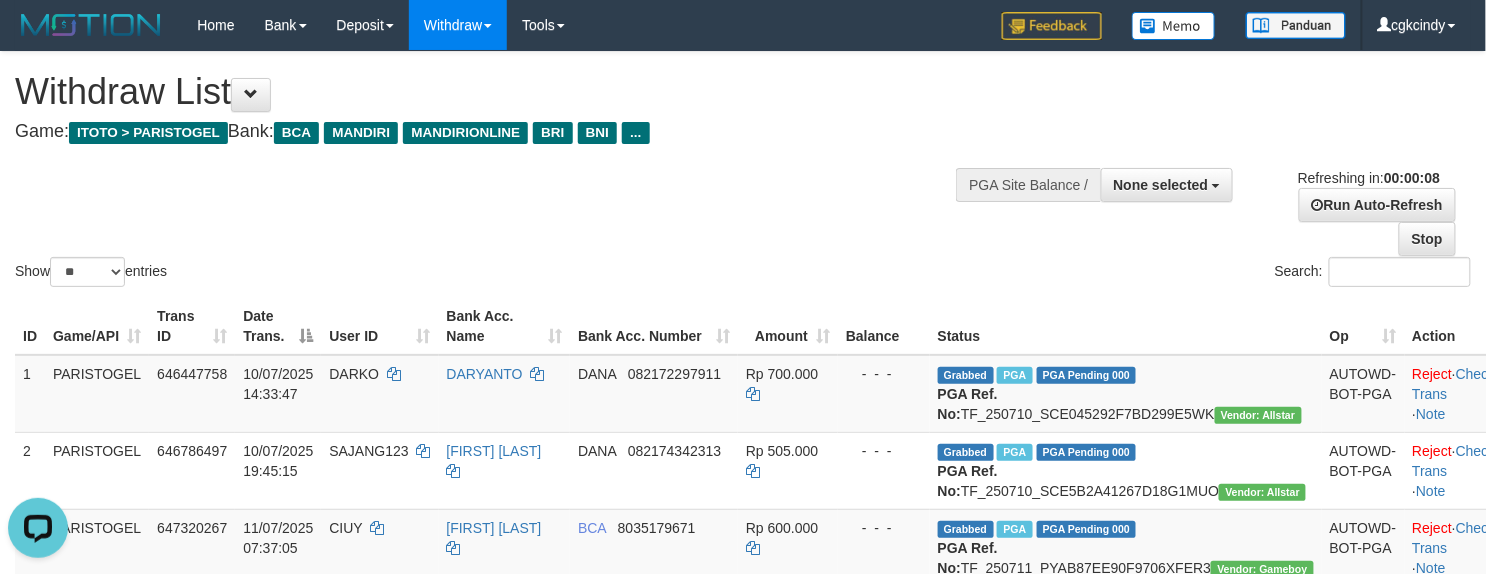 scroll, scrollTop: 0, scrollLeft: 0, axis: both 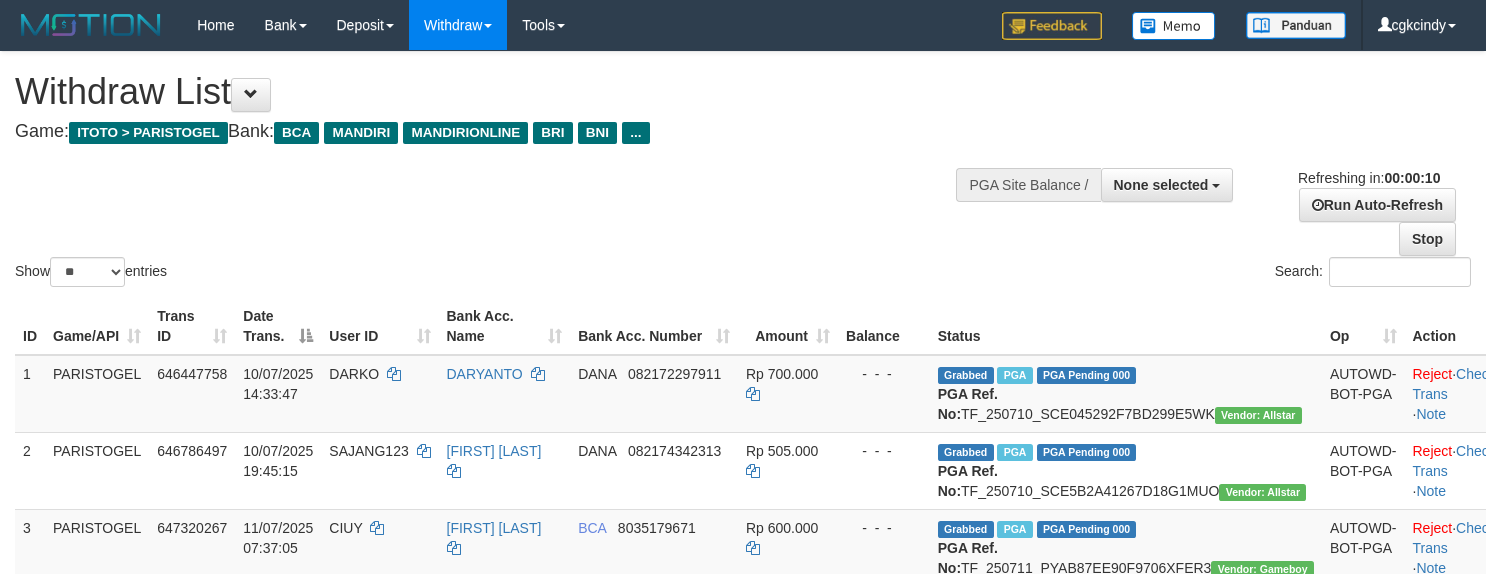 select 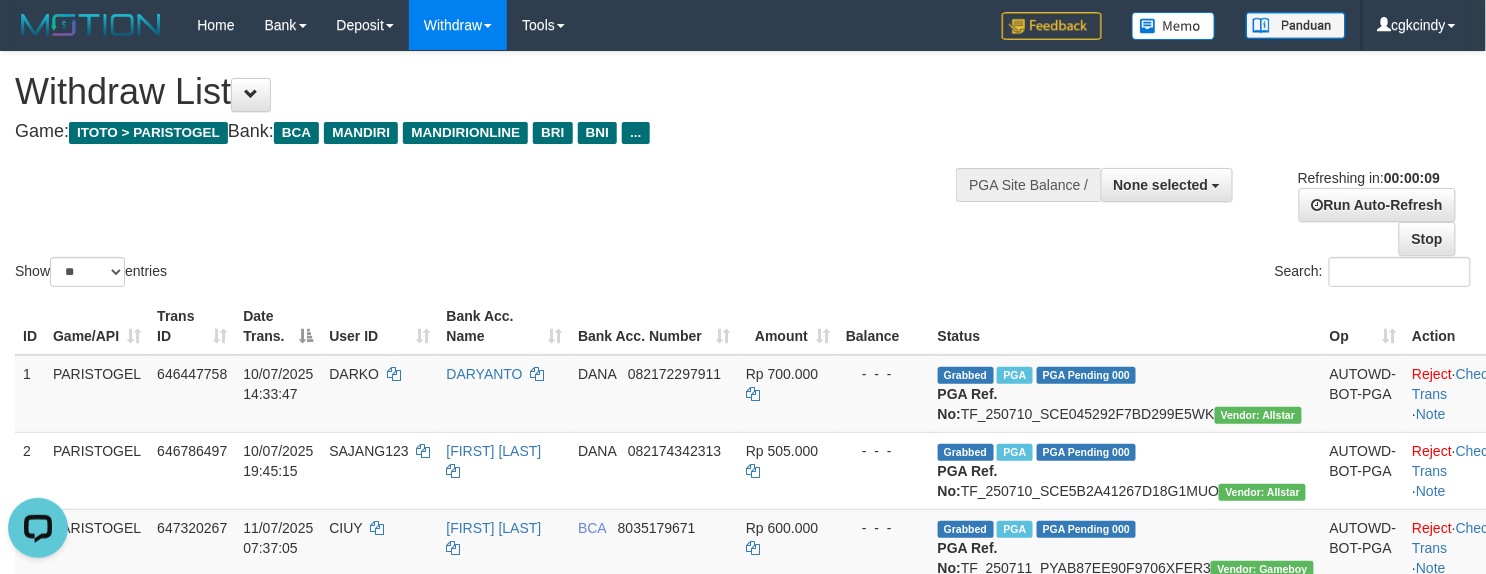 scroll, scrollTop: 0, scrollLeft: 0, axis: both 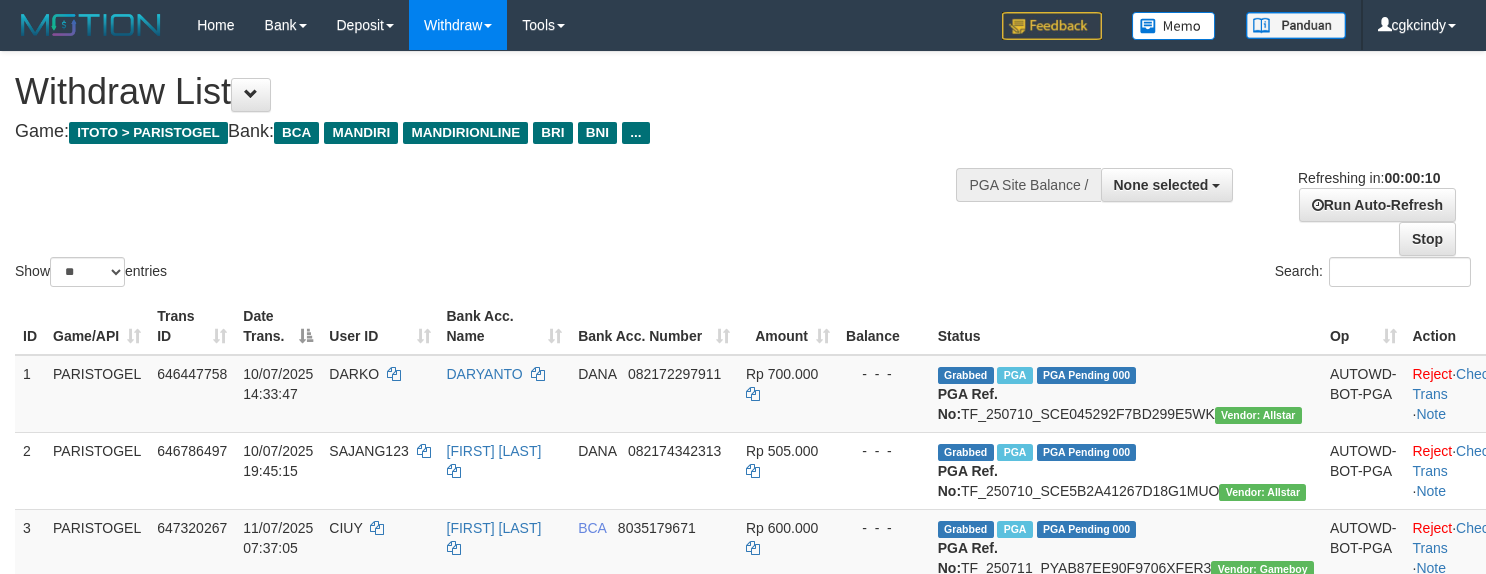 select 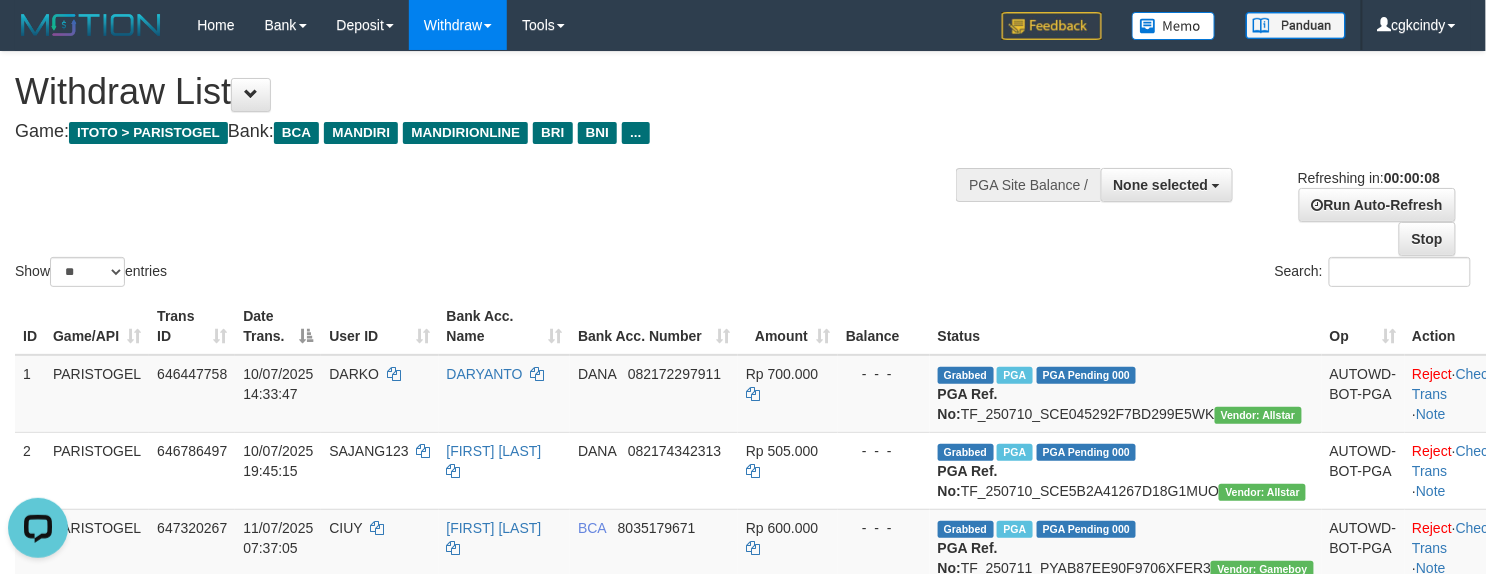scroll, scrollTop: 0, scrollLeft: 0, axis: both 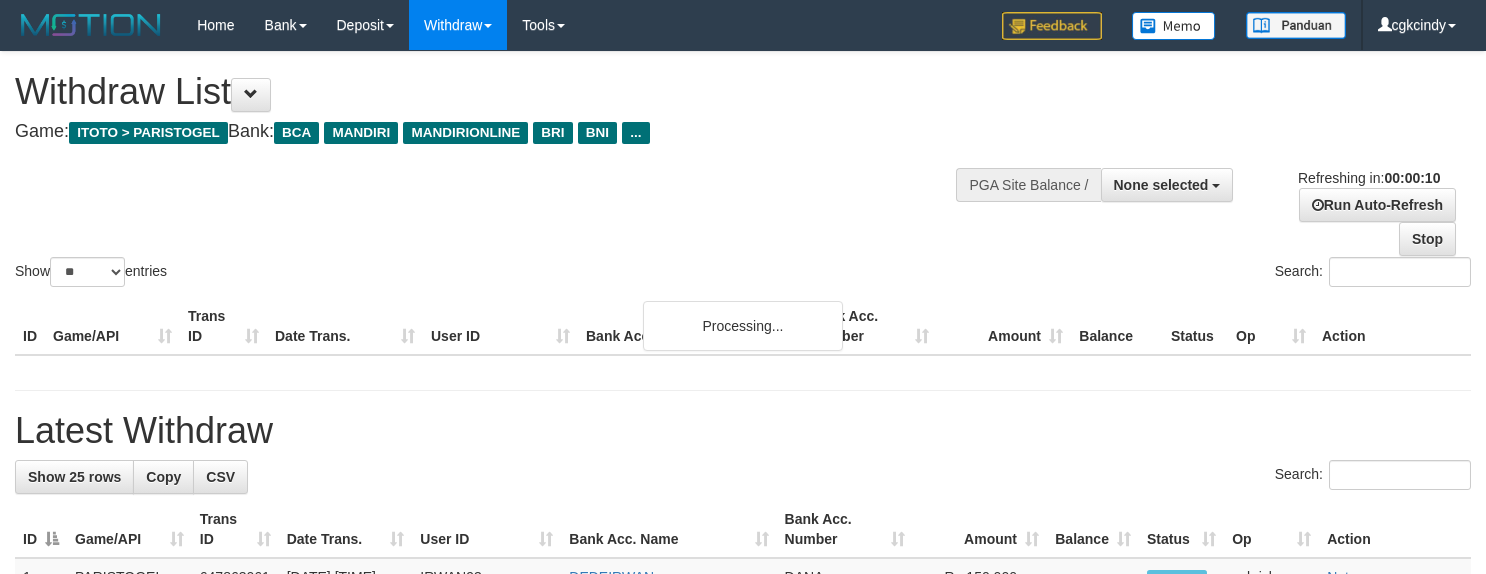 select 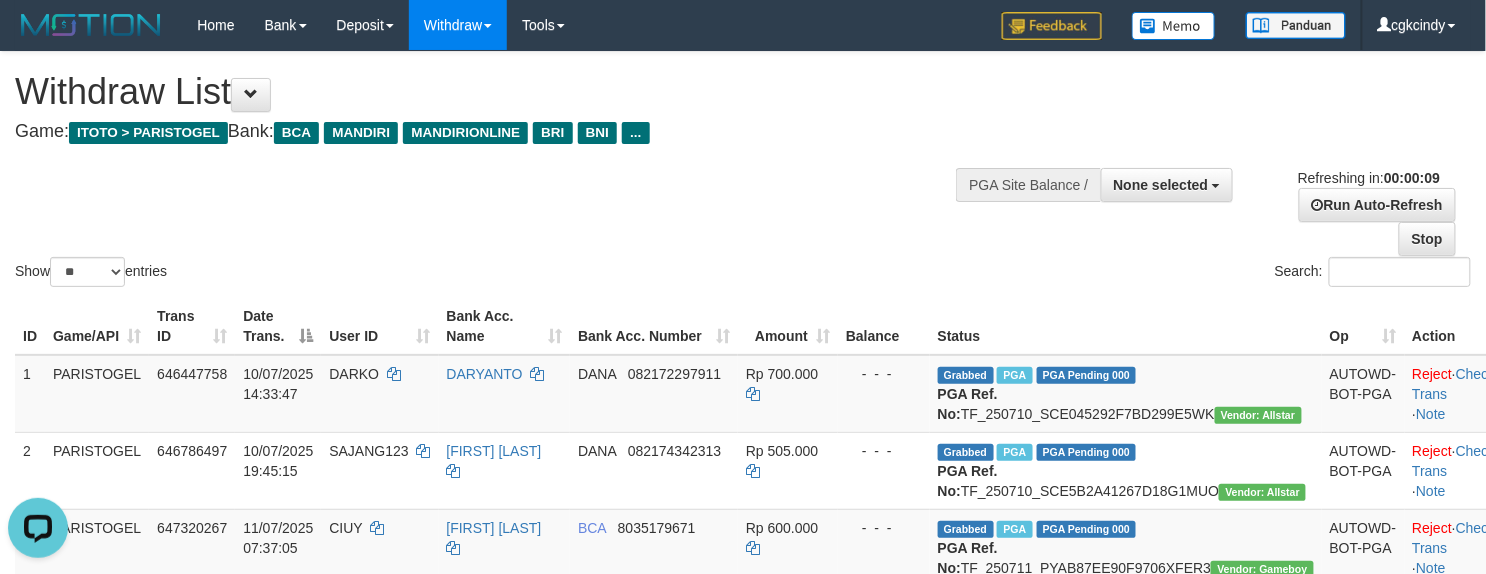 scroll, scrollTop: 0, scrollLeft: 0, axis: both 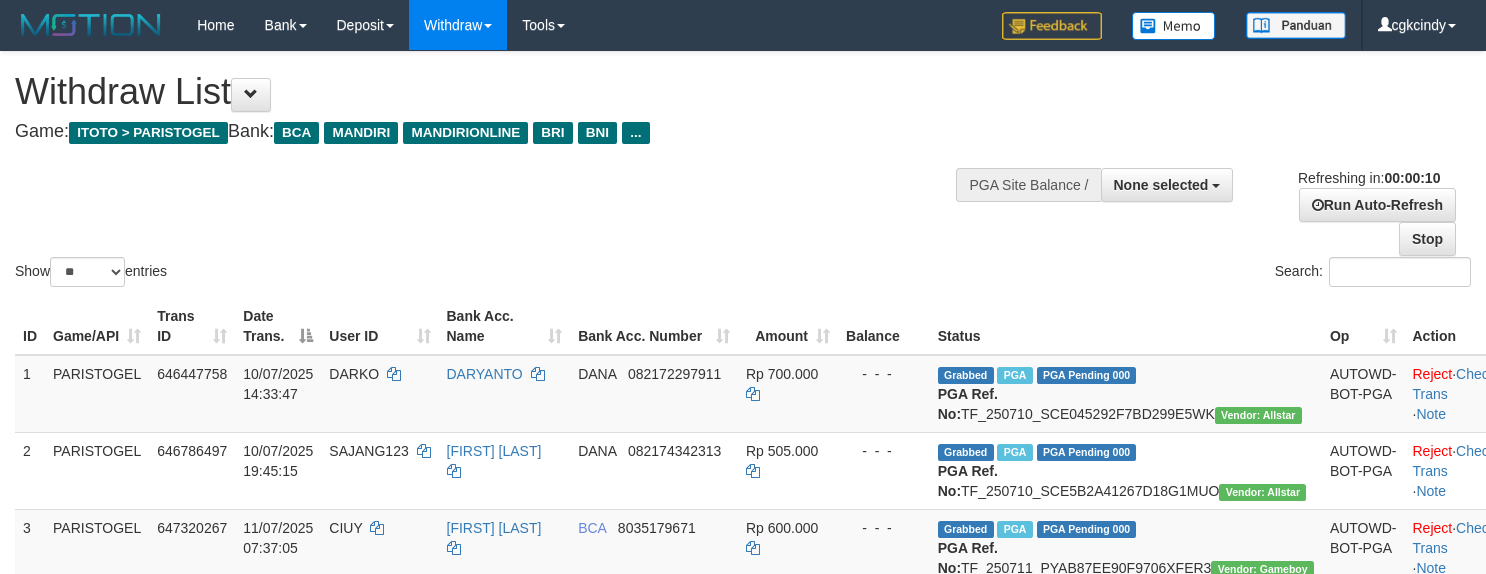 select 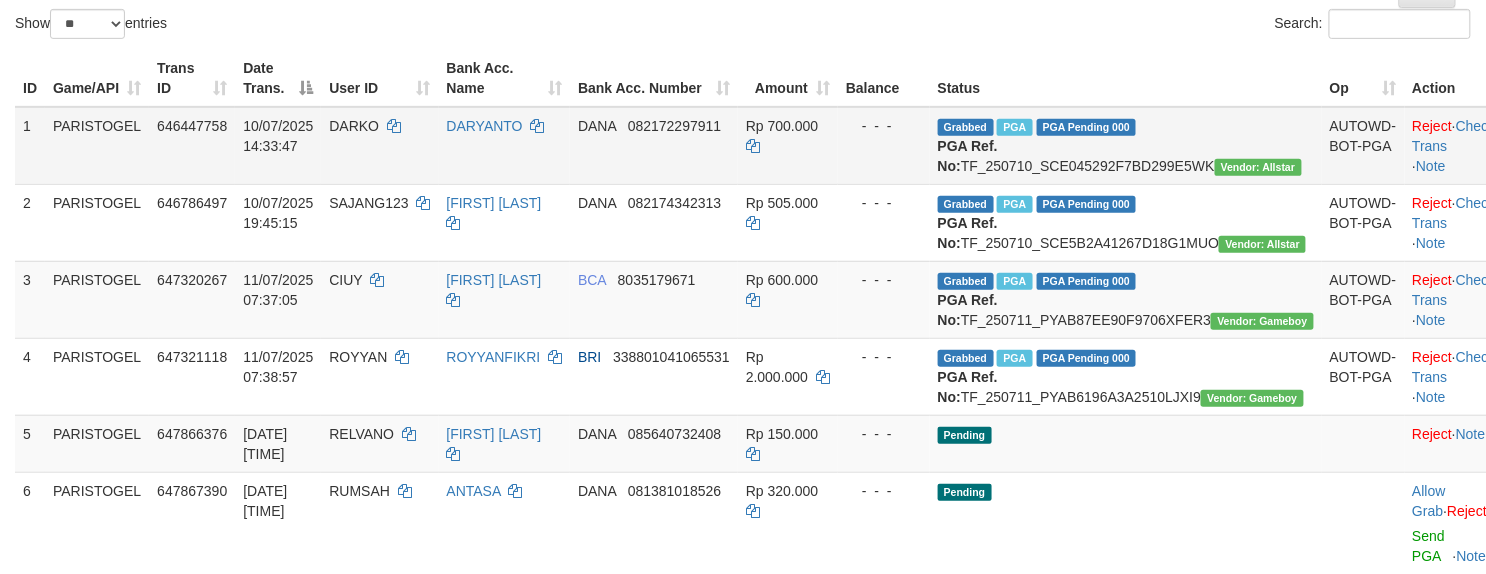 scroll, scrollTop: 533, scrollLeft: 0, axis: vertical 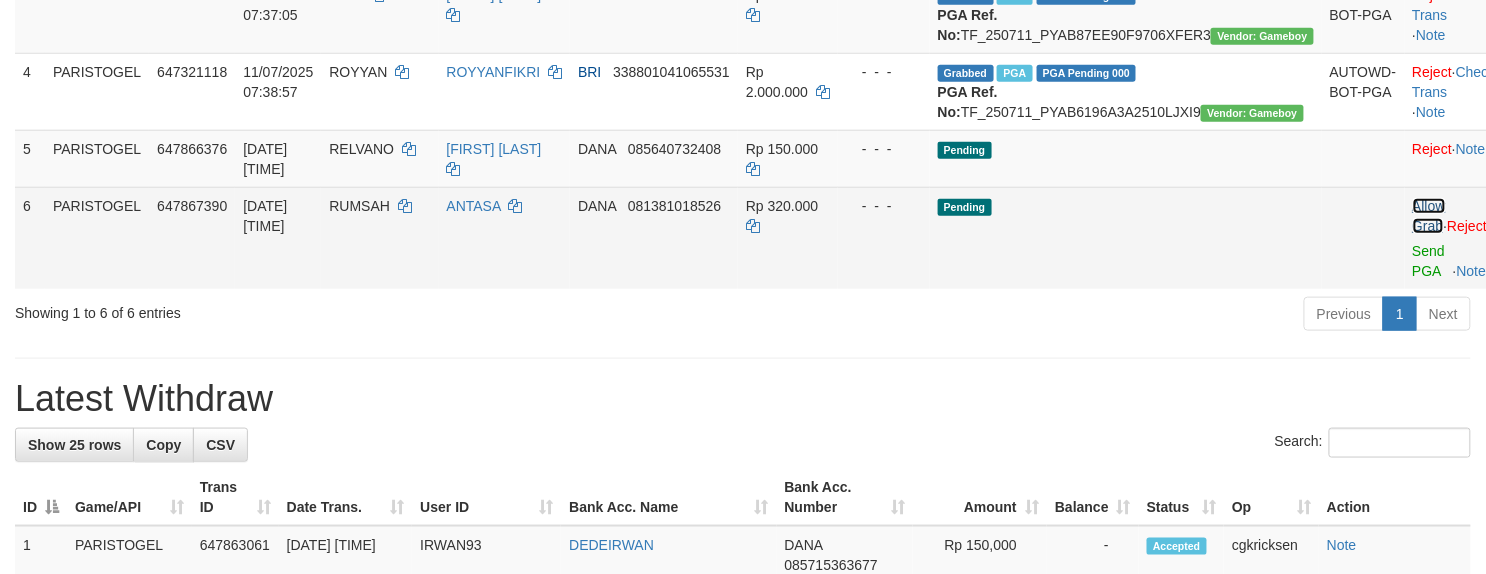 click on "Allow Grab" at bounding box center (1429, 216) 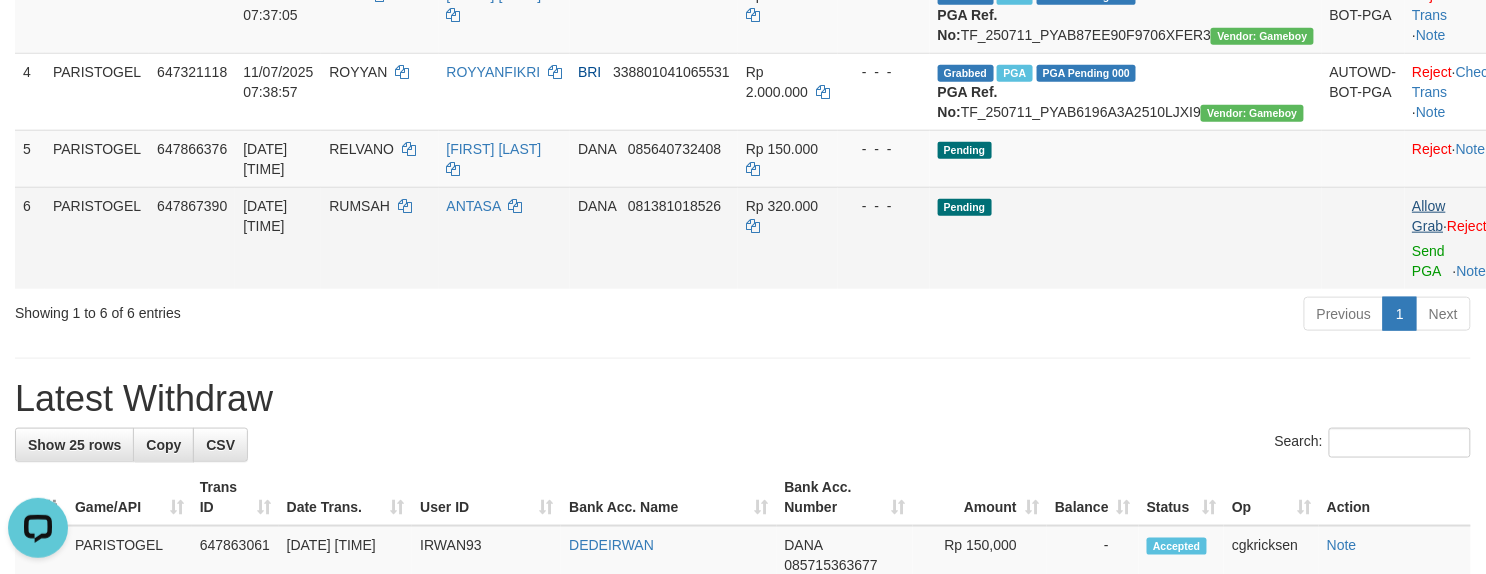 scroll, scrollTop: 0, scrollLeft: 0, axis: both 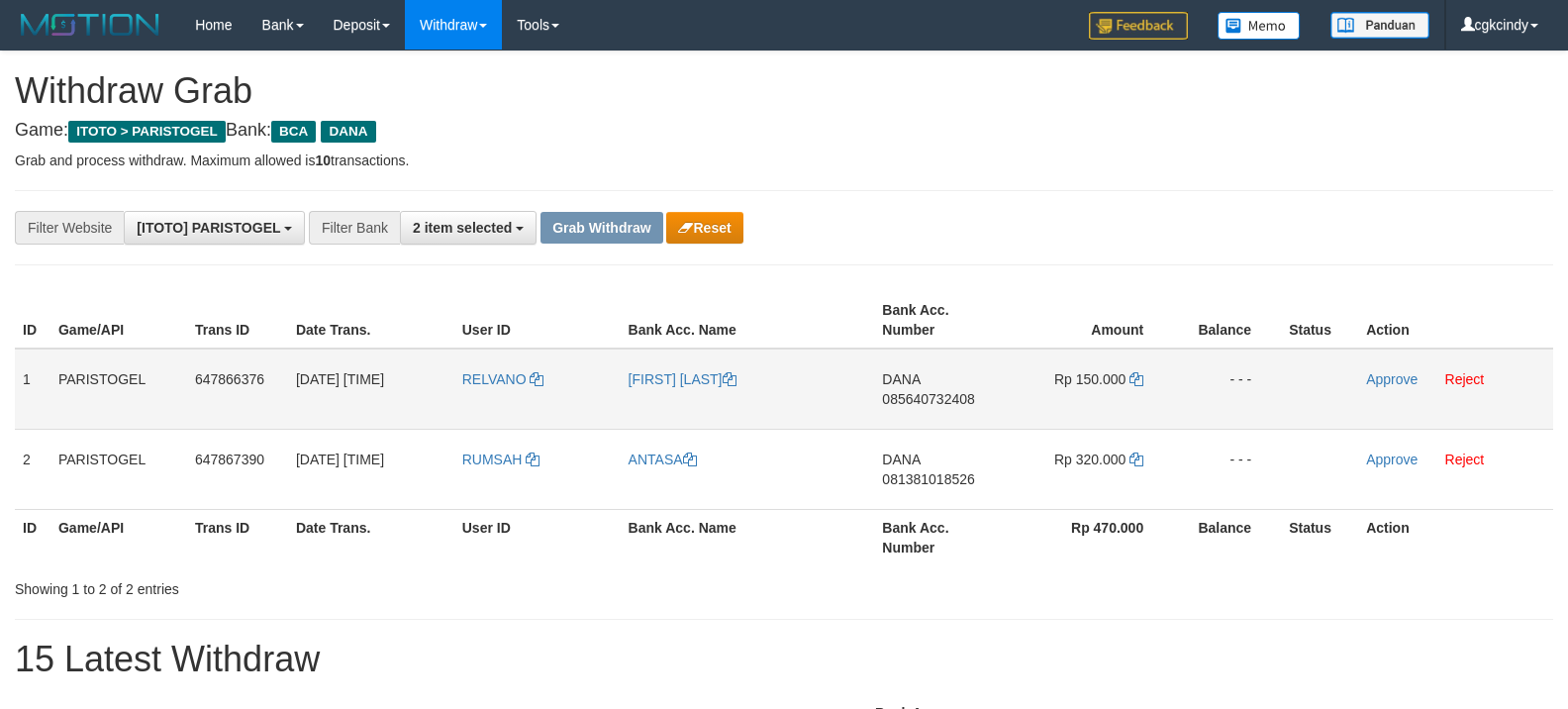 click on "RELVANO" at bounding box center (538, 389) 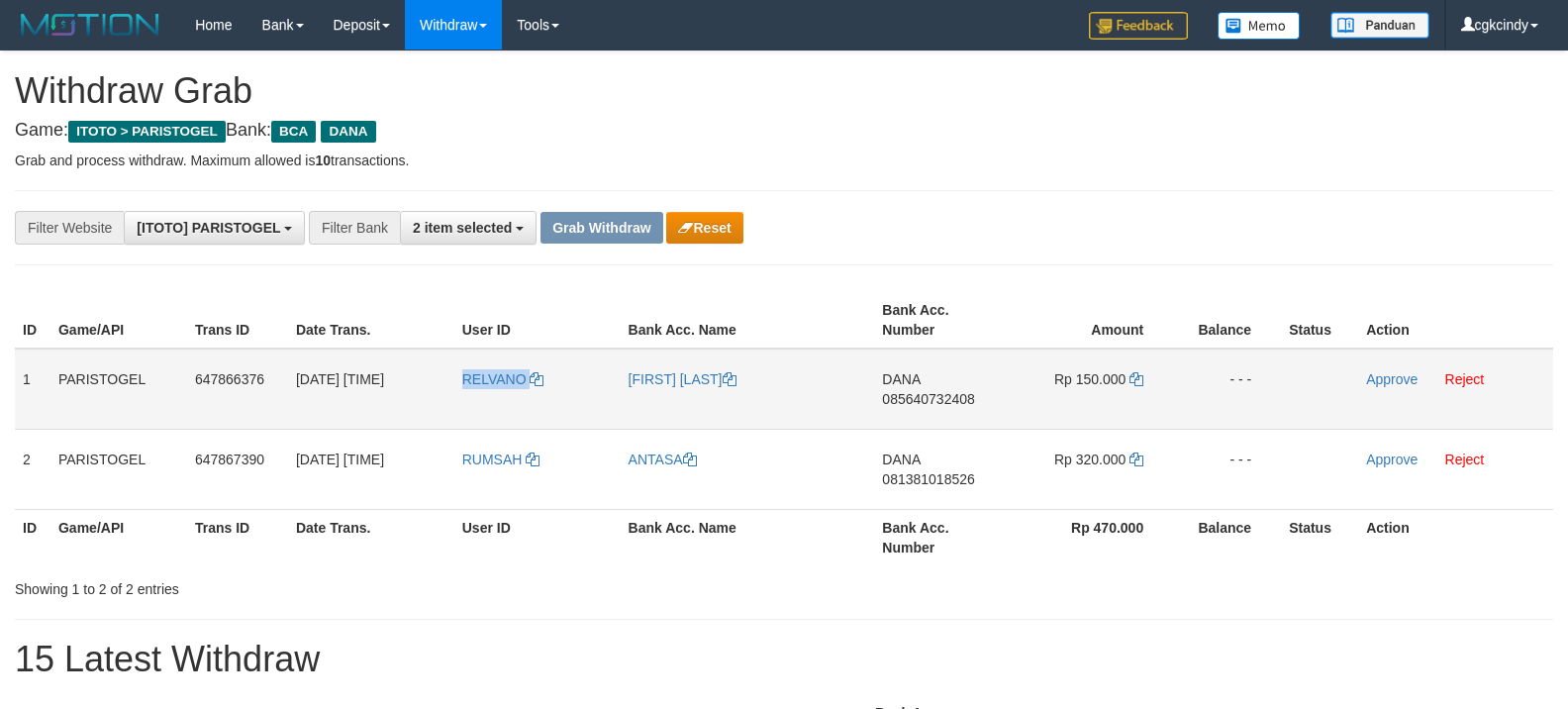 click on "RELVANO" at bounding box center (538, 389) 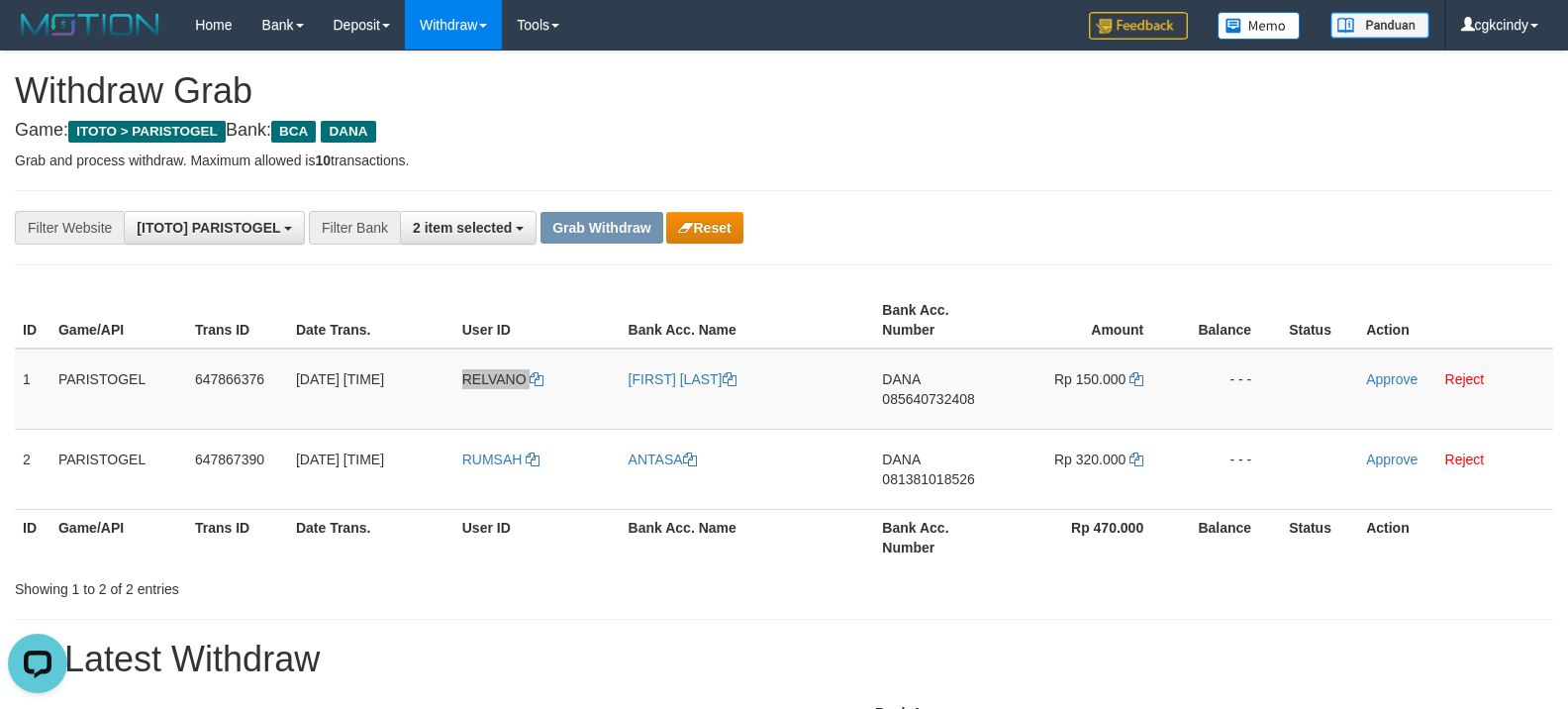 scroll, scrollTop: 0, scrollLeft: 0, axis: both 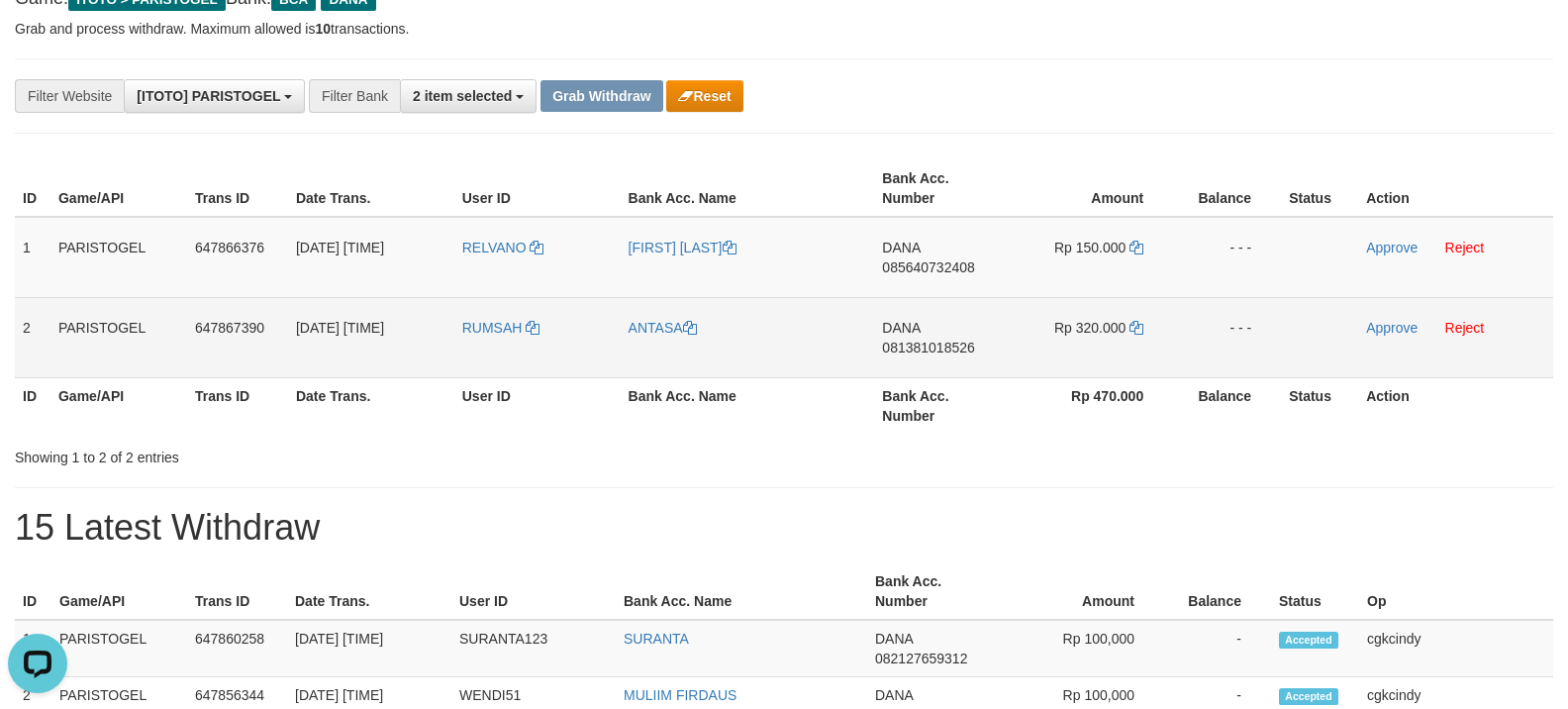 click on "RUMSAH" at bounding box center [538, 337] 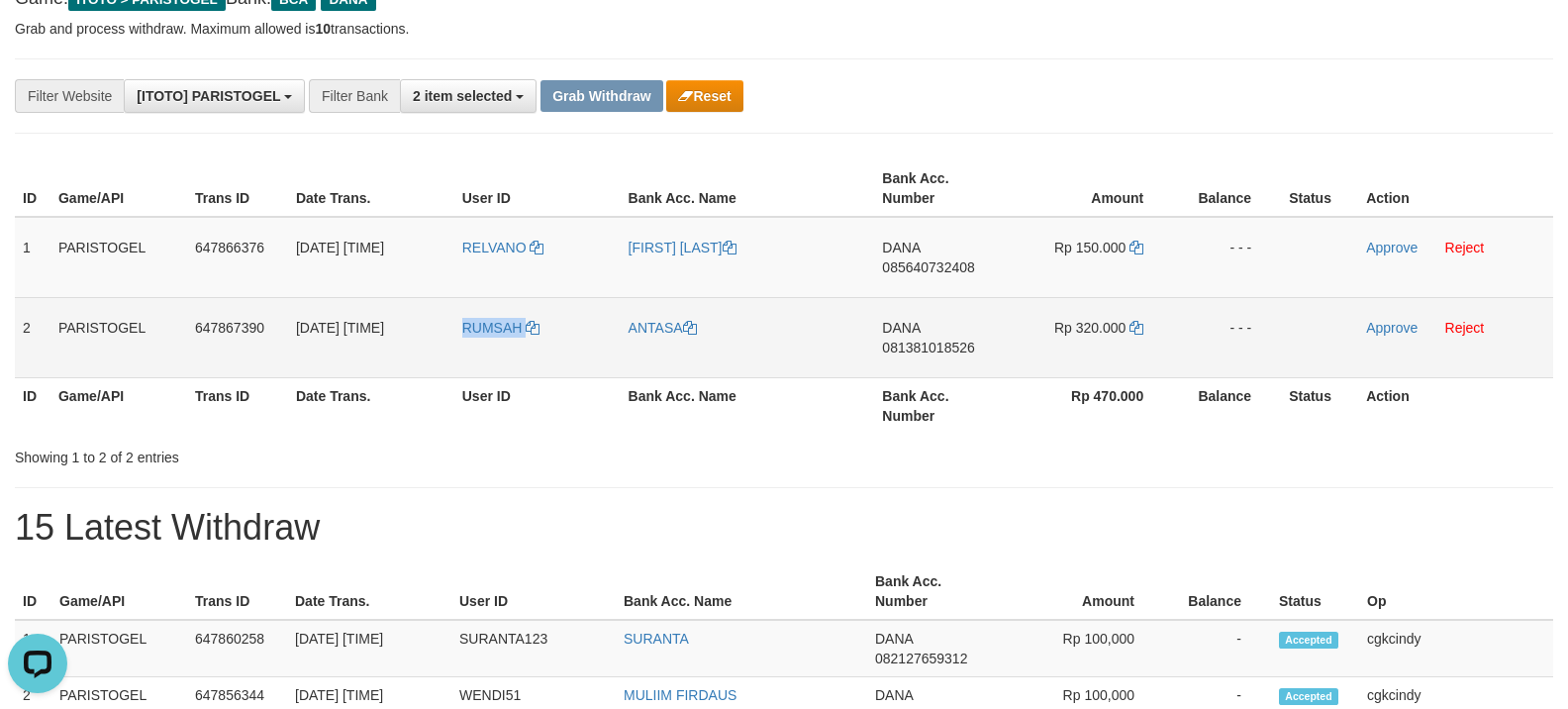 copy on "RUMSAH" 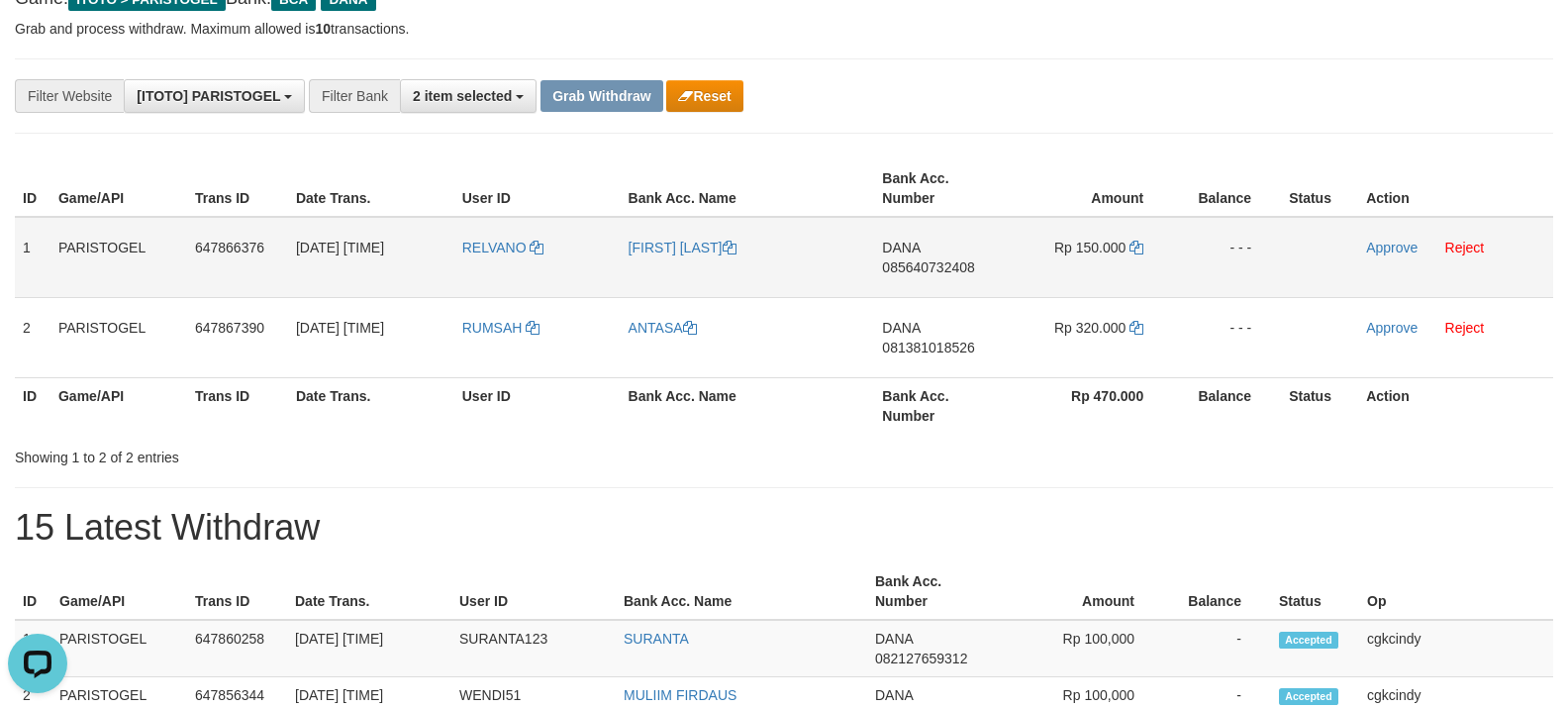 click on "RELVANO" at bounding box center [538, 257] 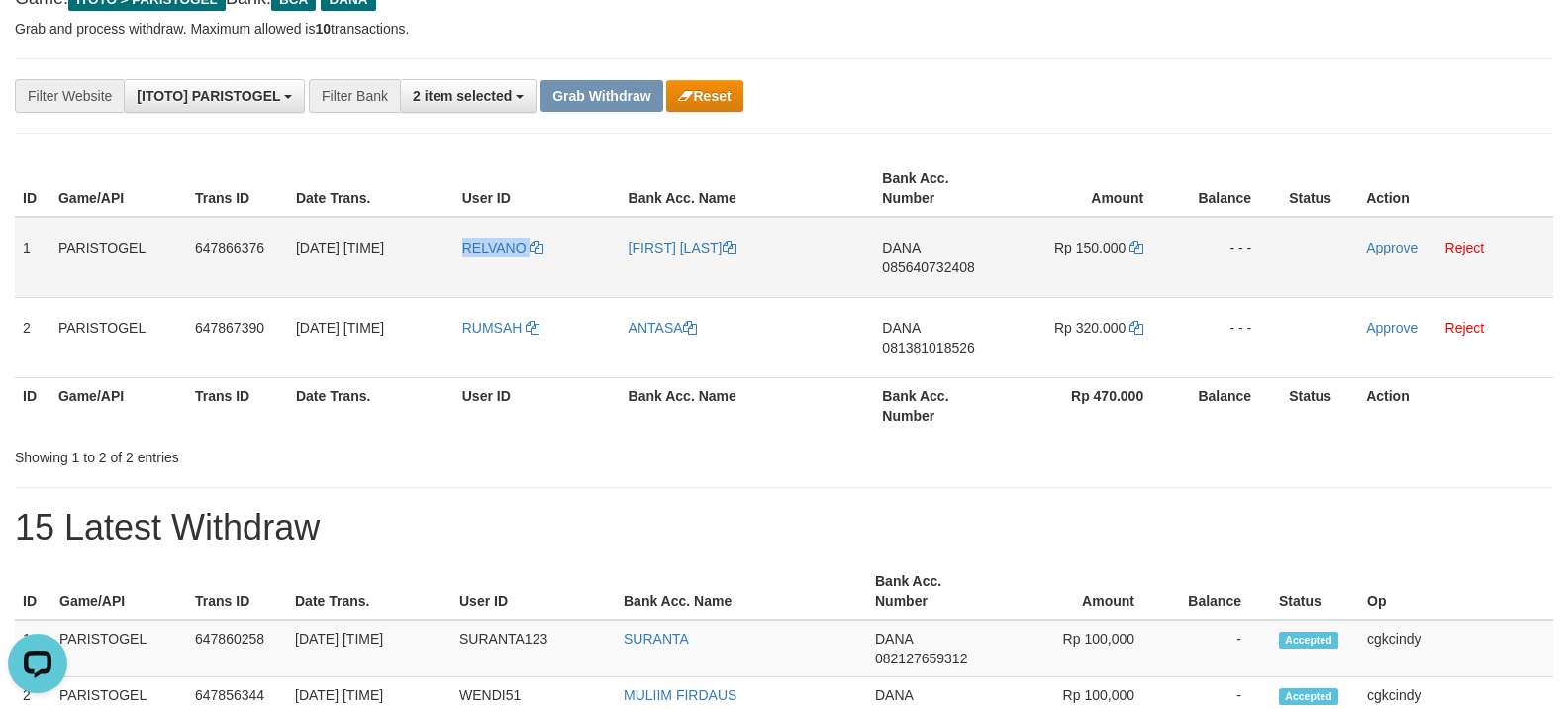 copy on "RELVANO" 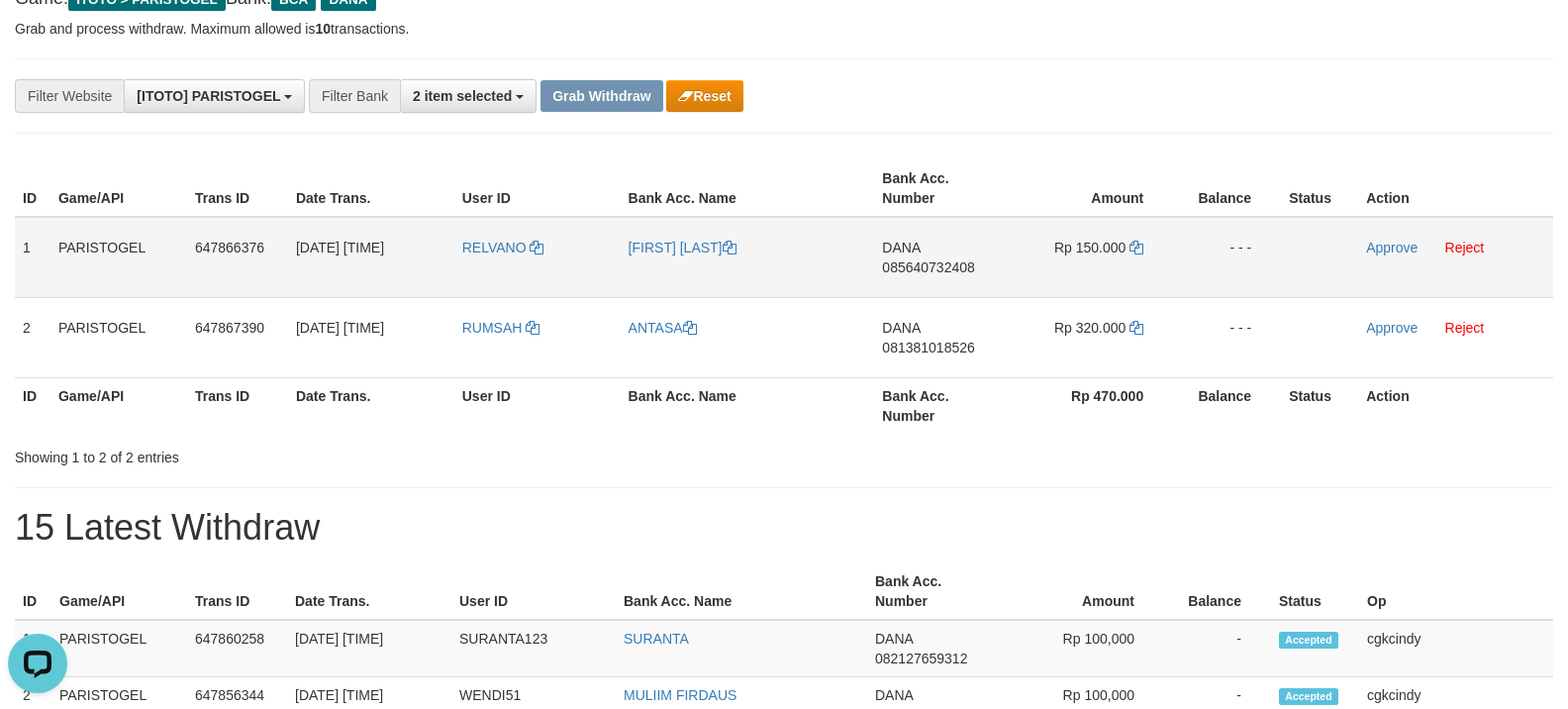 click on "[FIRST] [LAST]" at bounding box center (747, 257) 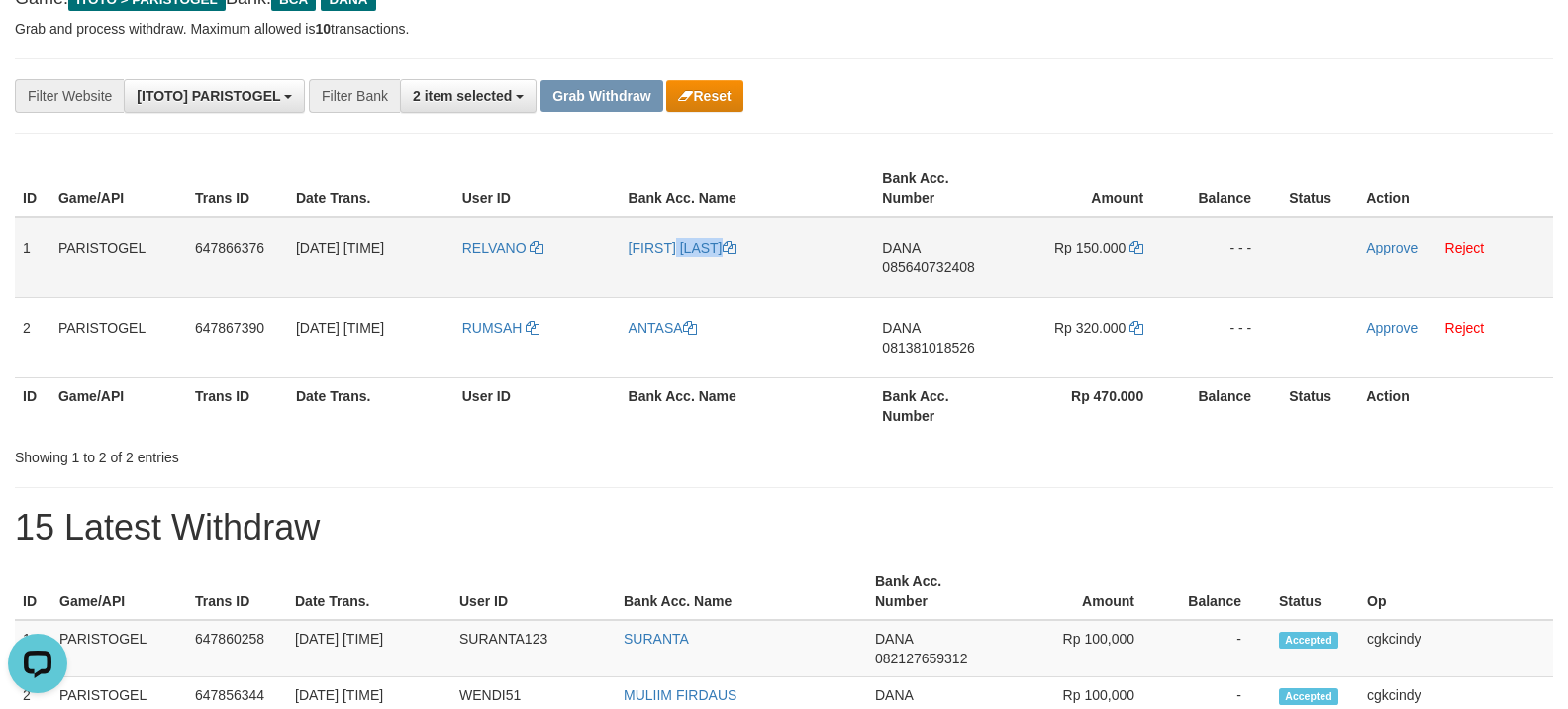 copy on "[FIRST] [LAST]" 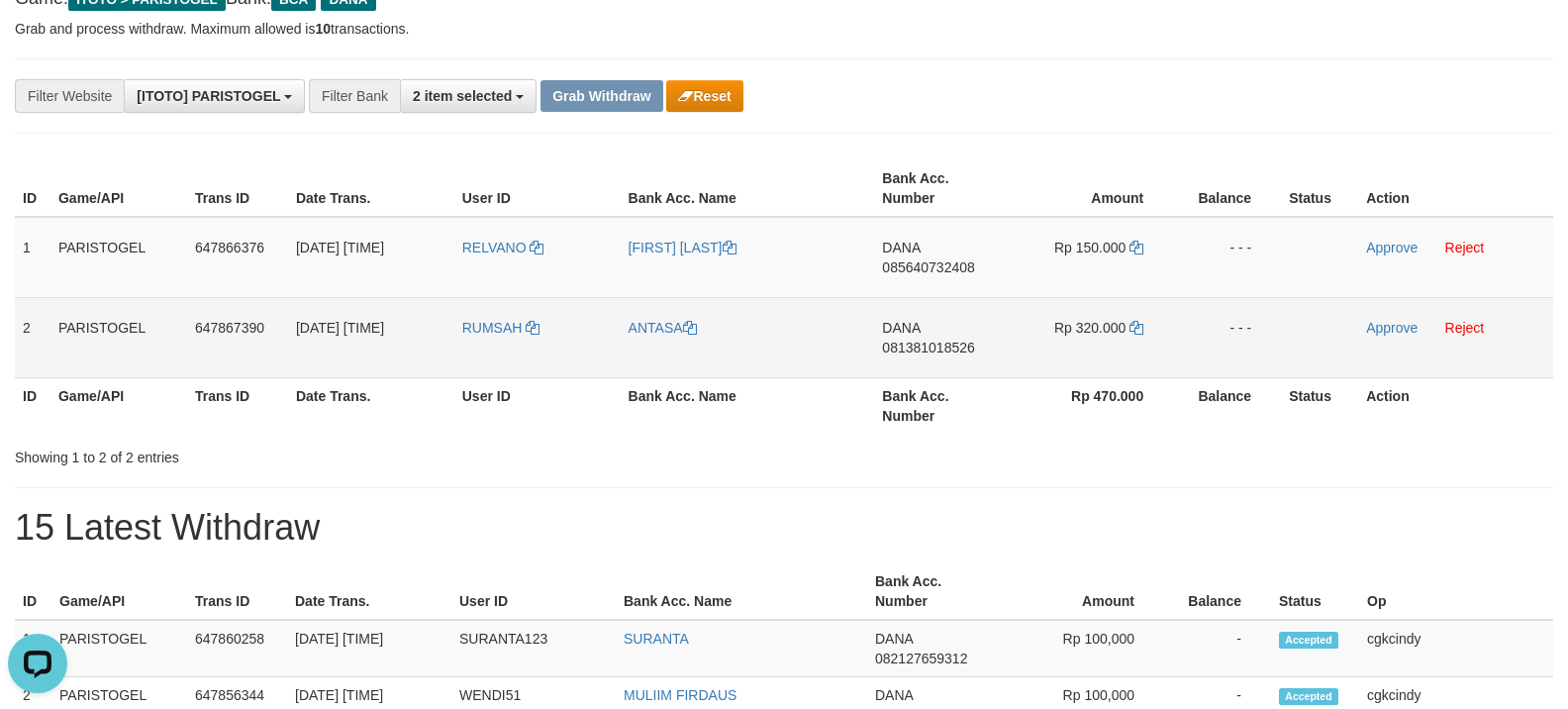 click on "RUMSAH" at bounding box center (538, 337) 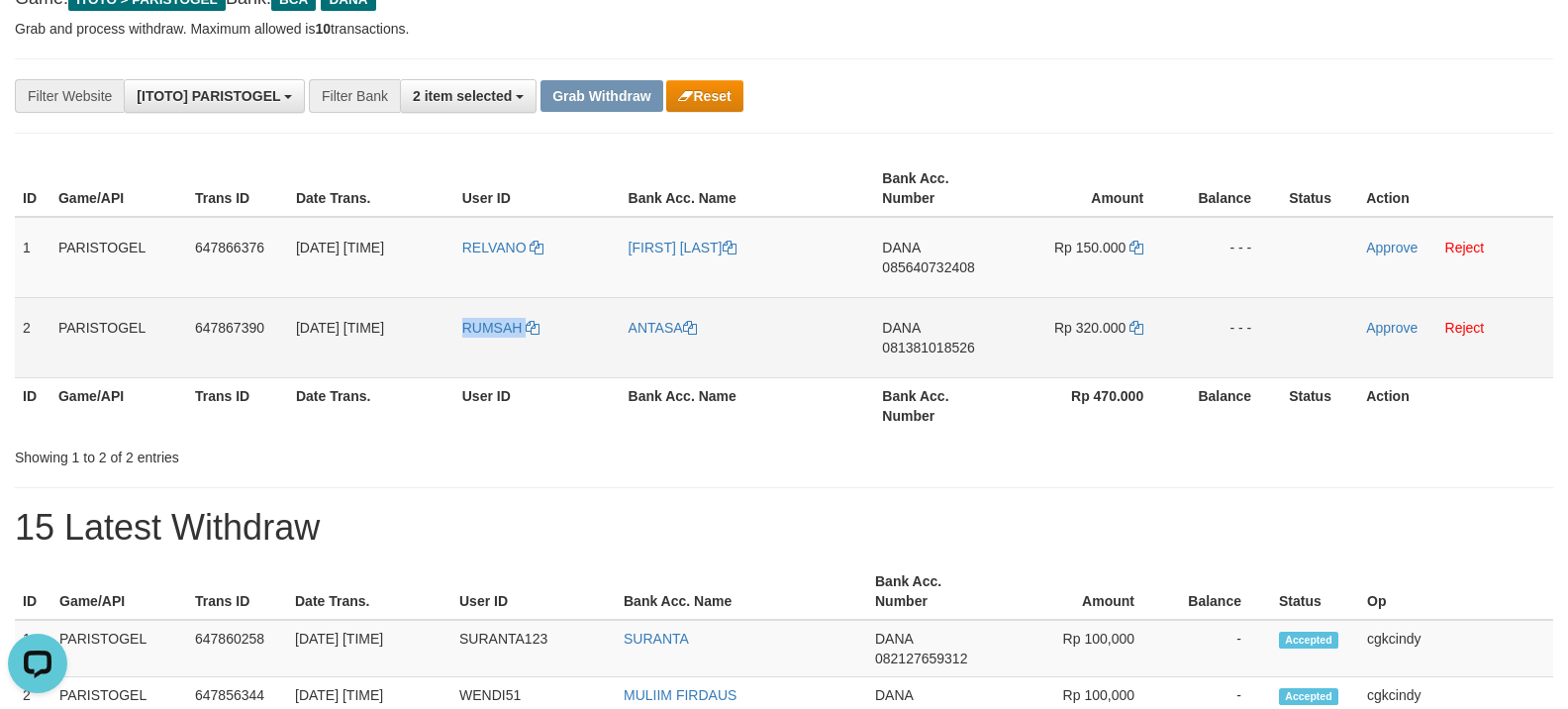 click on "RUMSAH" at bounding box center [538, 337] 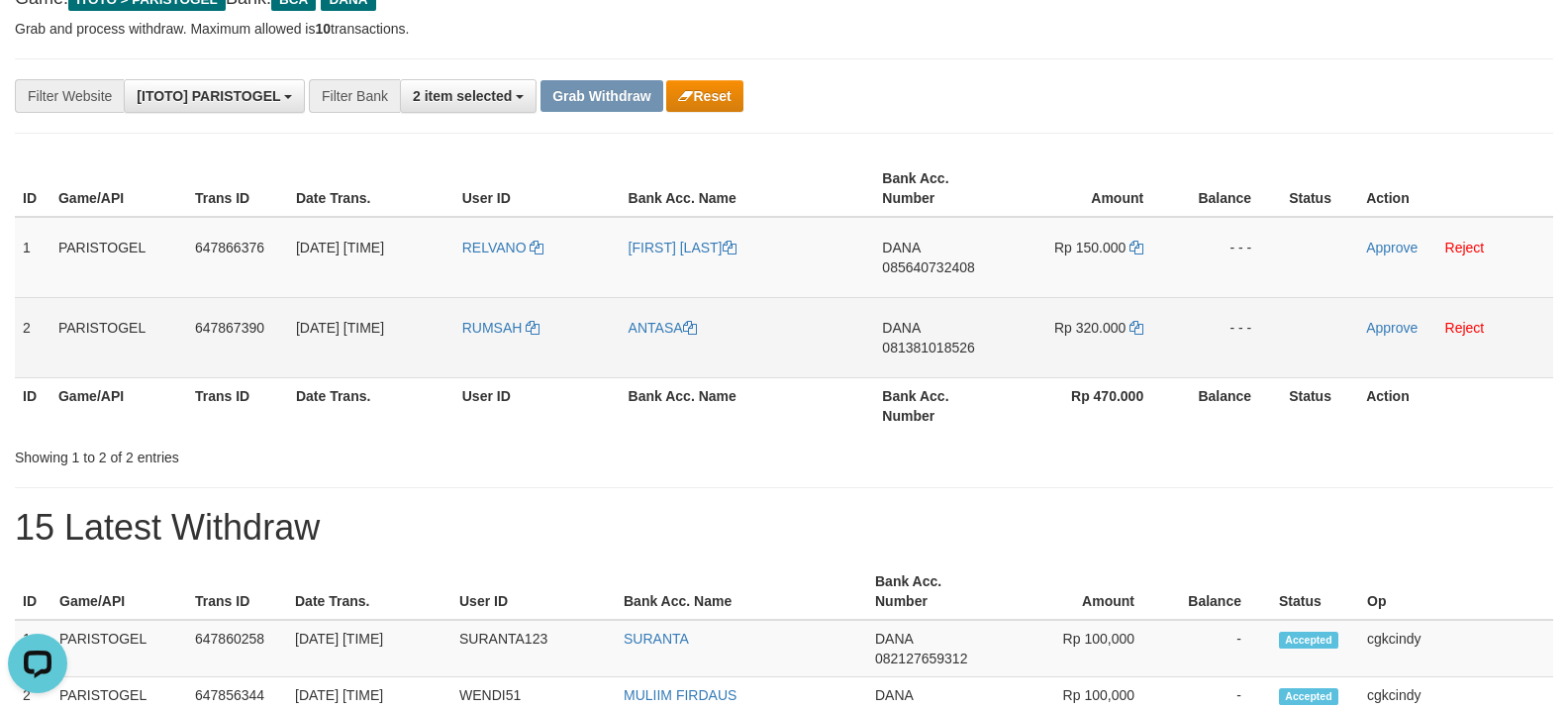 click on "ANTASA" at bounding box center (747, 337) 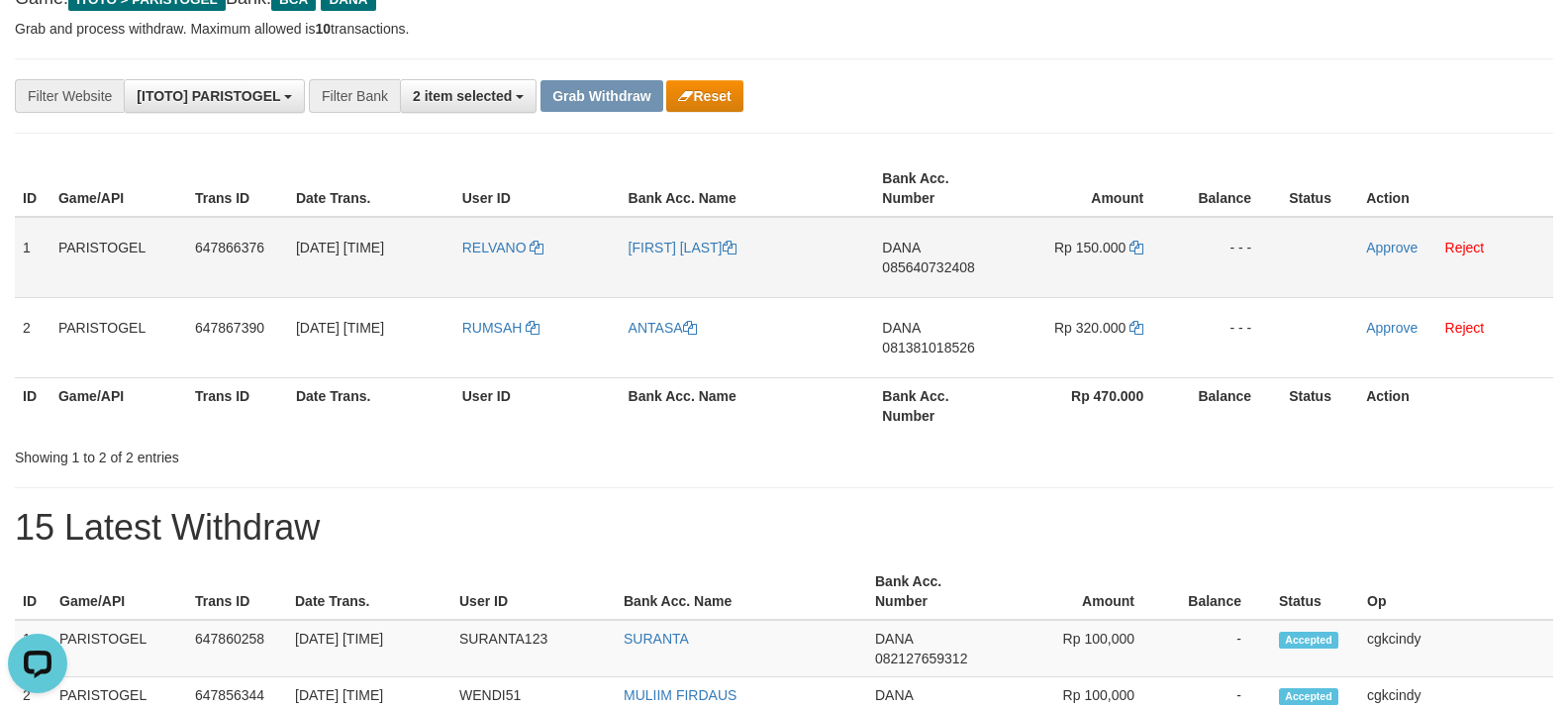 click on "DANA
085640732408" at bounding box center (942, 257) 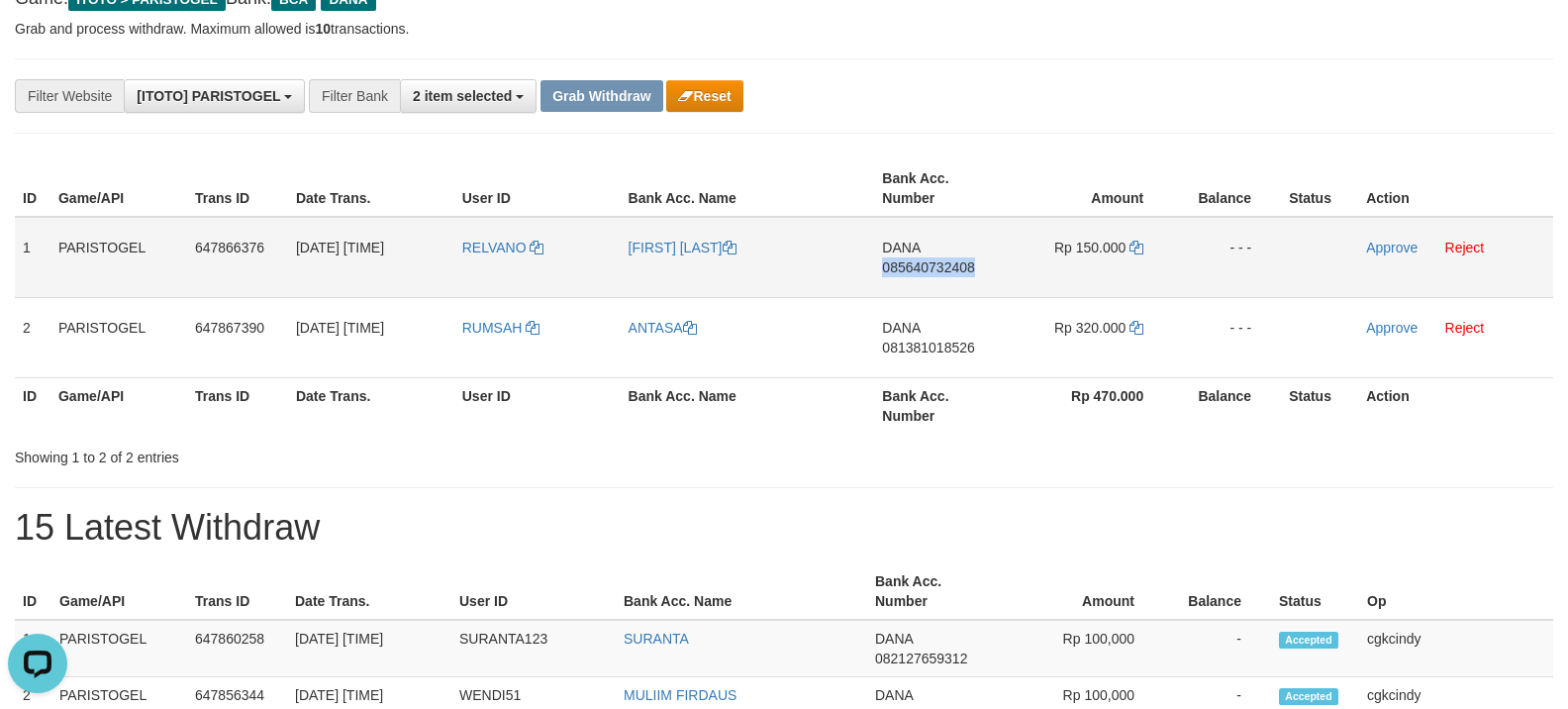 click on "DANA
085640732408" at bounding box center [942, 257] 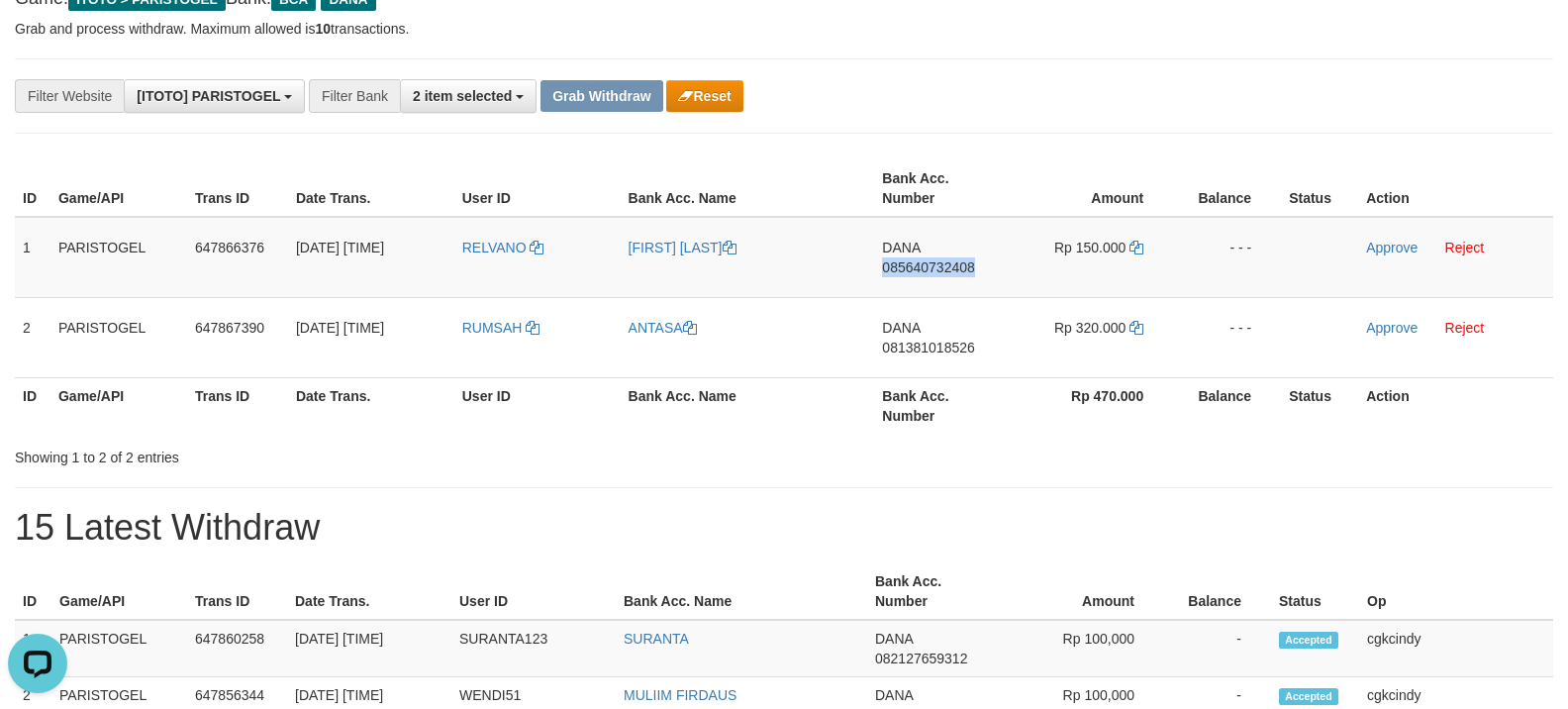 copy on "085640732408" 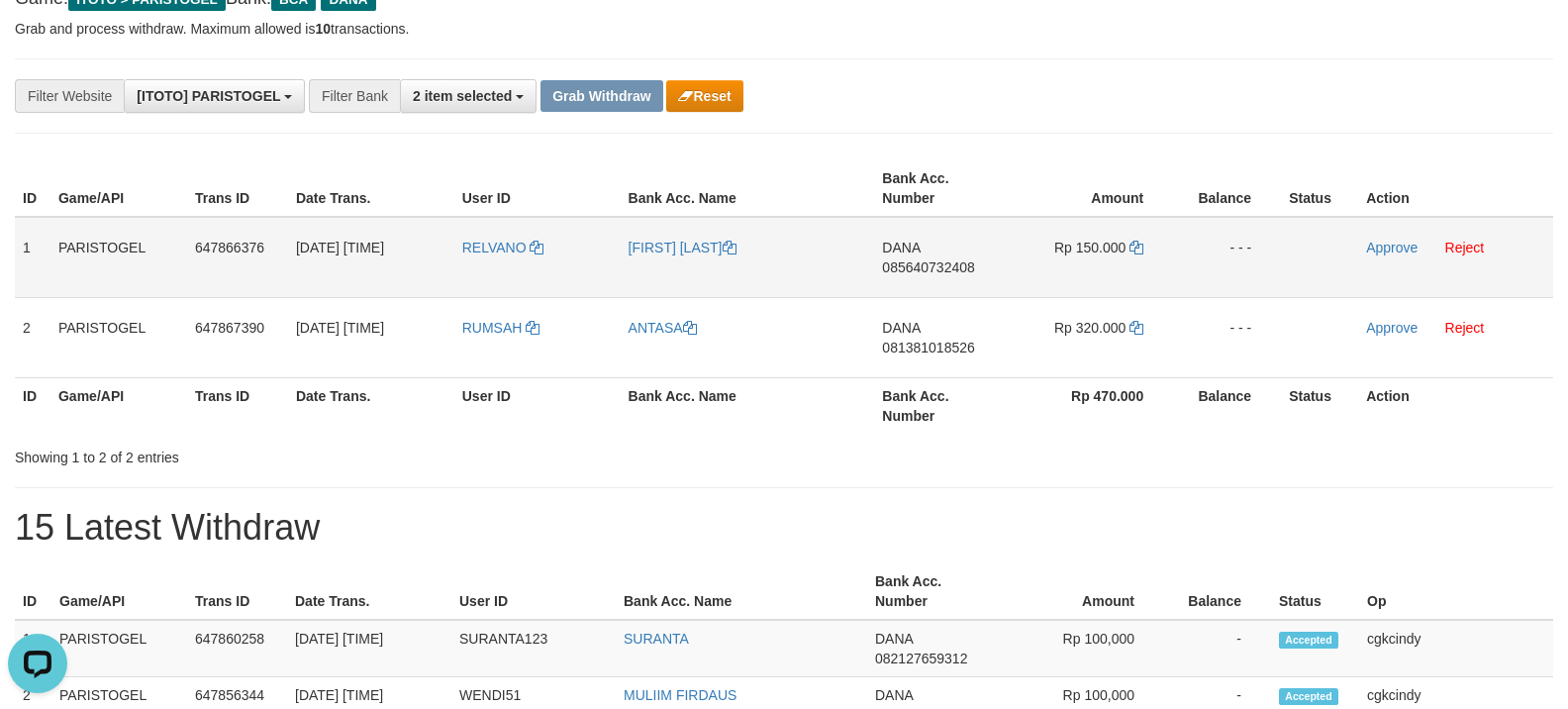 click on "Rp 150.000" at bounding box center (1092, 257) 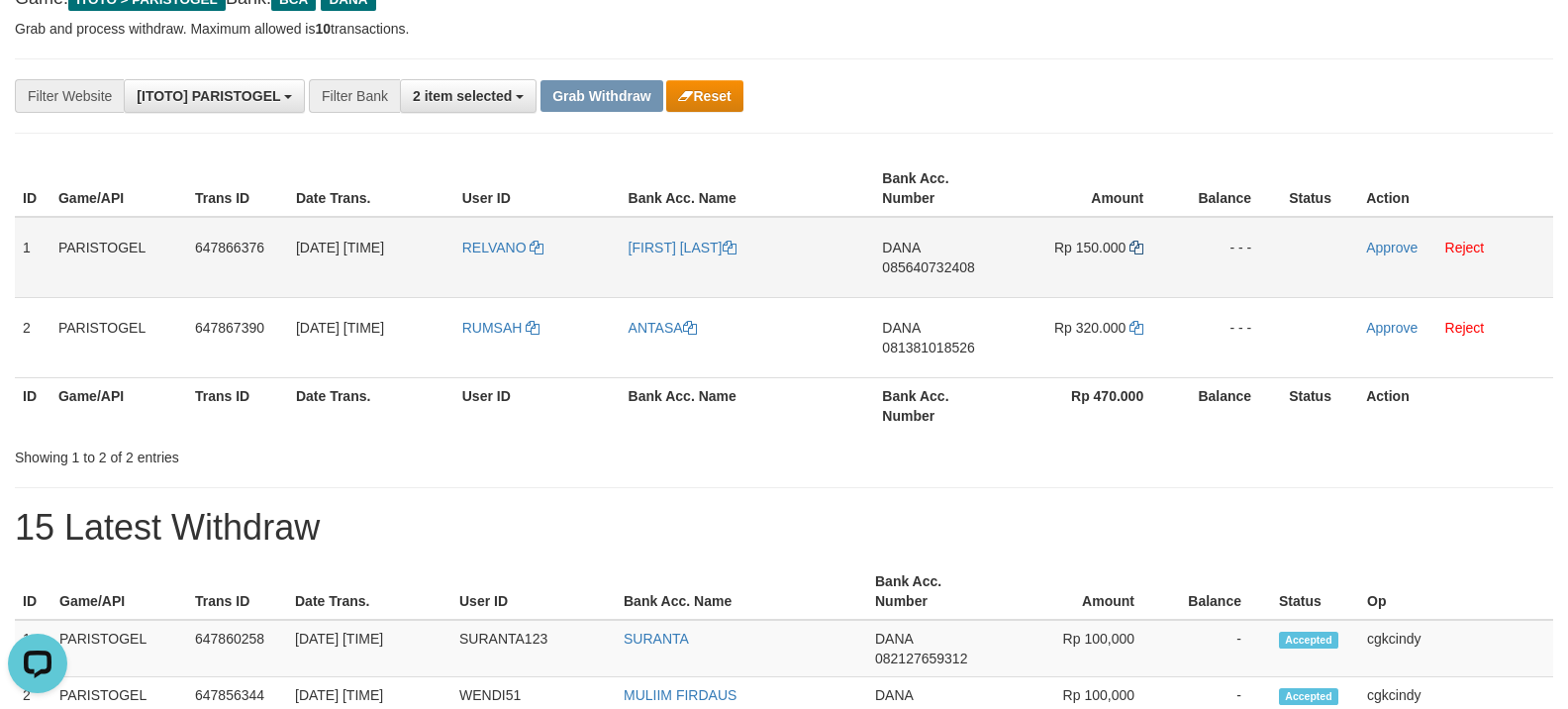 click on "Rp 150.000" at bounding box center (1092, 257) 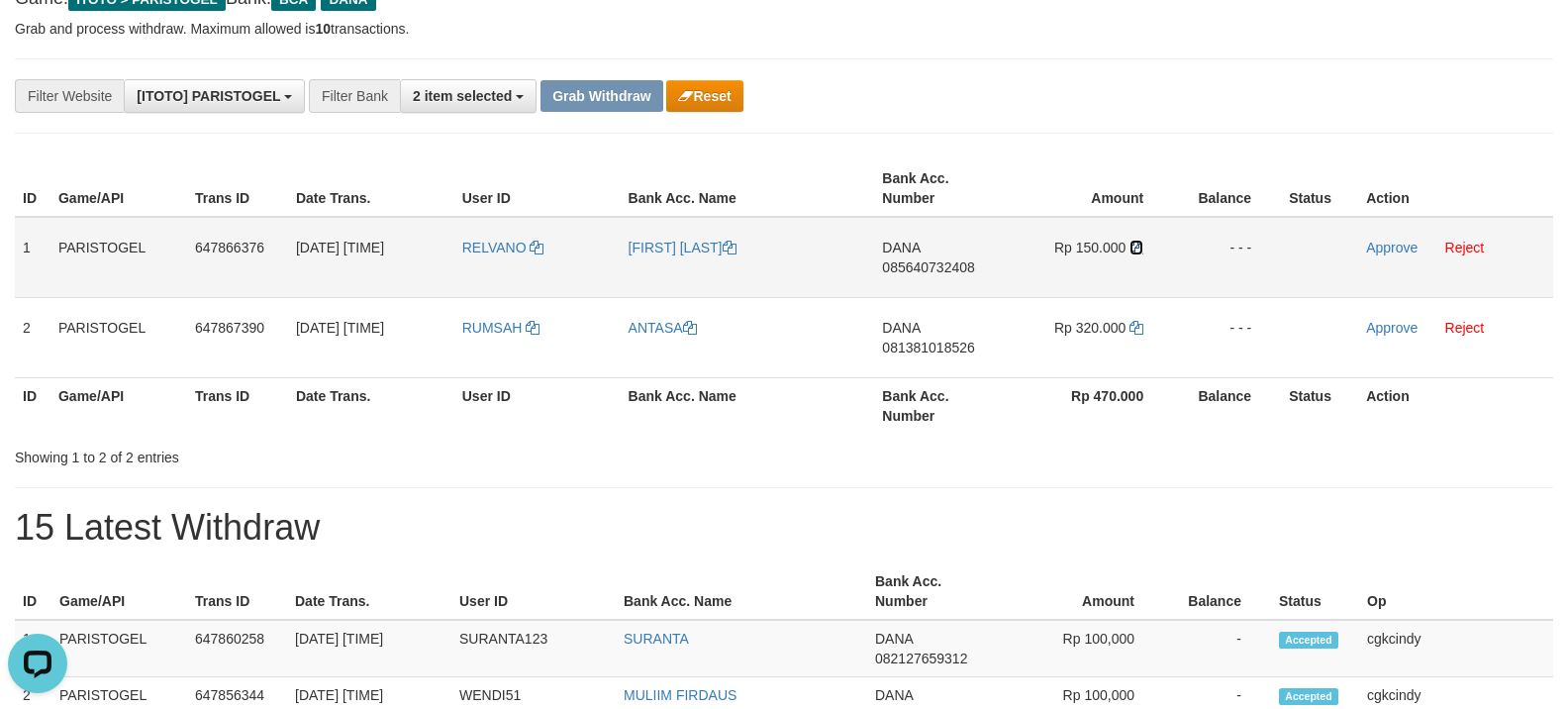 click at bounding box center (1136, 248) 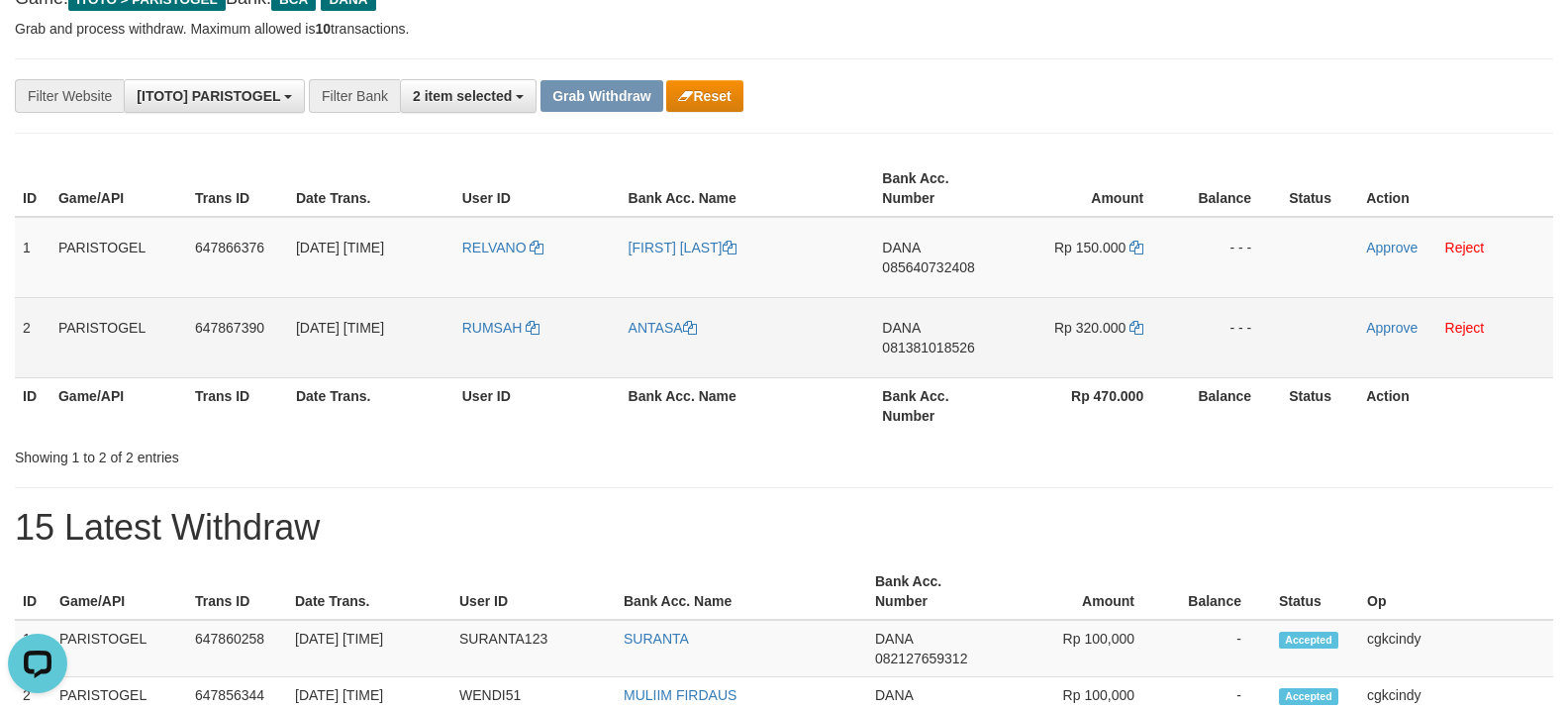 click on "081381018526" at bounding box center [928, 348] 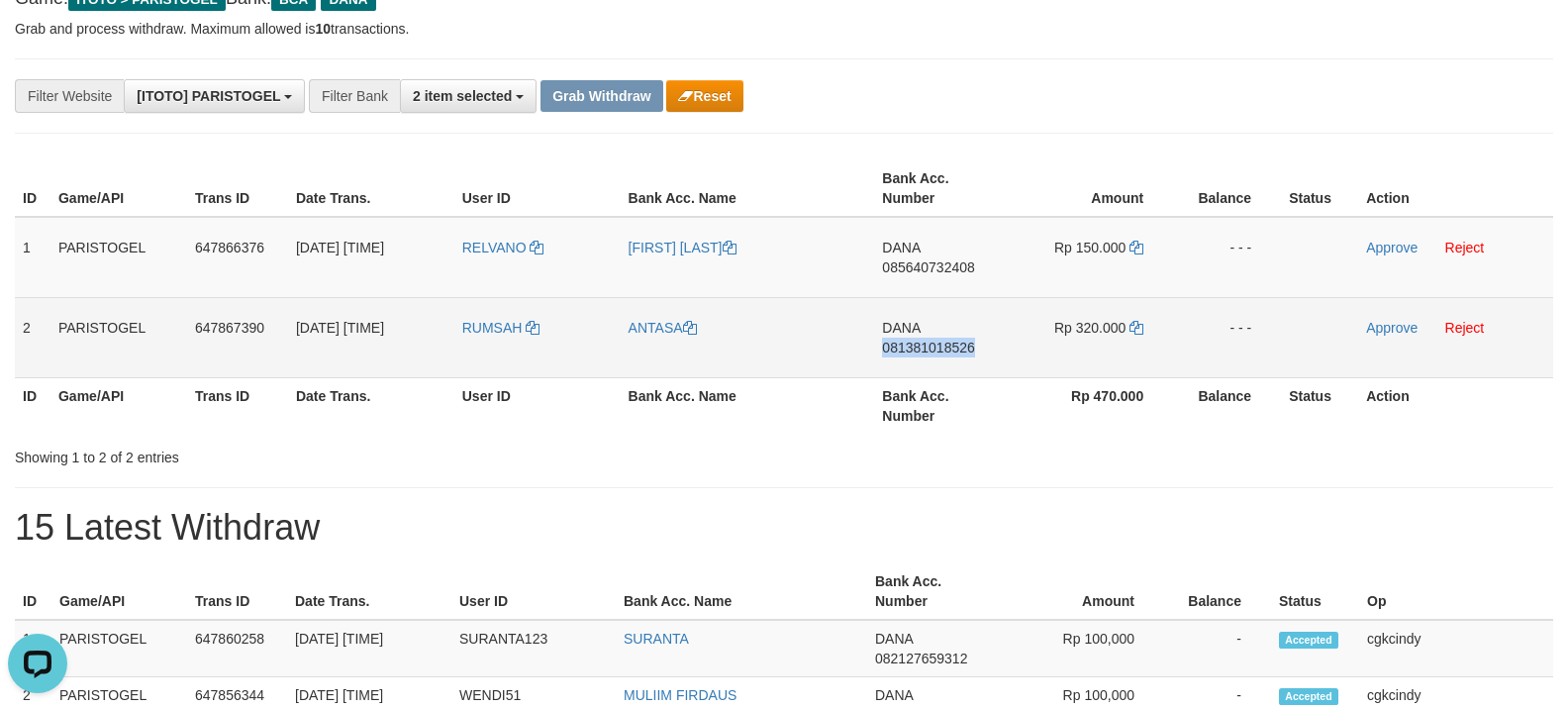 click on "DANA
081381018526" at bounding box center (942, 337) 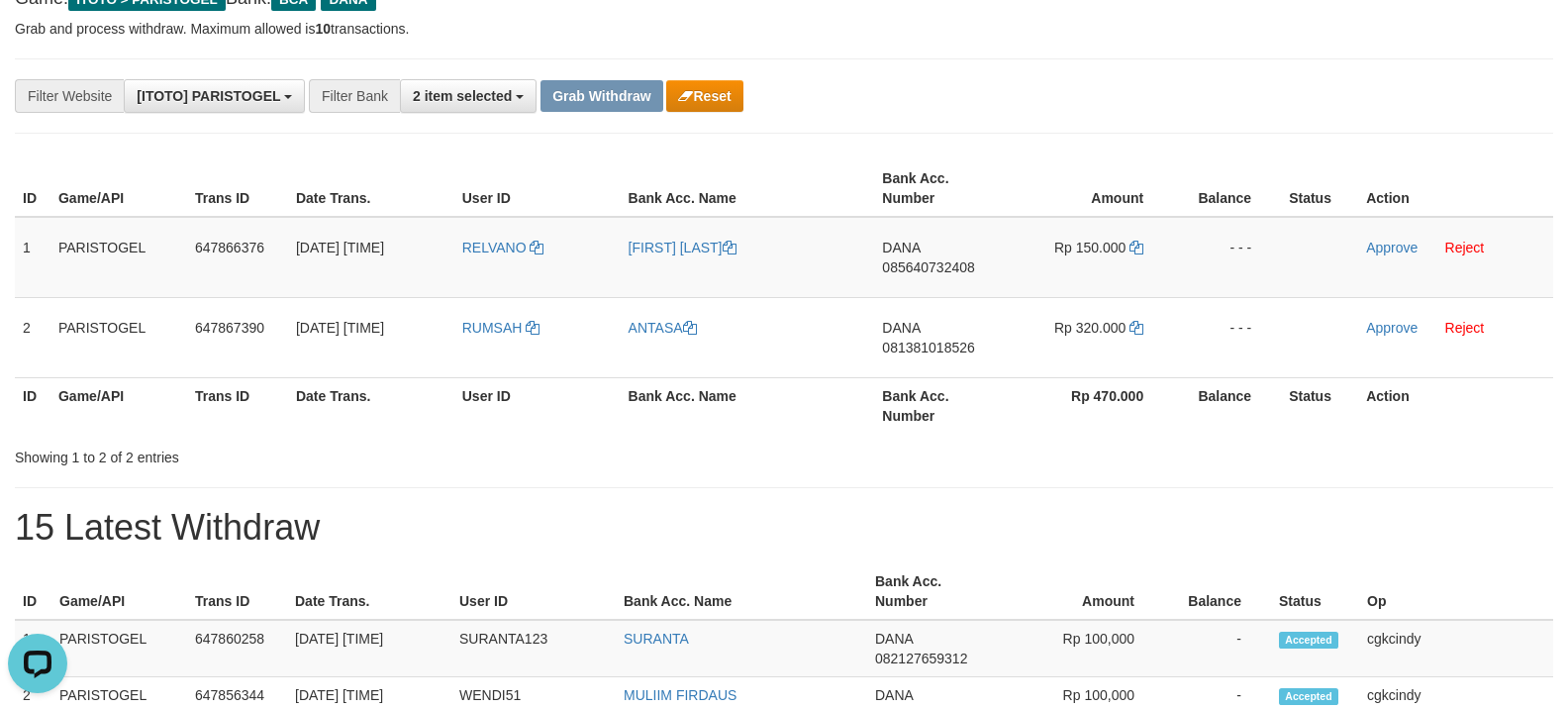 click on "Bank Acc. Number" at bounding box center [942, 405] 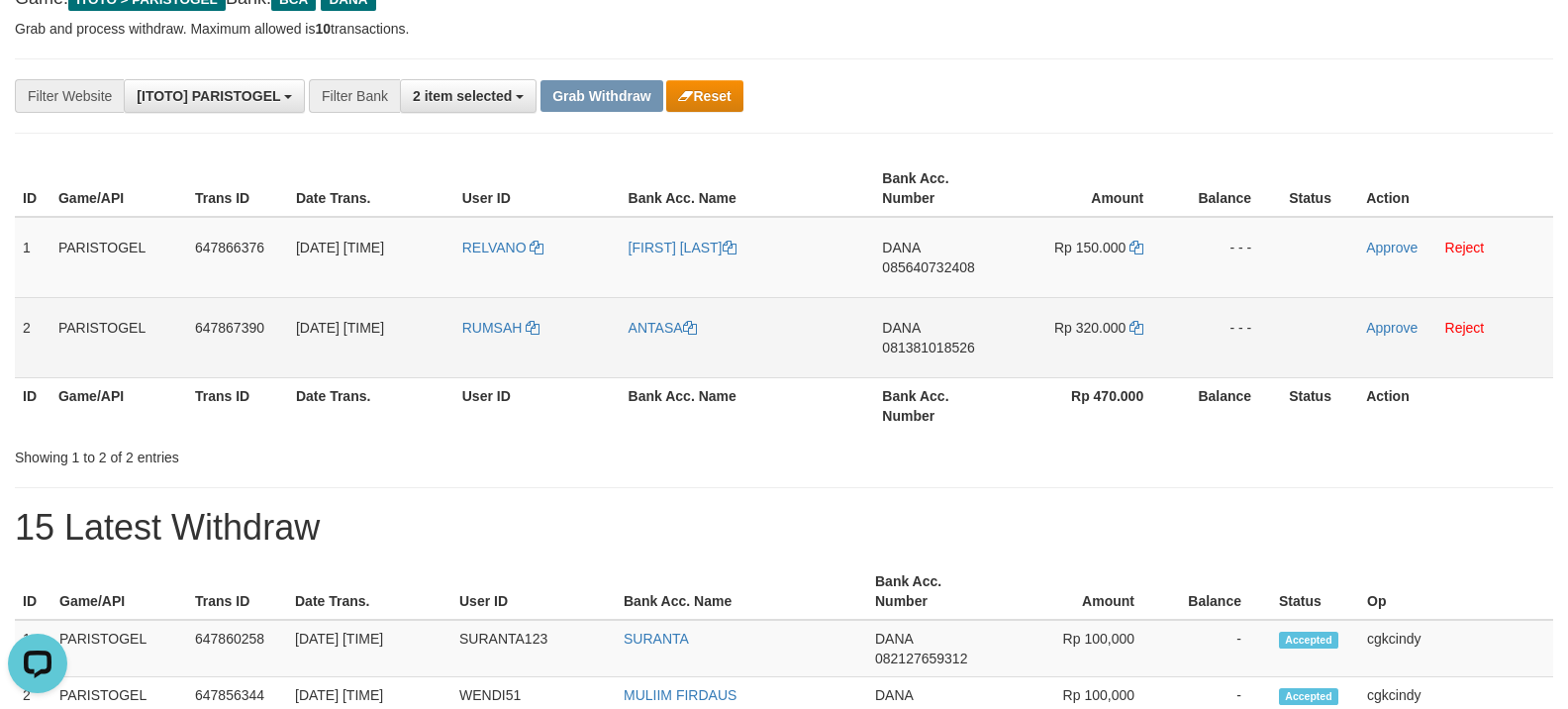 click on "DANA
081381018526" at bounding box center (942, 337) 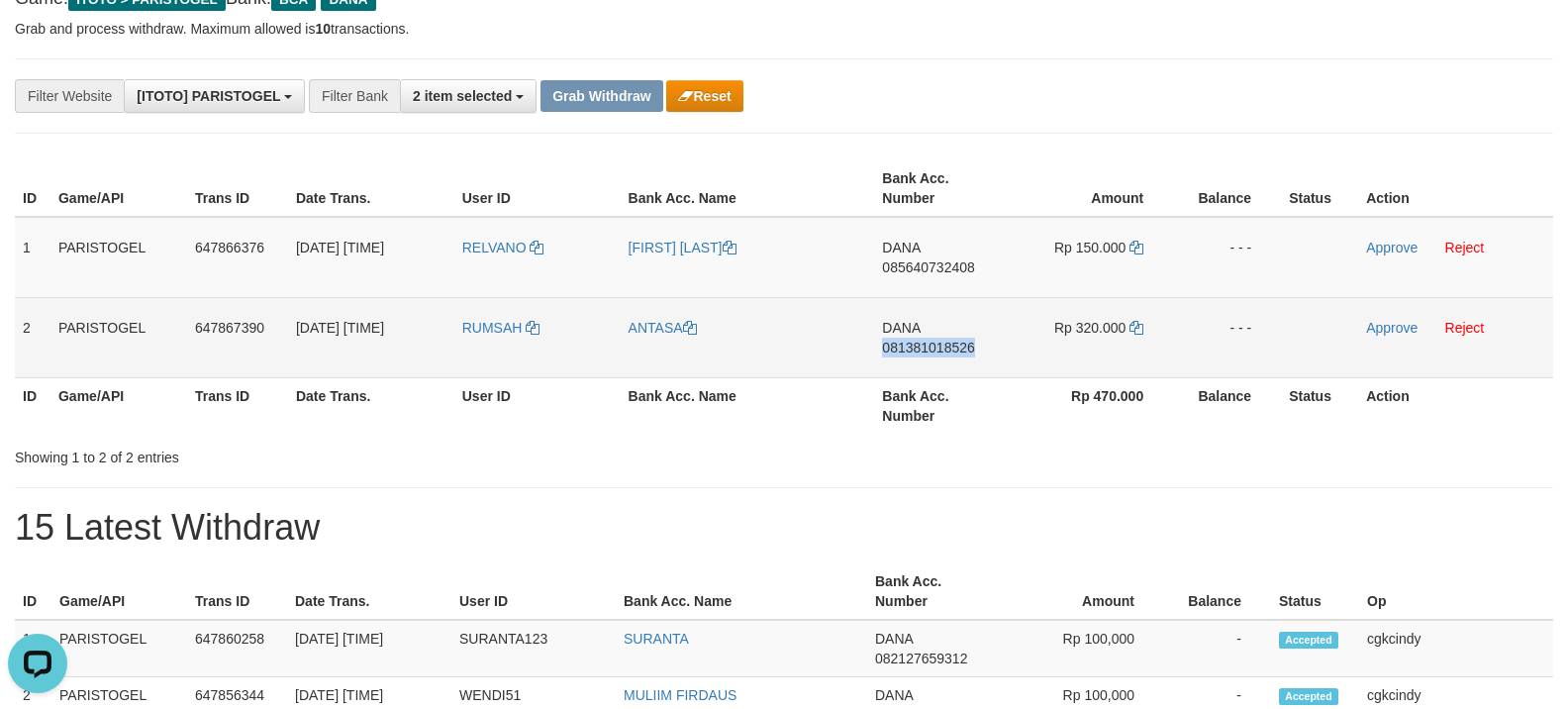 click on "DANA
081381018526" at bounding box center (942, 337) 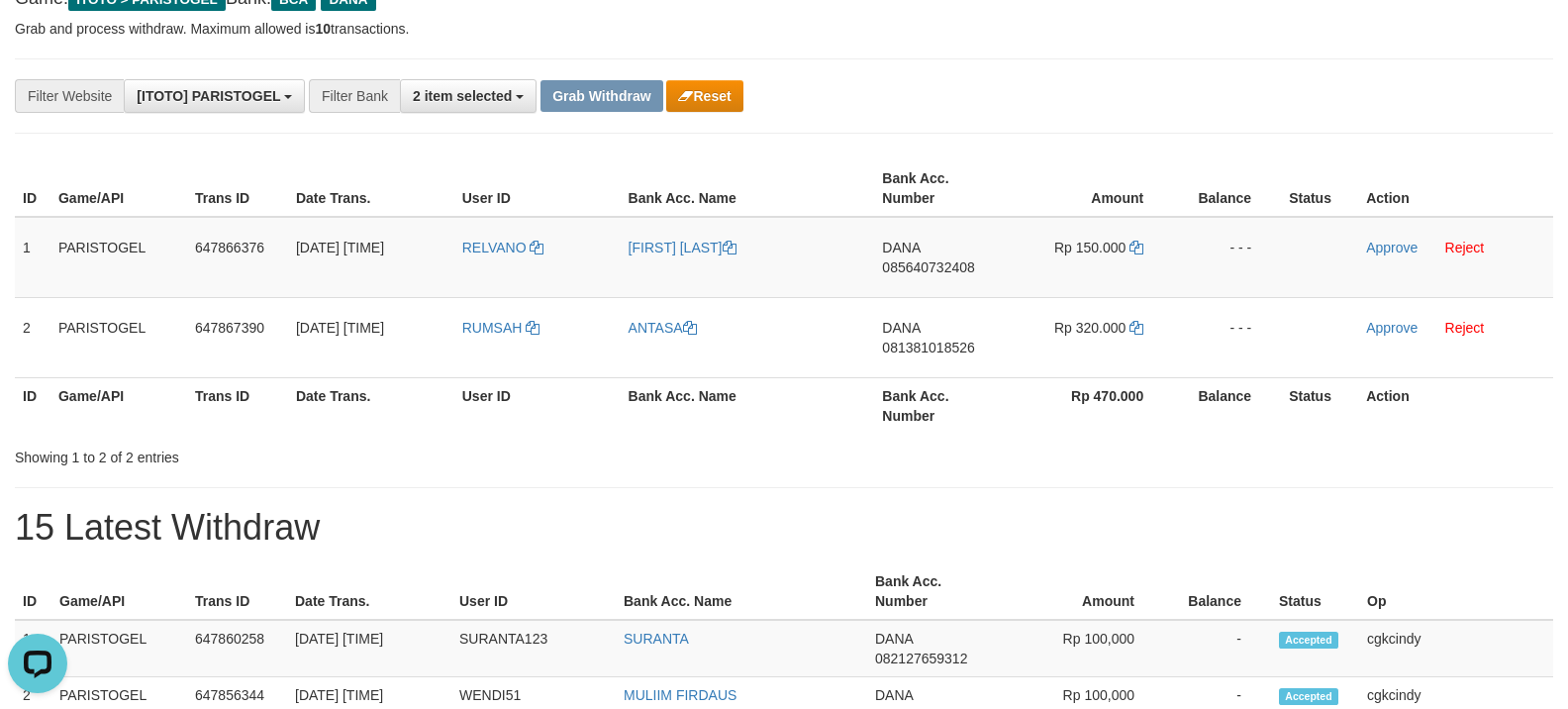 click on "Bank Acc. Number" at bounding box center (942, 405) 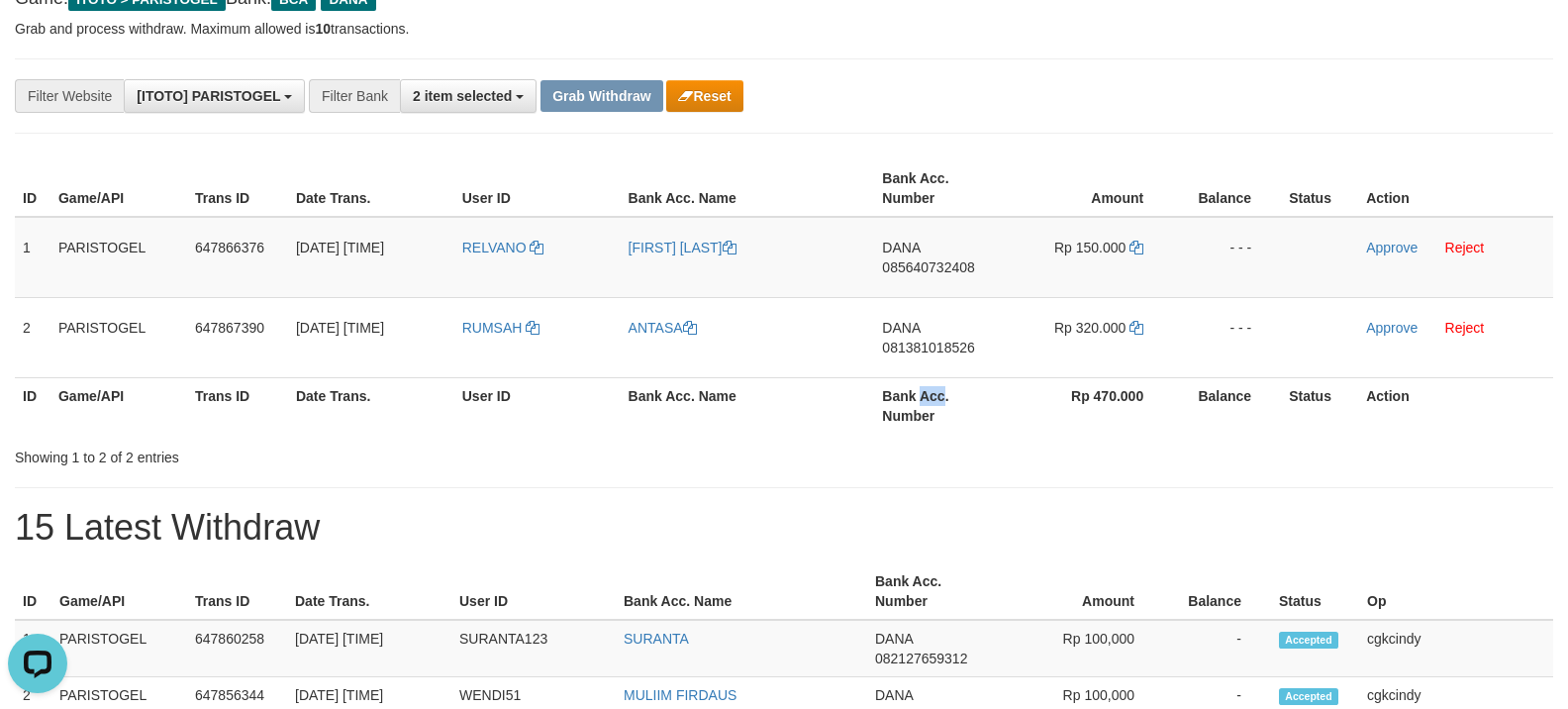 click on "Bank Acc. Number" at bounding box center [942, 405] 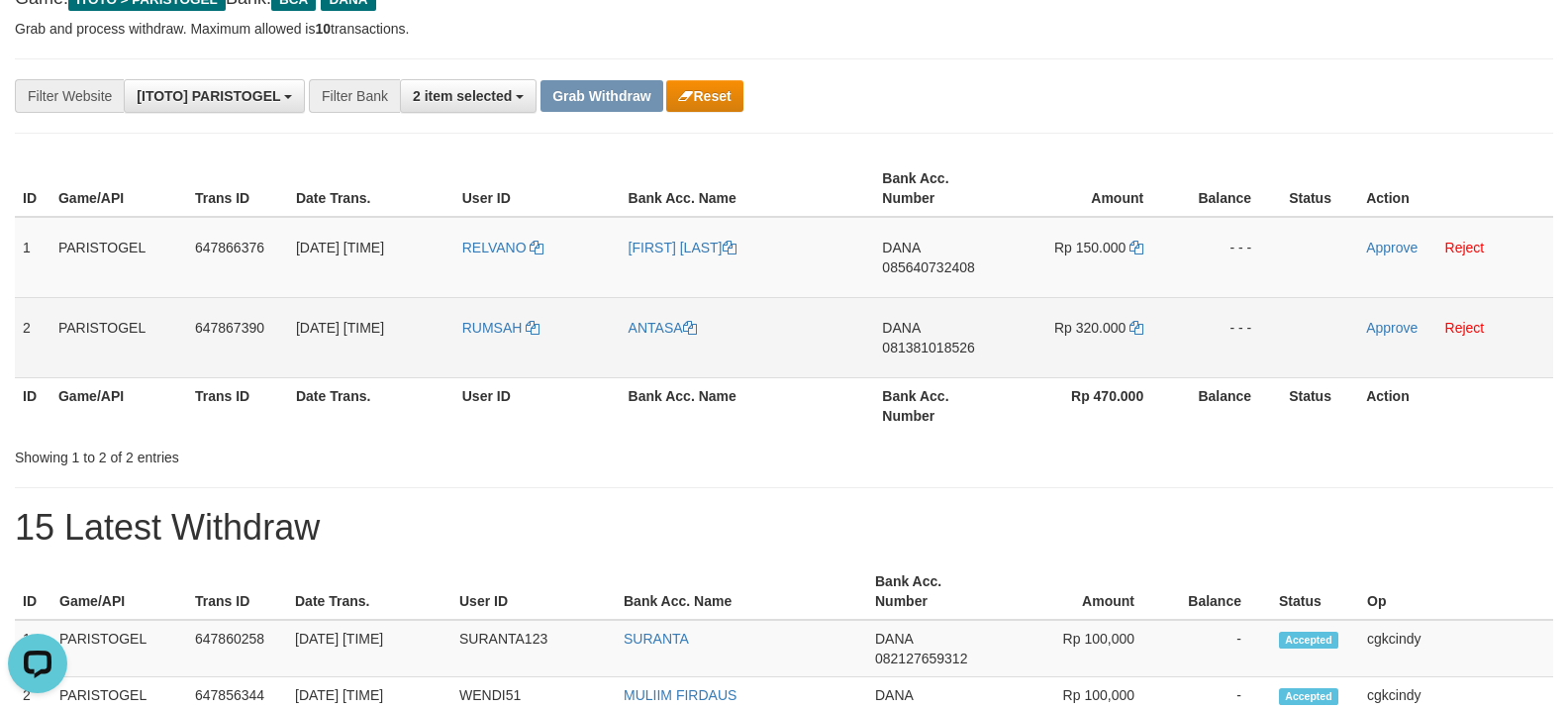 click on "DANA
081381018526" at bounding box center (942, 337) 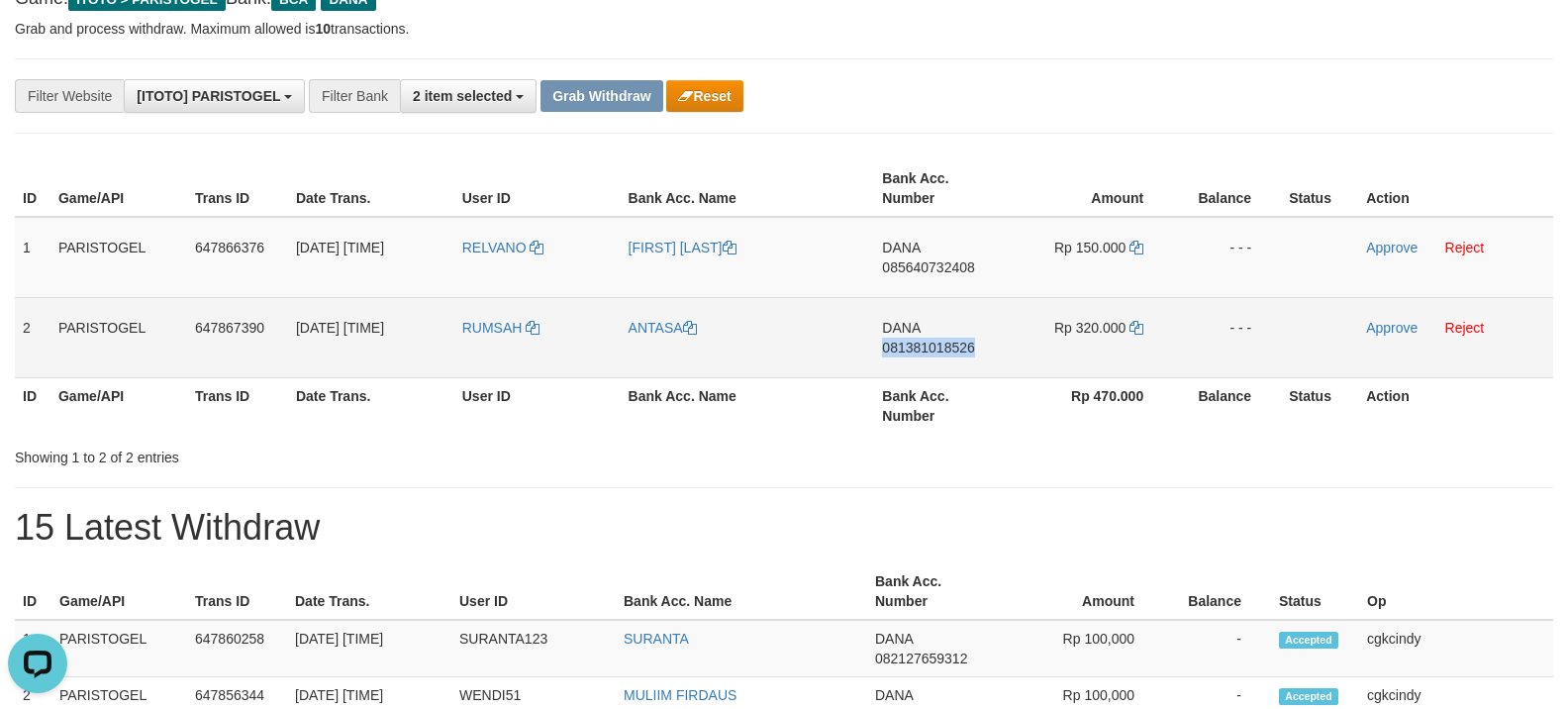 click on "DANA
081381018526" at bounding box center [942, 337] 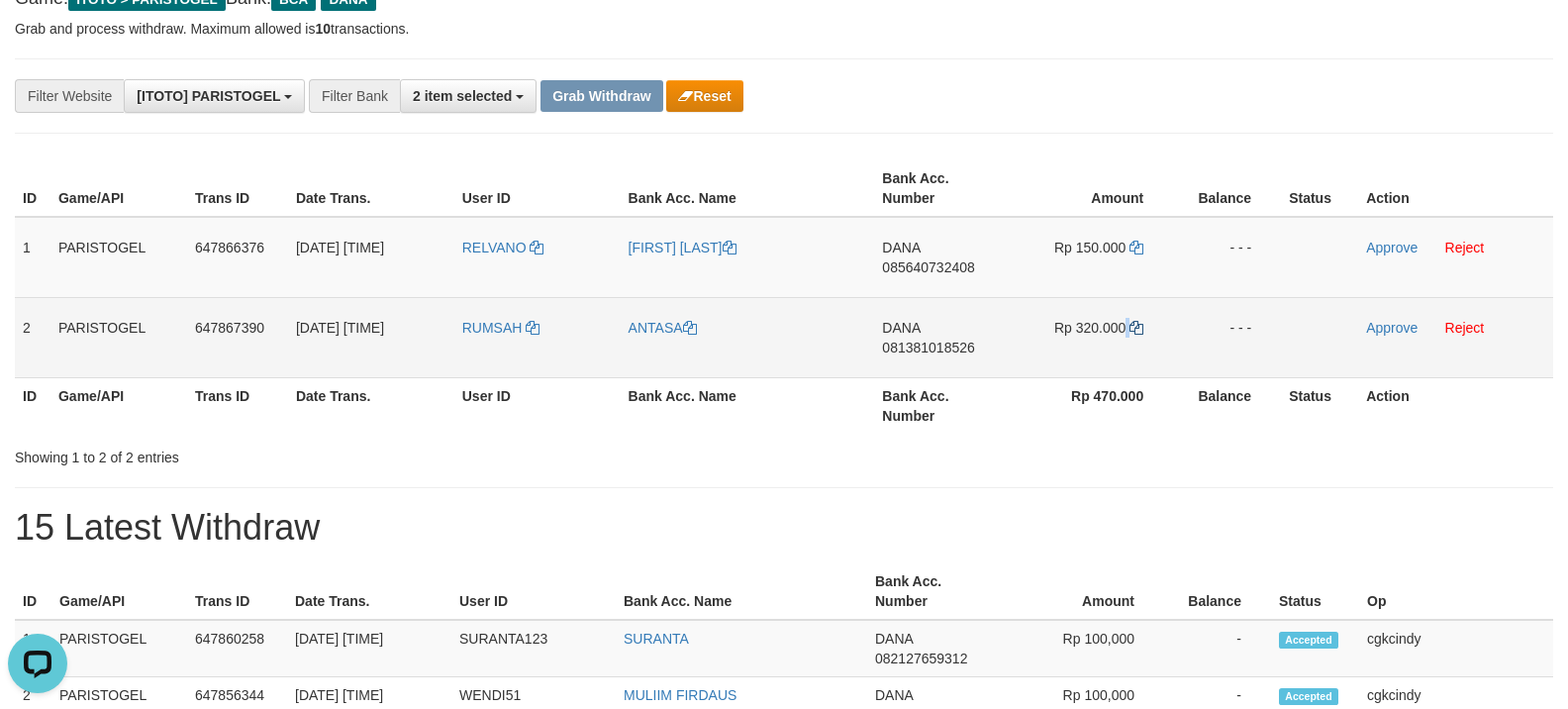 drag, startPoint x: 1126, startPoint y: 330, endPoint x: 1137, endPoint y: 330, distance: 11 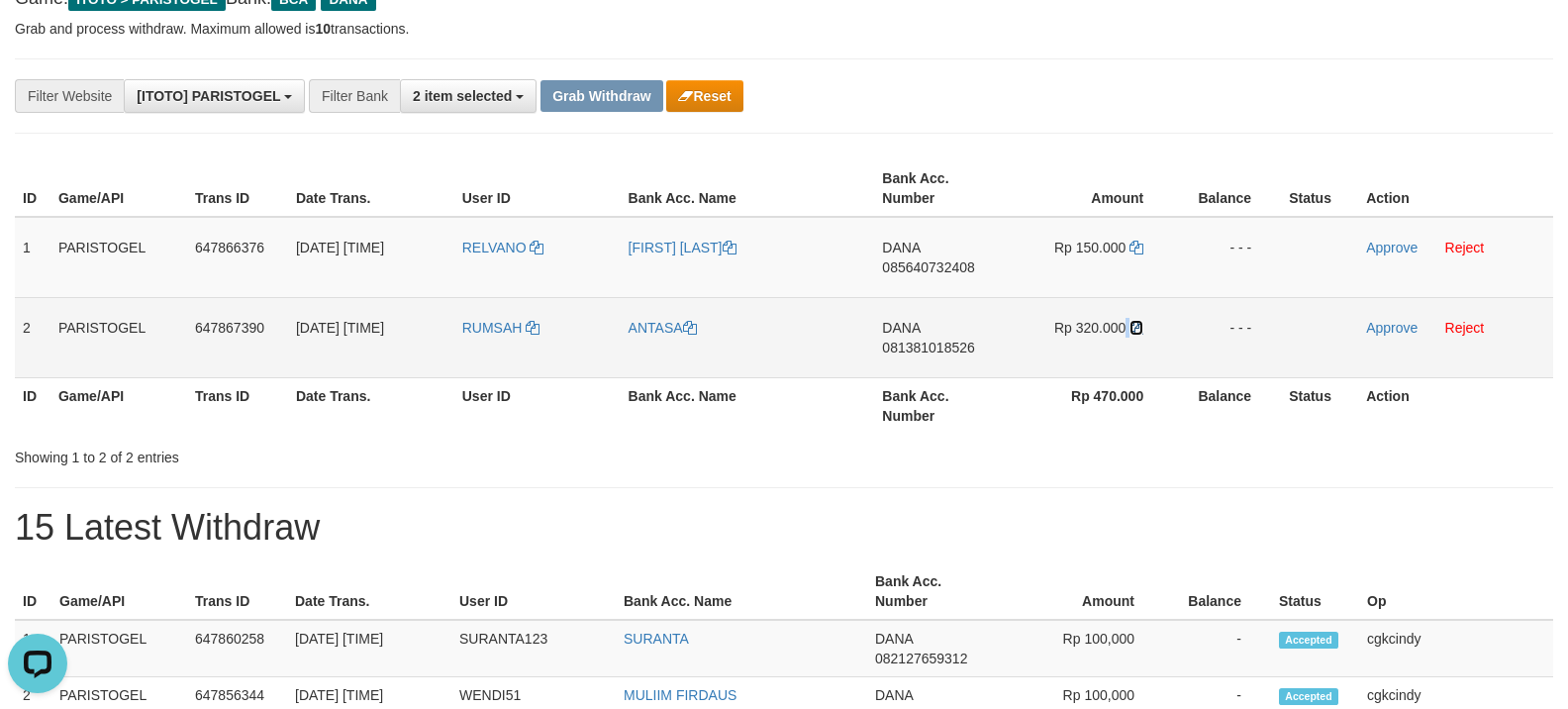 click at bounding box center (1136, 328) 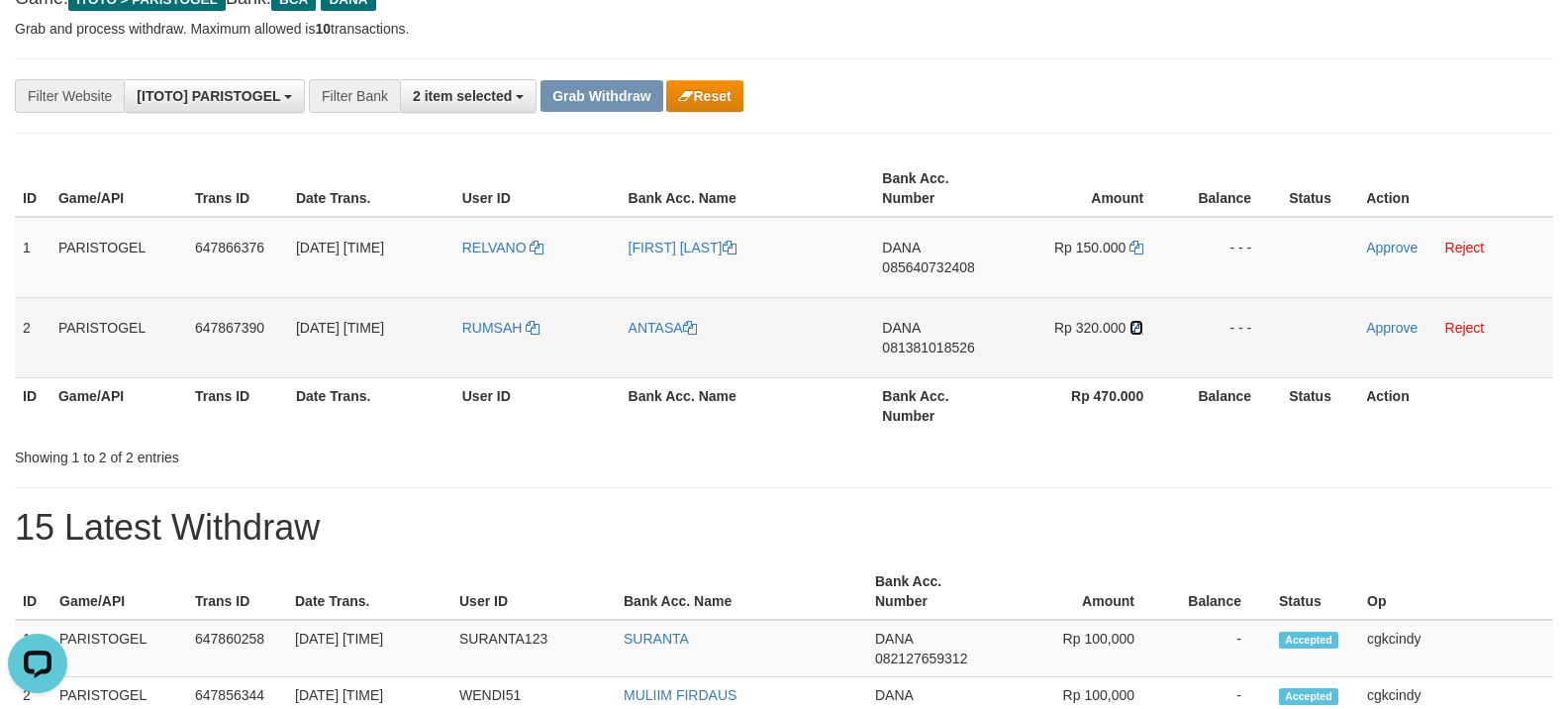 click at bounding box center [1136, 328] 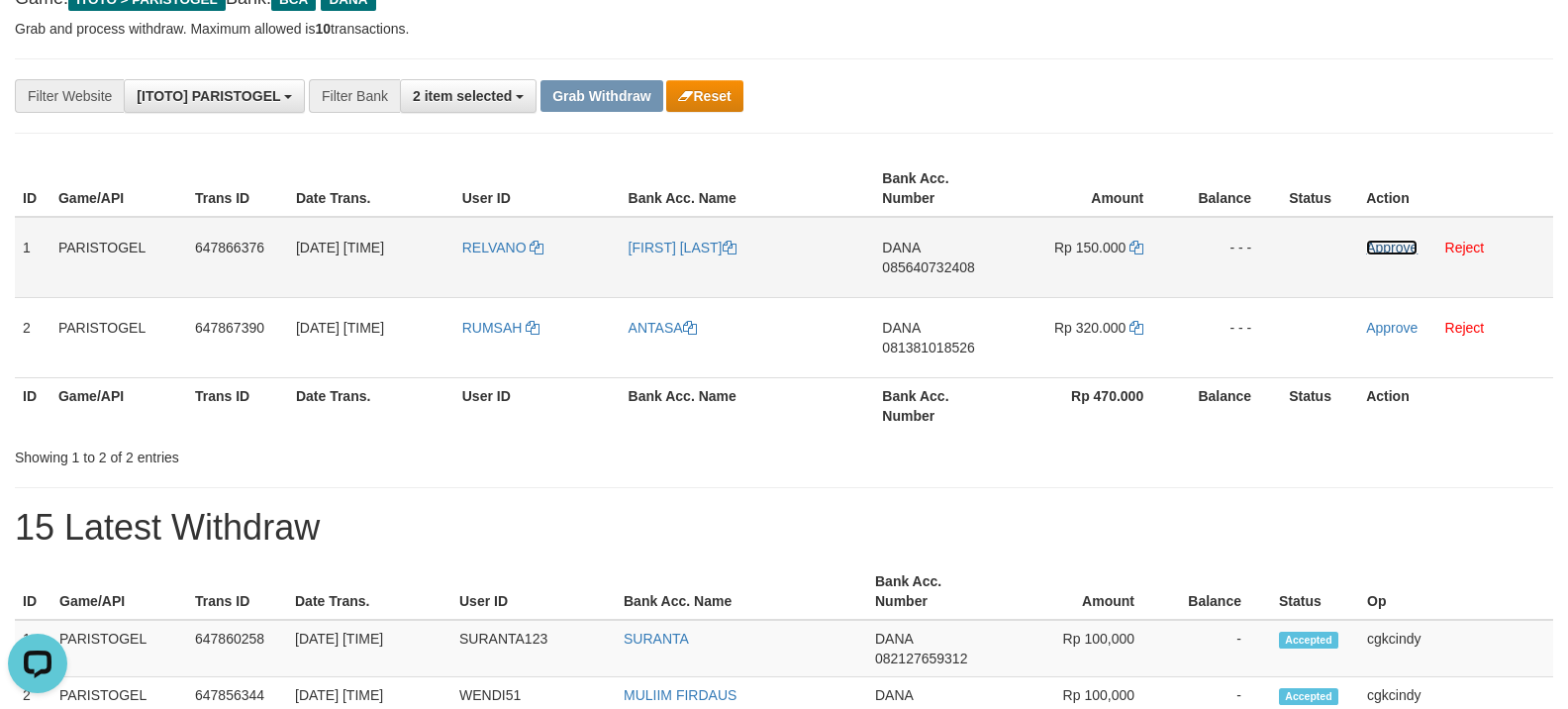 click on "Approve" at bounding box center [1392, 248] 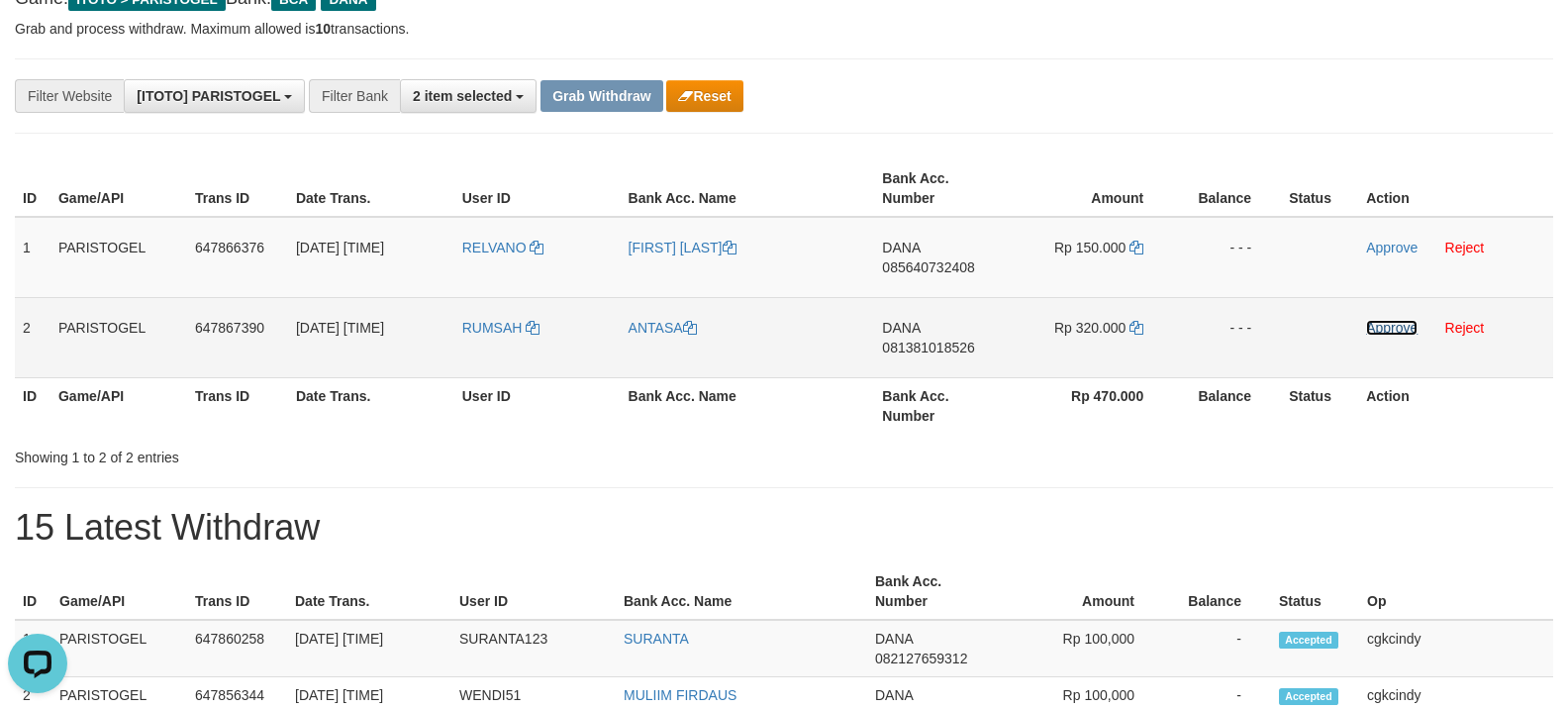 click on "Approve" at bounding box center [1392, 328] 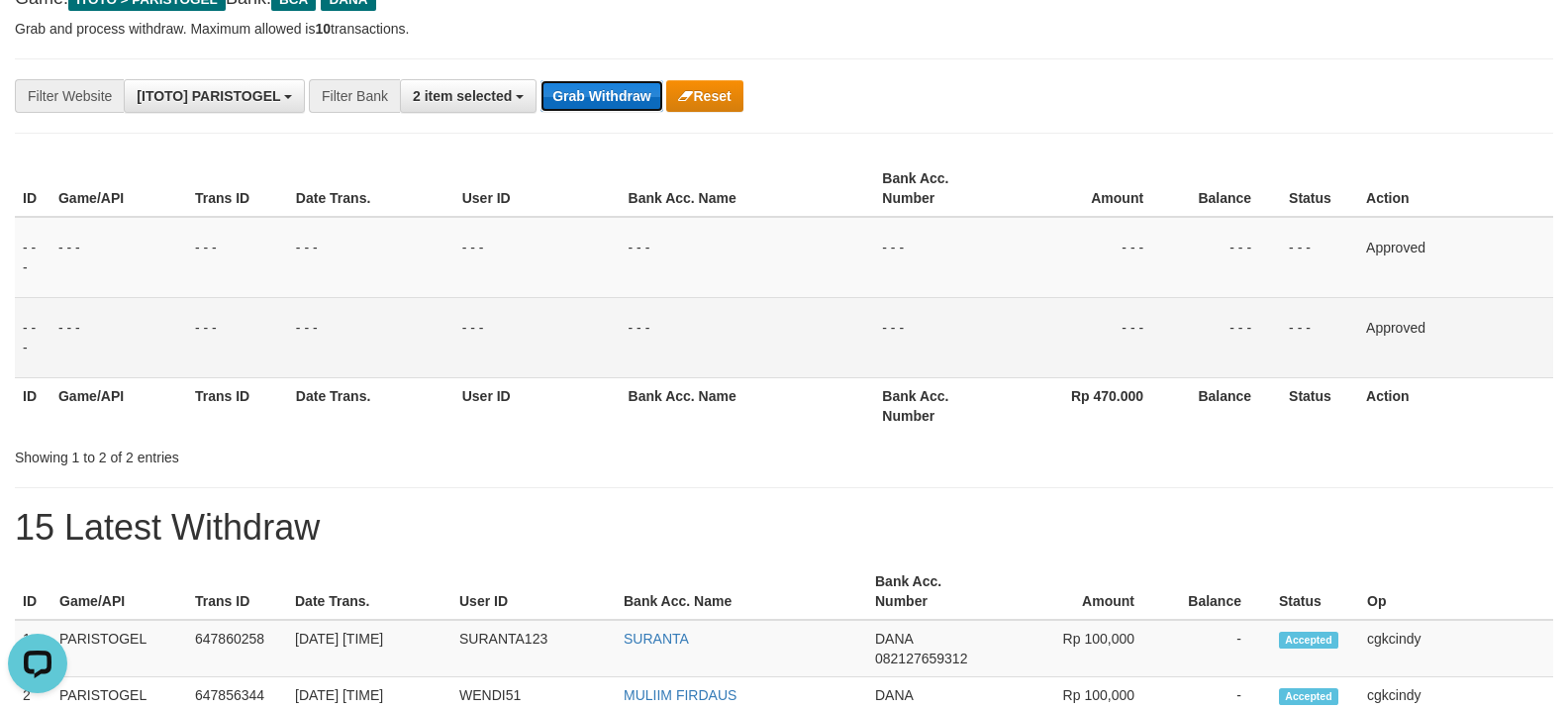 click on "Grab Withdraw" at bounding box center [601, 96] 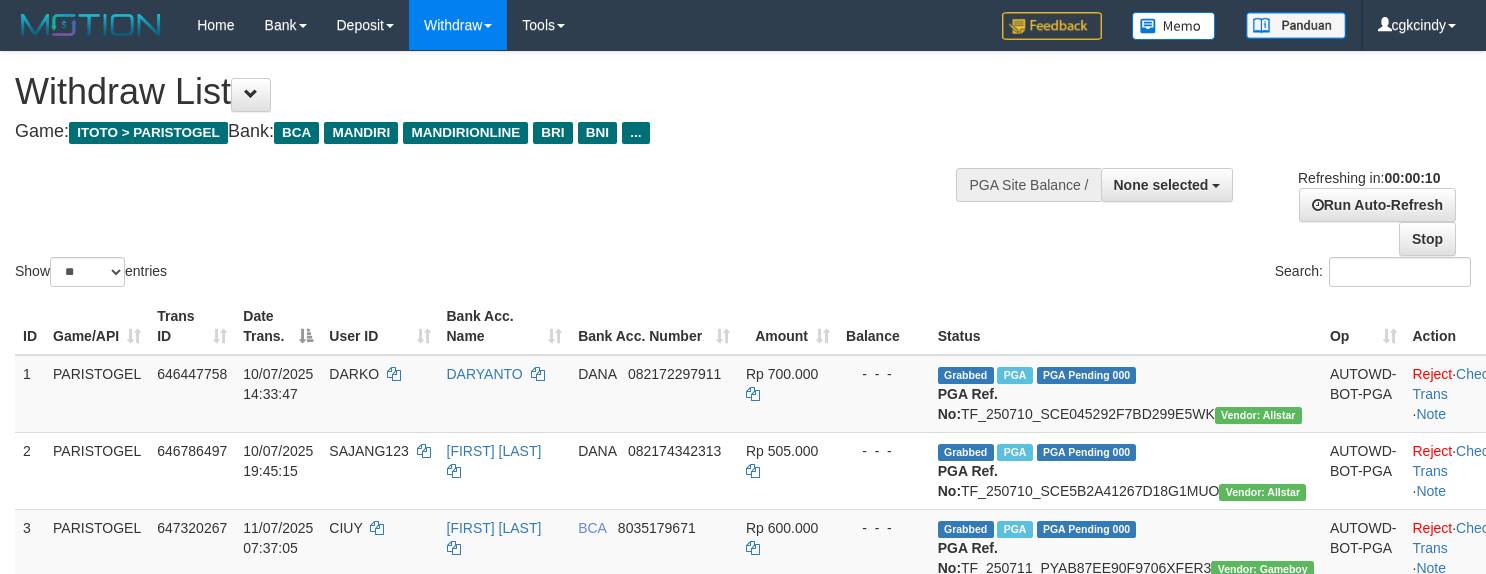 select 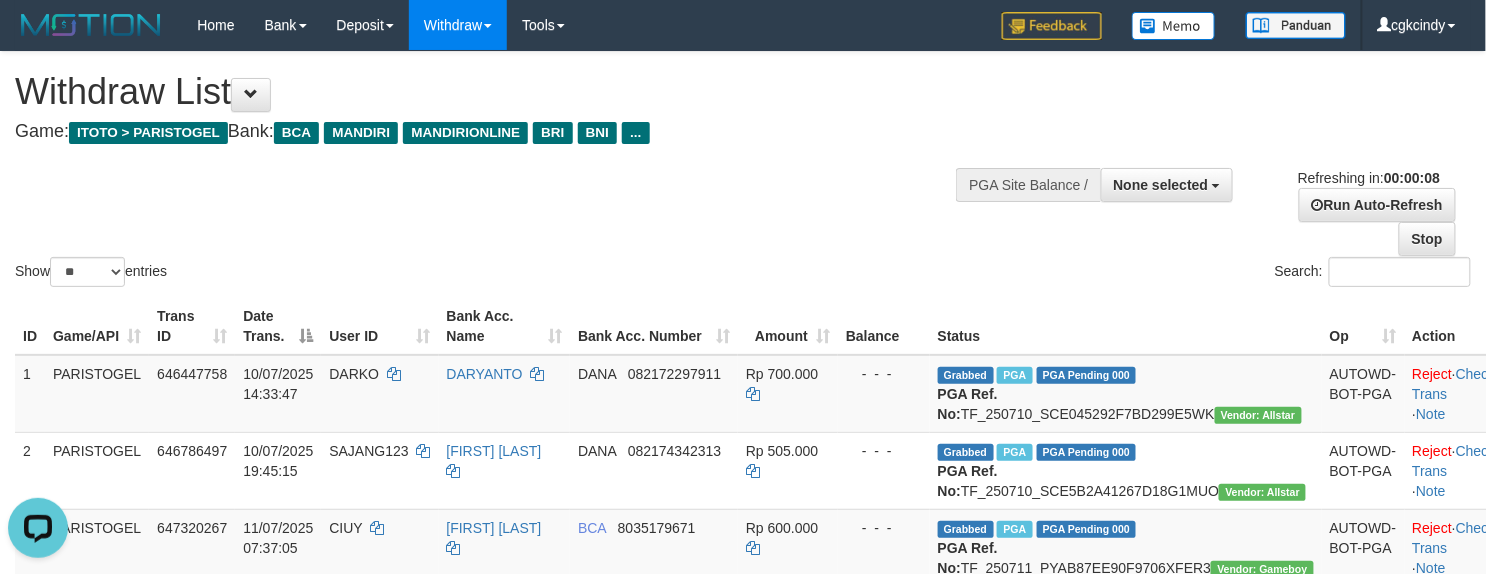 scroll, scrollTop: 0, scrollLeft: 0, axis: both 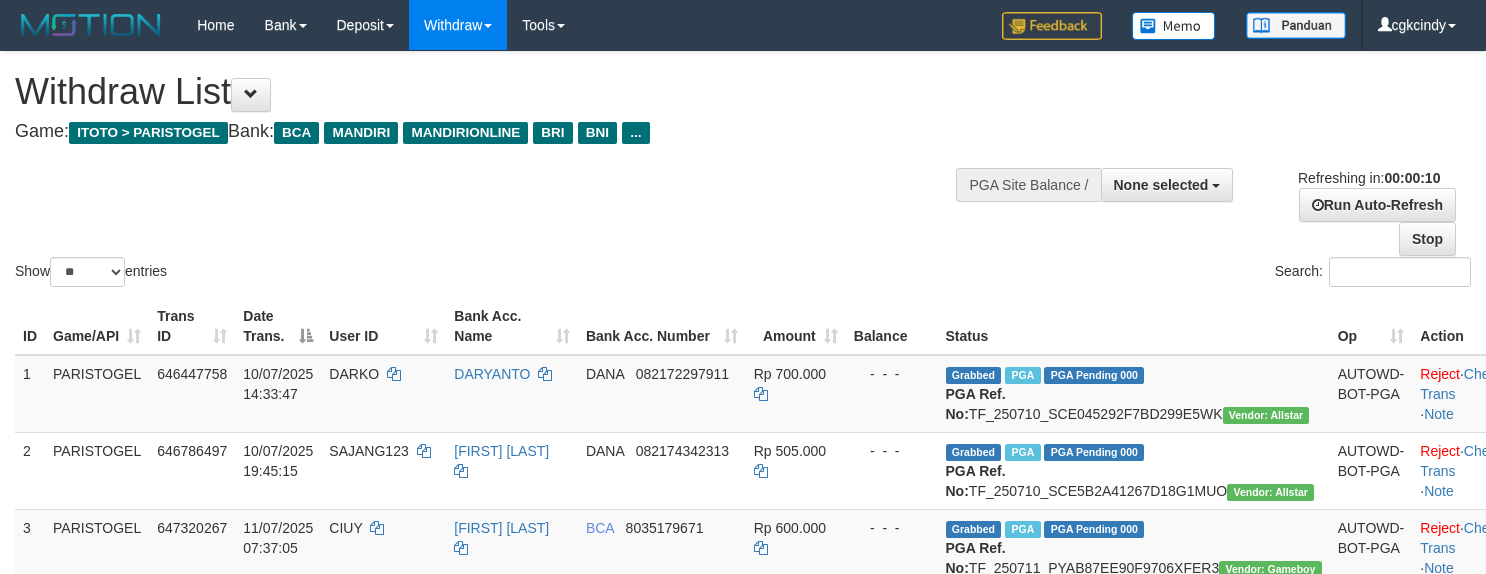 select 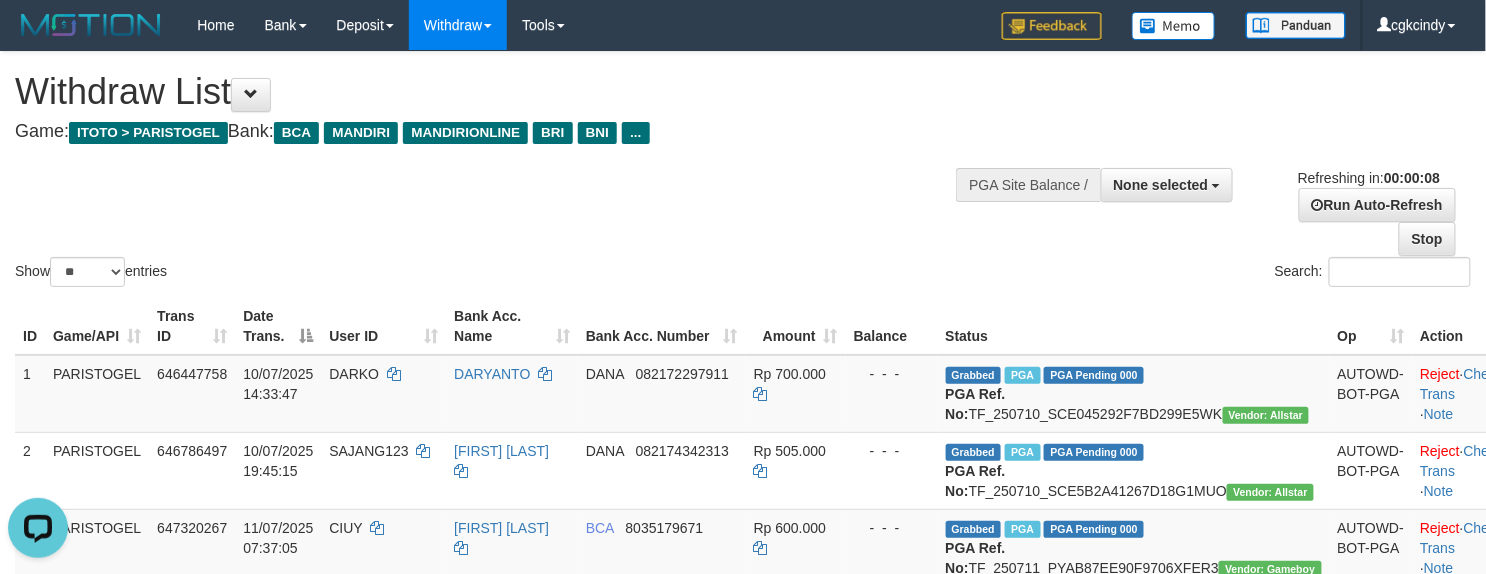 scroll, scrollTop: 0, scrollLeft: 0, axis: both 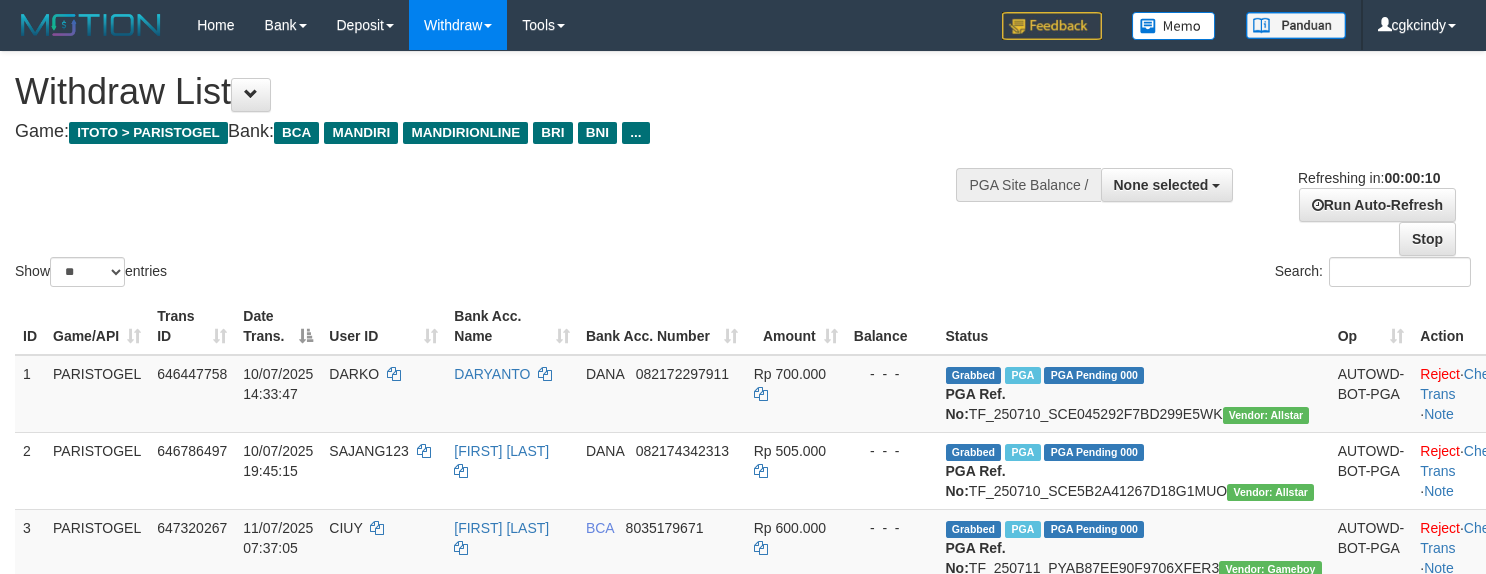 select 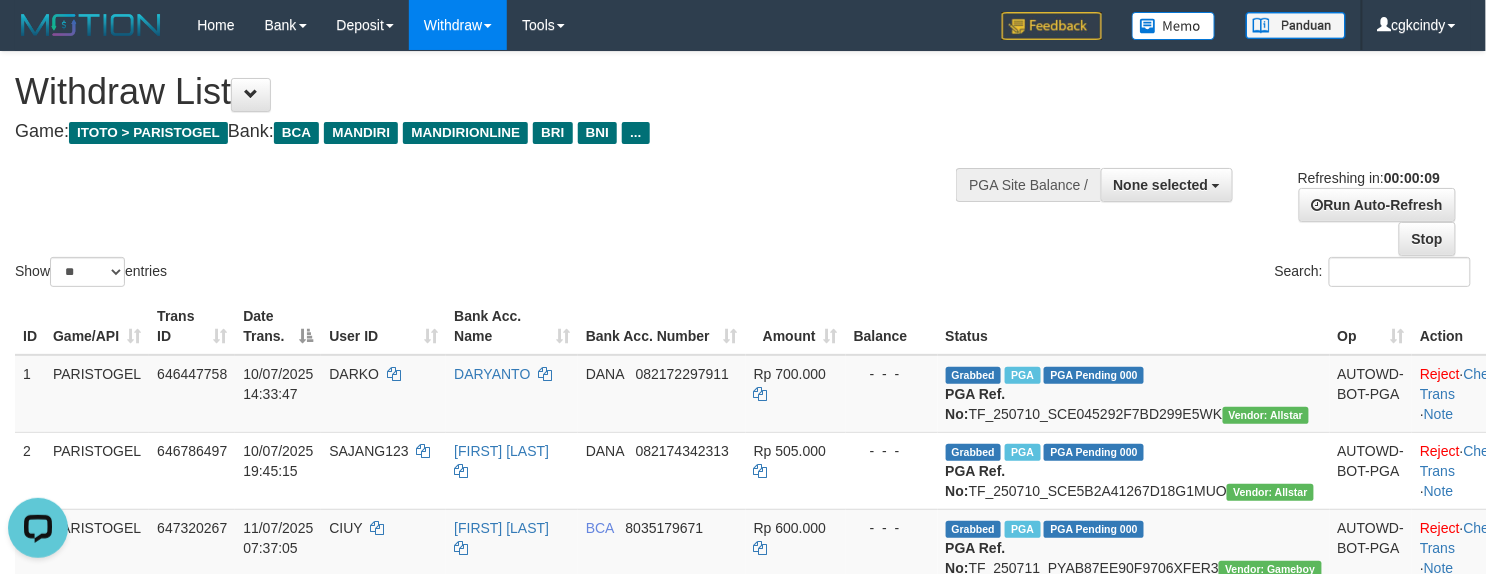 scroll, scrollTop: 0, scrollLeft: 0, axis: both 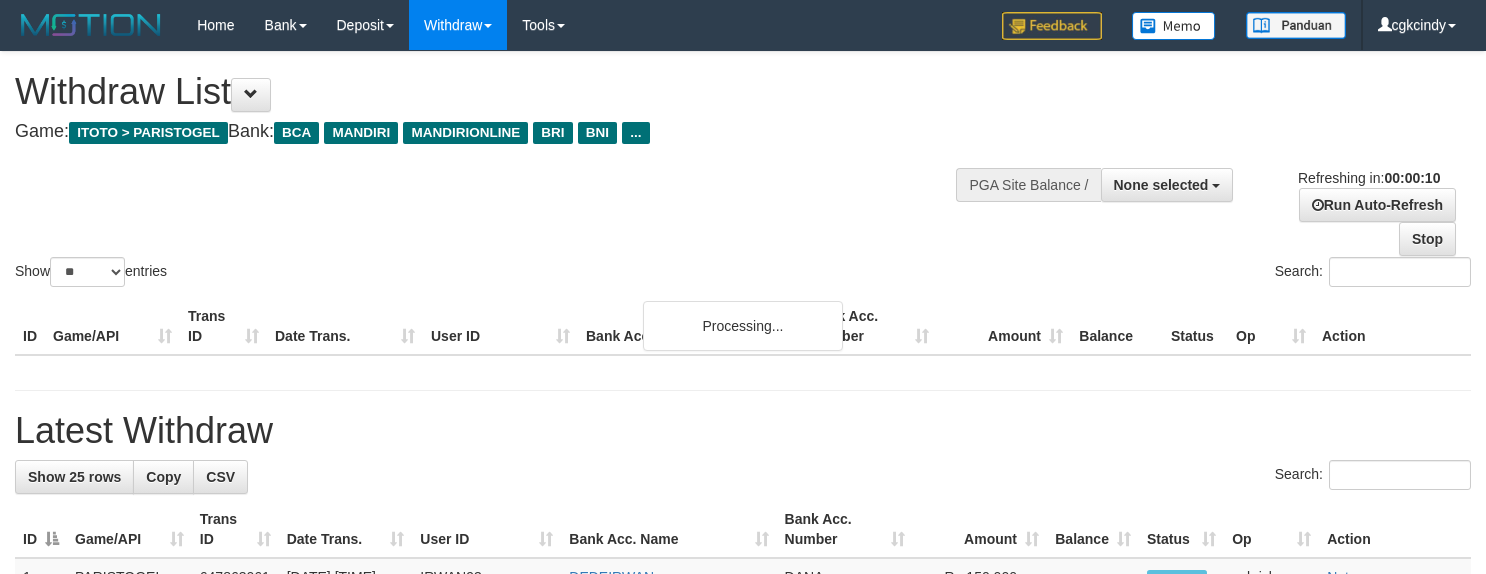 select 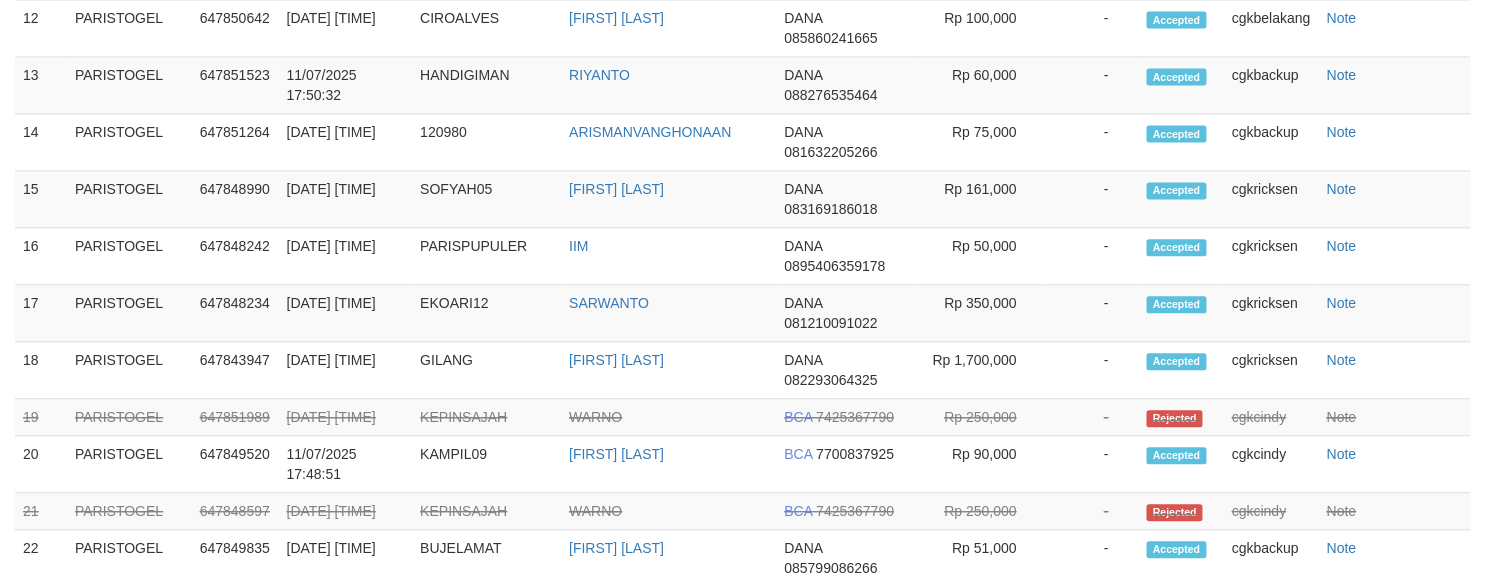 scroll, scrollTop: 1186, scrollLeft: 0, axis: vertical 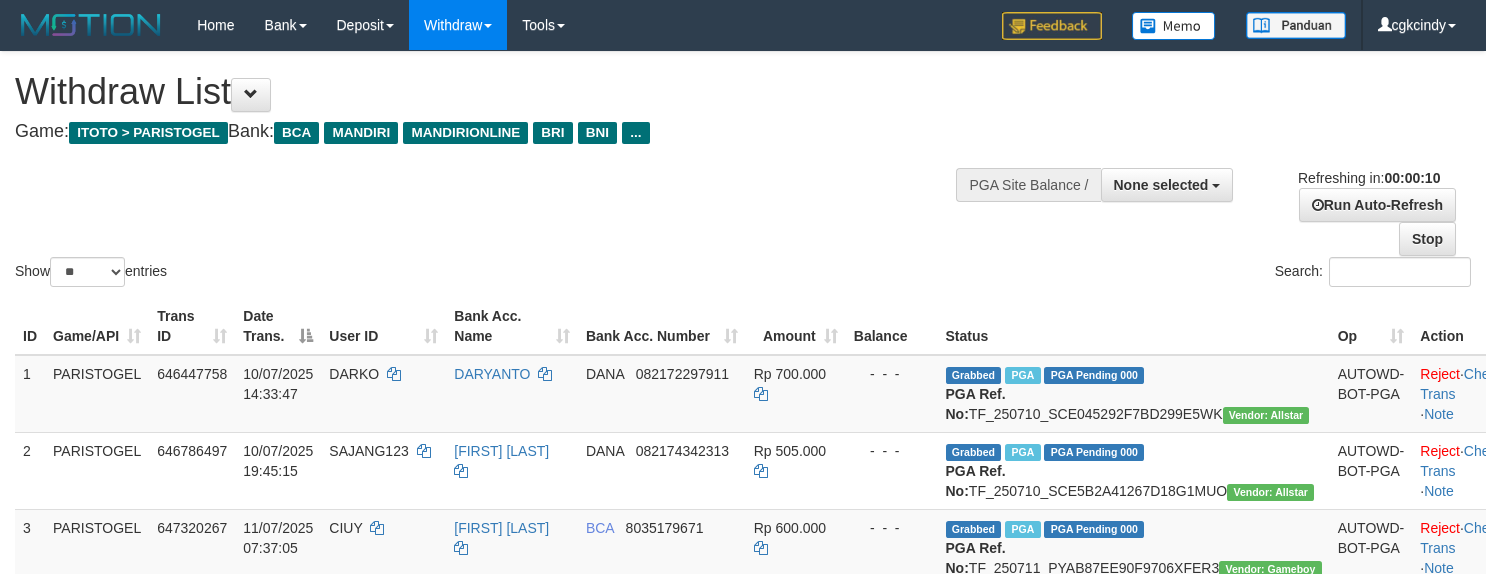 select 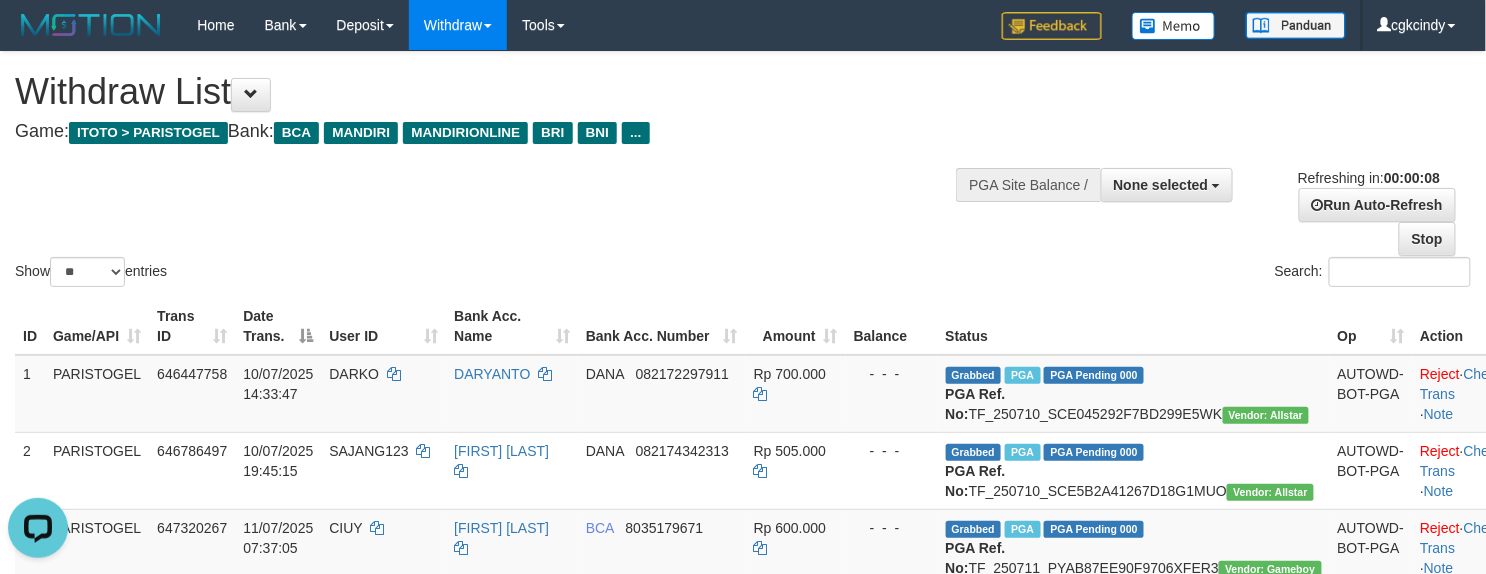scroll, scrollTop: 0, scrollLeft: 0, axis: both 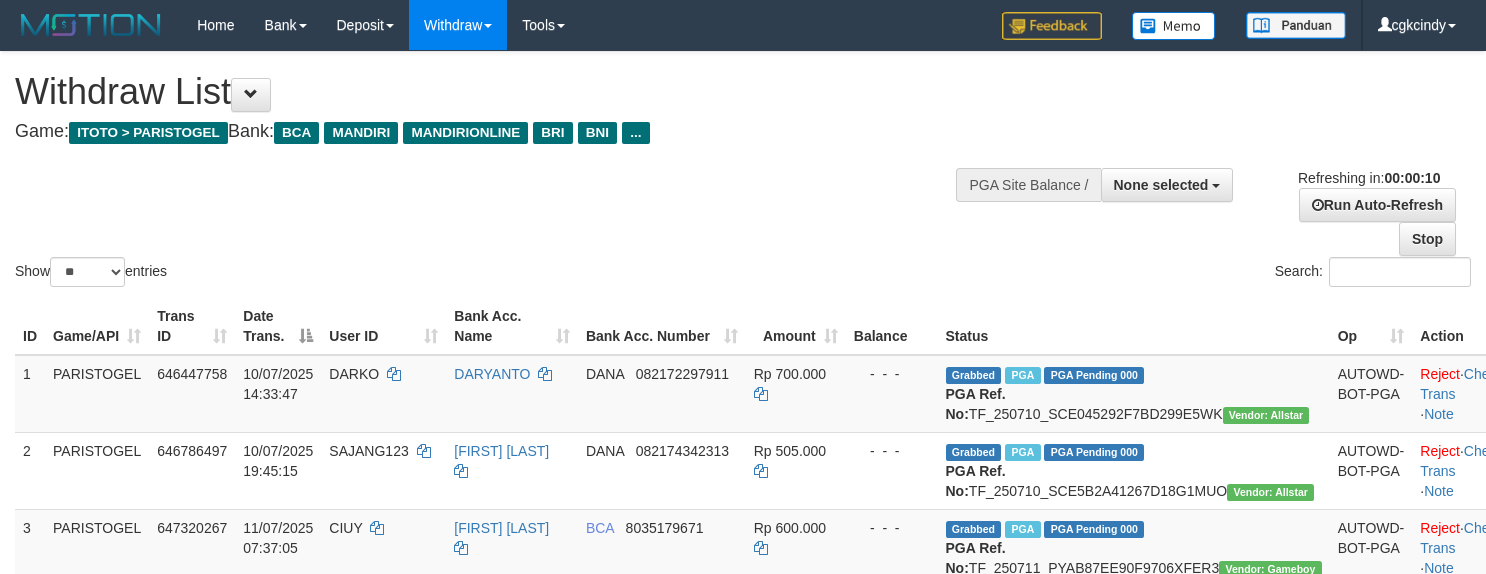 select 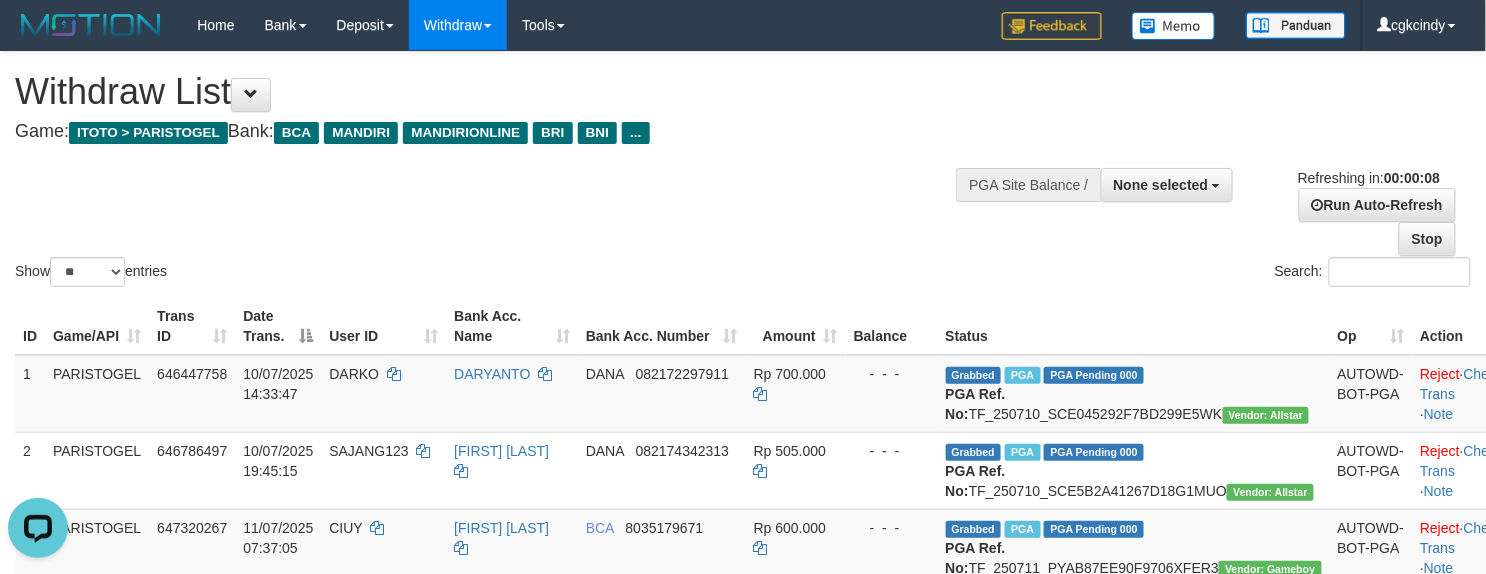 scroll, scrollTop: 0, scrollLeft: 0, axis: both 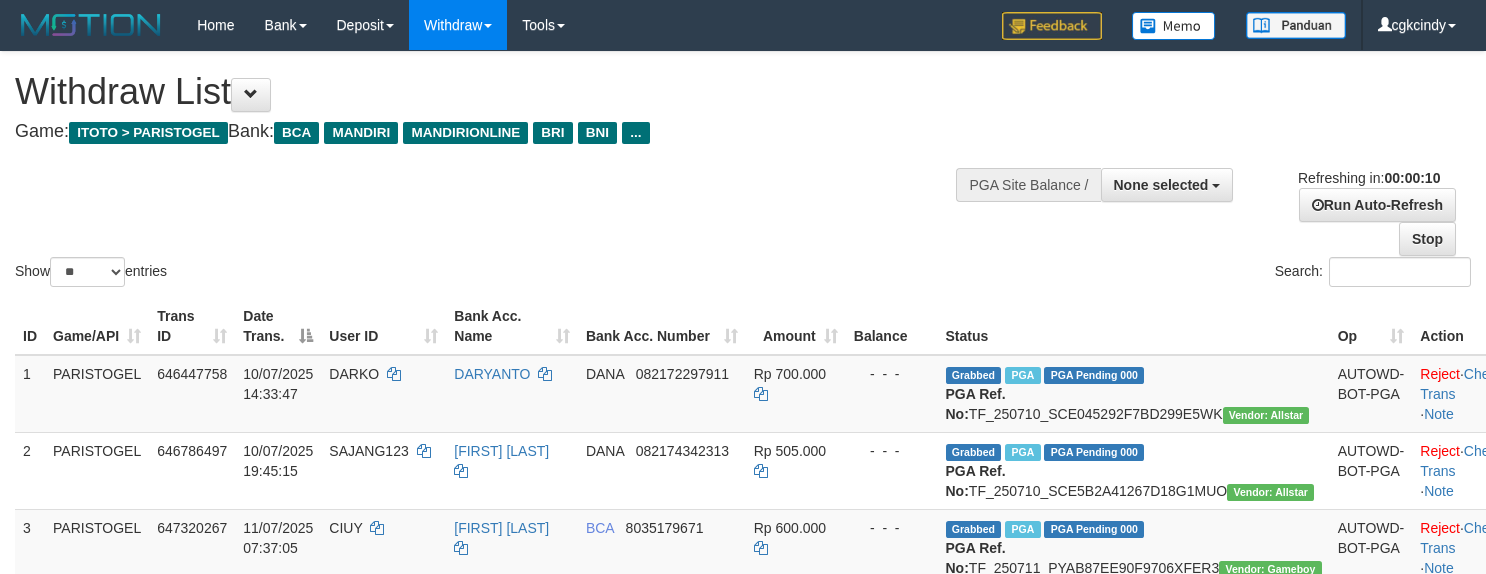 select 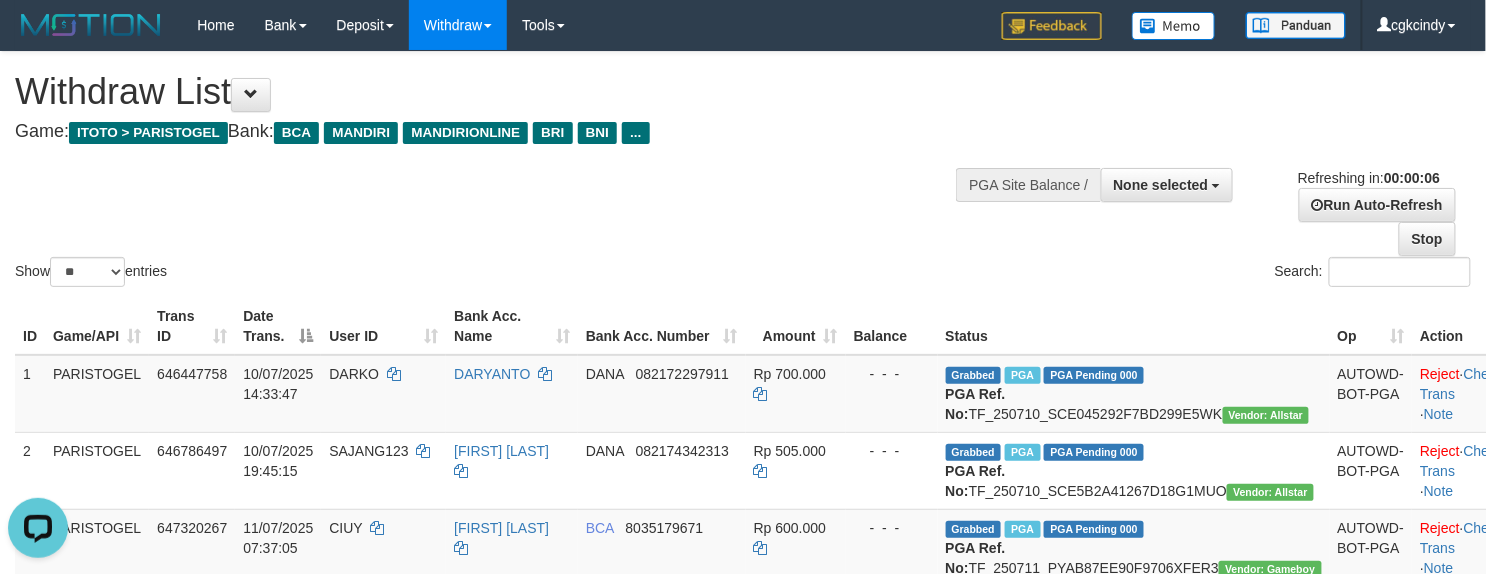 scroll, scrollTop: 0, scrollLeft: 0, axis: both 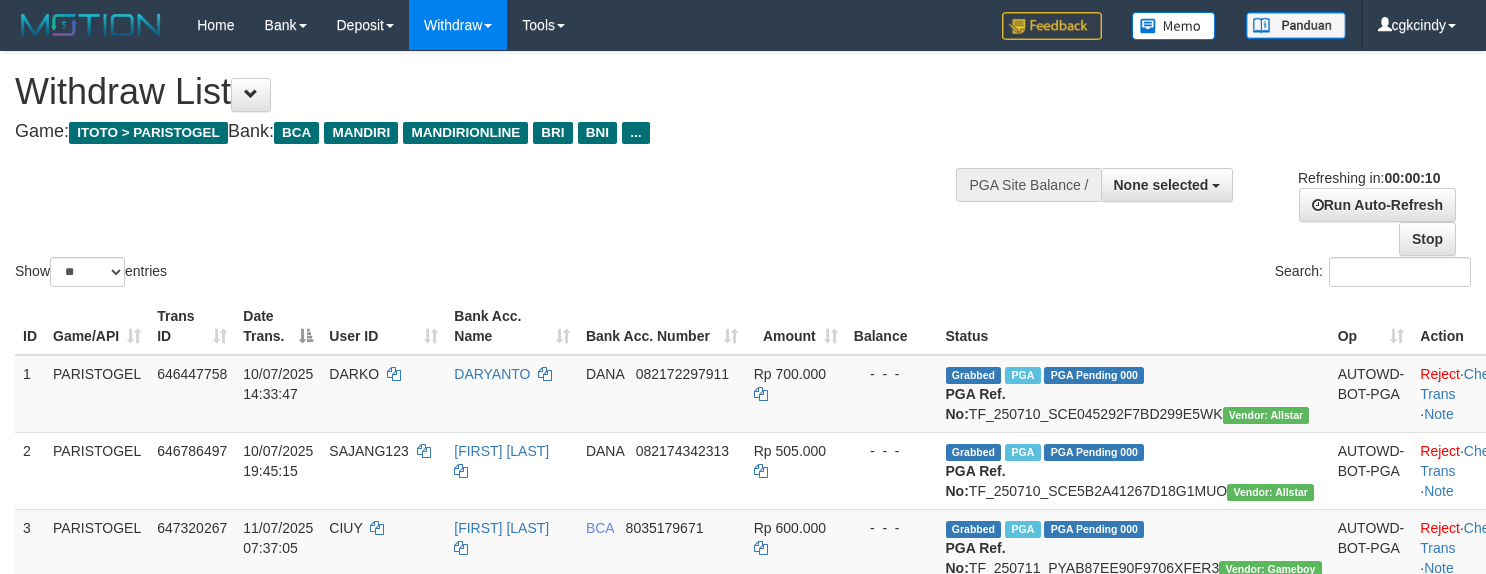 select 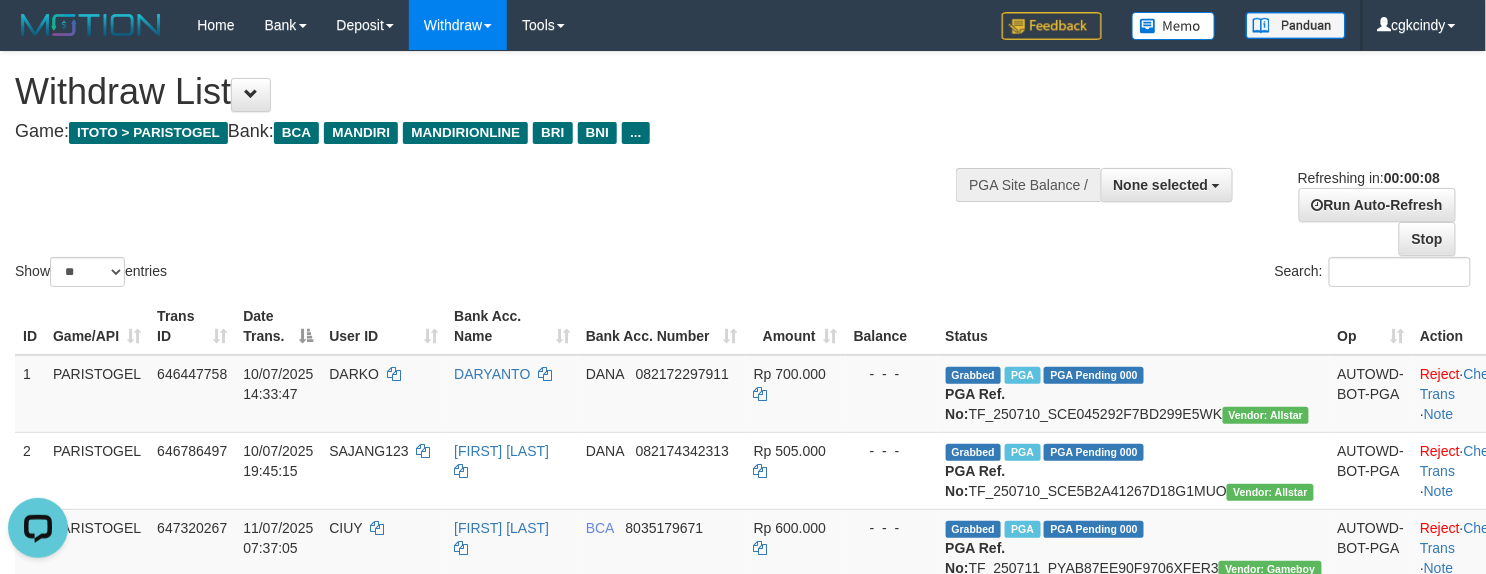 scroll, scrollTop: 0, scrollLeft: 0, axis: both 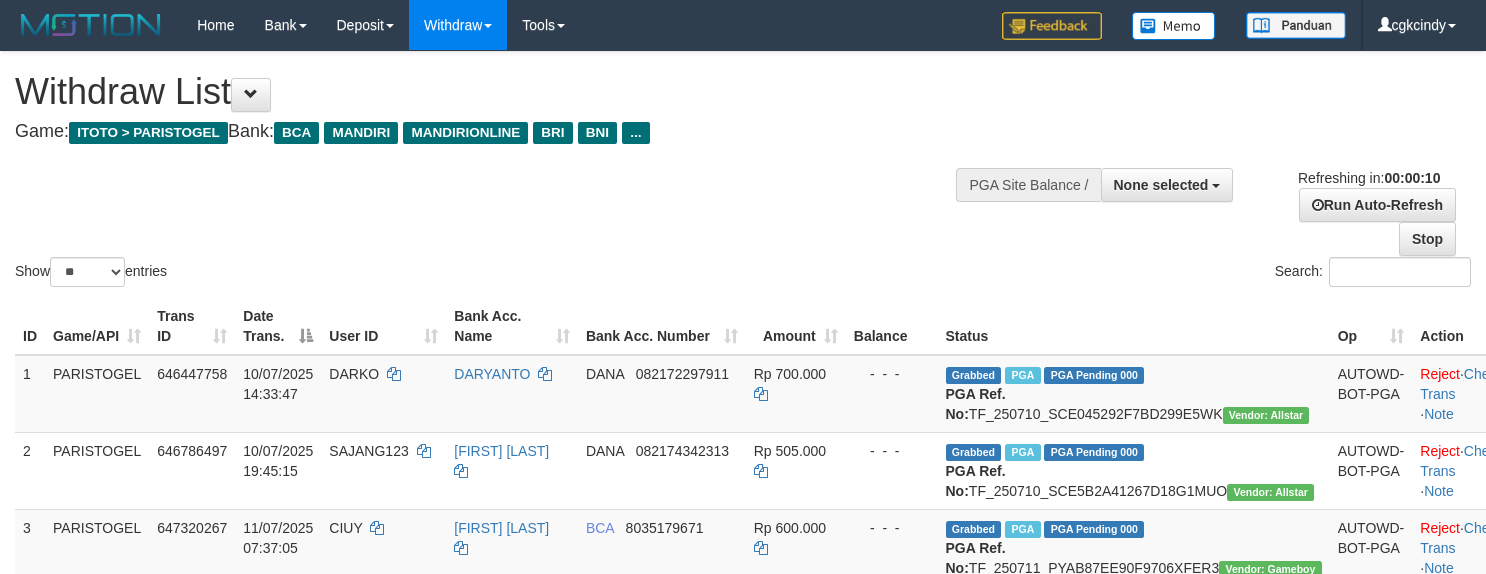 select 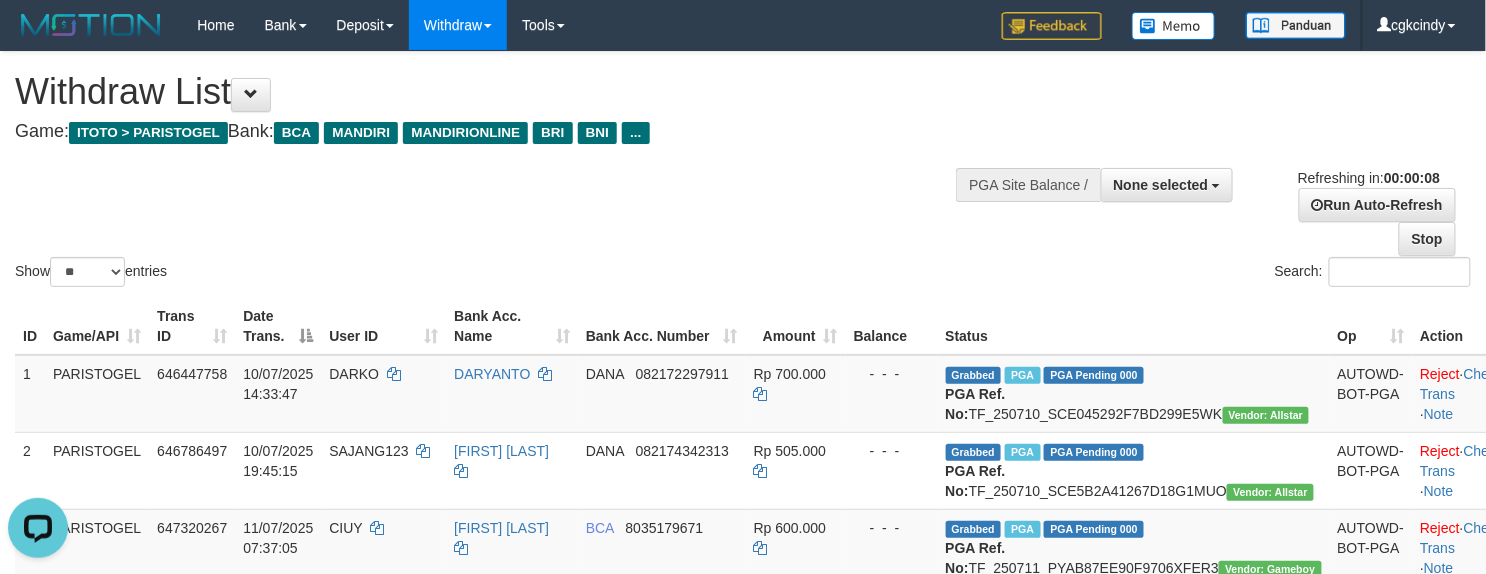 scroll, scrollTop: 0, scrollLeft: 0, axis: both 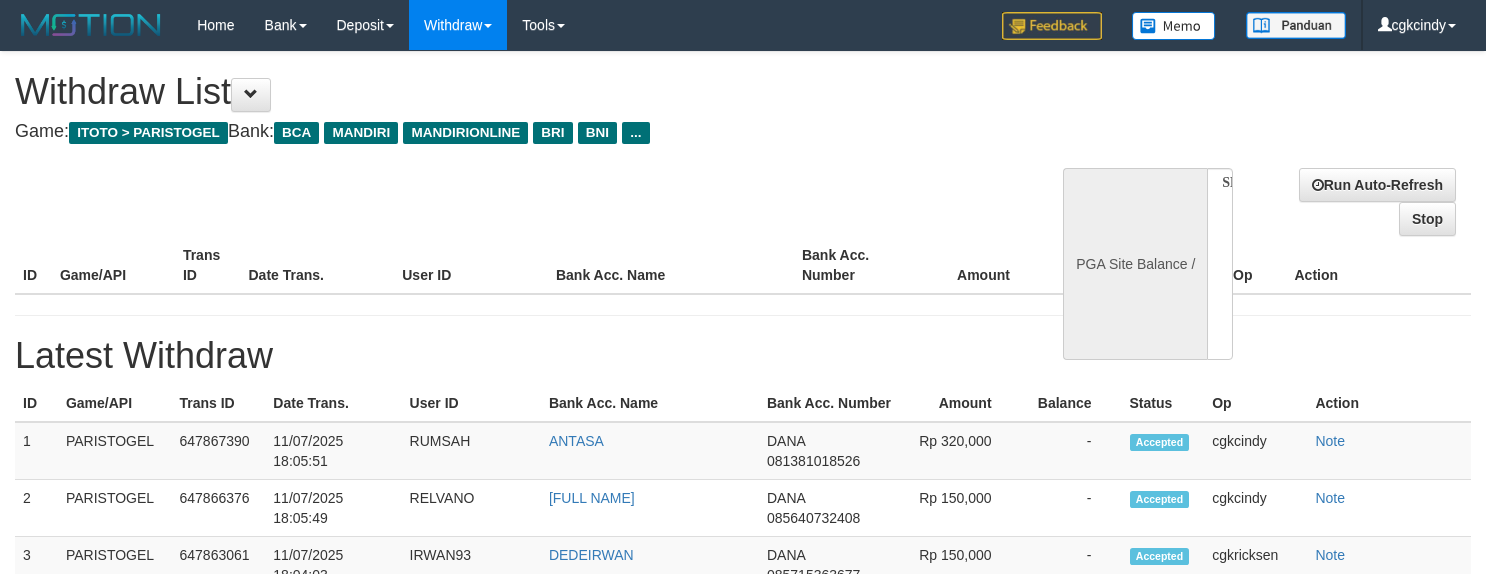 select 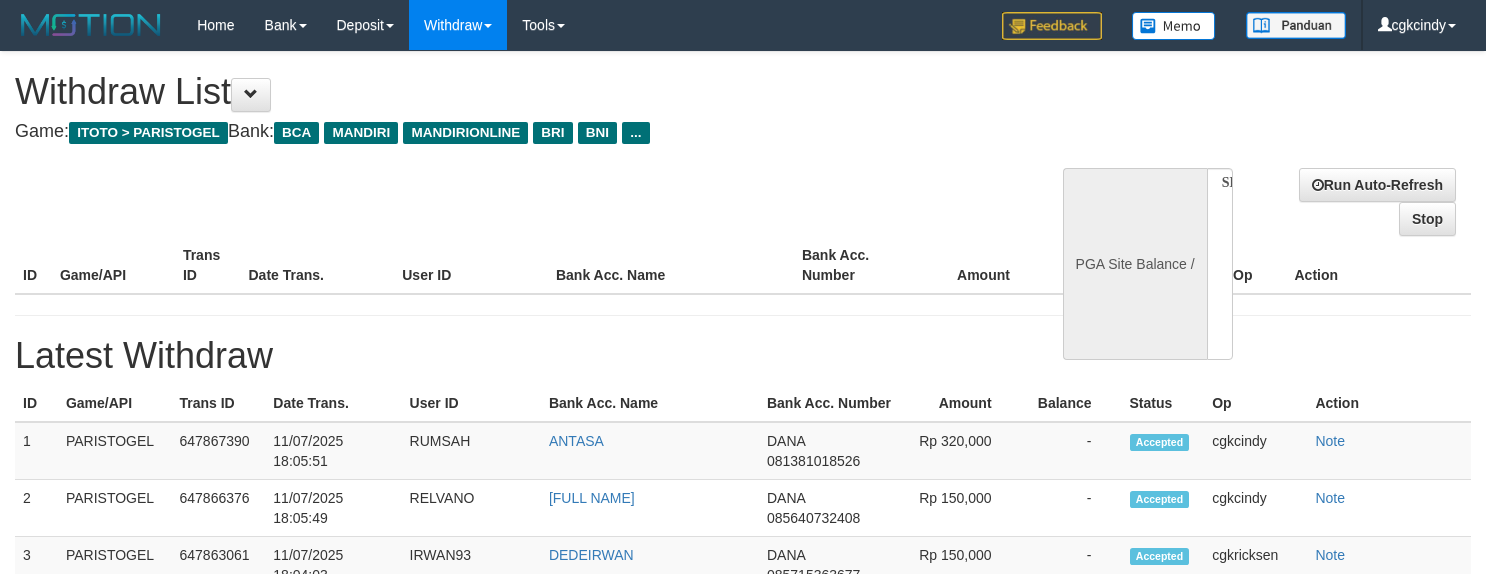 scroll, scrollTop: 0, scrollLeft: 0, axis: both 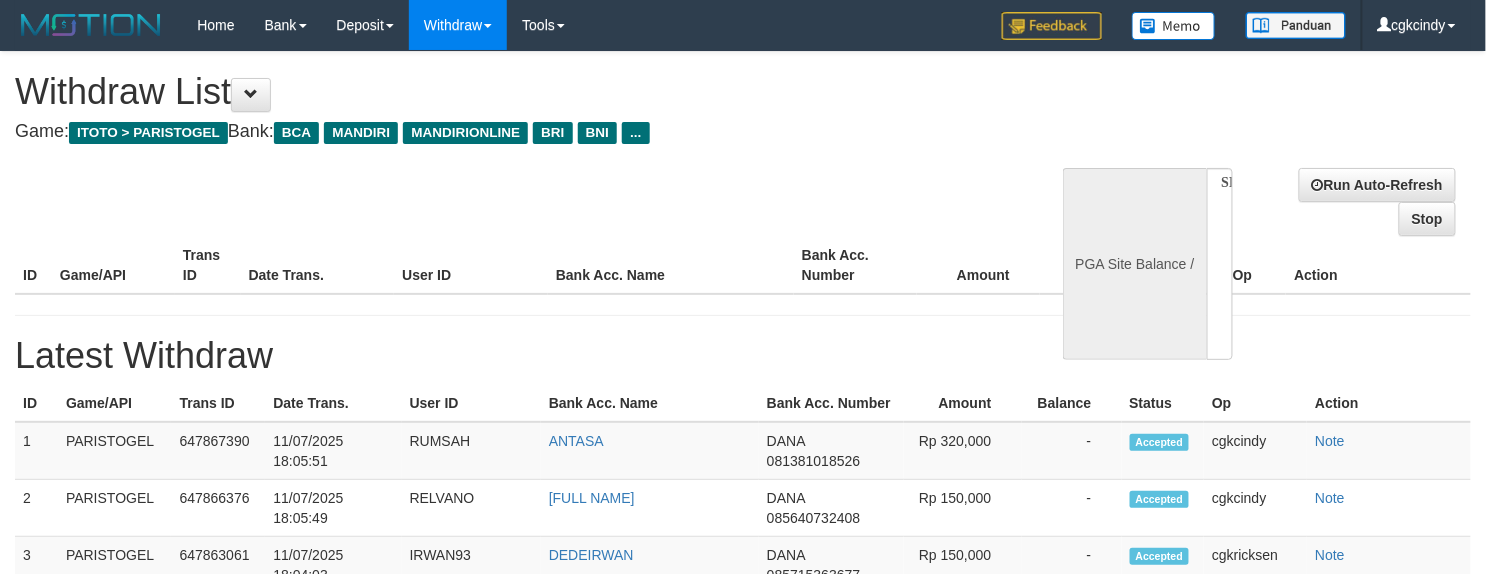 select on "**" 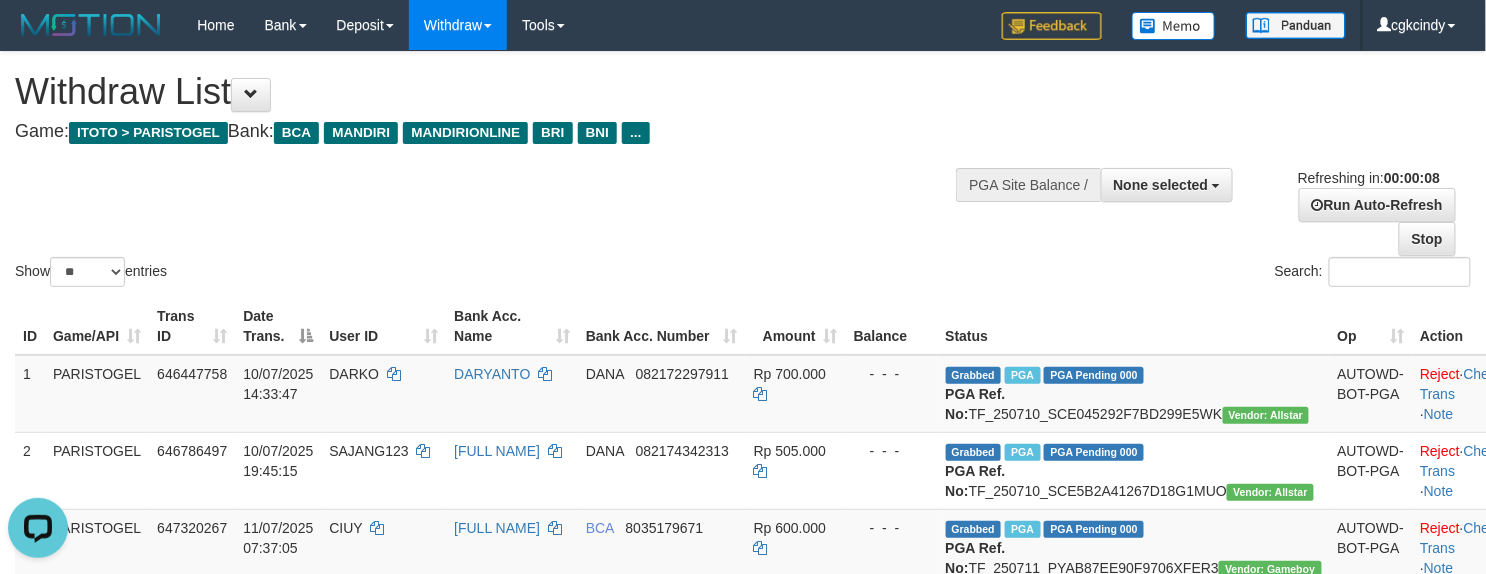 scroll, scrollTop: 0, scrollLeft: 0, axis: both 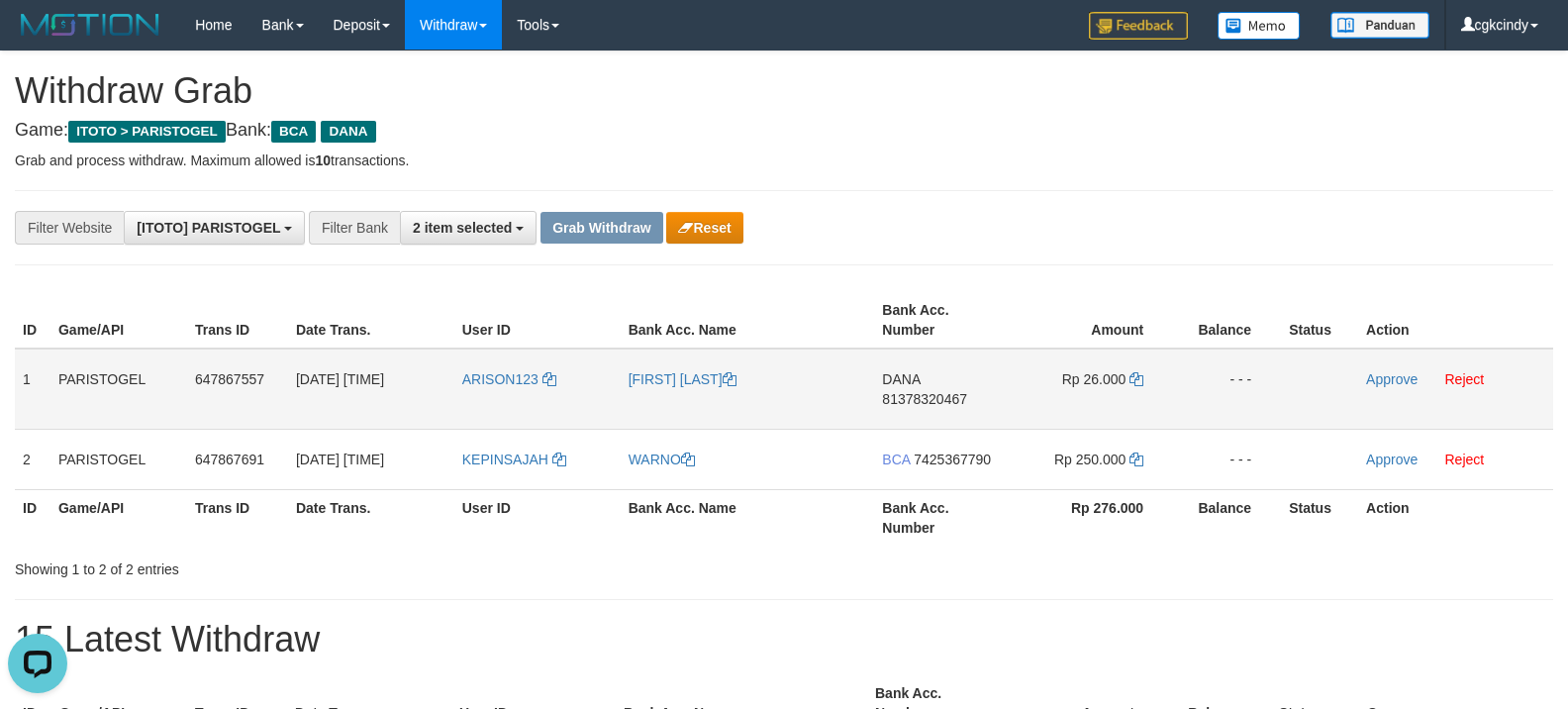 click on "ARISON123" at bounding box center [538, 389] 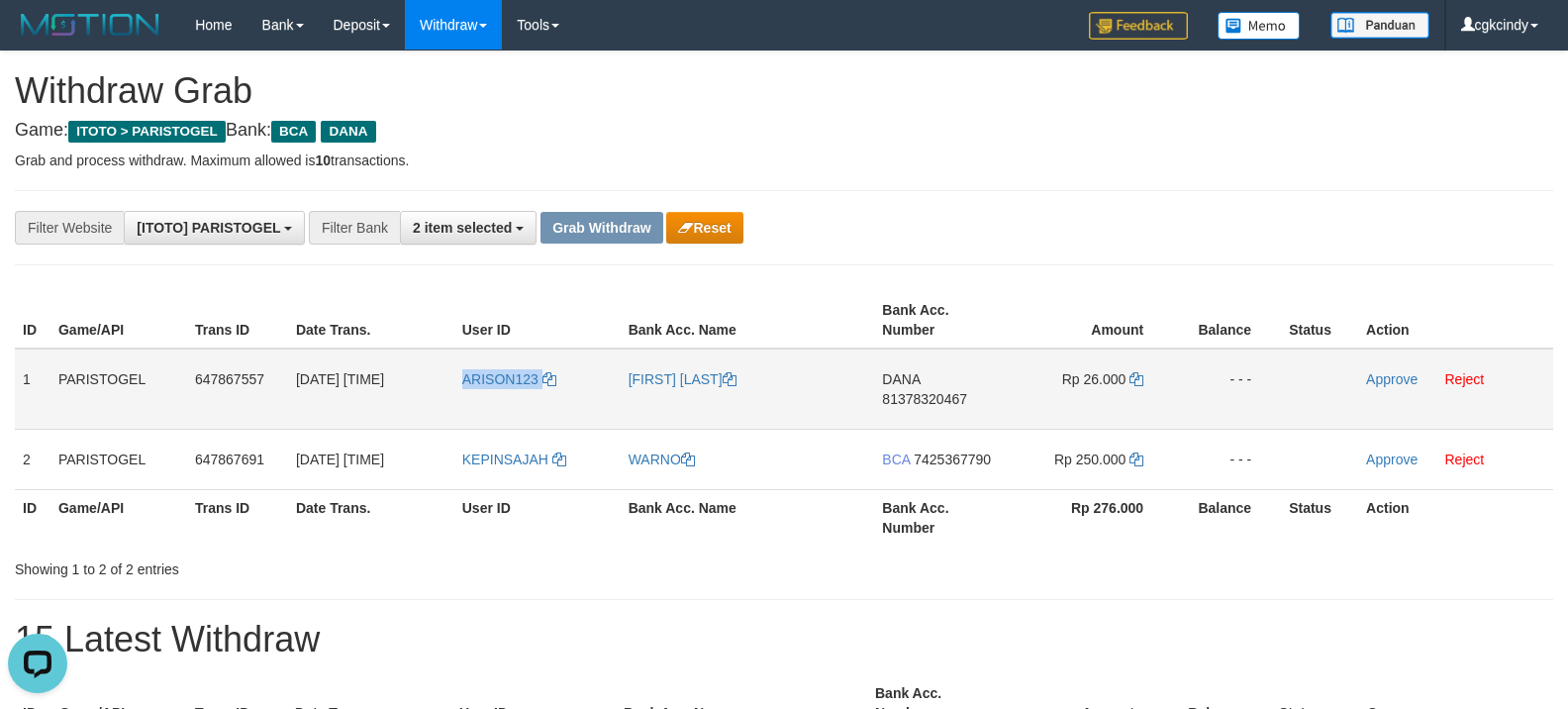 copy on "ARISON123" 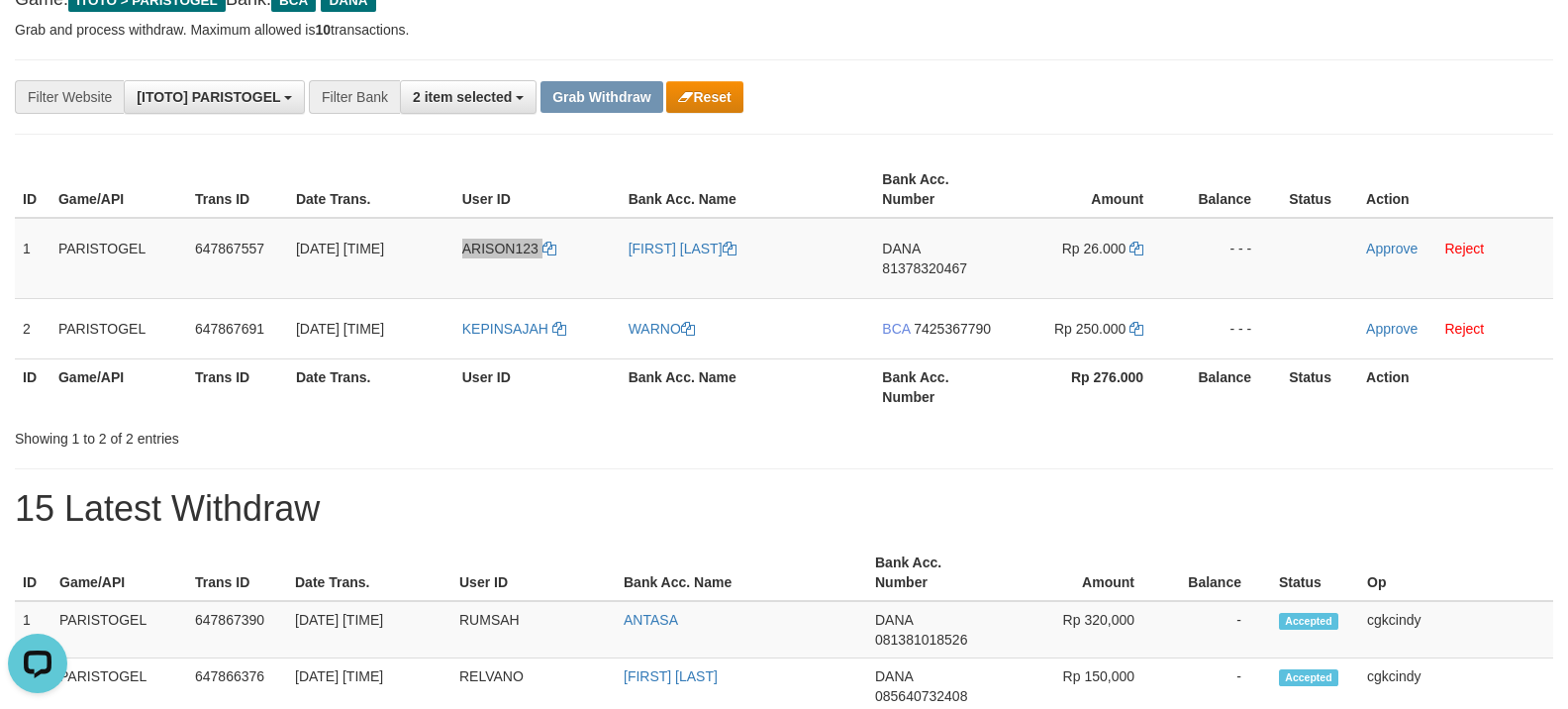 scroll, scrollTop: 132, scrollLeft: 0, axis: vertical 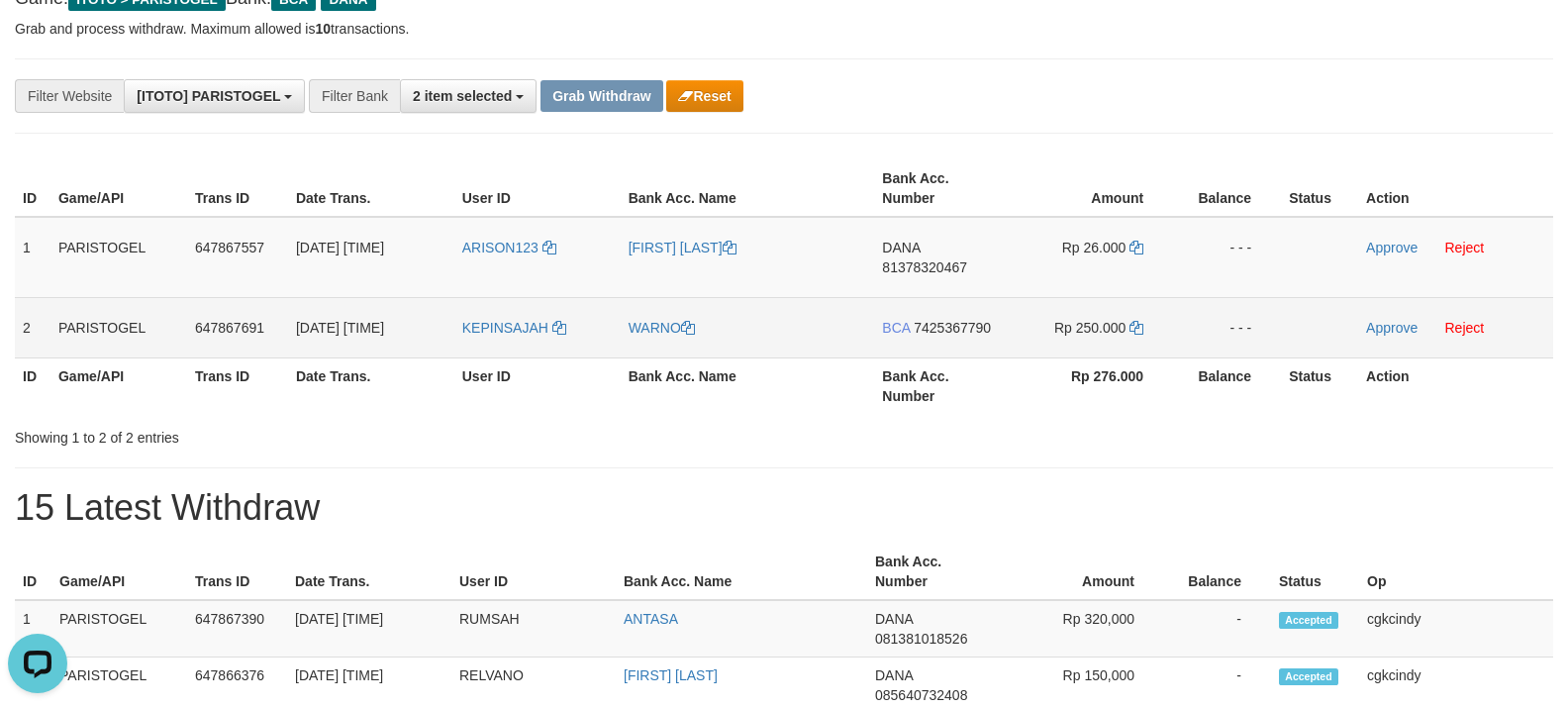 click on "KEPINSAJAH" at bounding box center [538, 327] 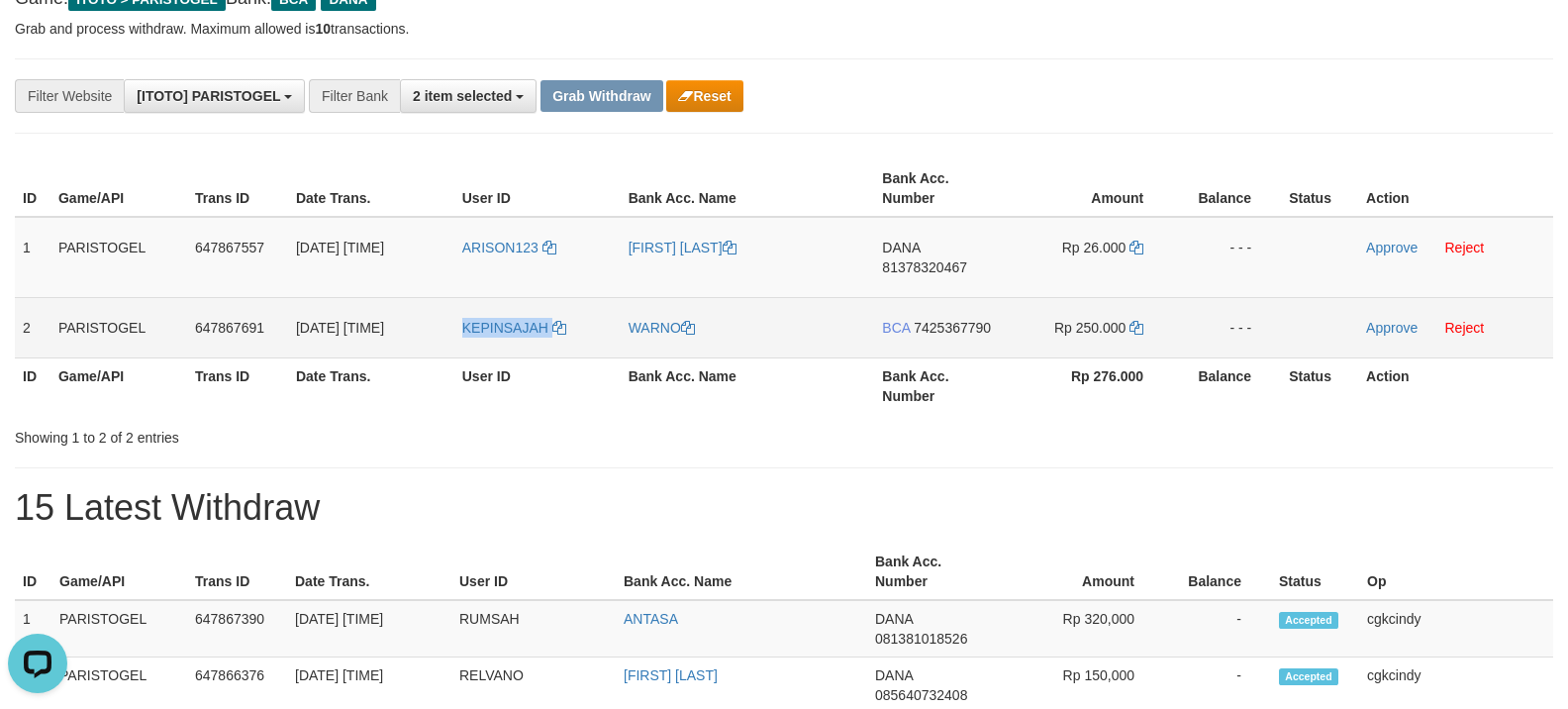 copy on "KEPINSAJAH" 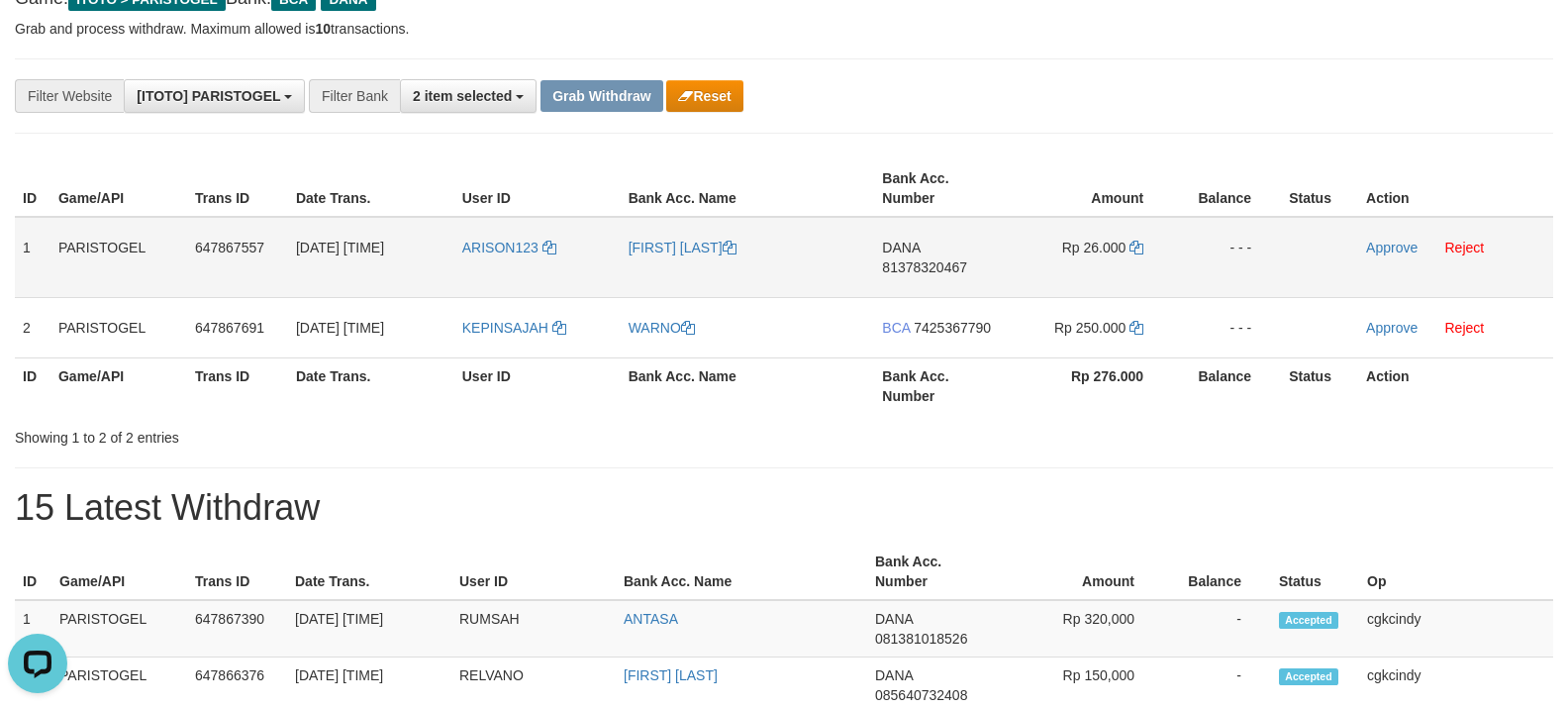 click on "ARISON123" at bounding box center (538, 257) 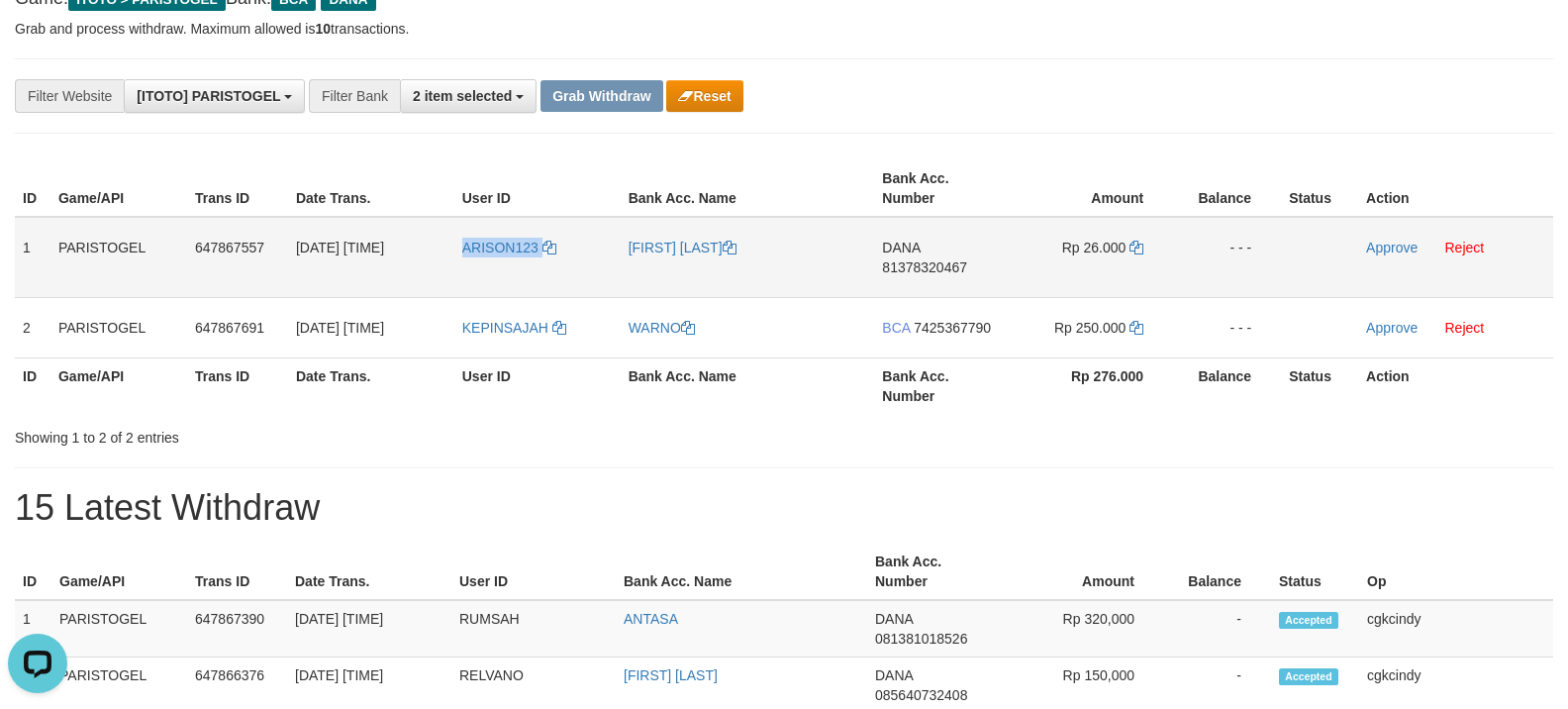 copy on "ARISON123" 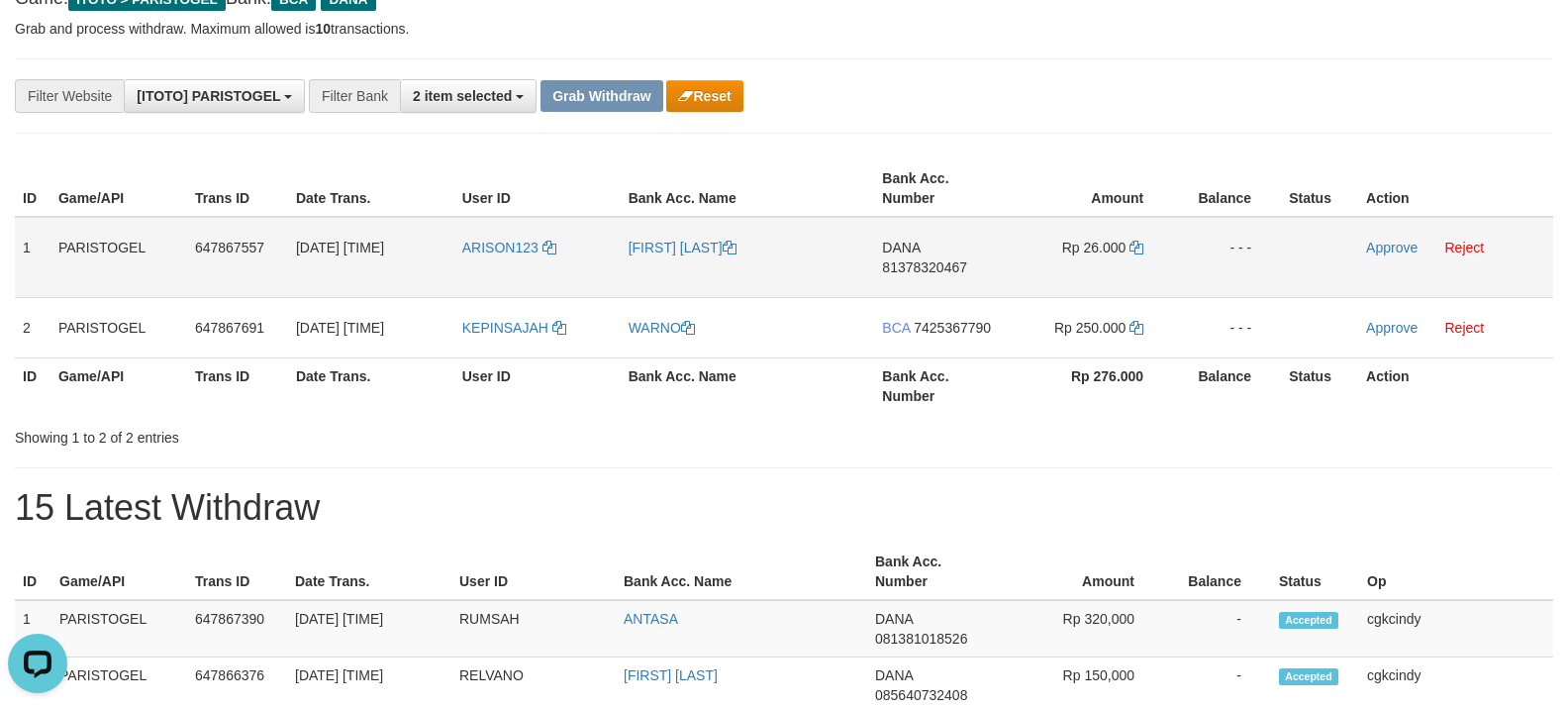 click on "[FIRST] [LAST]" at bounding box center (747, 257) 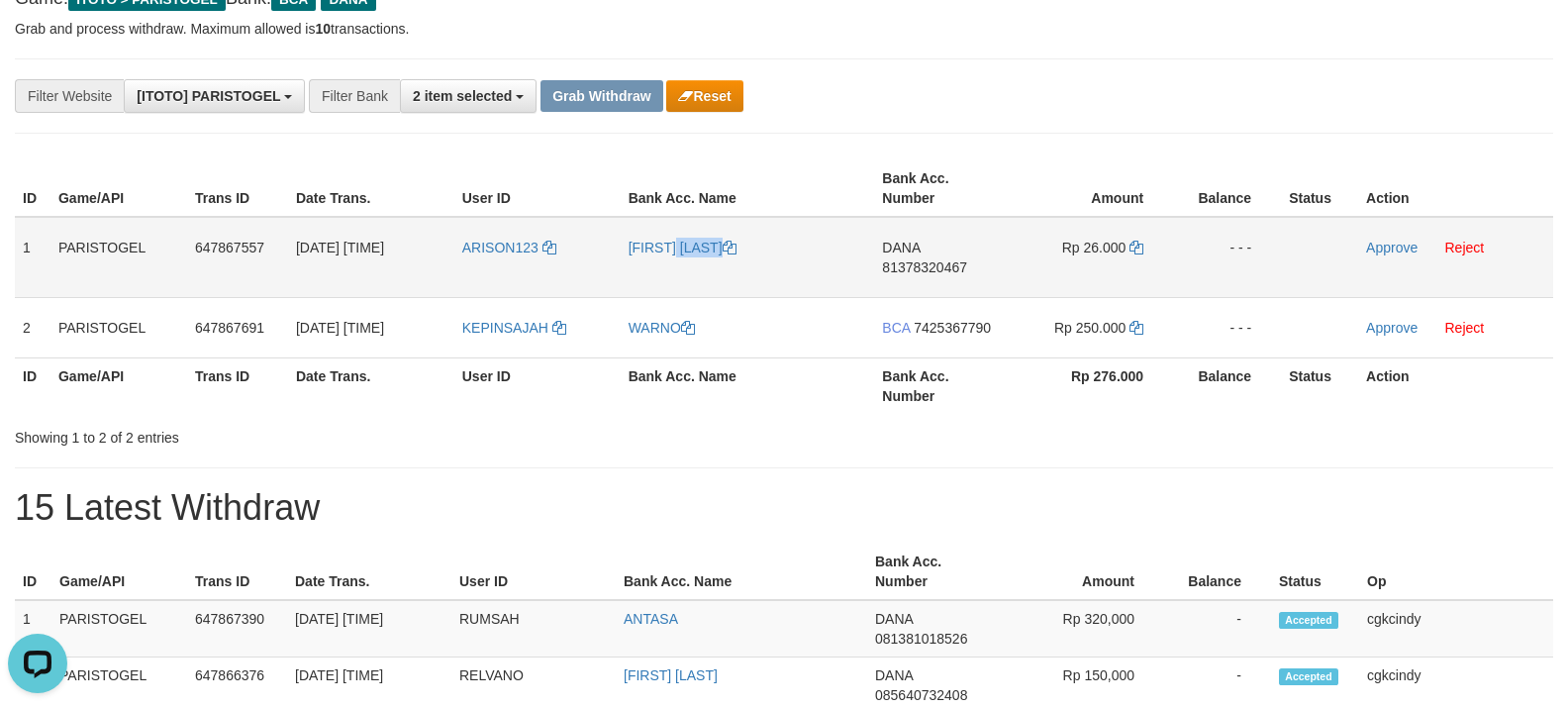 copy on "[FIRST] [LAST]" 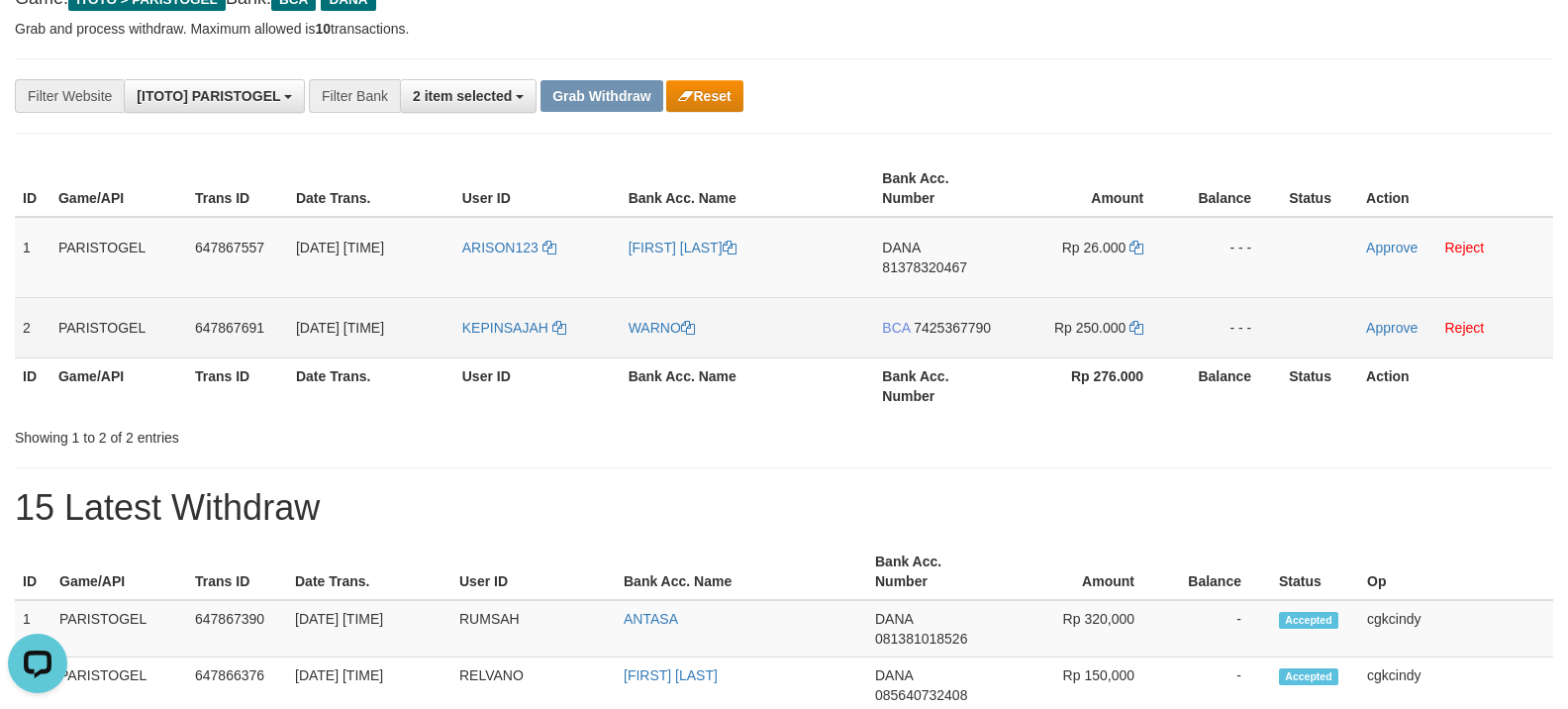 click on "KEPINSAJAH" at bounding box center (538, 327) 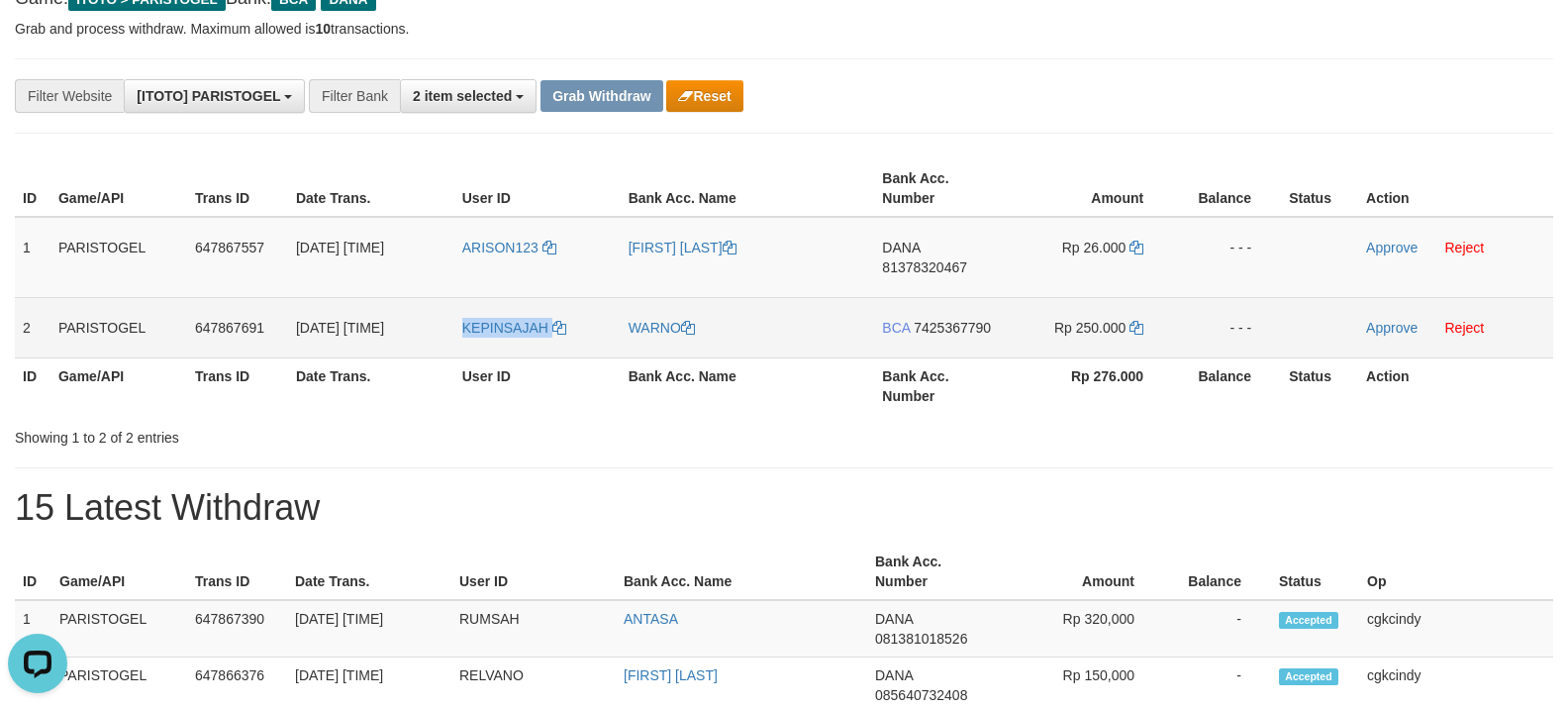 copy on "KEPINSAJAH" 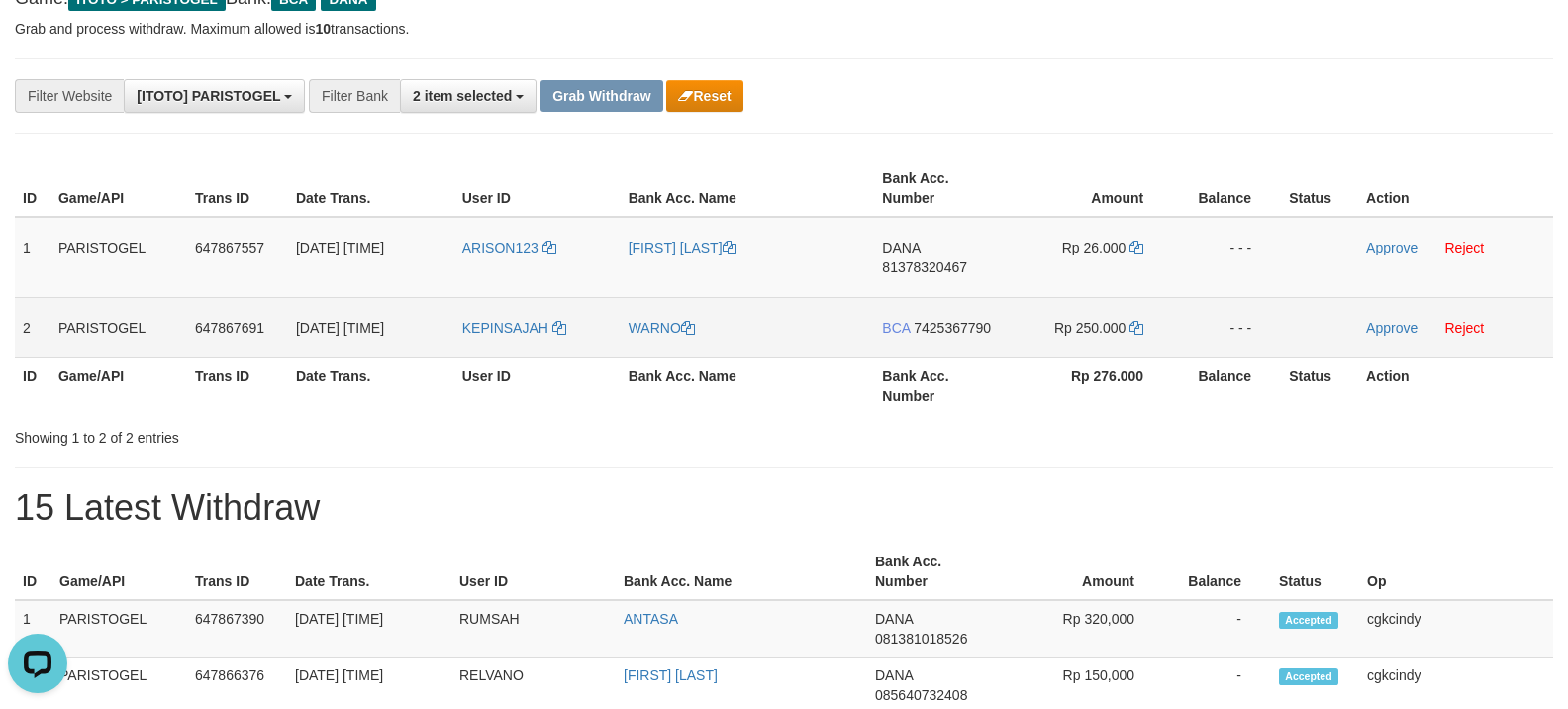 click on "WARNO" at bounding box center (747, 327) 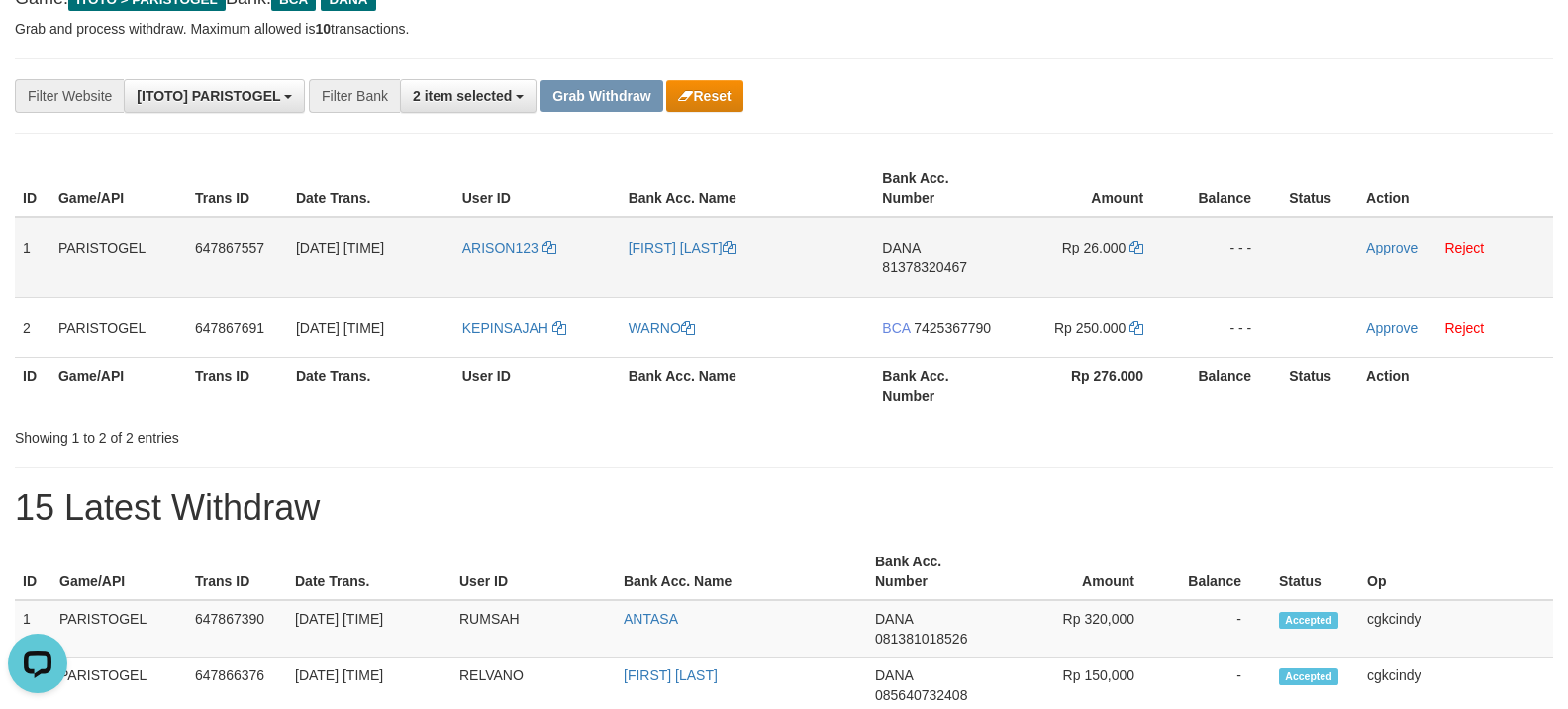 click on "DANA
81378320467" at bounding box center (942, 257) 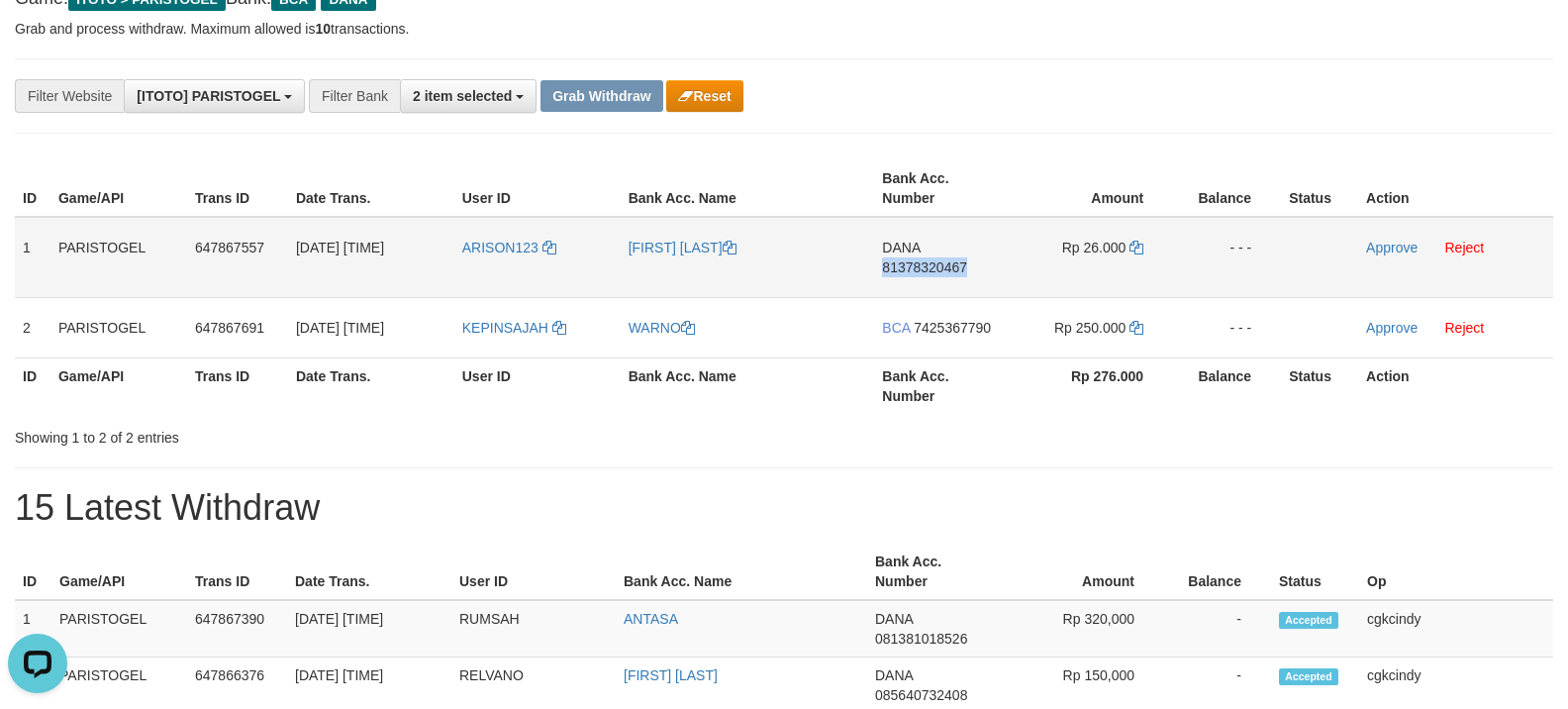 click on "DANA
81378320467" at bounding box center [942, 257] 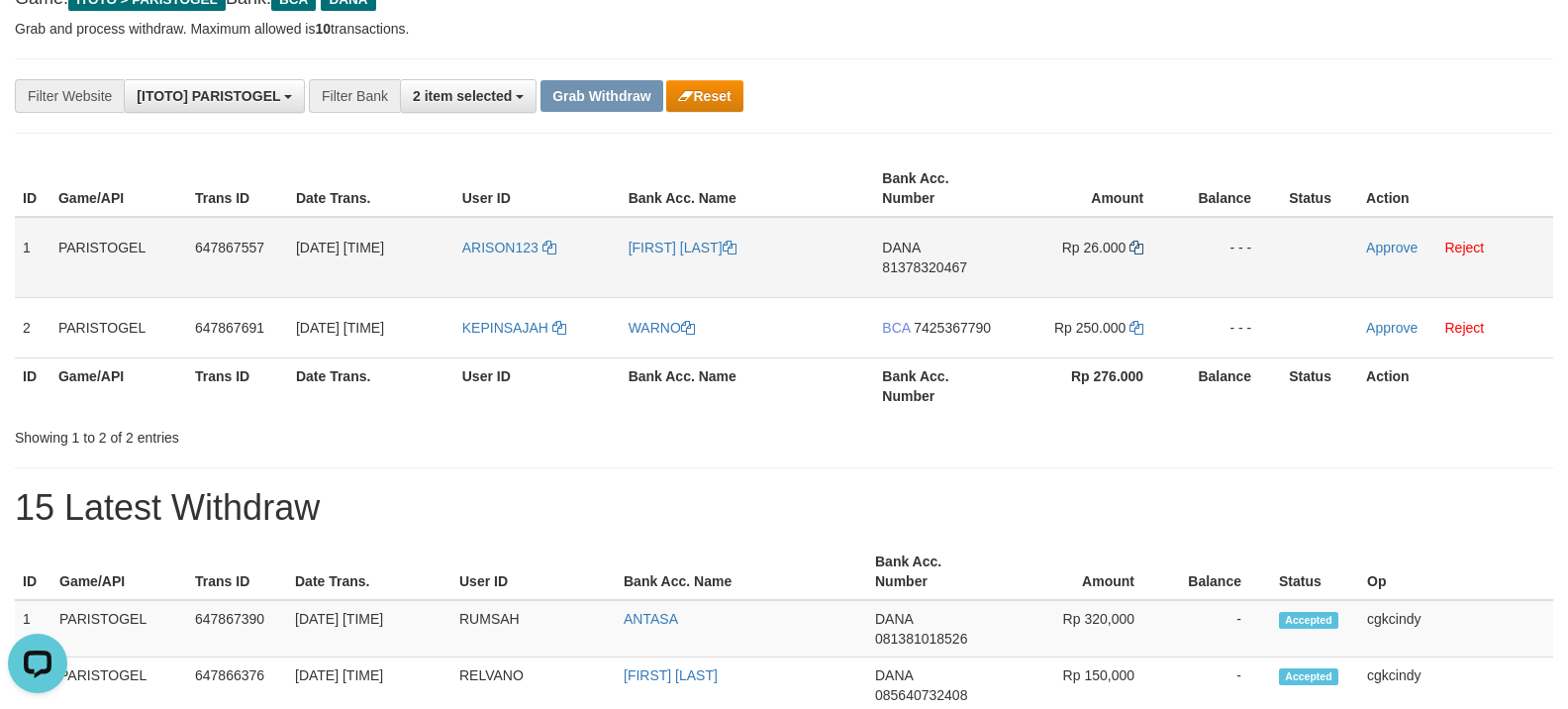 click on "Rp 26.000" at bounding box center (1092, 257) 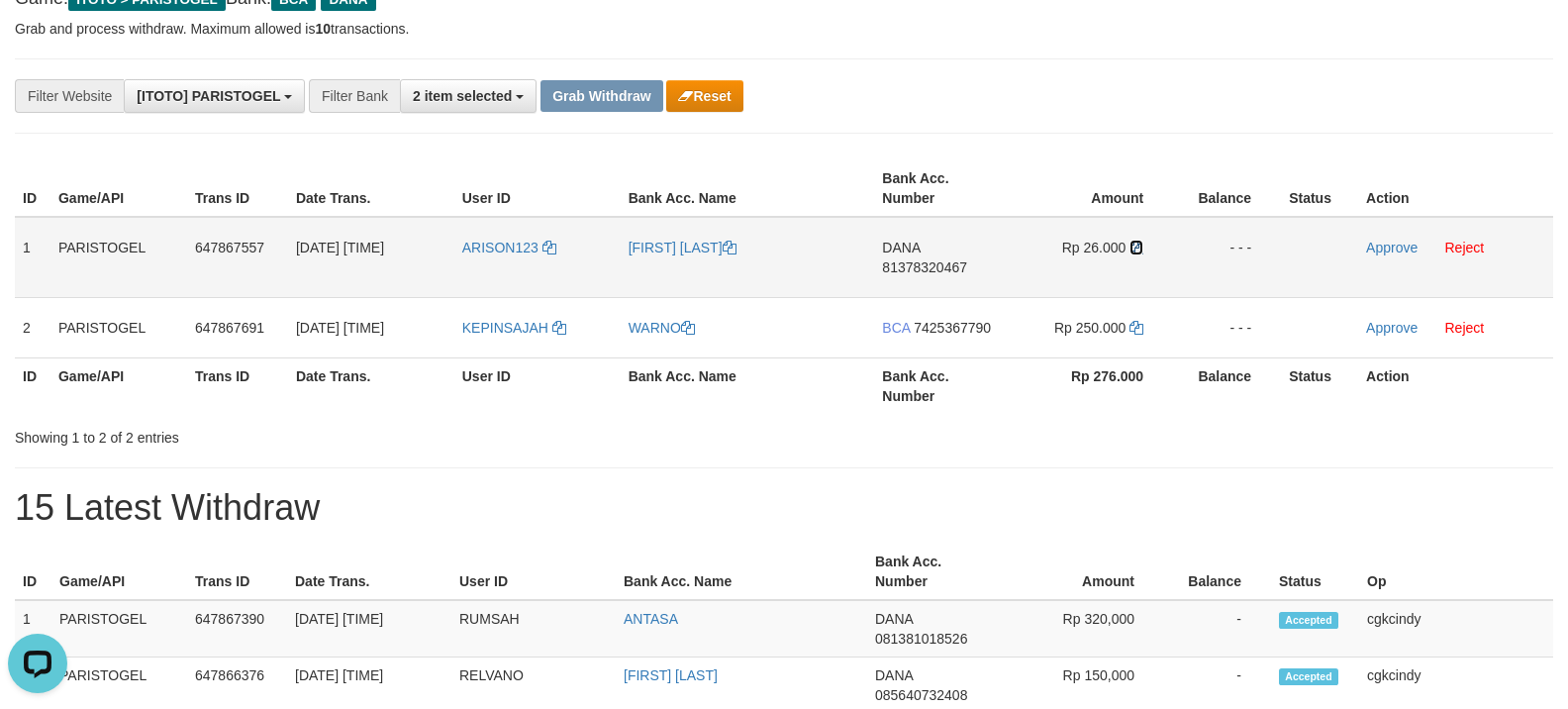 click at bounding box center [1136, 248] 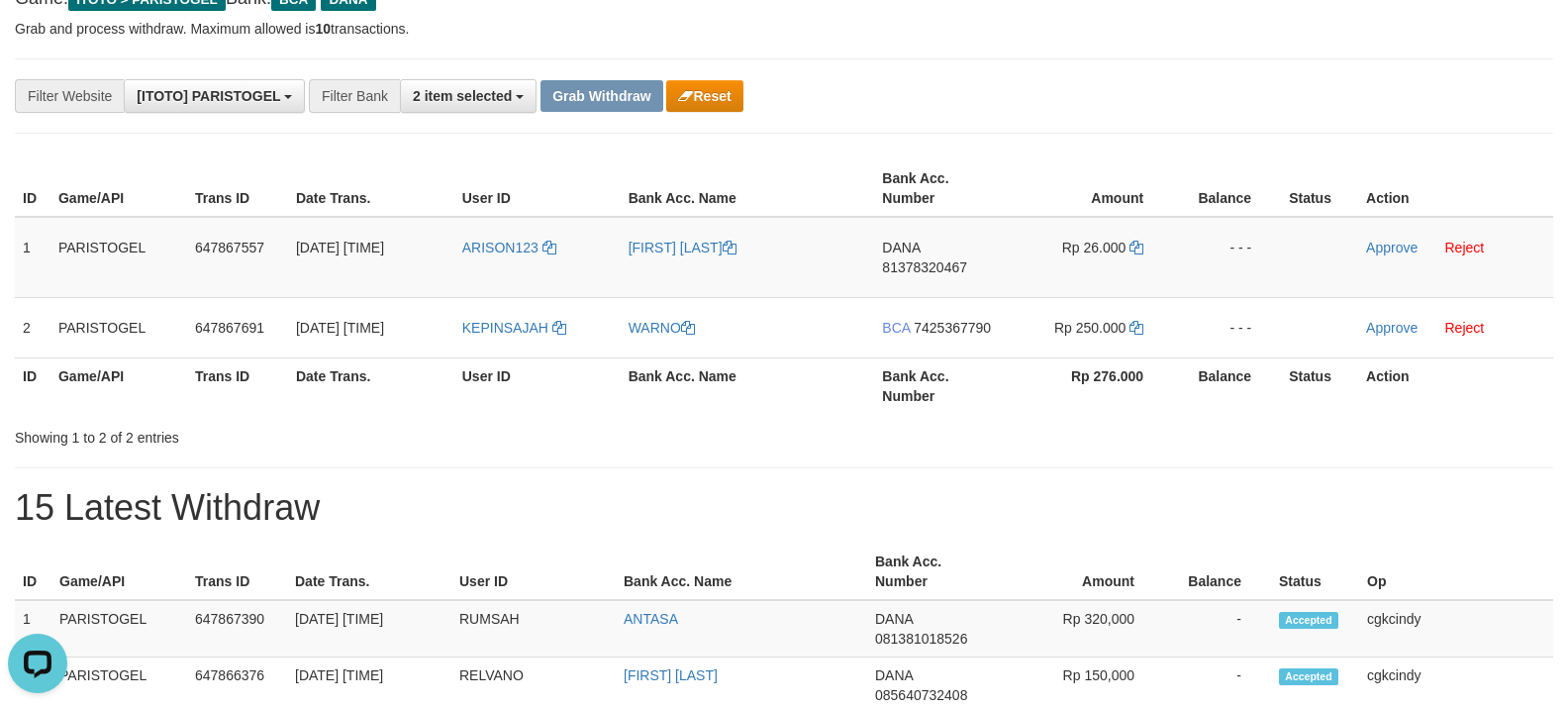 click on "Bank Acc. Number" at bounding box center (942, 385) 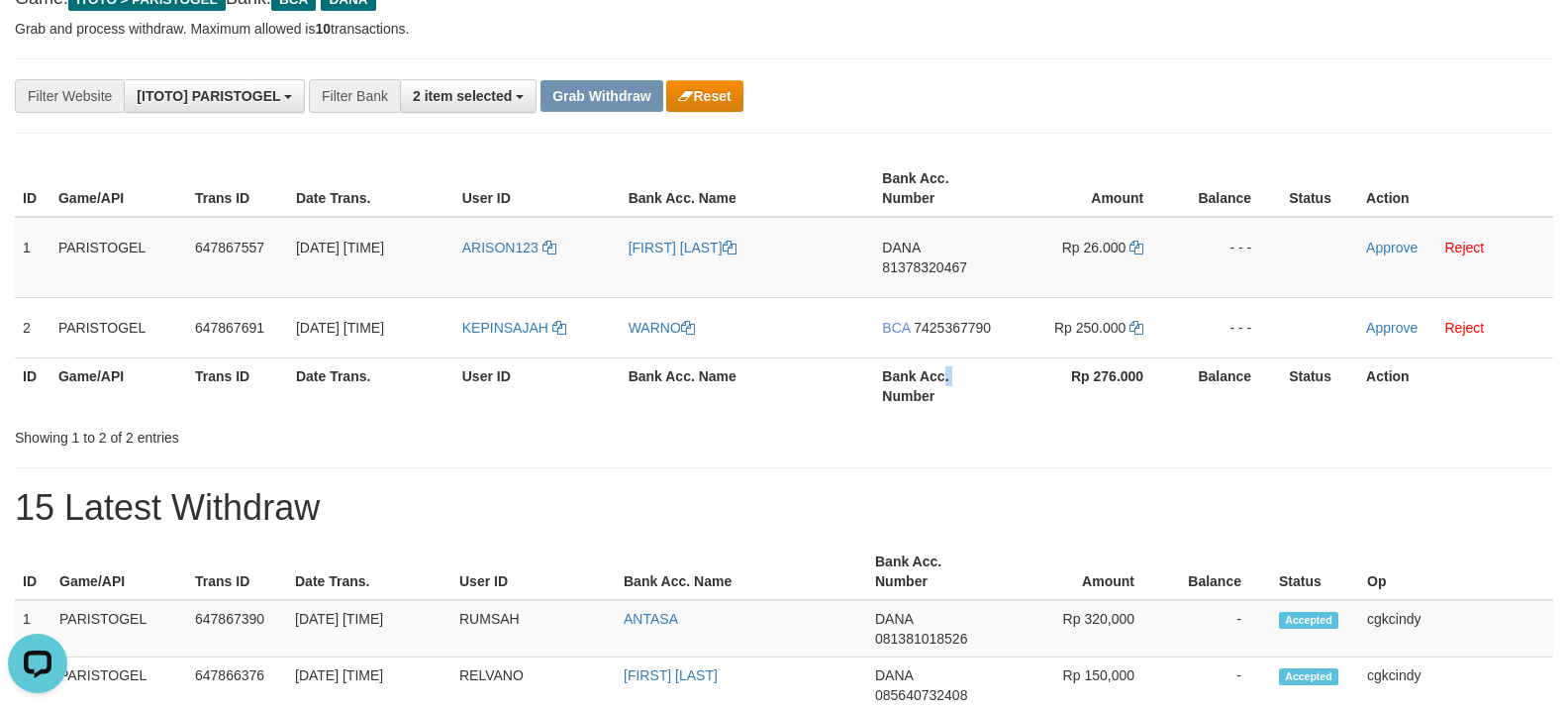 copy on "." 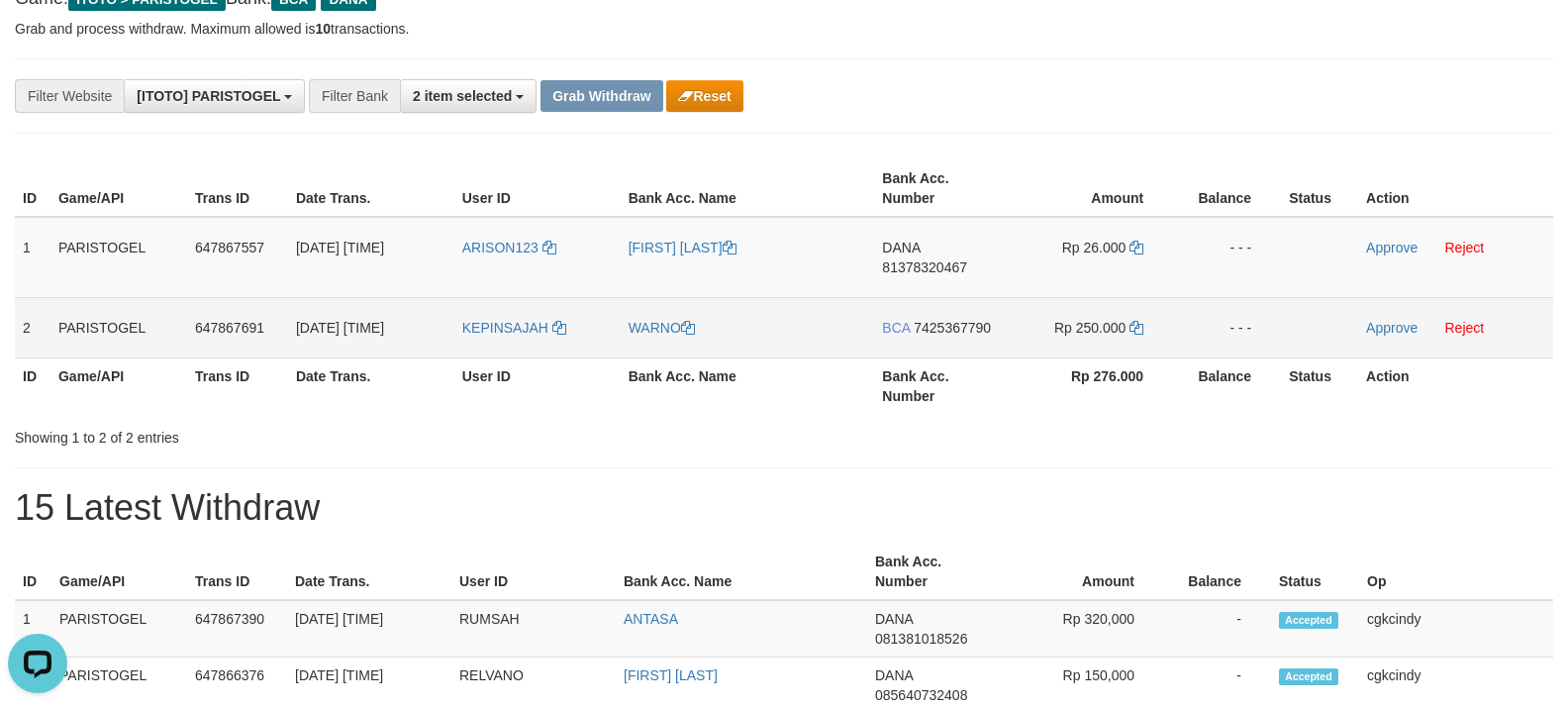 click on "BCA
7425367790" at bounding box center (942, 327) 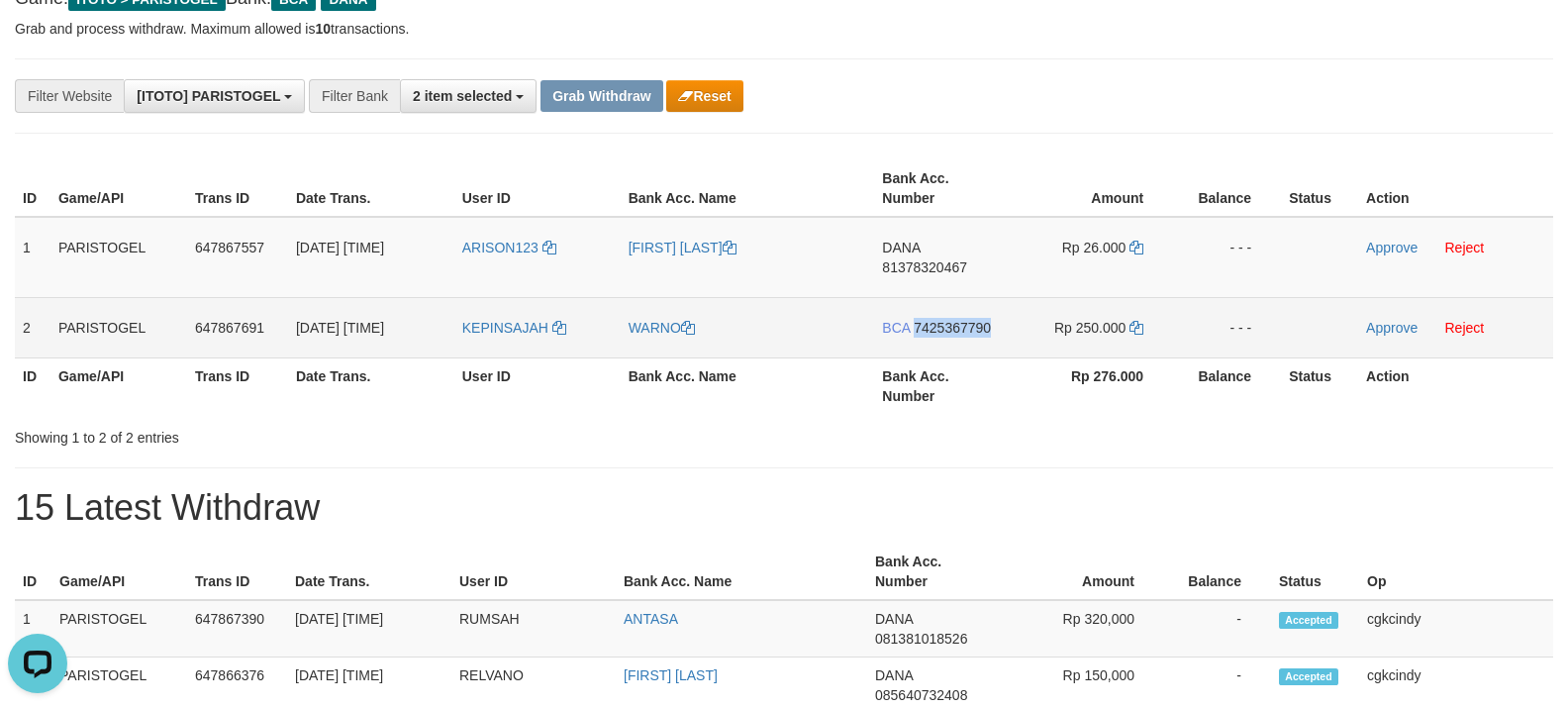click on "BCA
7425367790" at bounding box center (942, 327) 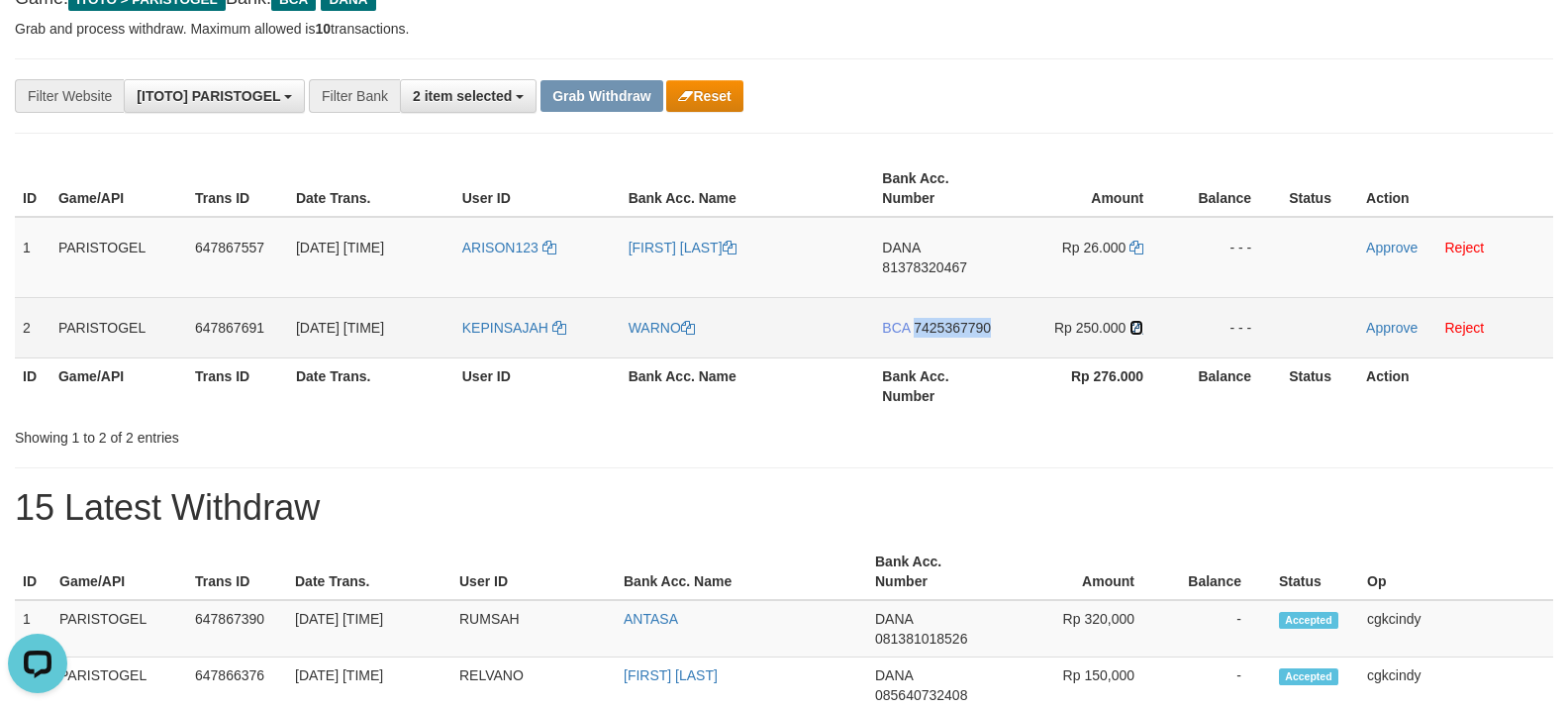 click at bounding box center [1136, 328] 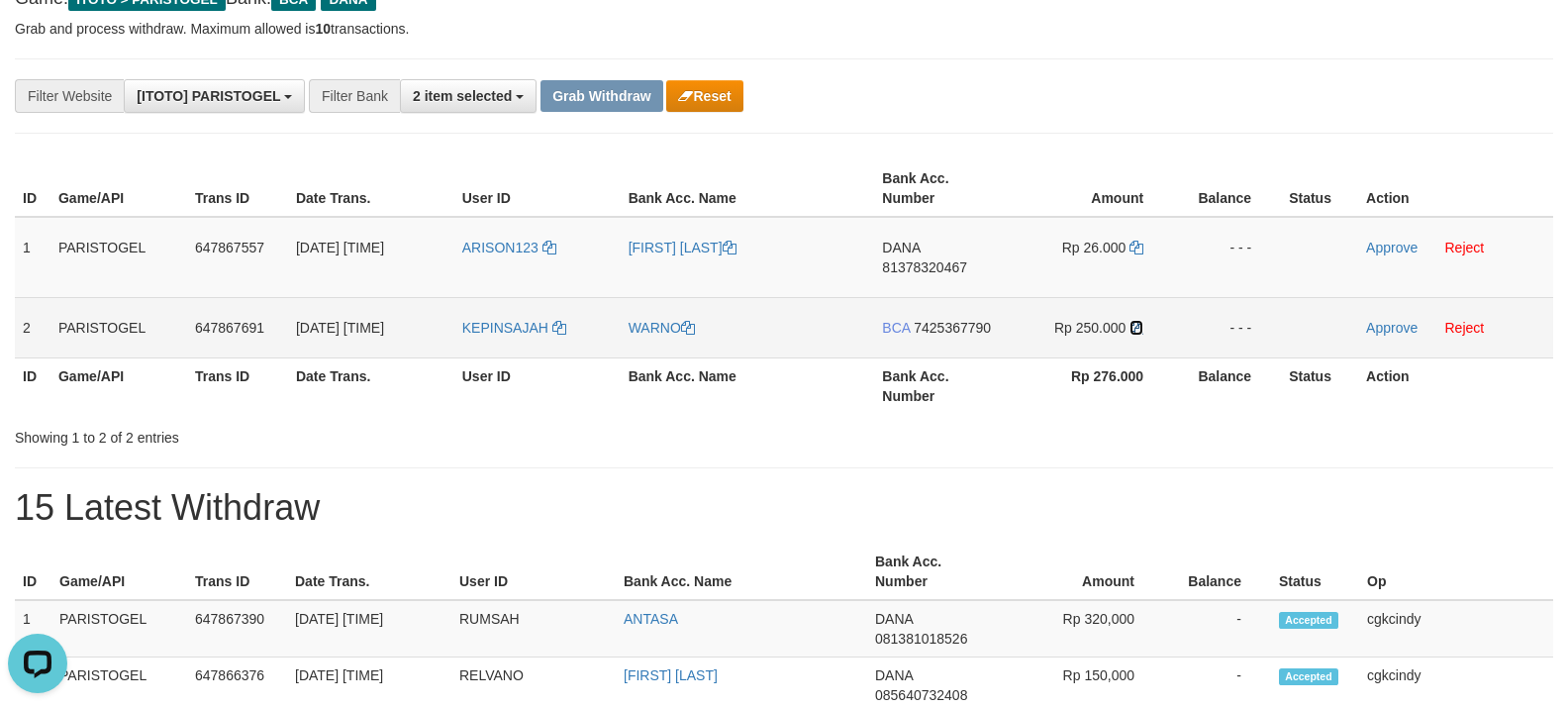 click at bounding box center [1136, 328] 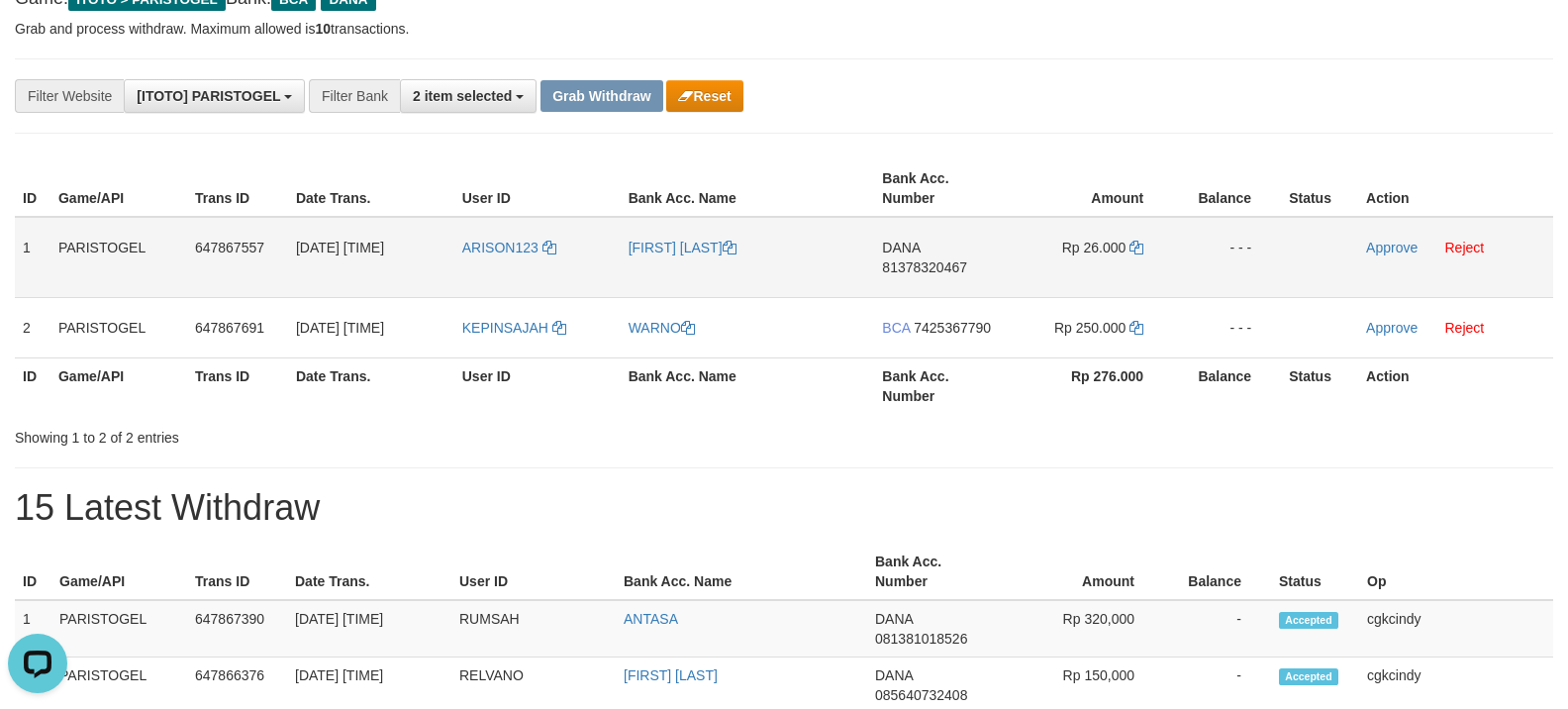 click on "Approve
Reject" at bounding box center [1455, 257] 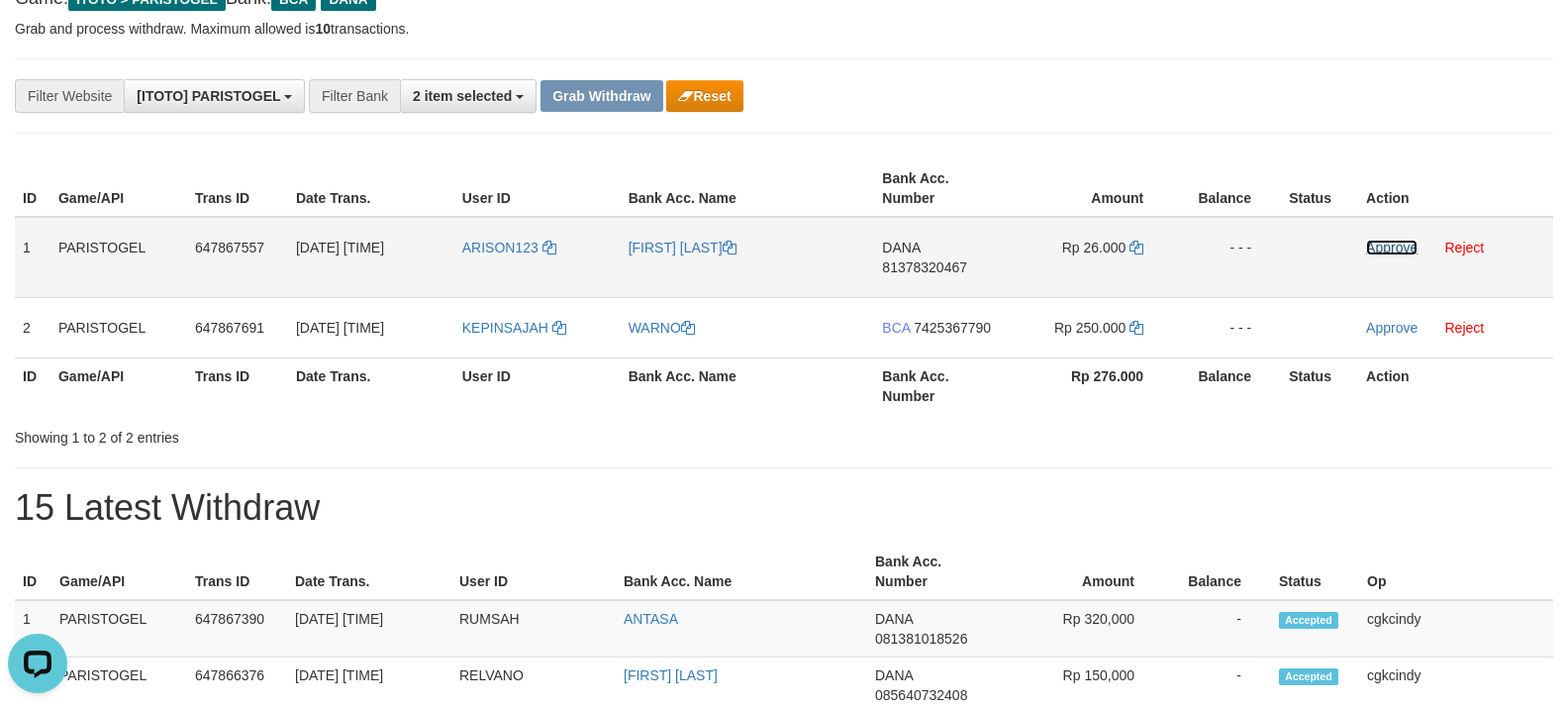 click on "Approve" at bounding box center (1392, 248) 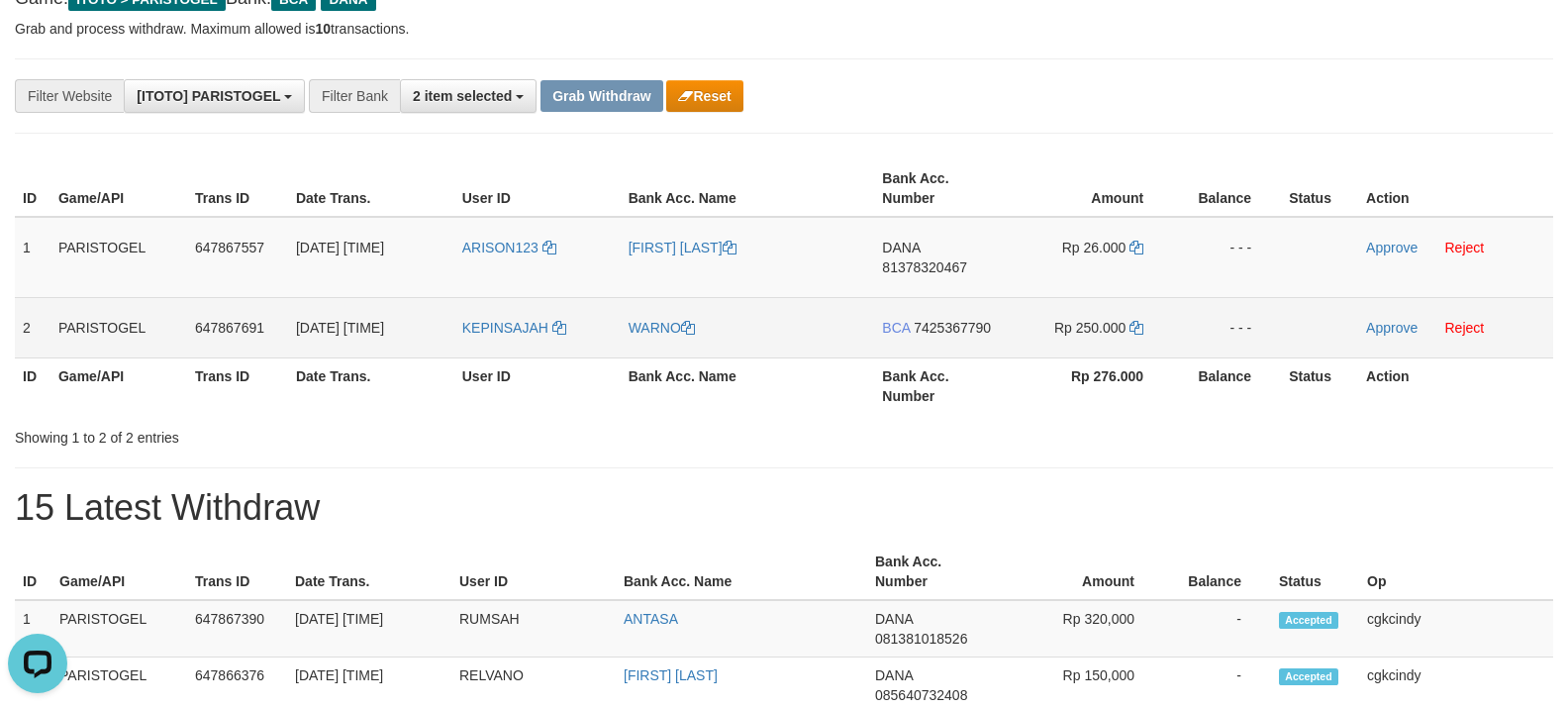 click on "Approve
Reject" at bounding box center [1455, 327] 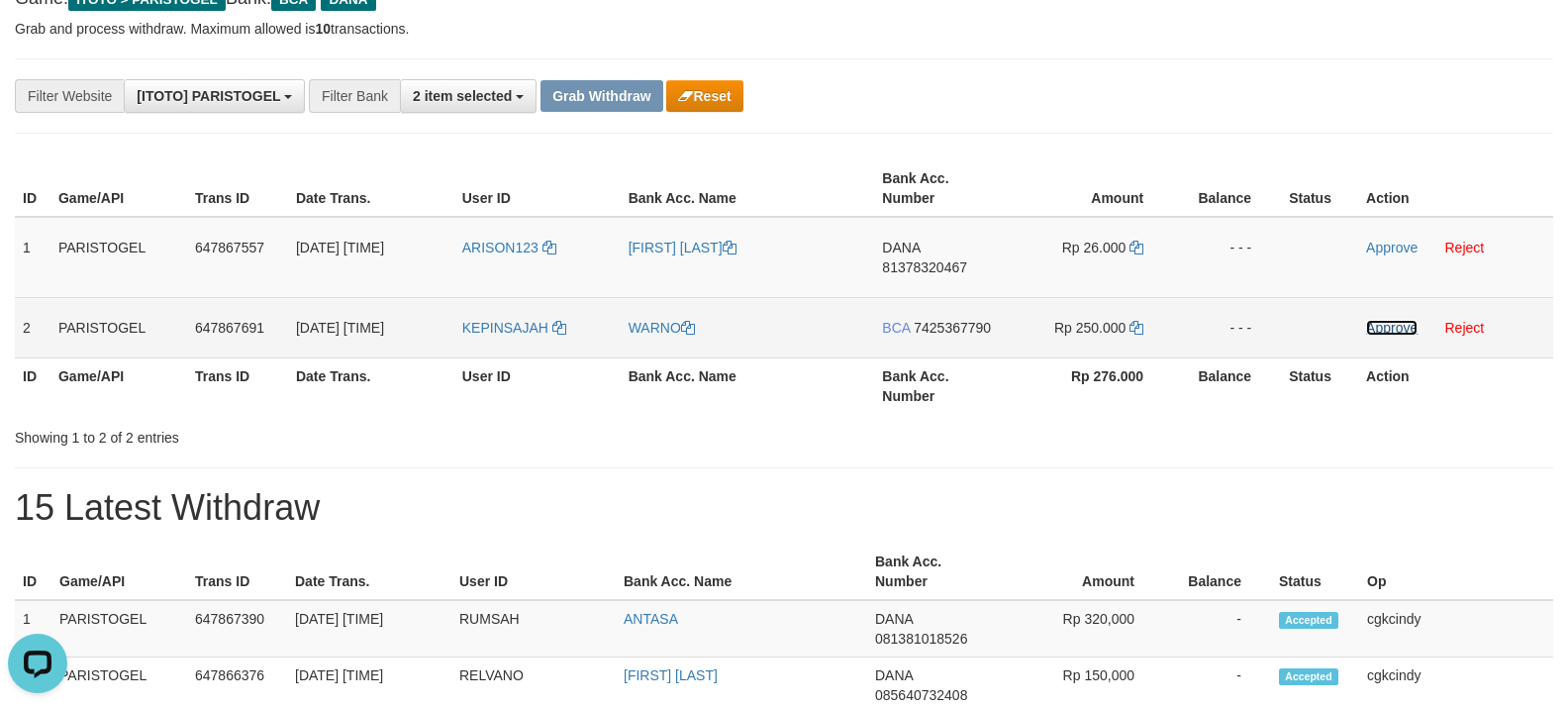 click on "Approve" at bounding box center [1392, 328] 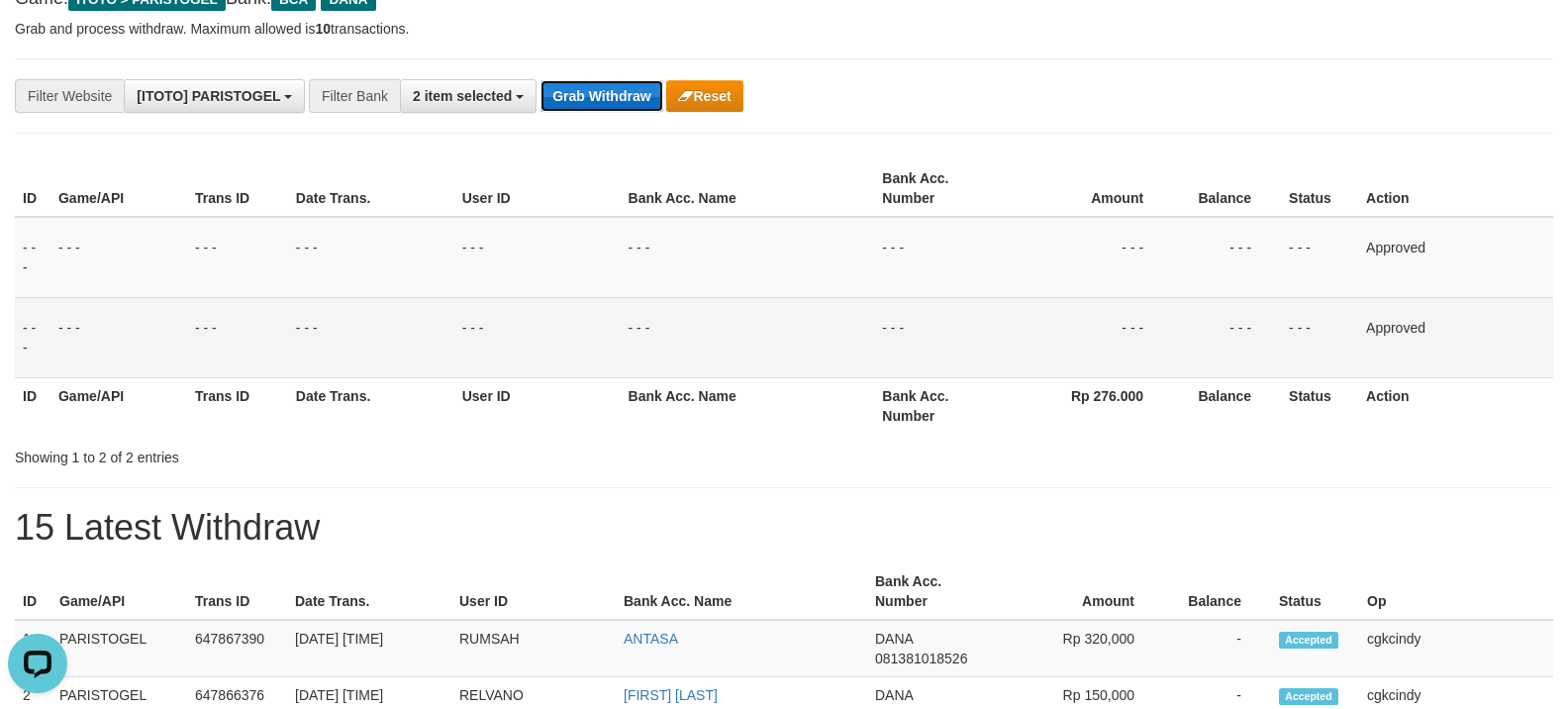 click on "Grab Withdraw" at bounding box center [601, 96] 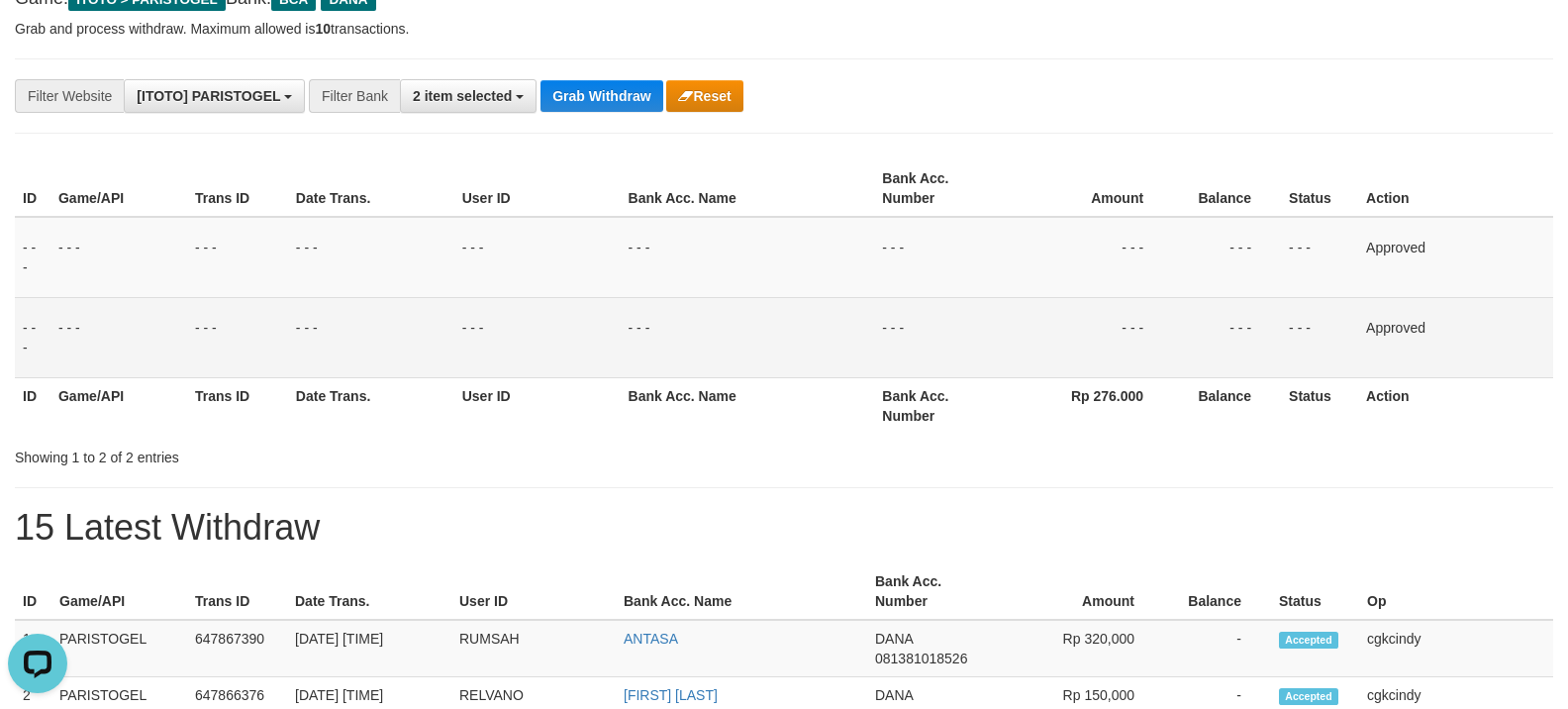 drag, startPoint x: 1041, startPoint y: 103, endPoint x: 947, endPoint y: 26, distance: 121.51132 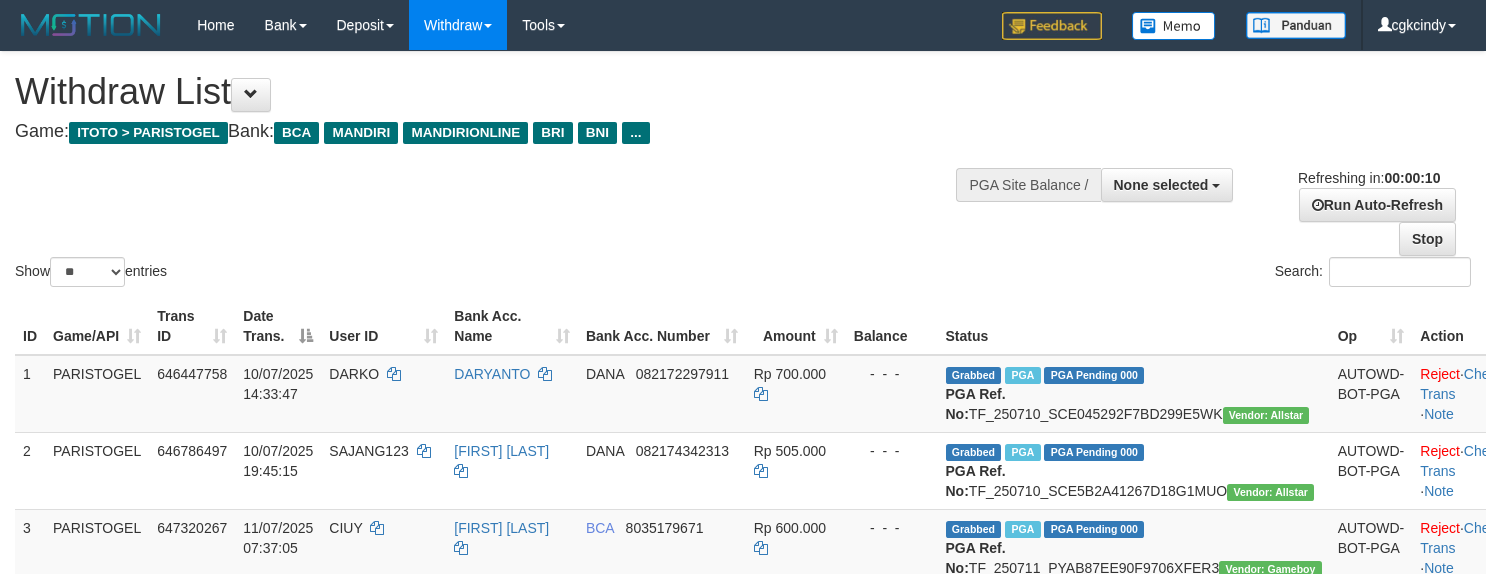 select 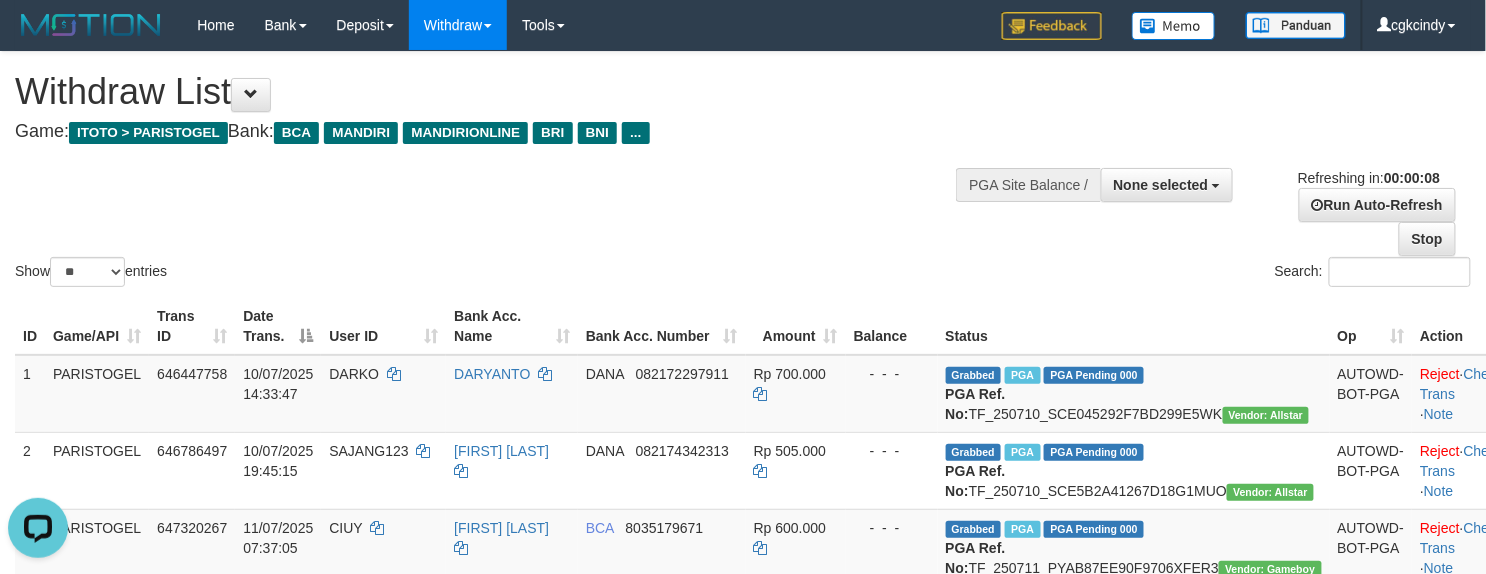 scroll, scrollTop: 0, scrollLeft: 0, axis: both 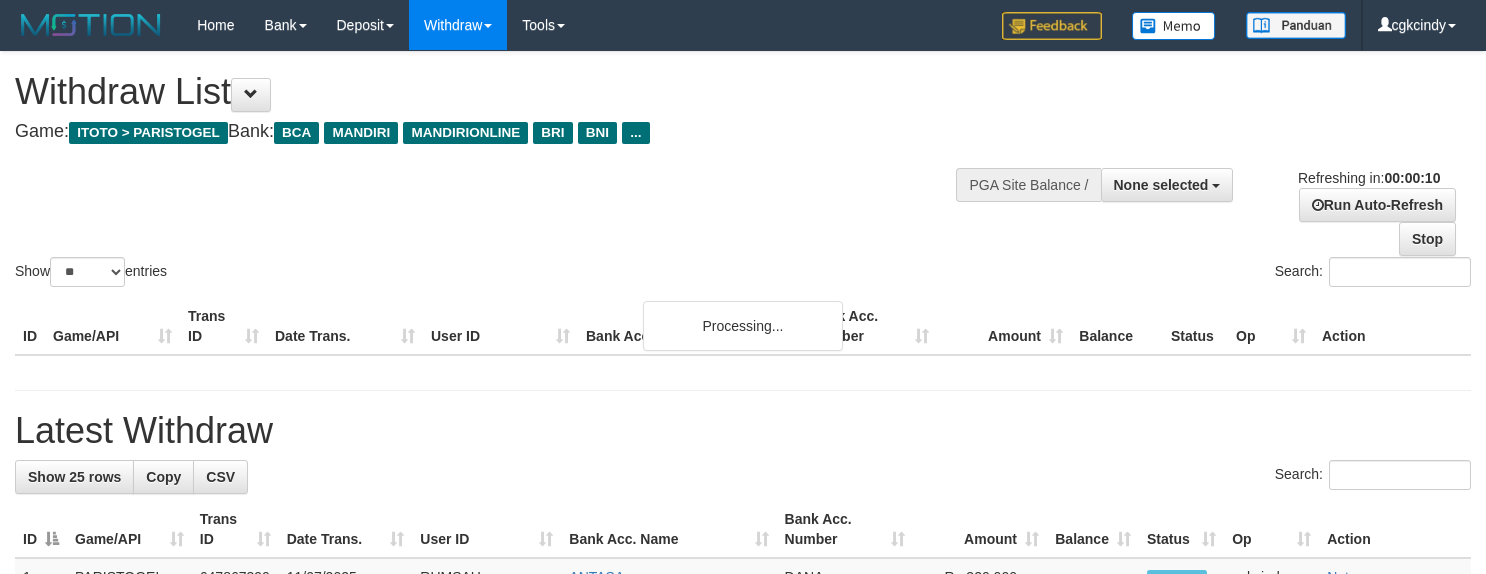 select 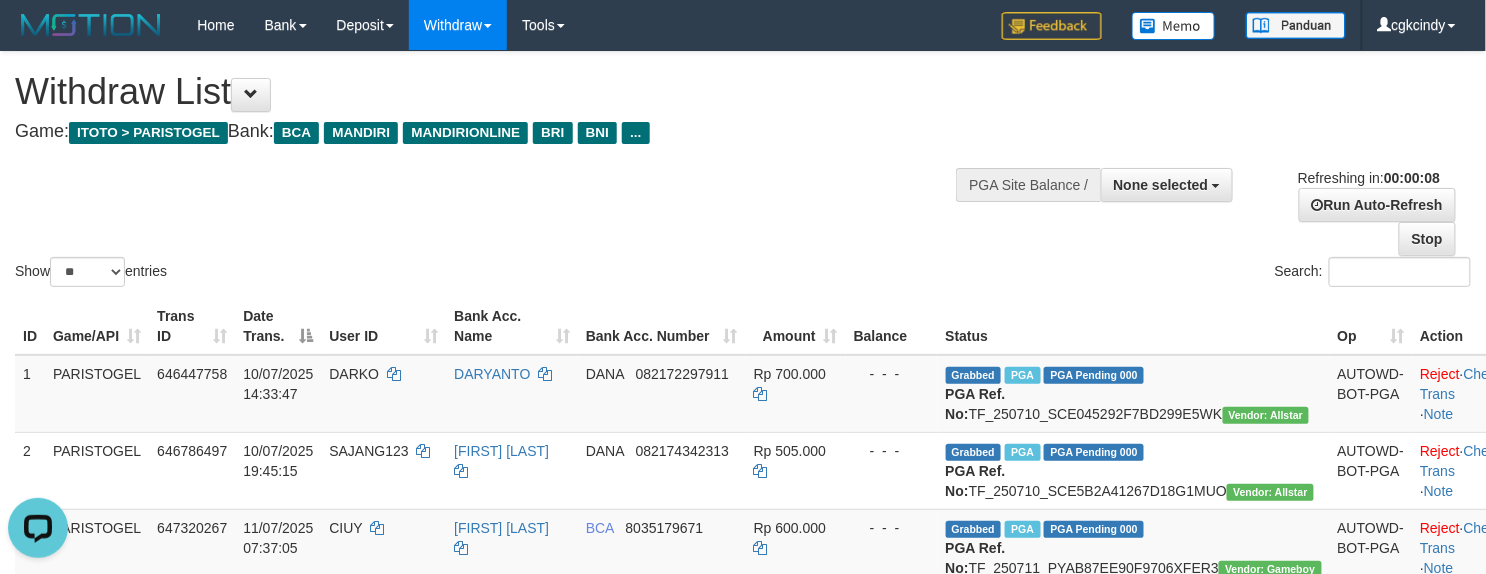 scroll, scrollTop: 0, scrollLeft: 0, axis: both 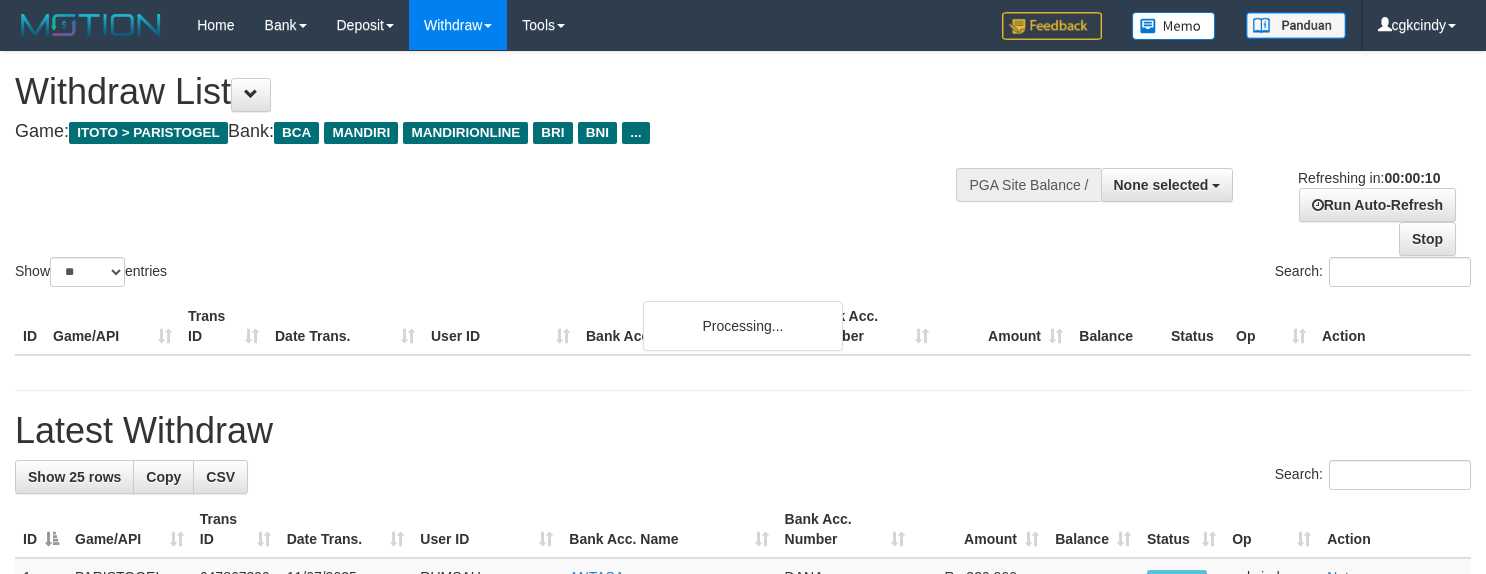 select 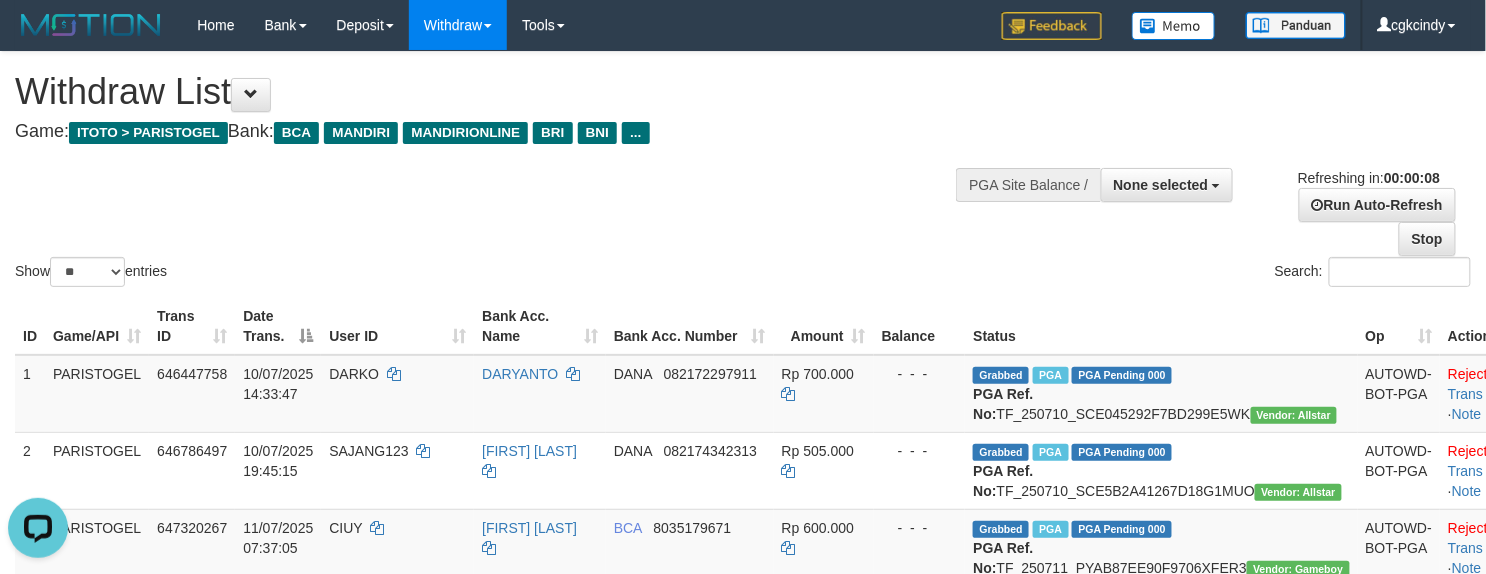 scroll, scrollTop: 0, scrollLeft: 0, axis: both 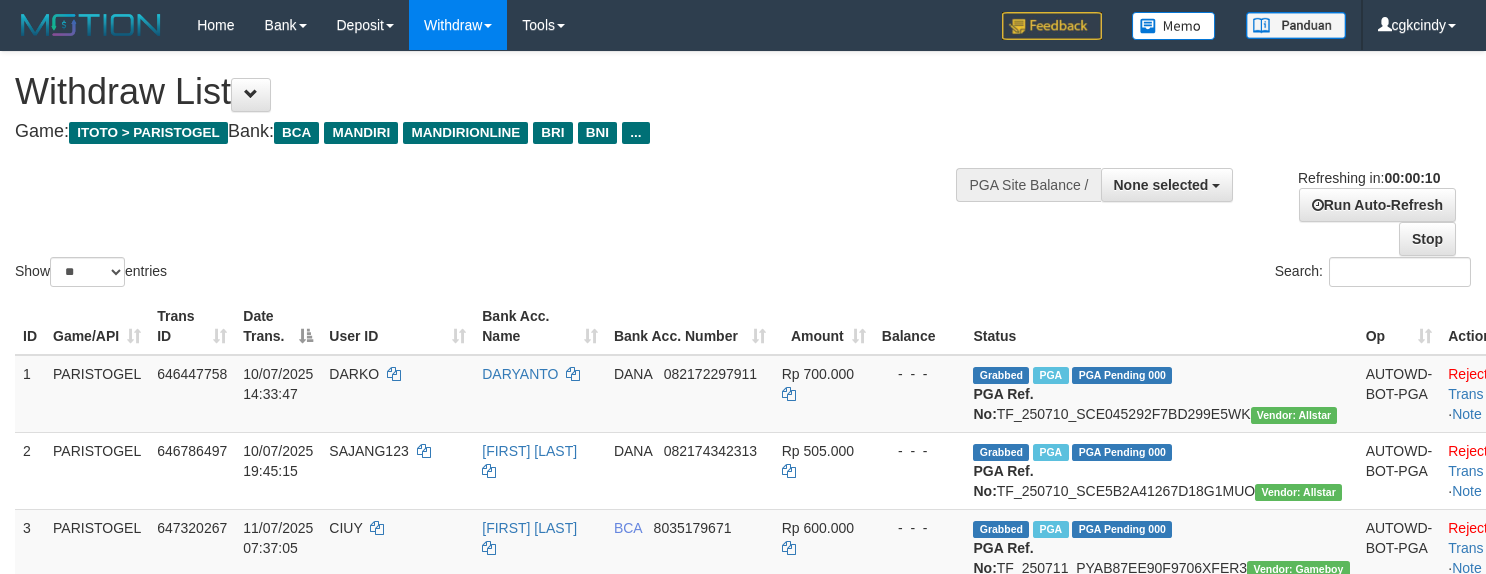 select 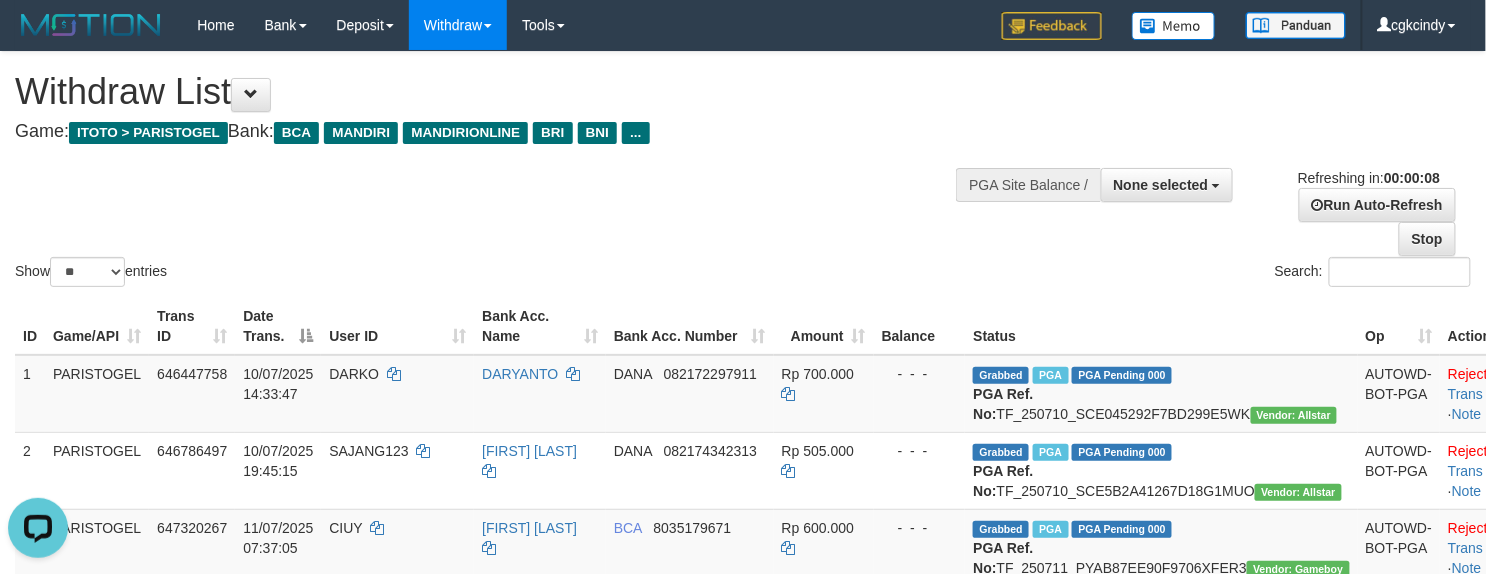 scroll, scrollTop: 0, scrollLeft: 0, axis: both 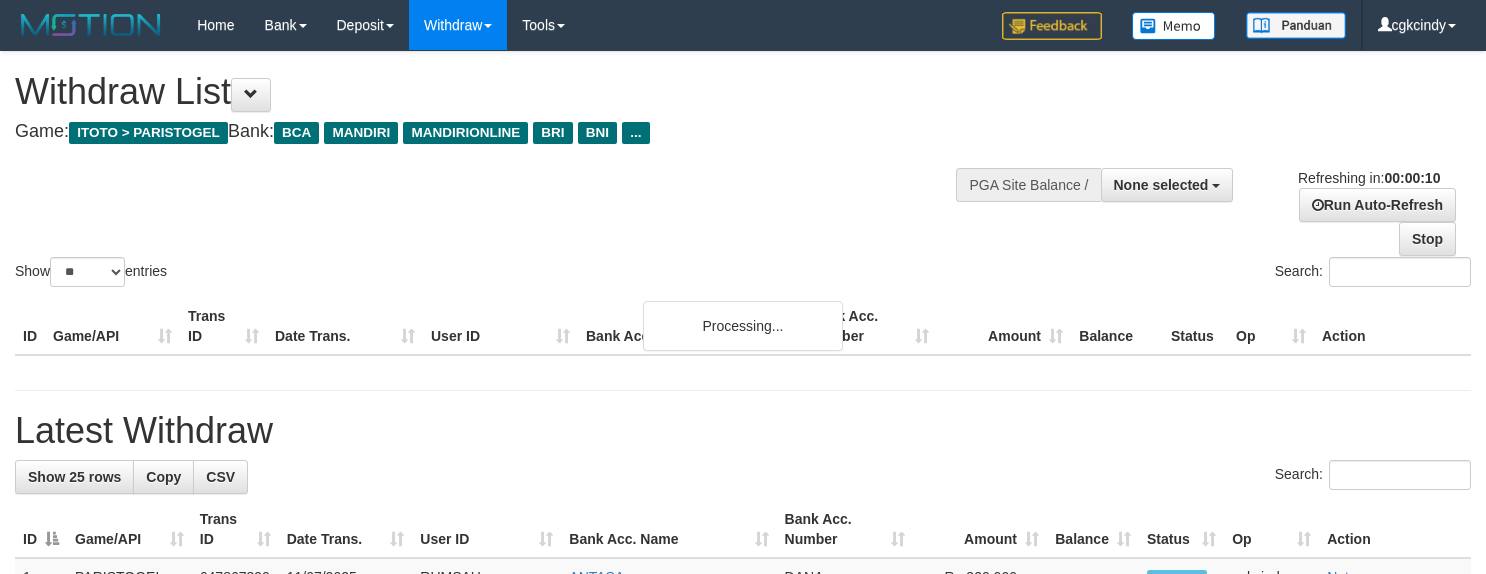 select 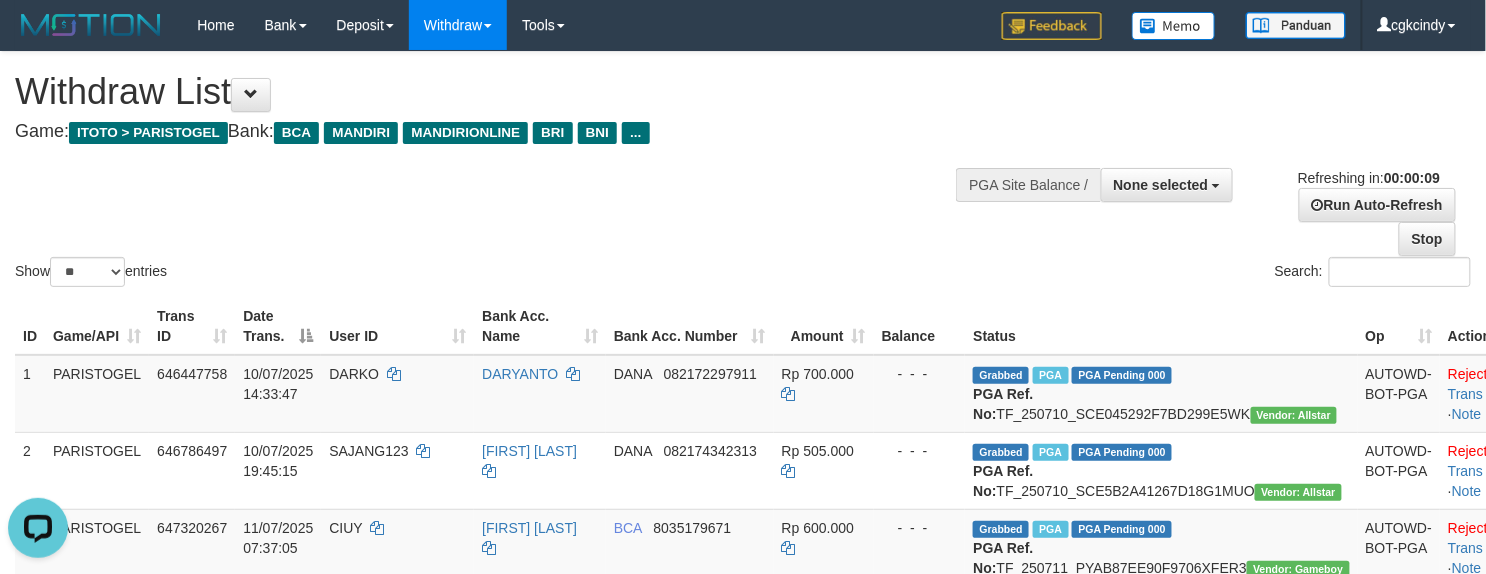 scroll, scrollTop: 0, scrollLeft: 0, axis: both 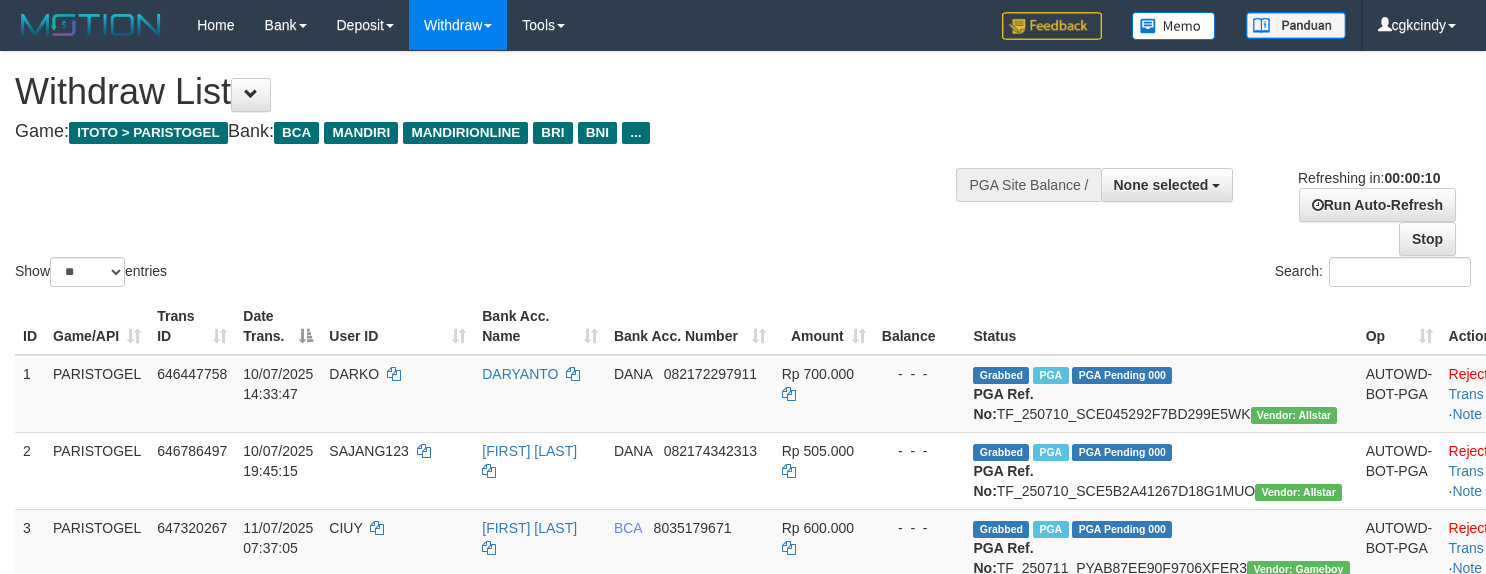 select 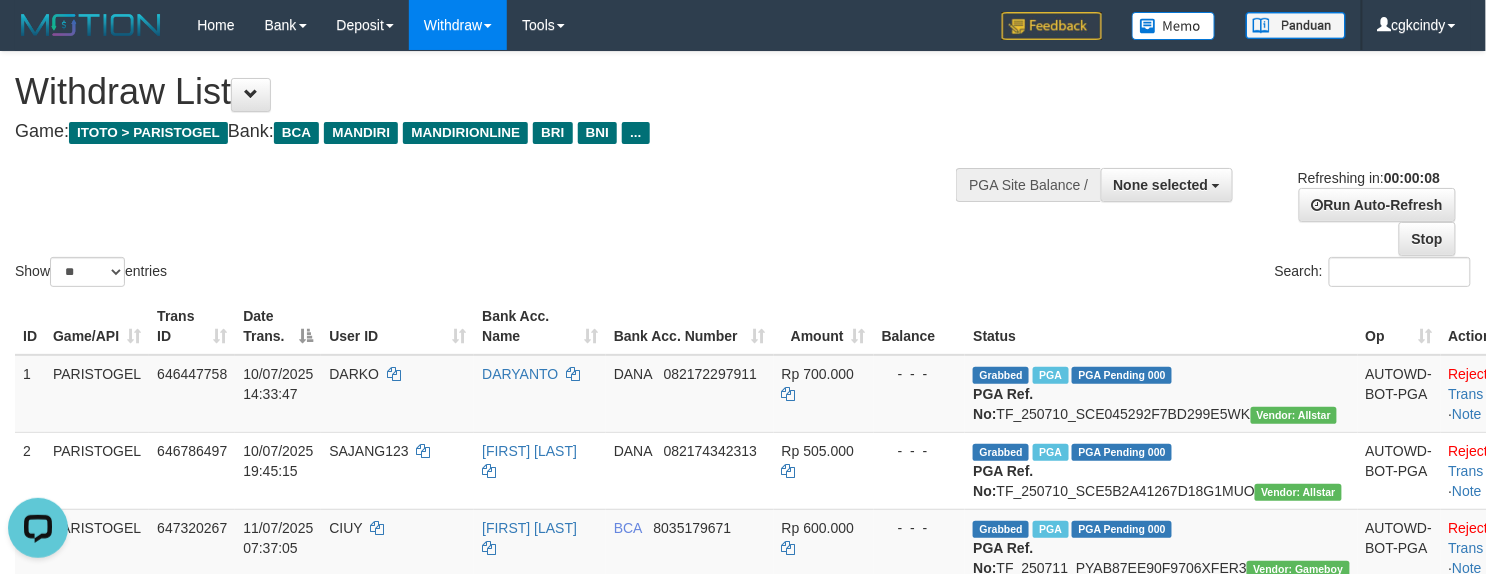 scroll, scrollTop: 0, scrollLeft: 0, axis: both 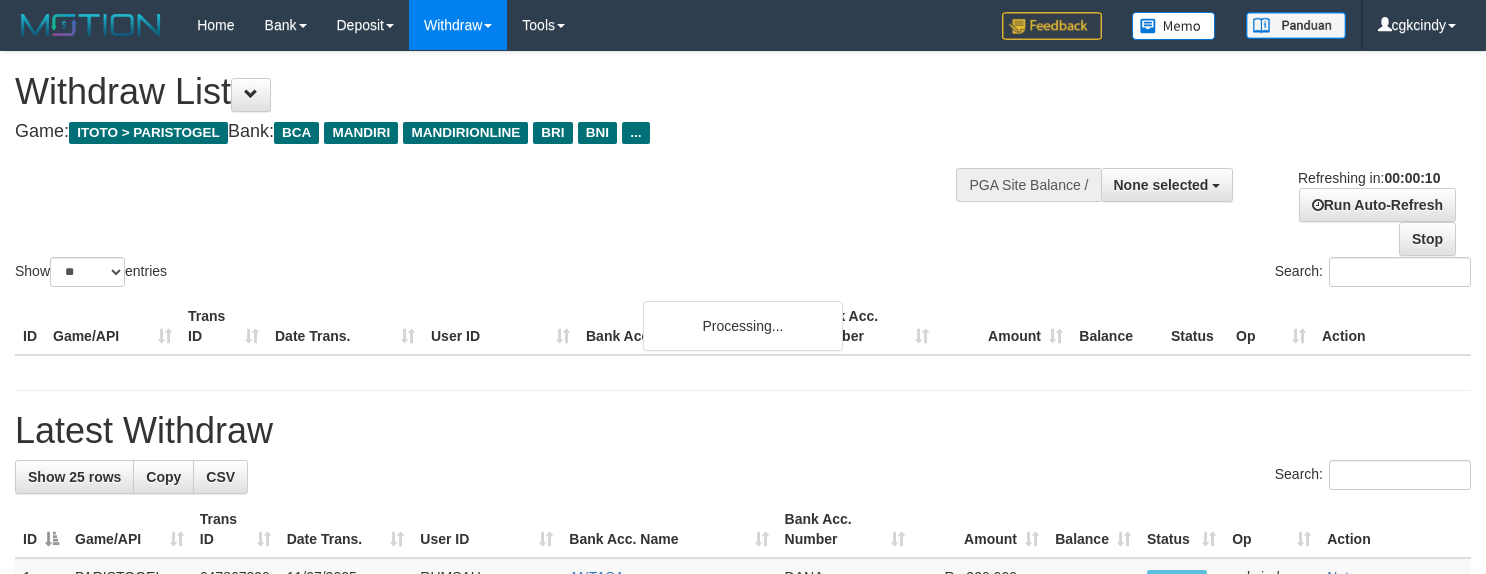 select 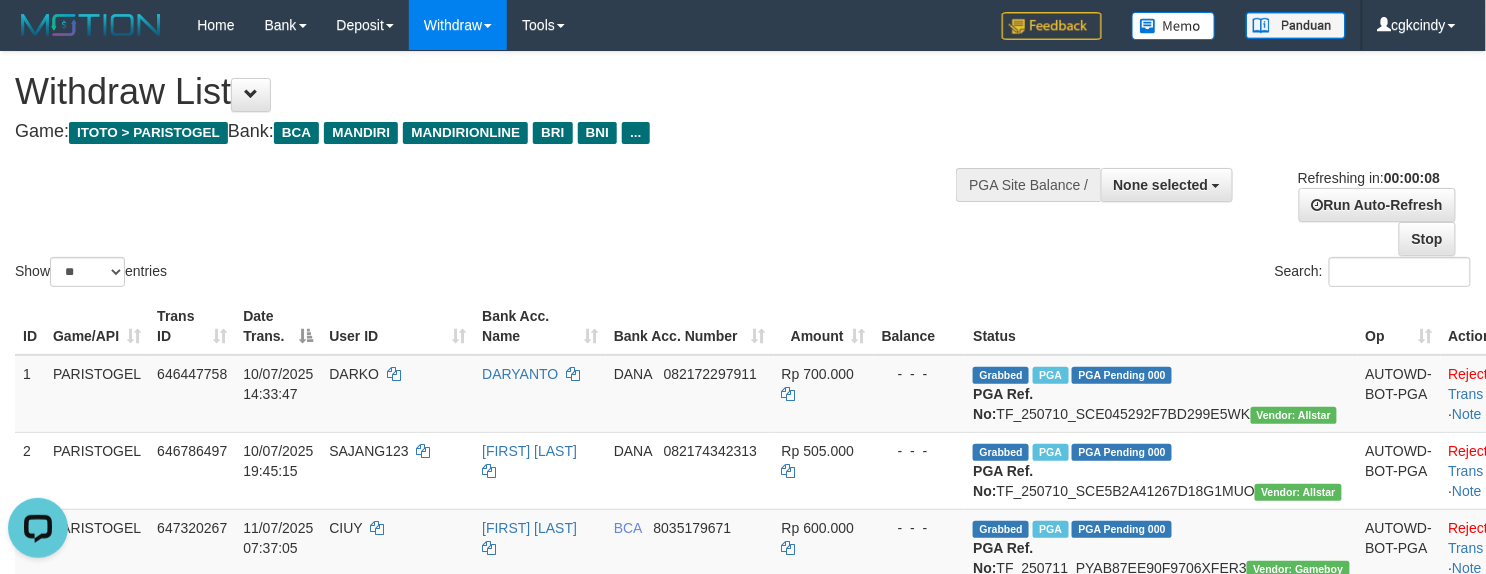 scroll, scrollTop: 0, scrollLeft: 0, axis: both 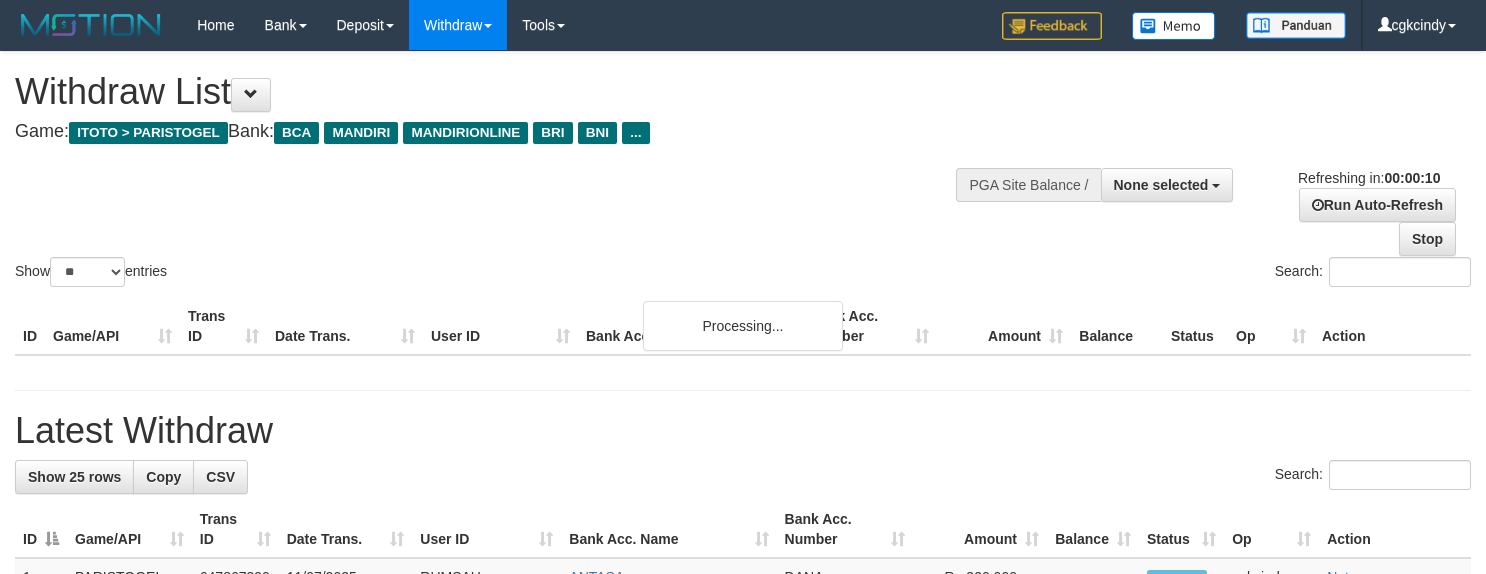 select 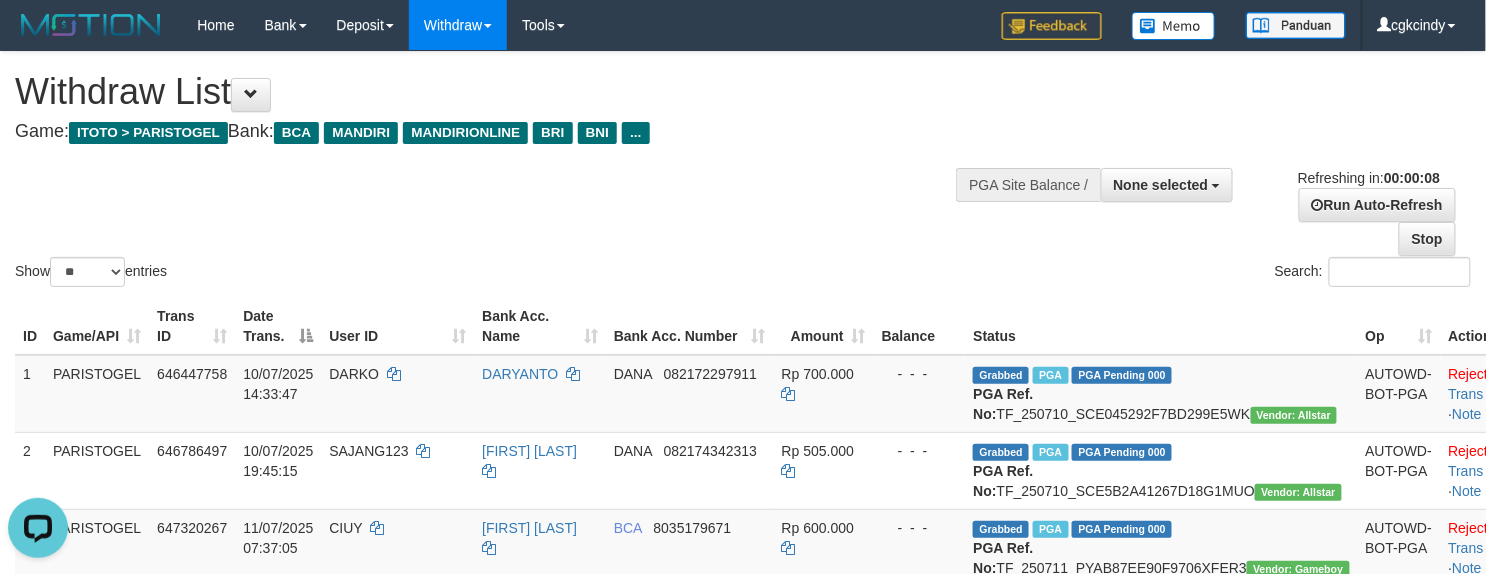 scroll, scrollTop: 0, scrollLeft: 0, axis: both 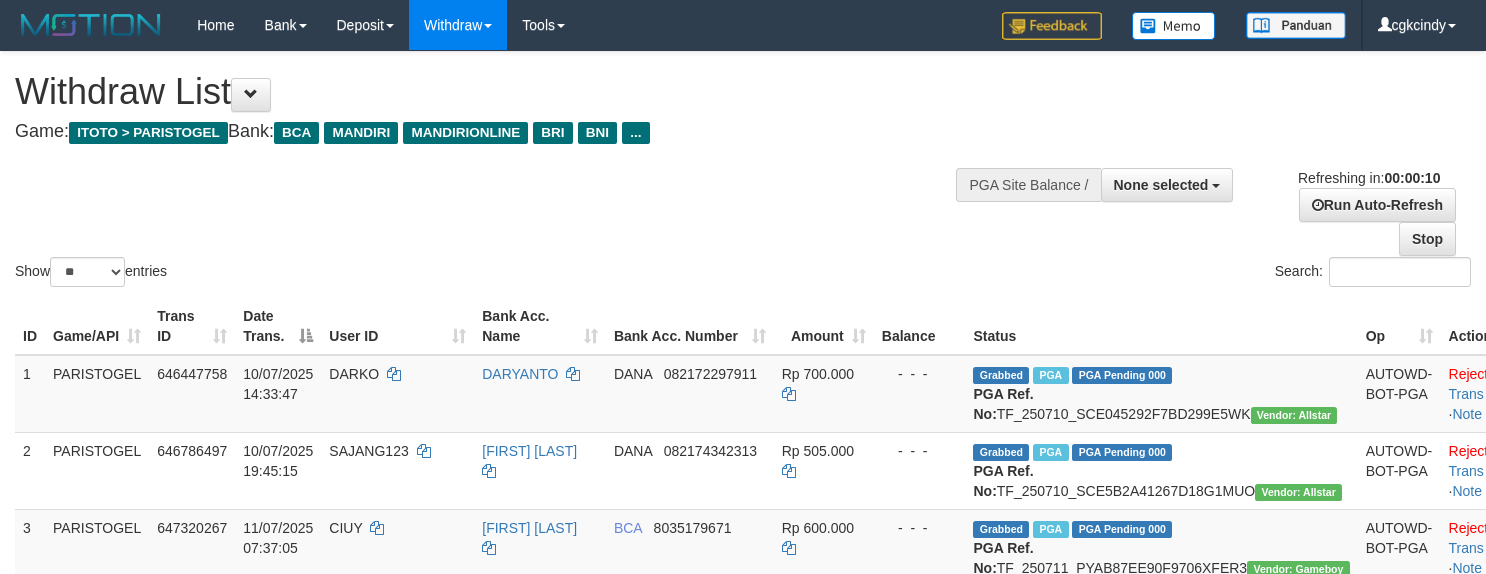 select 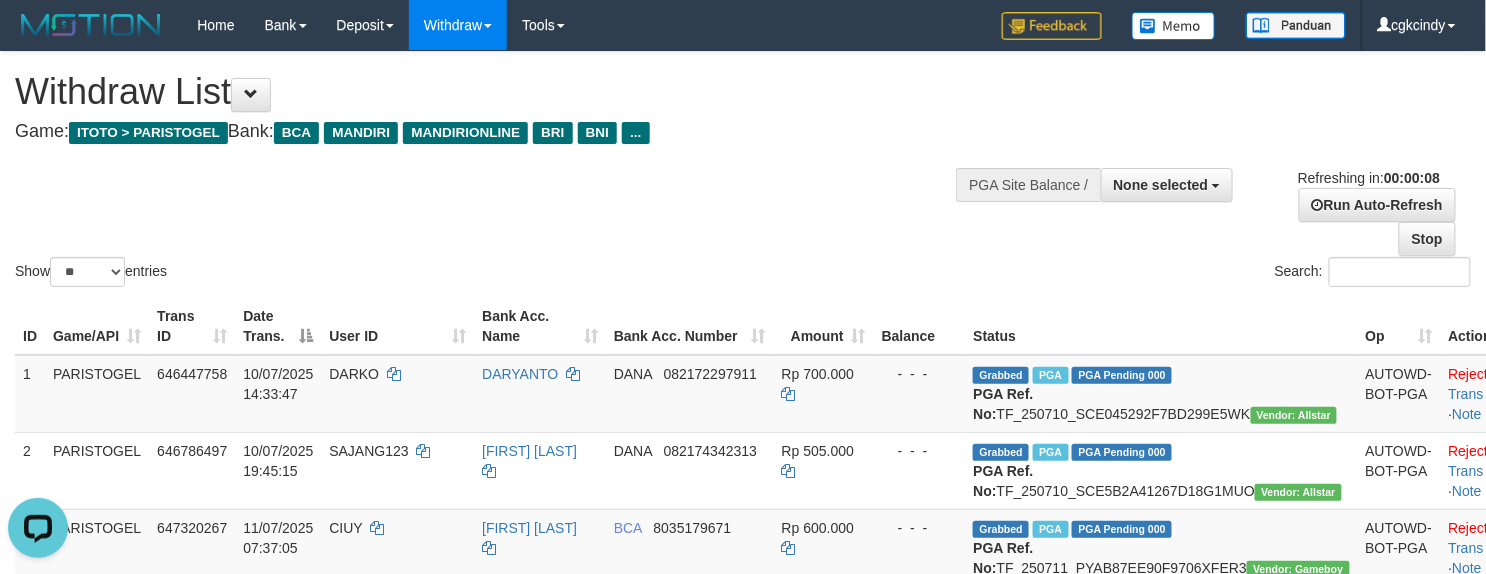 scroll, scrollTop: 0, scrollLeft: 0, axis: both 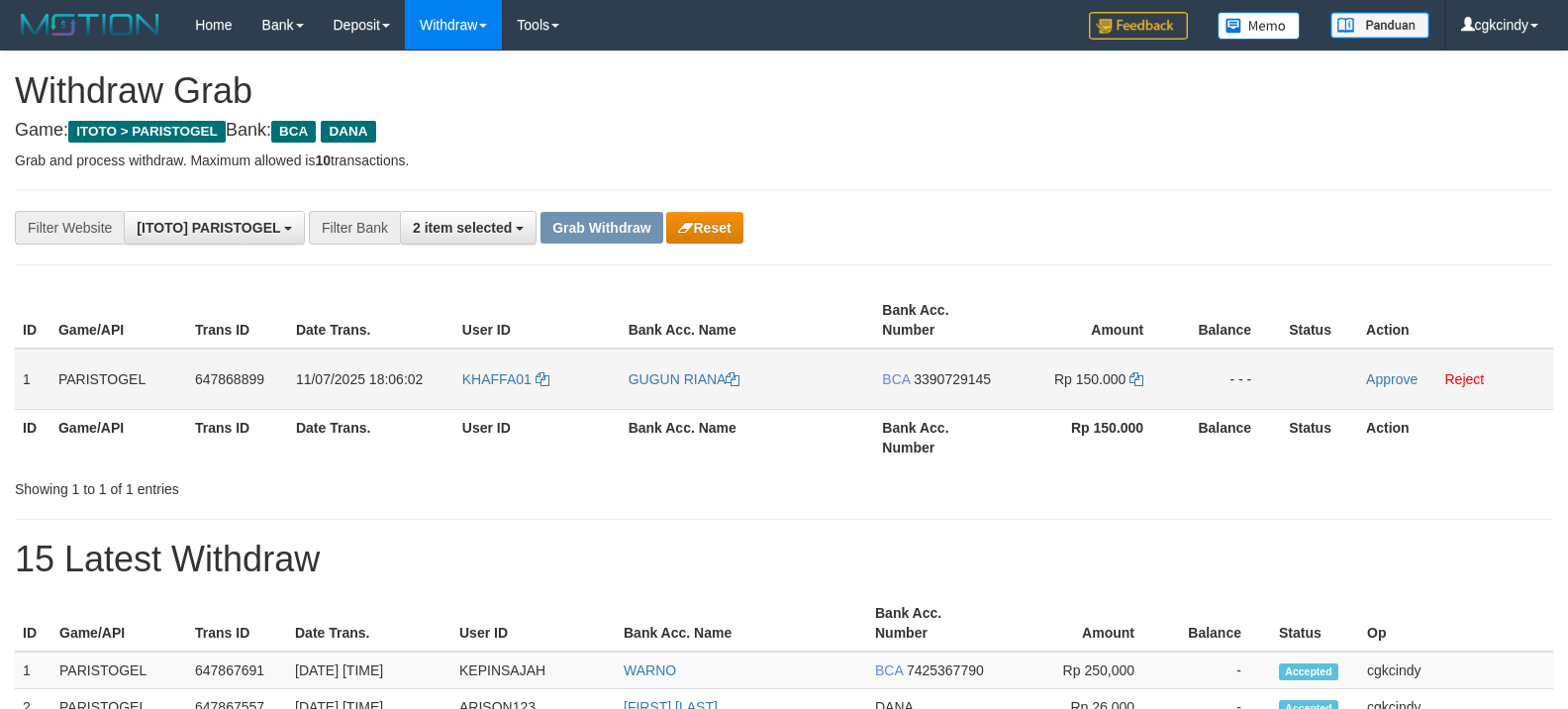 click on "KHAFFA01" at bounding box center [538, 379] 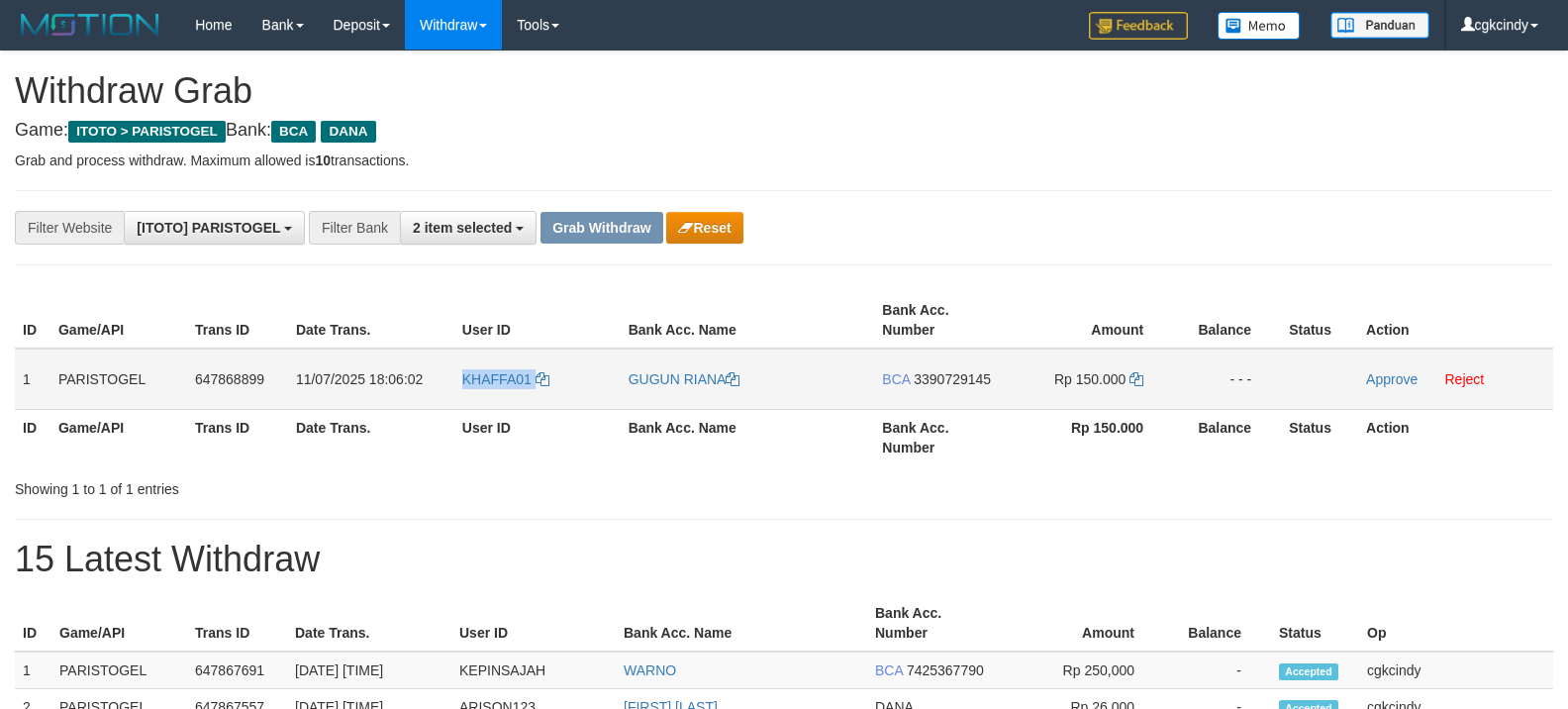 copy on "KHAFFA01" 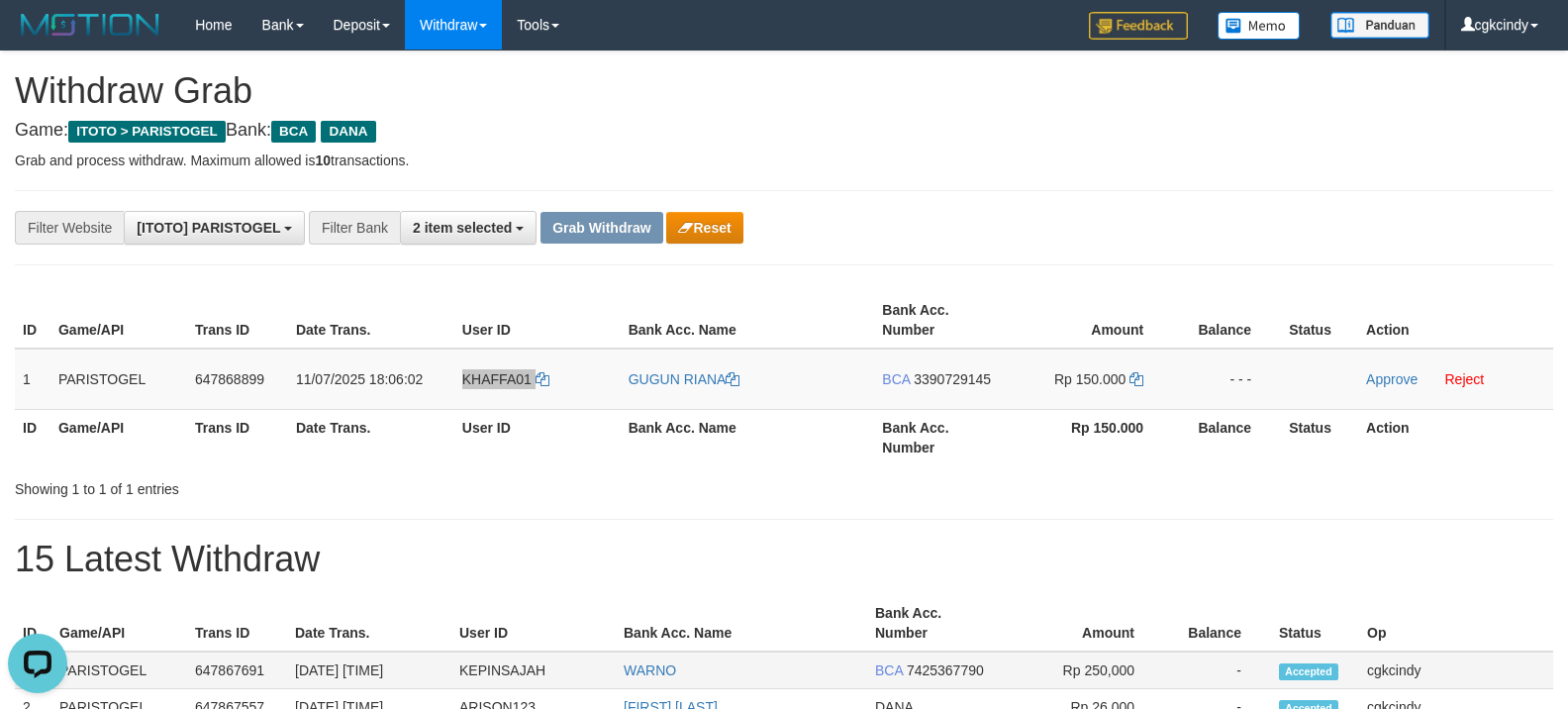scroll, scrollTop: 0, scrollLeft: 0, axis: both 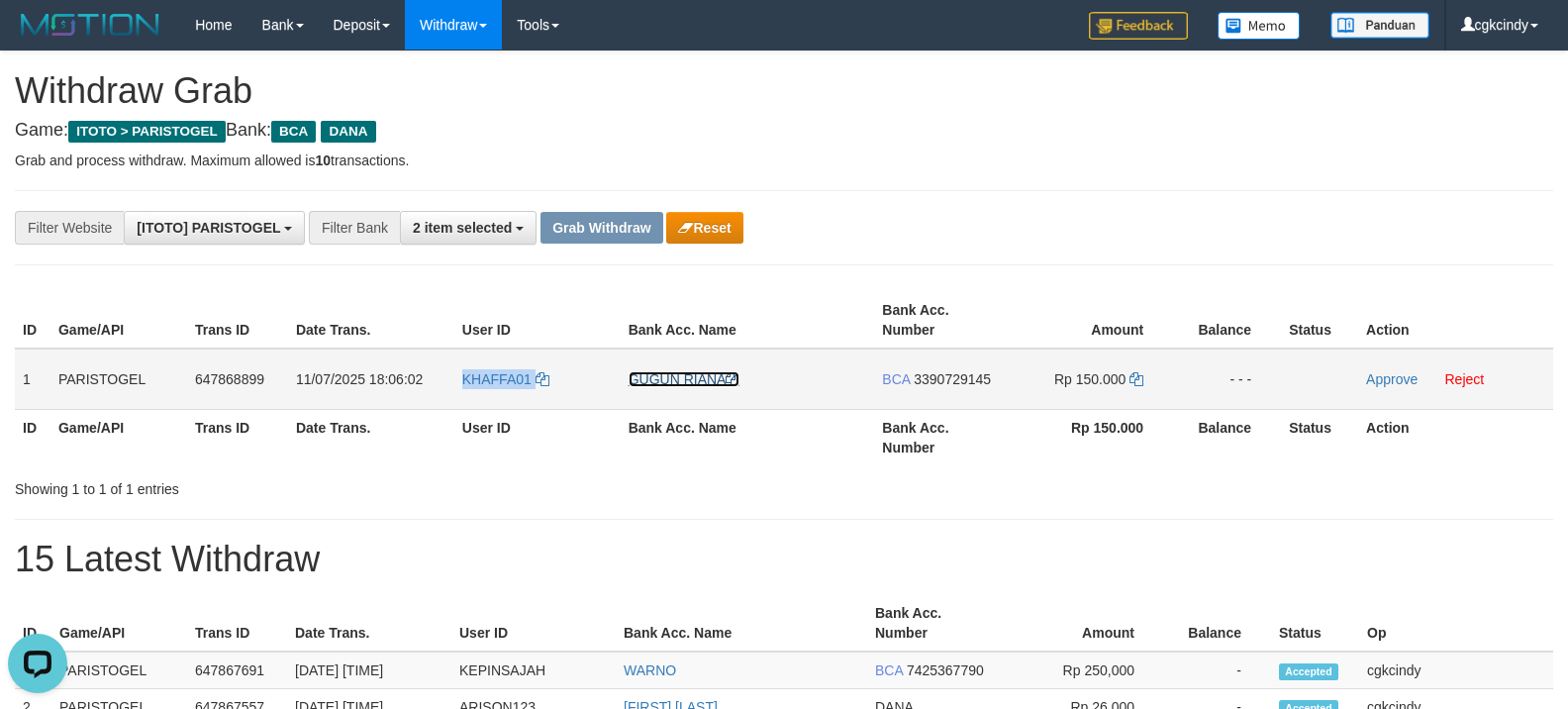 click on "GUGUN RIANA" at bounding box center [684, 379] 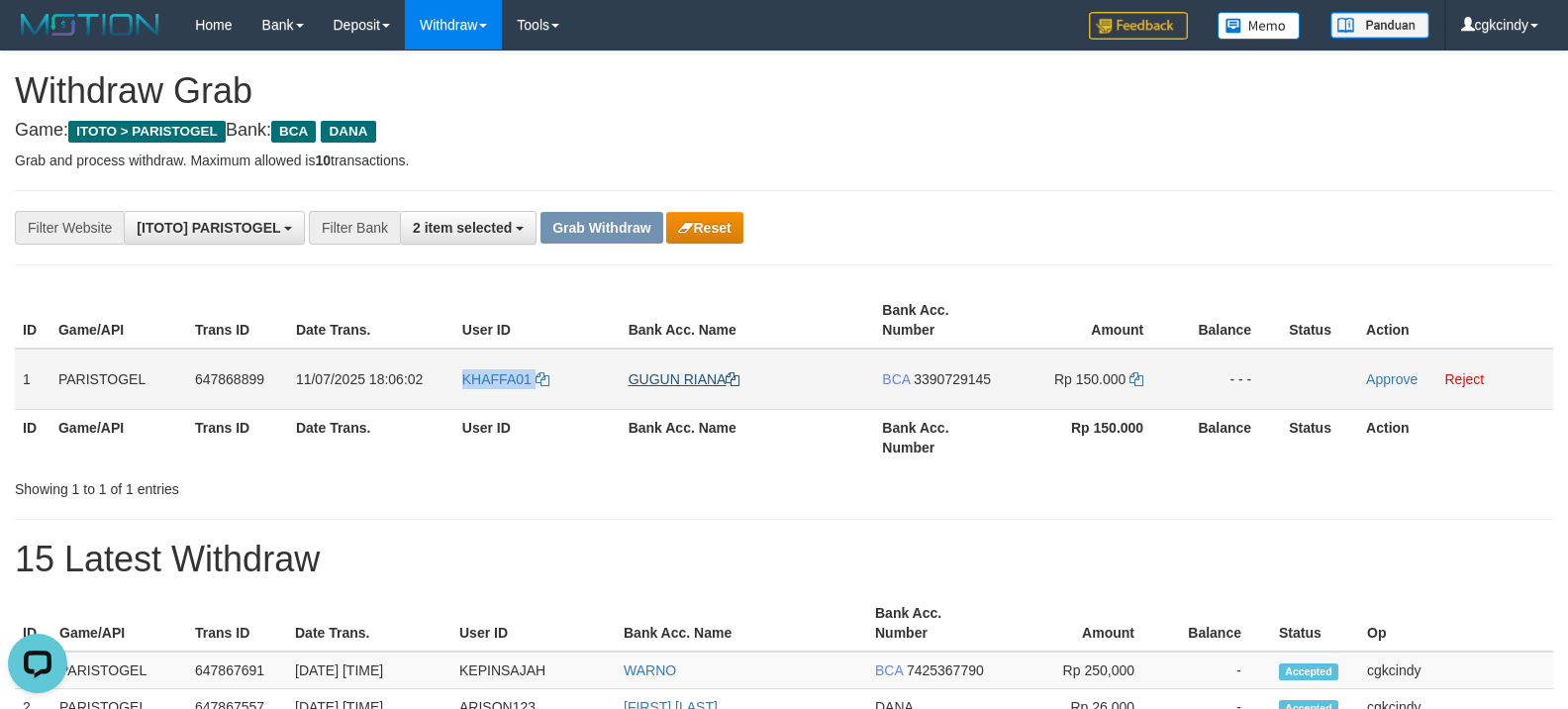 copy on "KHAFFA01" 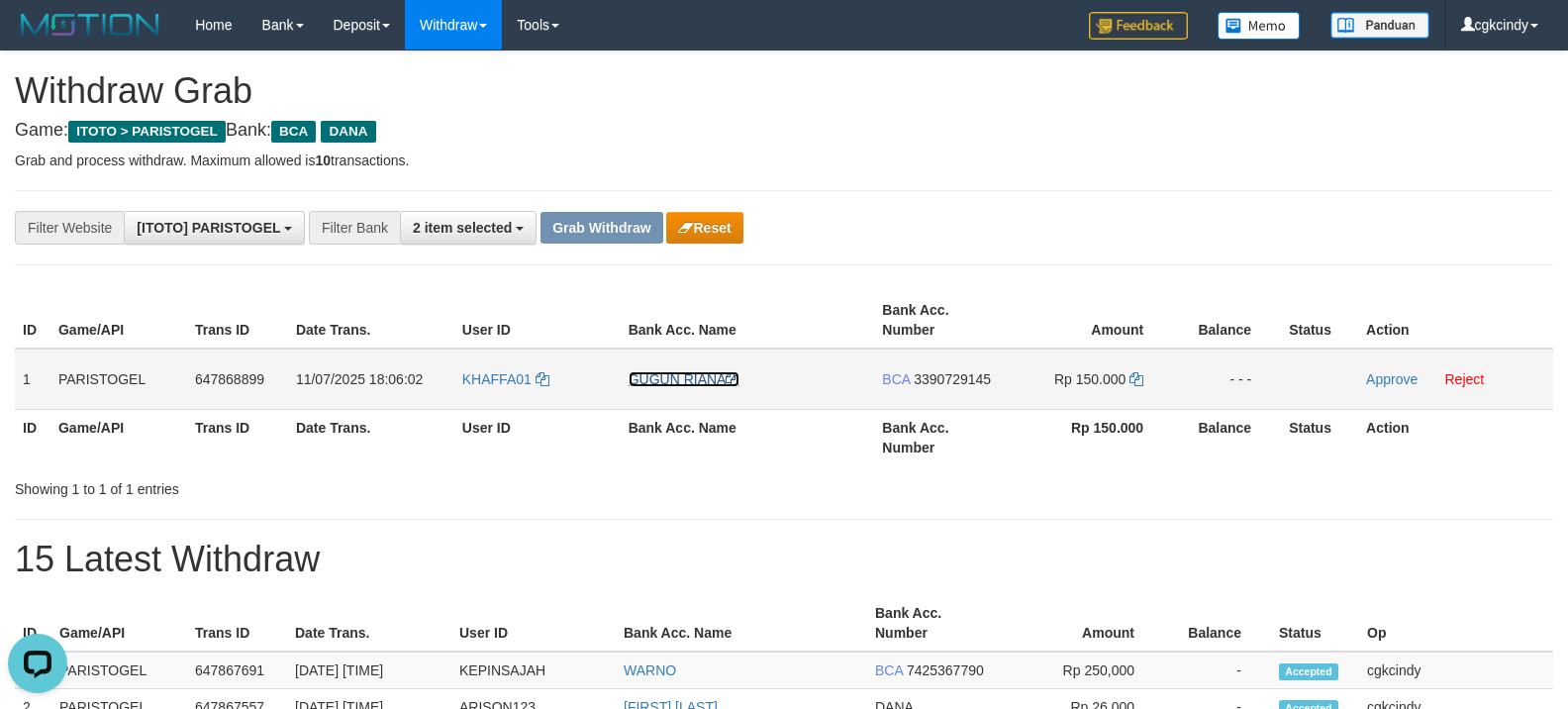 click on "GUGUN RIANA" at bounding box center [684, 379] 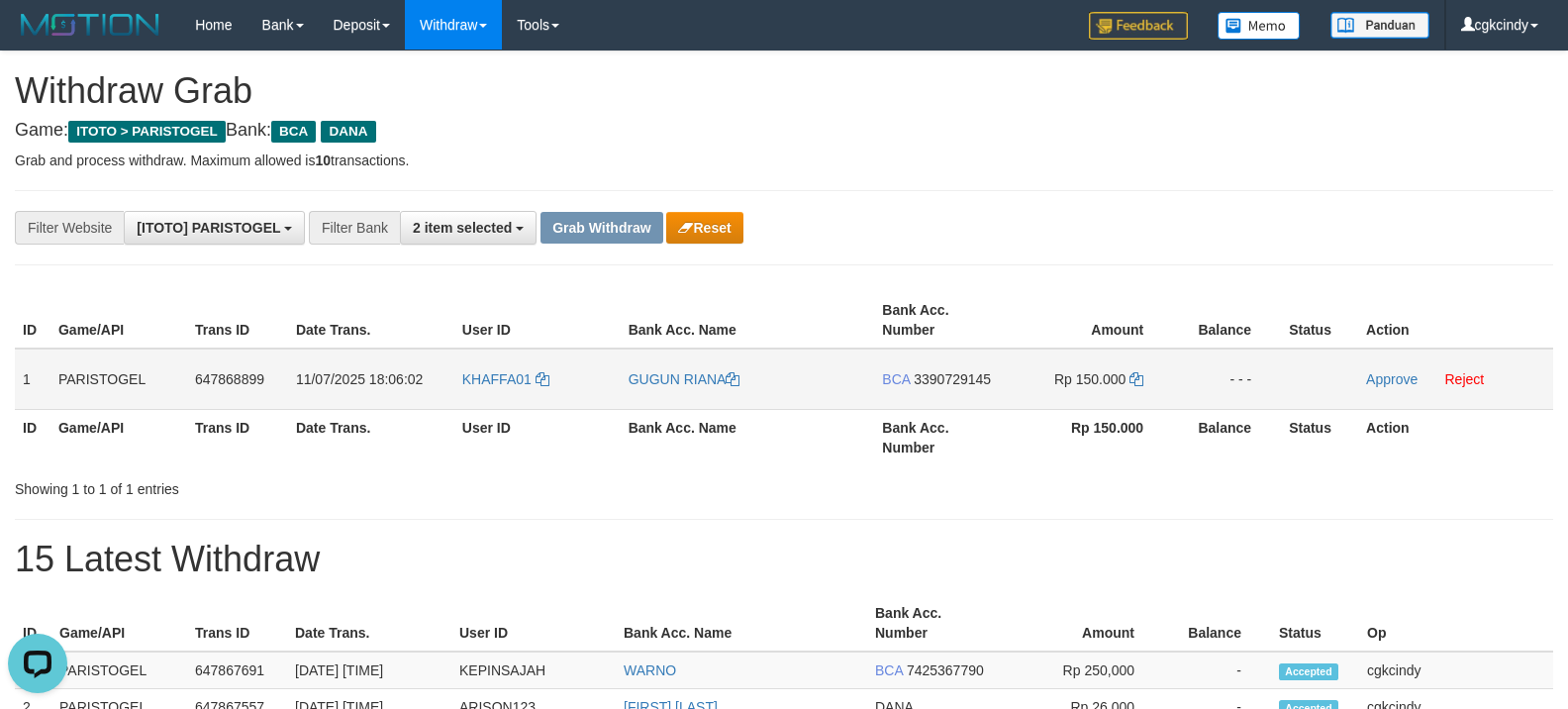 click on "BCA
3390729145" at bounding box center (942, 379) 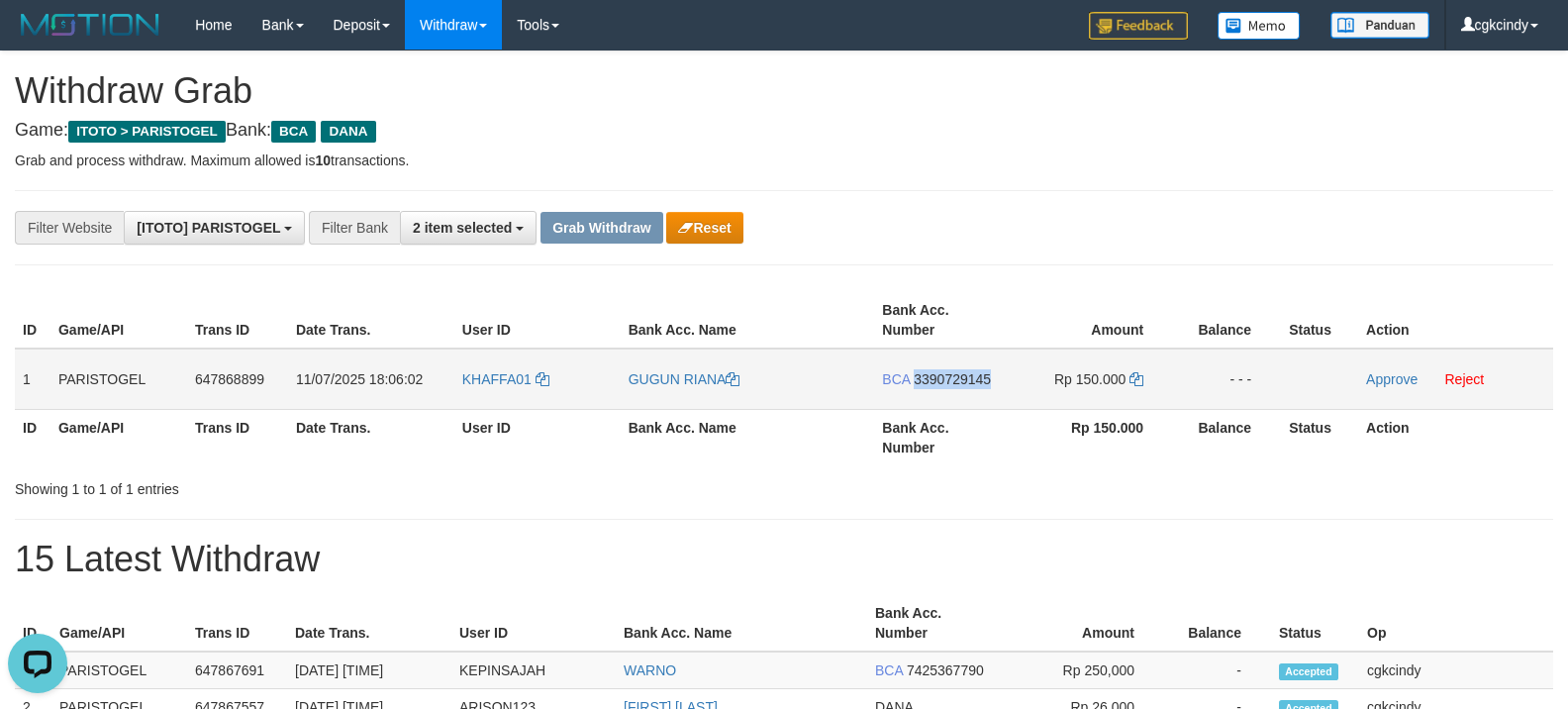 click on "BCA
3390729145" at bounding box center (942, 379) 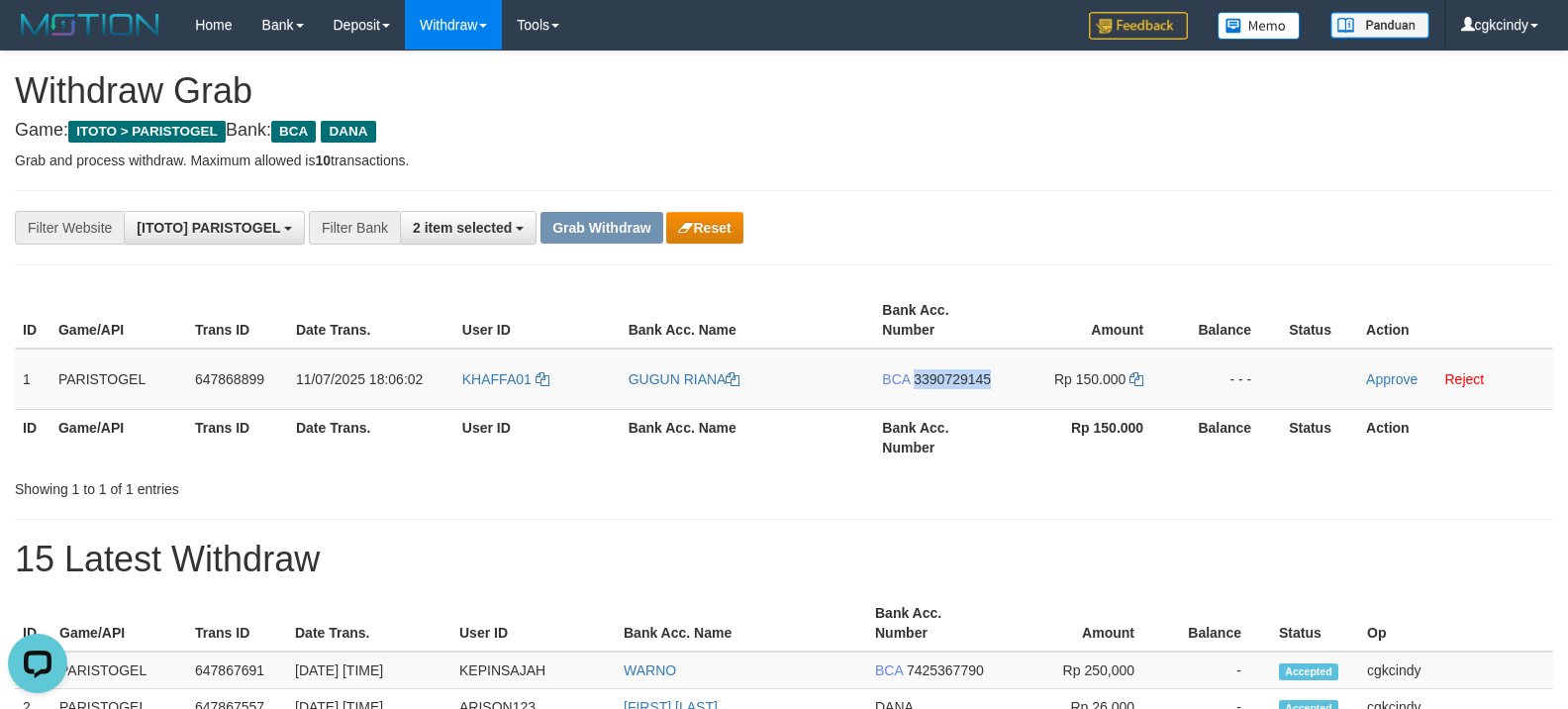 copy on "3390729145" 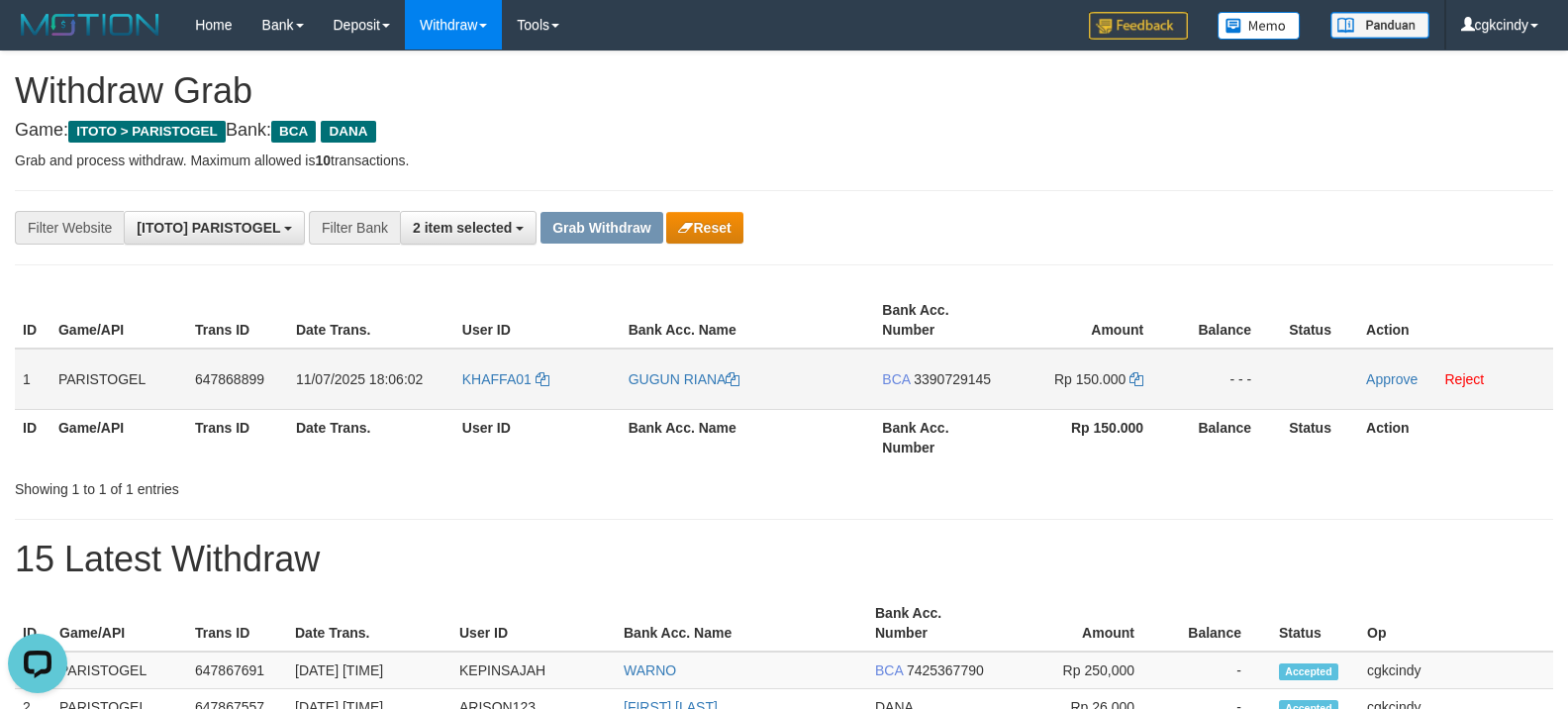 click on "Rp 150.000" at bounding box center [1092, 379] 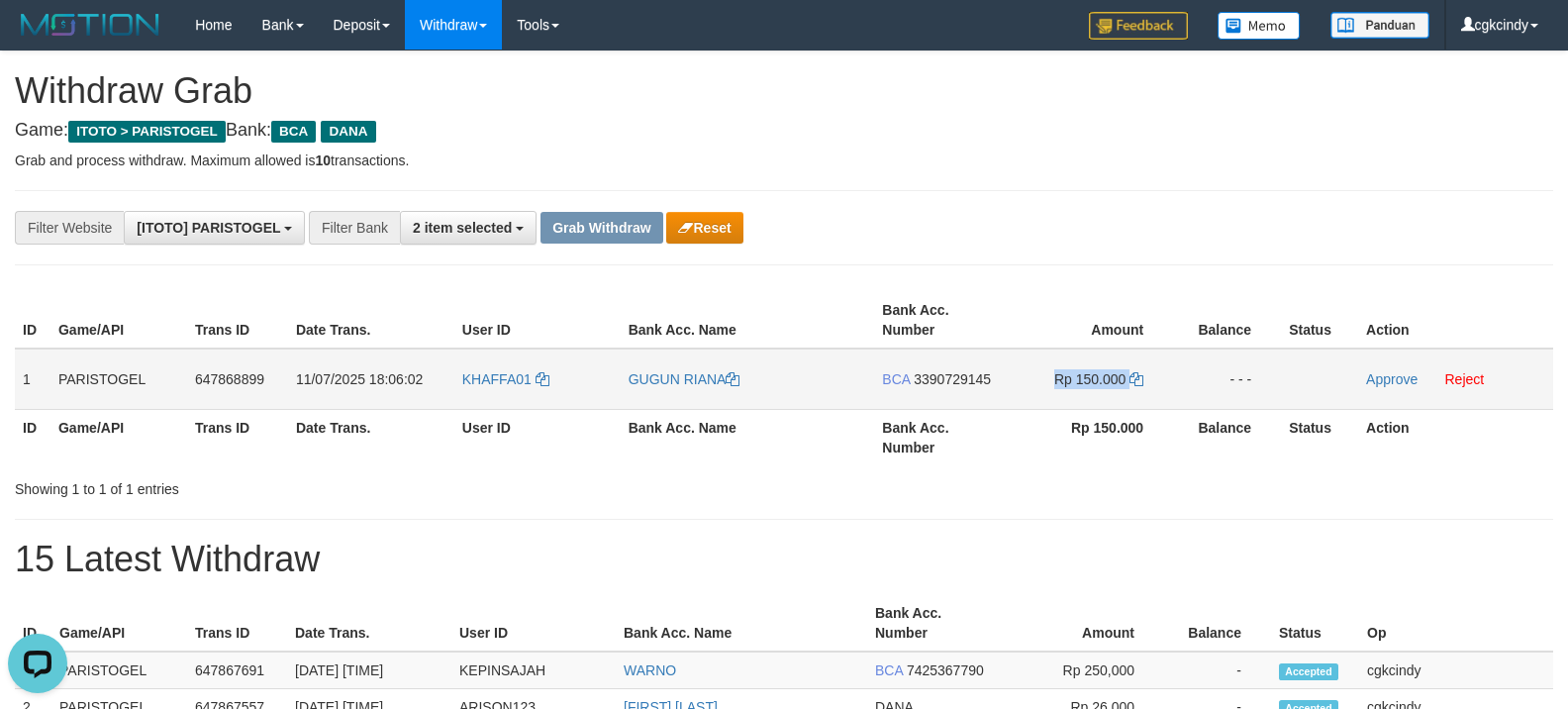 click on "Rp 150.000" at bounding box center (1092, 379) 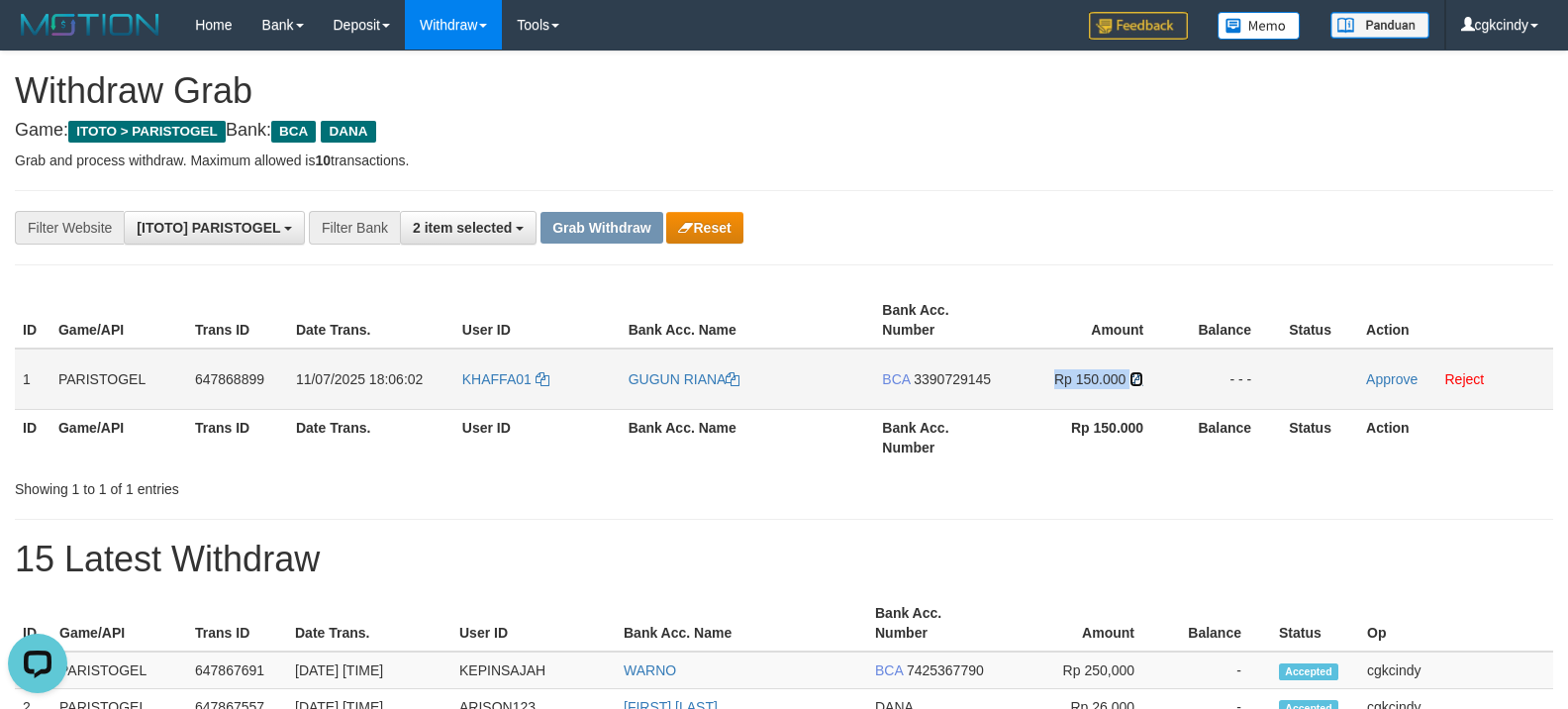 click at bounding box center (1136, 379) 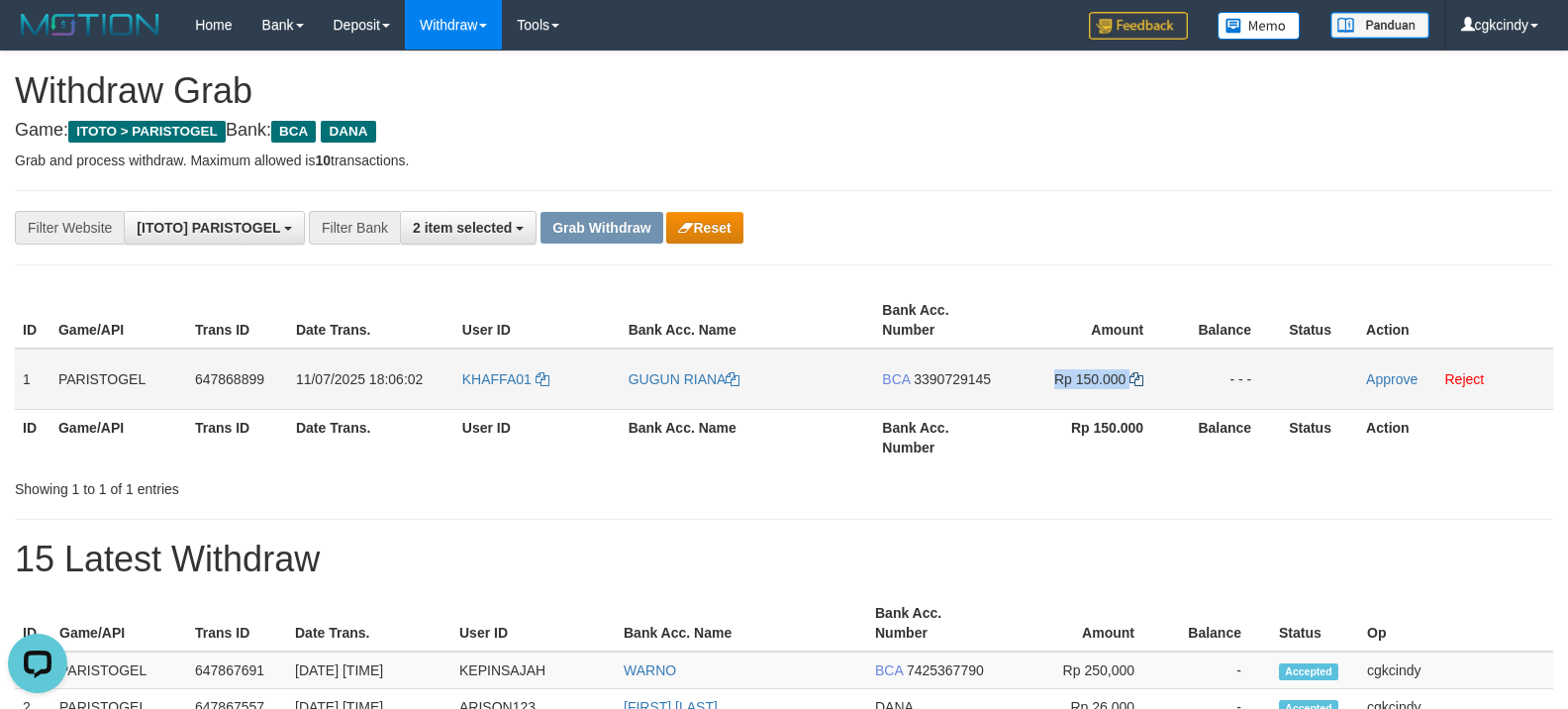 copy on "Rp 150.000" 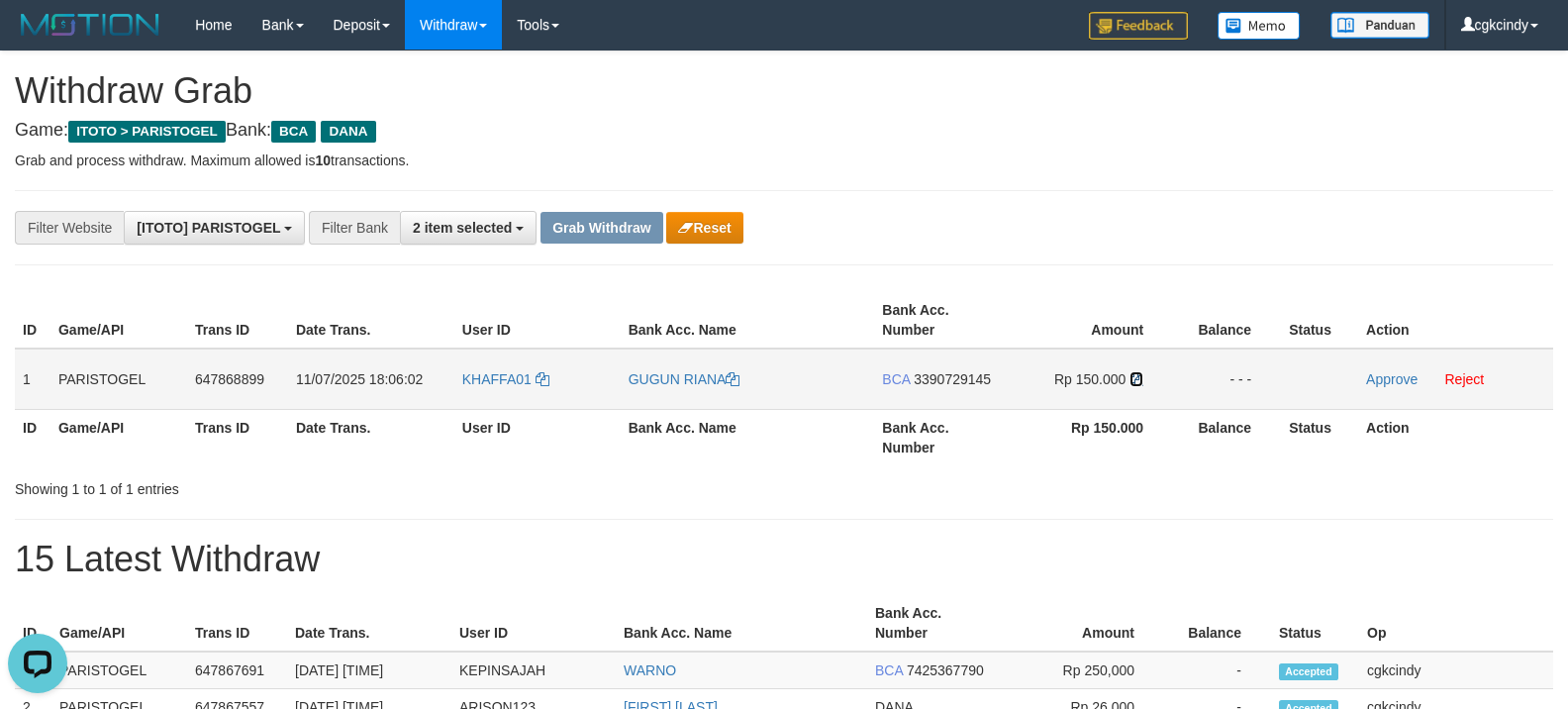 click at bounding box center (1136, 379) 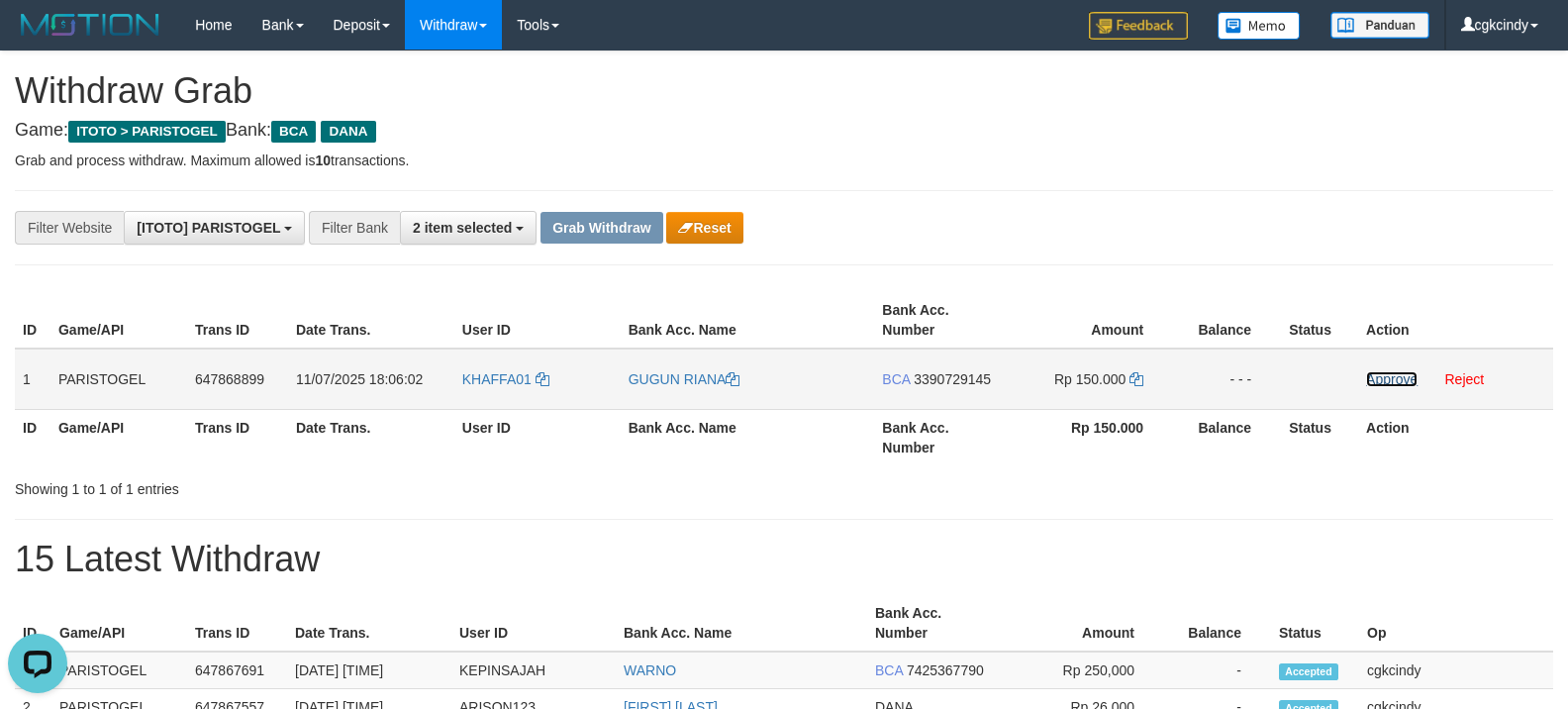 click on "Approve" at bounding box center [1392, 379] 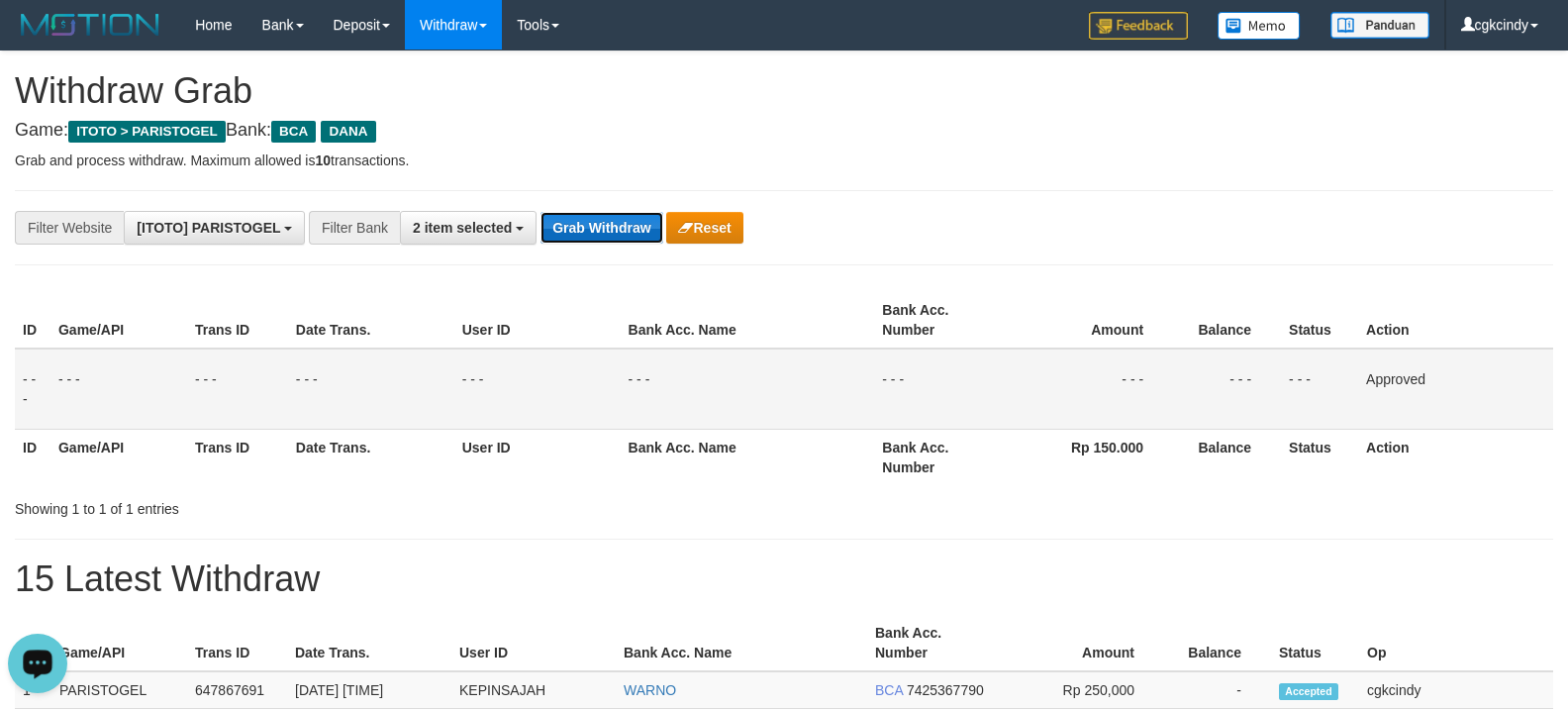 click on "Grab Withdraw" at bounding box center [601, 228] 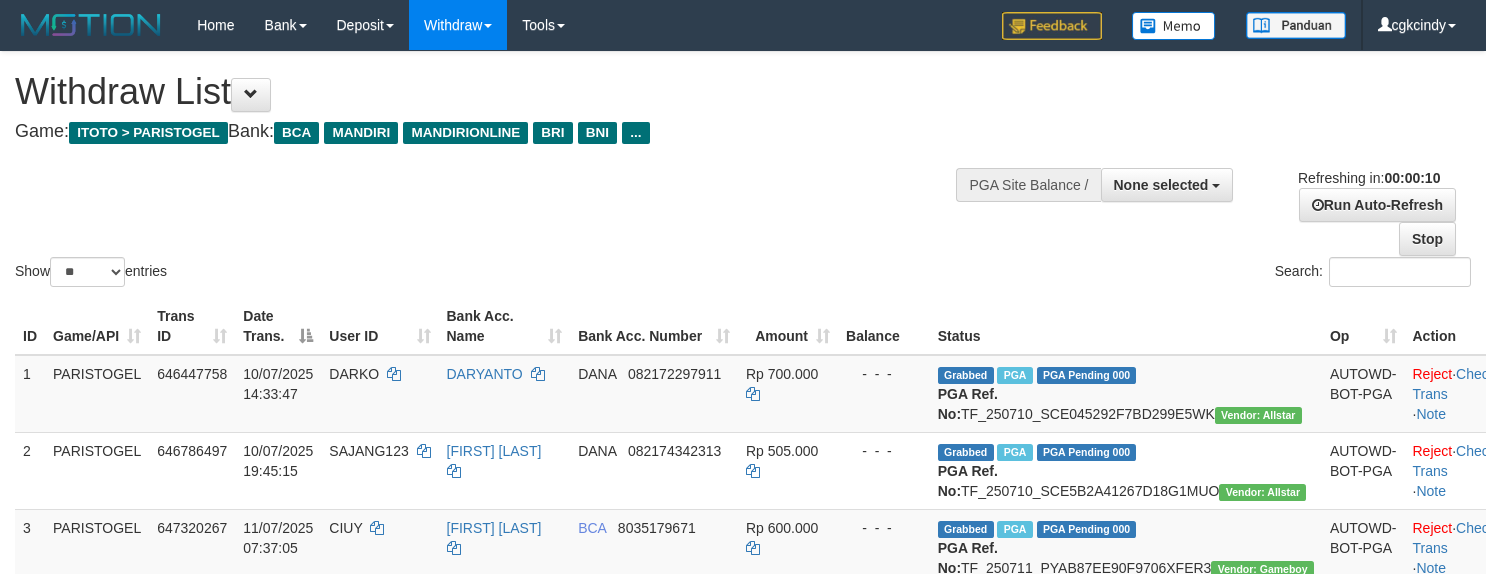 select 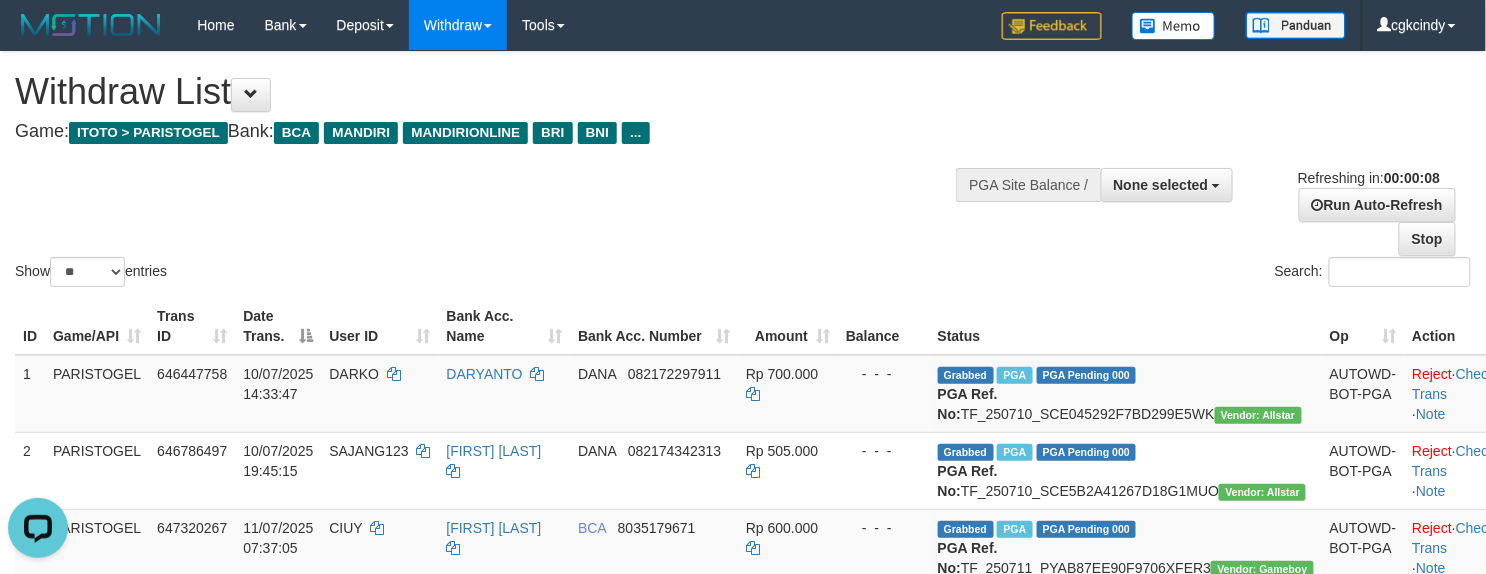 scroll, scrollTop: 0, scrollLeft: 0, axis: both 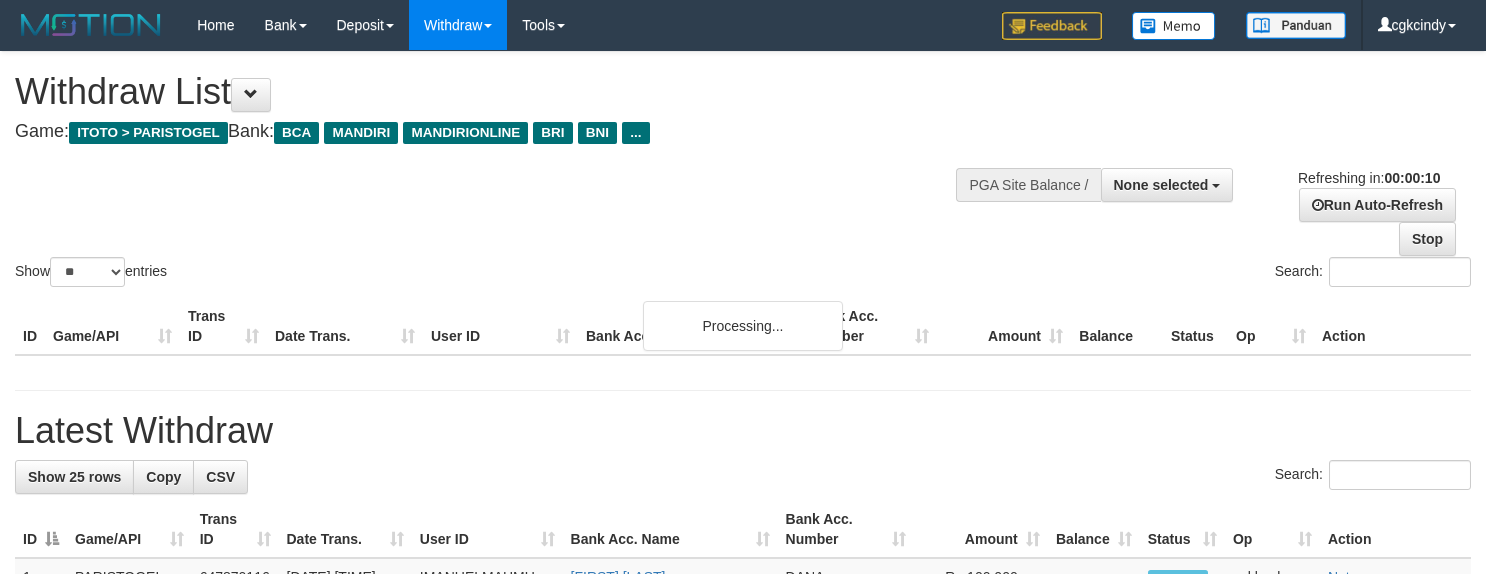 select 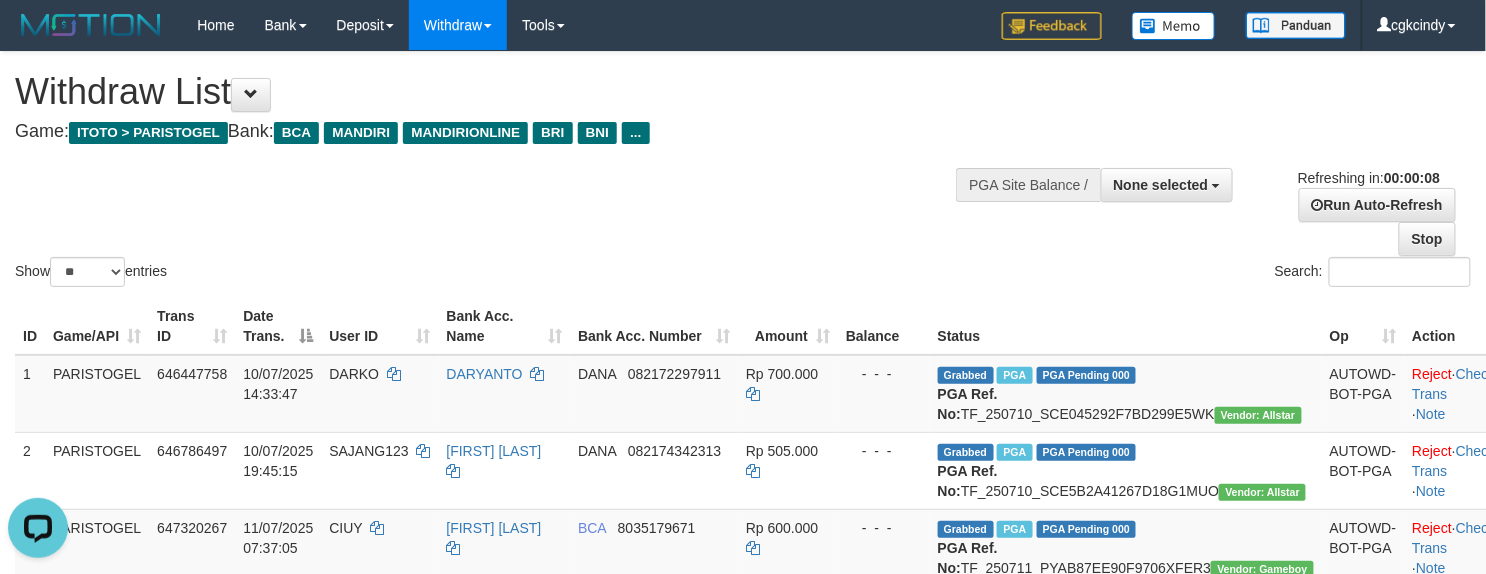 scroll, scrollTop: 0, scrollLeft: 0, axis: both 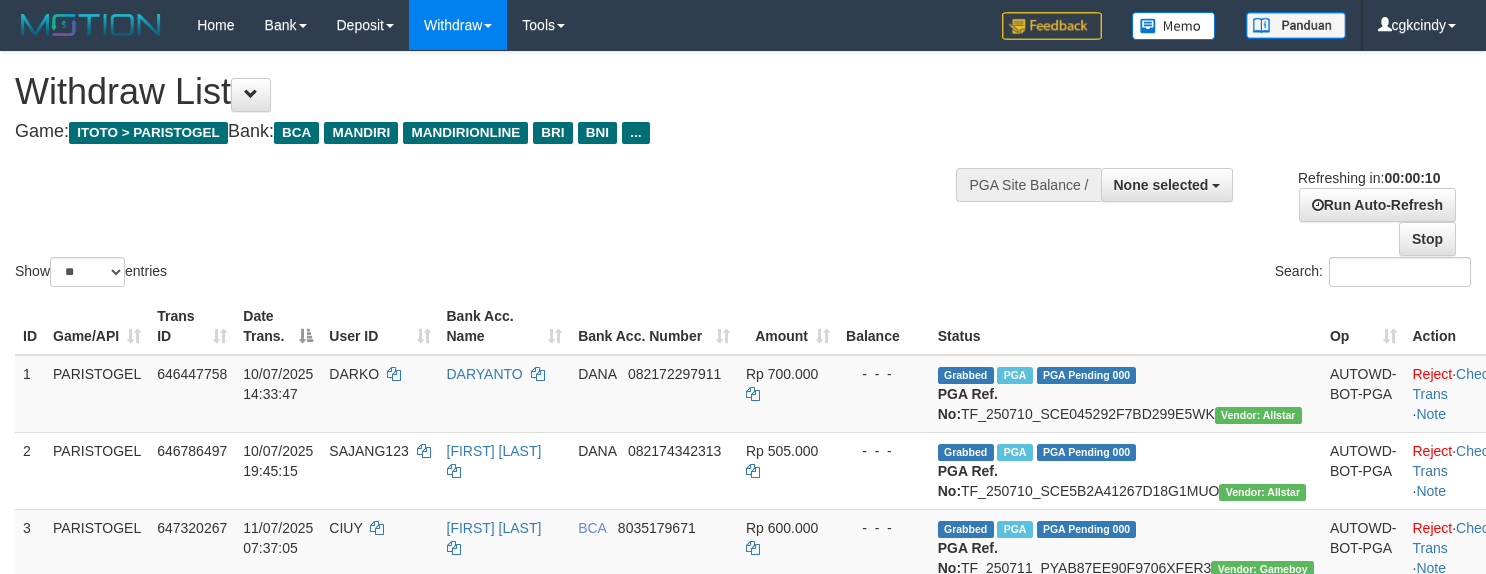 select 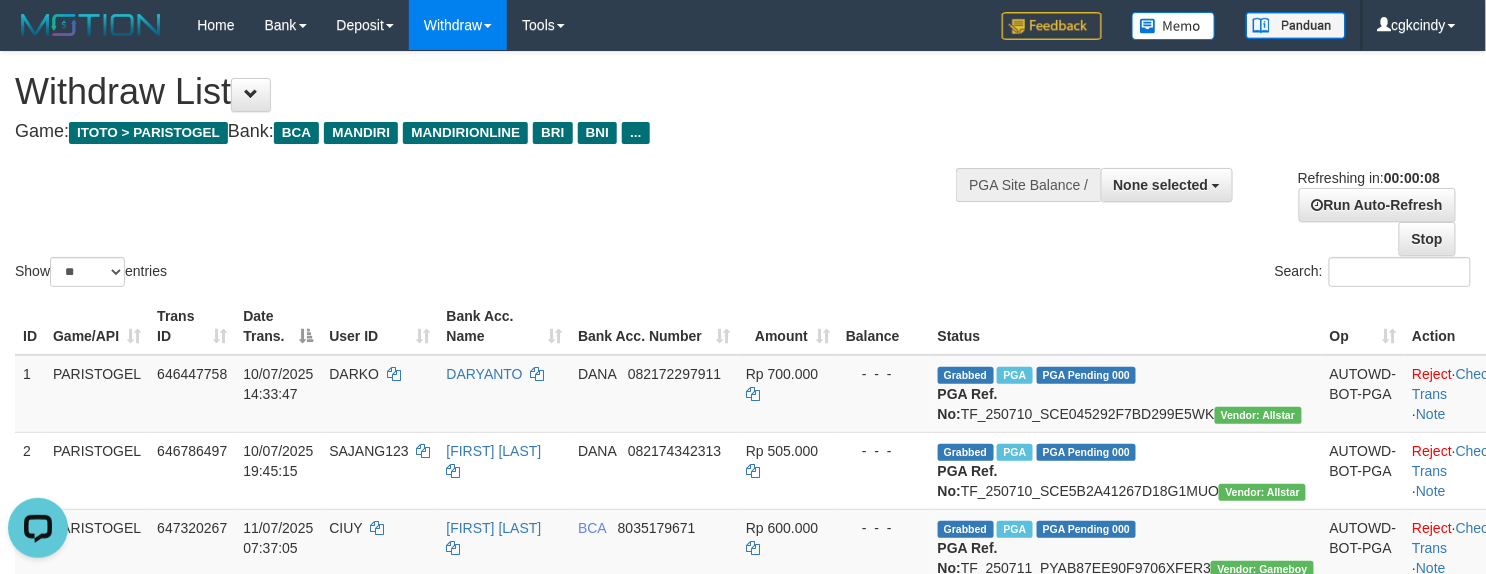 scroll, scrollTop: 0, scrollLeft: 0, axis: both 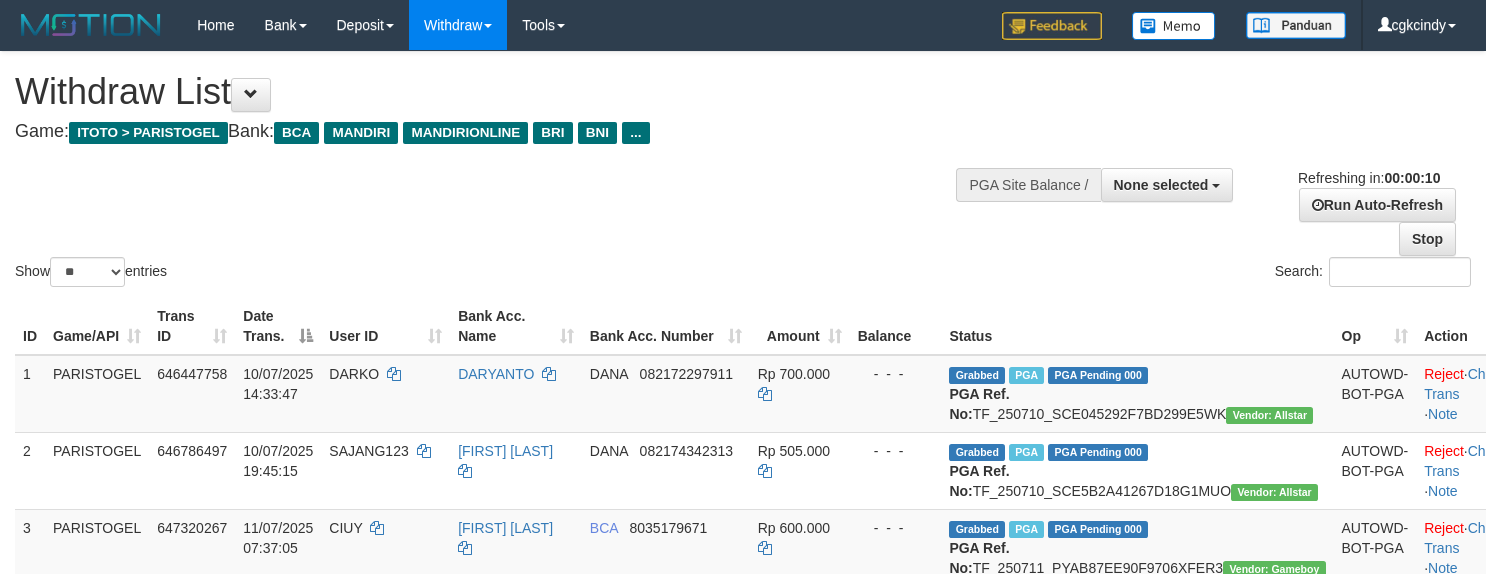 select 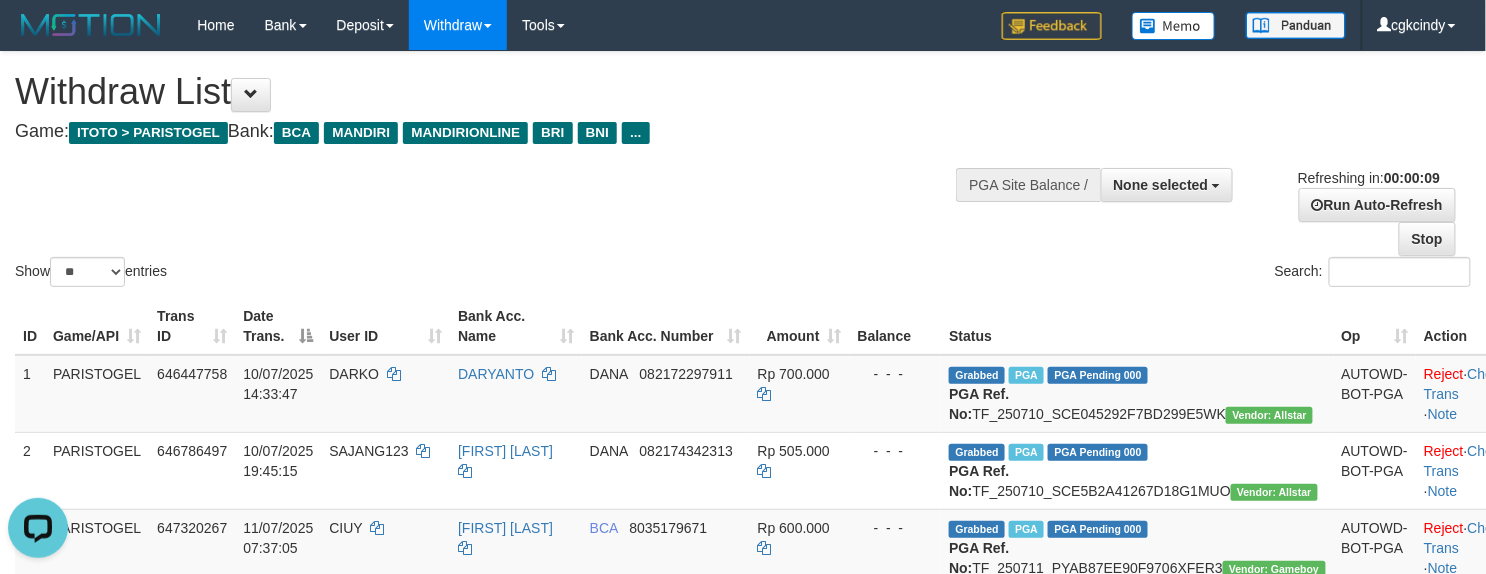 scroll, scrollTop: 0, scrollLeft: 0, axis: both 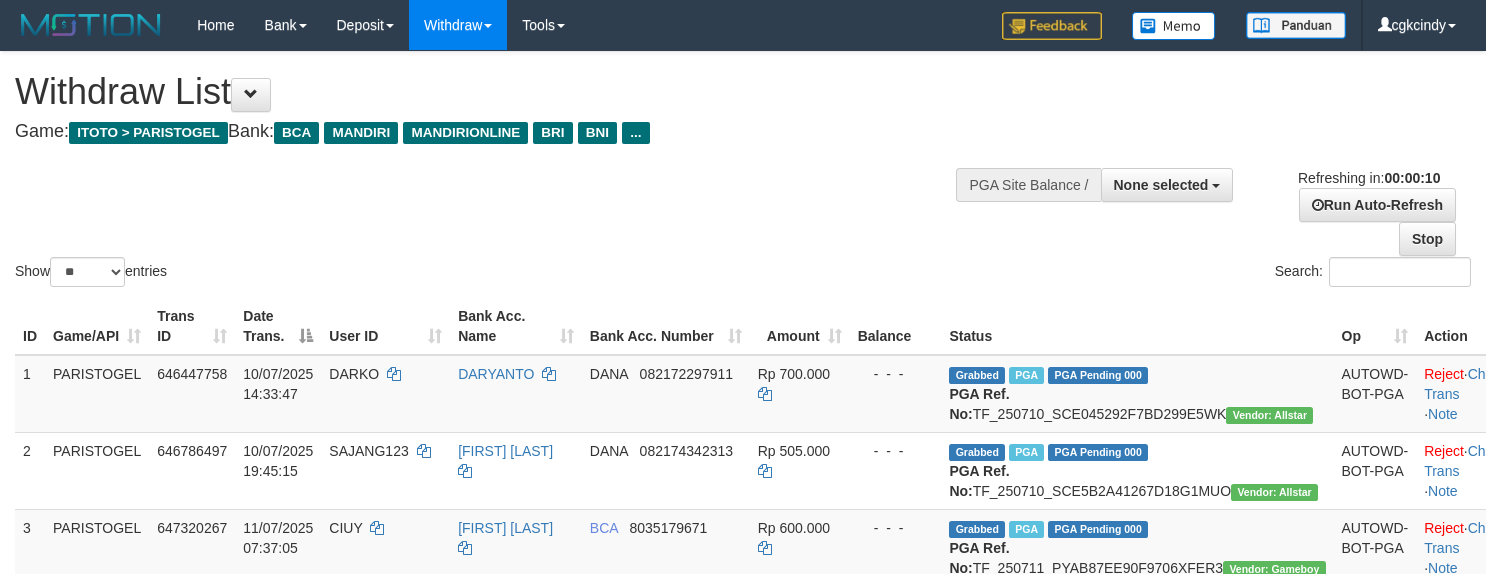 select 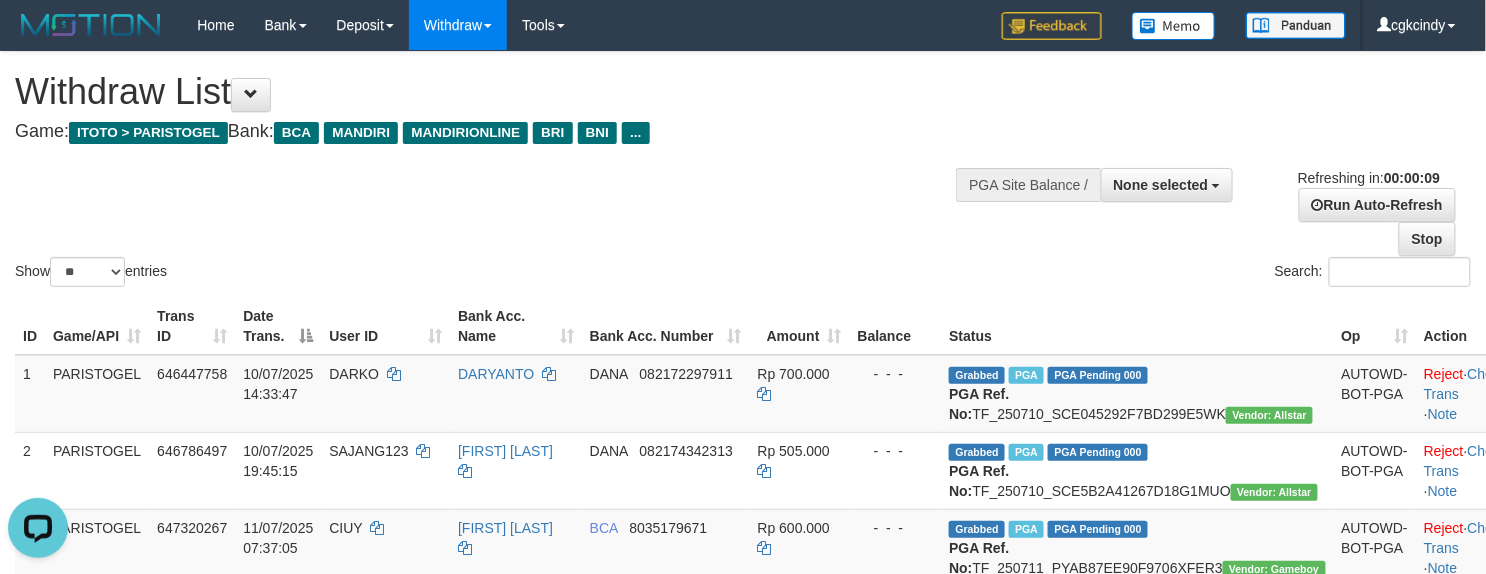 scroll, scrollTop: 0, scrollLeft: 0, axis: both 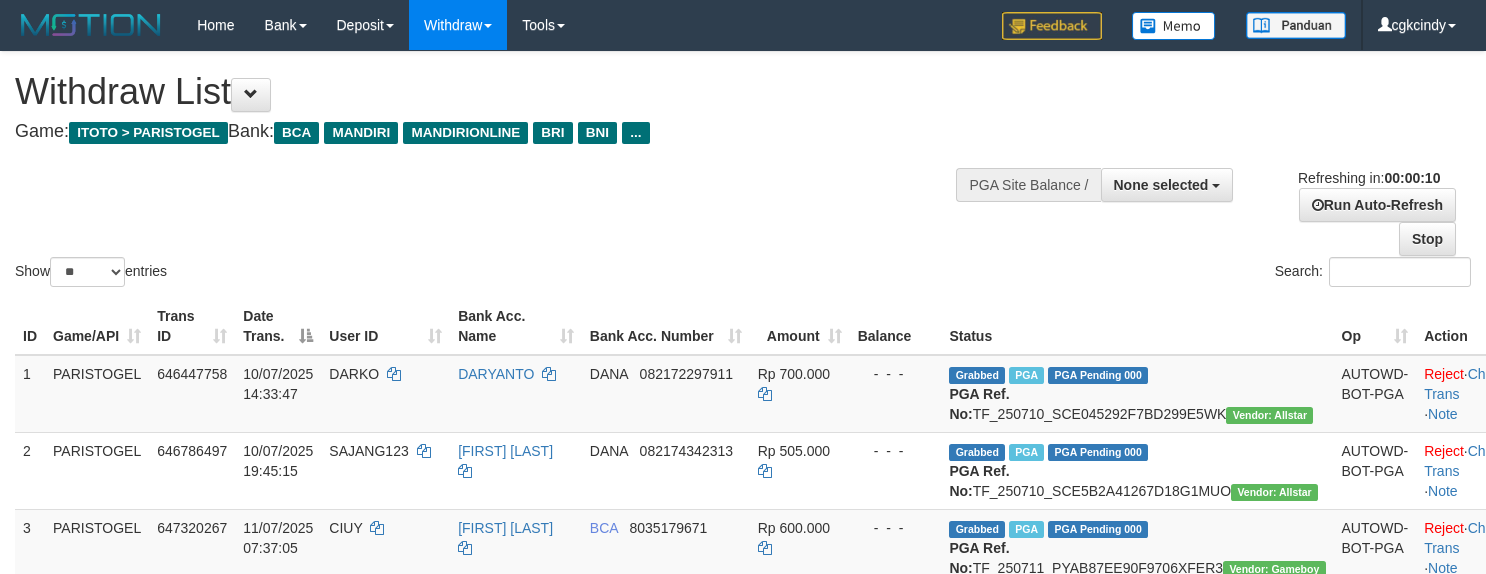 select 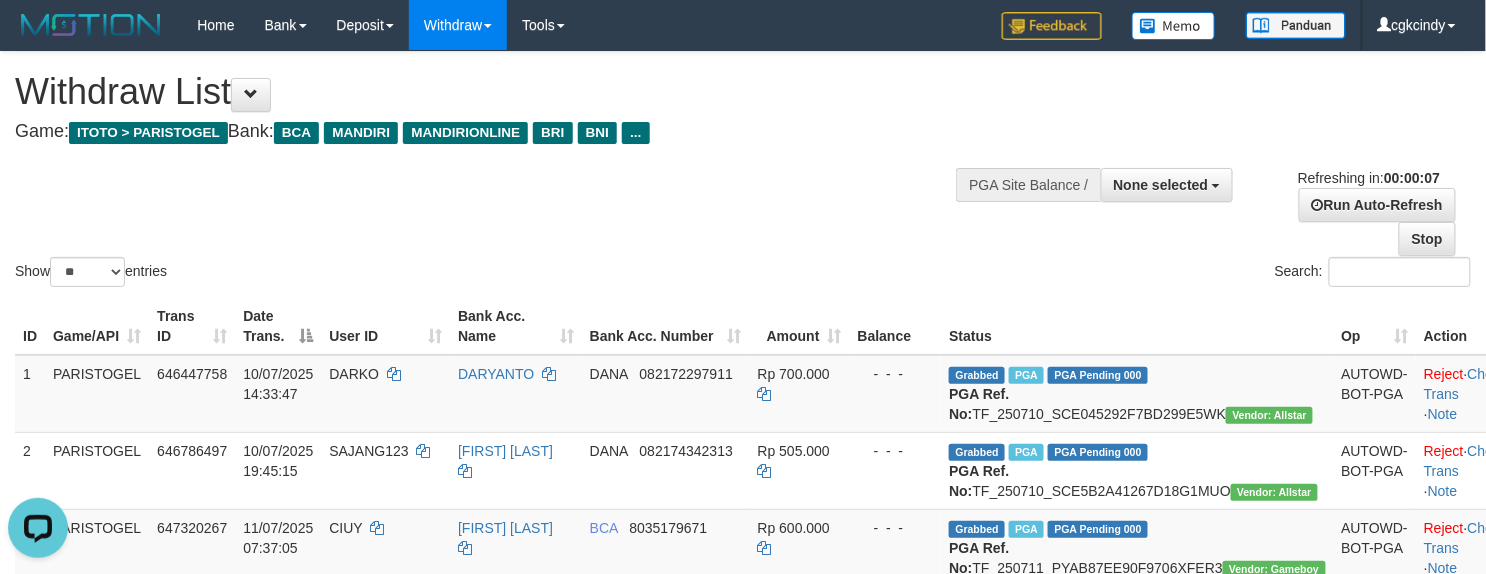 scroll, scrollTop: 0, scrollLeft: 0, axis: both 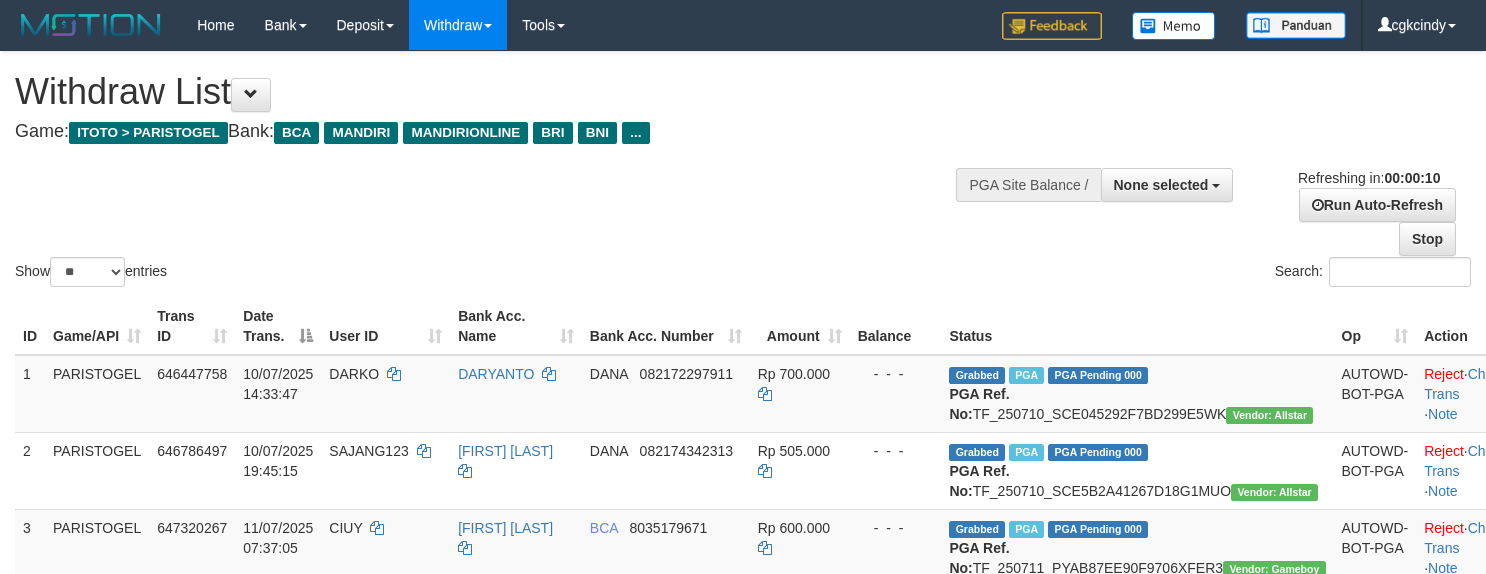 select 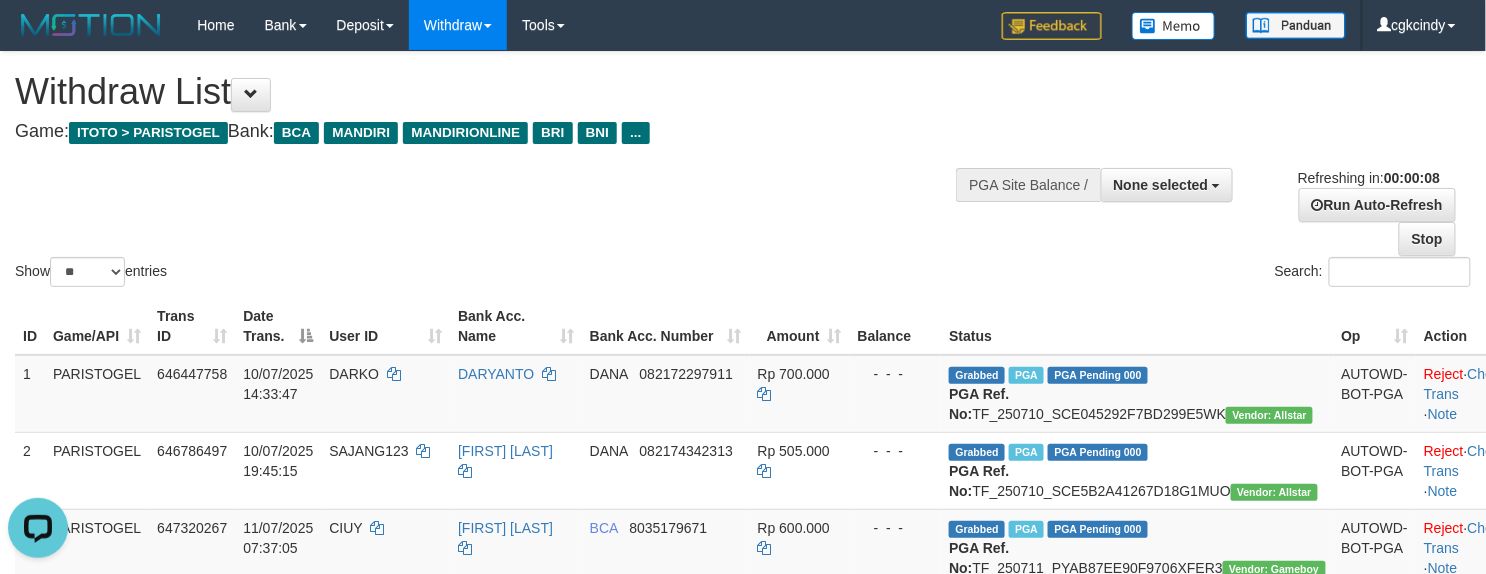 scroll, scrollTop: 0, scrollLeft: 0, axis: both 